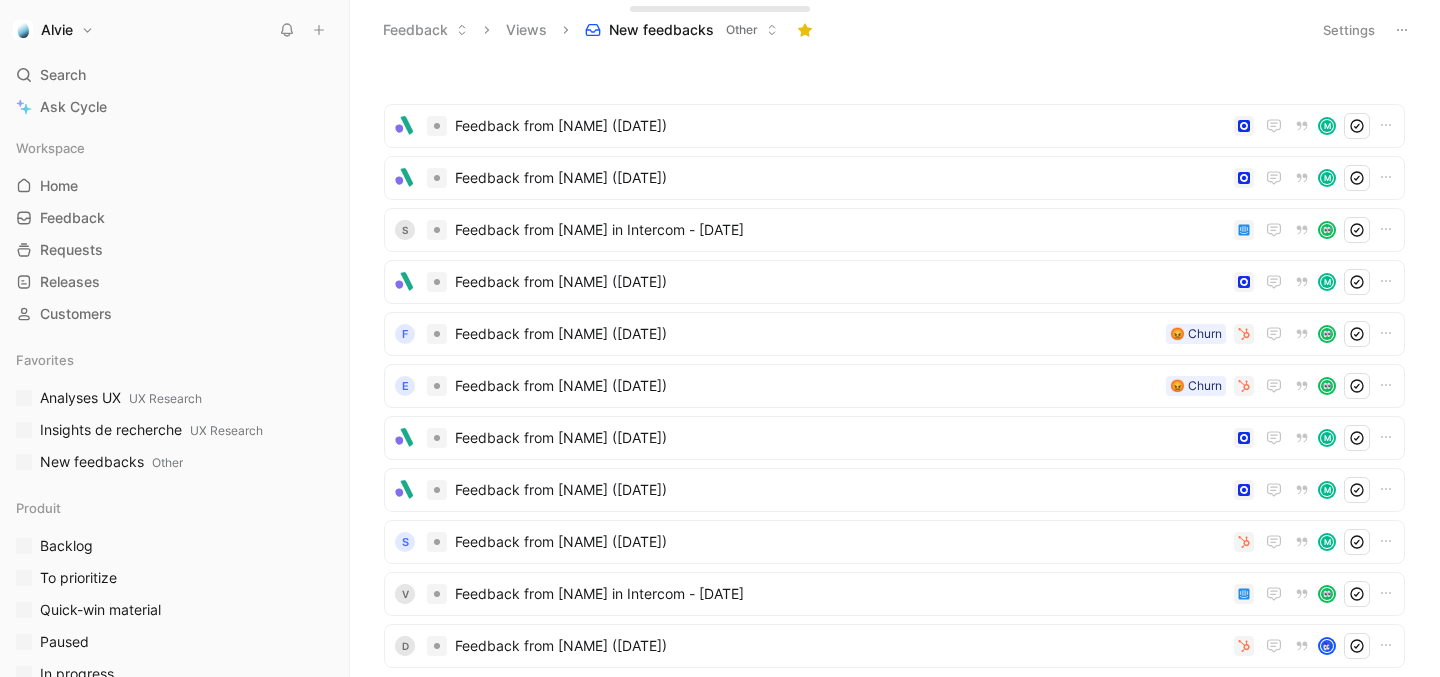 scroll, scrollTop: 0, scrollLeft: 0, axis: both 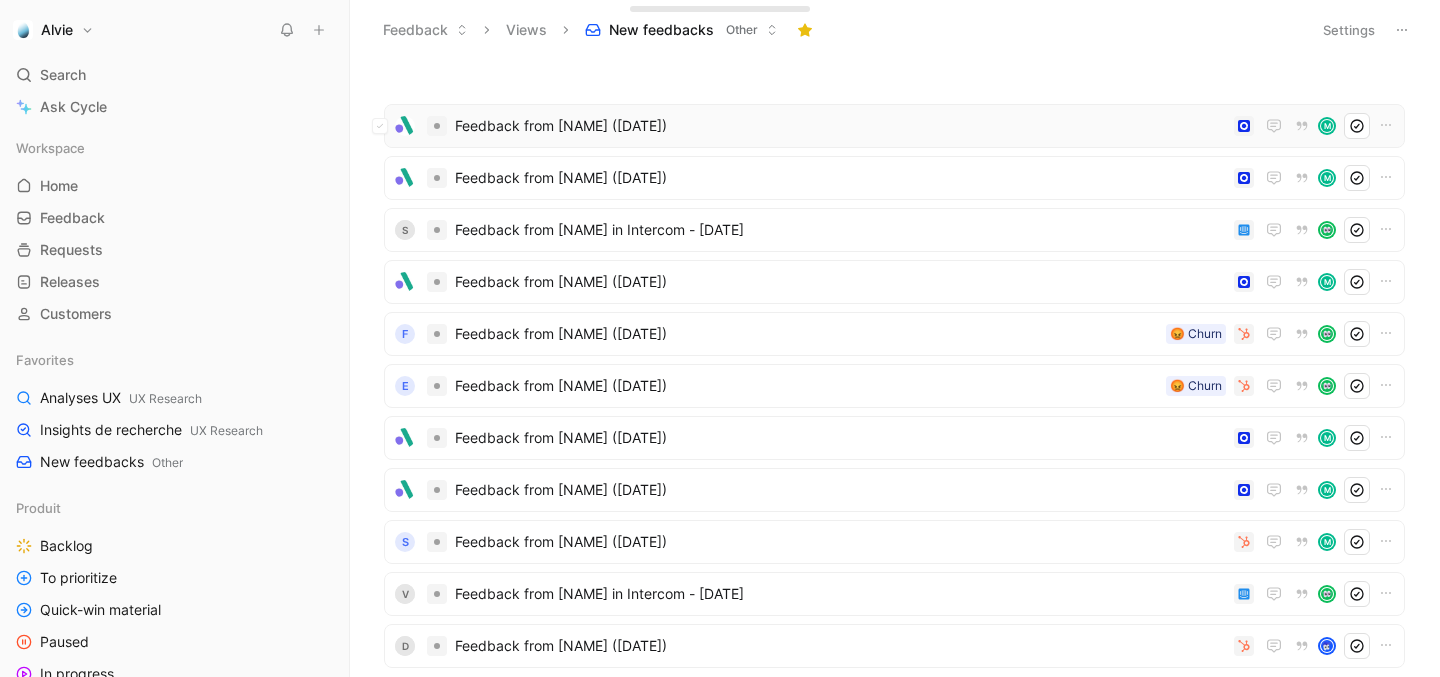 click on "Feedback from [PERSON] ([DATE])" at bounding box center [840, 126] 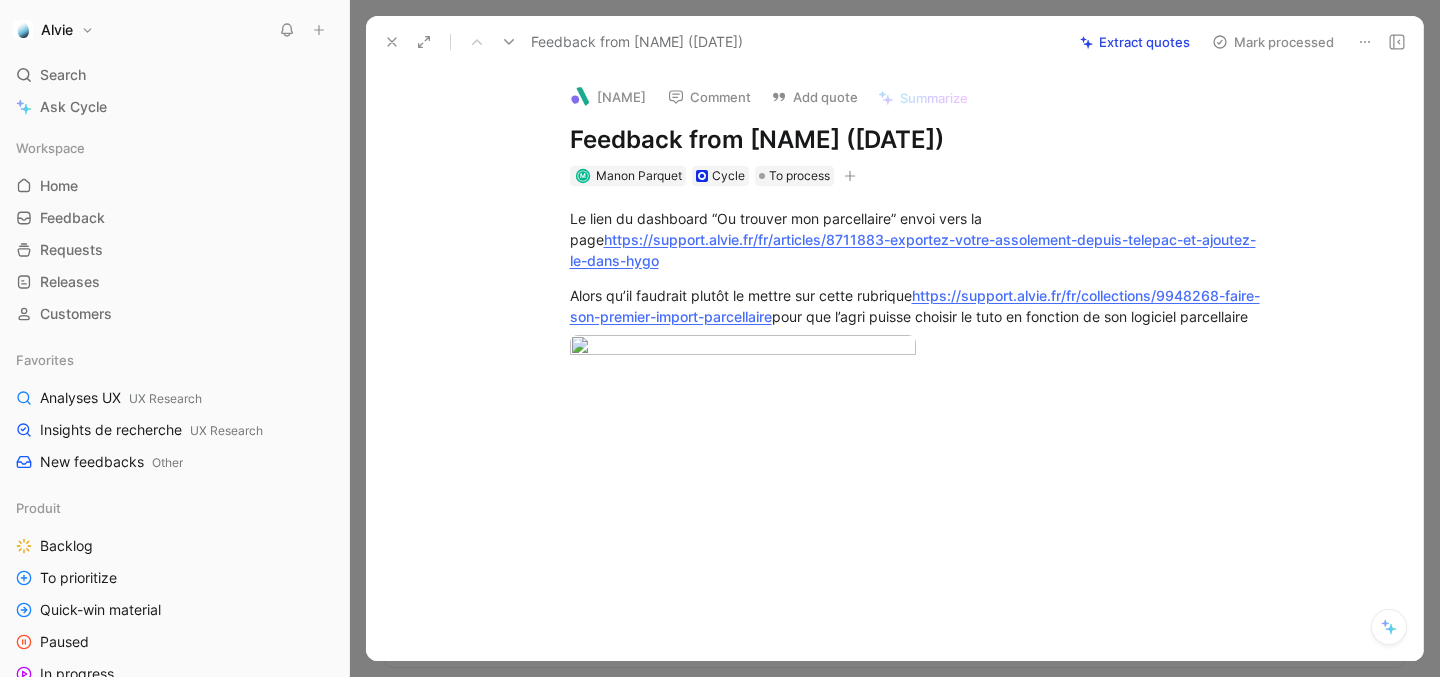 scroll, scrollTop: 50, scrollLeft: 0, axis: vertical 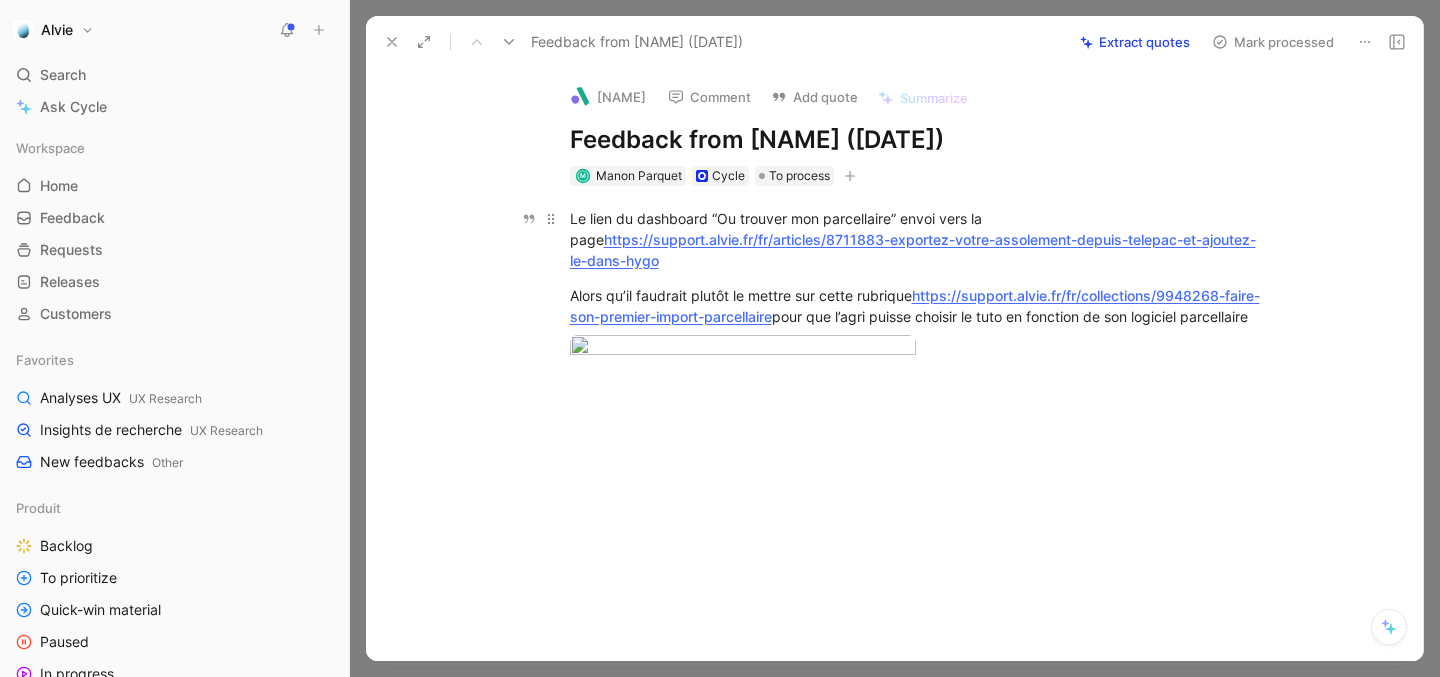 drag, startPoint x: 642, startPoint y: 289, endPoint x: 566, endPoint y: 168, distance: 142.88806 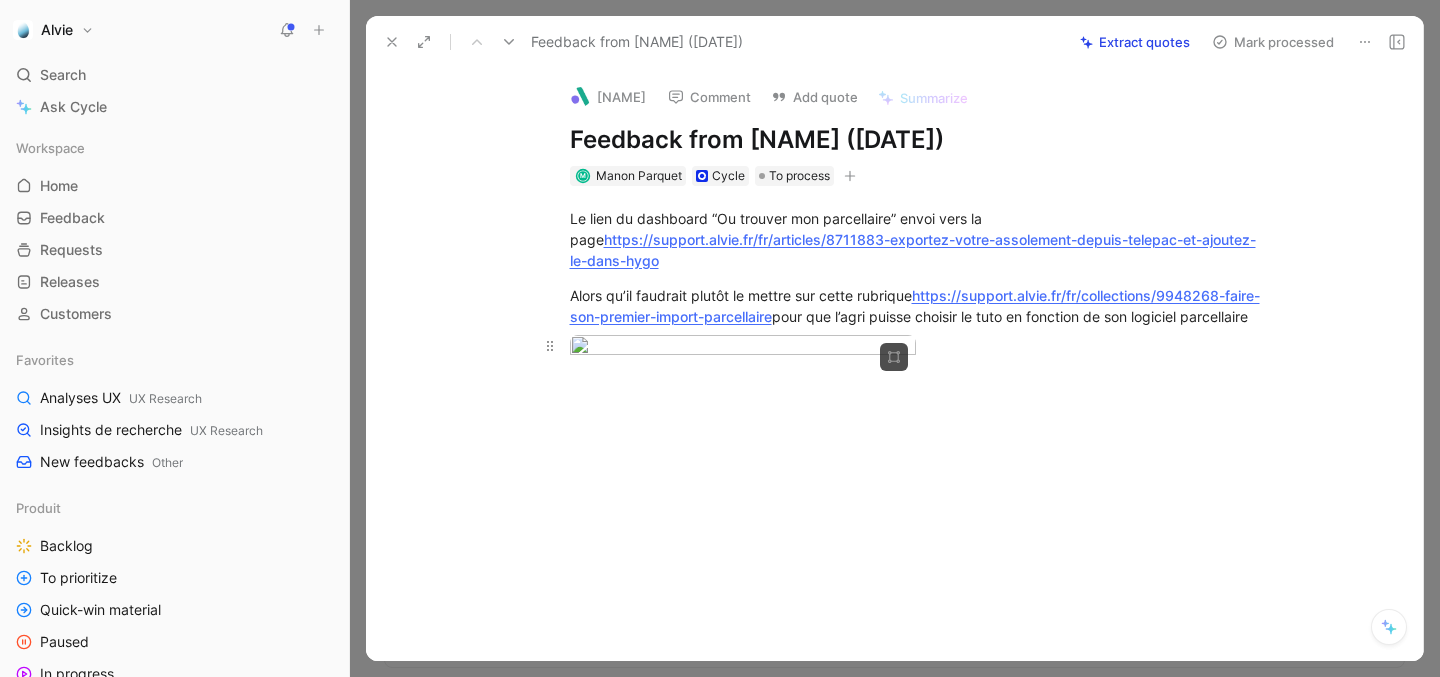 click on "Le lien du dashboard “Ou trouver mon parcellaire” envoi vers la page  https://support.alvie.fr/fr/articles/8711883-exportez-votre-assolement-depuis-telepac-et-ajoutez-le-dans-hygo" at bounding box center (916, 239) 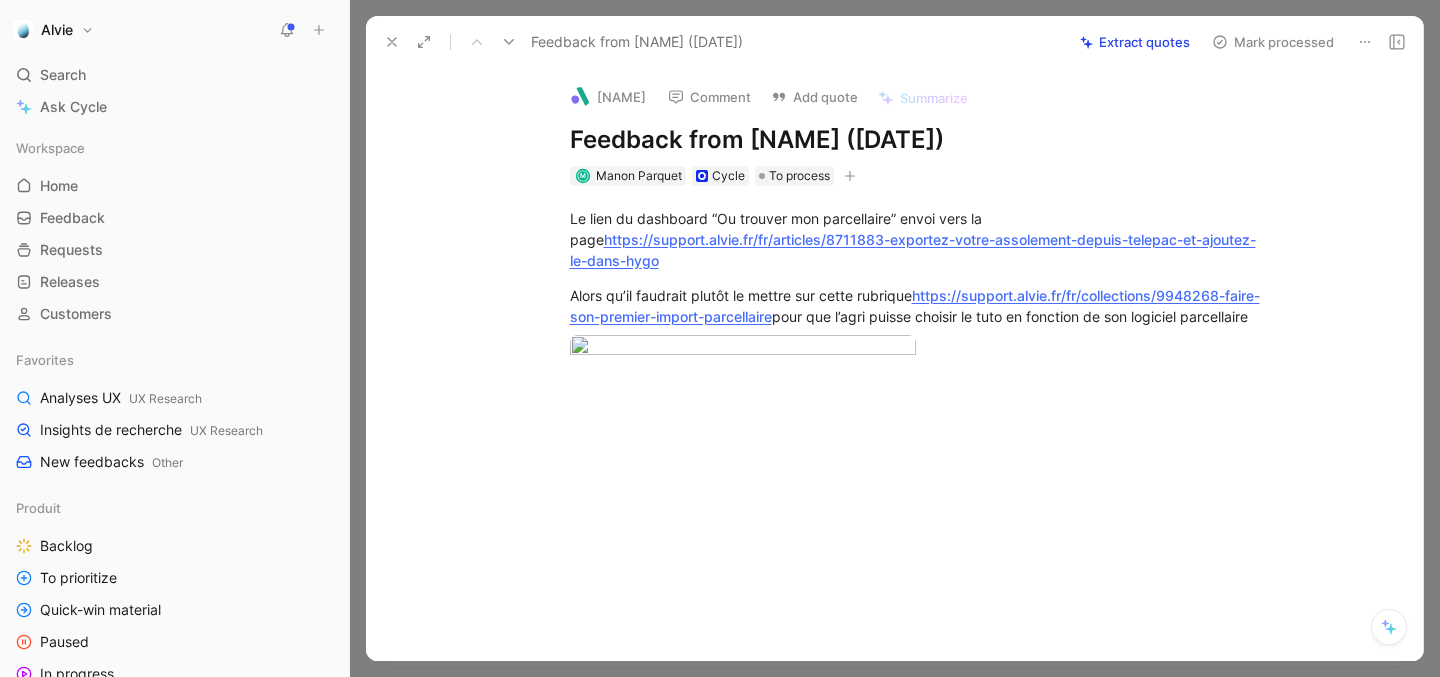 click at bounding box center [720, 677] 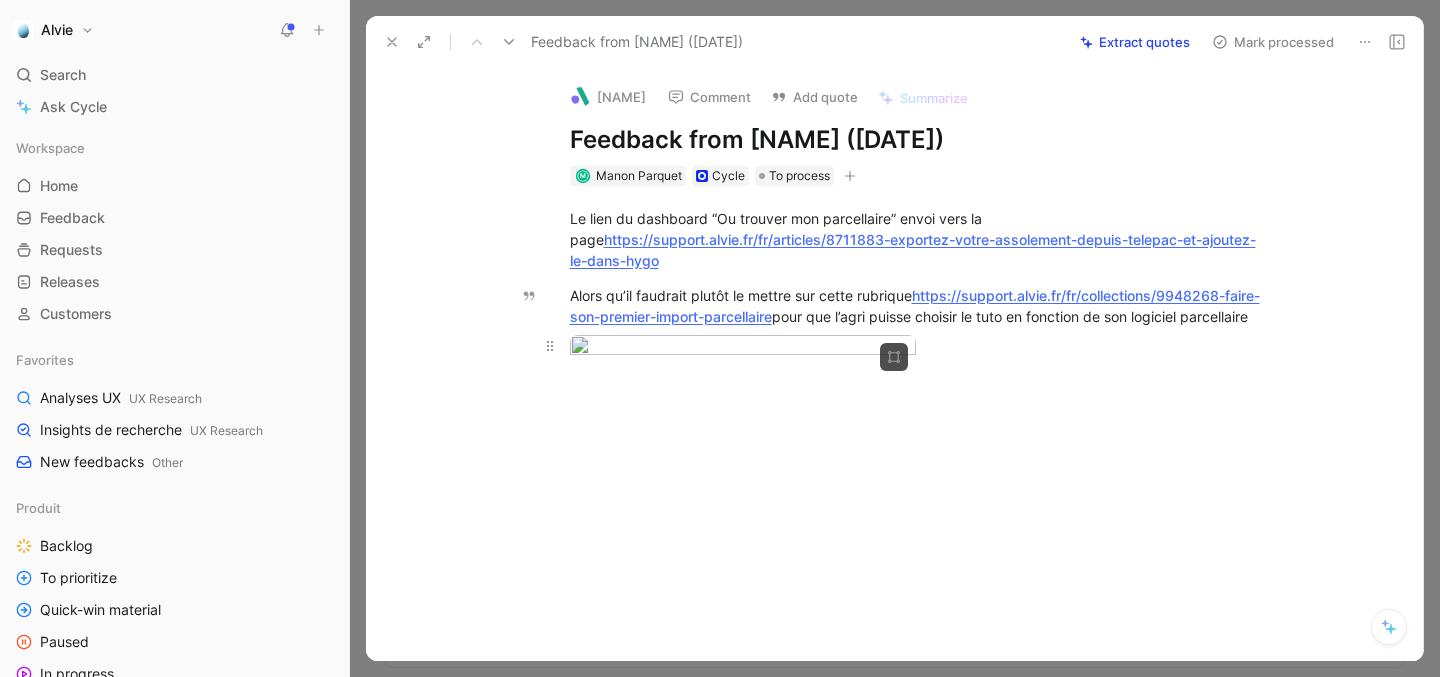 drag, startPoint x: 918, startPoint y: 240, endPoint x: 783, endPoint y: 323, distance: 158.47397 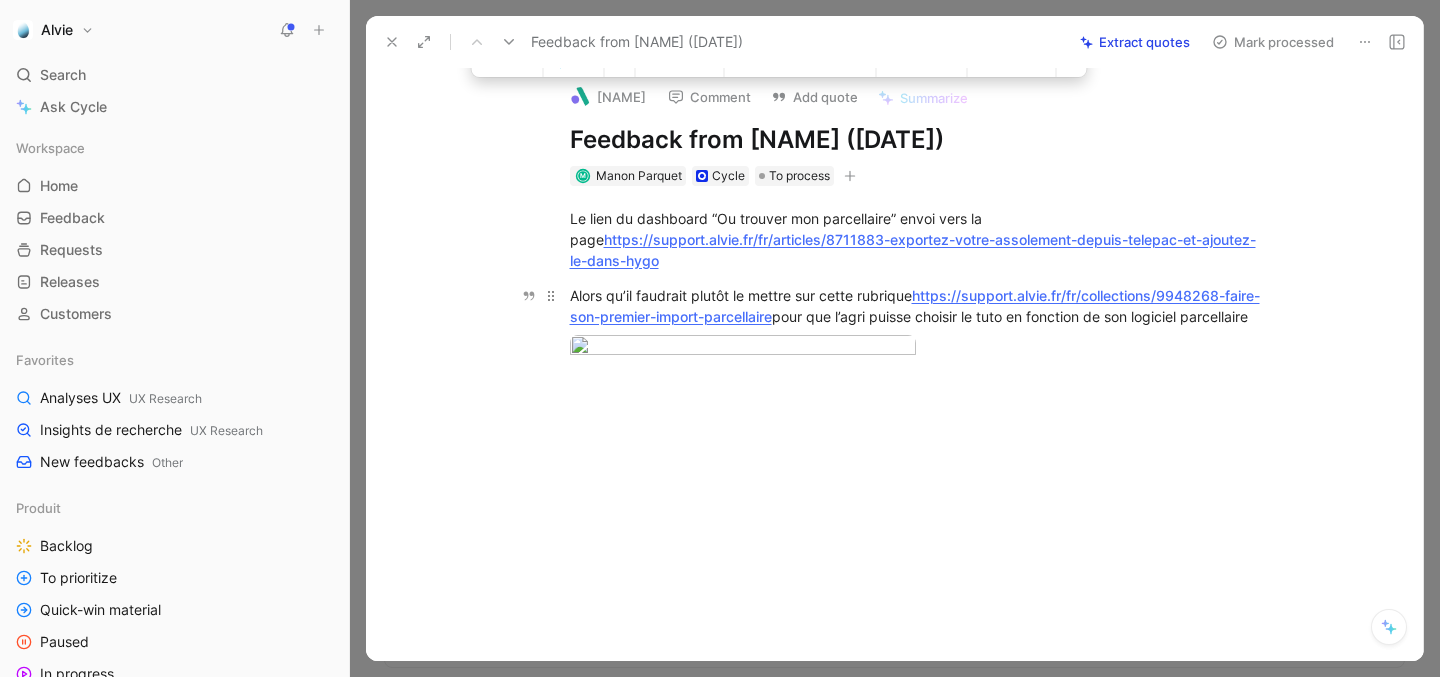 click on "Alors qu’il faudrait plutôt le mettre sur cette rubrique  https://support.alvie.fr/fr/collections/9948268-faire-son-premier-import-parcellaire  pour que l’agri puisse choisir le tuto en fonction de son logiciel parcellaire" at bounding box center (916, 306) 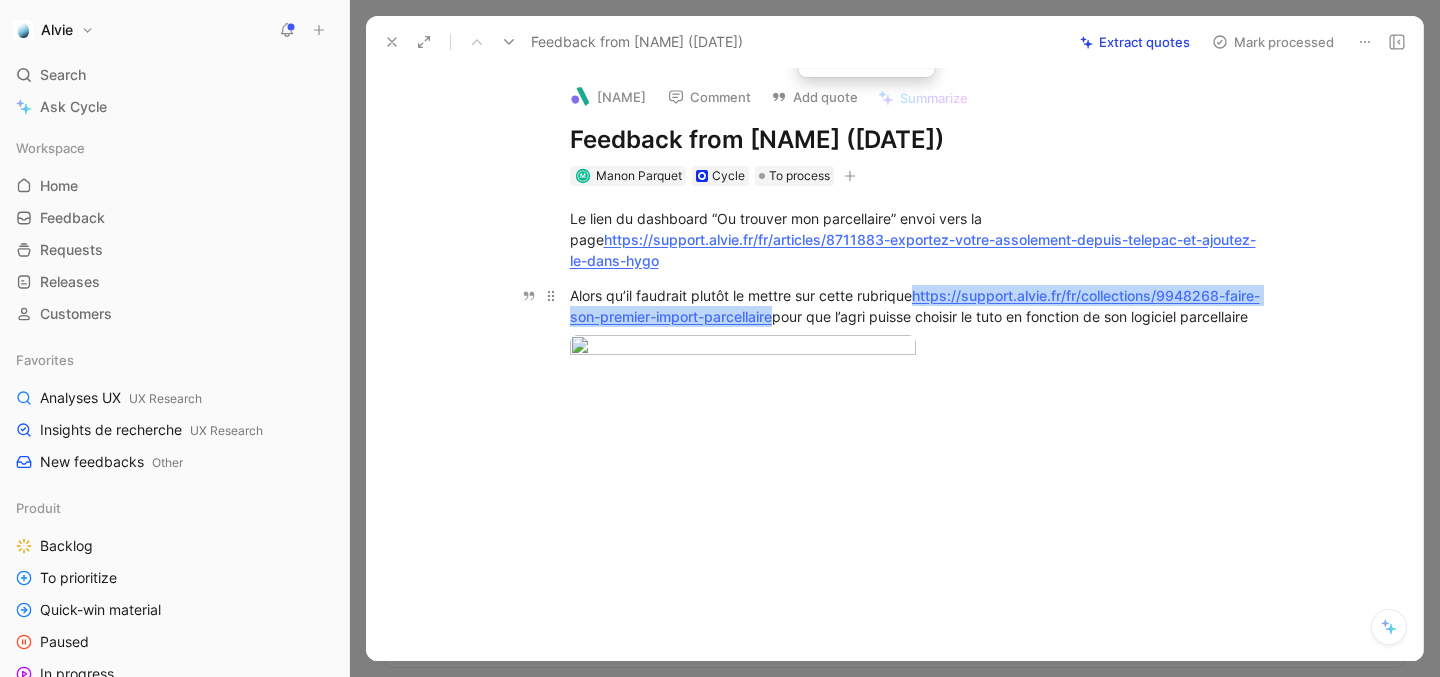 drag, startPoint x: 814, startPoint y: 273, endPoint x: 920, endPoint y: 243, distance: 110.16351 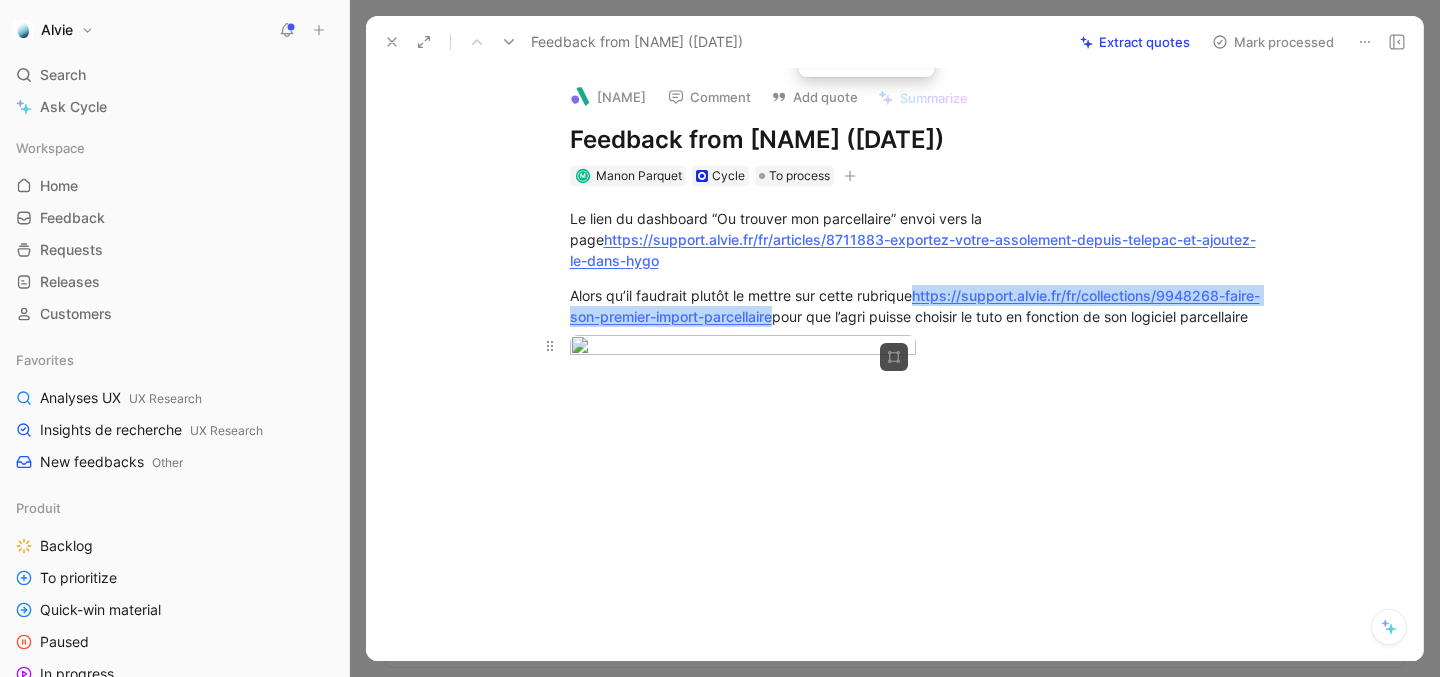 click at bounding box center [916, 348] 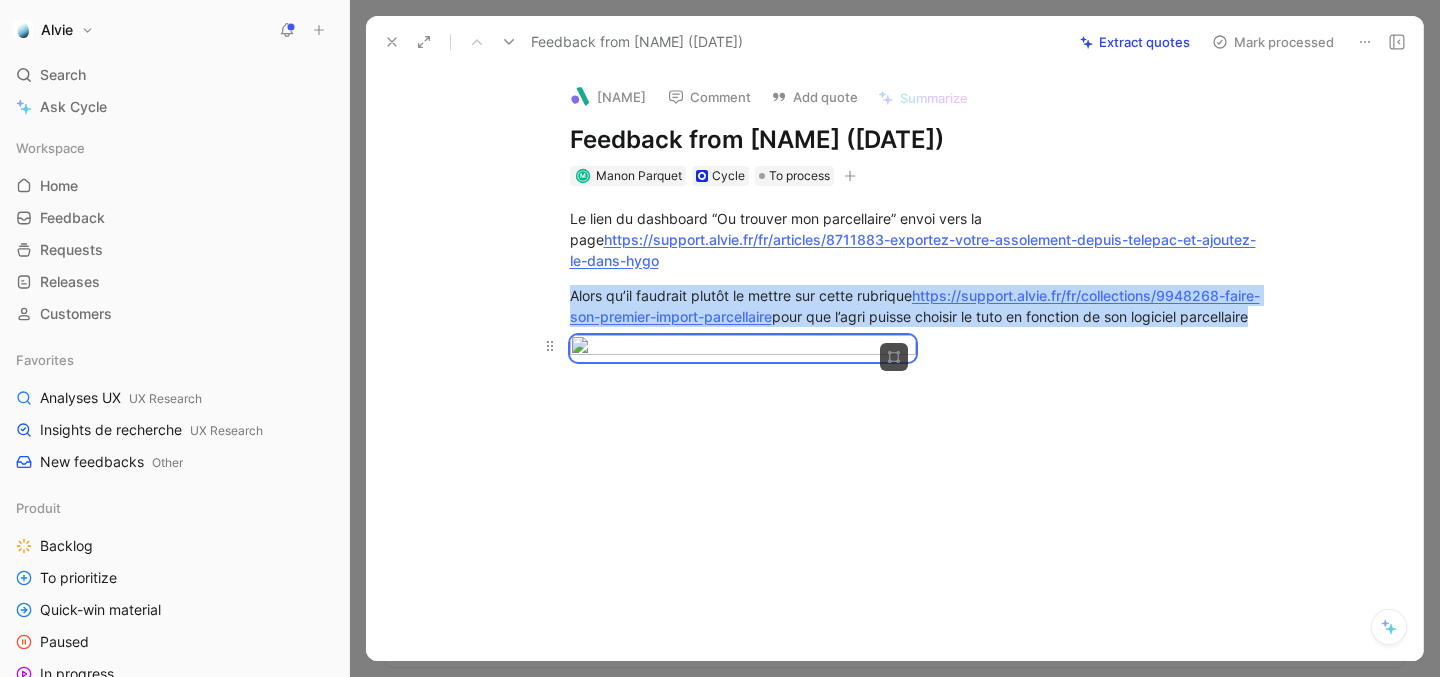 click at bounding box center (916, 348) 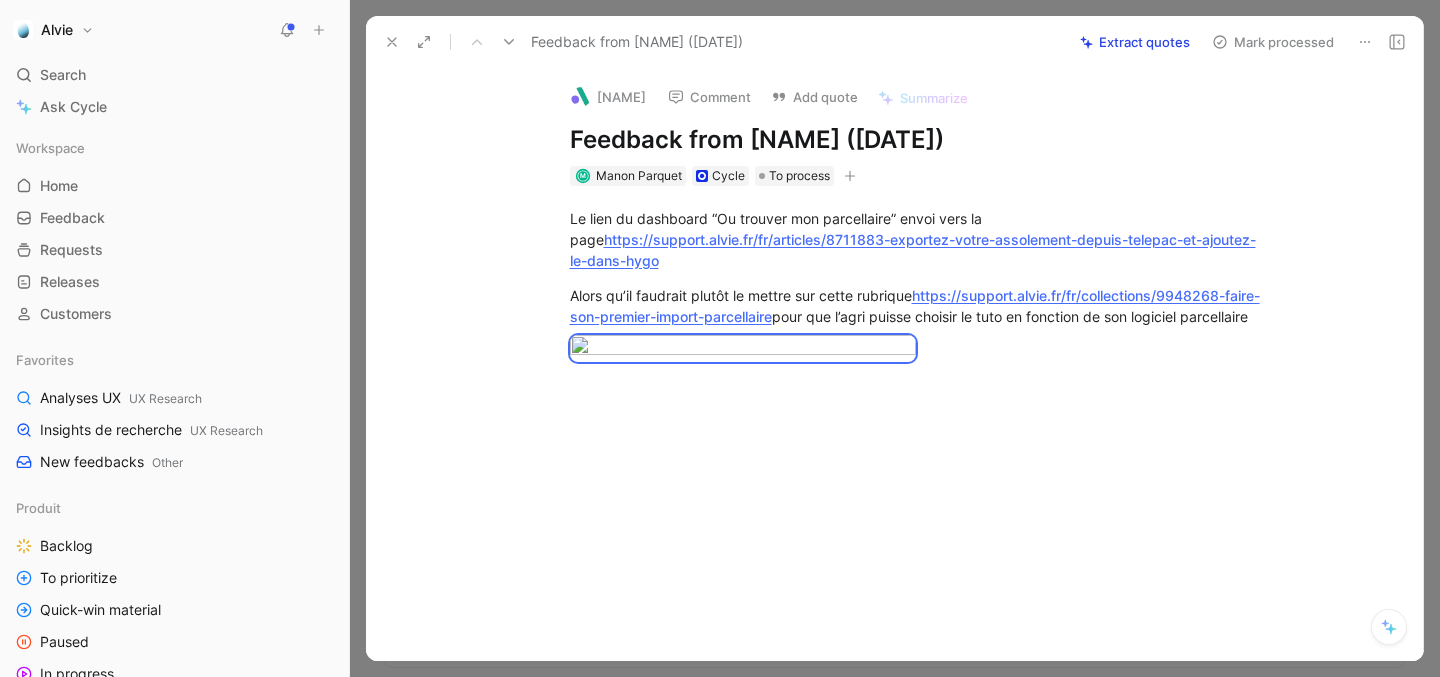 click on "M Manon Parquet Cycle To process" at bounding box center (916, 176) 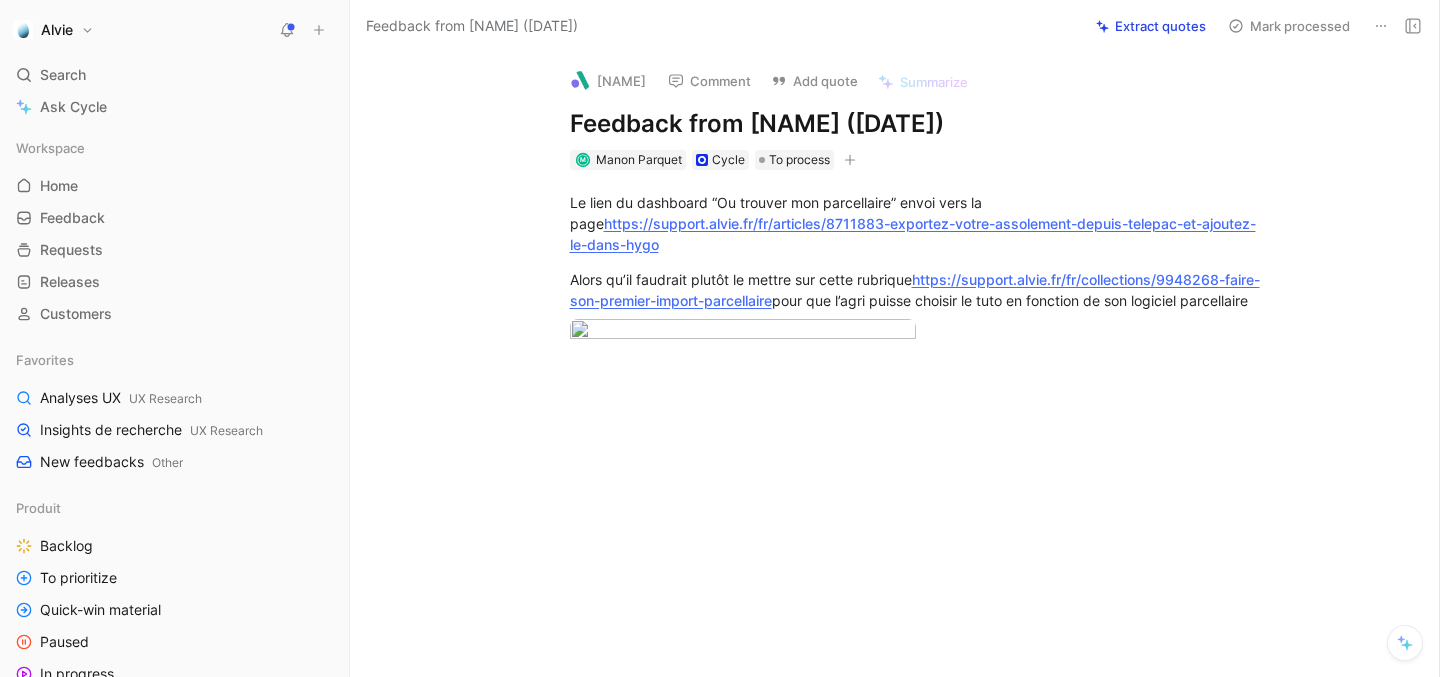 click on "Add quote" at bounding box center [814, 81] 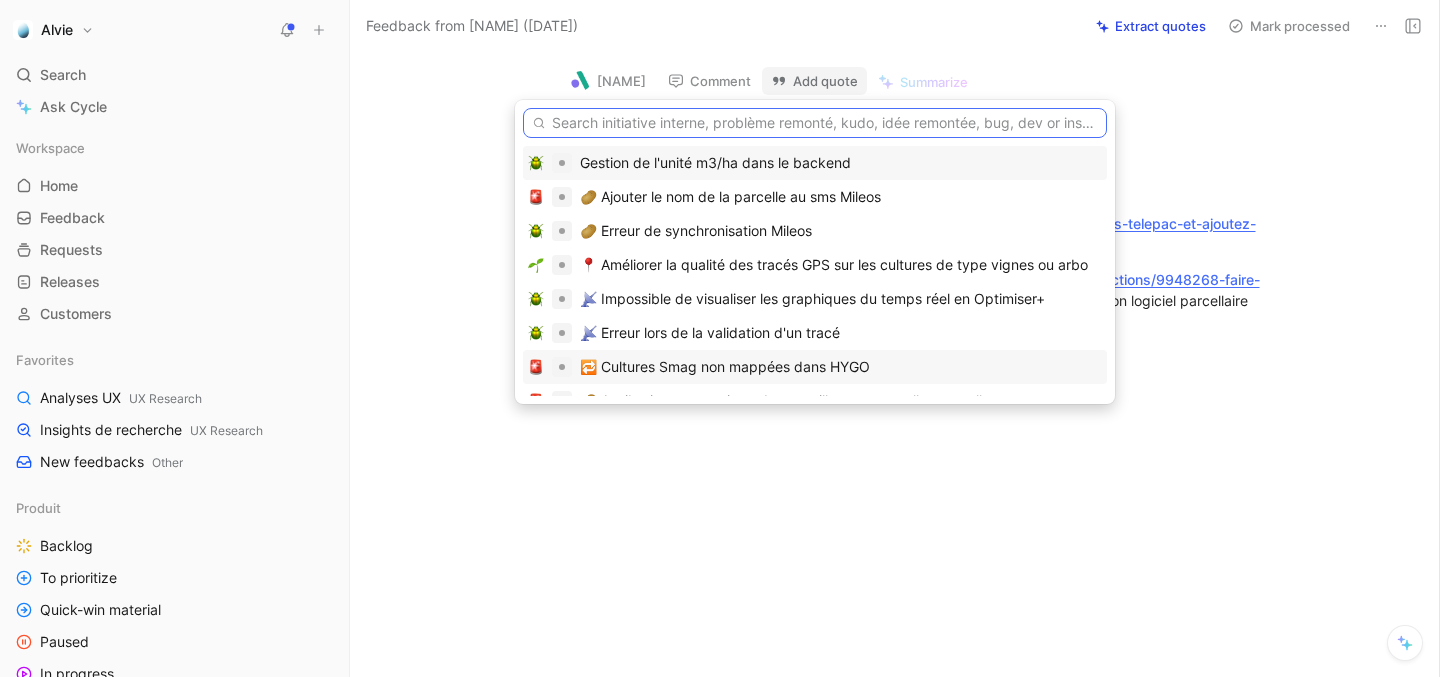 paste on "🔗 Modifier le lien en cliquant sur l'aide pendant l'import de parcelle" 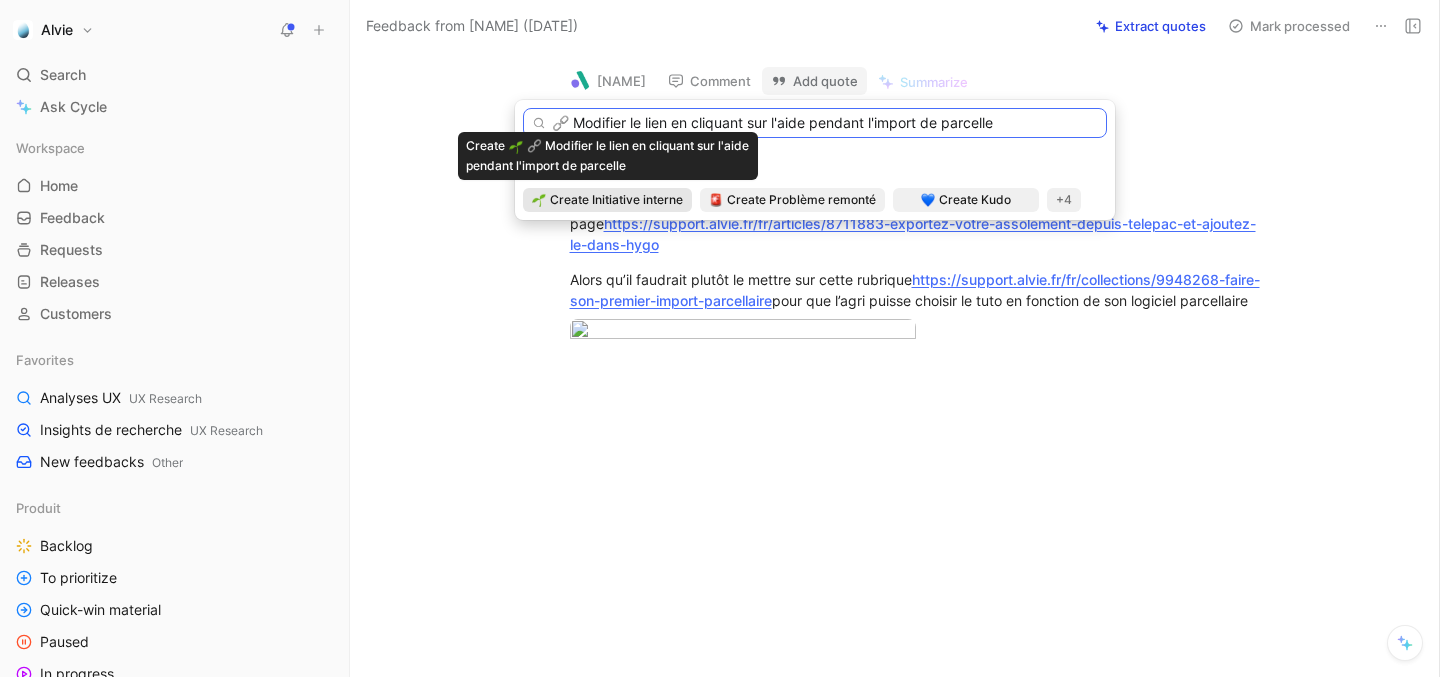 type on "🔗 Modifier le lien en cliquant sur l'aide pendant l'import de parcelle" 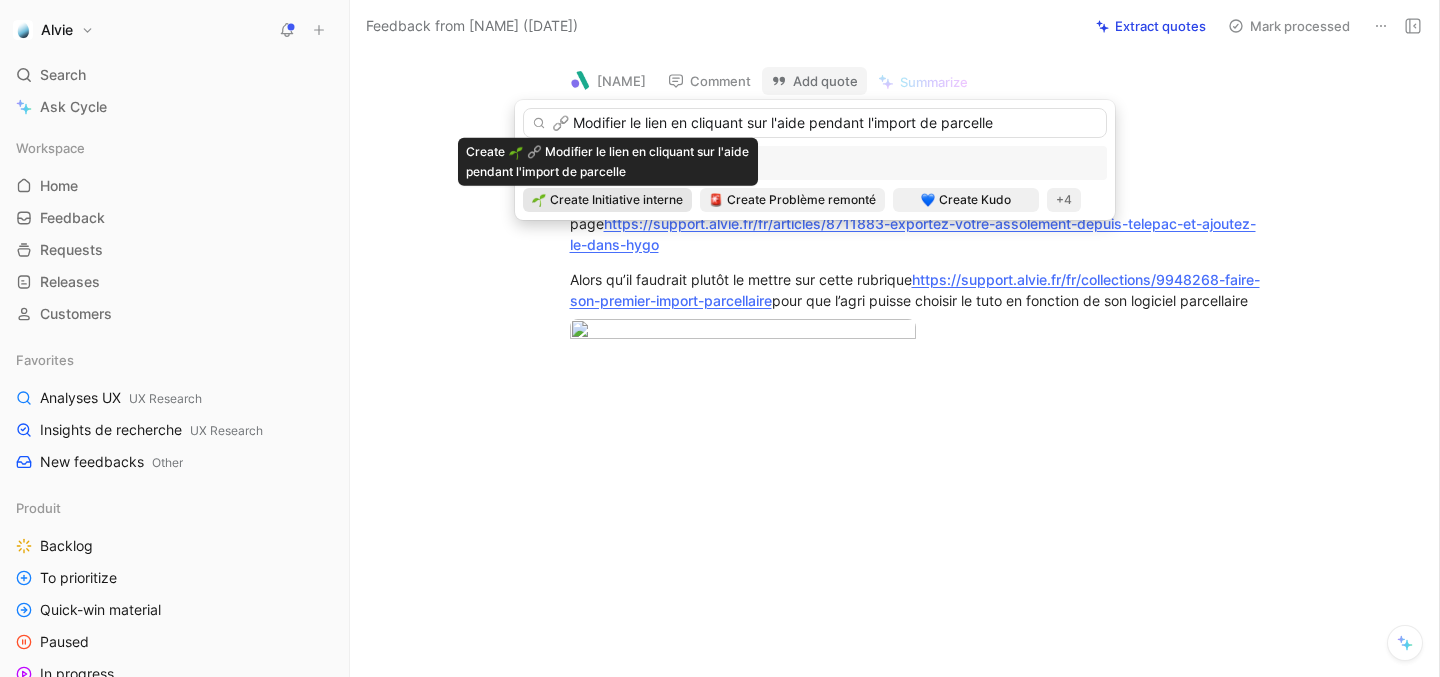 click on "Create Initiative interne" at bounding box center [616, 200] 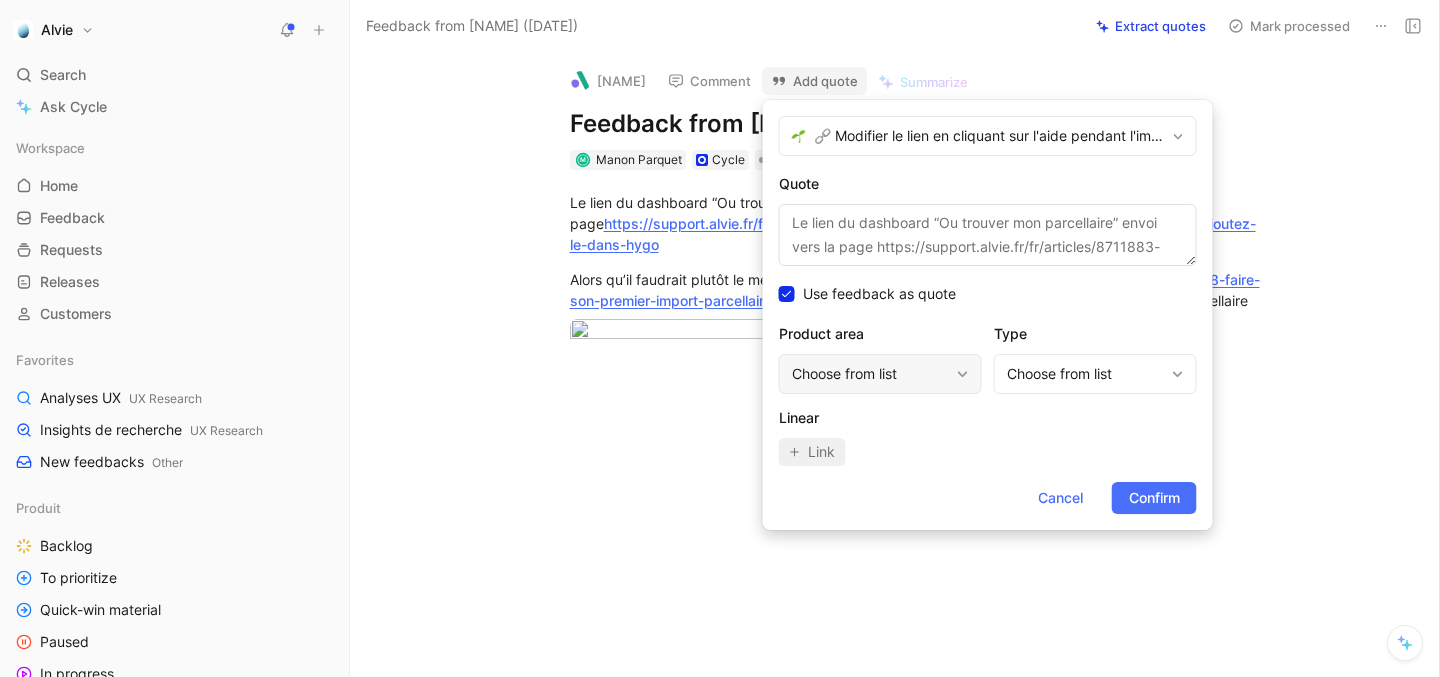 click on "Choose from list" at bounding box center (870, 374) 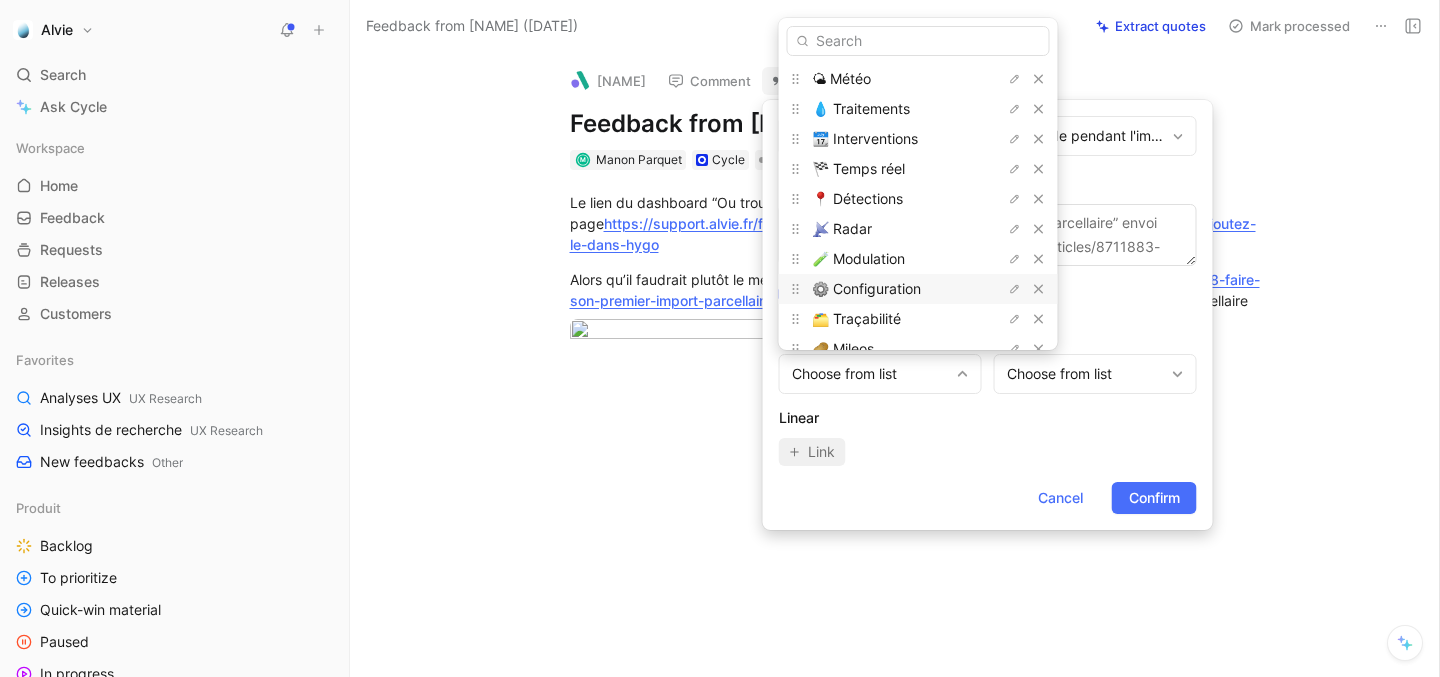 scroll, scrollTop: 112, scrollLeft: 0, axis: vertical 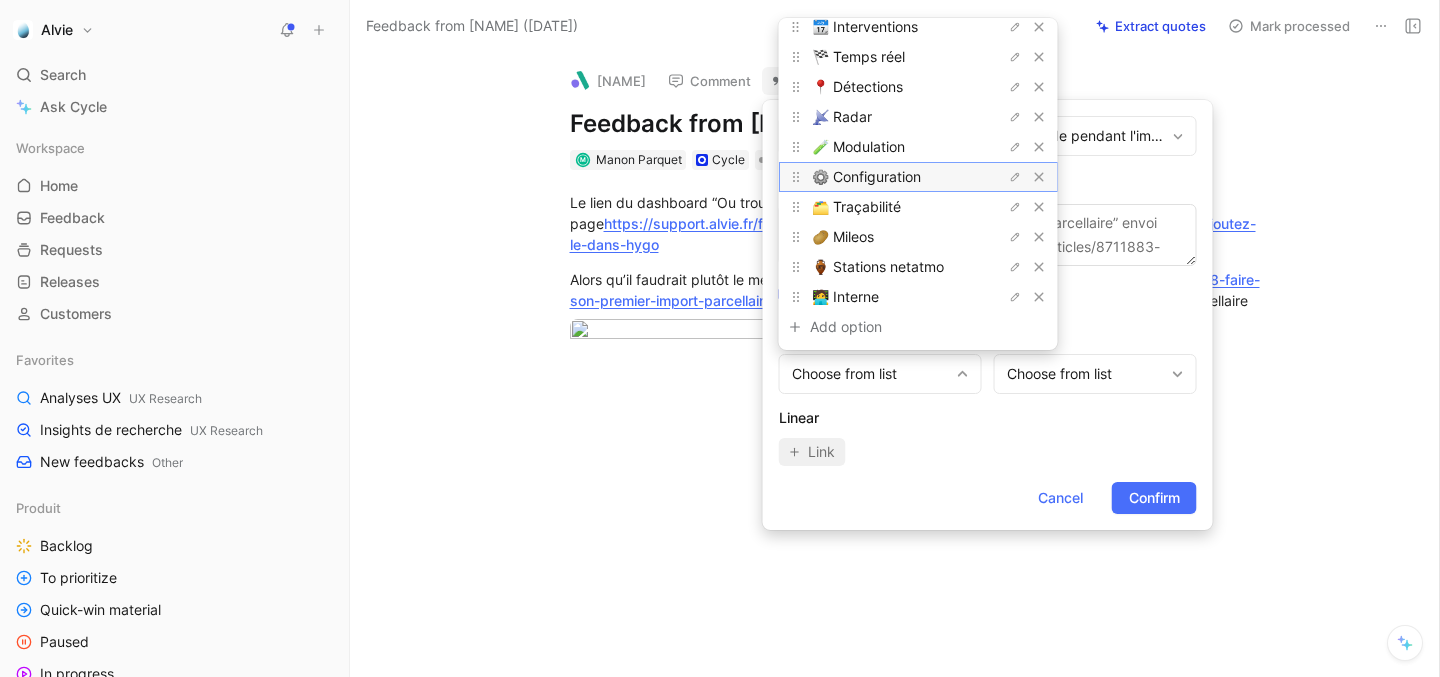 click on "⚙️ Configuration" at bounding box center [887, 177] 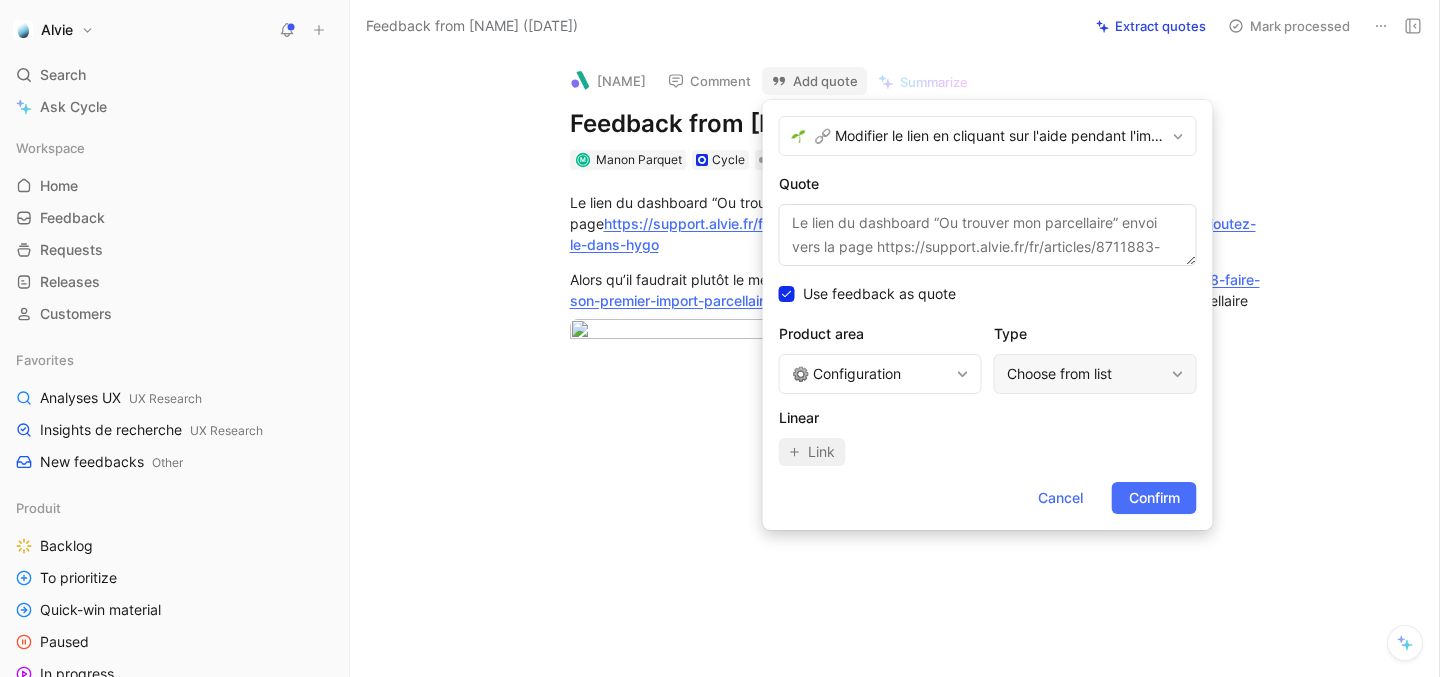click on "Choose from list" at bounding box center (1085, 374) 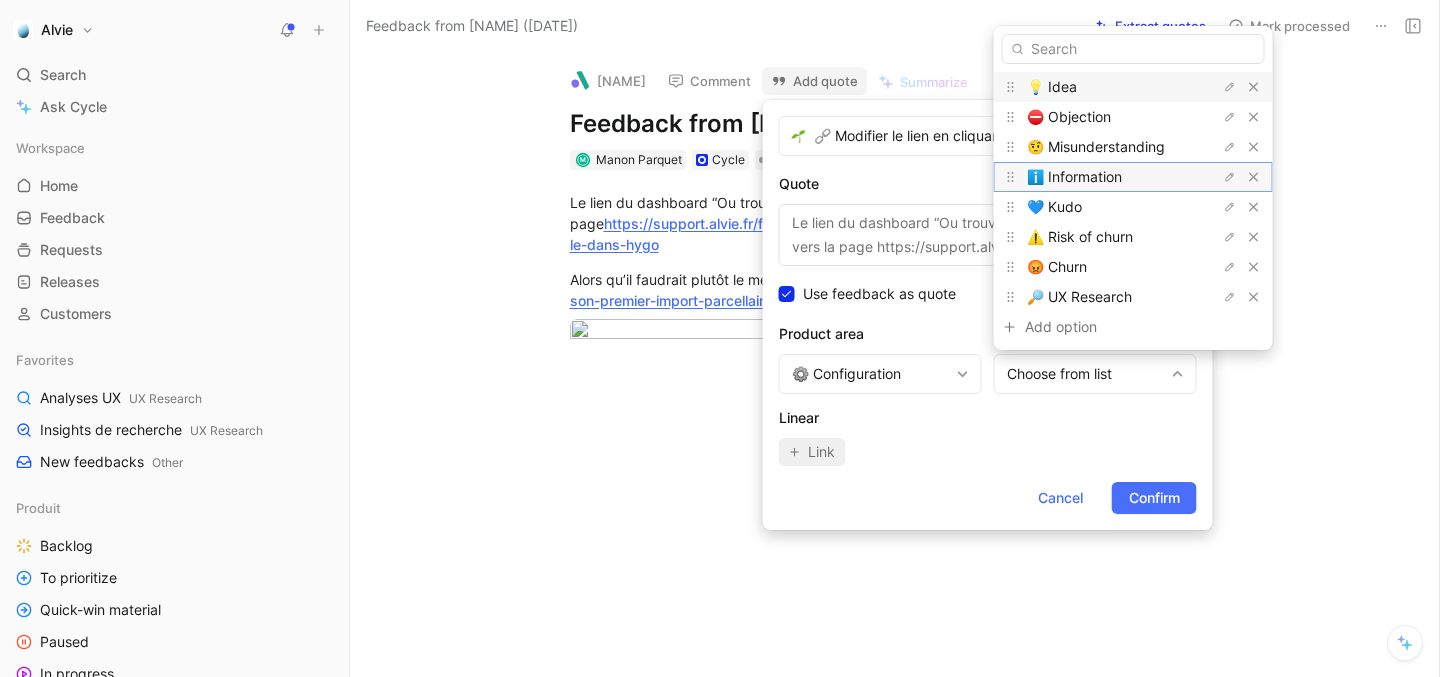 click on "ℹ️ Information" at bounding box center [1074, 176] 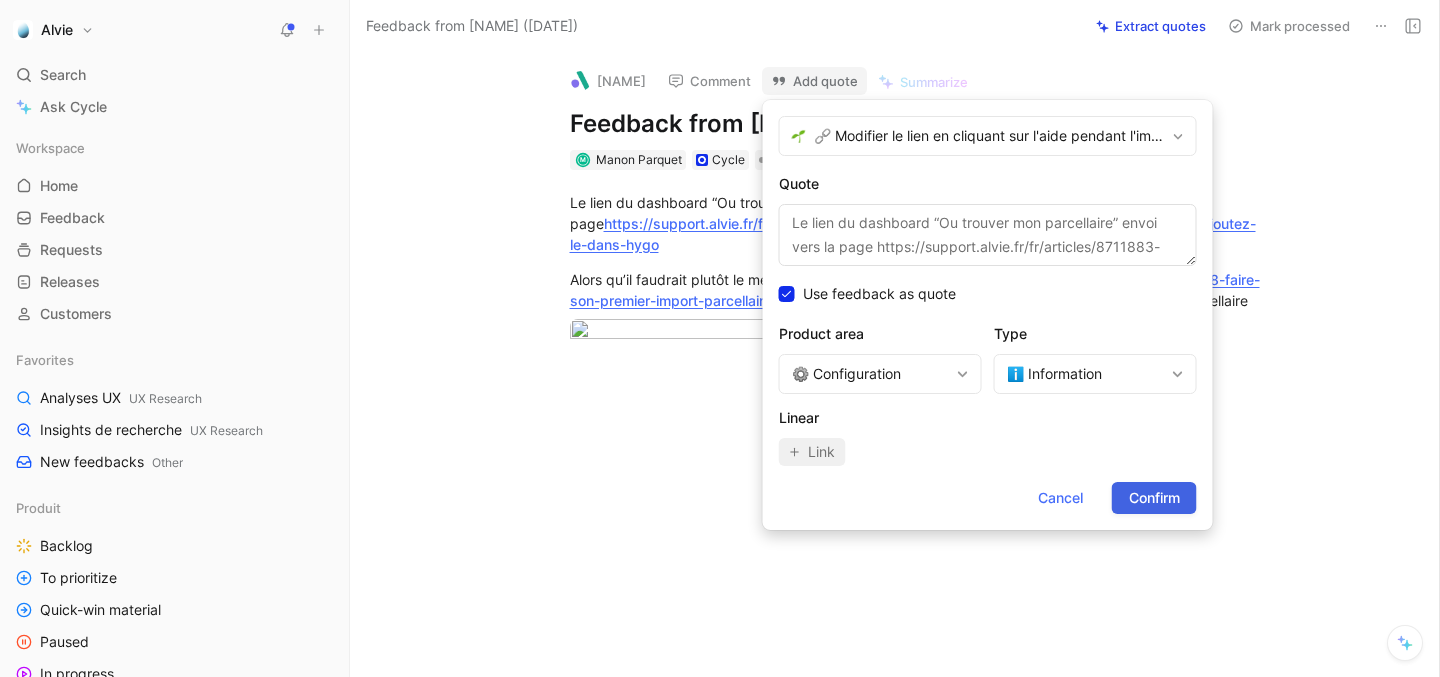 click on "Confirm" at bounding box center [1154, 498] 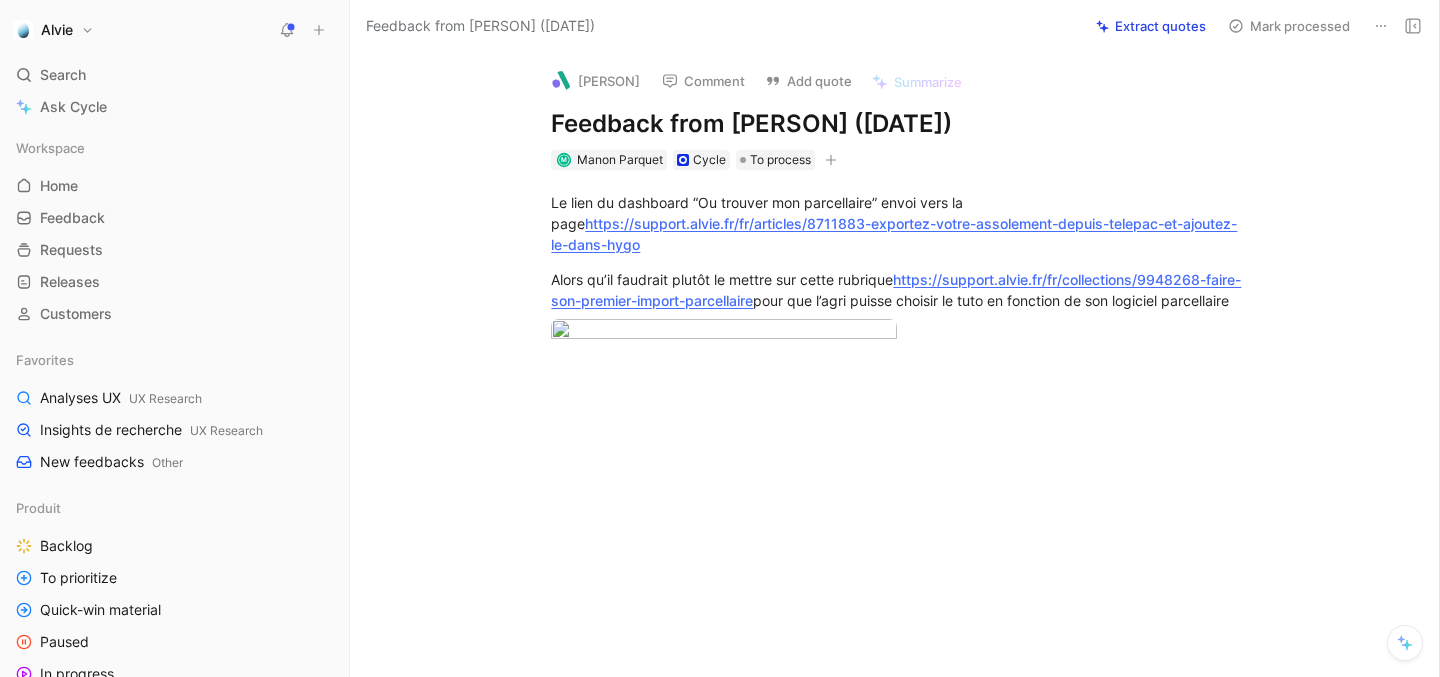 scroll, scrollTop: 0, scrollLeft: 0, axis: both 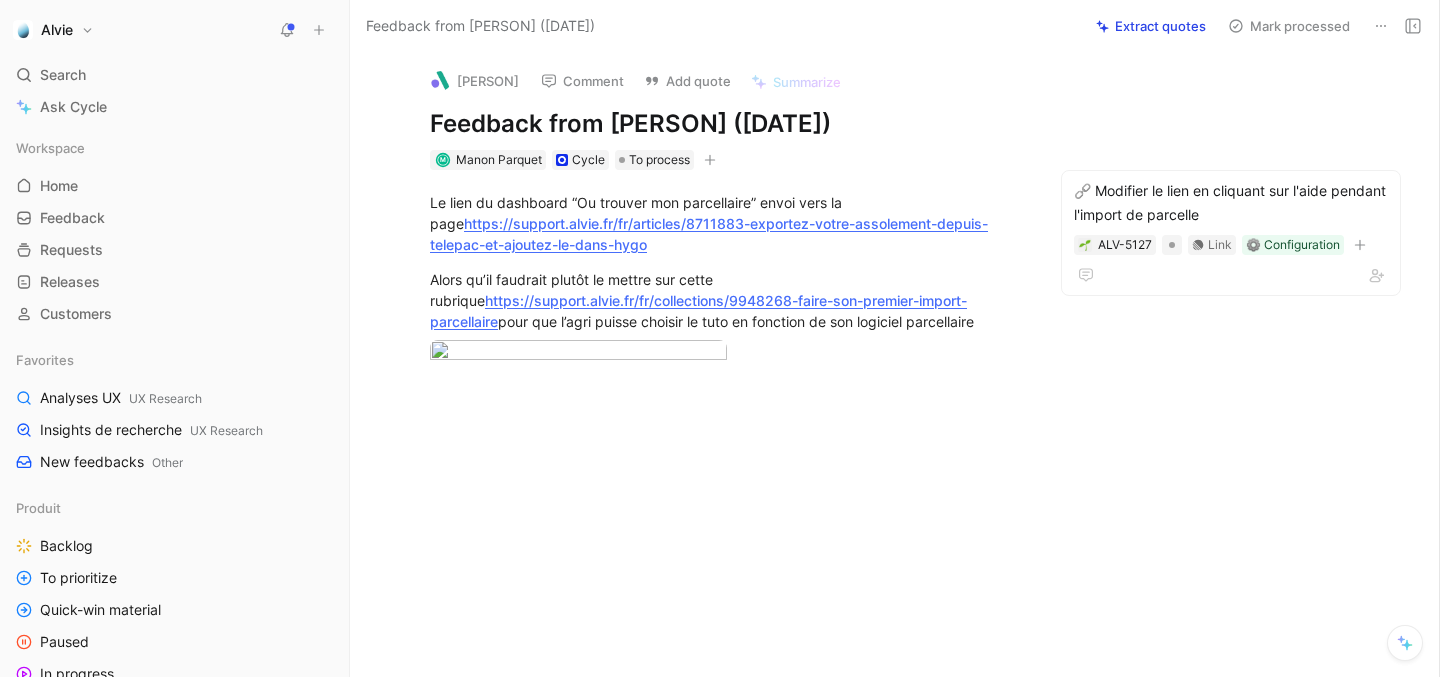 click 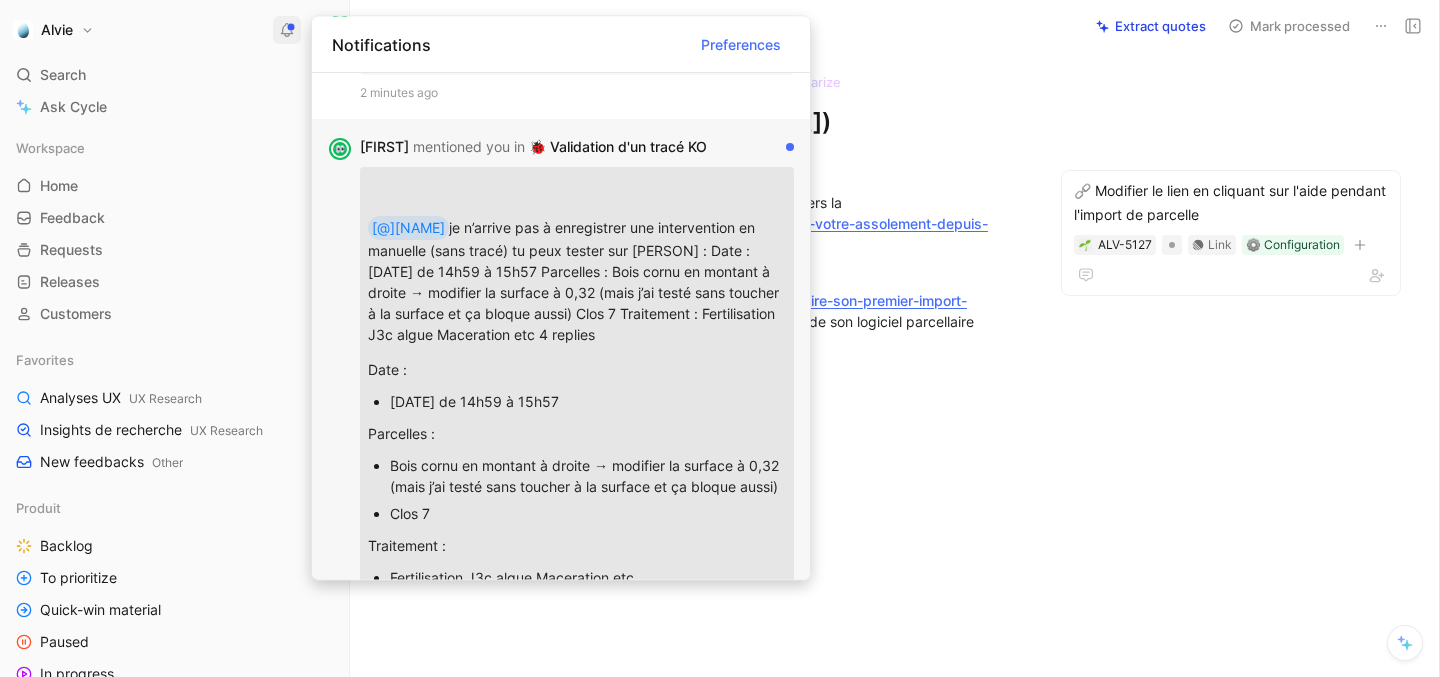 scroll, scrollTop: 0, scrollLeft: 0, axis: both 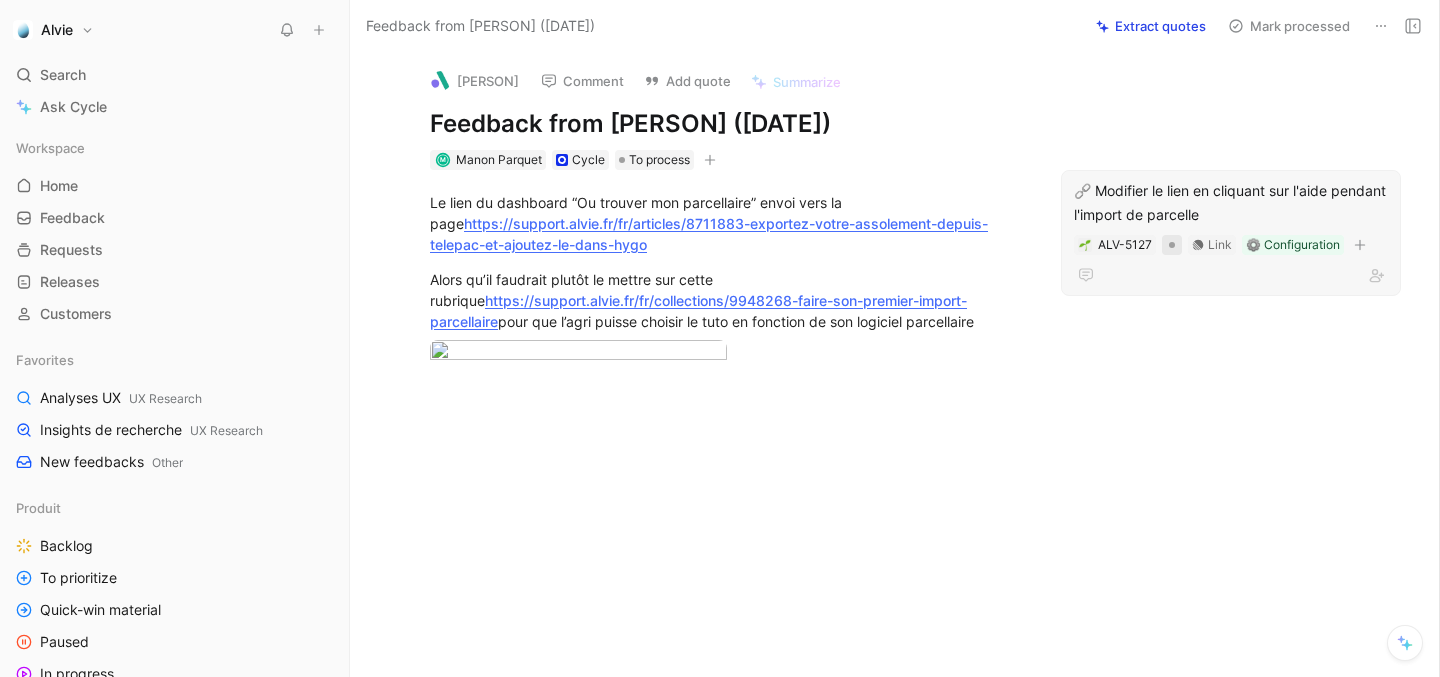 click at bounding box center (1172, 245) 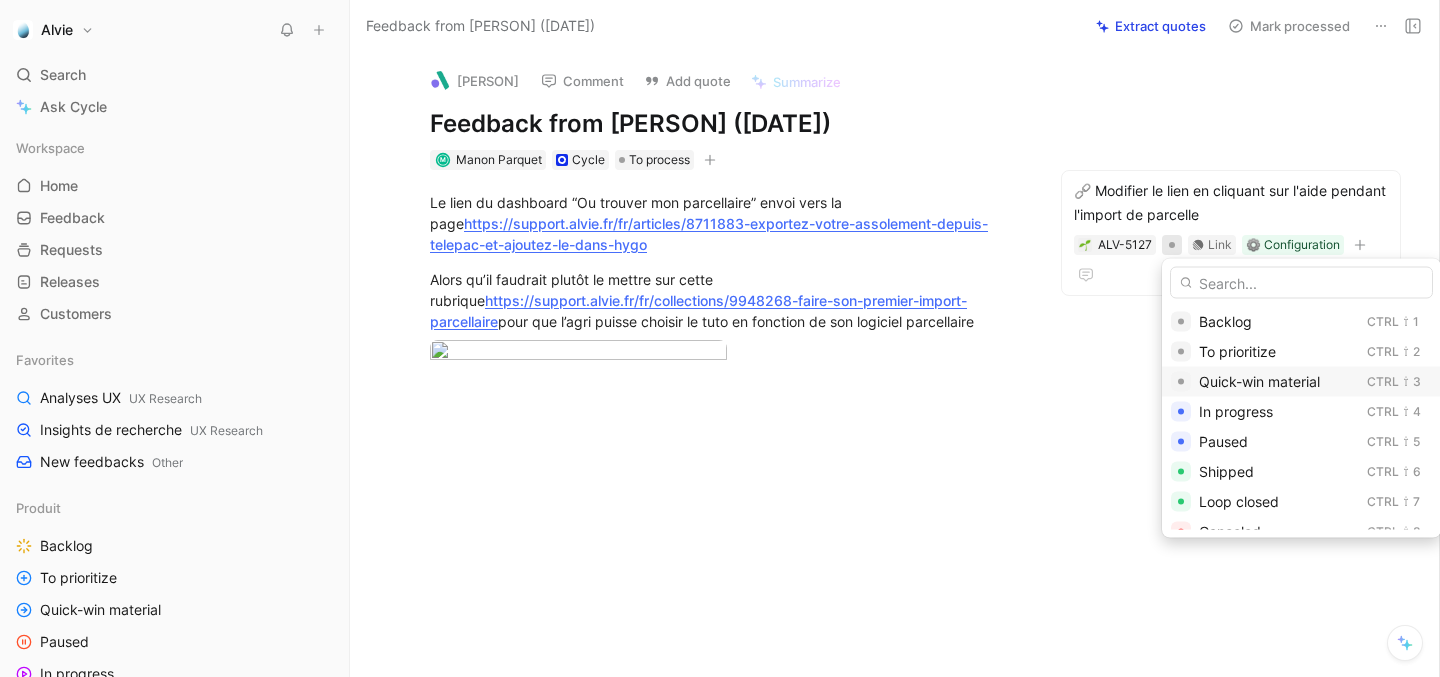 click on "Quick-win material" at bounding box center (1259, 381) 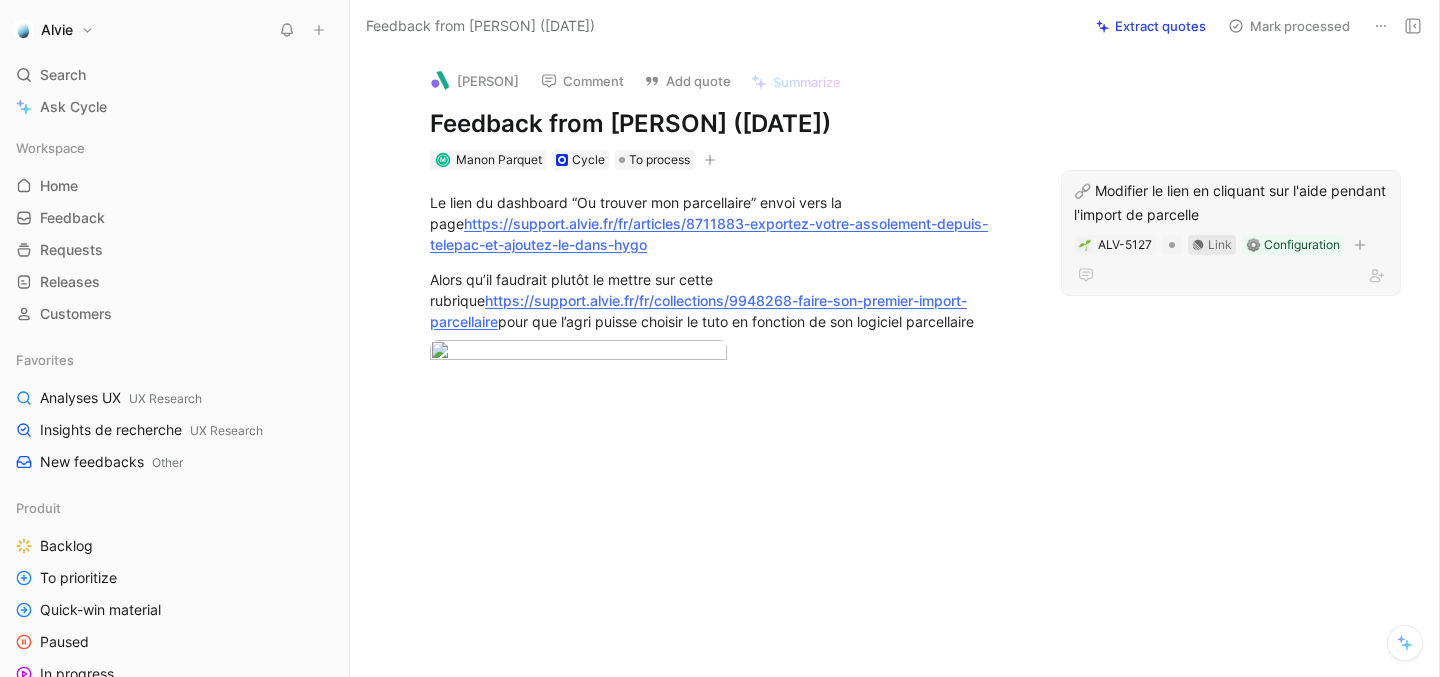 click on "Link" at bounding box center [1212, 245] 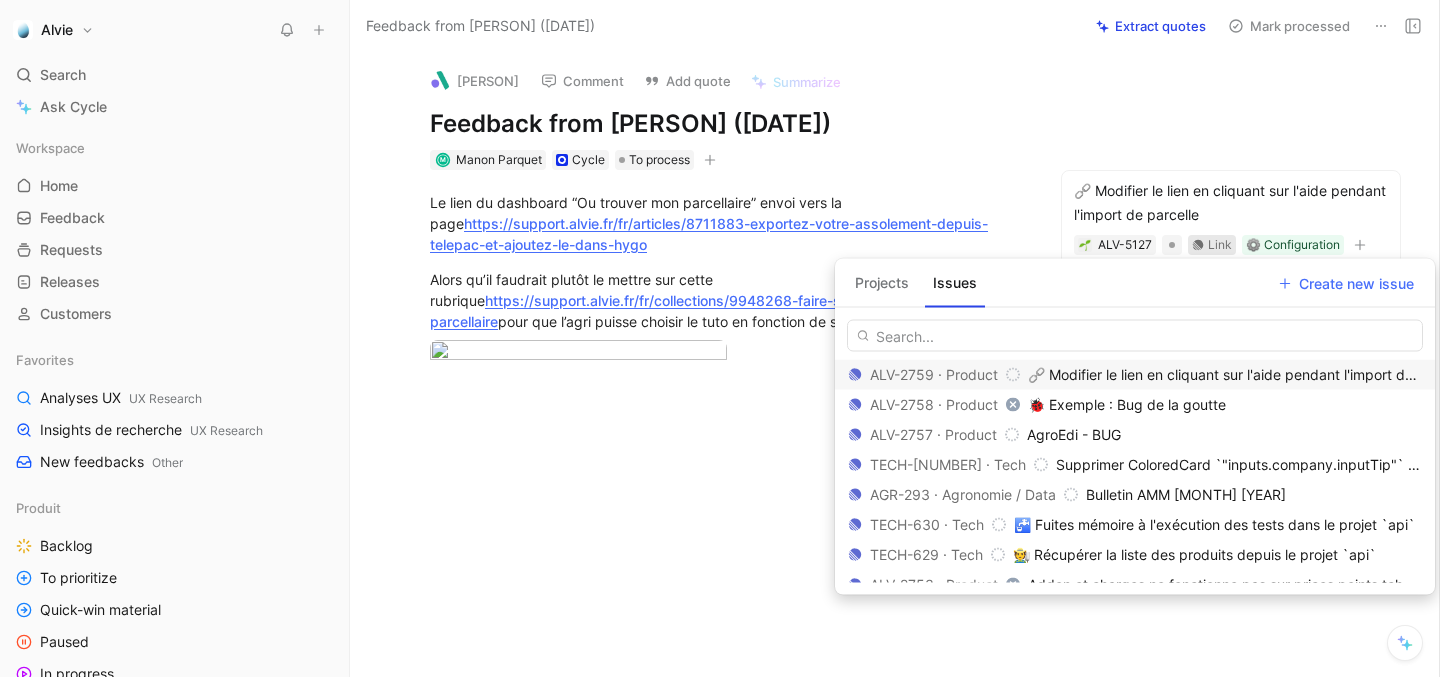 click on "🔗 Modifier le lien en cliquant sur l'aide pendant l'import de parcelle" at bounding box center (1248, 374) 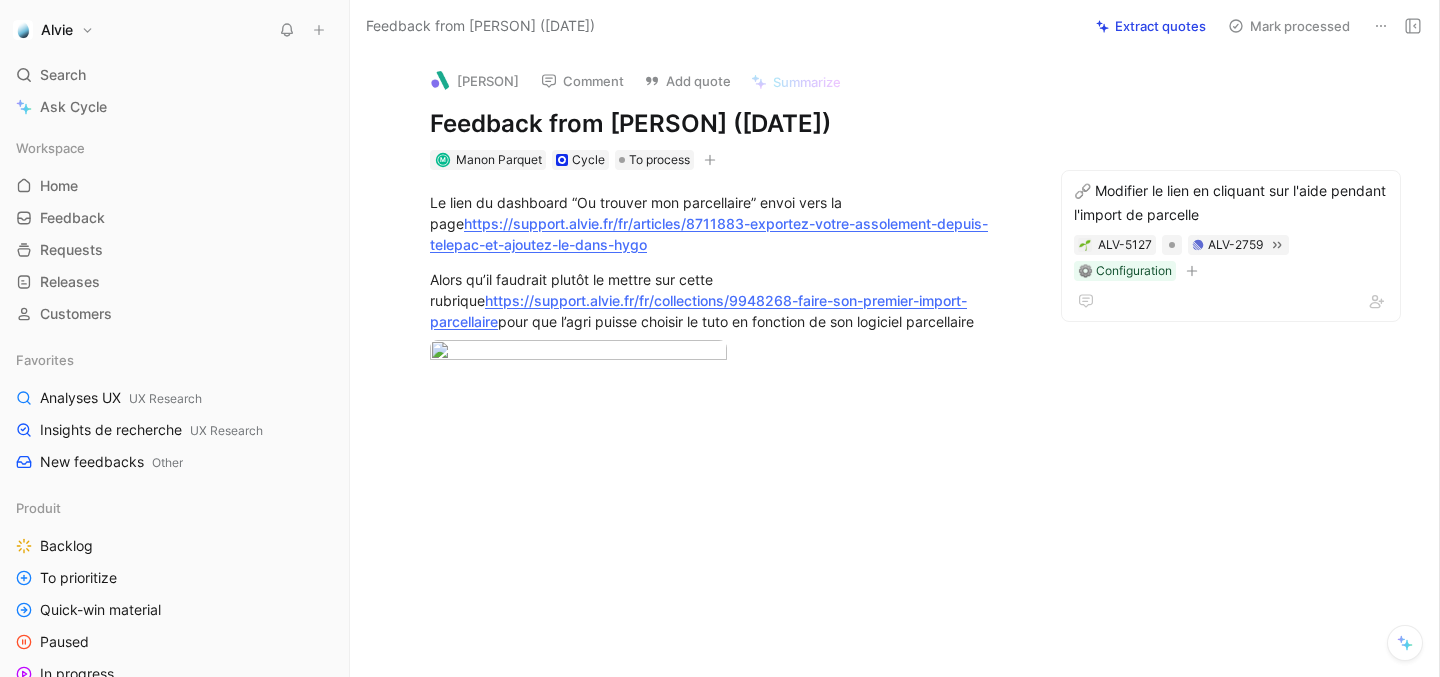 click on "Mark processed" at bounding box center [1289, 26] 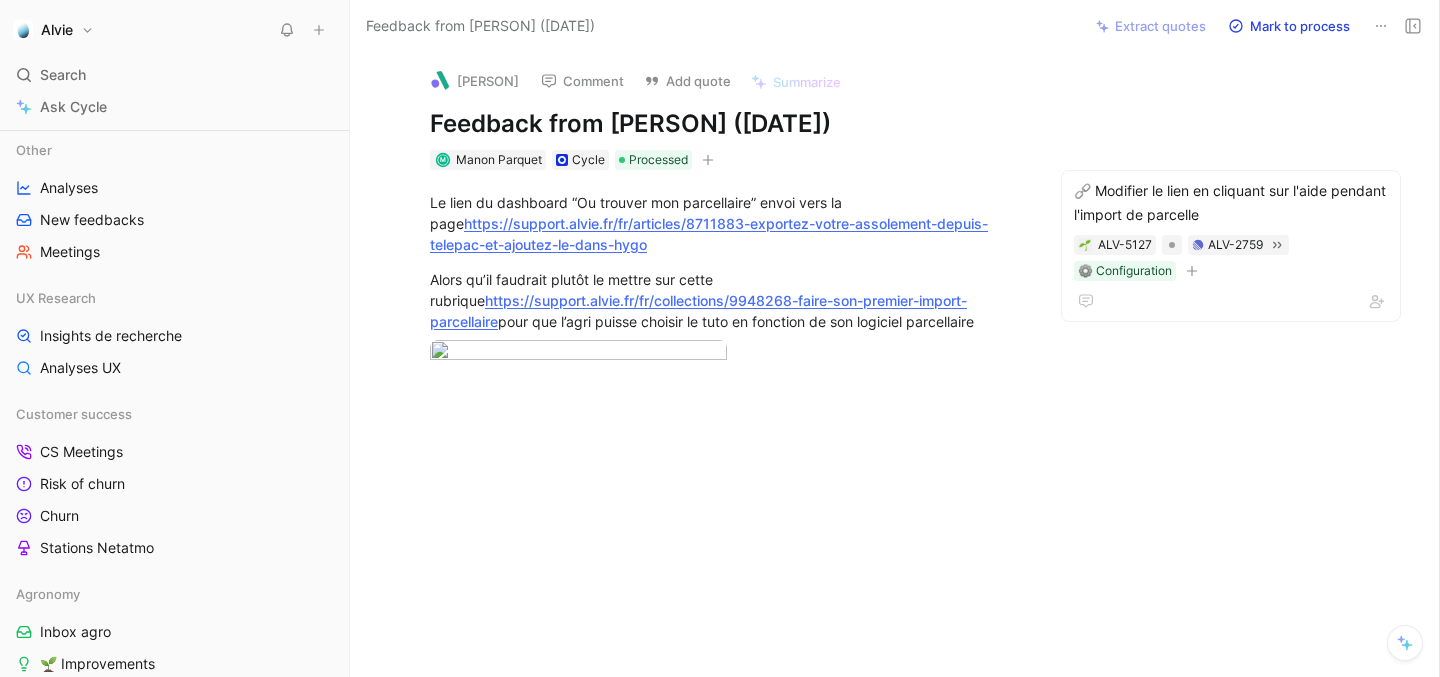 scroll, scrollTop: 589, scrollLeft: 0, axis: vertical 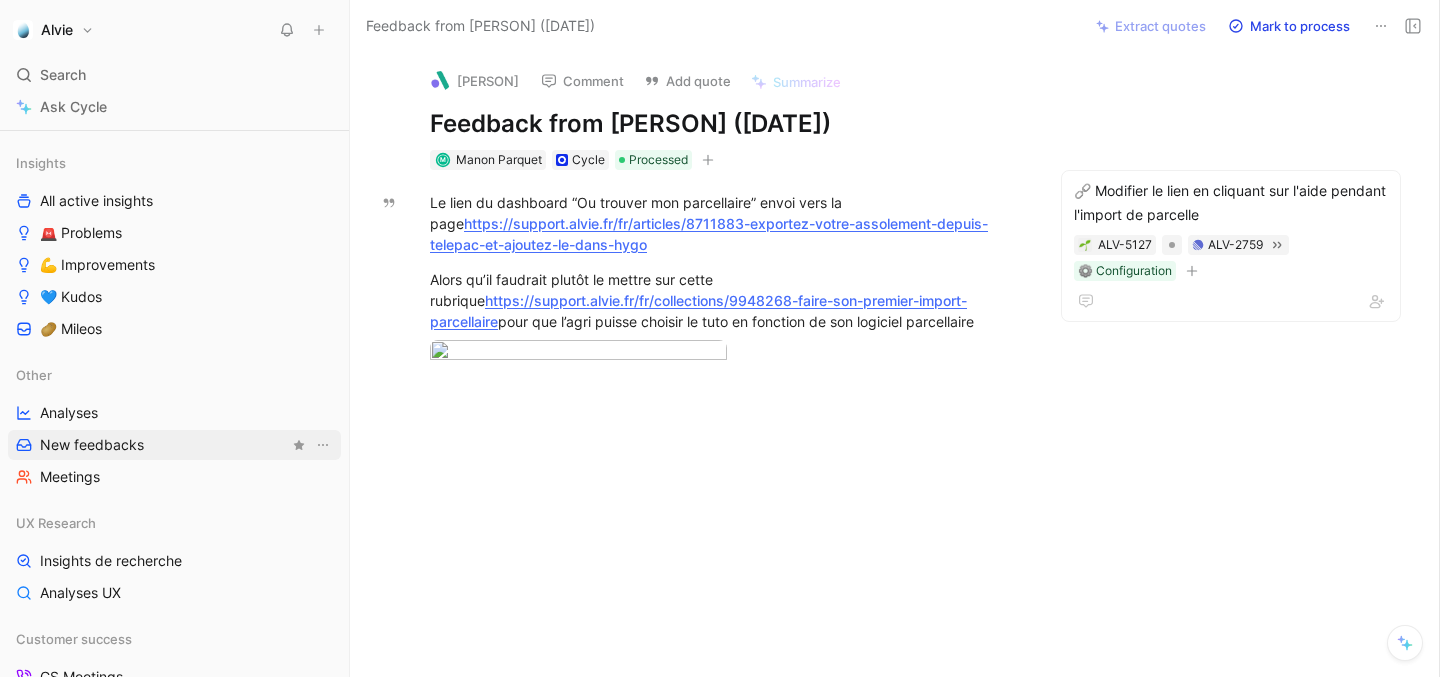 click on "New feedbacks" at bounding box center [92, 445] 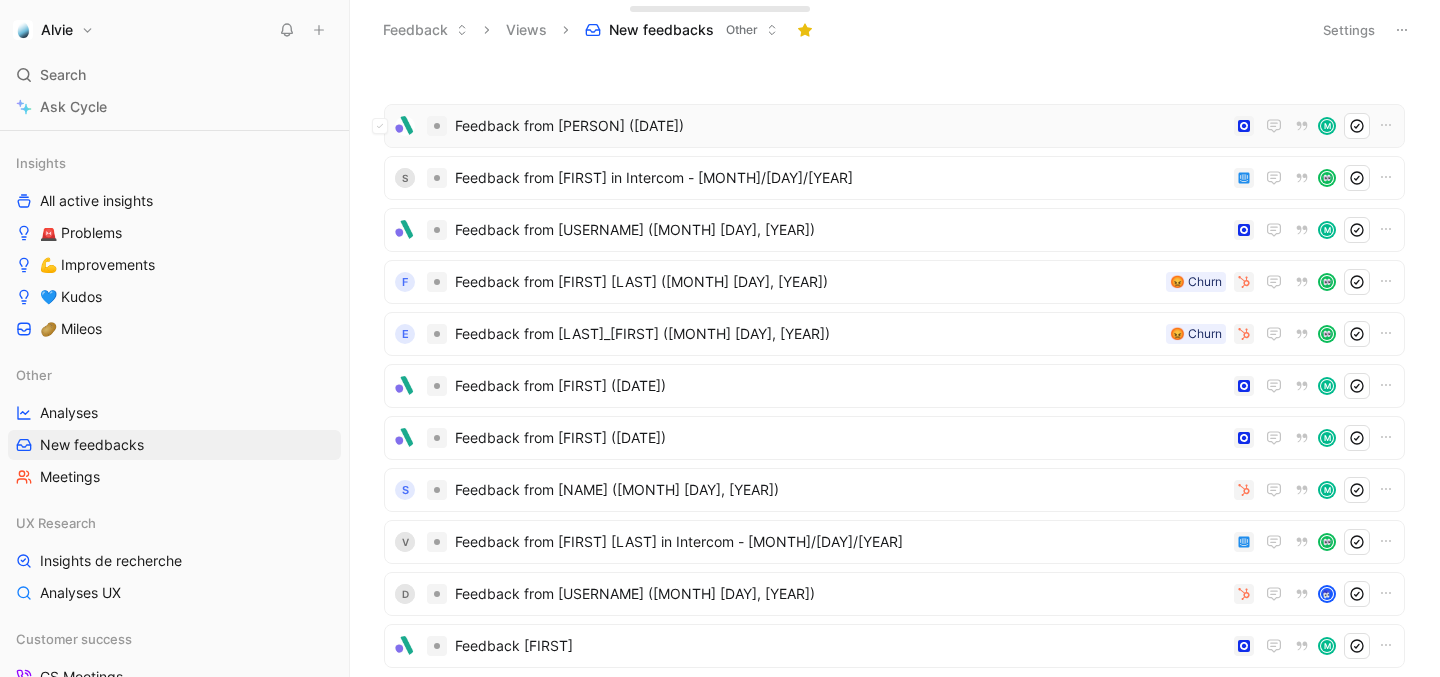 click on "Feedback from [PERSON] ([DATE])" at bounding box center (840, 126) 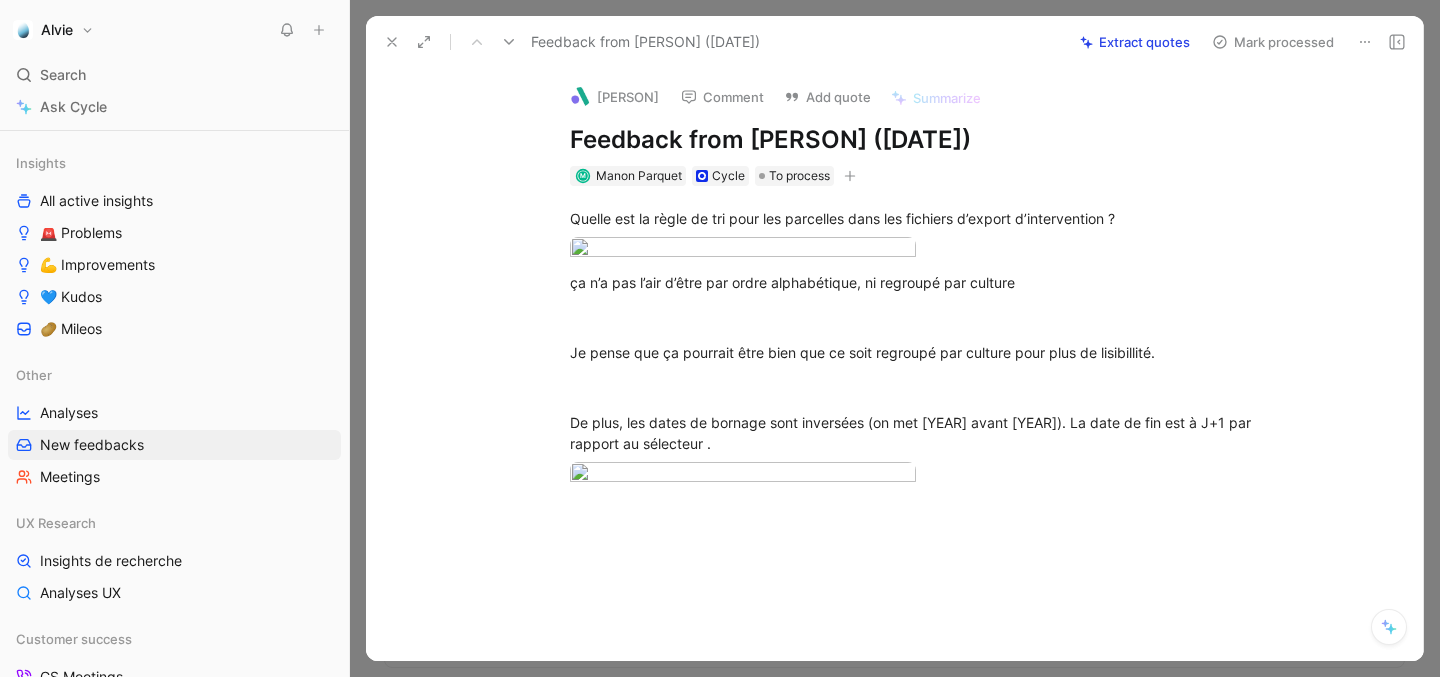 click 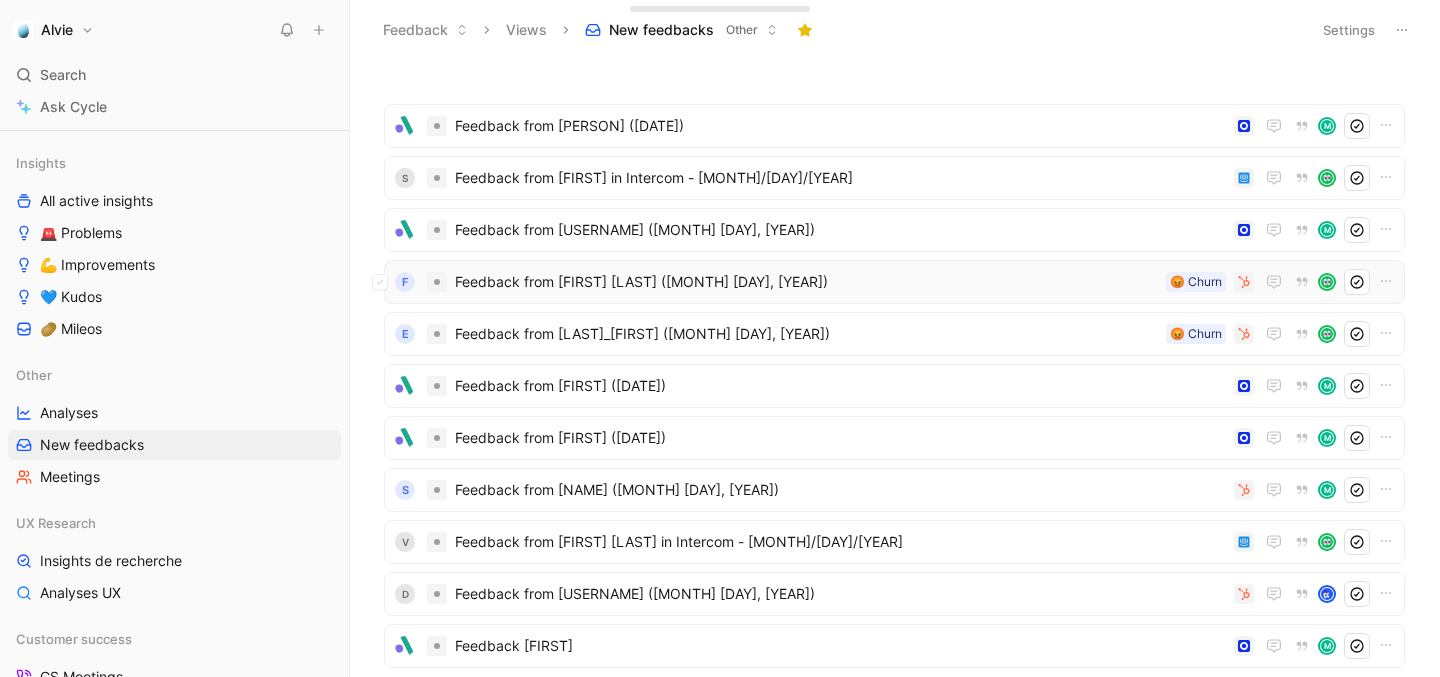 click on "Feedback from [NAME] ([DATE]) 😡 Churn" at bounding box center (894, 282) 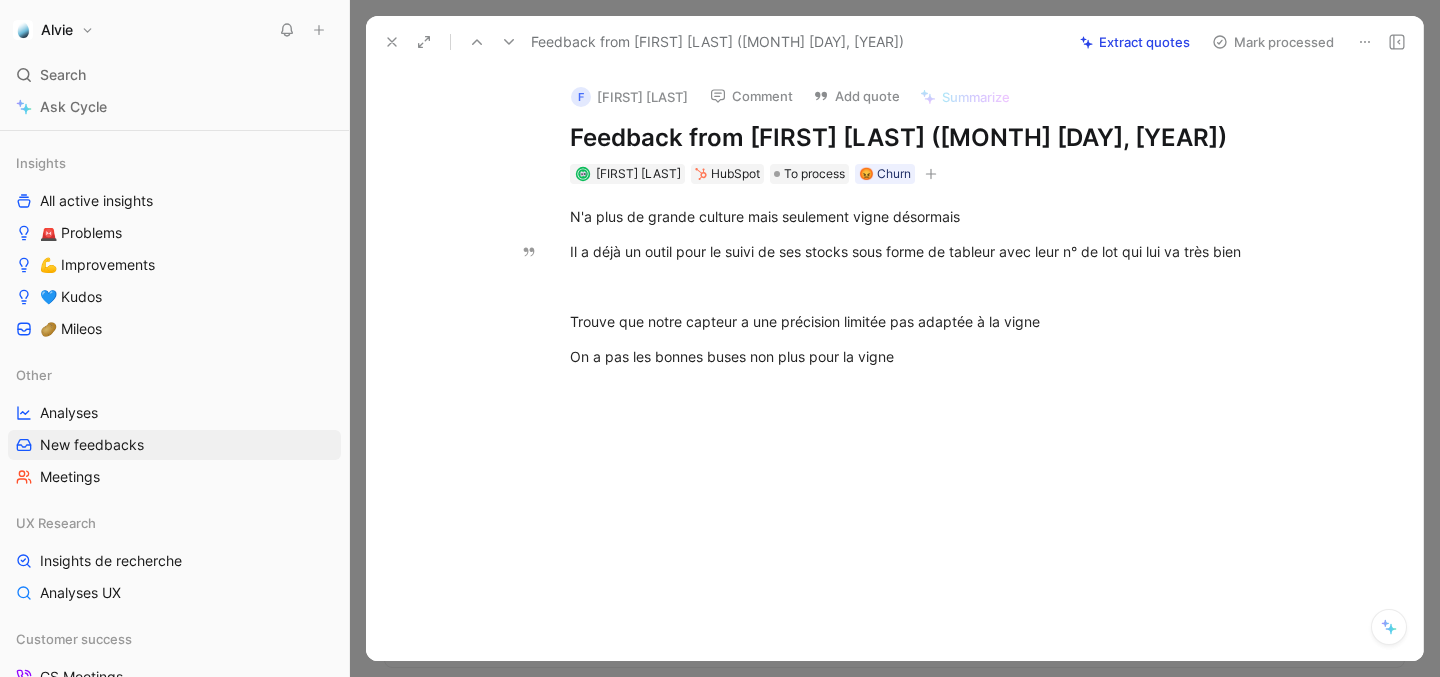 click at bounding box center (392, 42) 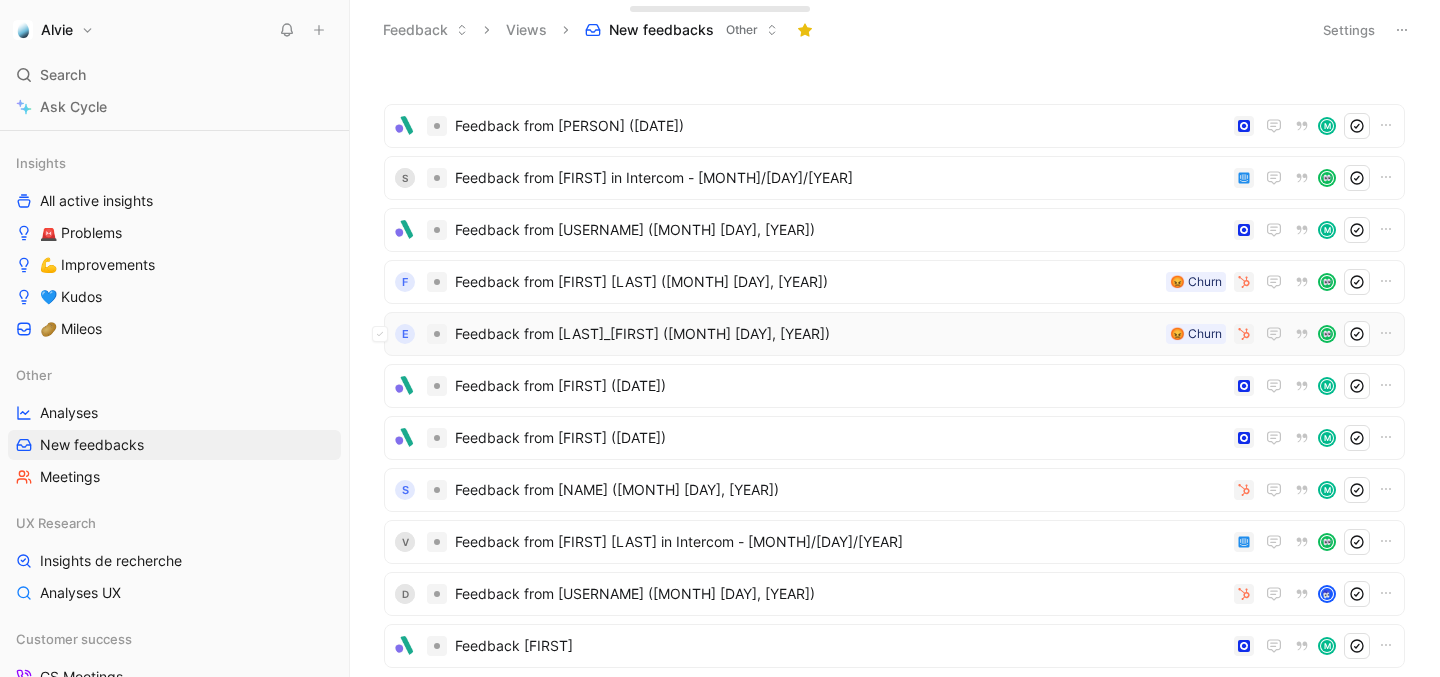 click on "Feedback from [LAST]_[FIRST] ([MONTH] [DAY], [YEAR])" at bounding box center [806, 334] 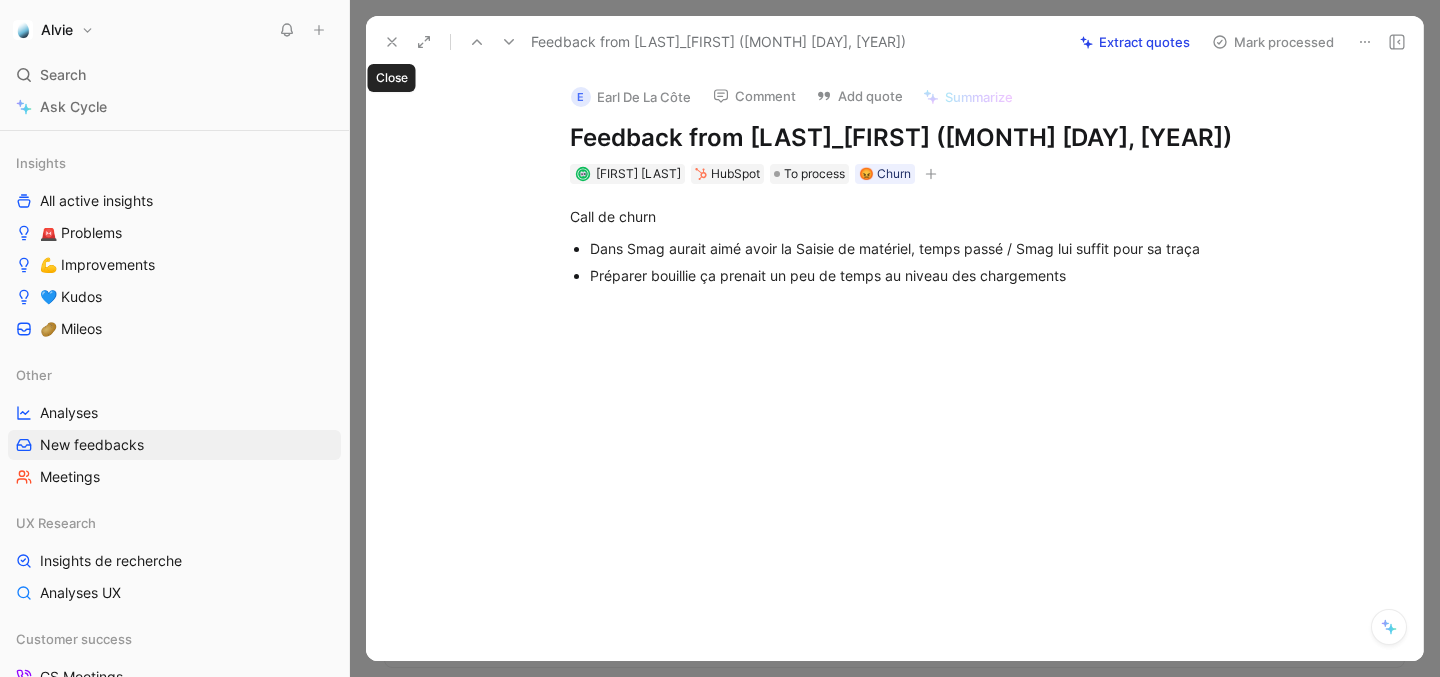 click 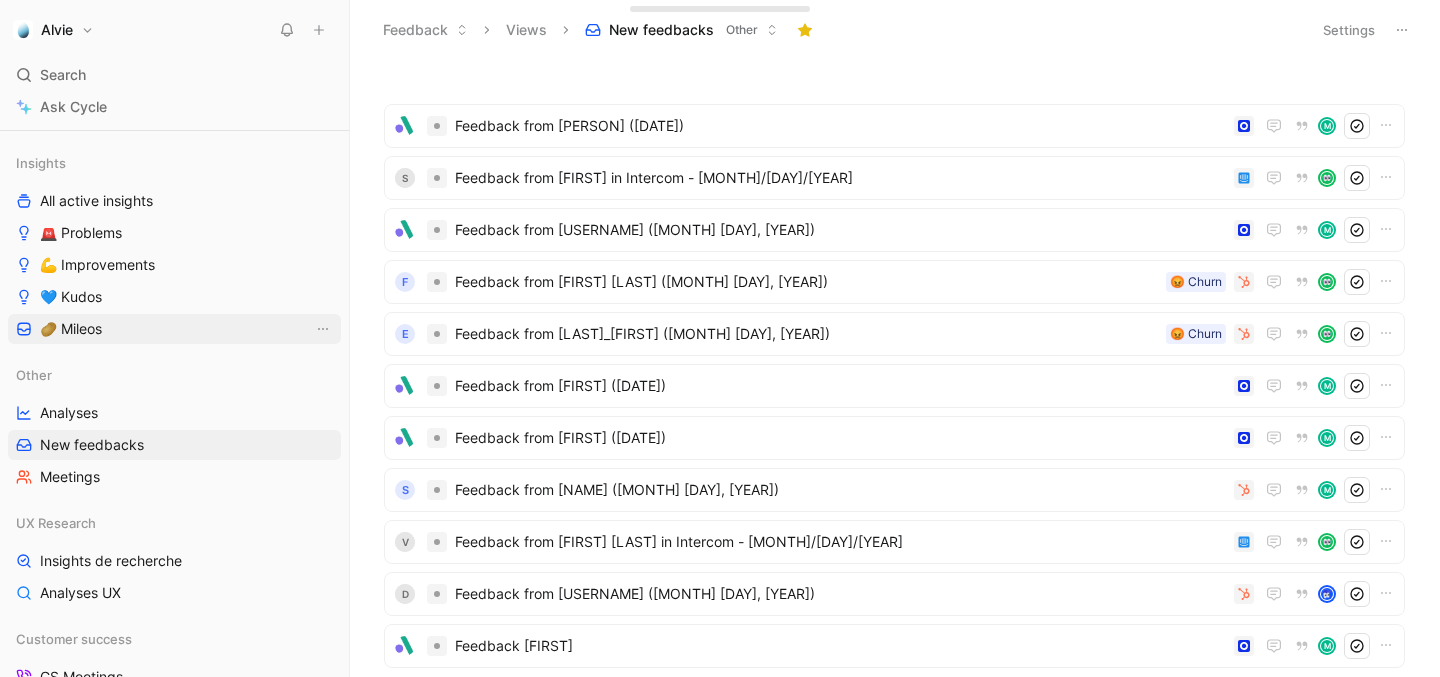 scroll, scrollTop: 0, scrollLeft: 0, axis: both 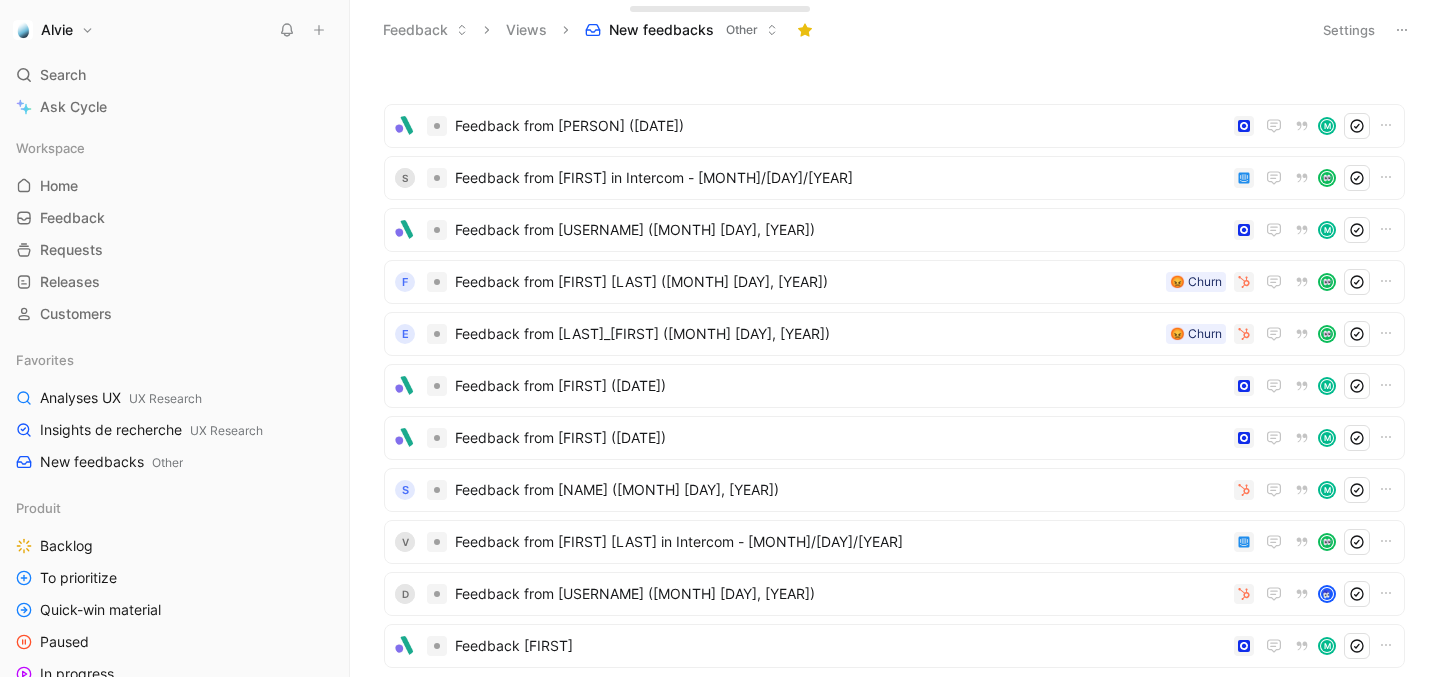 click at bounding box center (287, 30) 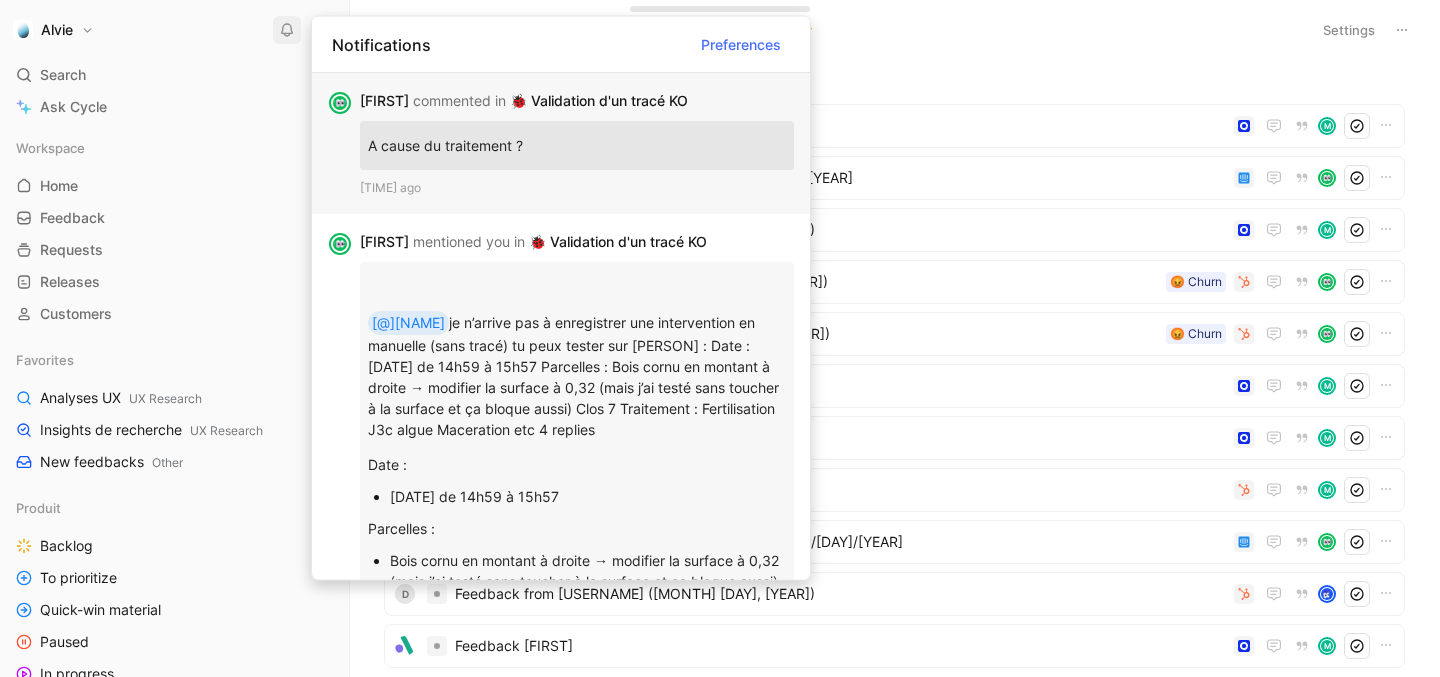 click on "A cause du traitement ?" at bounding box center (577, 145) 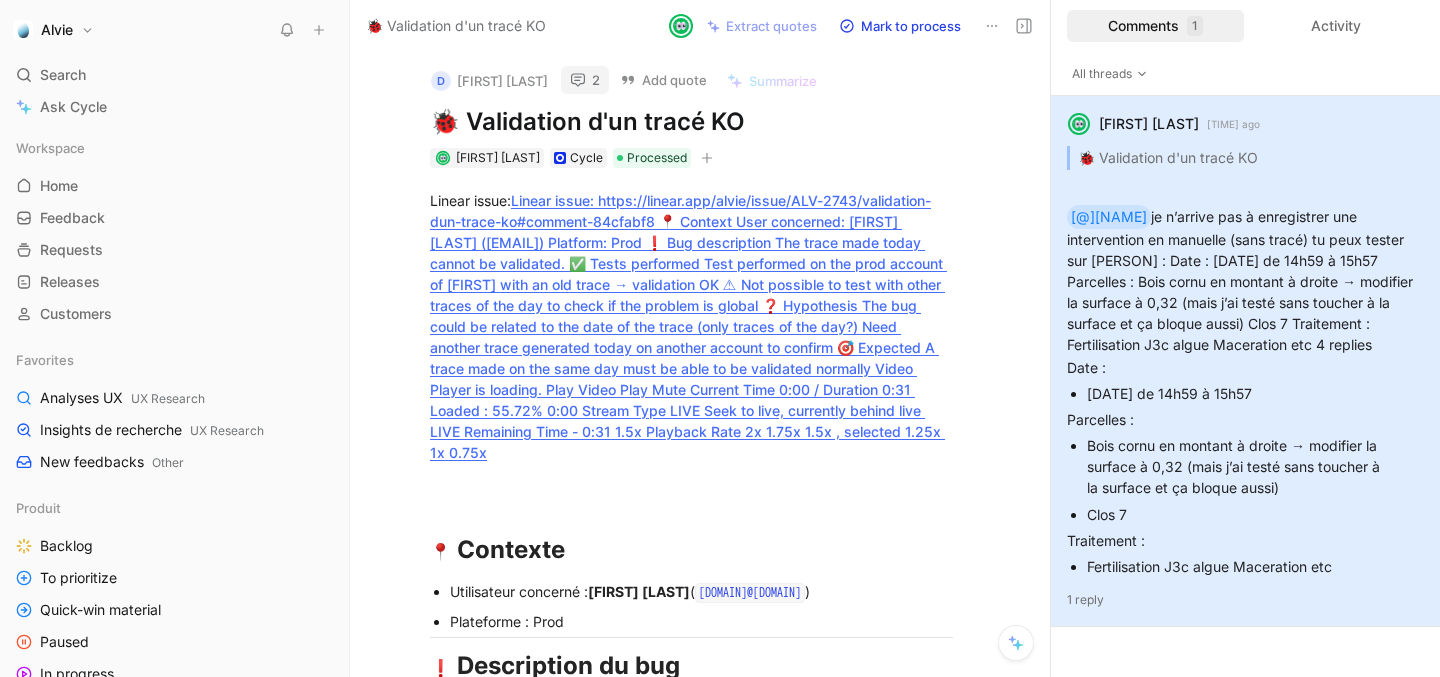 scroll, scrollTop: 14, scrollLeft: 0, axis: vertical 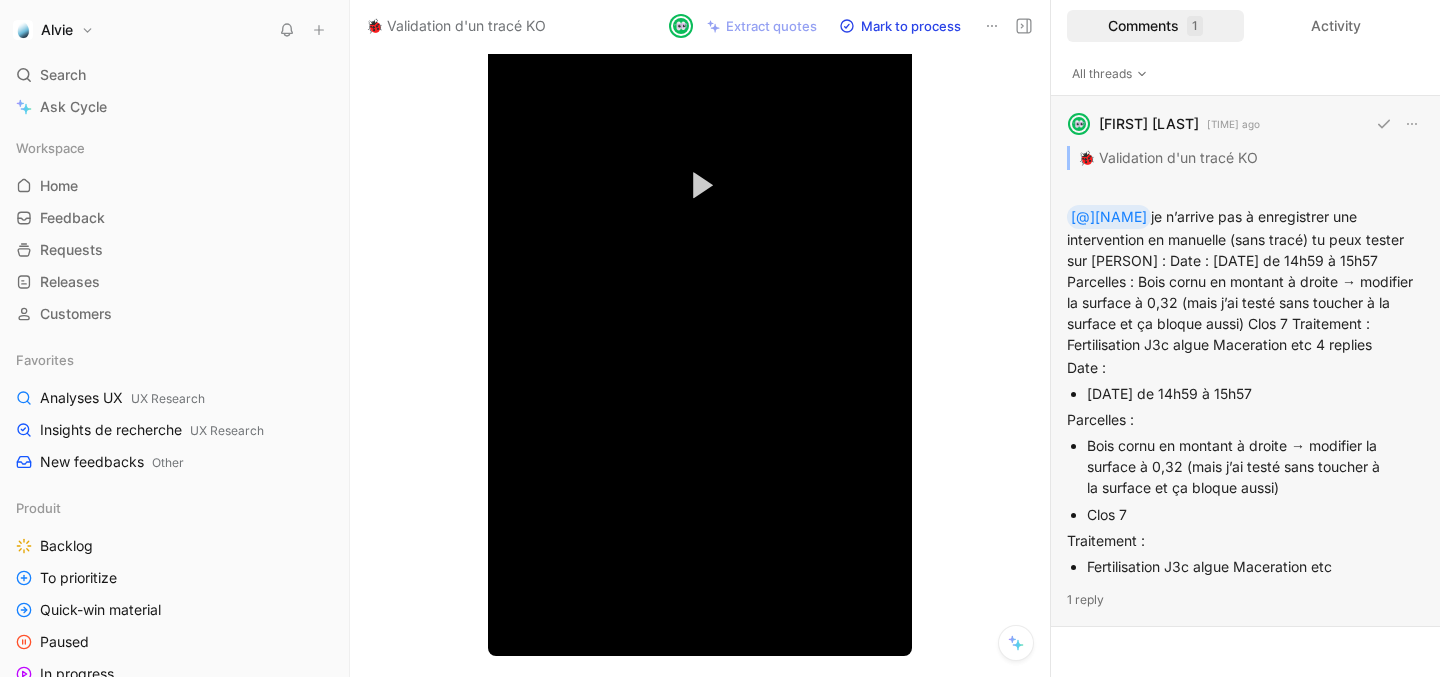 click on "[FIRST] [LAST] [MINUTES] ago 🐞 Validation d'un tracé KO @[FIRST] je n’arrive pas à enregistrer une intervention en manuelle (sans tracé) tu peux tester sur [FIRST] [LAST] : Date : [DAY] [MONTH] [YEAR] de [HOUR]h[MINUTE] à [HOUR]h[MINUTE] Parcelles : Bois cornu en montant à droite → modifier la surface à 0,32 (mais j’ai testé sans toucher à la surface et ça bloque aussi) Clos 7 Traitement : Fertilisation J3c algue Maceration etc [REPLIES] reply" at bounding box center (1245, 361) 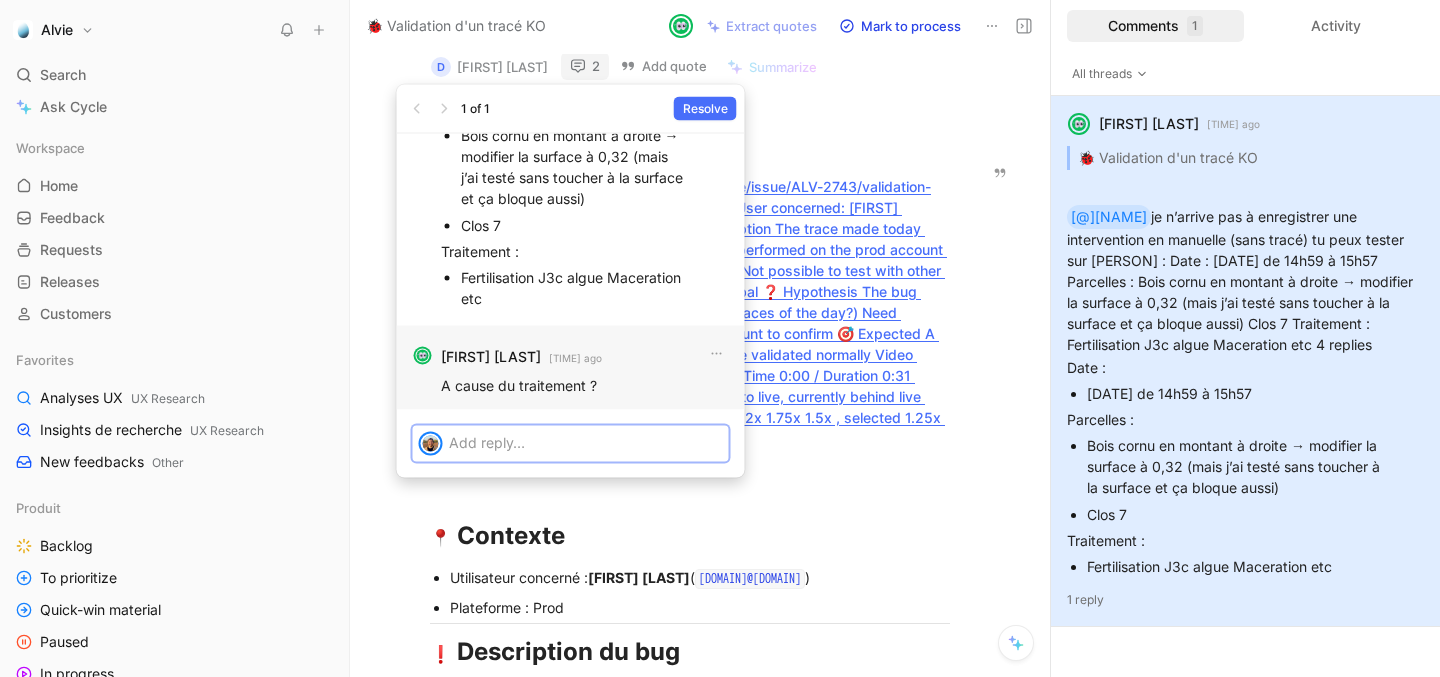 type 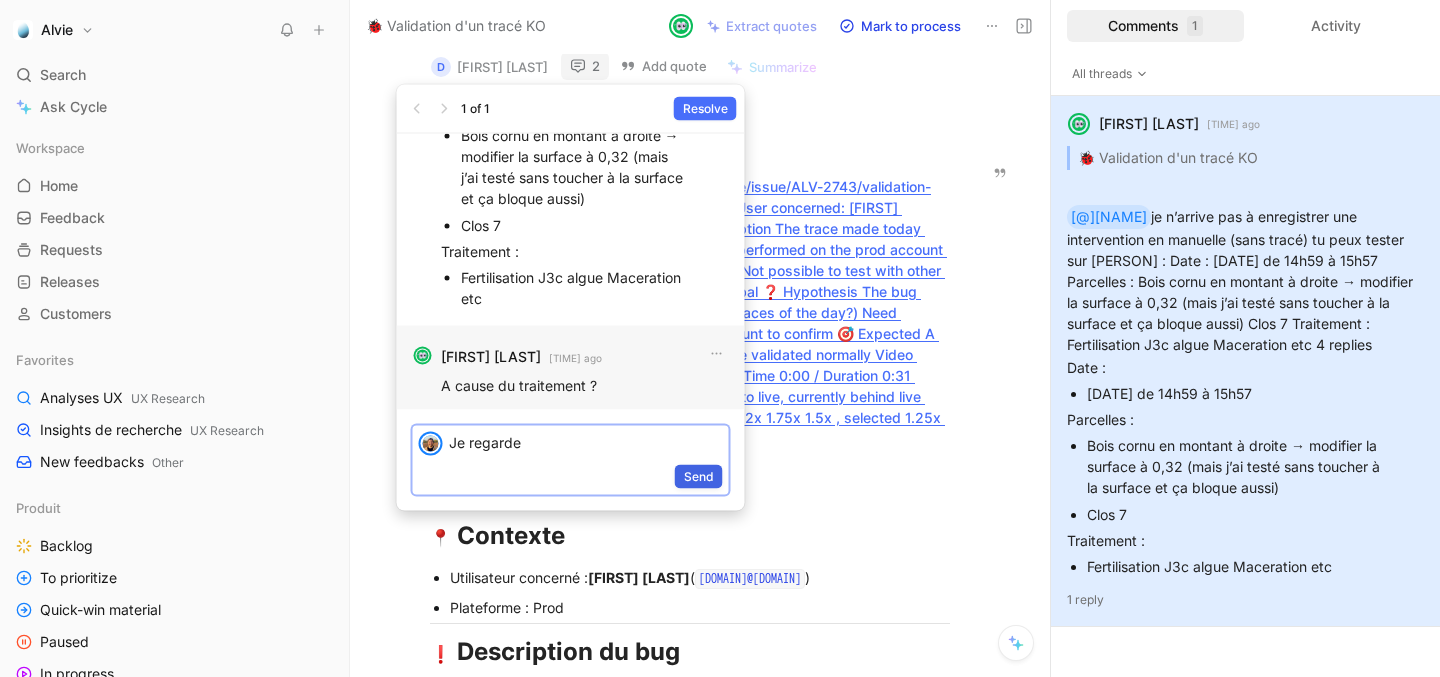 click on "Send" at bounding box center [699, 476] 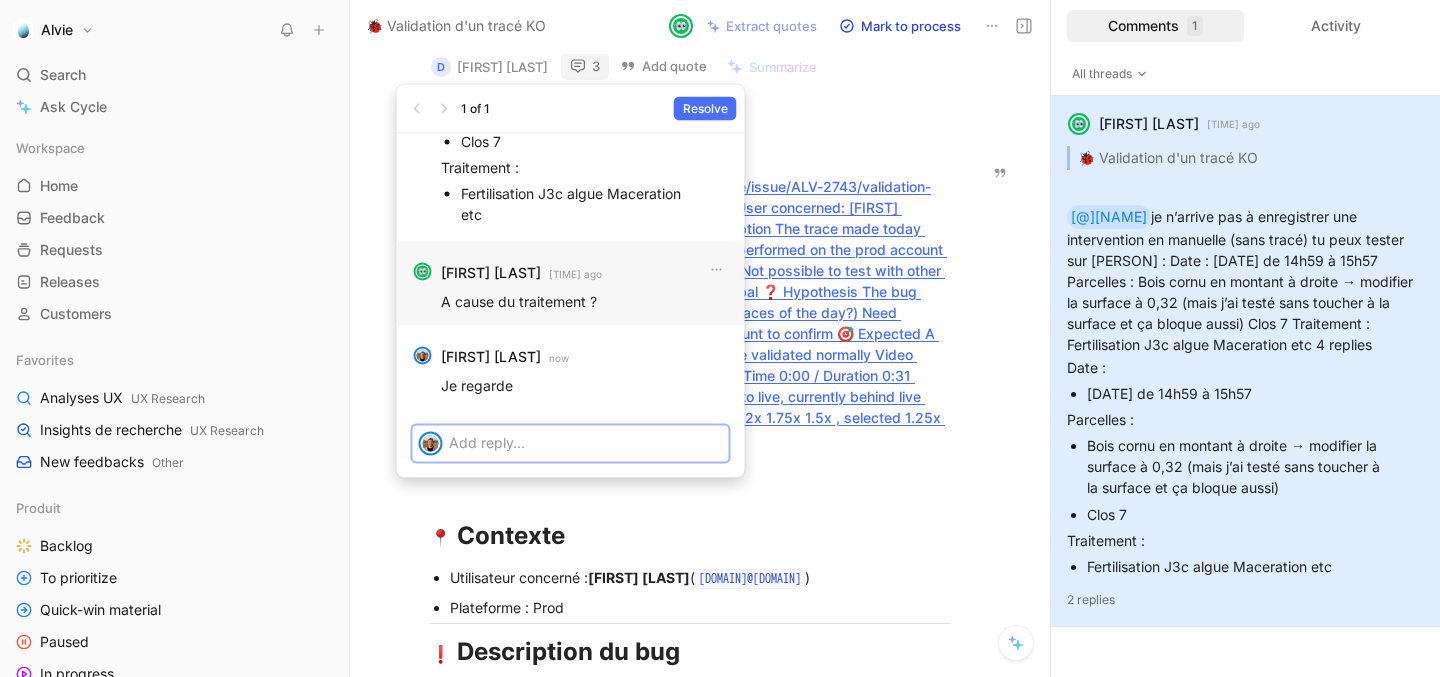 click at bounding box center (571, 443) 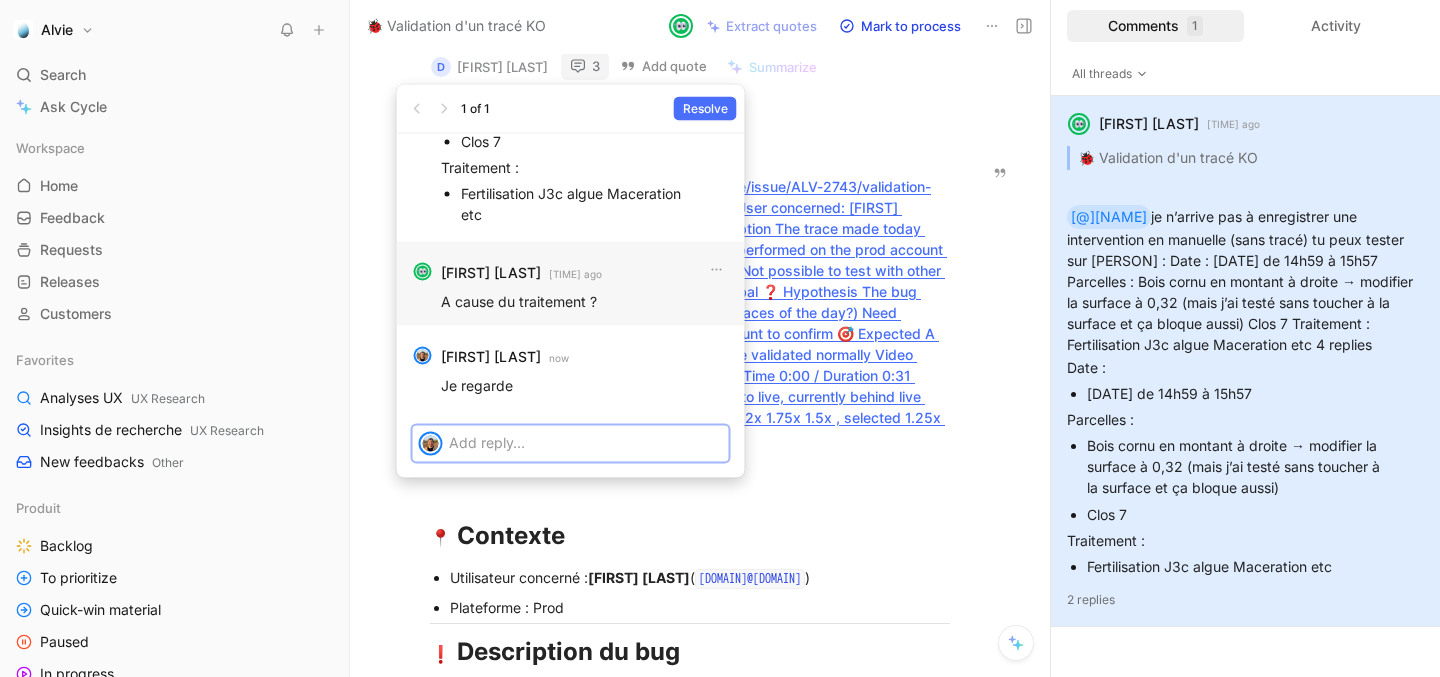 click at bounding box center [589, 441] 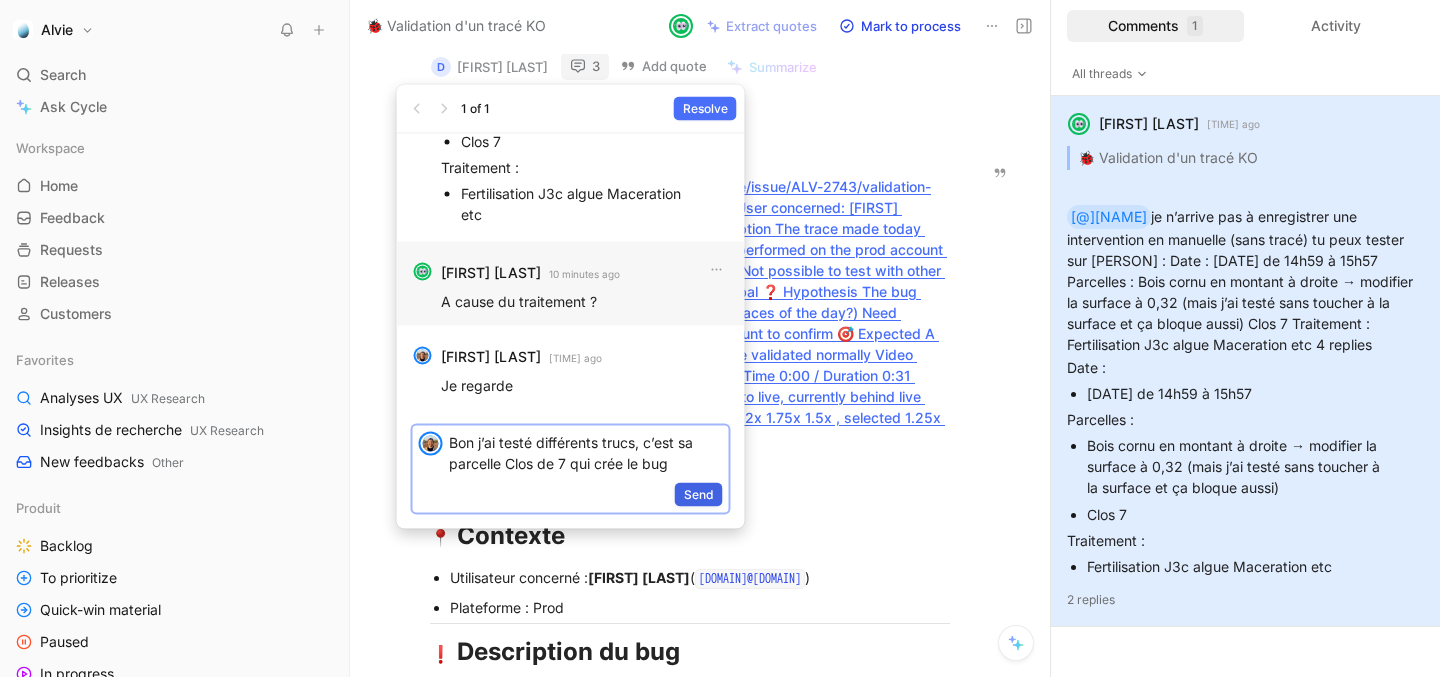 click on "Send" at bounding box center [699, 494] 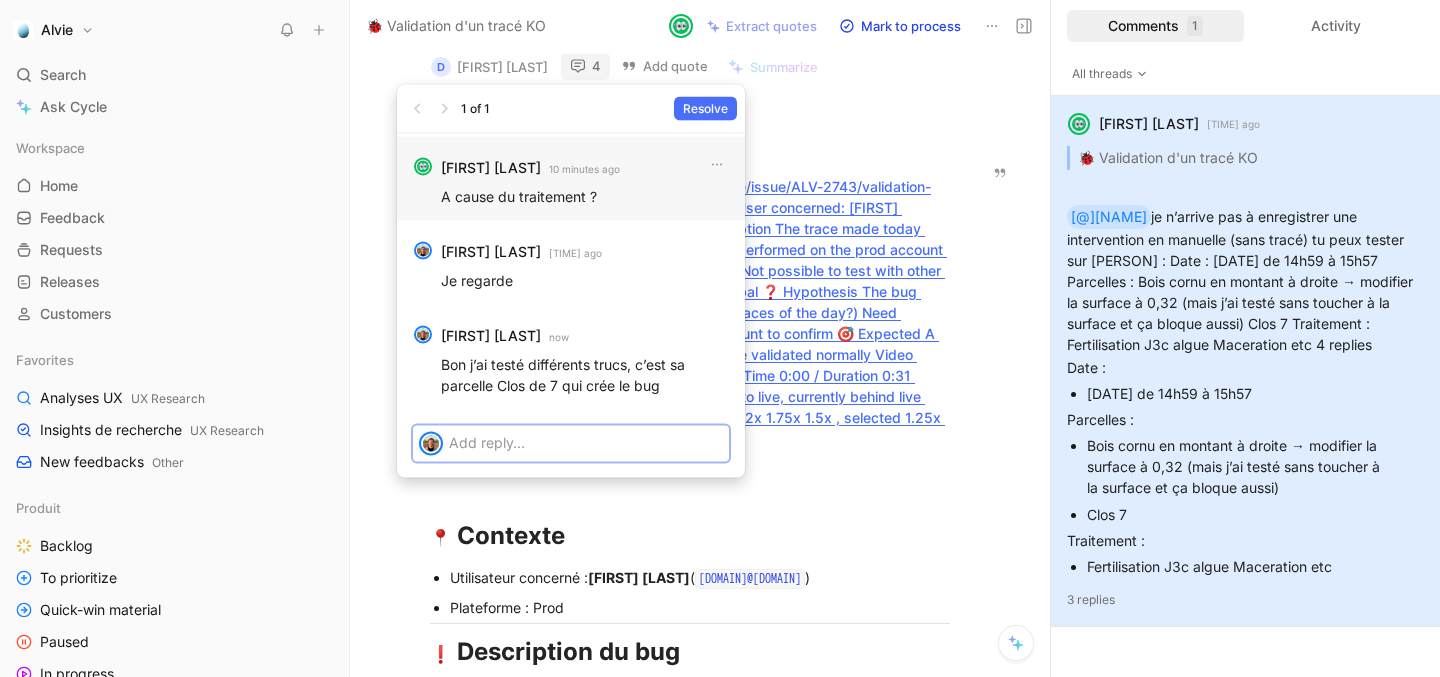 click at bounding box center (586, 441) 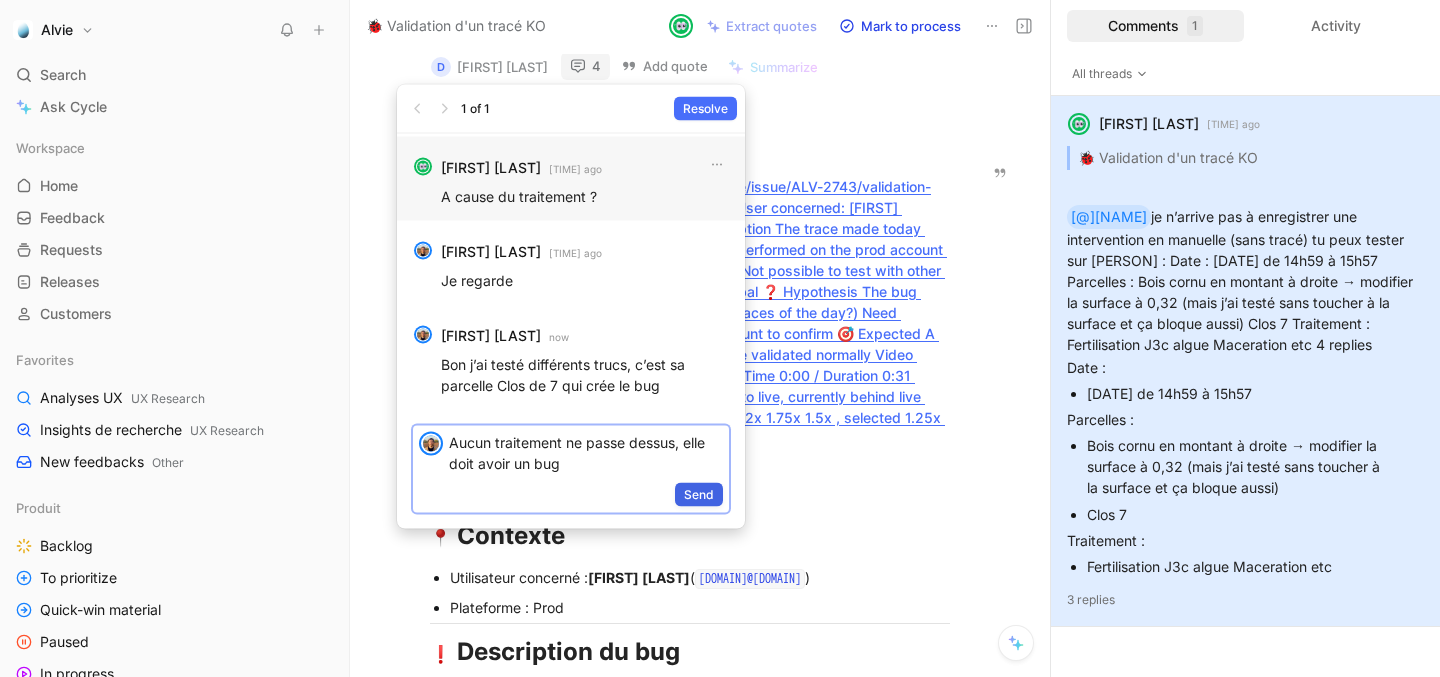 click on "Send" at bounding box center [699, 494] 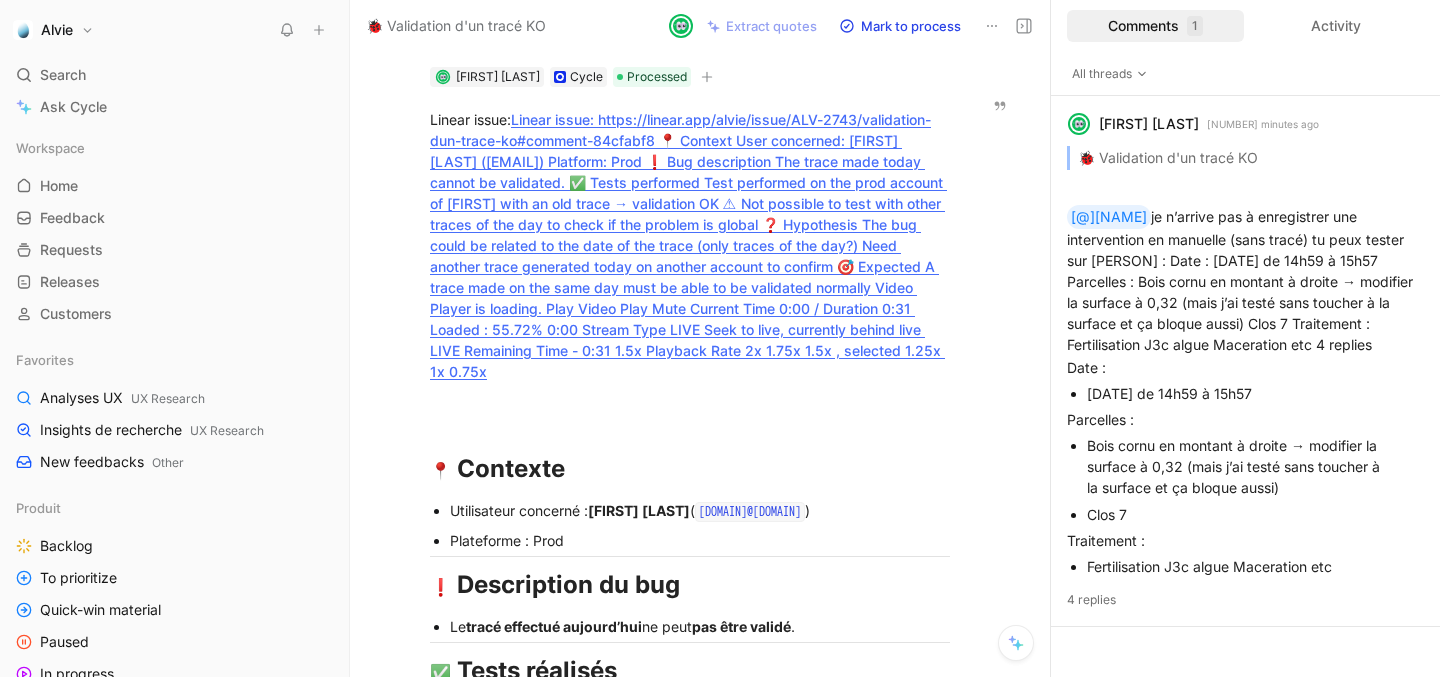 scroll, scrollTop: 0, scrollLeft: 0, axis: both 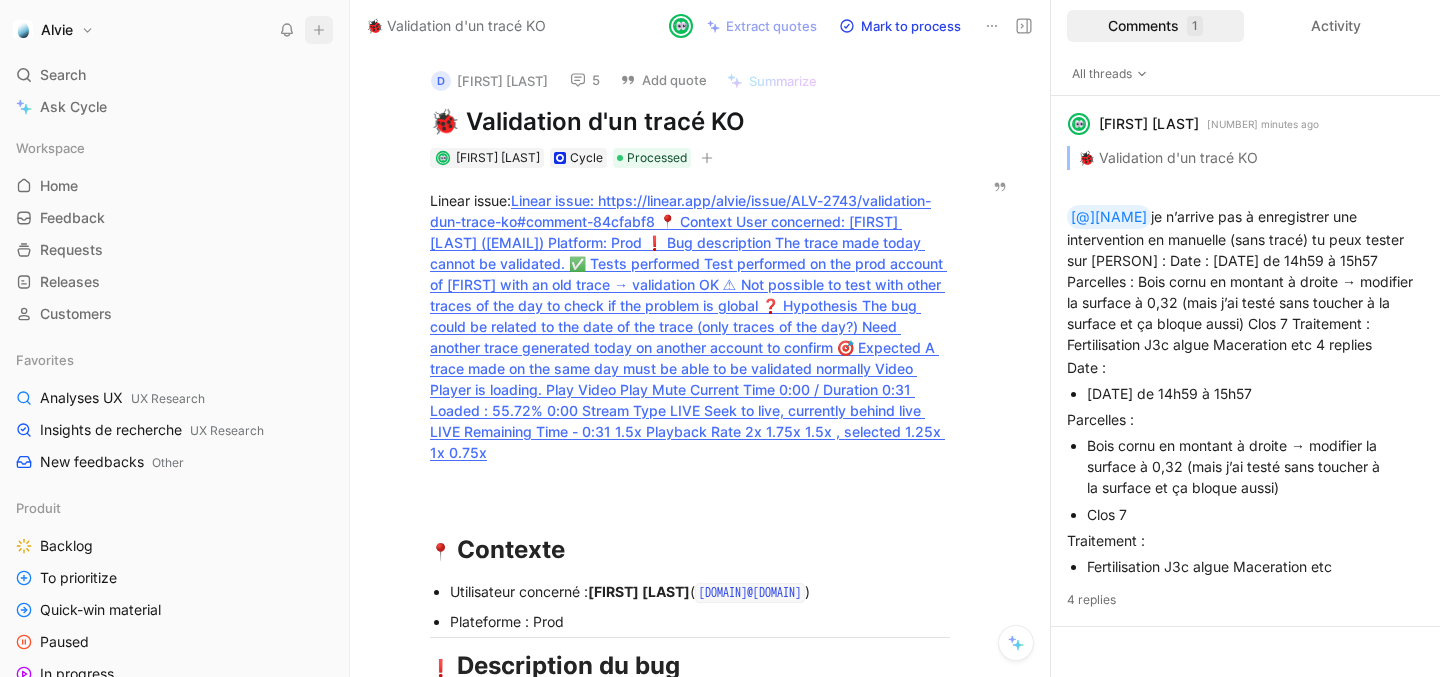 click 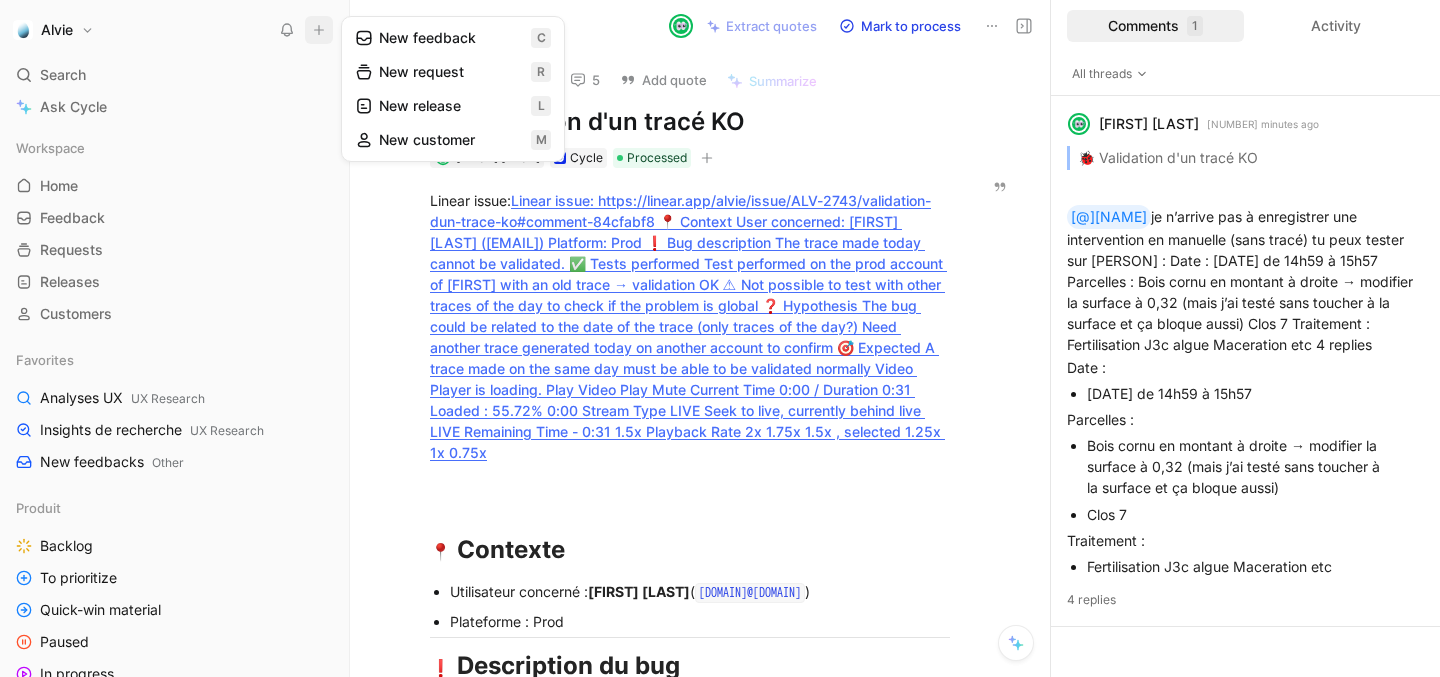 click on "New feedback c" at bounding box center (453, 38) 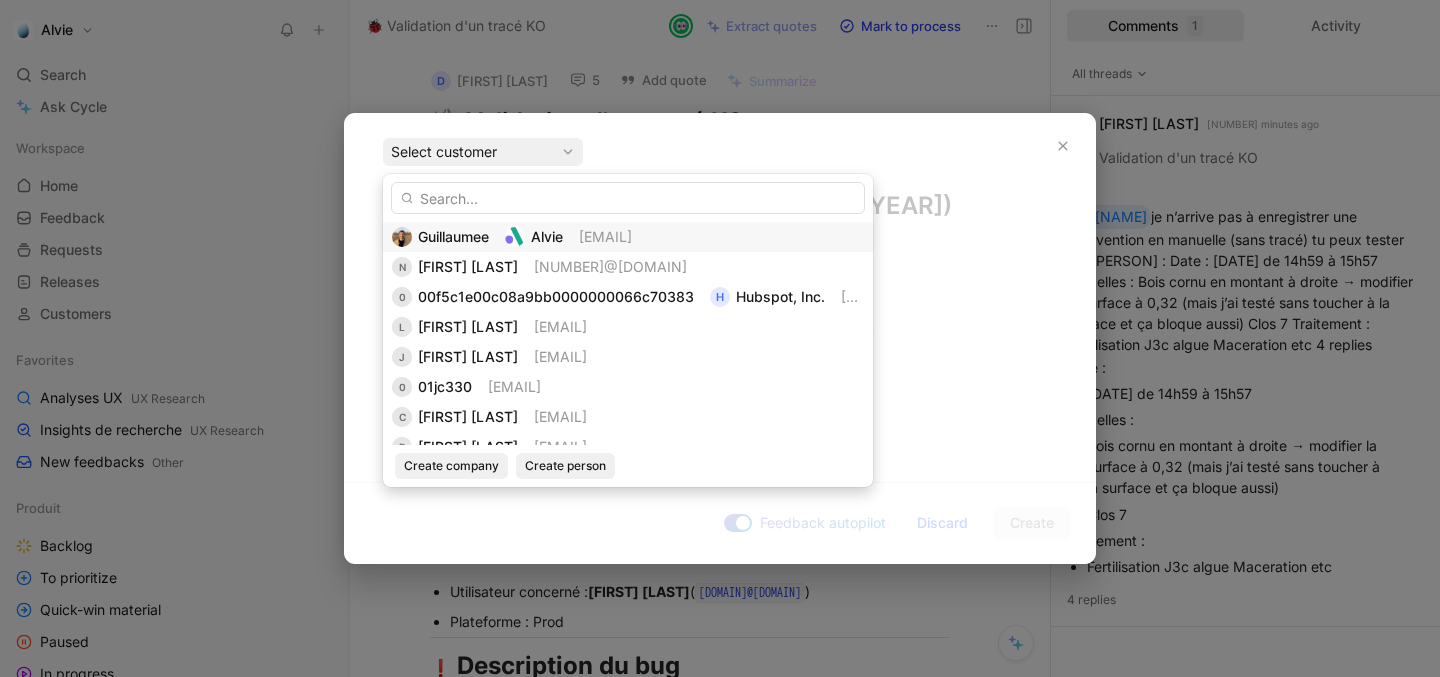type 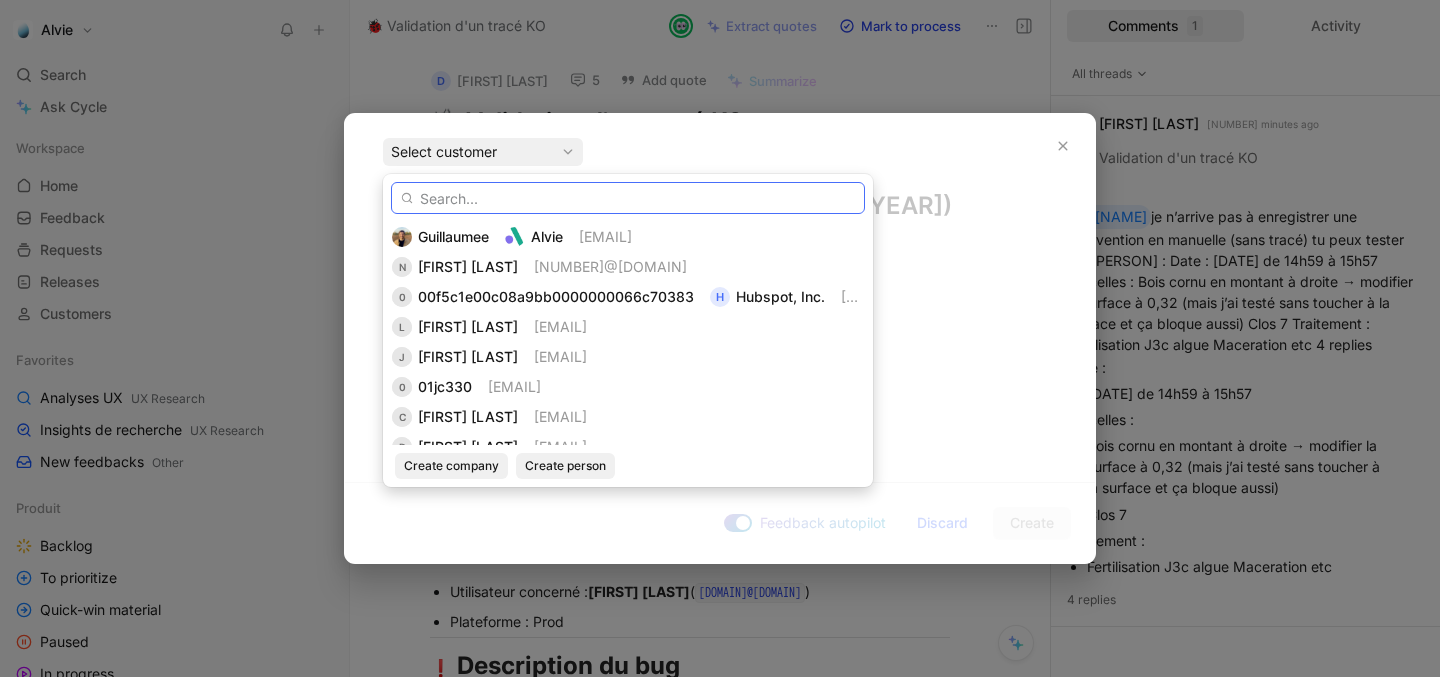 click at bounding box center (628, 198) 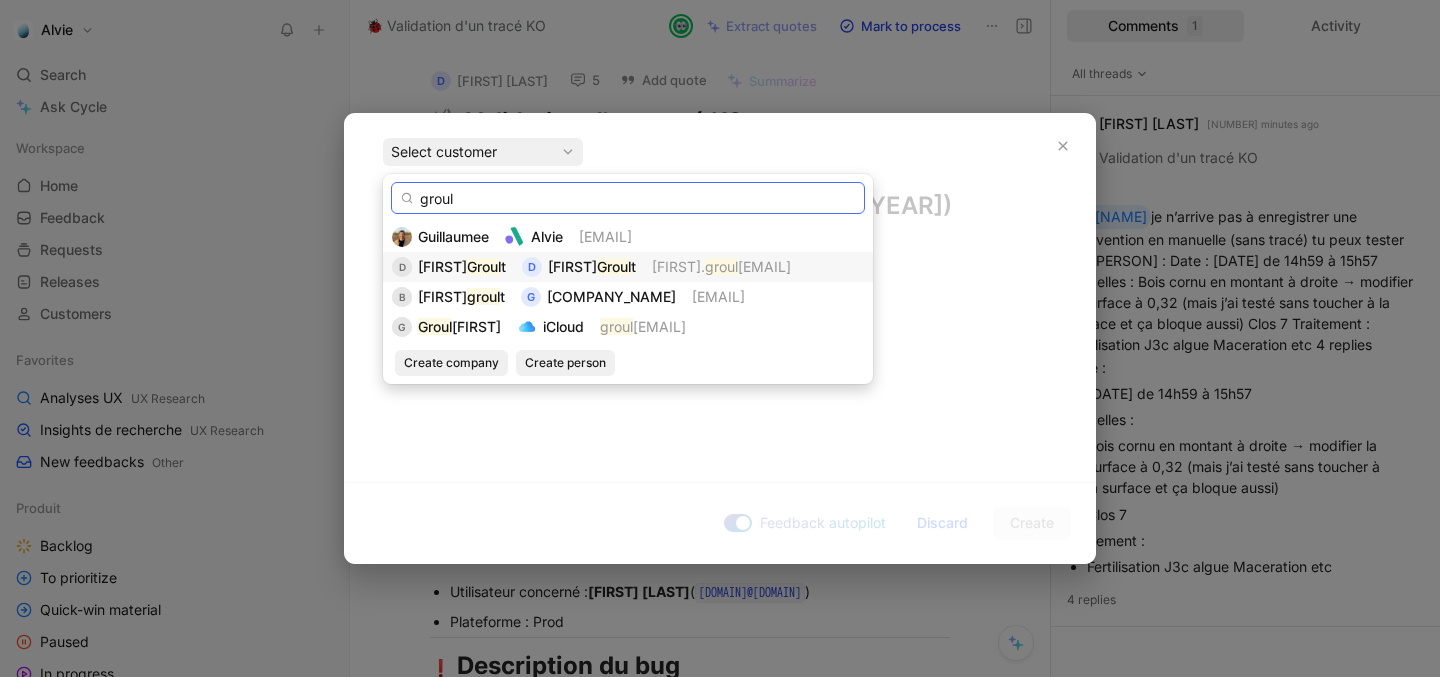 type on "groul" 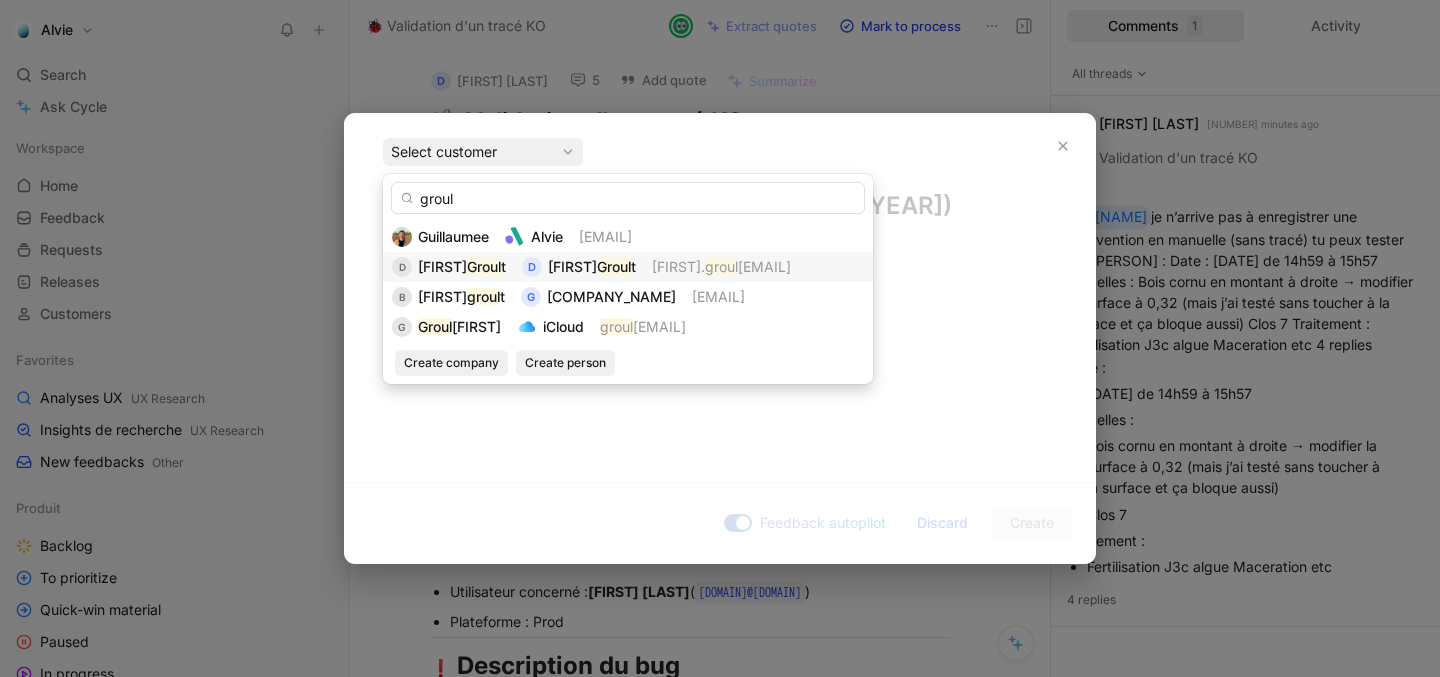 click on "Groul" at bounding box center [614, 266] 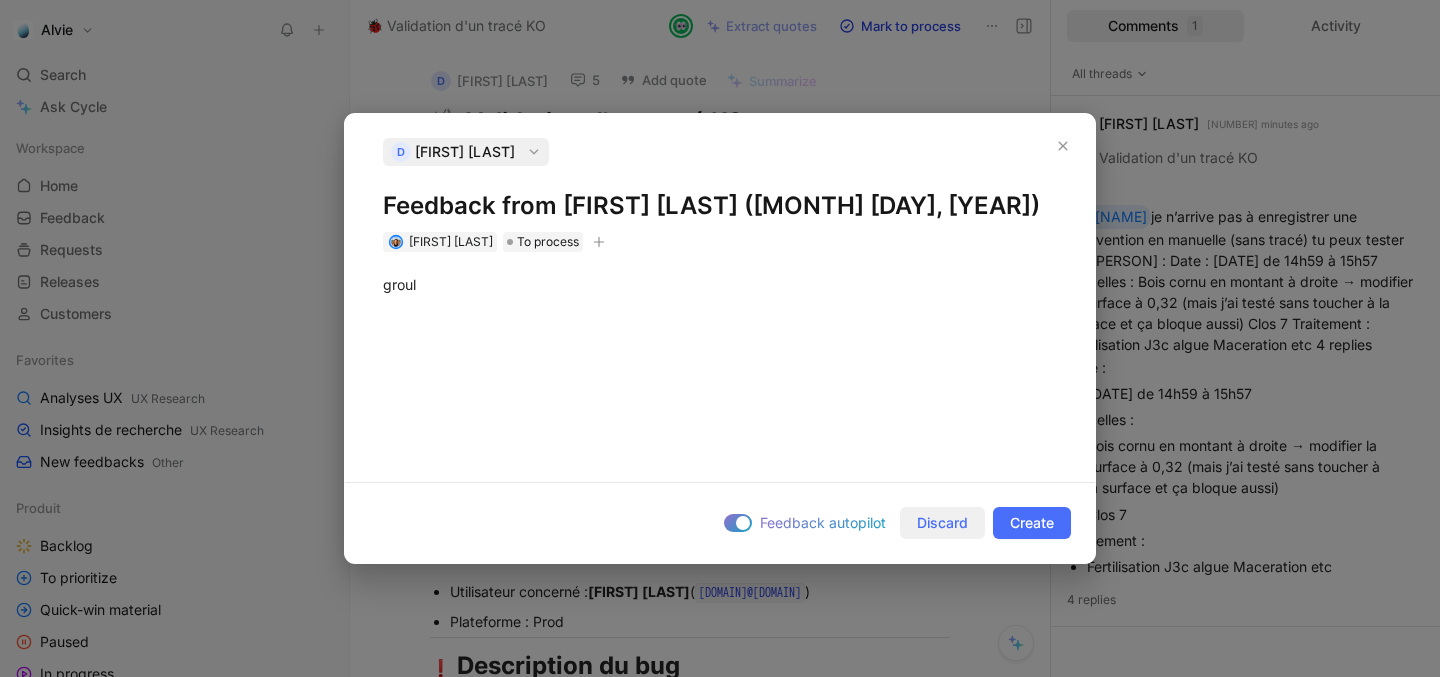 click on "Discard" at bounding box center (942, 523) 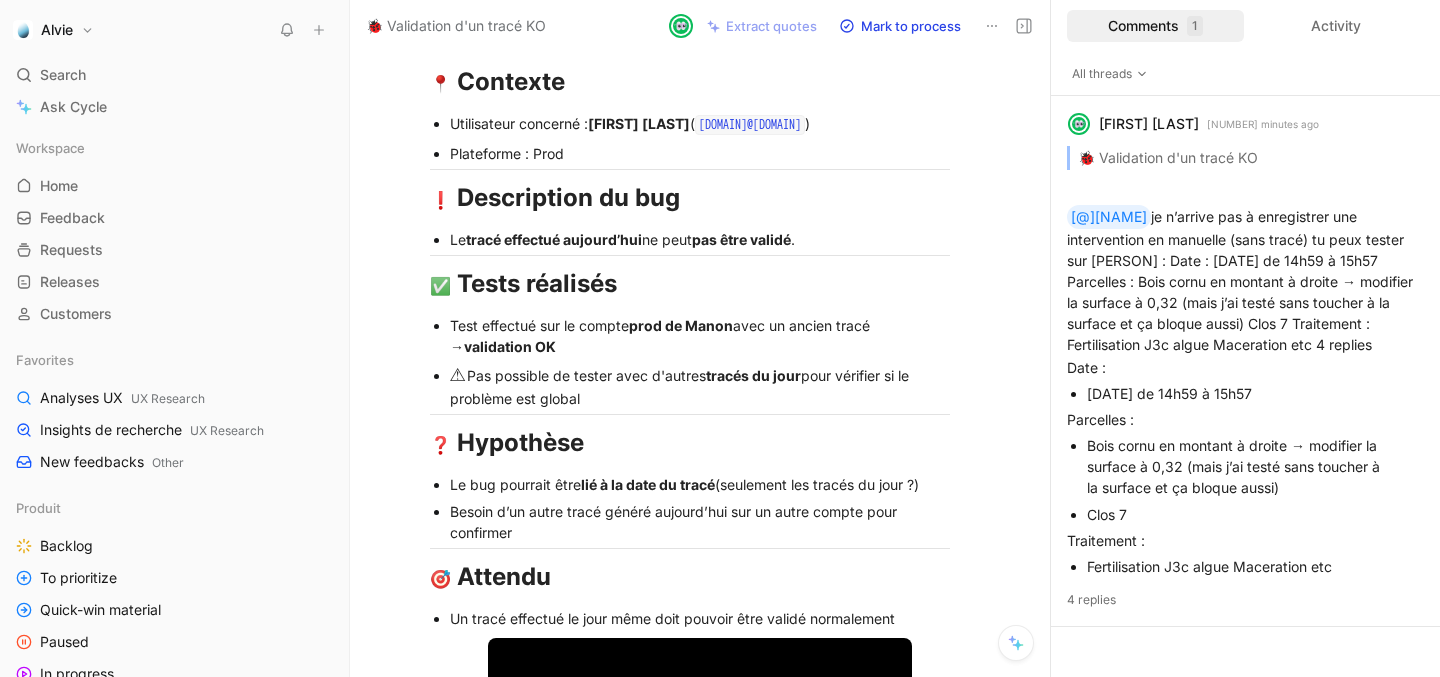 scroll, scrollTop: 1392, scrollLeft: 0, axis: vertical 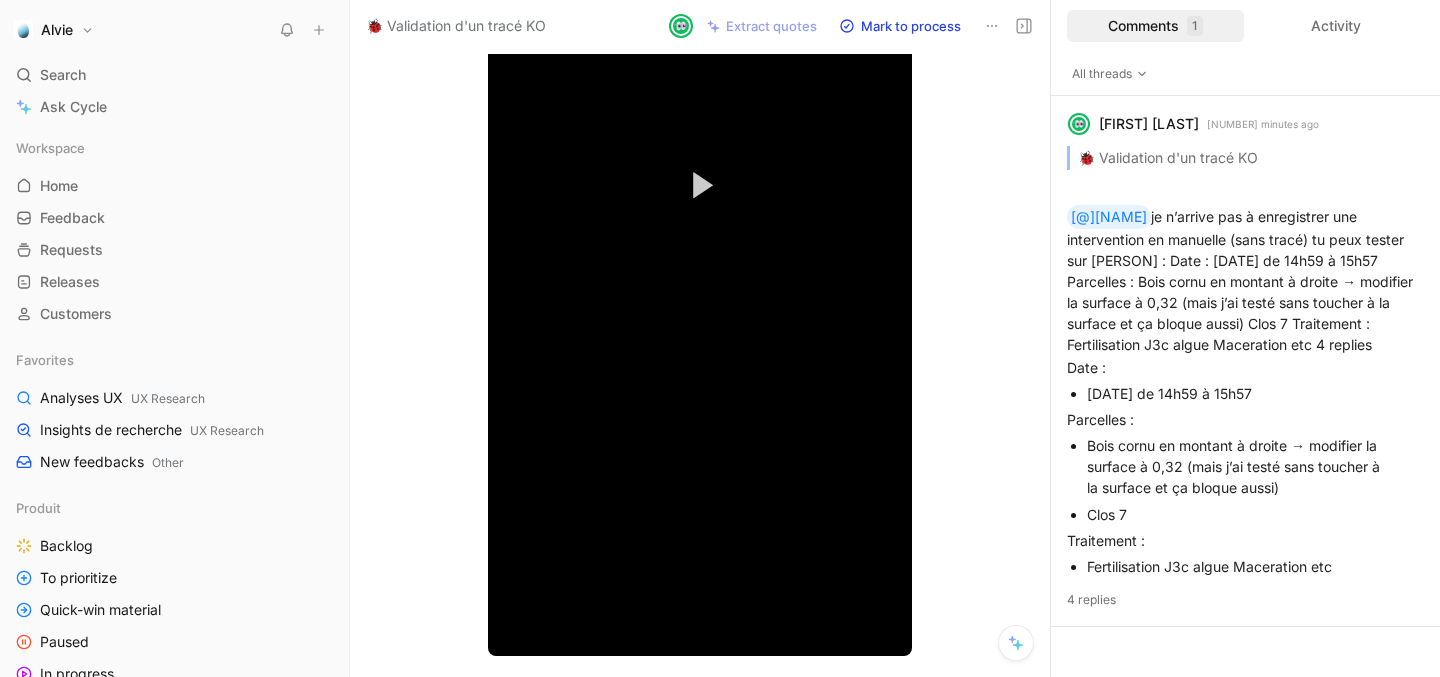 click at bounding box center [690, 806] 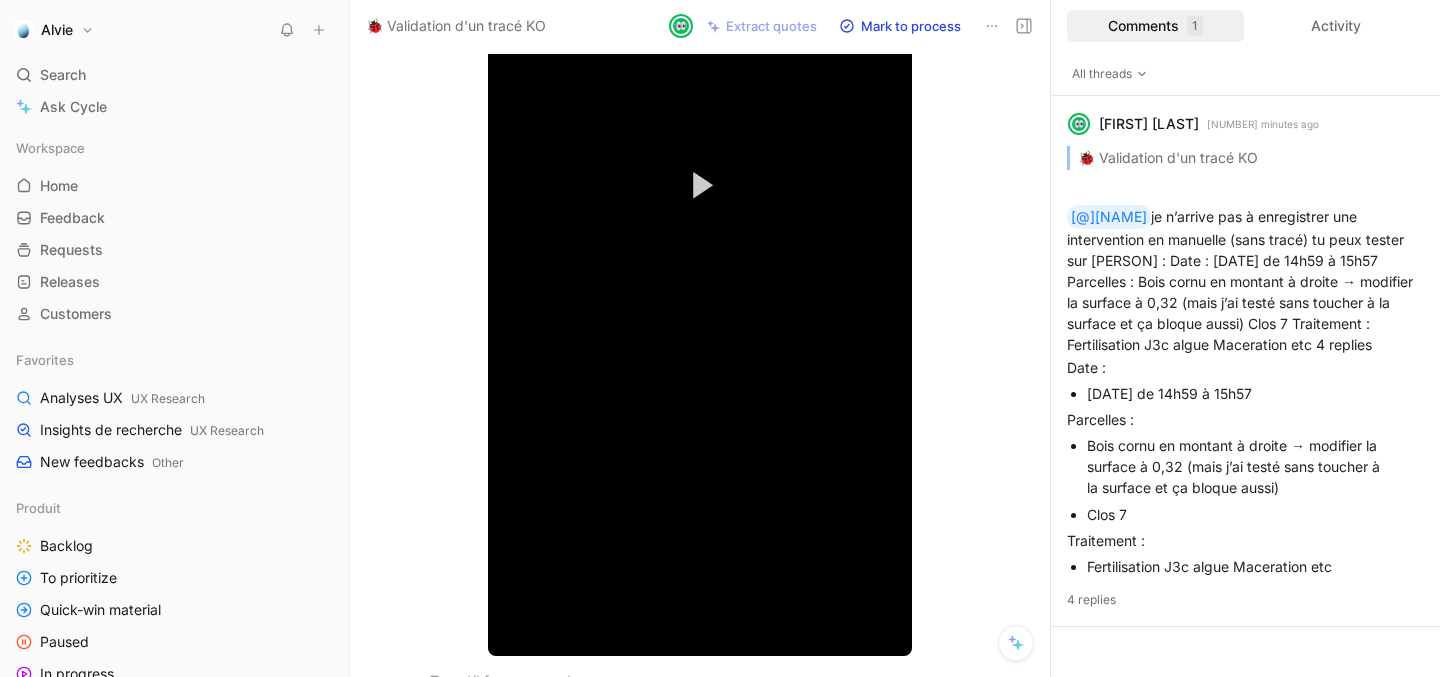 type 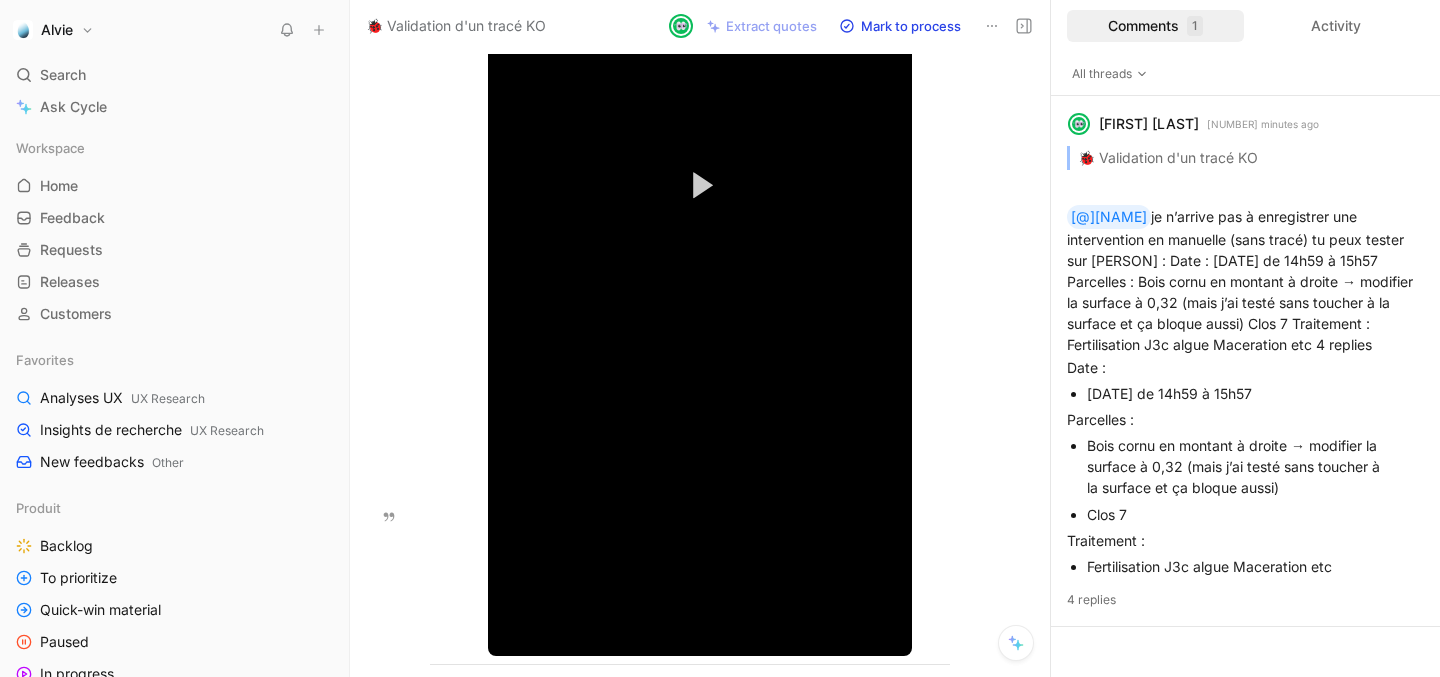 click on "Création de deux bouillies différen" at bounding box center [700, 750] 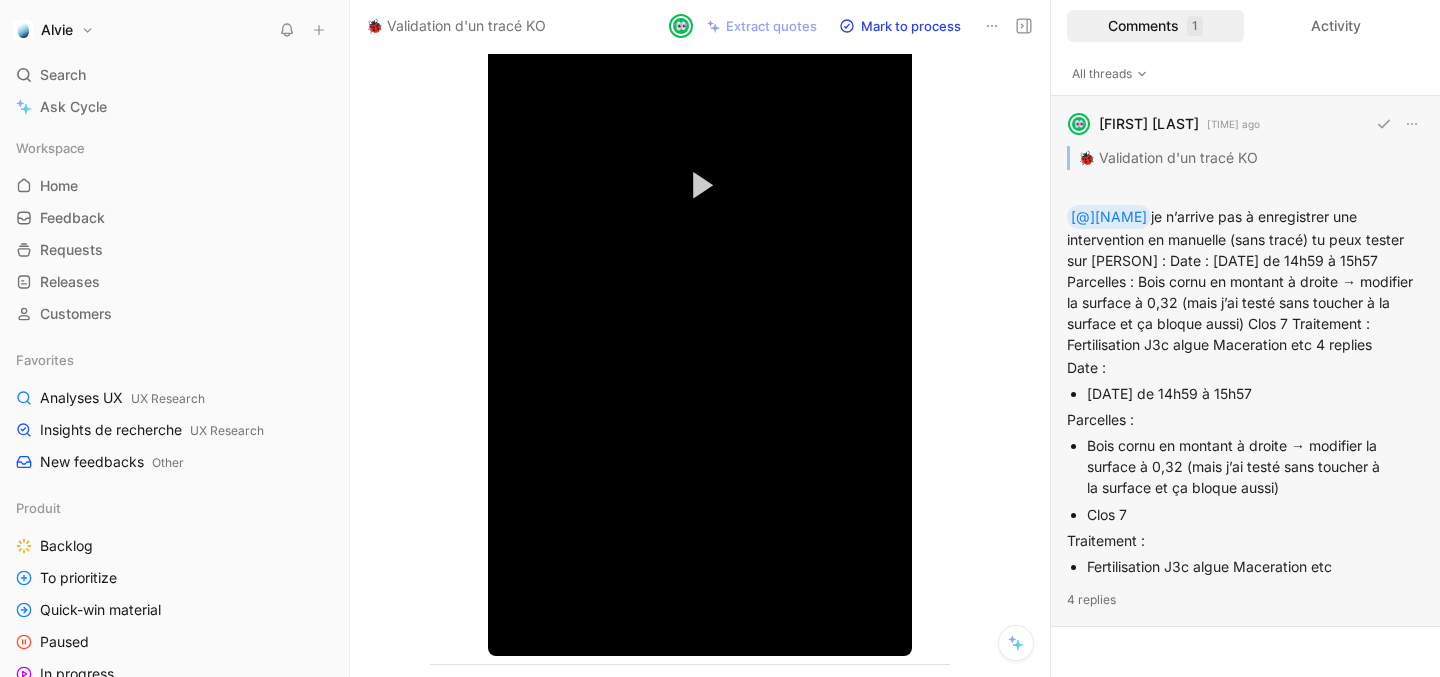 click on "Constance Roquain 16 minutes ago 🐞 Validation d'un tracé KO @Guillaume  je n’arrive pas à enregistrer une intervention en manuelle (sans tracé) tu peux tester sur Denis Groult : Date : 23 juillet 2025 de 14h59 à 15h57 Parcelles : Bois cornu en montant à droite → modifier la surface à 0,32 (mais j’ai testé sans toucher à la surface et ça bloque aussi) Clos 7 Traitement : Fertilisation J3c algue Maceration etc 4 replies" at bounding box center (1245, 361) 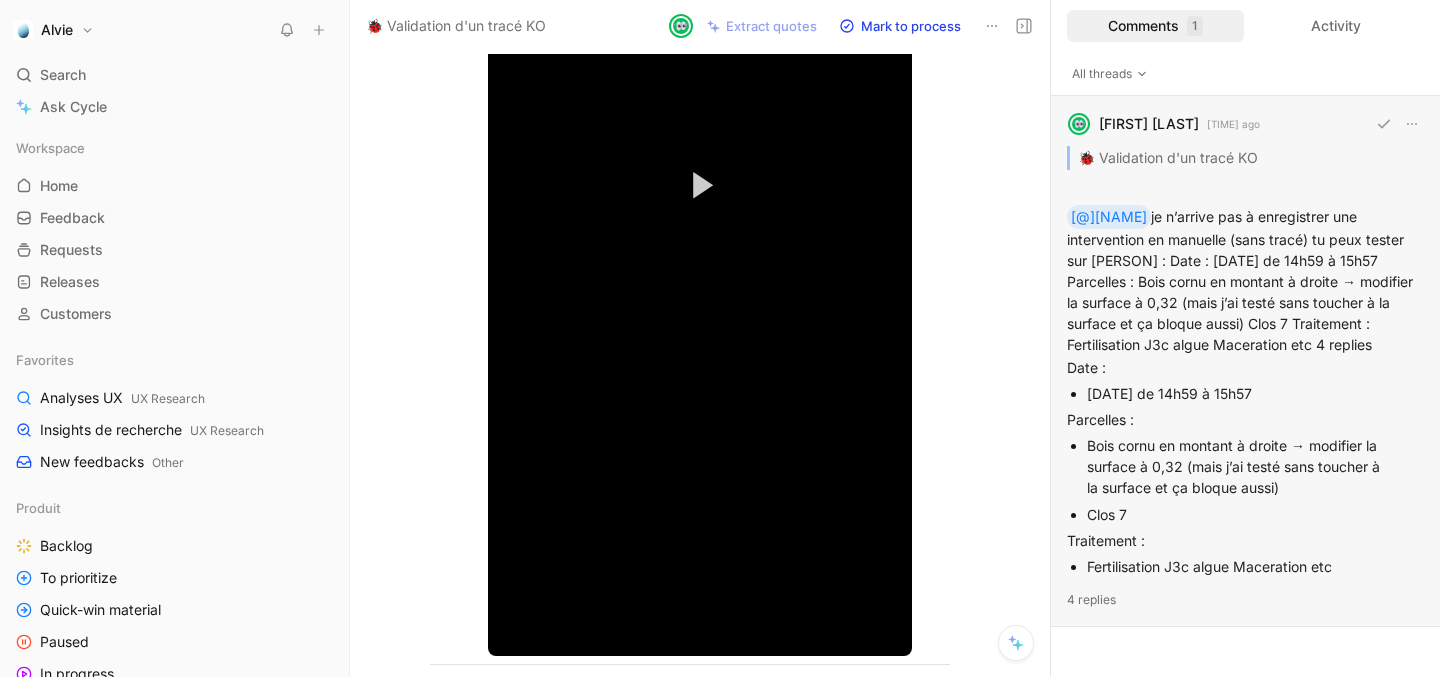 scroll, scrollTop: 14, scrollLeft: 0, axis: vertical 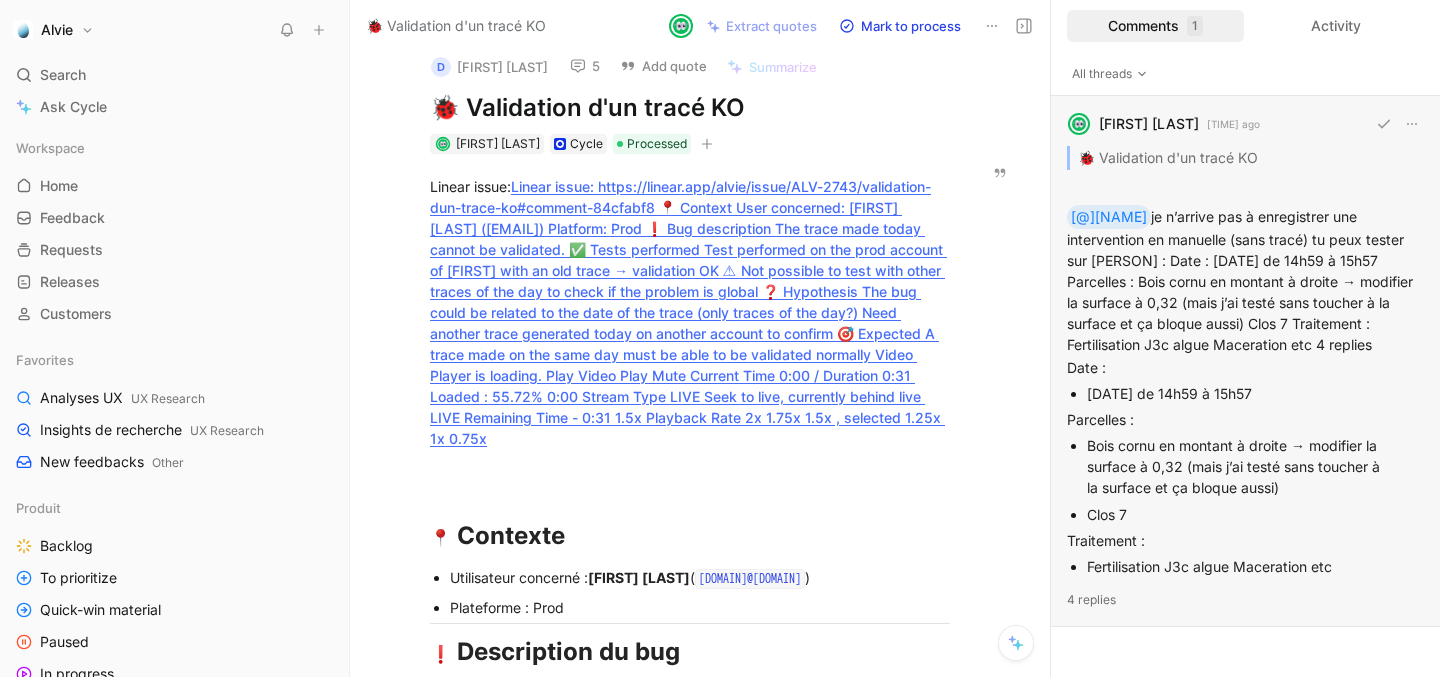drag, startPoint x: 1288, startPoint y: 360, endPoint x: 1081, endPoint y: 357, distance: 207.02174 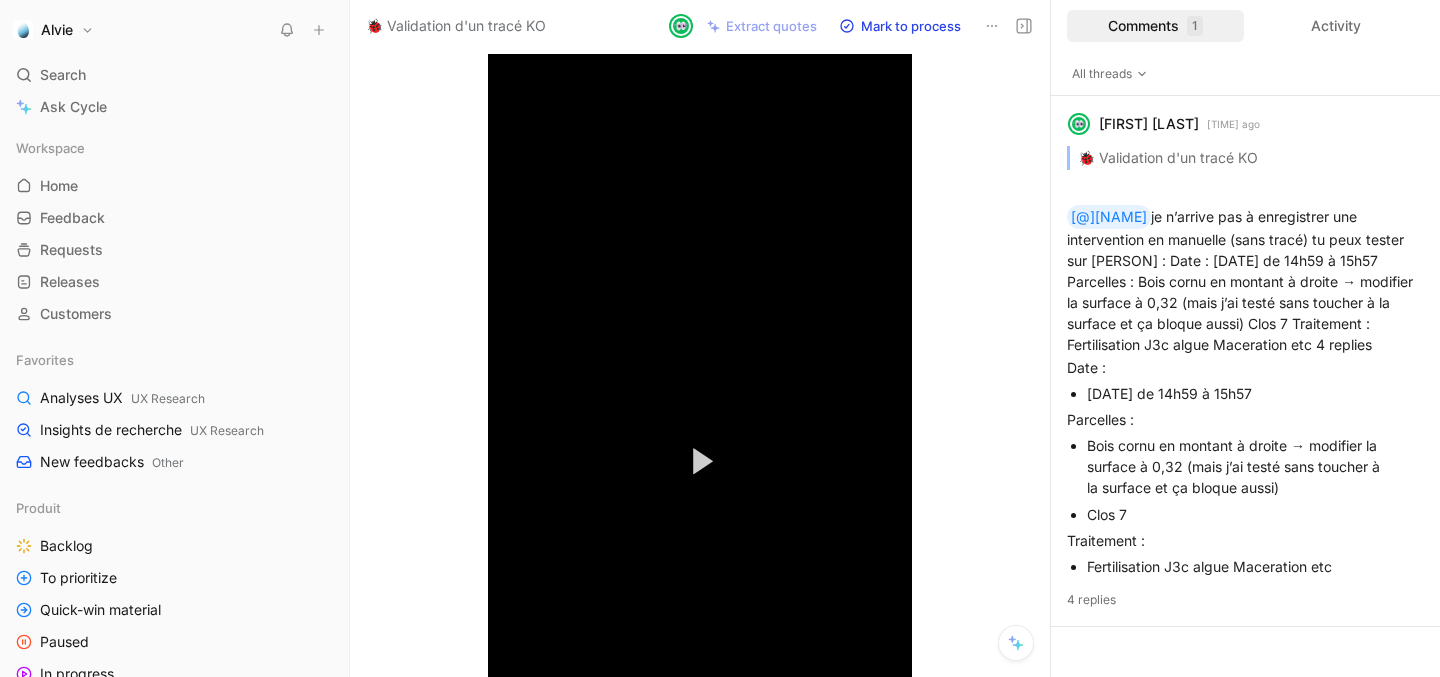 scroll, scrollTop: 1467, scrollLeft: 0, axis: vertical 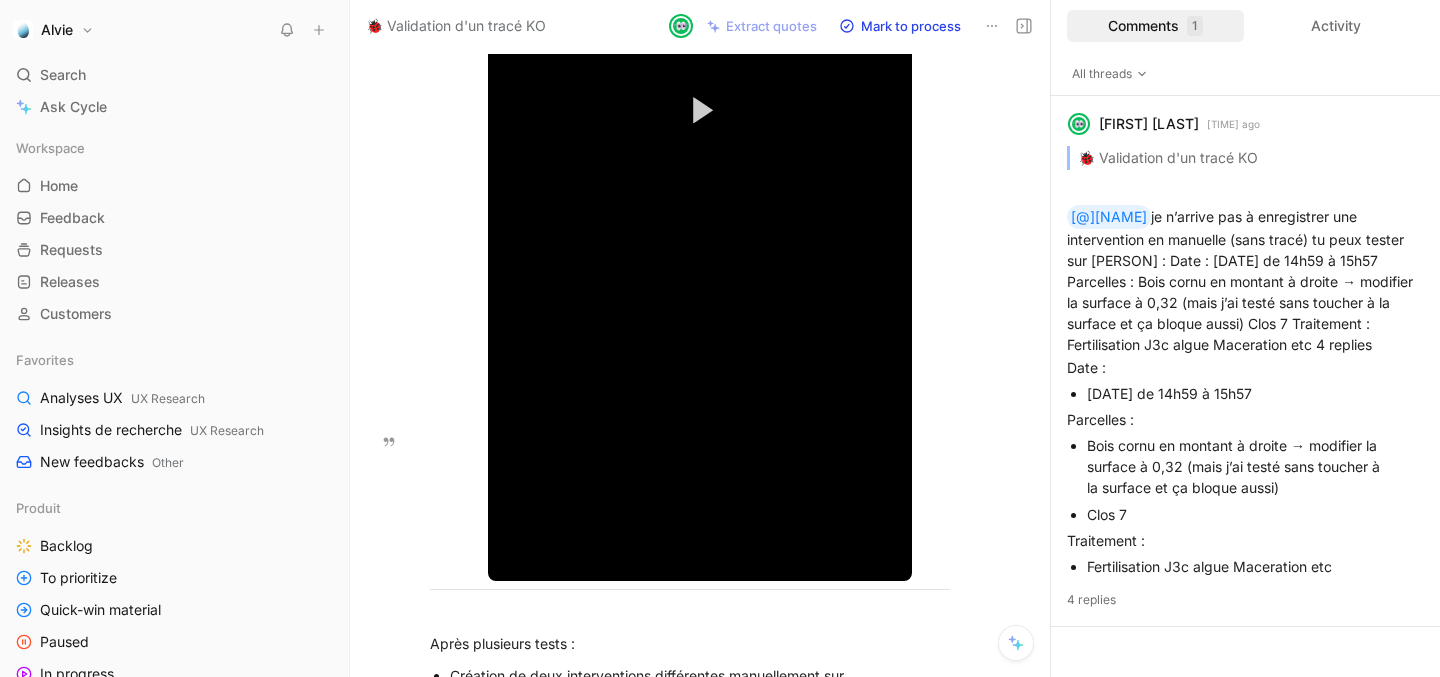 click on "Création de deux interventions différentes manuellement sur" at bounding box center [700, 675] 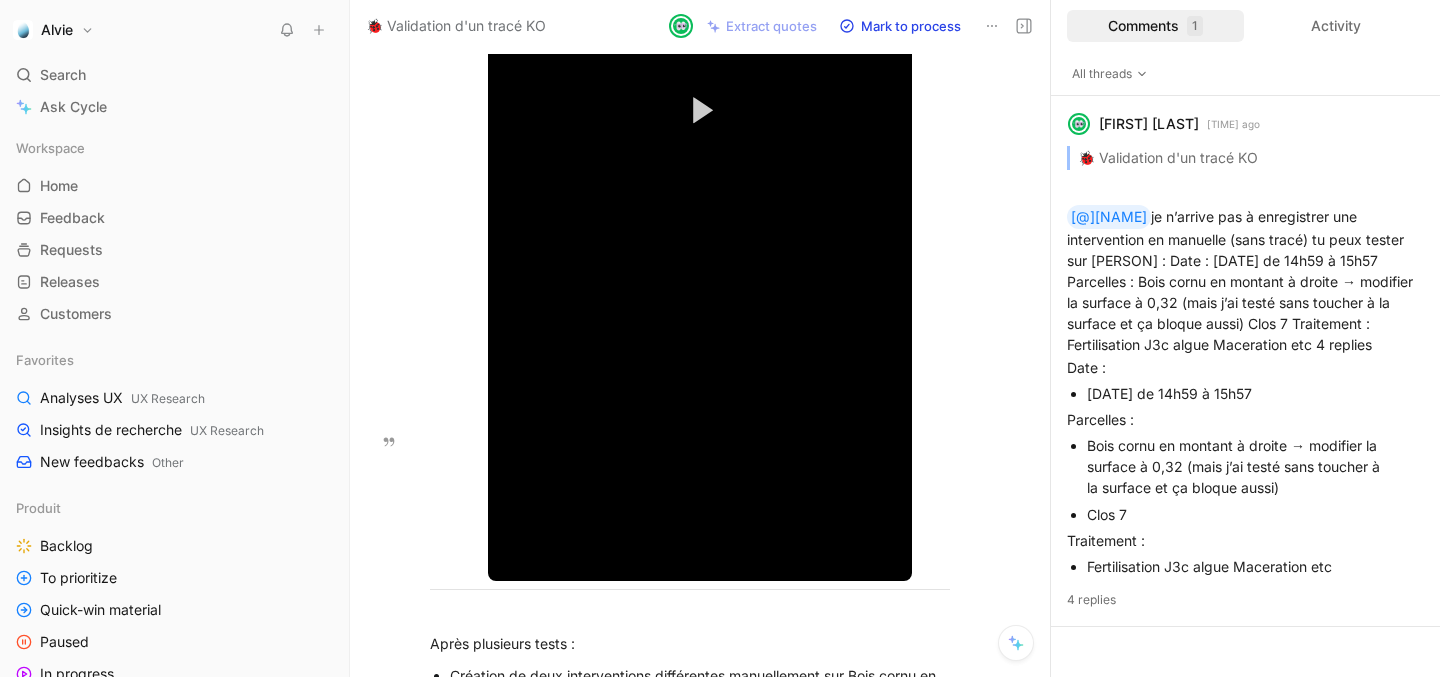click on "Création de deux interventions différentes manuellement sur Bois cornu en montante droite → OK" at bounding box center (700, 686) 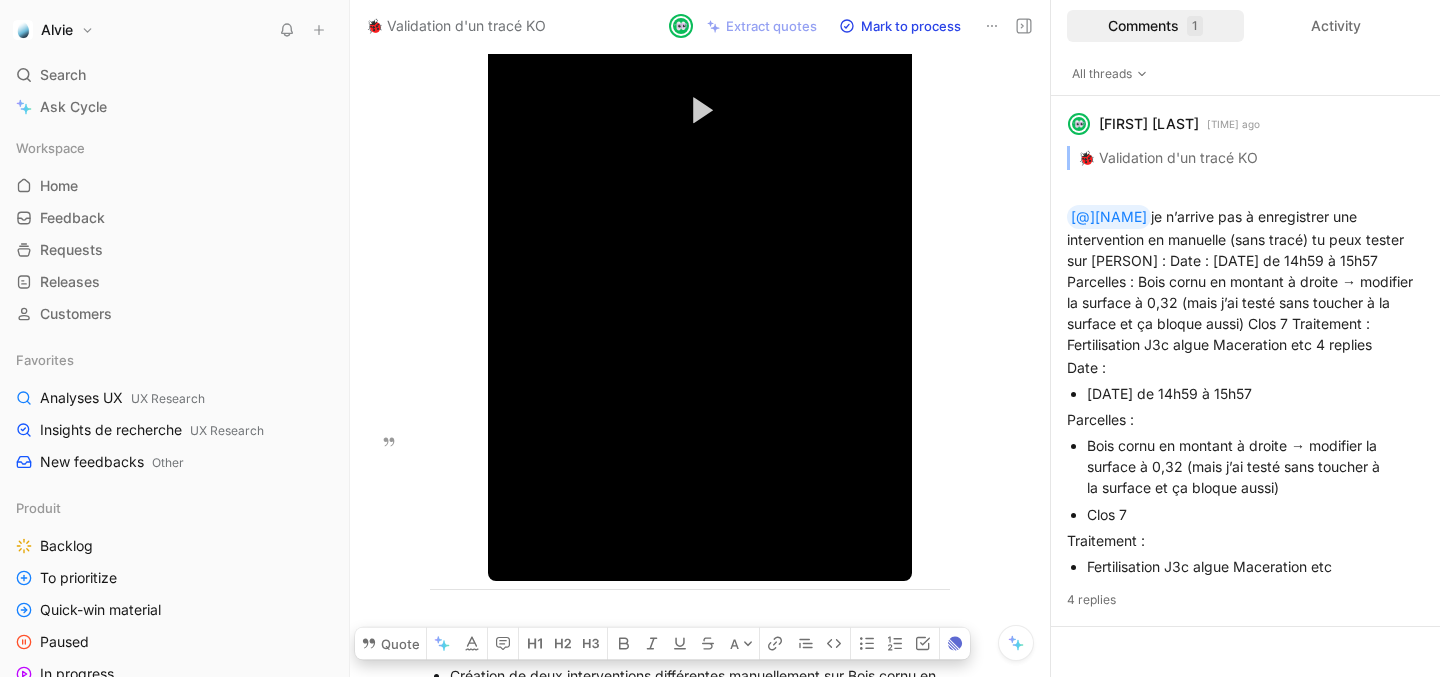 copy on "Création de deux interventions différentes manuellement sur Bois cornu en montante droite → OK" 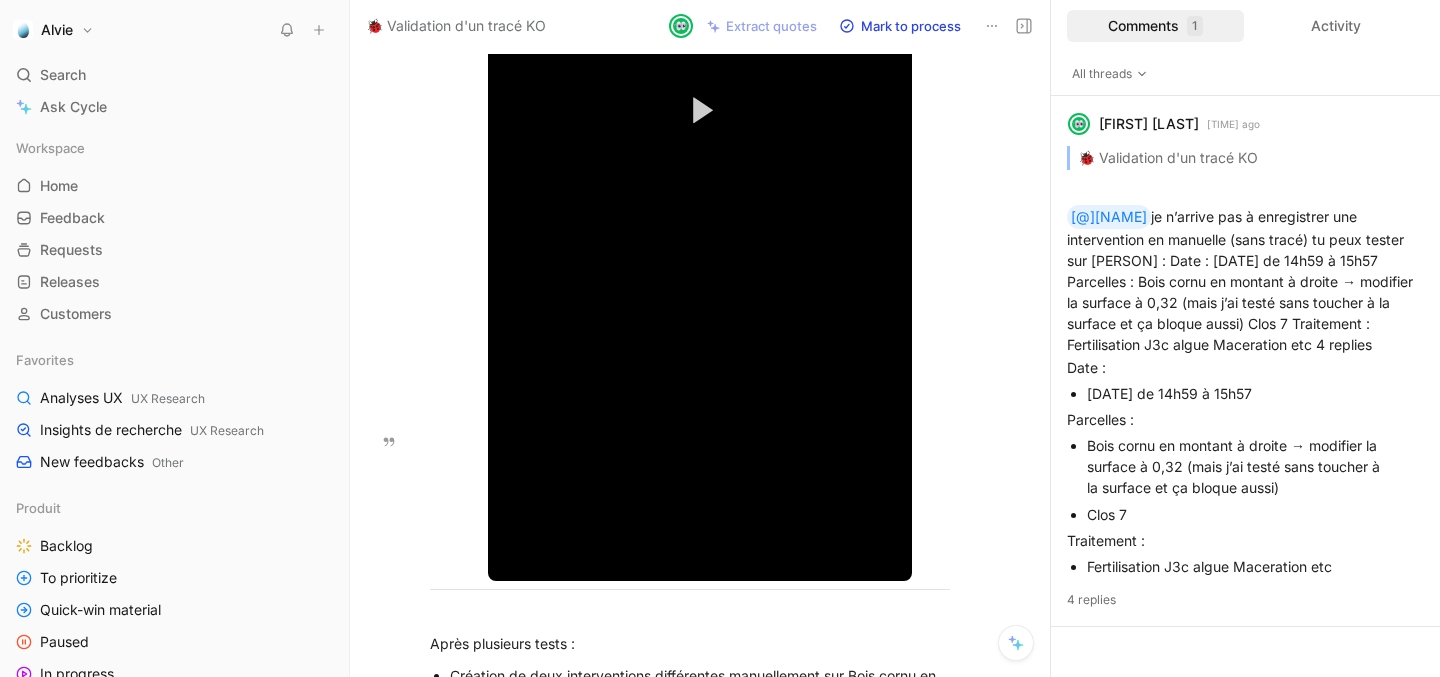 click at bounding box center [700, 723] 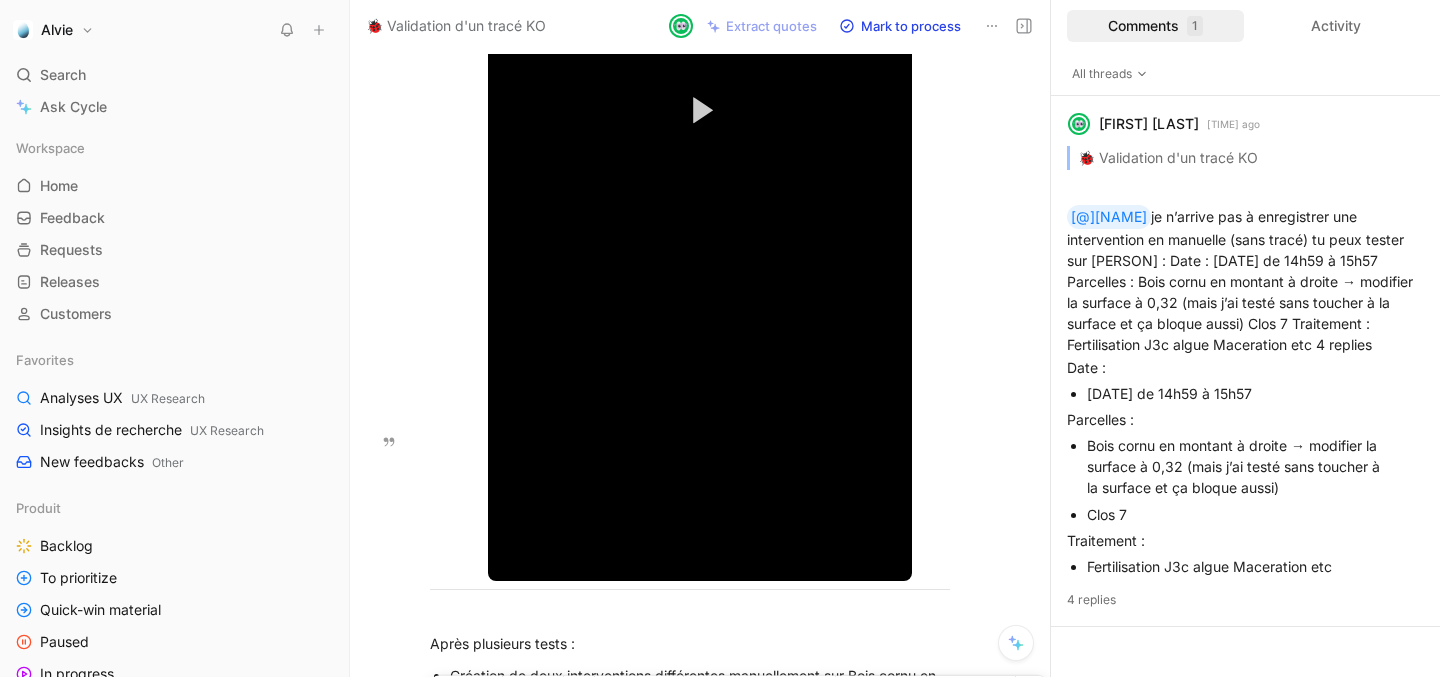 drag, startPoint x: 858, startPoint y: 496, endPoint x: 924, endPoint y: 492, distance: 66.1211 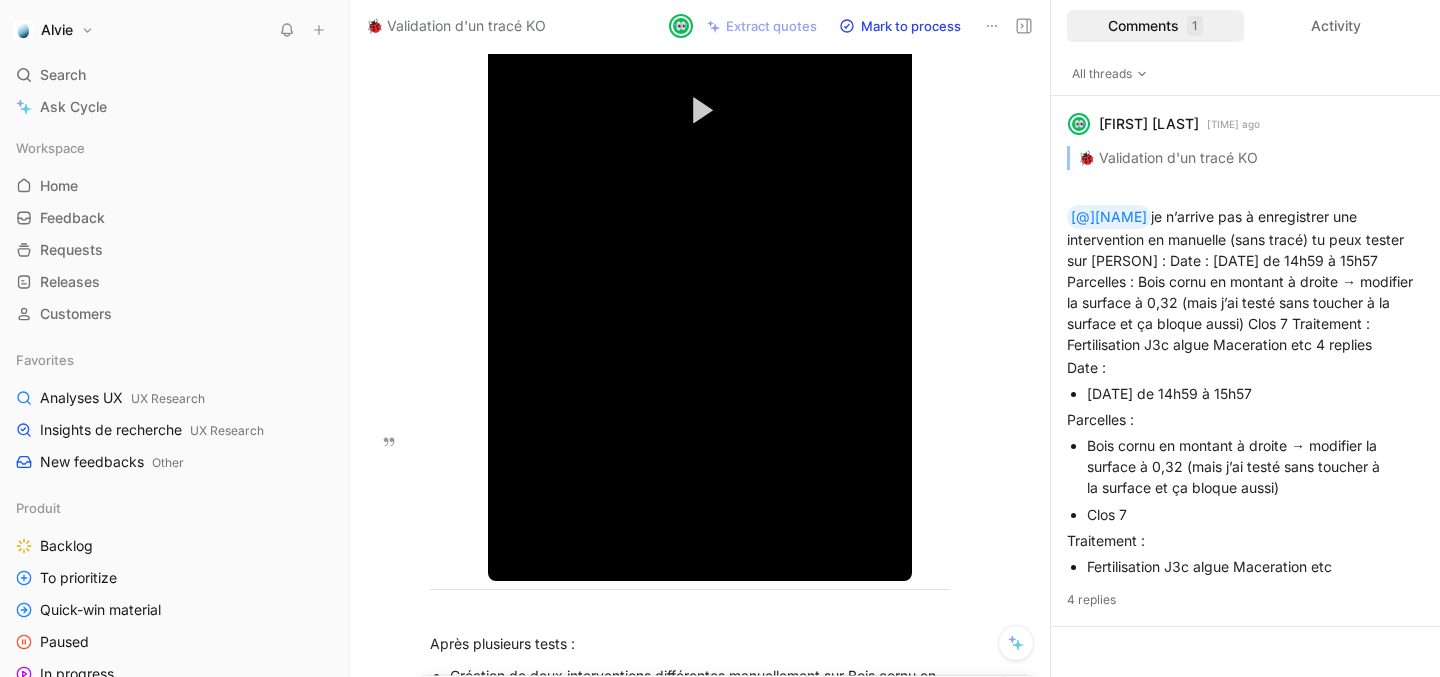 drag, startPoint x: 894, startPoint y: 494, endPoint x: 559, endPoint y: 518, distance: 335.8586 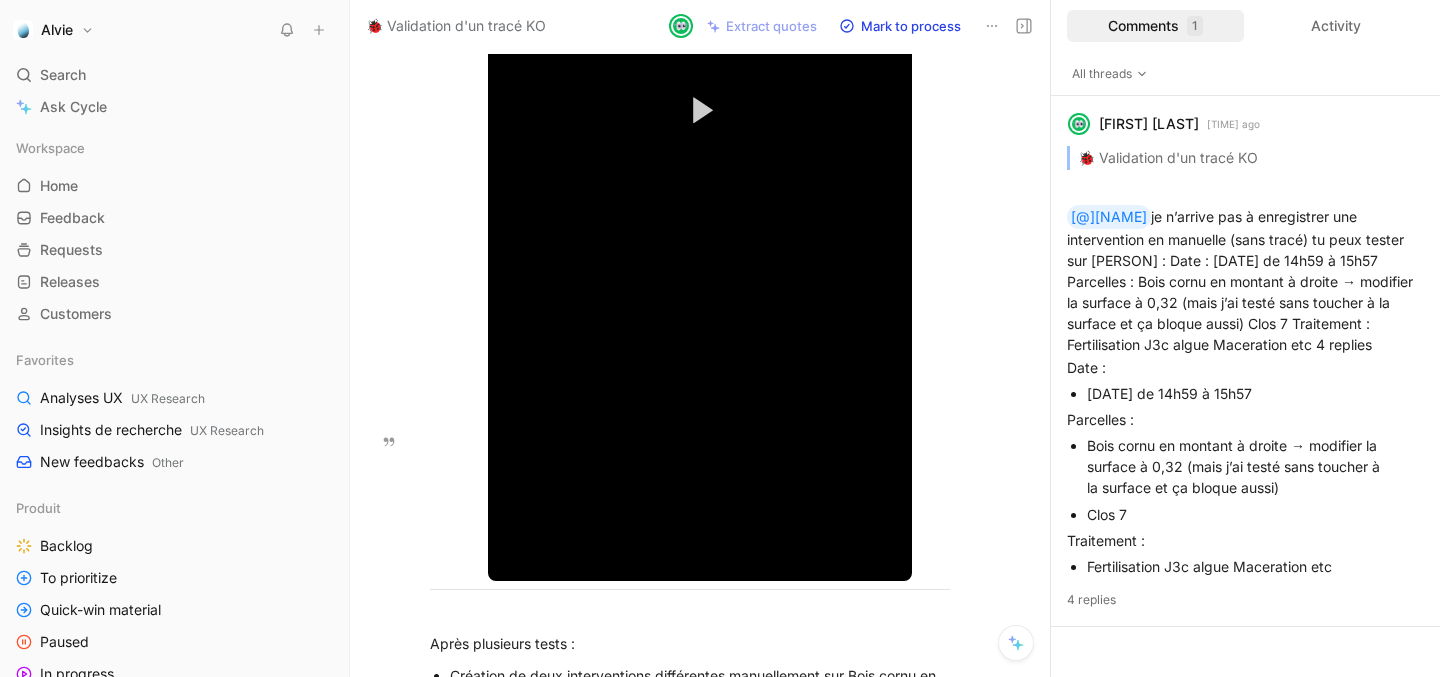 click on "Création de deux interventions différentes manuellement sur Clos 7 → OK" at bounding box center (700, 723) 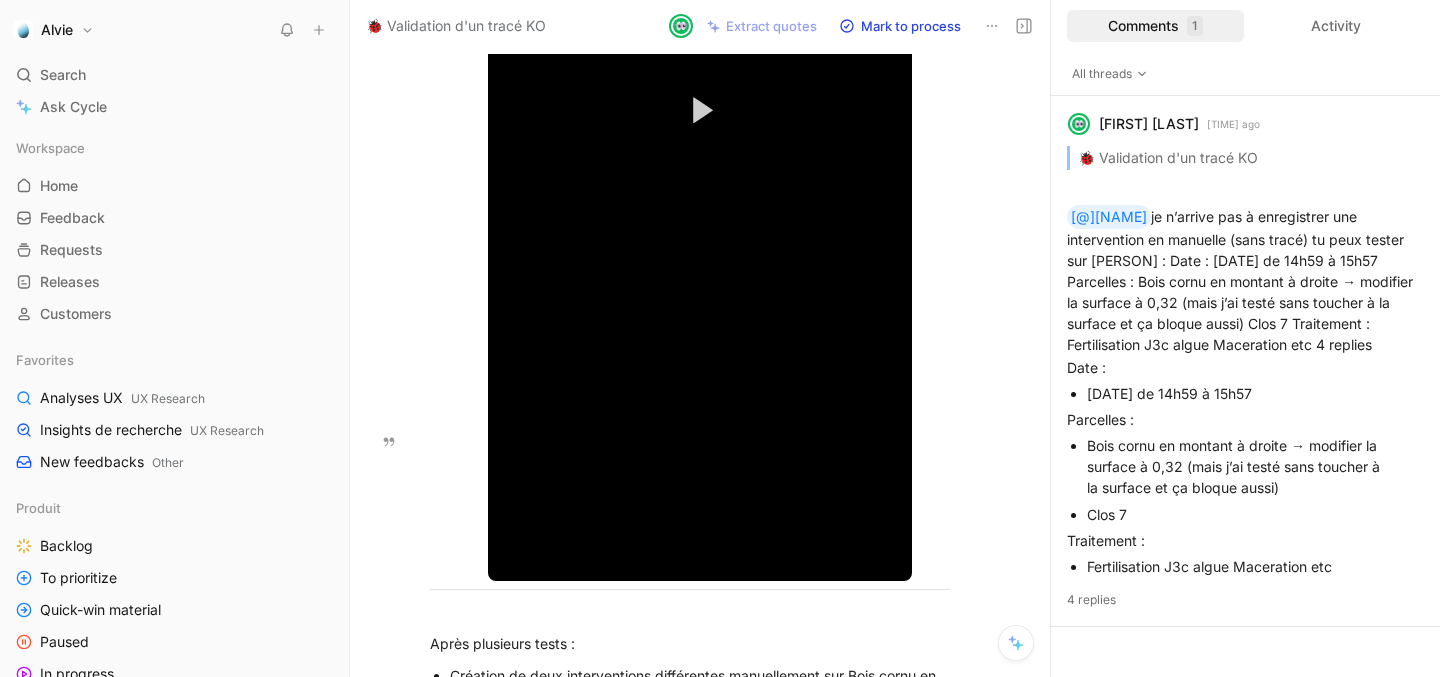 click on "Création de deux interventions différentes manuellement sur Clos 7 → Not OK" at bounding box center [700, 734] 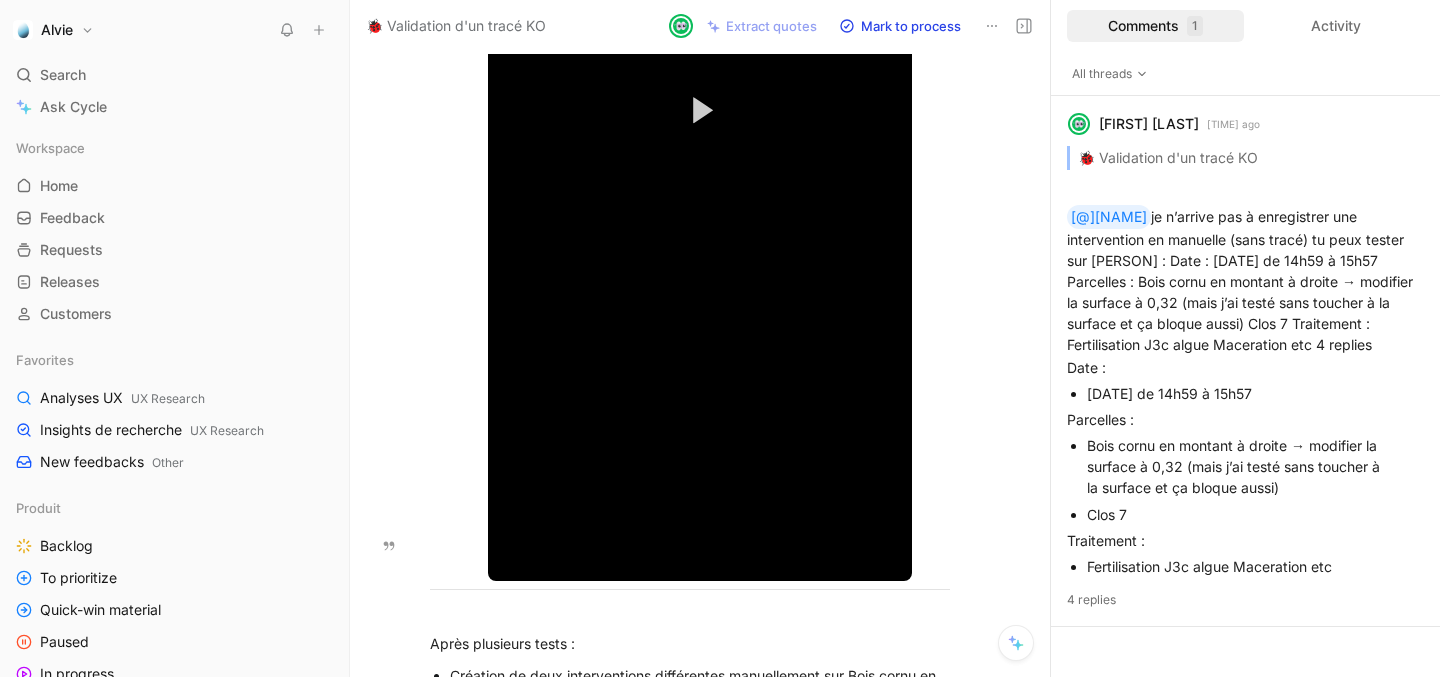 click on "Il doit y avoir un problème avec la parcelle. Sur clos 7, la dernière intervention" at bounding box center (690, 787) 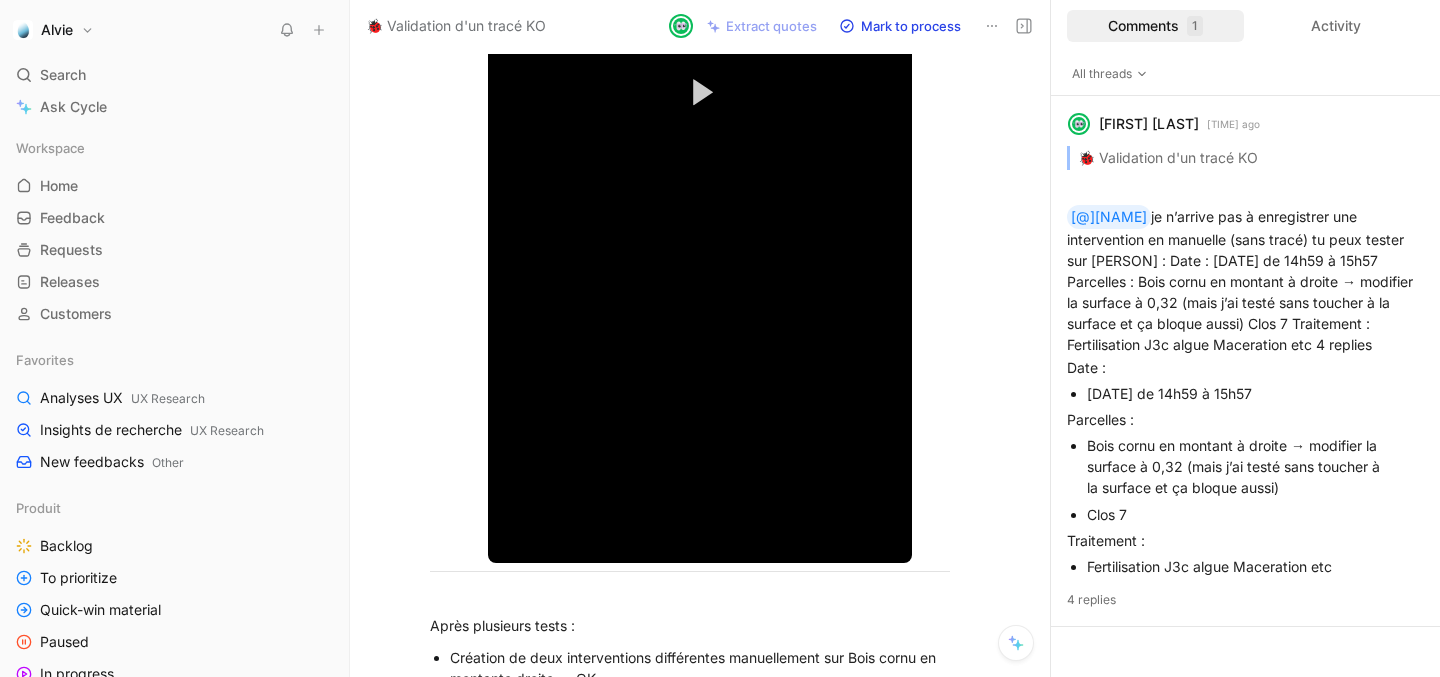 scroll, scrollTop: 1506, scrollLeft: 0, axis: vertical 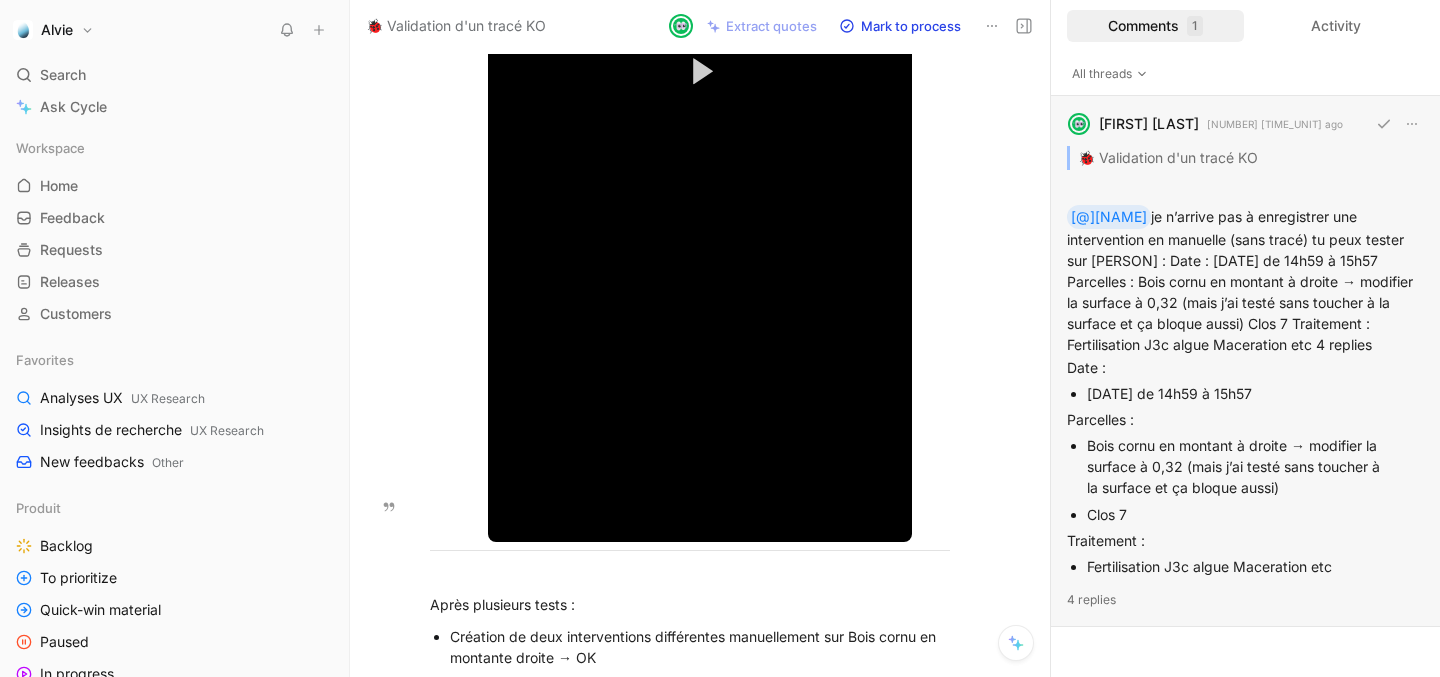 click on "4 replies" at bounding box center [1245, 600] 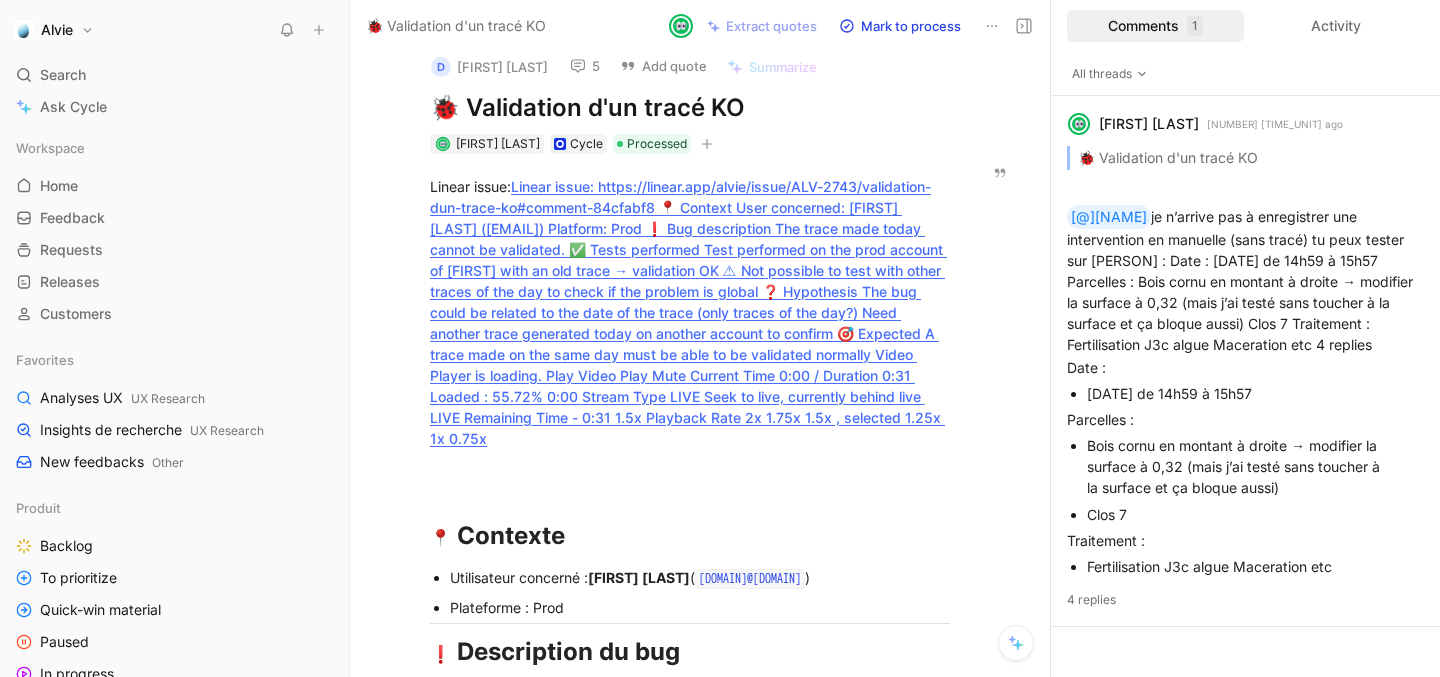 scroll, scrollTop: 0, scrollLeft: 0, axis: both 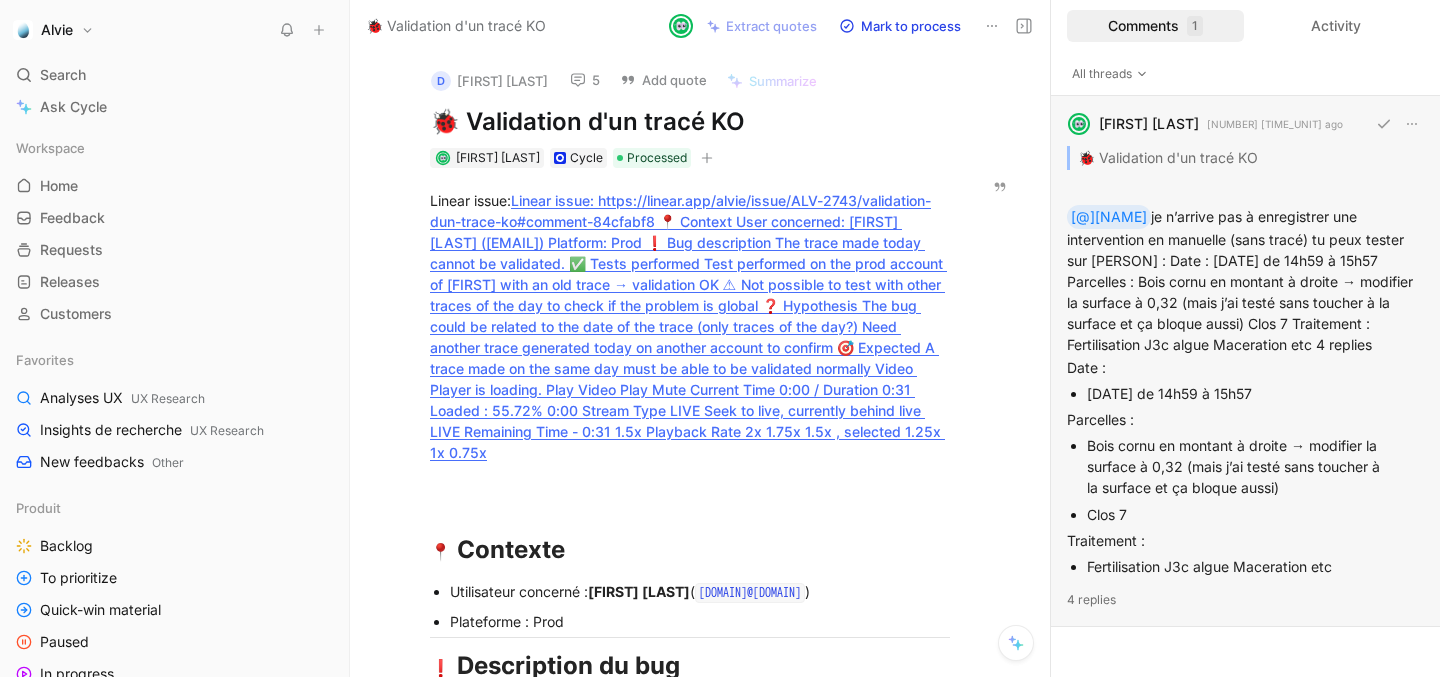 click on "Constance Roquain 22 minutes ago 🐞 Validation d'un tracé KO @Guillaume  je n’arrive pas à enregistrer une intervention en manuelle (sans tracé) tu peux tester sur Denis Groult : Date : 23 juillet 2025 de 14h59 à 15h57 Parcelles : Bois cornu en montant à droite → modifier la surface à 0,32 (mais j’ai testé sans toucher à la surface et ça bloque aussi) Clos 7 Traitement : Fertilisation J3c algue Maceration etc 4 replies" at bounding box center [1245, 361] 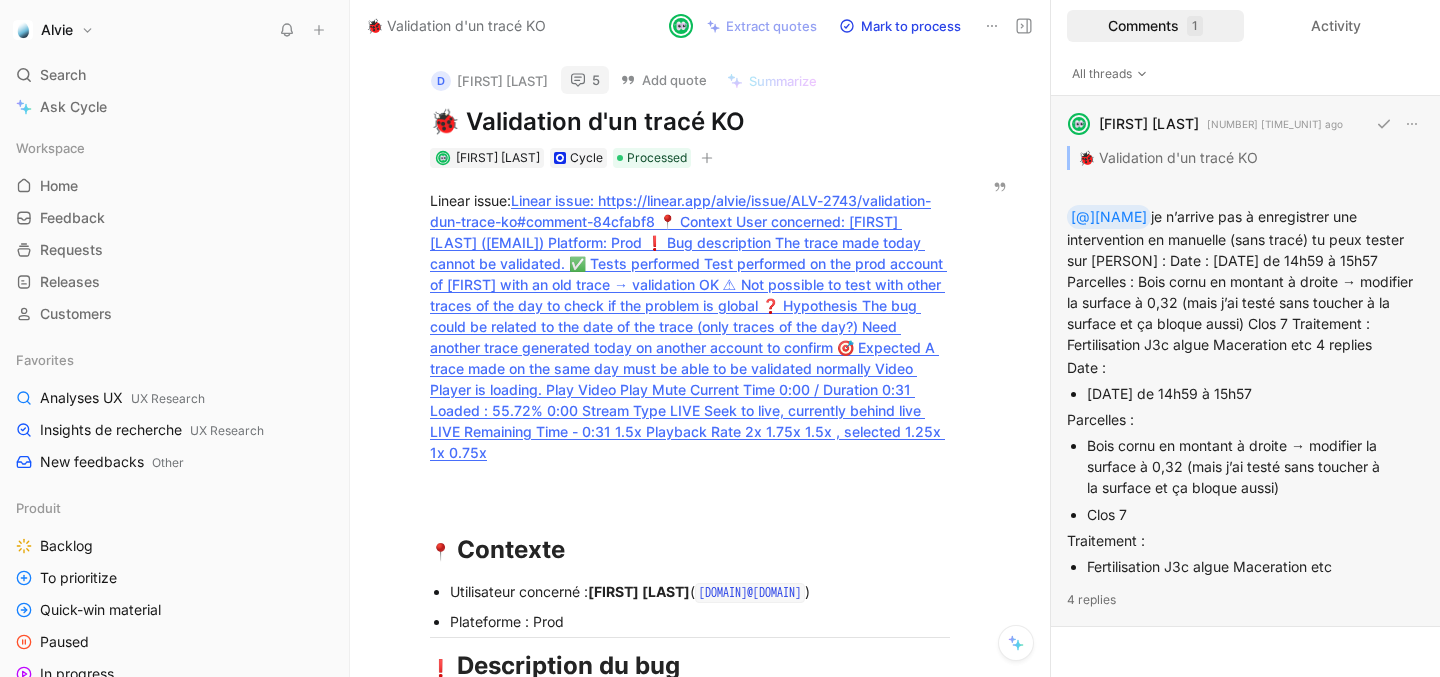 scroll, scrollTop: 14, scrollLeft: 0, axis: vertical 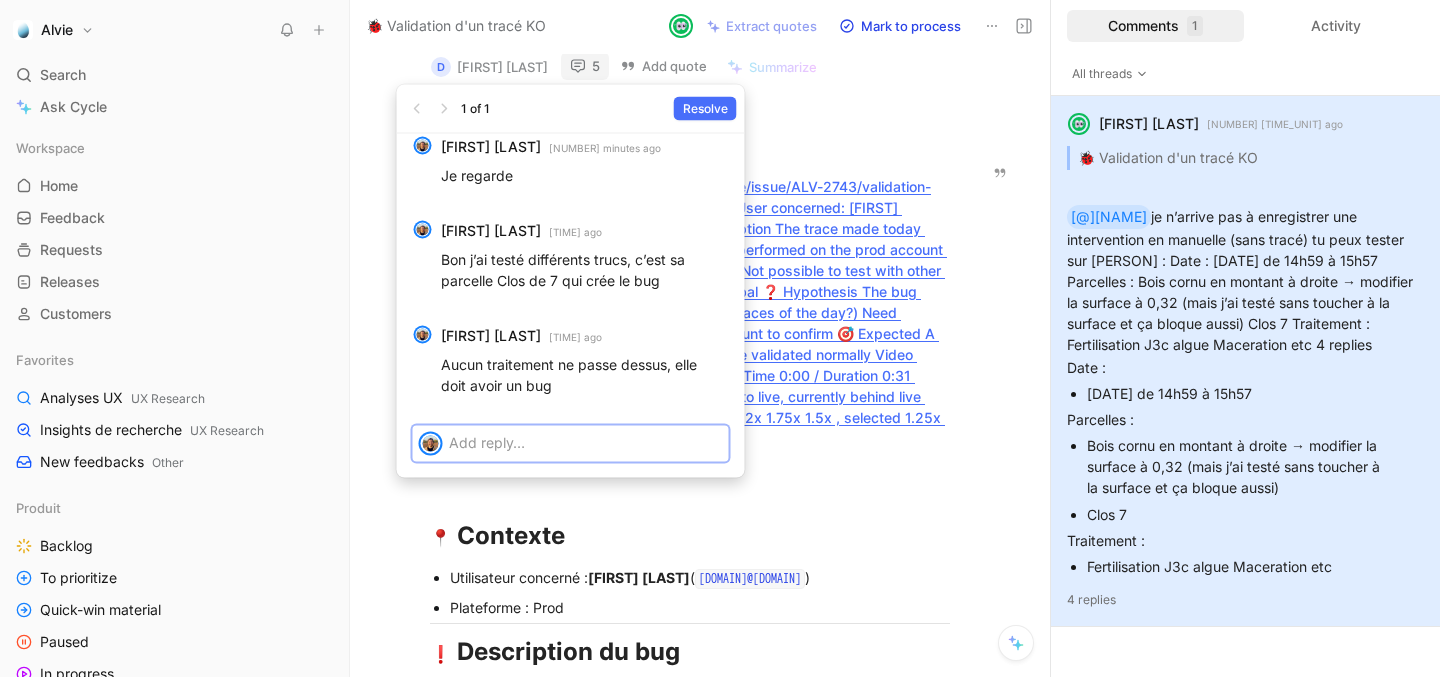type 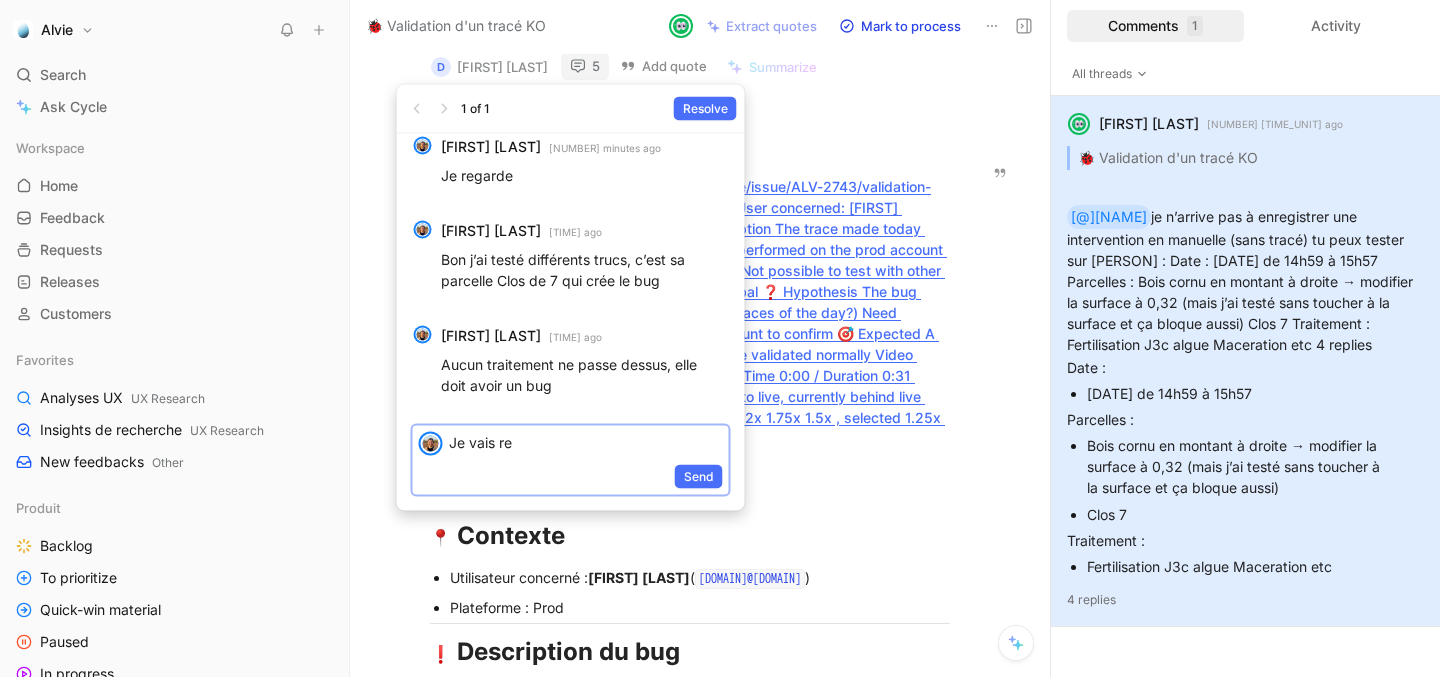 click on "Je vais re" at bounding box center [586, 441] 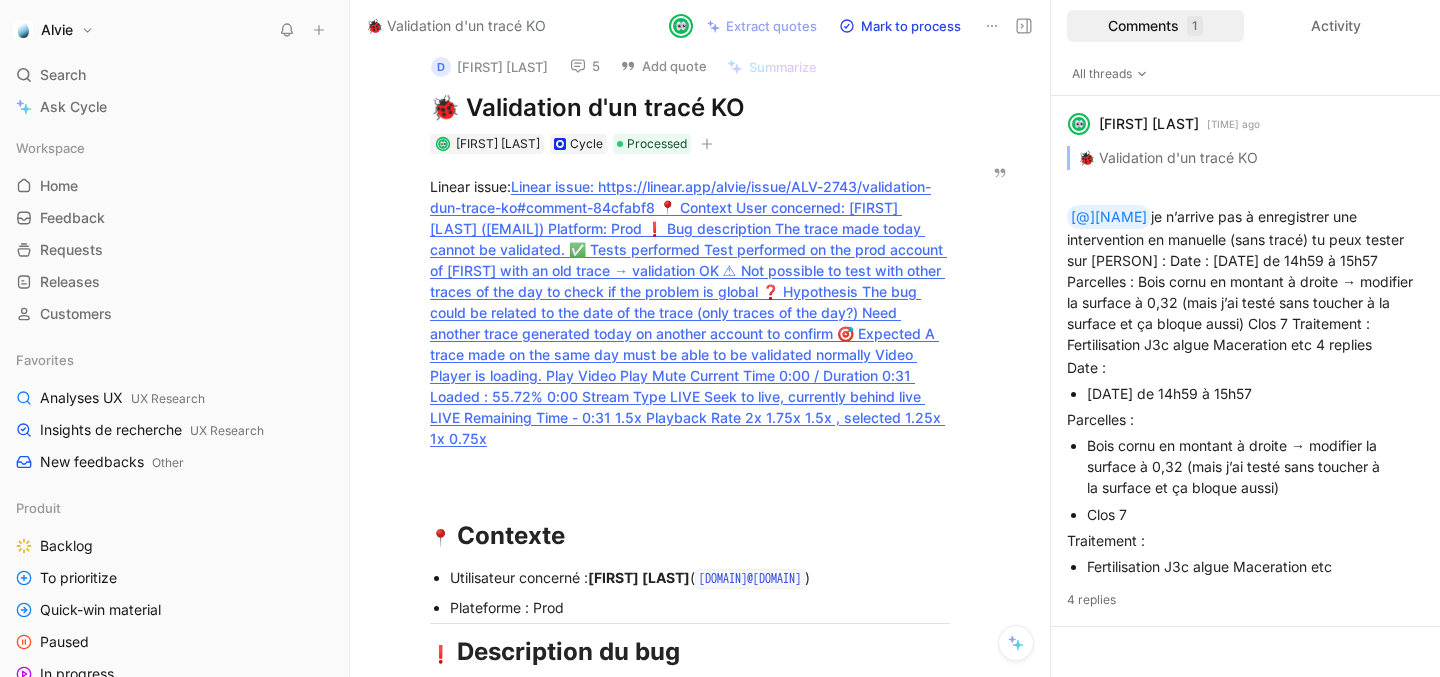 scroll, scrollTop: 1725, scrollLeft: 0, axis: vertical 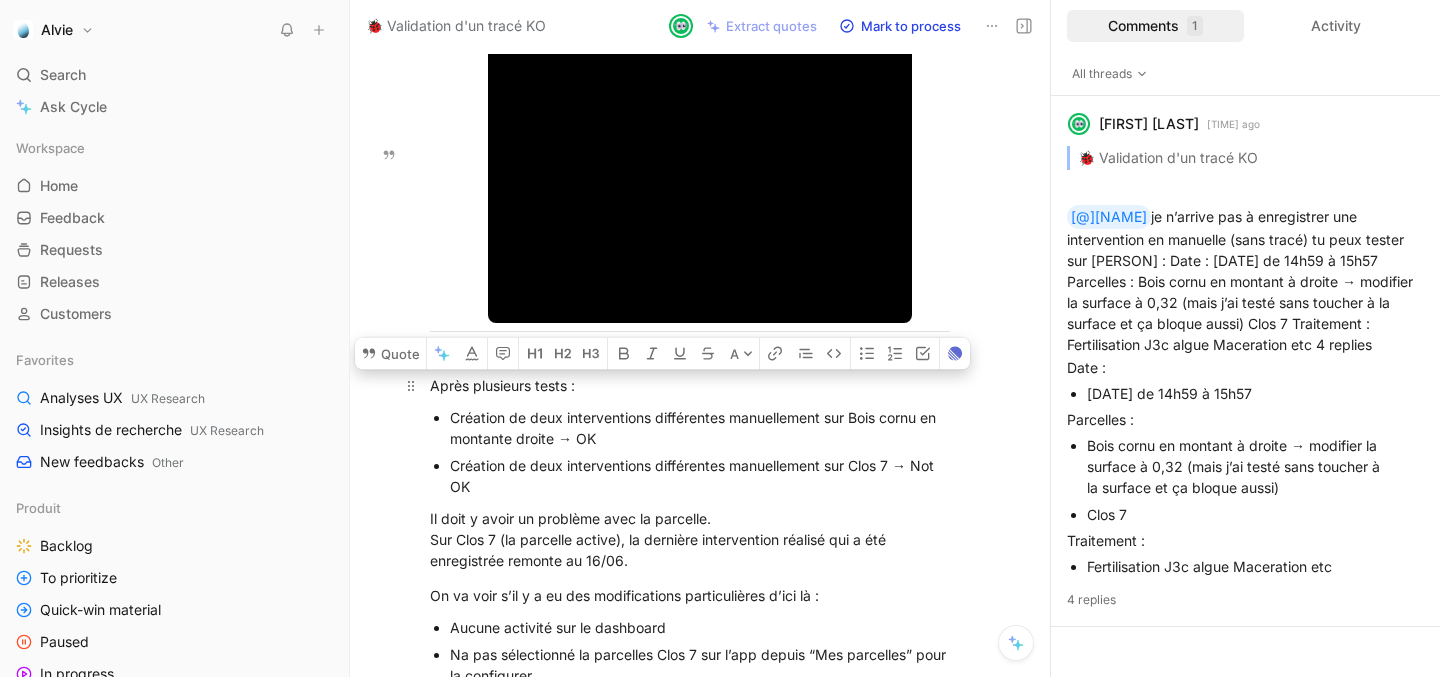 drag, startPoint x: 658, startPoint y: 457, endPoint x: 431, endPoint y: 151, distance: 381.00525 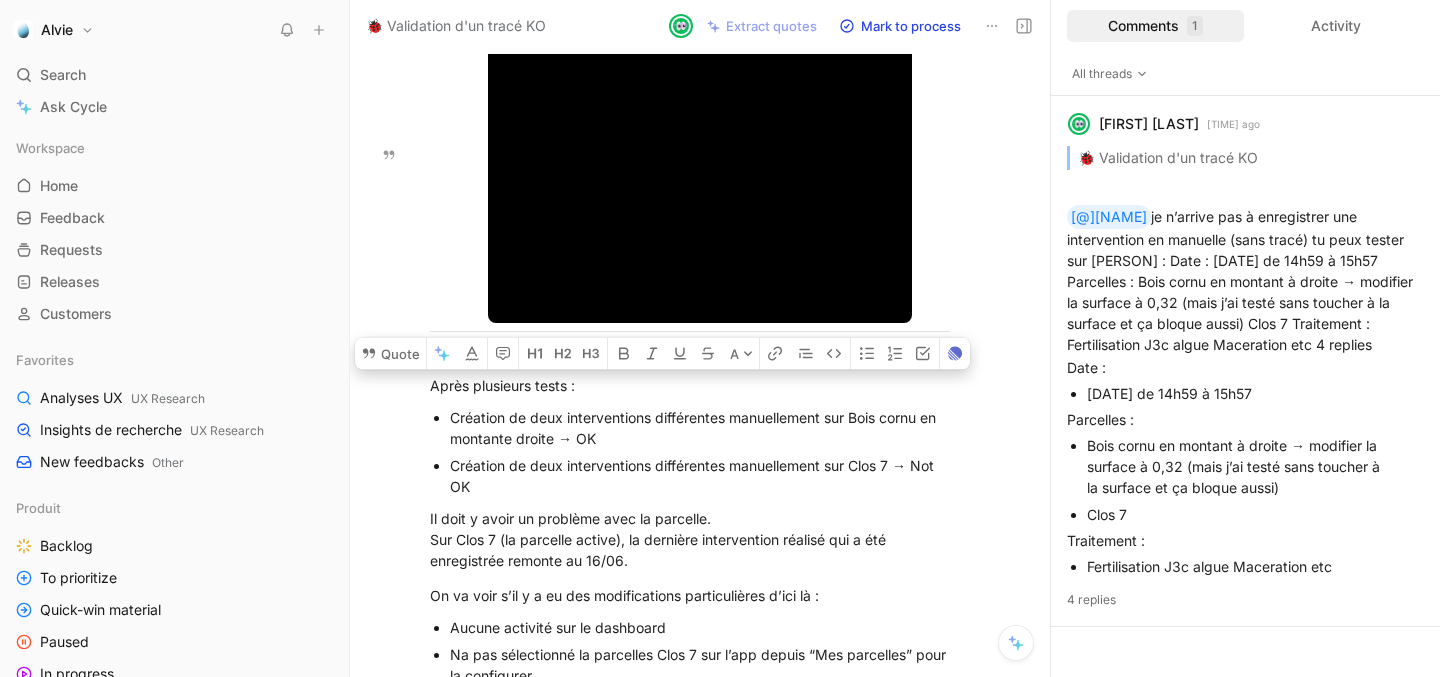 copy on "Après plusieurs tests : Création de deux interventions différentes manuellement sur Bois cornu en montante droite → OK Création de deux interventions différentes manuellement sur Clos 7 → Not OK Il doit y avoir un problème avec la parcelle. Sur Clos 7 (la parcelle active), la dernière intervention réalisé qui a été enregistrée remonte au 16/06. On va voir s’il y a eu des modifications particulières d’ici là : Aucune activité sur le dashboard Na pas sélectionné la parcelles Clos 7 sur l’app depuis “Mes parcelles” pour la configurer" 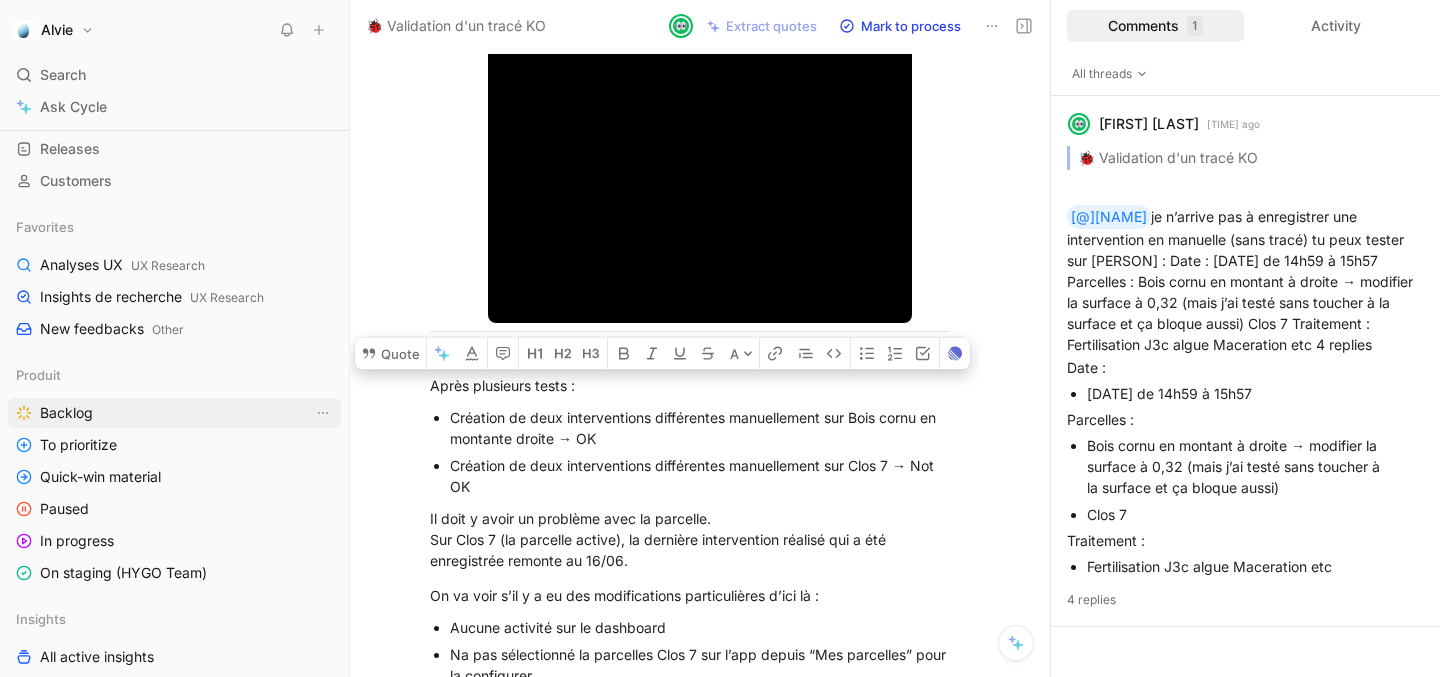 scroll, scrollTop: 126, scrollLeft: 0, axis: vertical 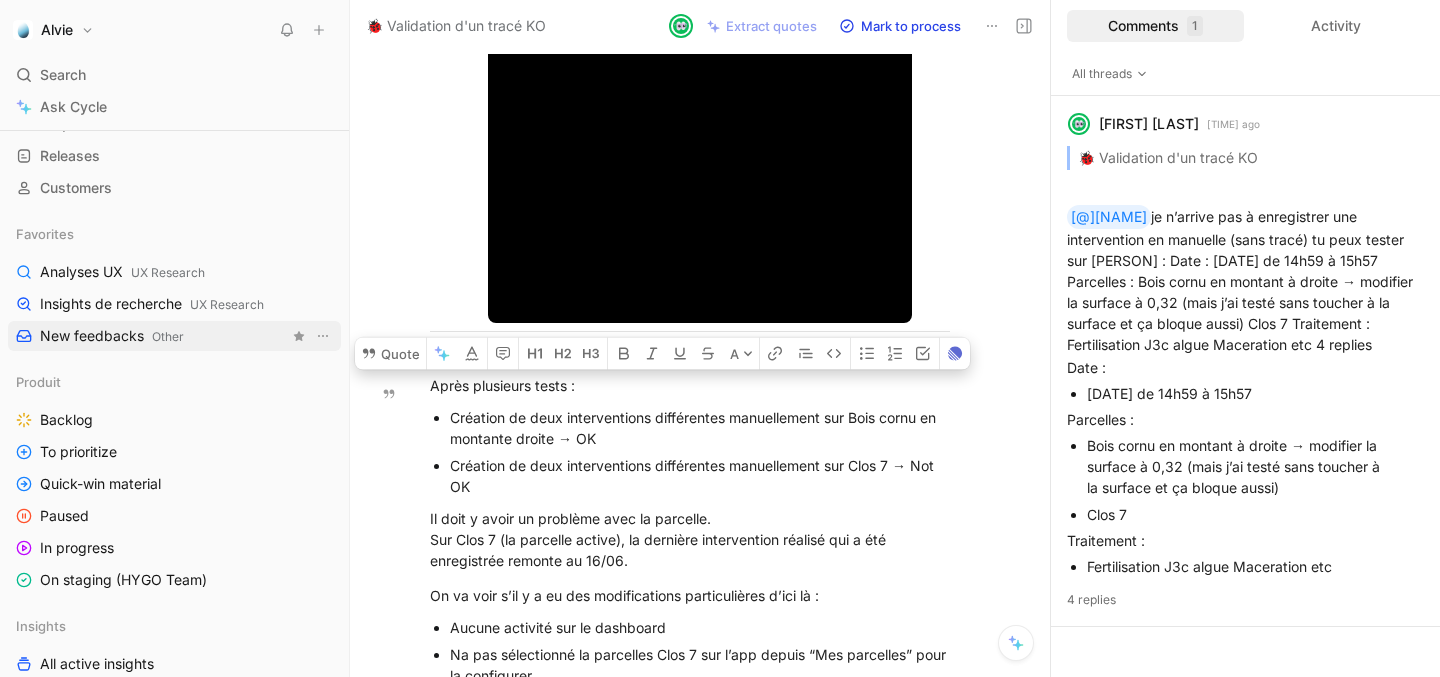 click on "New feedbacks Other" at bounding box center [112, 336] 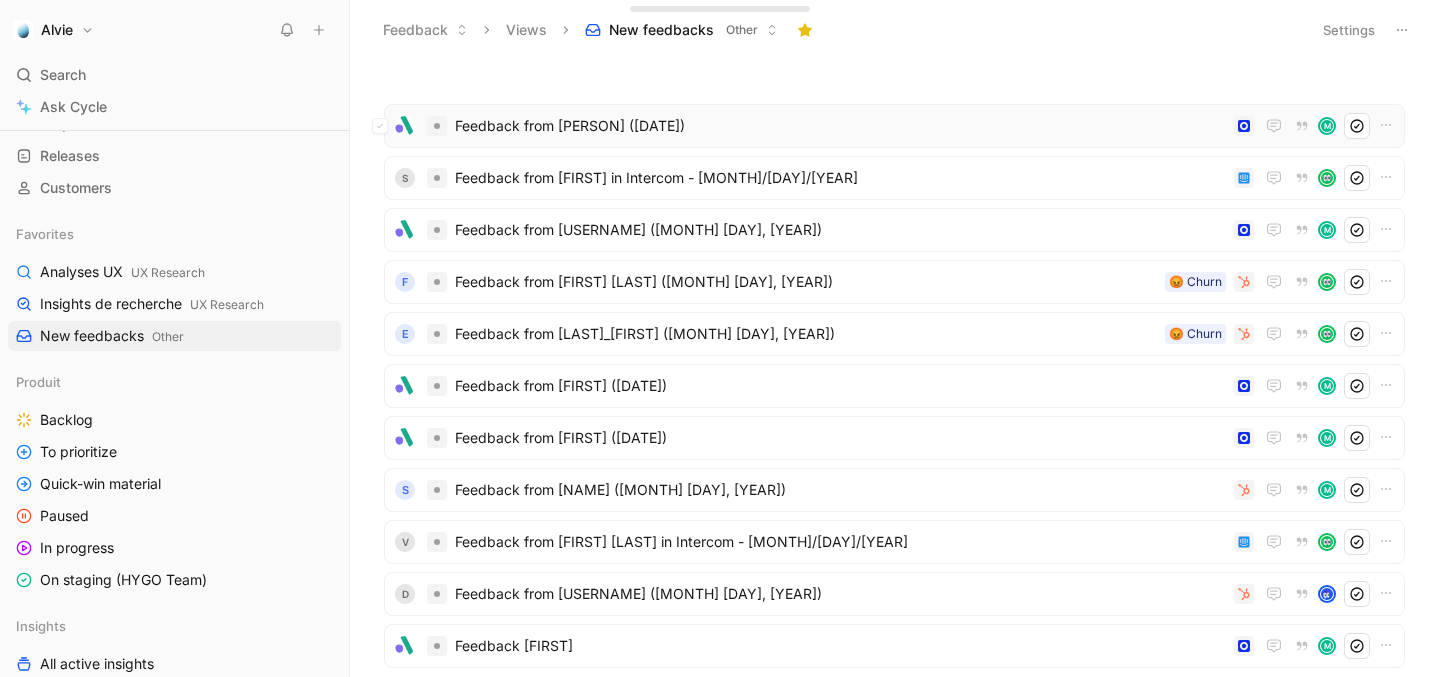 click on "Feedback from Manonp (Jul 31, 2025)" at bounding box center (840, 126) 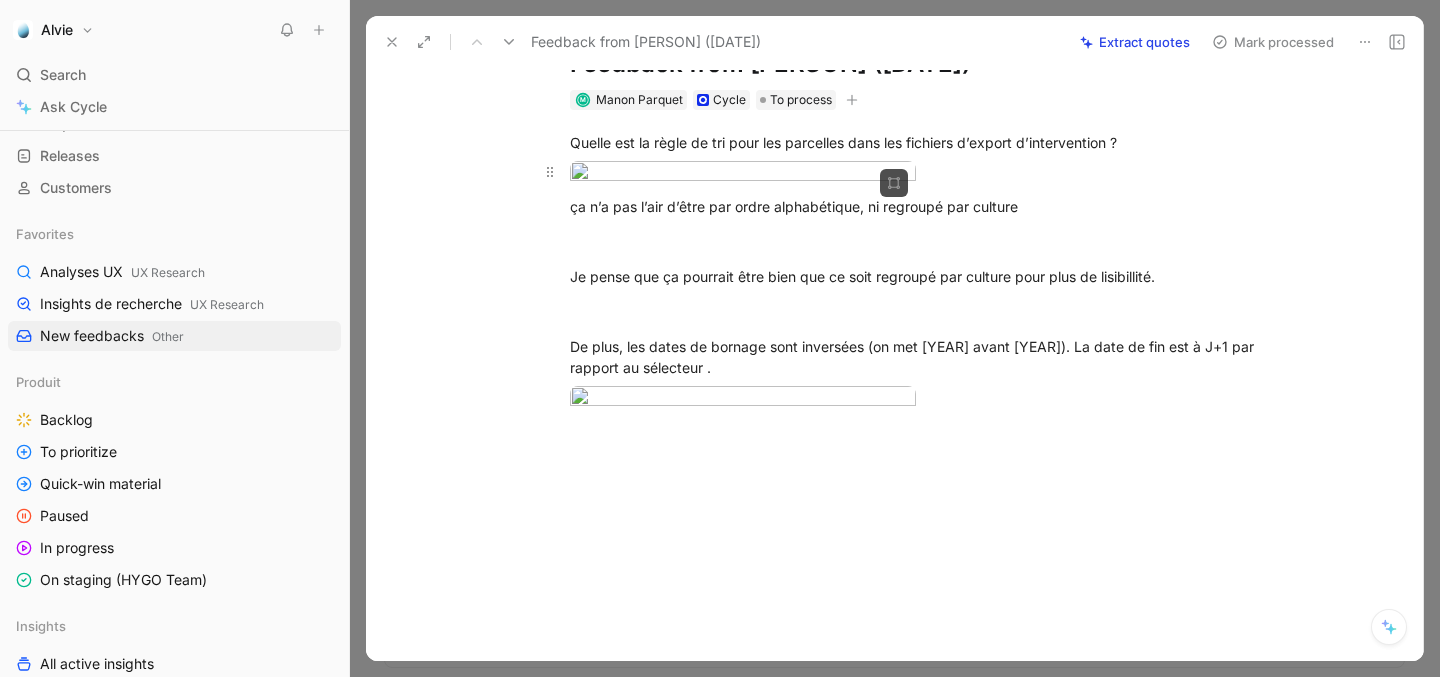 scroll, scrollTop: 241, scrollLeft: 0, axis: vertical 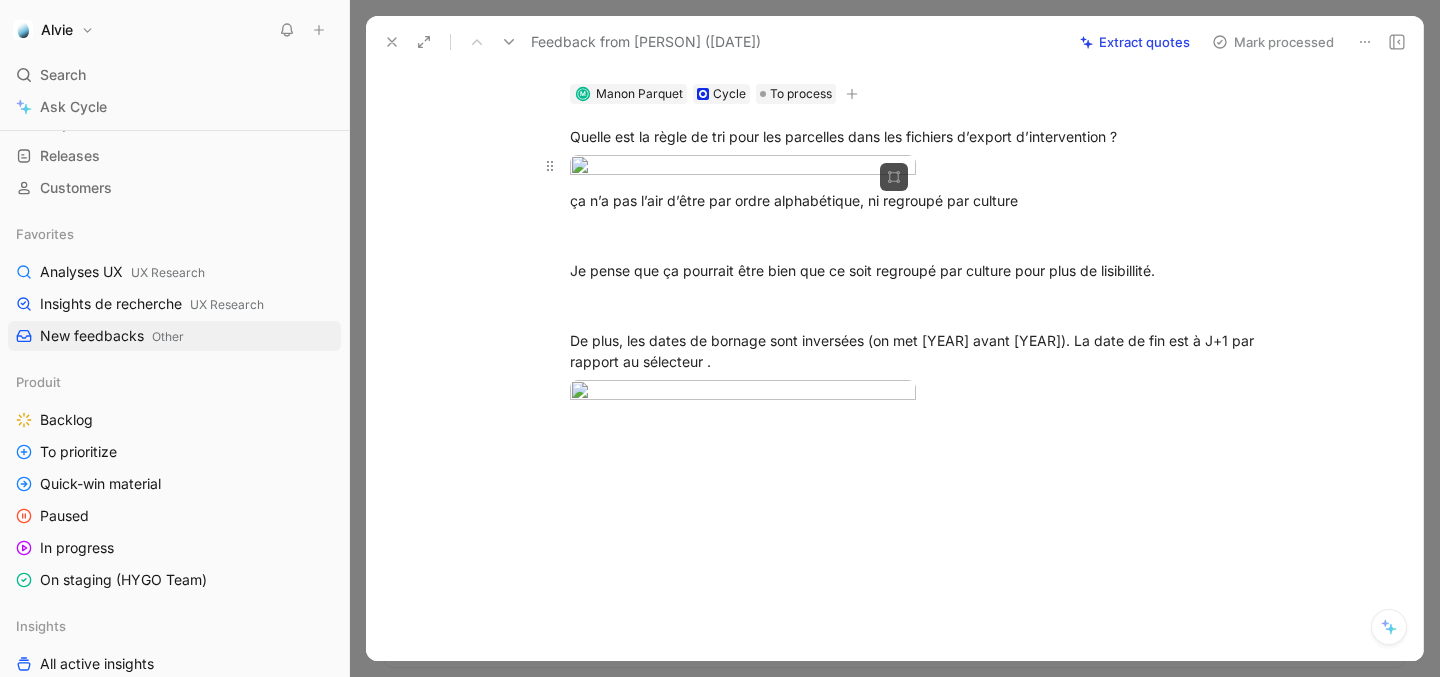 click on "Alvie Search ⌘ K Ask Cycle Workspace Home G then H Feedback G then F Requests G then R Releases G then L Customers Favorites Analyses UX UX Research Insights de recherche UX Research New feedbacks Other Produit Backlog To prioritize Quick-win material Paused In progress On staging (HYGO Team) Insights All active insights 🚨 Problems 💪 Improvements 💙 Kudos 🥔 Mileos Other Analyses New feedbacks Meetings UX Research Insights de recherche Analyses UX Customer success CS Meetings Risk of churn Churn Stations Netatmo Agronomy Inbox agro 🌱 Improvements 🌱 Problems Sales Fiabilité des recommandations Engagement / Prix Utilisation / Prise en main Marketing, Finance, CRM Marketing Chargebee Hubspot Finance Foreign countries
To pick up a draggable item, press the space bar.
While dragging, use the arrow keys to move the item.
Press space again to drop the item in its new position, or press escape to cancel.
AI queries 1/50 · 29 days left Help center Invite member Feedback" at bounding box center (720, 338) 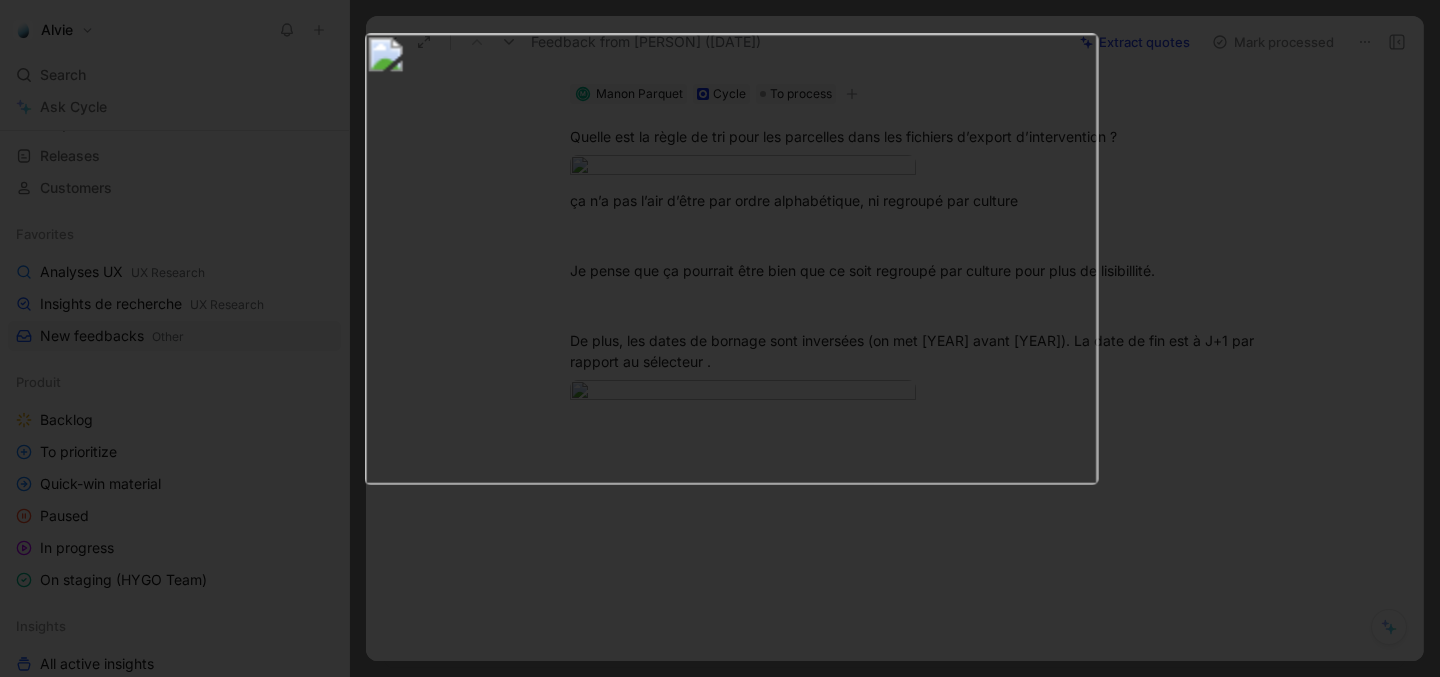 click at bounding box center [720, 677] 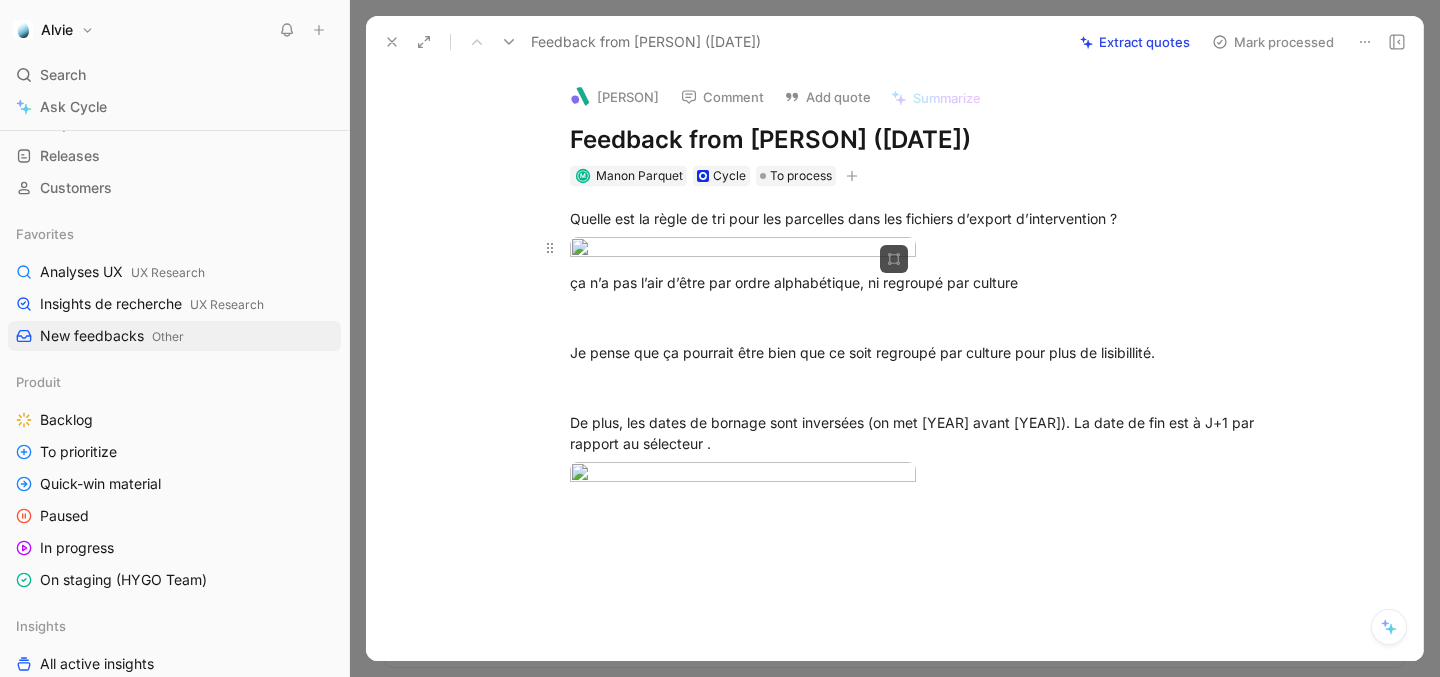 scroll, scrollTop: 252, scrollLeft: 0, axis: vertical 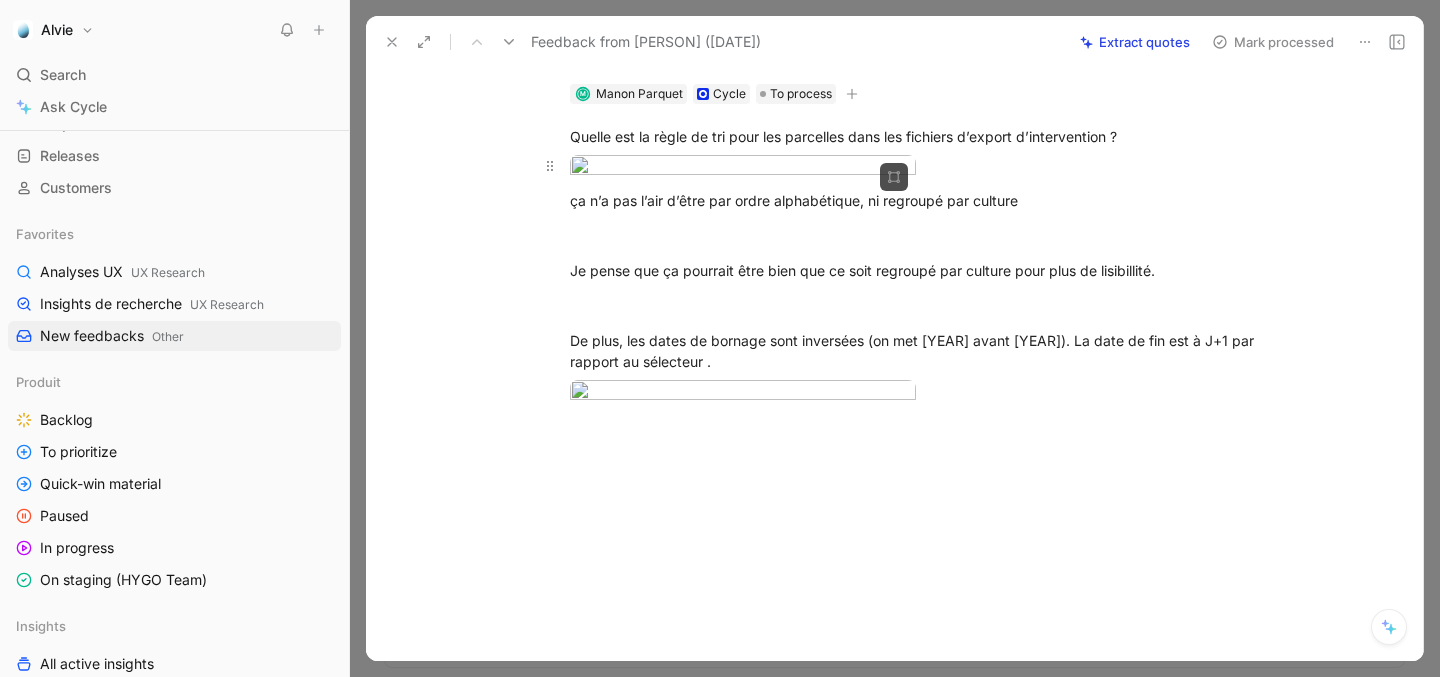 click on "Alvie Search ⌘ K Ask Cycle Workspace Home G then H Feedback G then F Requests G then R Releases G then L Customers Favorites Analyses UX UX Research Insights de recherche UX Research New feedbacks Other Produit Backlog To prioritize Quick-win material Paused In progress On staging (HYGO Team) Insights All active insights 🚨 Problems 💪 Improvements 💙 Kudos 🥔 Mileos Other Analyses New feedbacks Meetings UX Research Insights de recherche Analyses UX Customer success CS Meetings Risk of churn Churn Stations Netatmo Agronomy Inbox agro 🌱 Improvements 🌱 Problems Sales Fiabilité des recommandations Engagement / Prix Utilisation / Prise en main Marketing, Finance, CRM Marketing Chargebee Hubspot Finance Foreign countries
To pick up a draggable item, press the space bar.
While dragging, use the arrow keys to move the item.
Press space again to drop the item in its new position, or press escape to cancel.
AI queries 1/50 · 29 days left Help center Invite member Feedback" at bounding box center [720, 338] 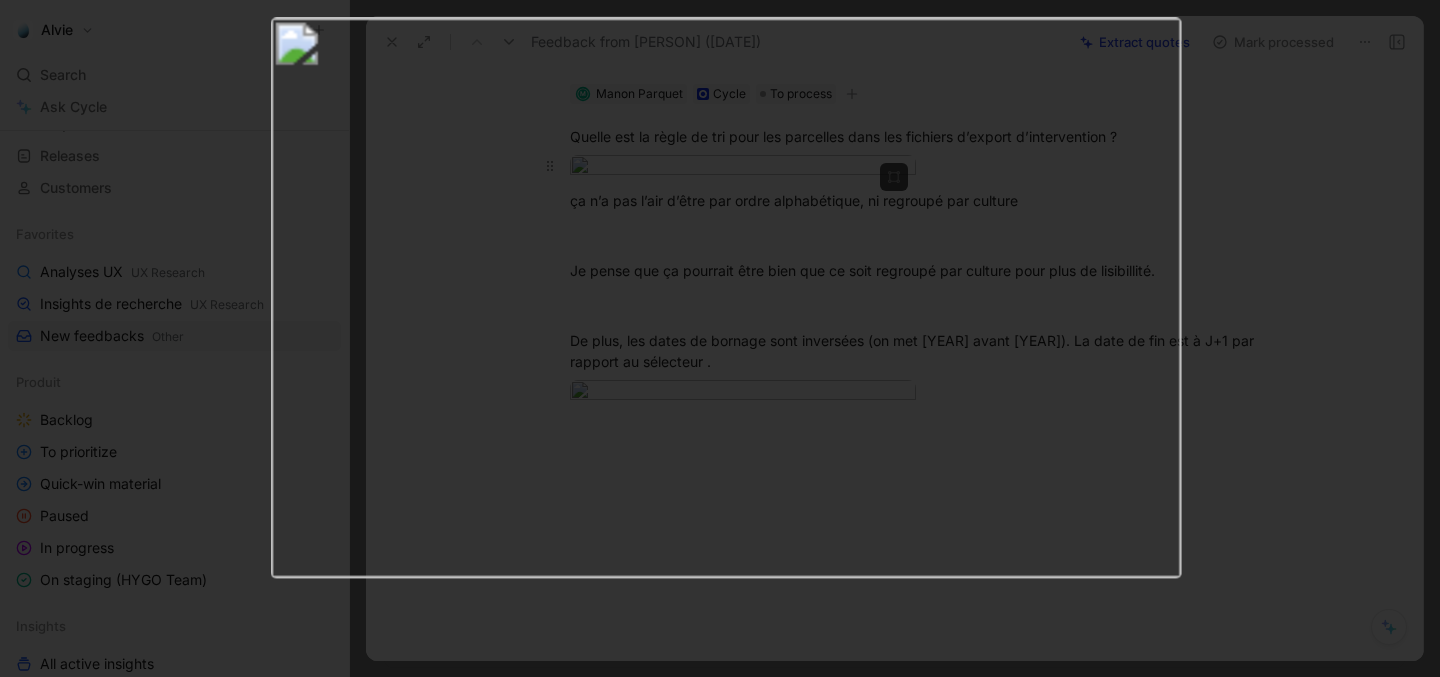 click at bounding box center (725, 297) 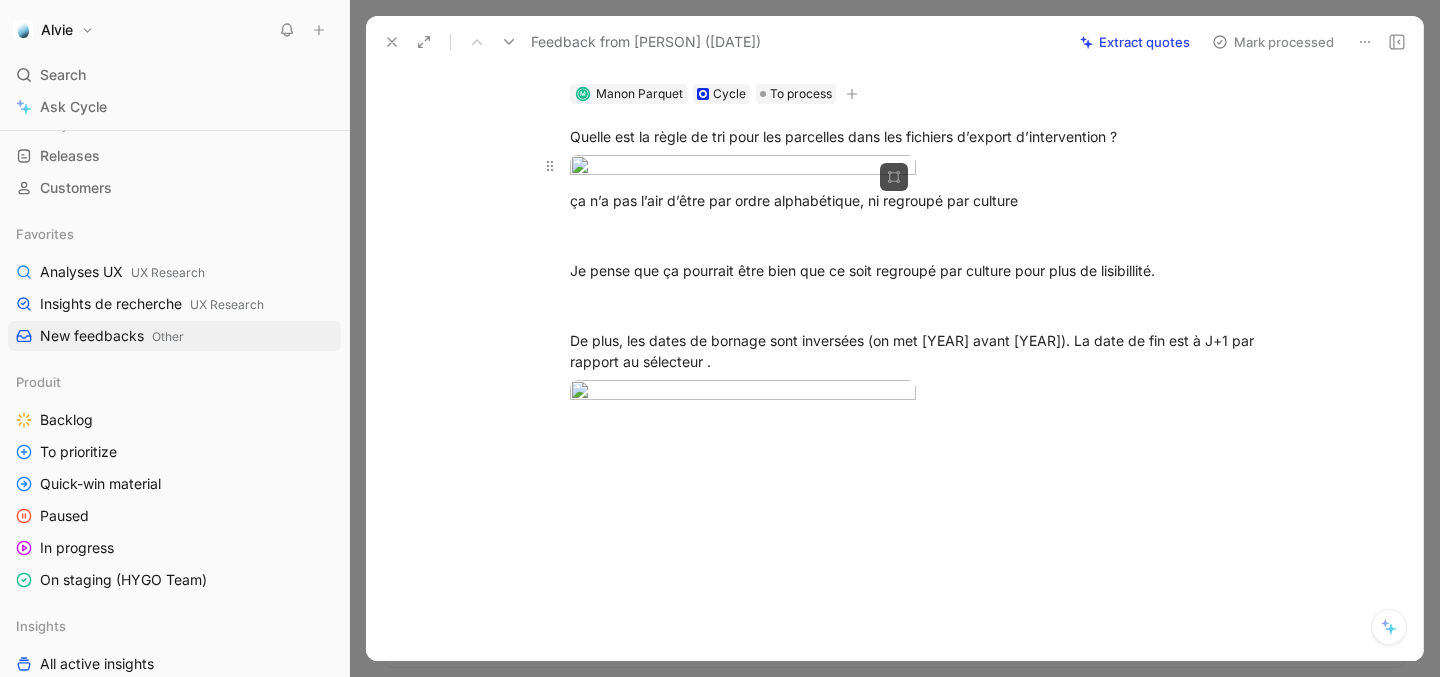 scroll, scrollTop: 0, scrollLeft: 0, axis: both 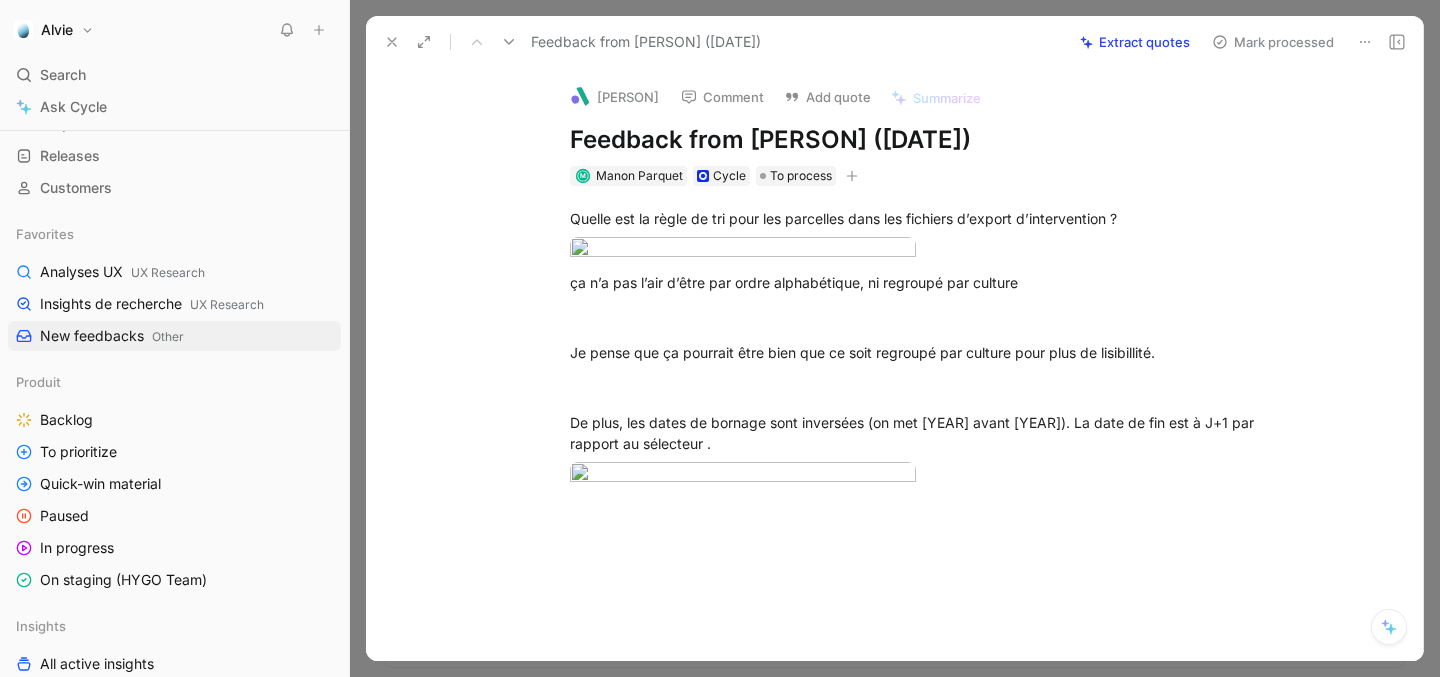 click on "Add quote" at bounding box center [827, 97] 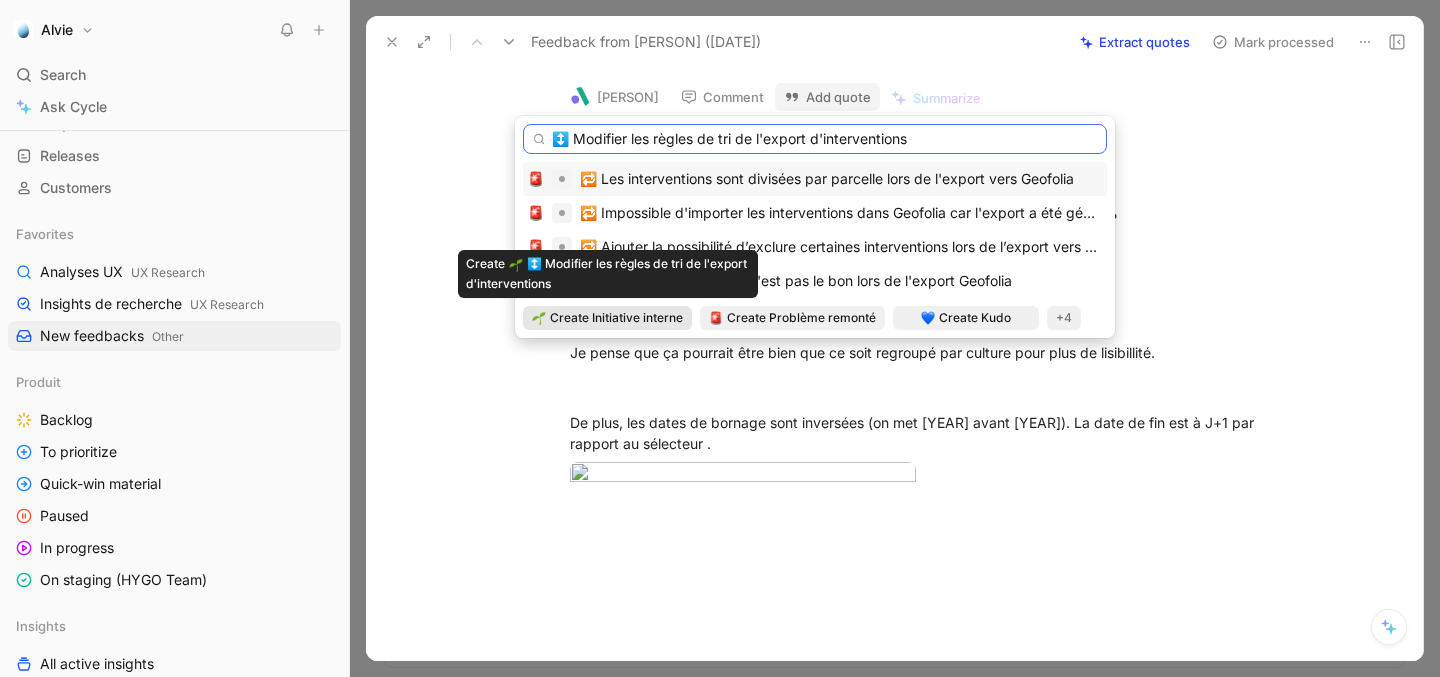 type on "↕️ Modifier les règles de tri de l'export d'interventions" 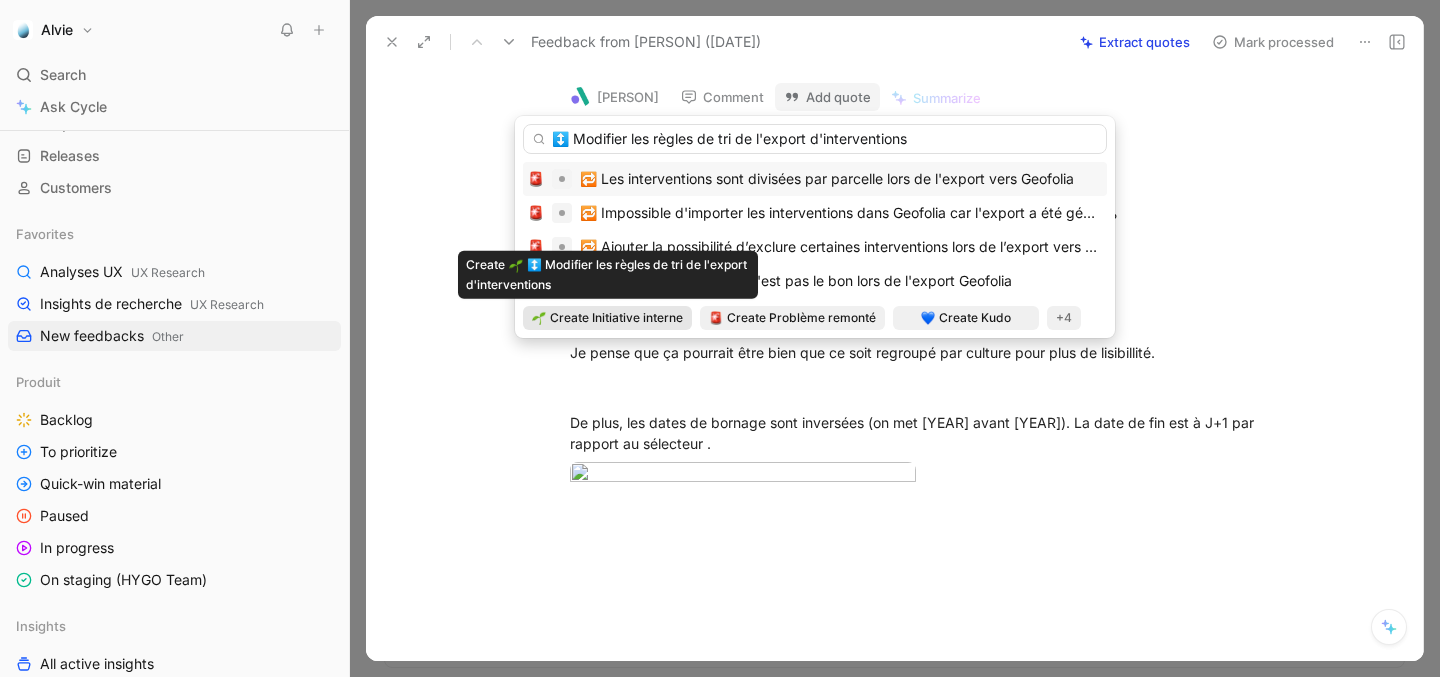 click on "Create Initiative interne" at bounding box center (616, 318) 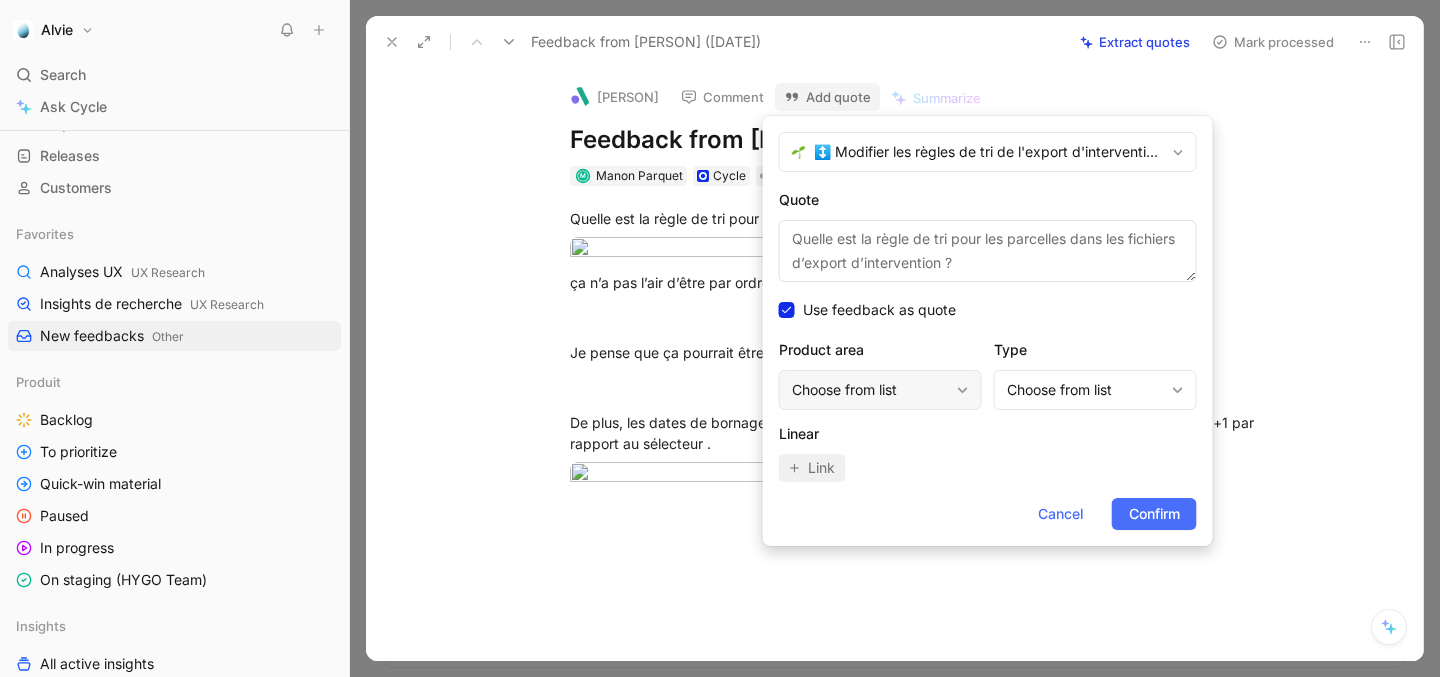 click on "Choose from list" at bounding box center [870, 390] 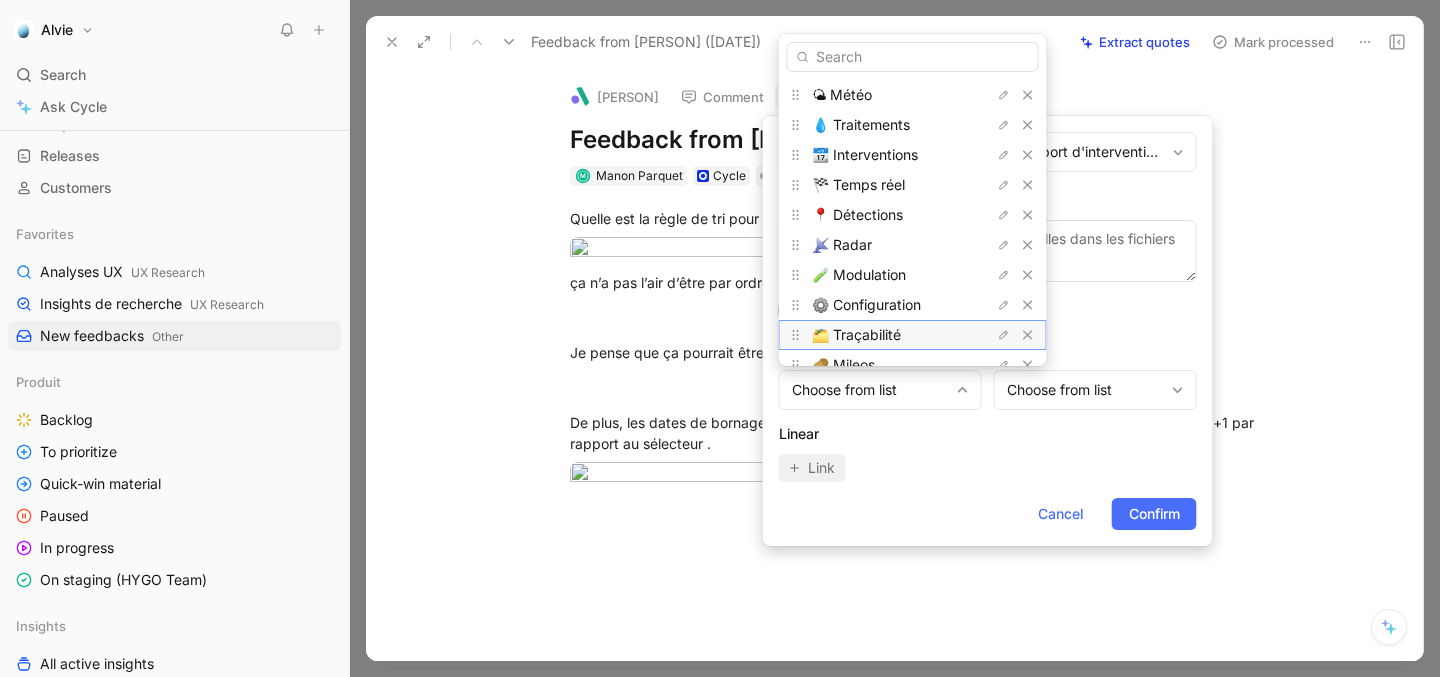 click on "🗂️ Traçabilité" at bounding box center [856, 334] 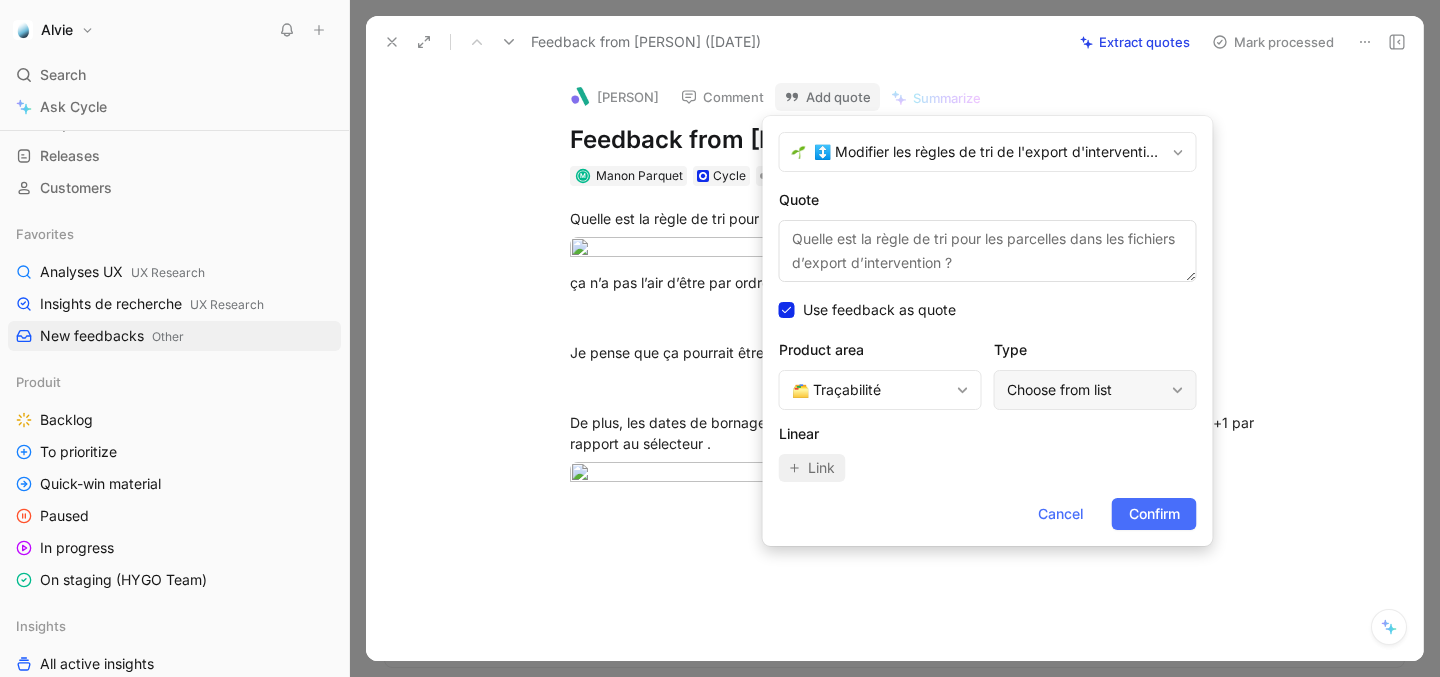 click on "Choose from list" at bounding box center [1085, 390] 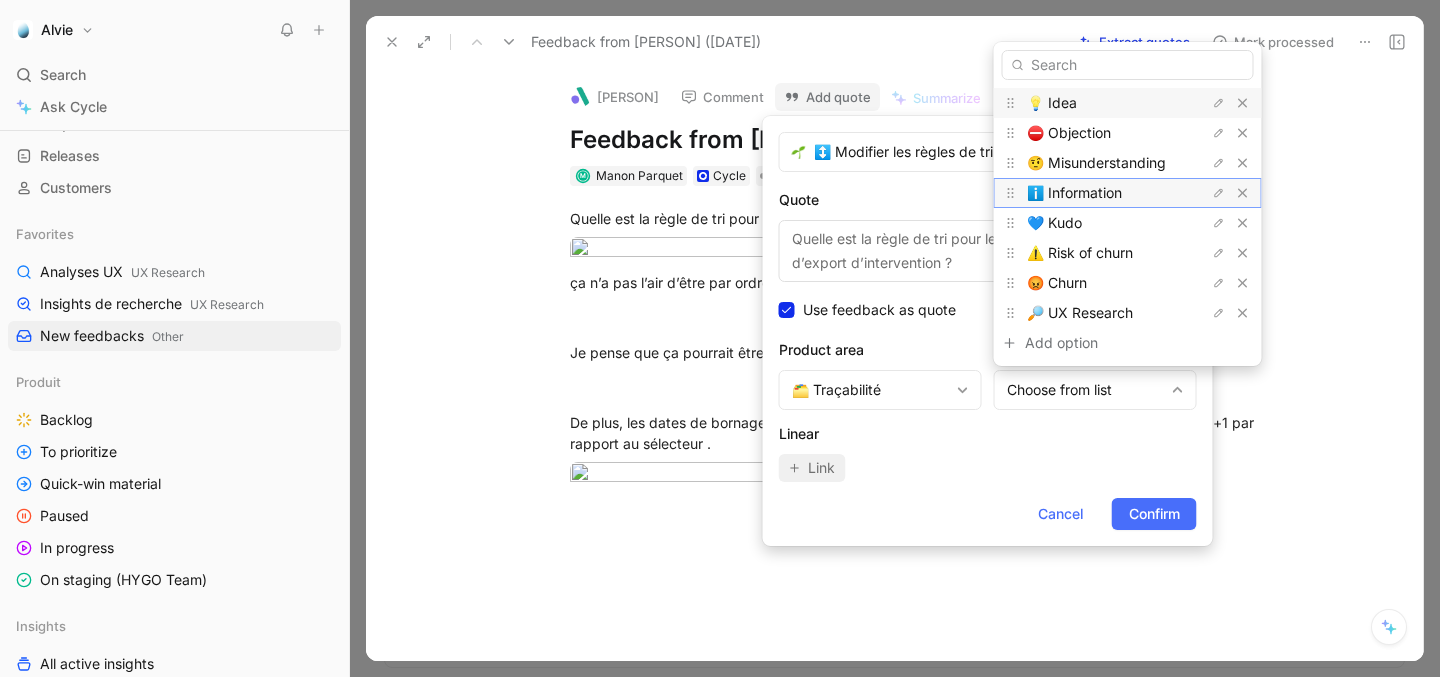 click on "ℹ️ Information" at bounding box center [1102, 193] 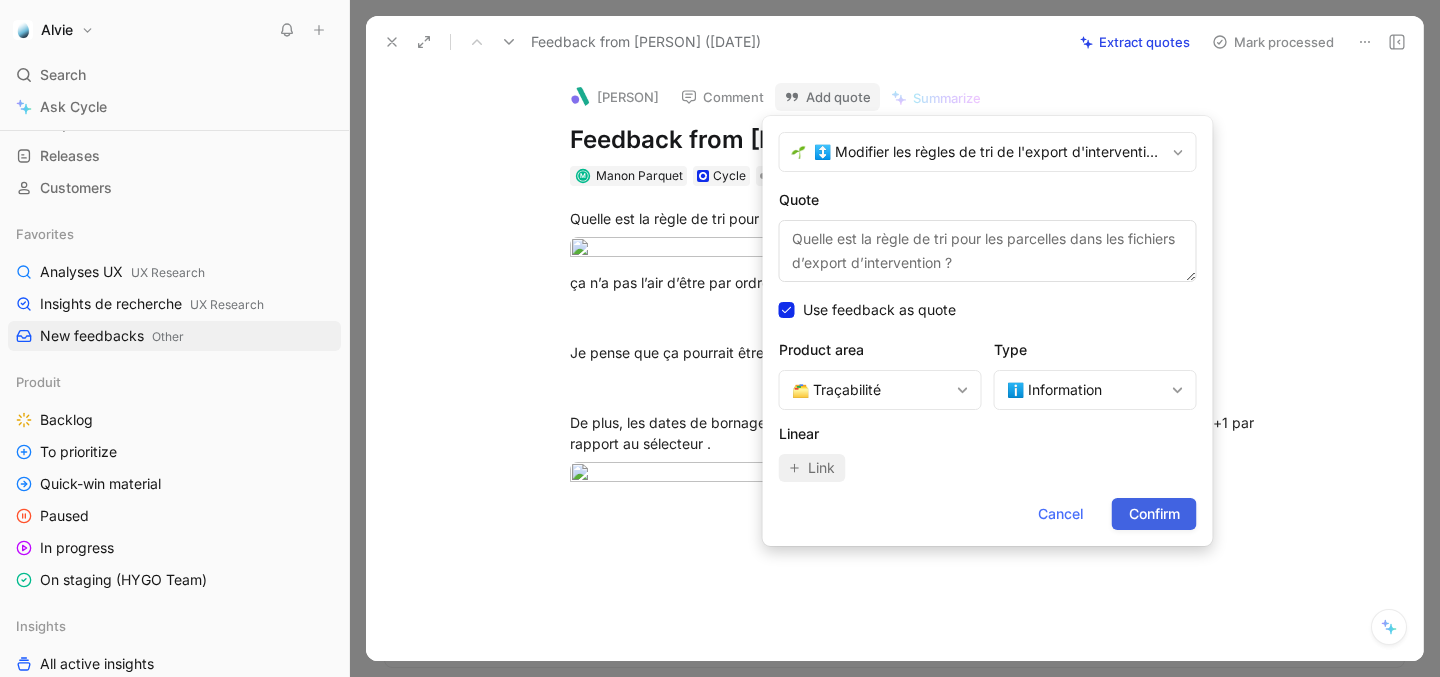 click on "Confirm" at bounding box center [1154, 514] 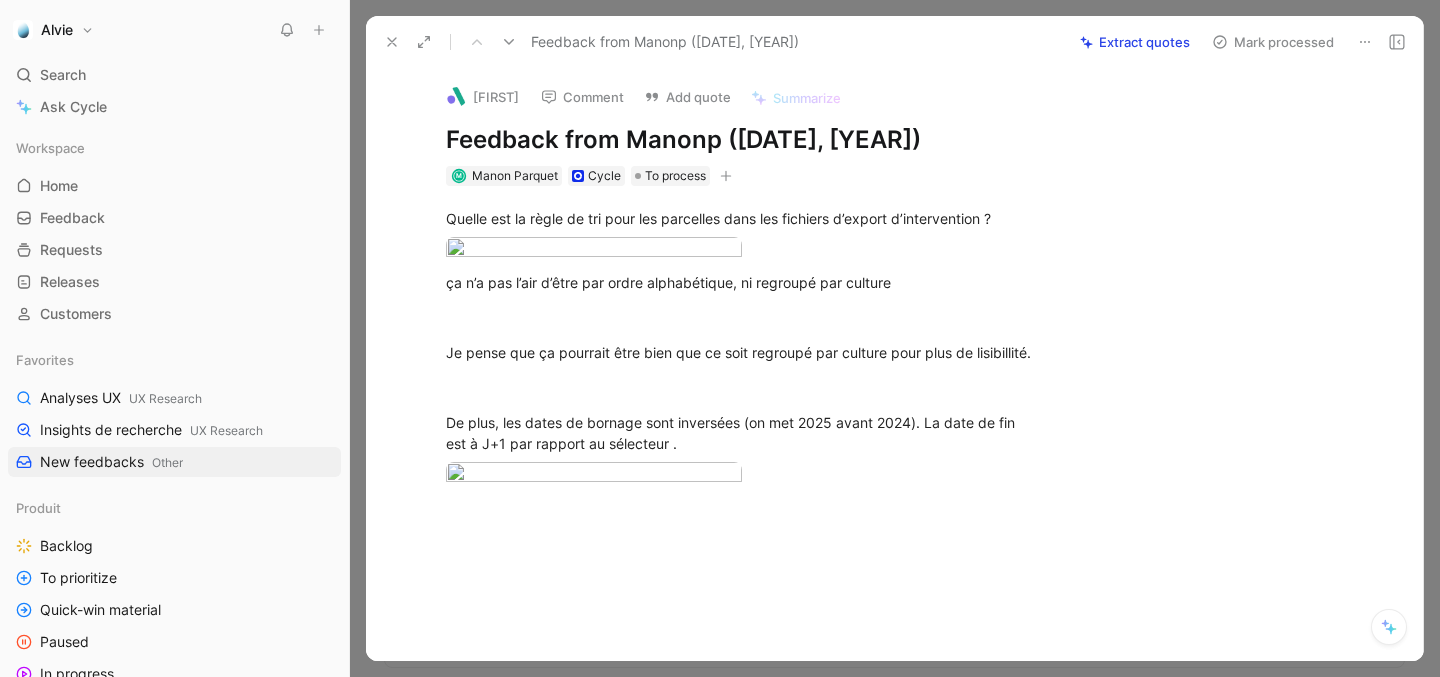 scroll, scrollTop: 0, scrollLeft: 0, axis: both 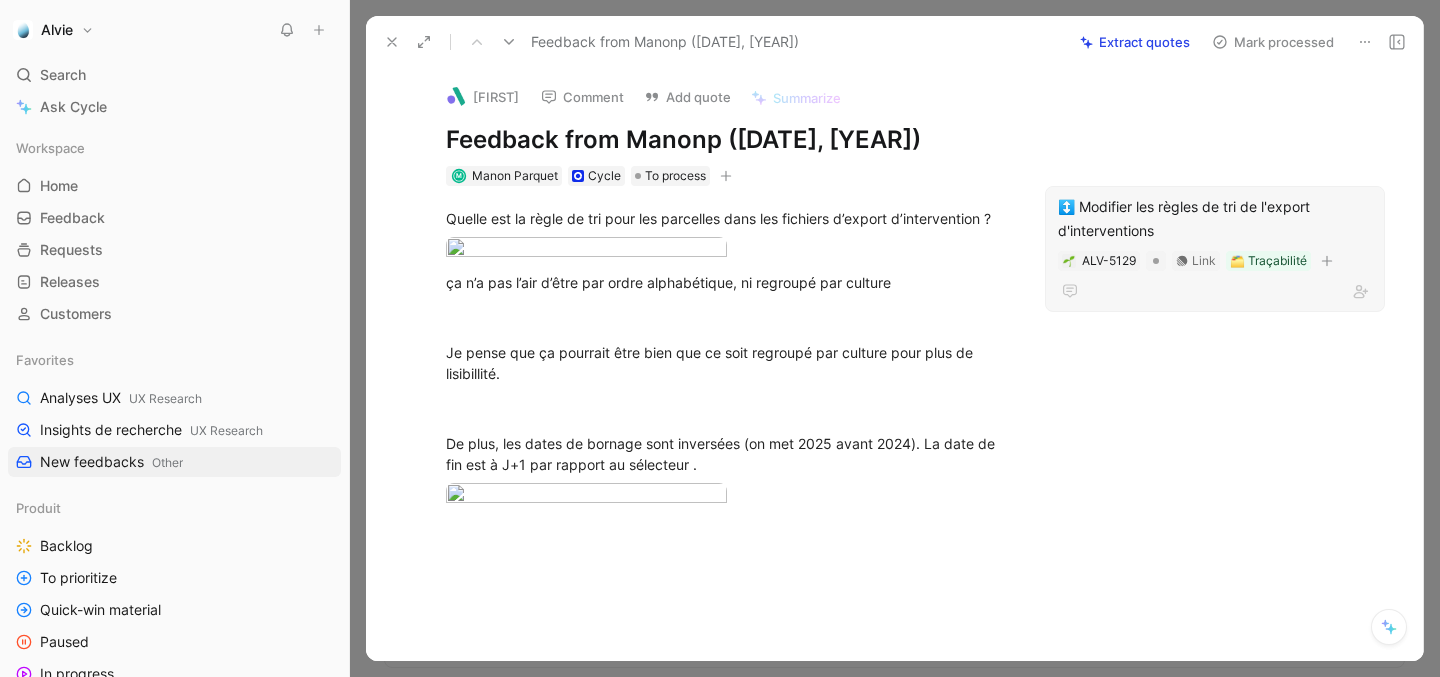 click on "↕️ Modifier les règles de tri de l'export d'interventions" at bounding box center (1215, 219) 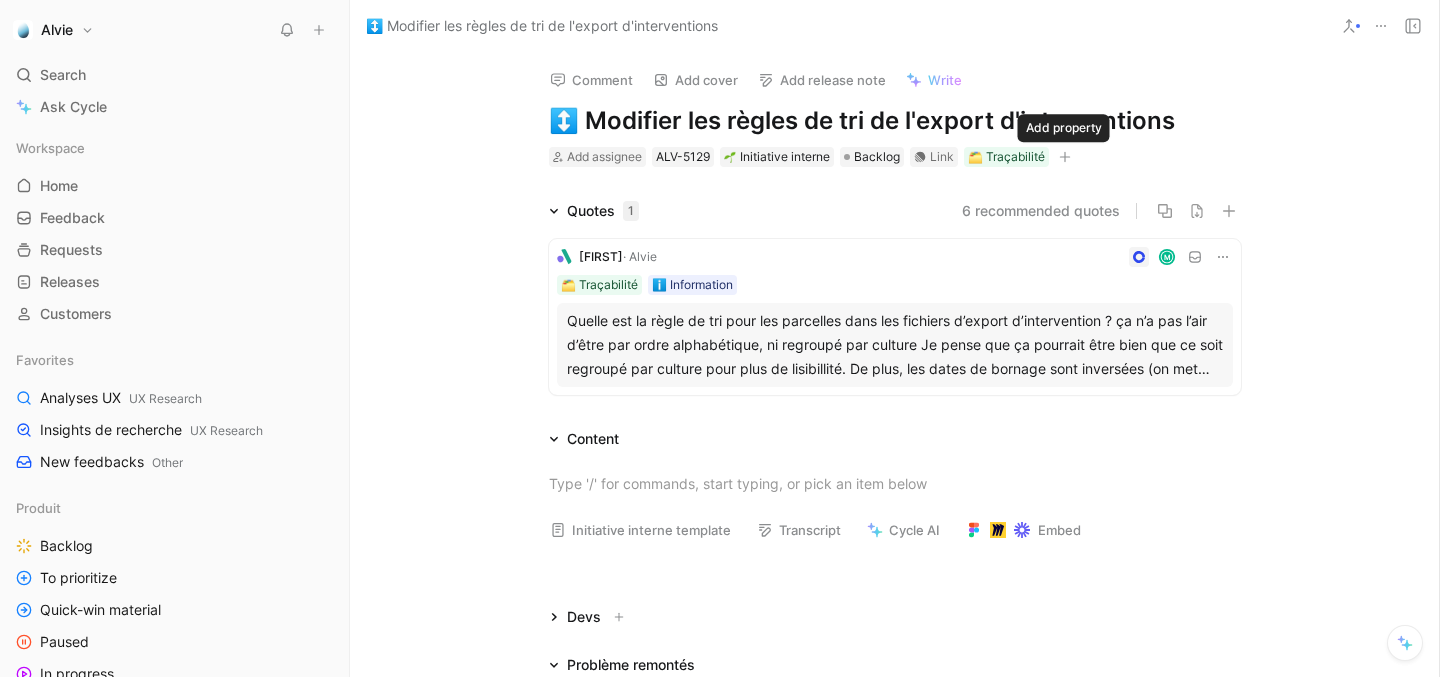 click 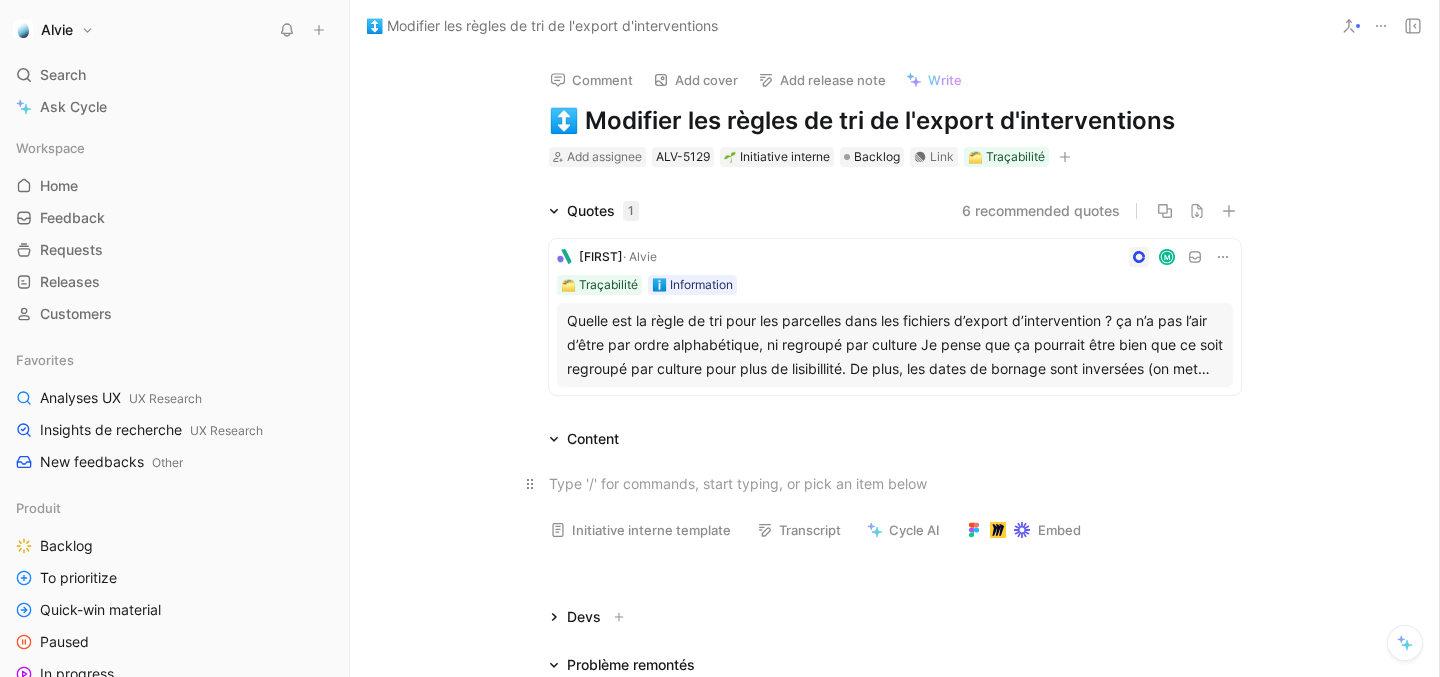 click at bounding box center (895, 483) 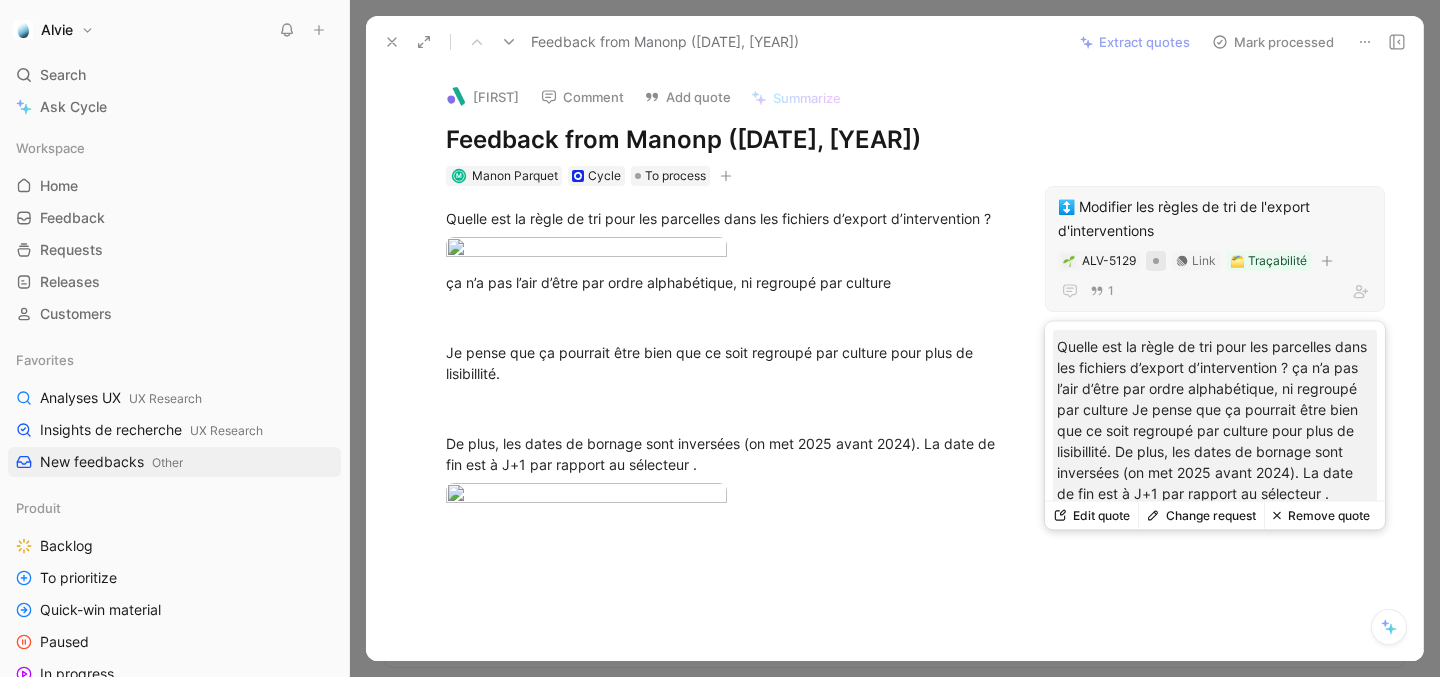 click at bounding box center [1156, 261] 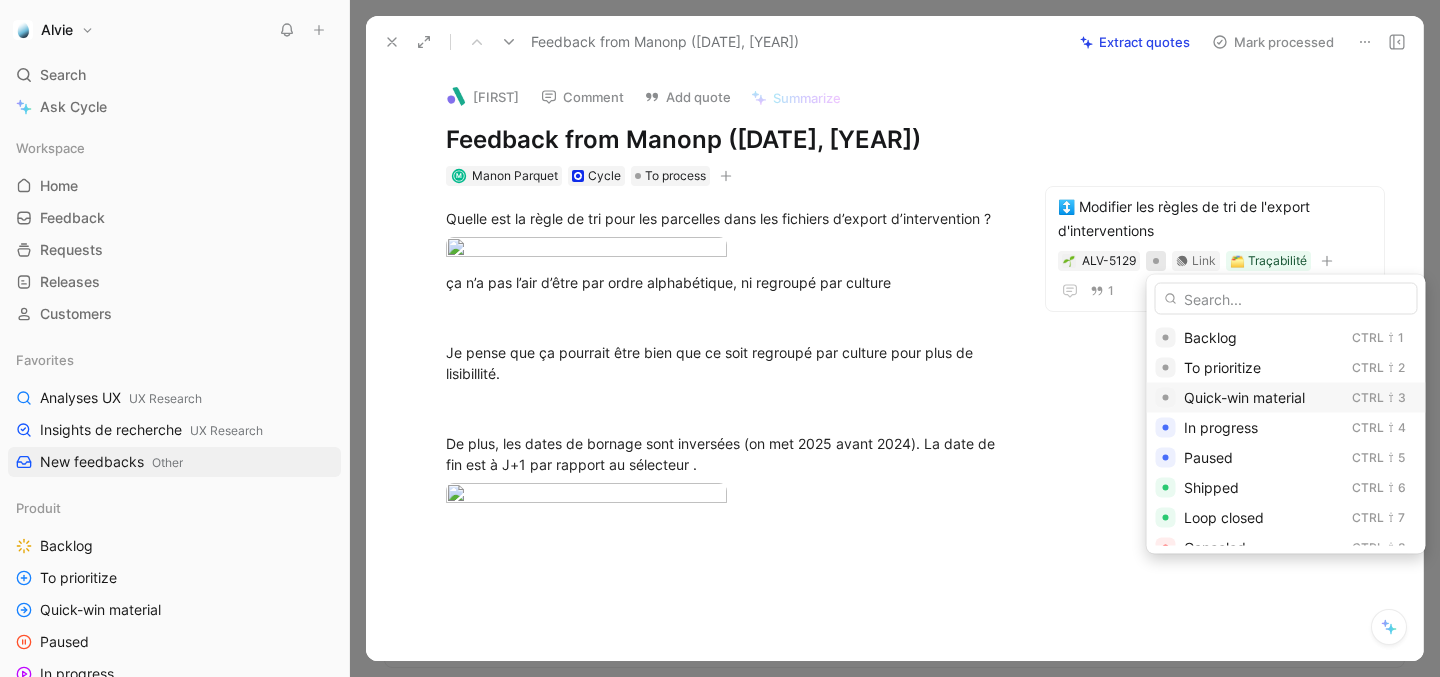 click on "Quick-win material" at bounding box center (1264, 398) 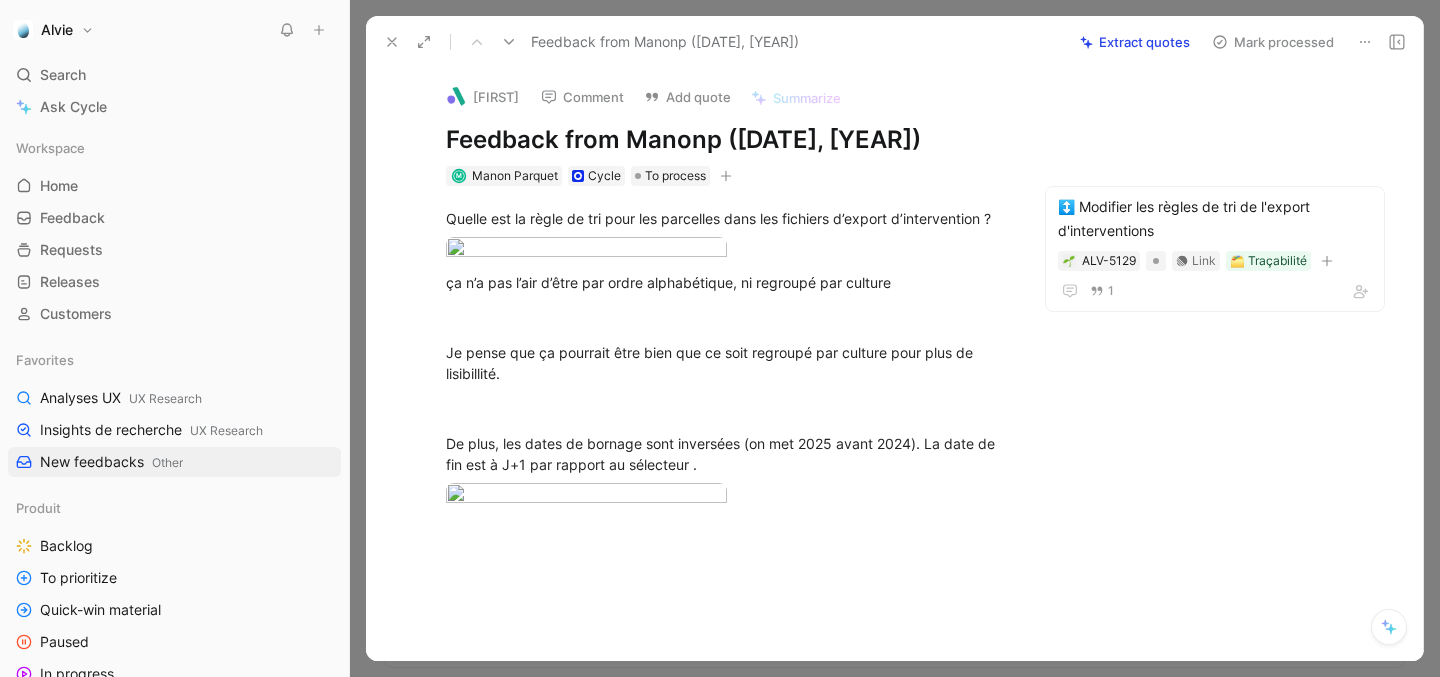 click on "Mark processed" at bounding box center (1273, 42) 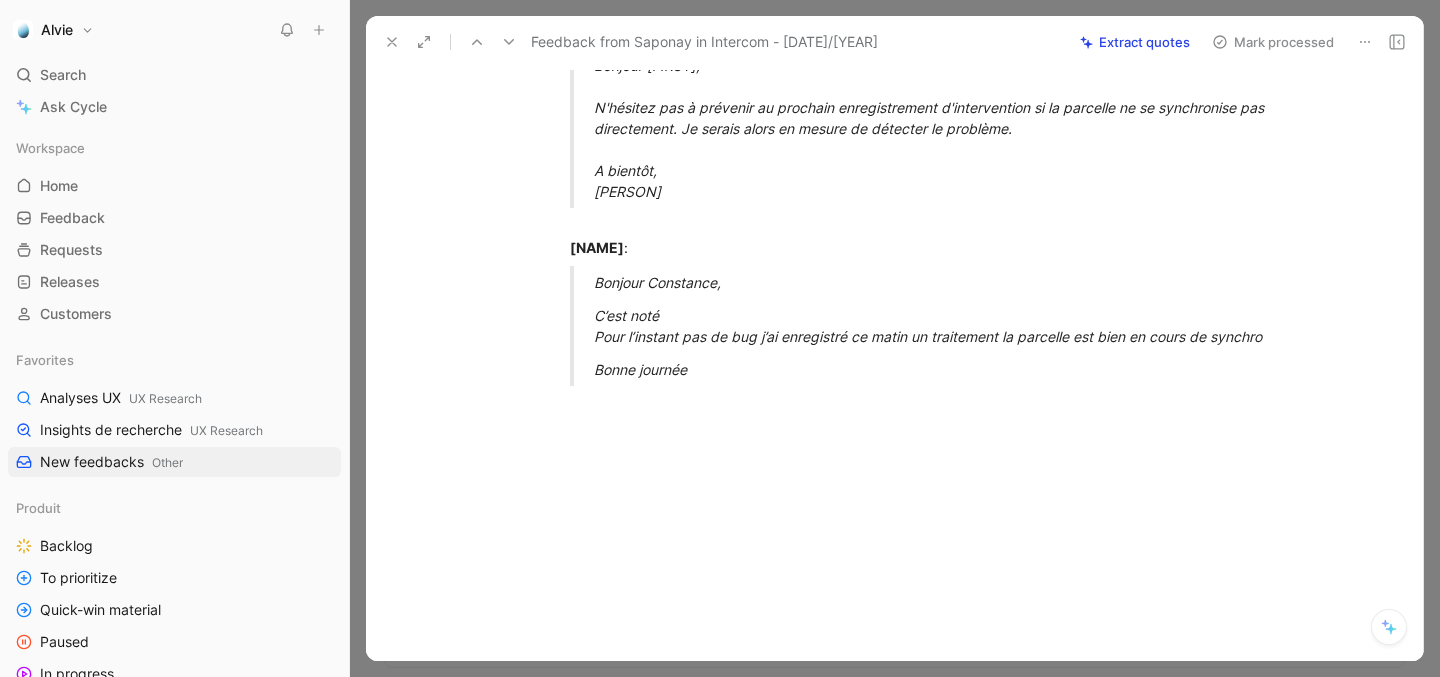 scroll, scrollTop: 1764, scrollLeft: 0, axis: vertical 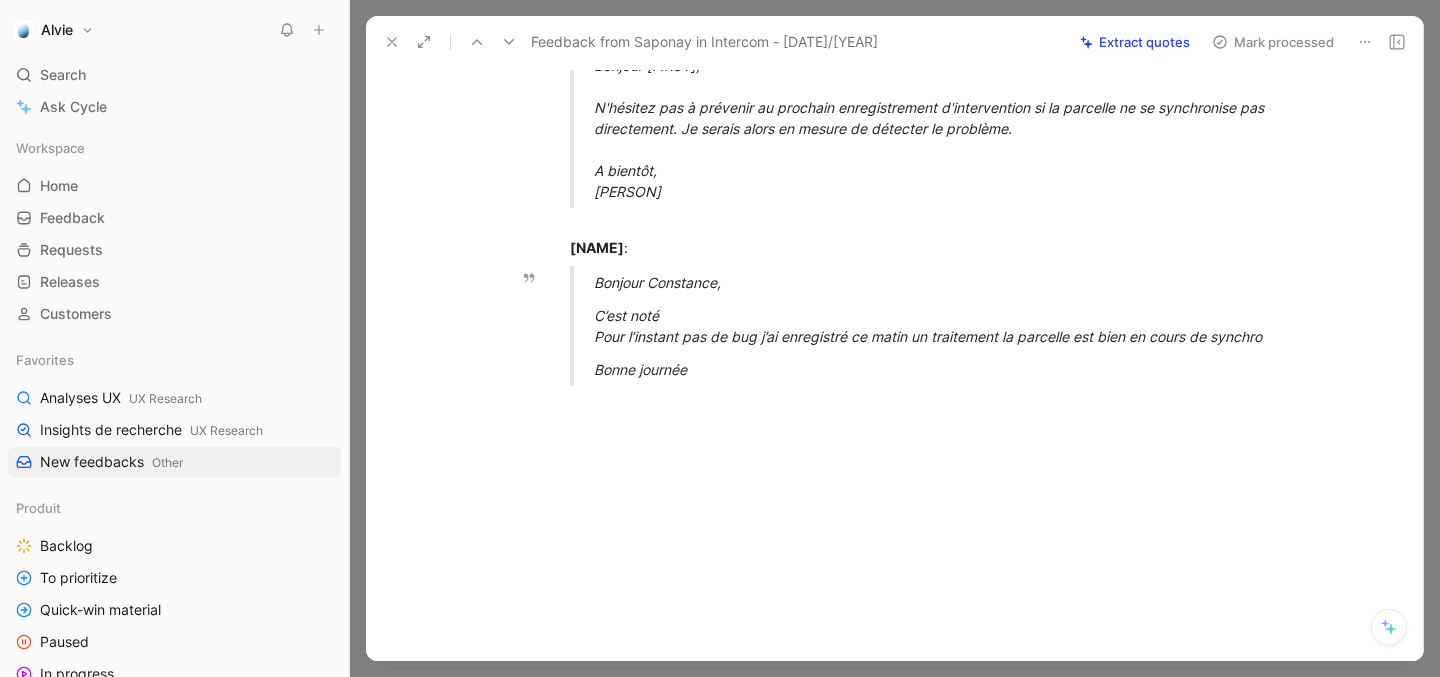 click on "Bonjour Baptiste, N'hésitez pas à prévenir au prochain enregistrement d'intervention si la parcelle ne se synchronise pas directement. Je serais alors en mesure de détecter le problème. A bientôt, Constance" at bounding box center [940, 128] 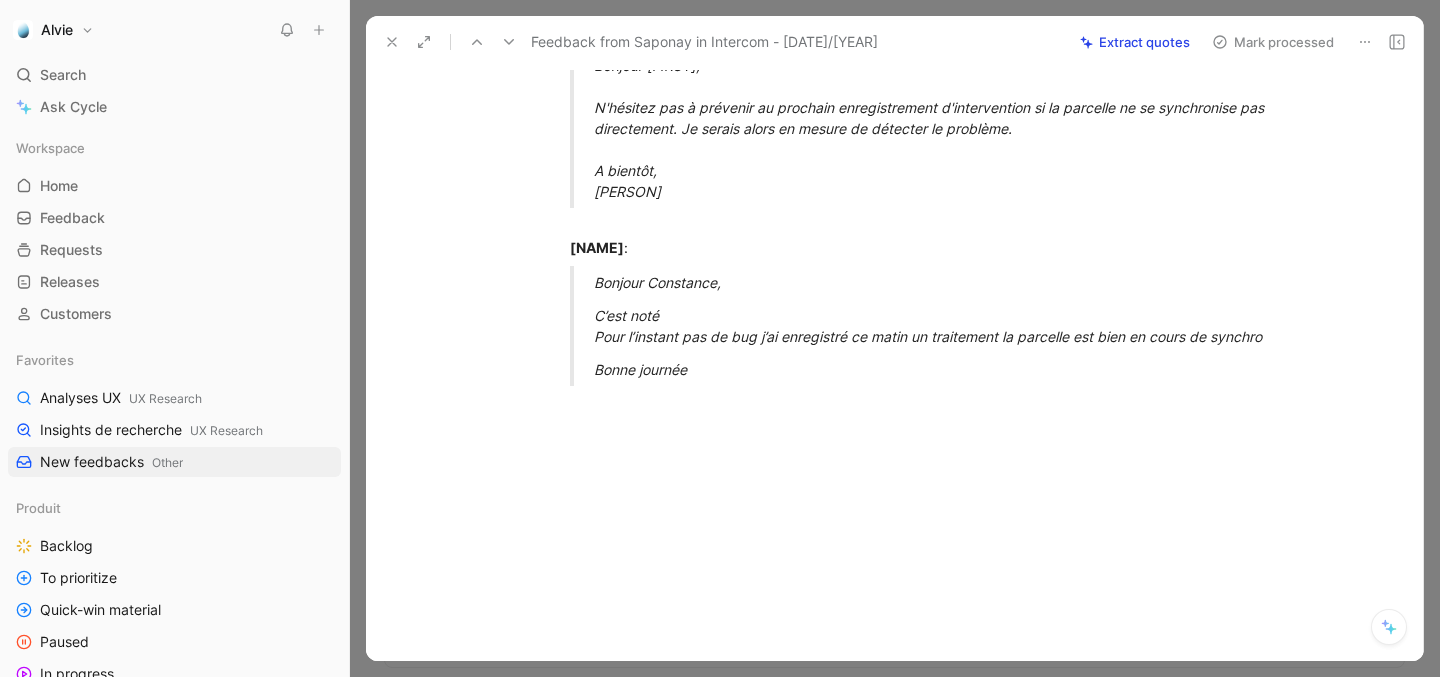 scroll, scrollTop: 1841, scrollLeft: 0, axis: vertical 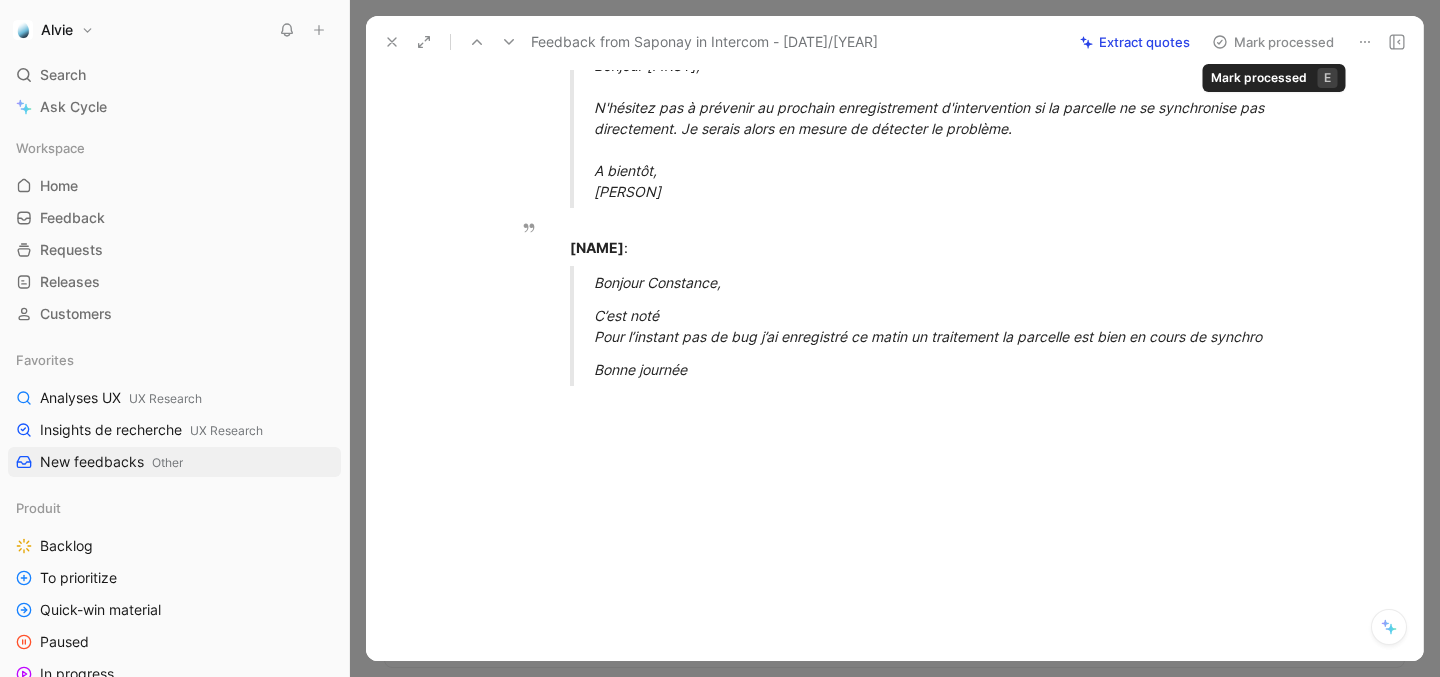 click on "Mark processed" at bounding box center [1273, 42] 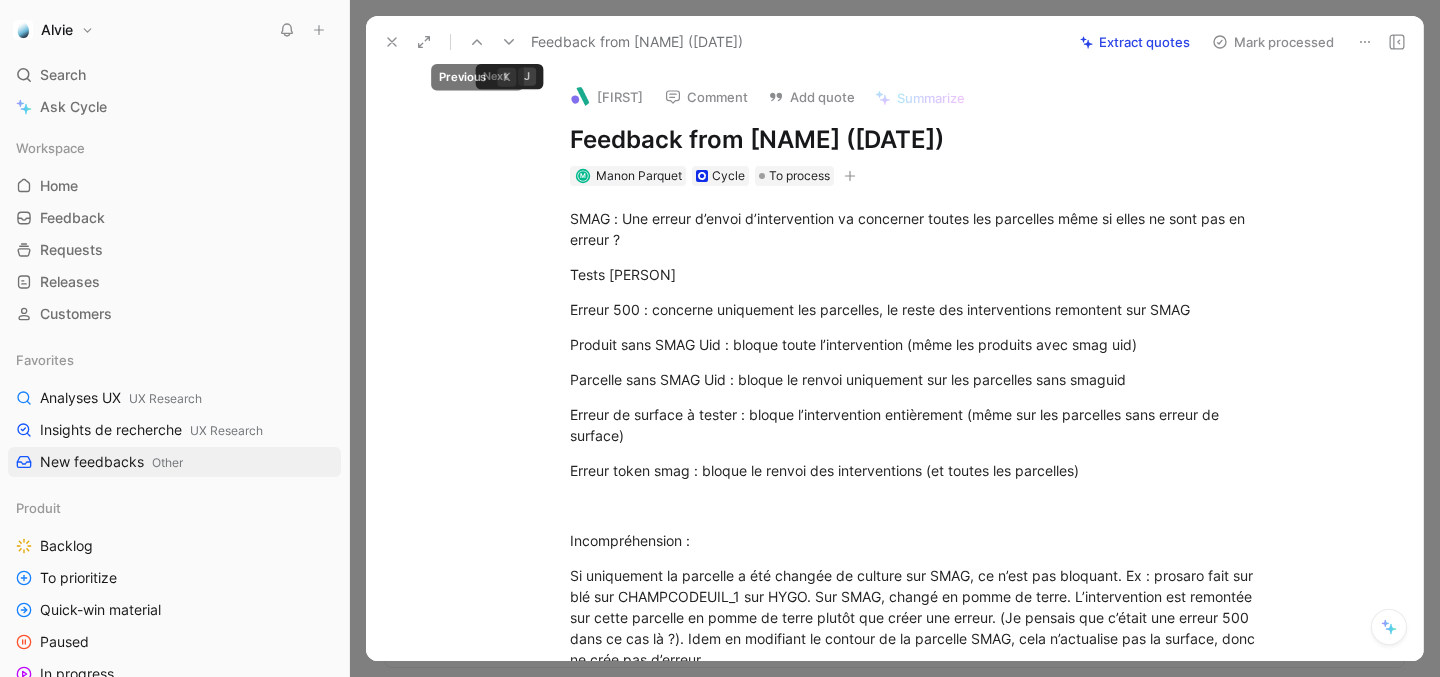 click 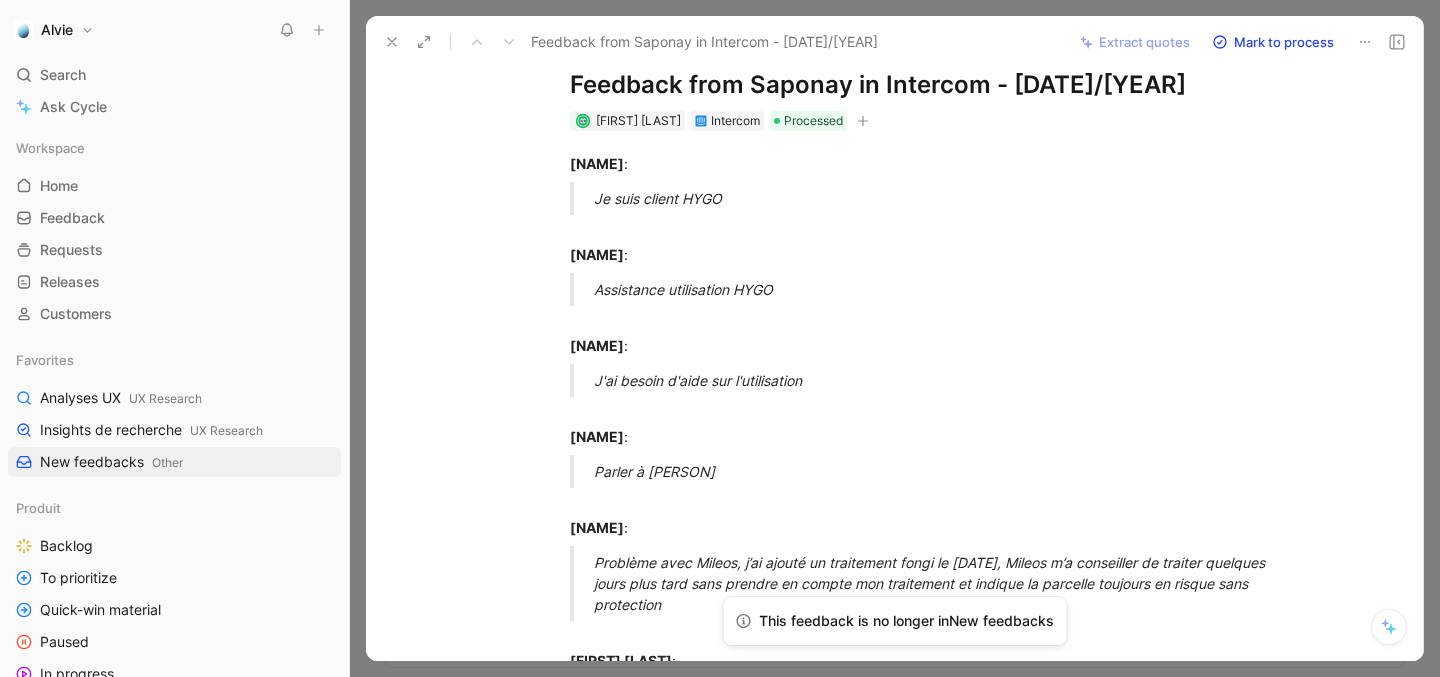scroll, scrollTop: 0, scrollLeft: 0, axis: both 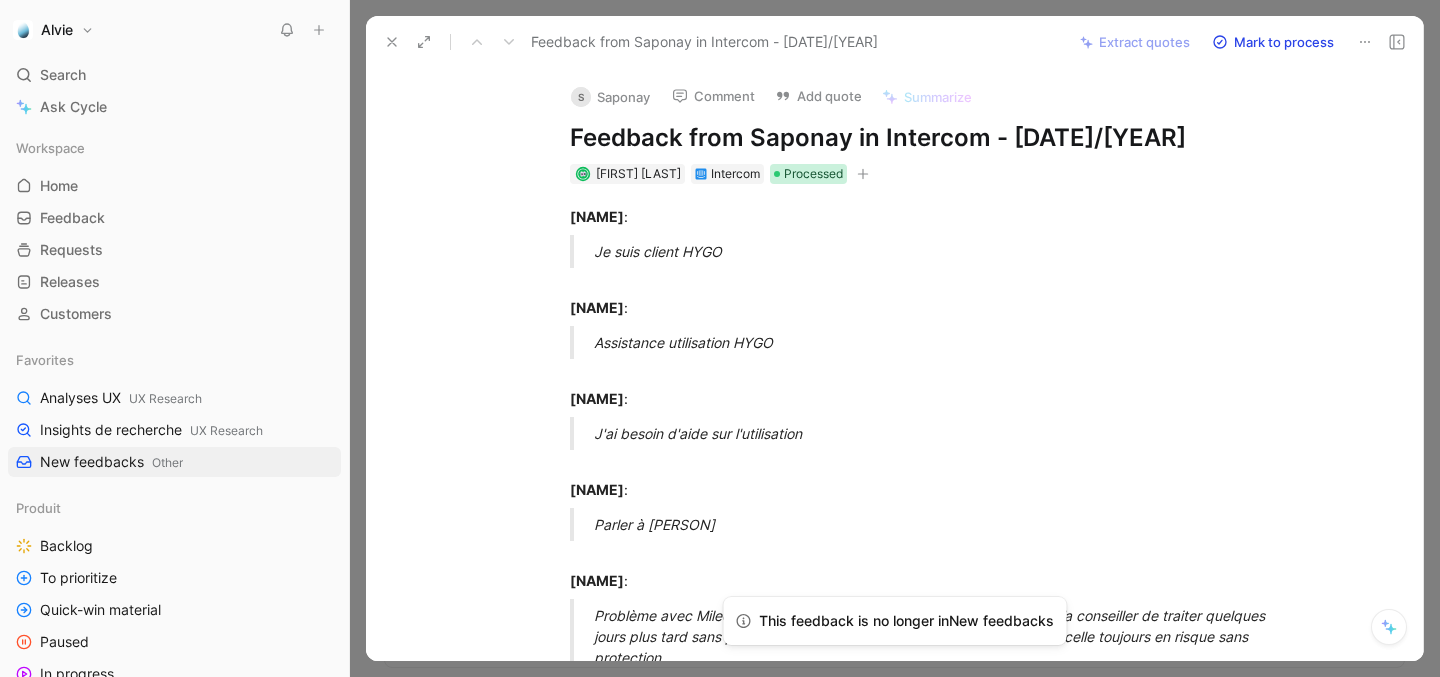 click on "Processed" at bounding box center (813, 174) 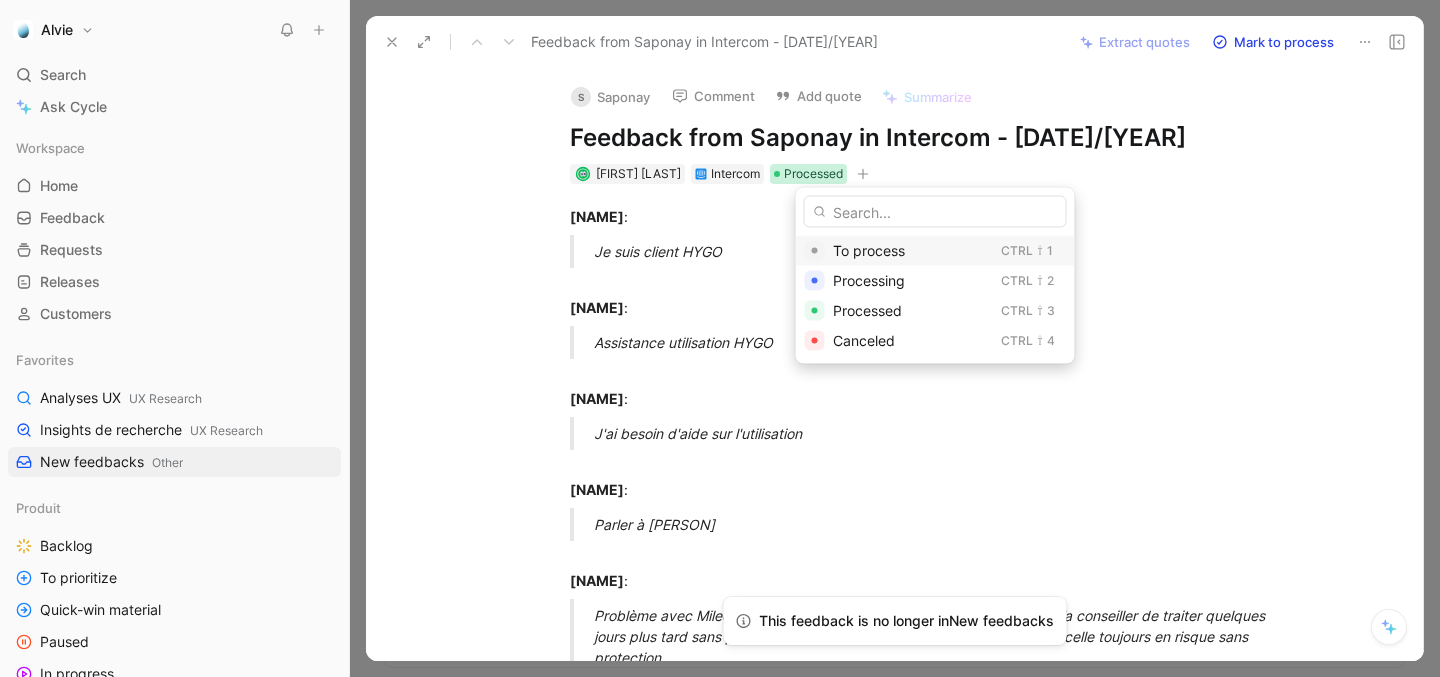 click on "To process" at bounding box center (913, 251) 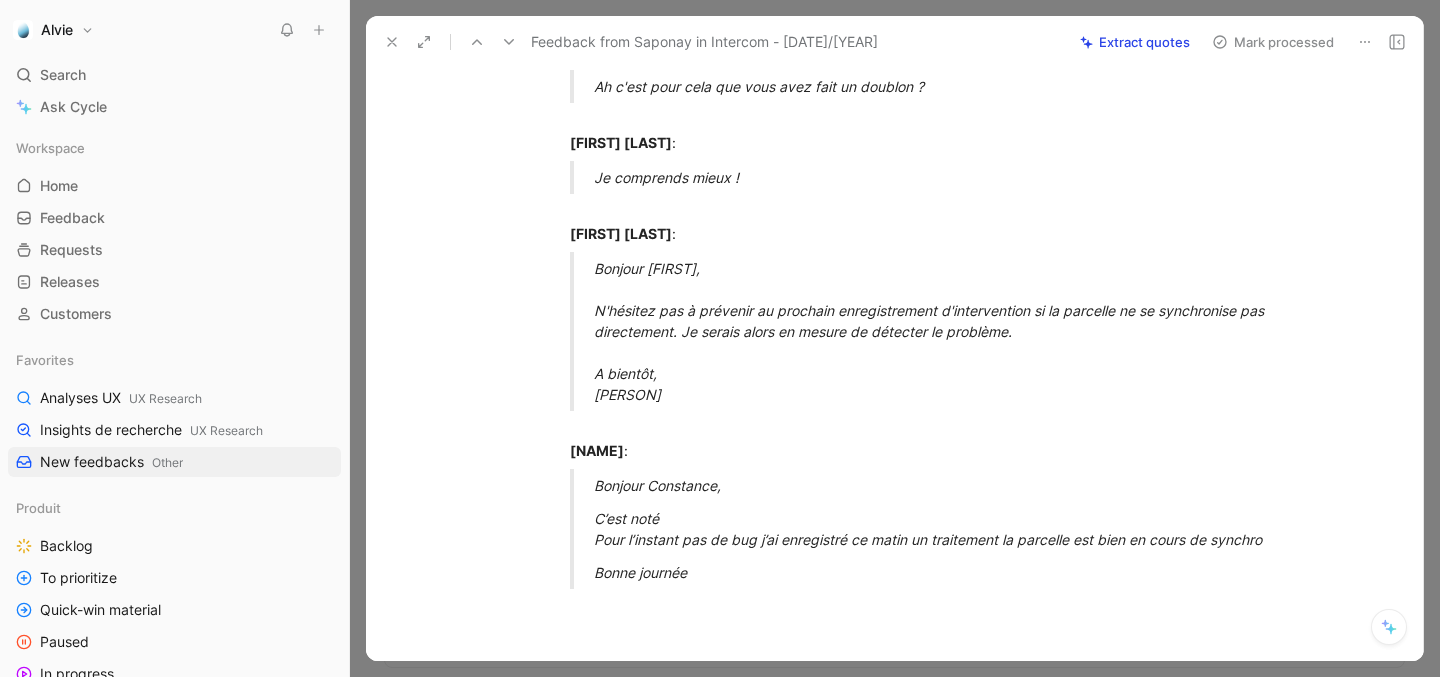 scroll, scrollTop: 0, scrollLeft: 0, axis: both 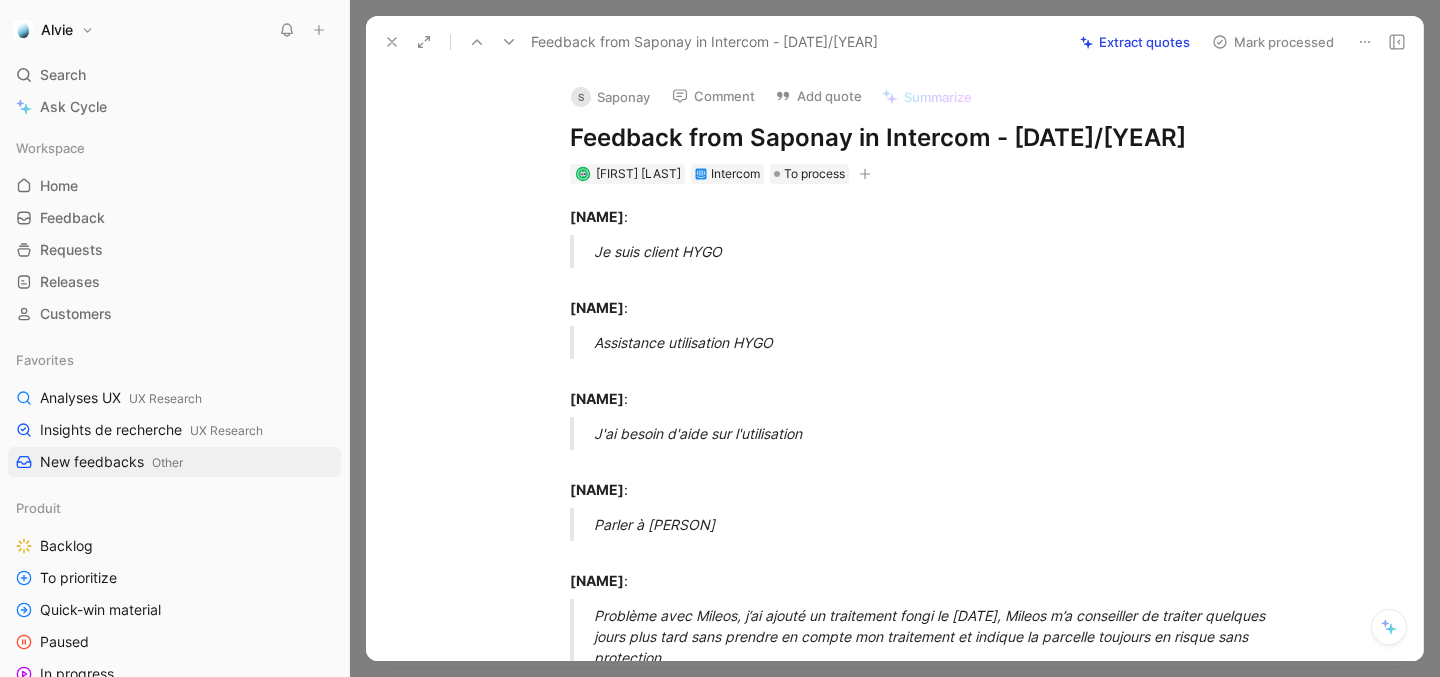 click on "Baptiste Cousin : Je suis client HYGO Baptiste Cousin : Assistance utilisation HYGO Baptiste Cousin : J'ai besoin d'aide sur l'utilisation Baptiste Cousin : Parler à Constance Baptiste Cousin : Problème avec Mileos, j’ai ajouté un traitement fongi le 23/07, Mileos m’a conseiller de traiter quelques jours plus tard sans prendre en compte mon traitement et indique la parcelle toujours en risque sans protection Constance Roquain : Bonjour Baptiste, Je transmets à l'équipe produit/technique qui va prendre le sujet. Je reviens vers vous rapidement. Bien cordialement, Constance Constance Roquain : Baptiste,  En effet, Visiofarm indique votre parcelle en non protégée. Merci pour l'alerte, nous allons regarder pour savoir quid d'Arvalis ou de nous avons un souci de remontée/ traitement. Constance Constance Roquain : Bonjour Baptiste,  Votre compte a bien été actualisé. A disposition, Constance Baptiste Cousin : Non non, j’ai refait un enregistrement de traitement Constance Roquain : Constance Roquain" at bounding box center [915, 1177] 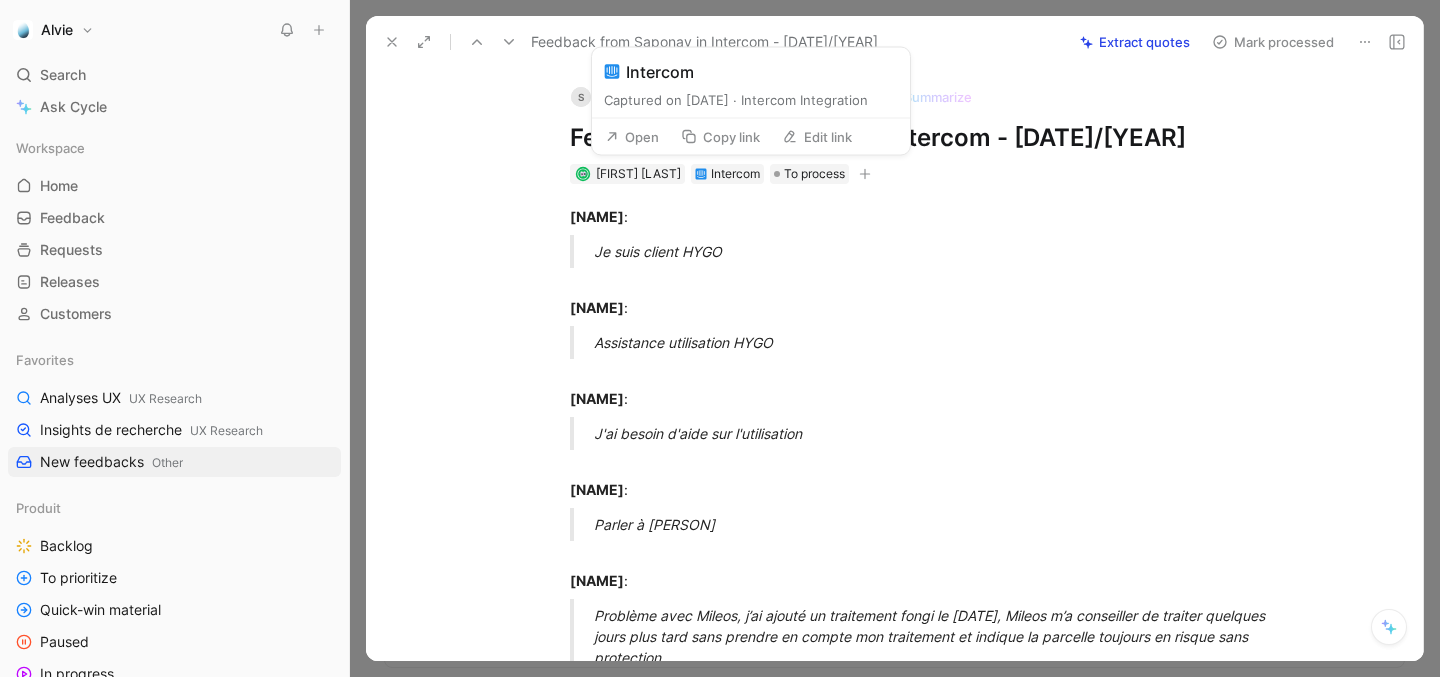 click on "Open" at bounding box center (632, 137) 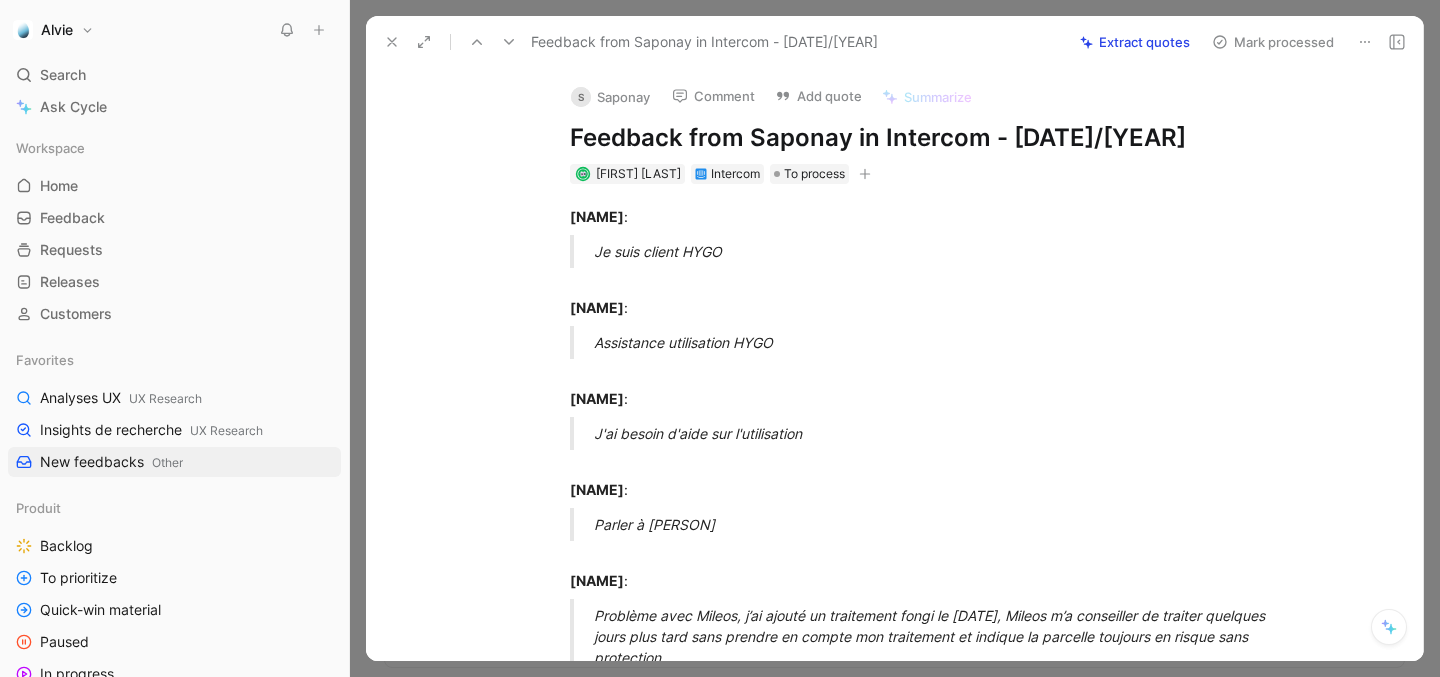 click on "Mark processed" at bounding box center [1273, 42] 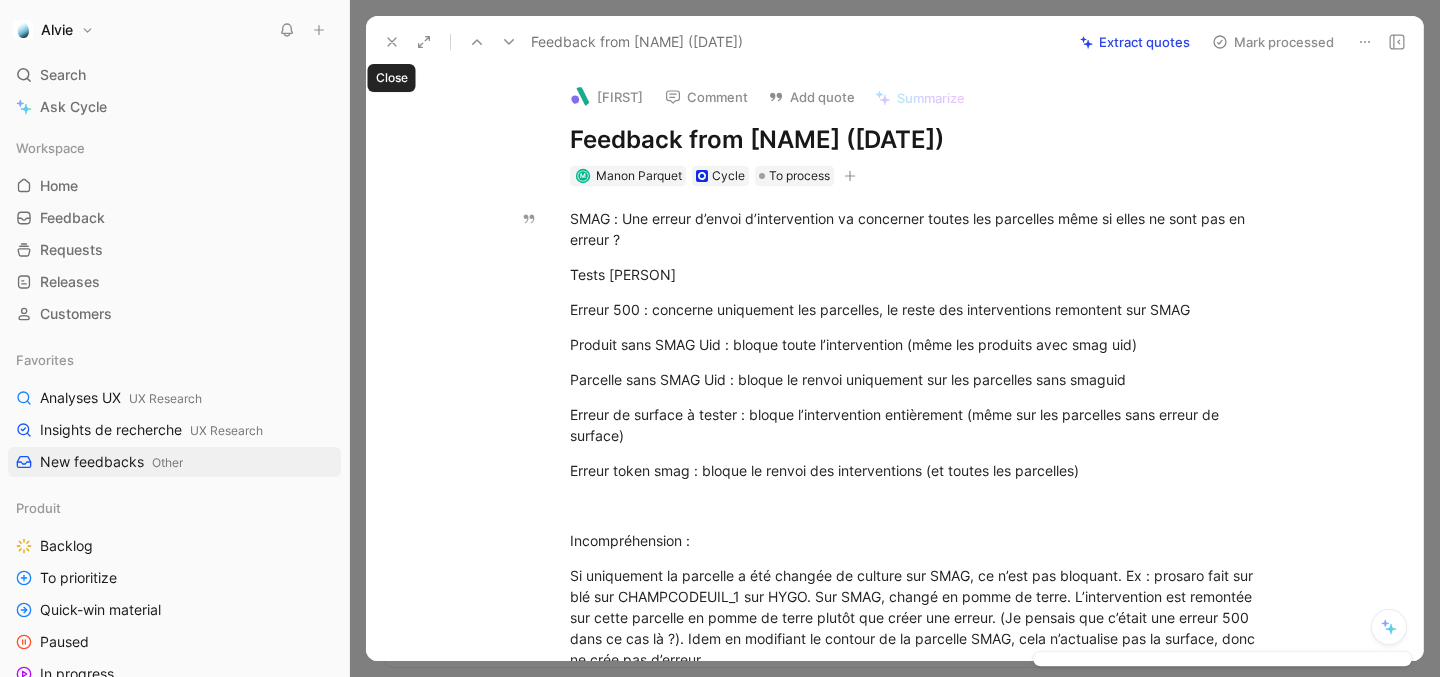 click 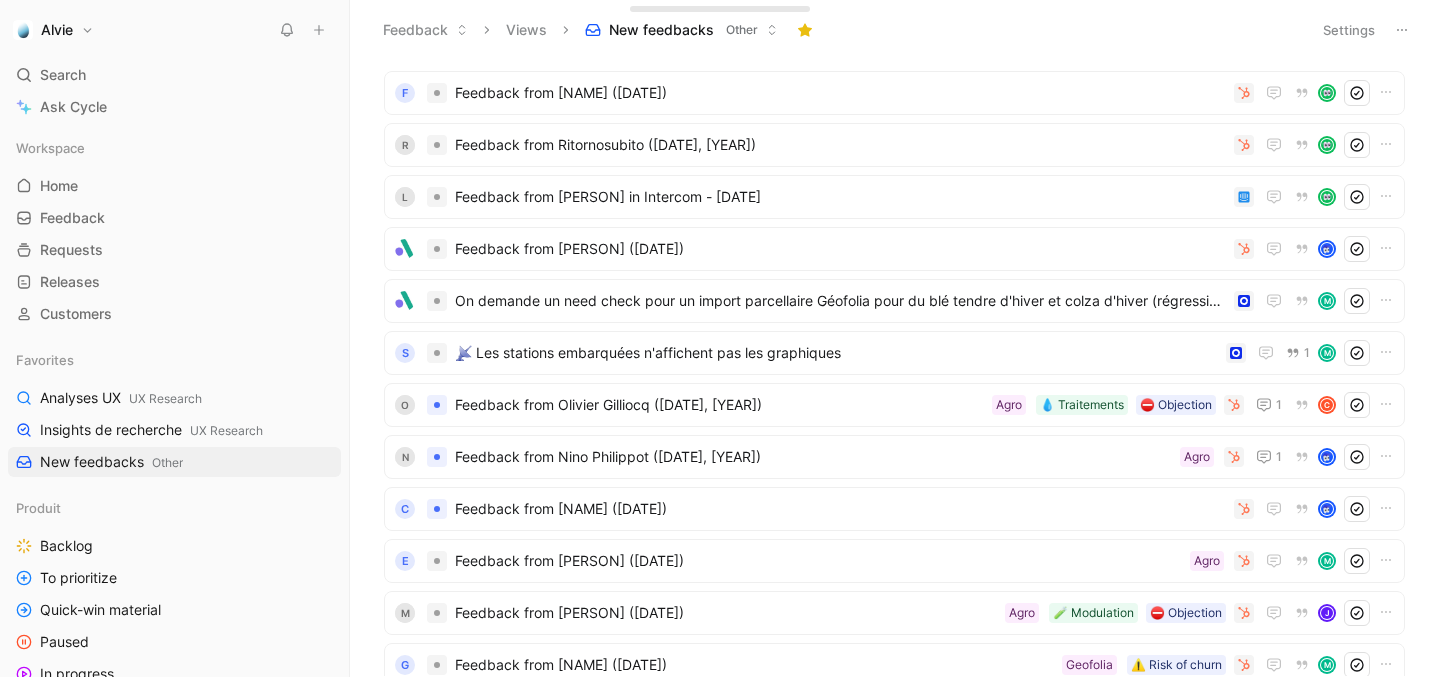 scroll, scrollTop: 0, scrollLeft: 0, axis: both 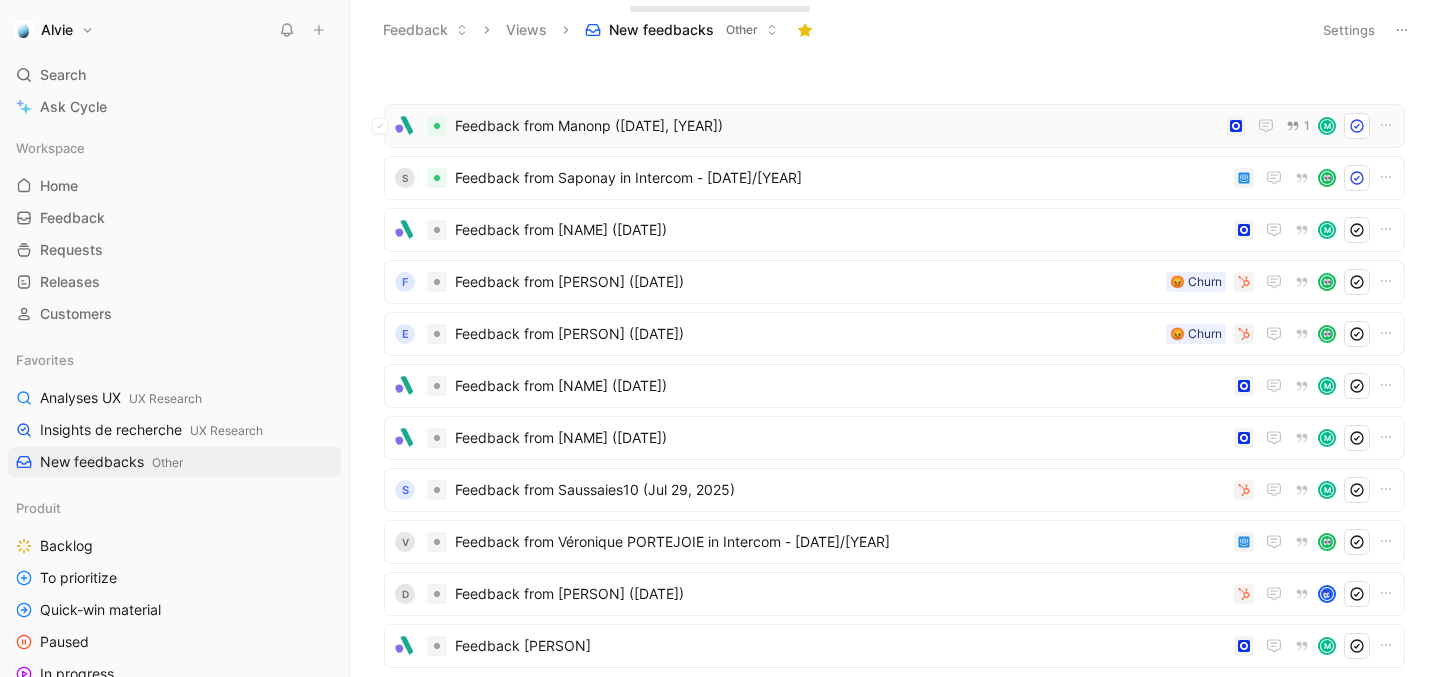 click on "Feedback from [PERSON] ([DATE])" at bounding box center [836, 126] 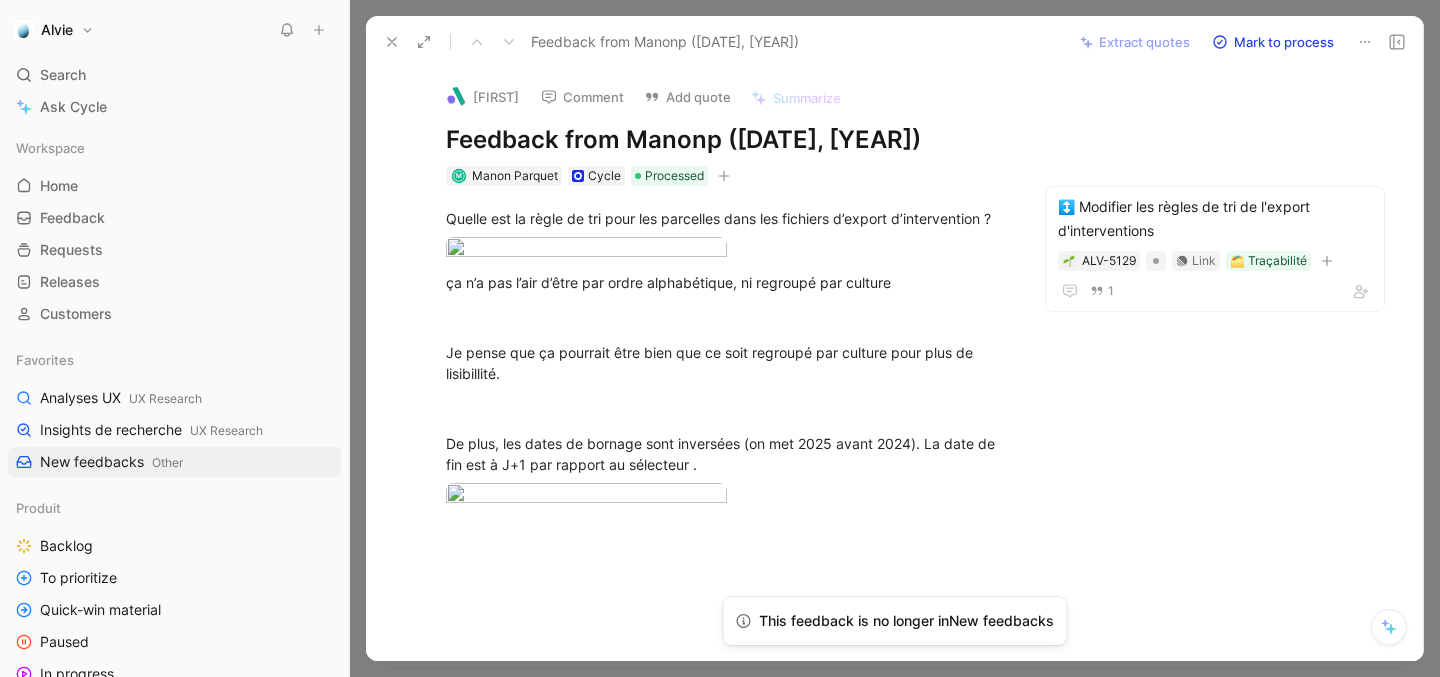 click on "Feedback from [PERSON] ([DATE])" at bounding box center (719, 42) 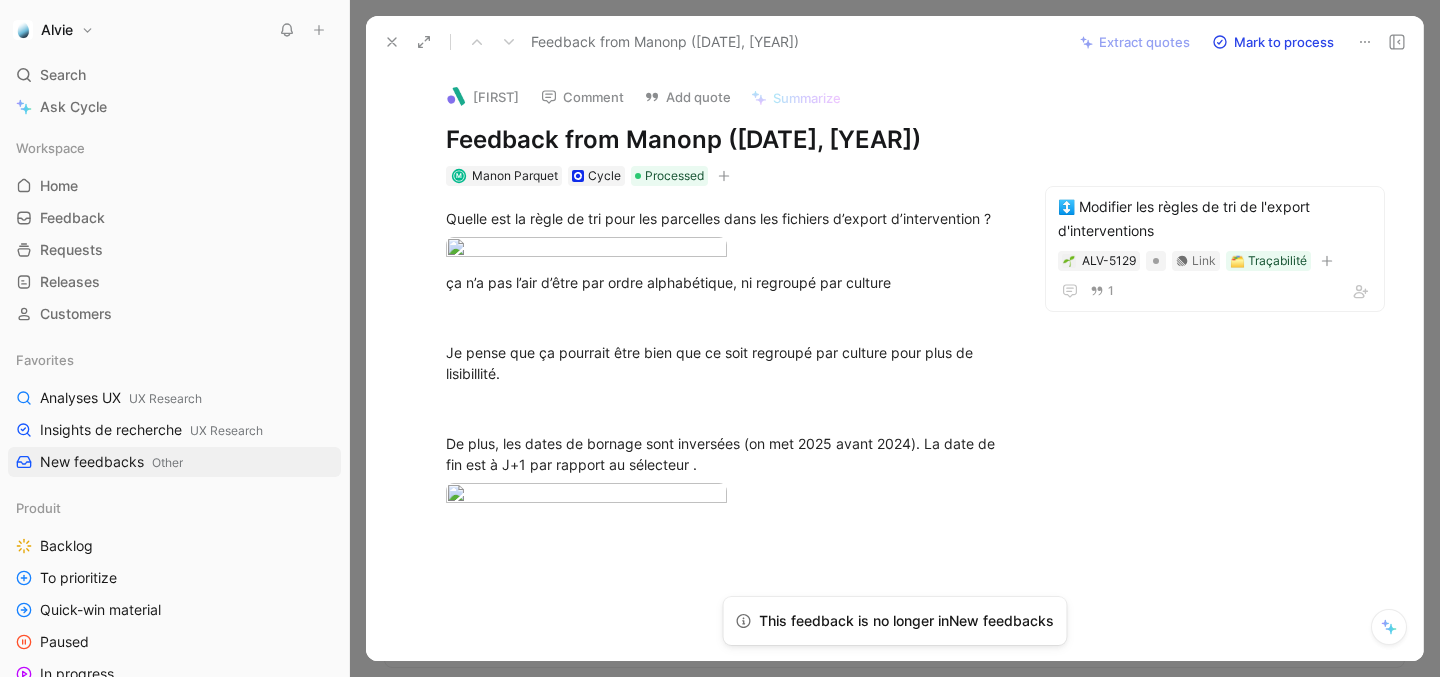 click at bounding box center (392, 42) 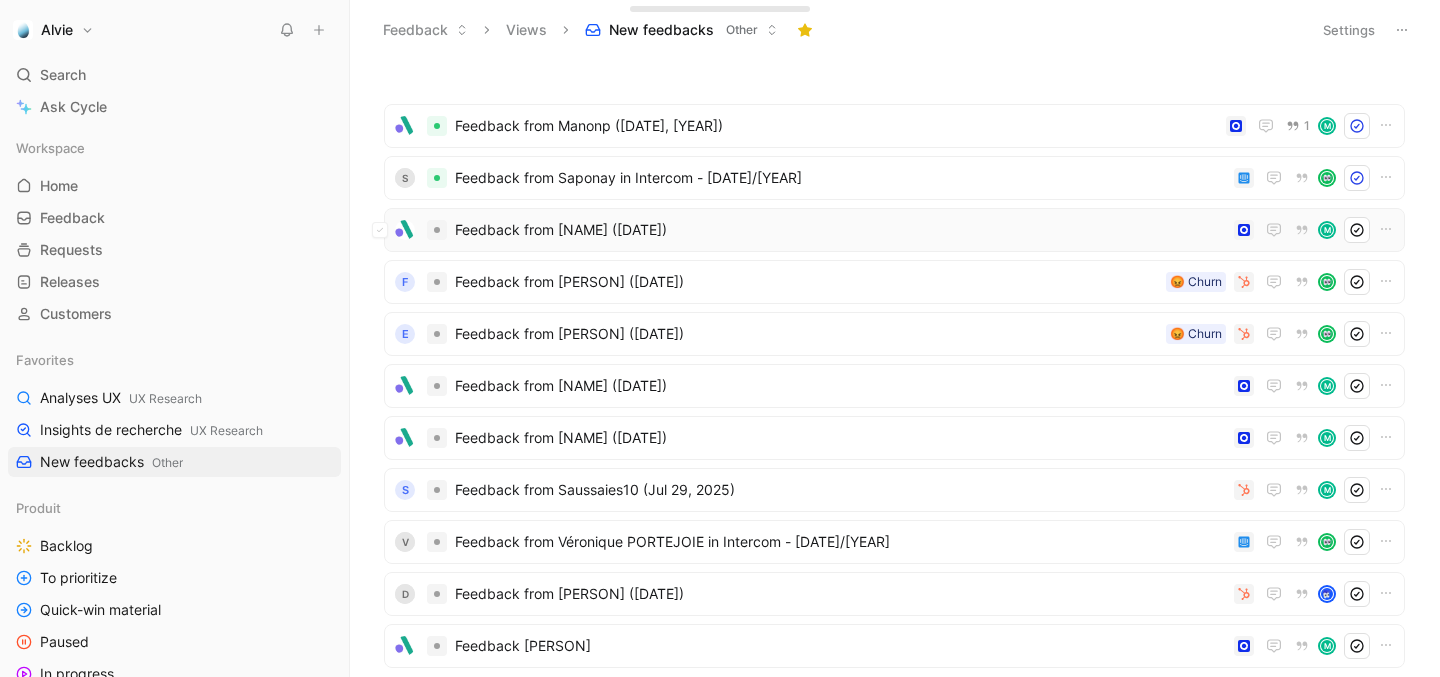 click on "Feedback from Manonp (Jul 30, 2025) M" at bounding box center [894, 230] 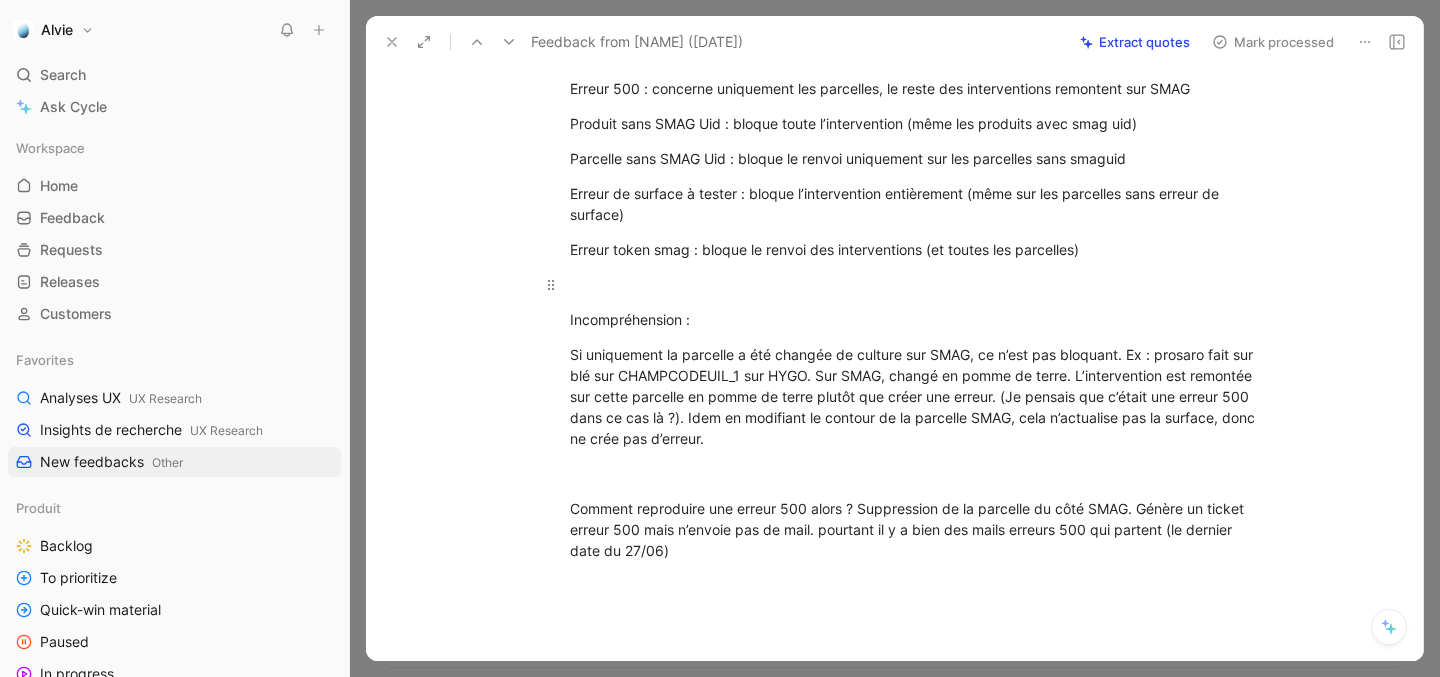 scroll, scrollTop: 0, scrollLeft: 0, axis: both 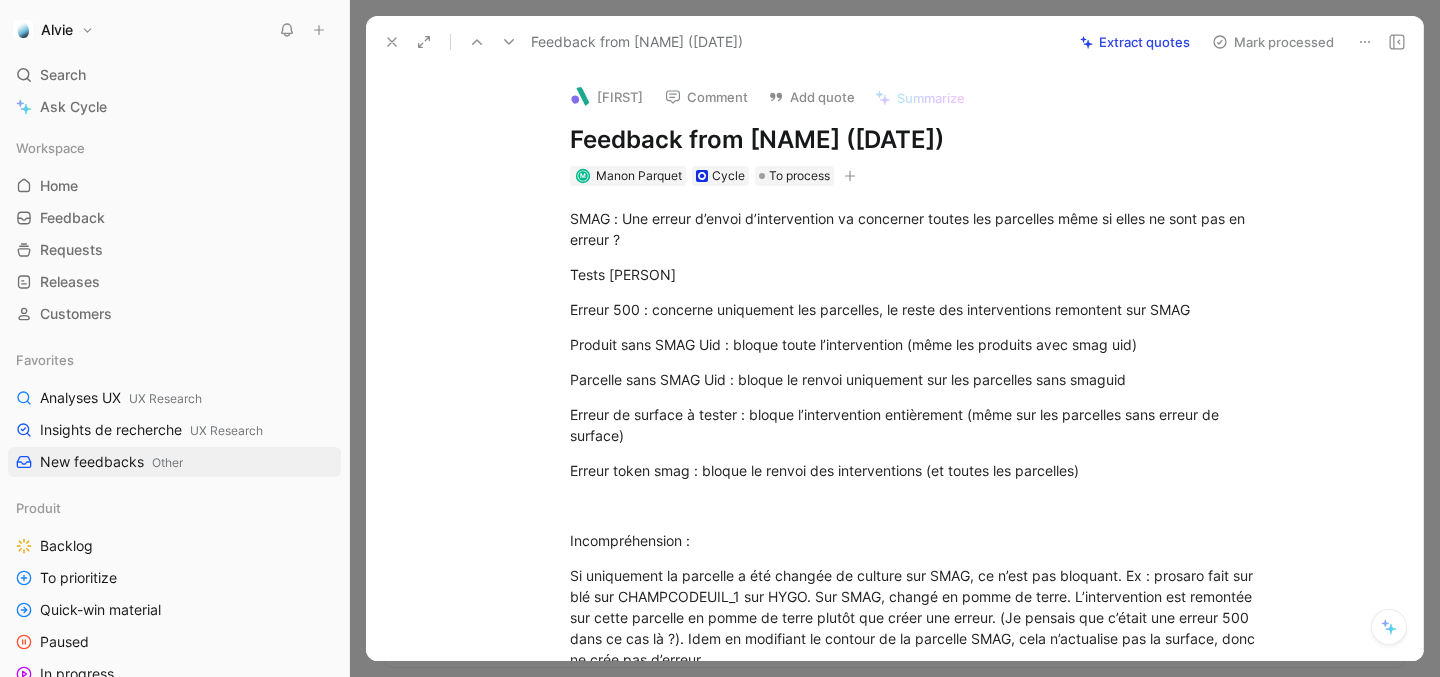 click 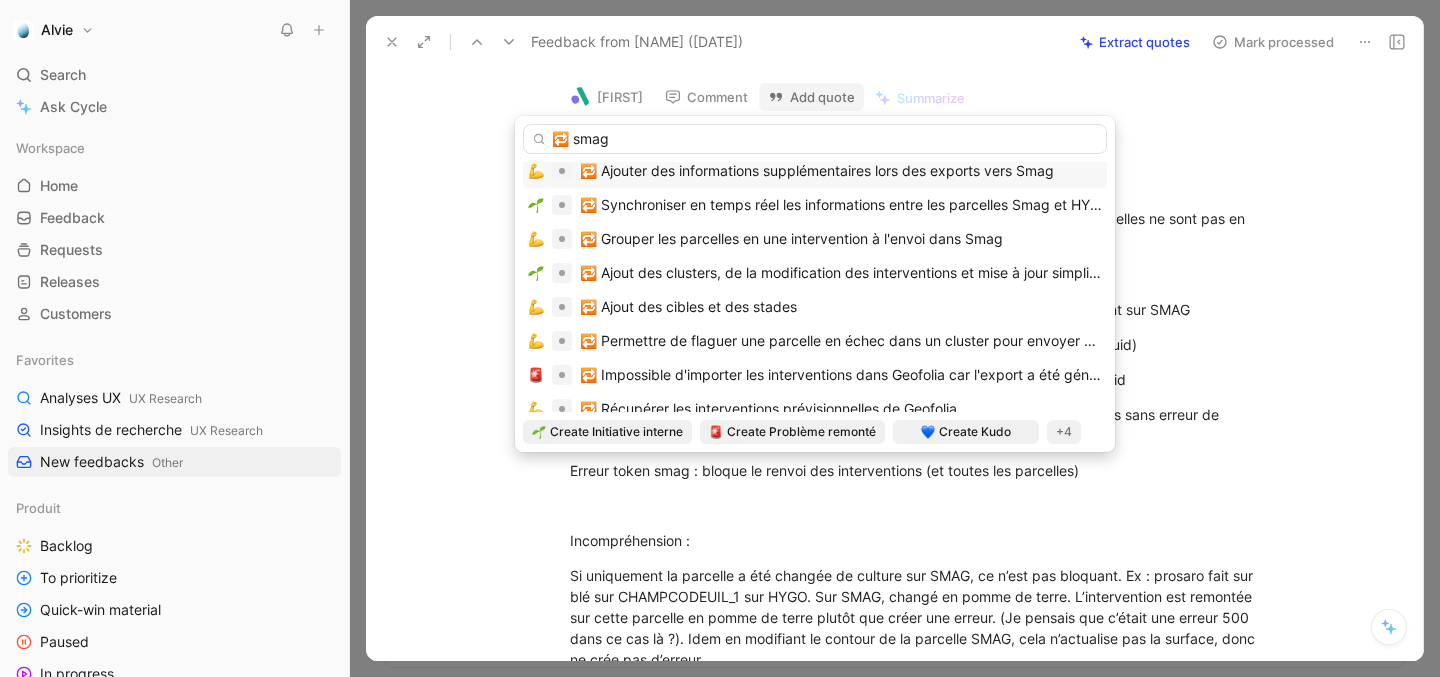 scroll, scrollTop: 225, scrollLeft: 0, axis: vertical 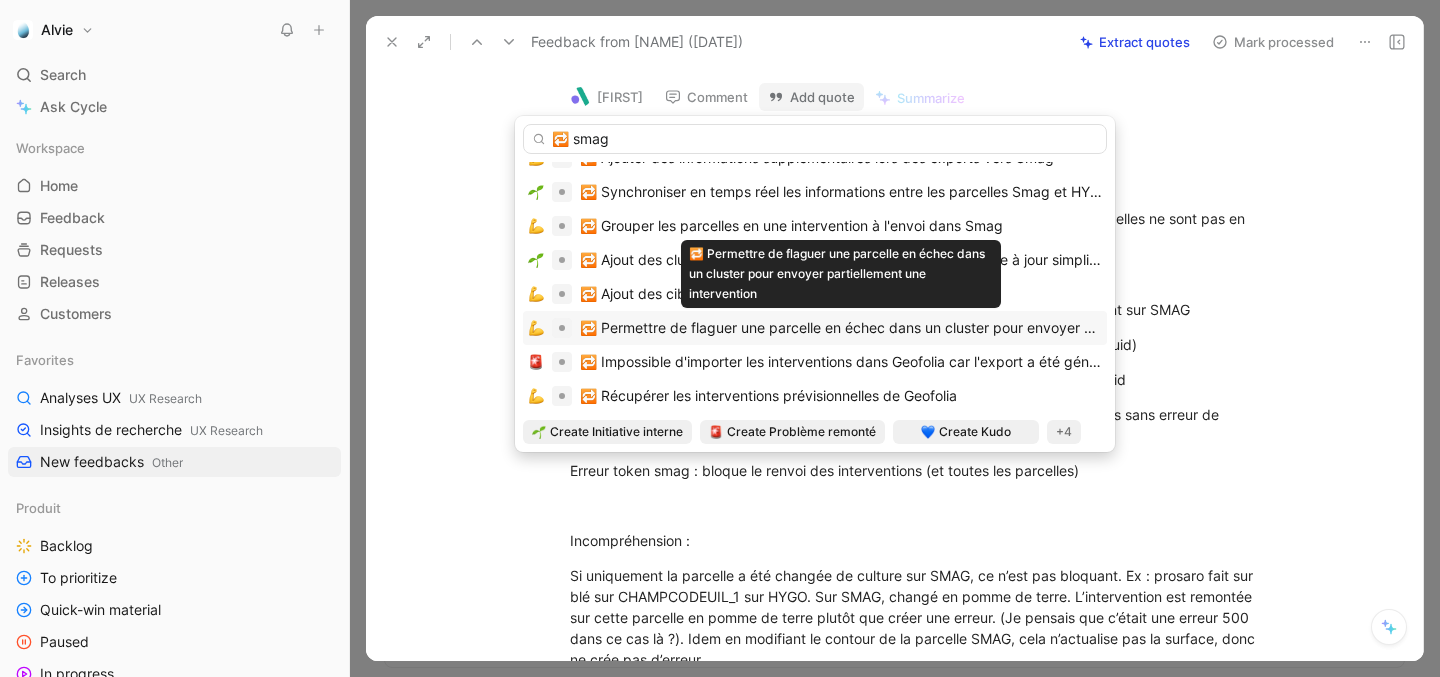 type on "🔁 smag" 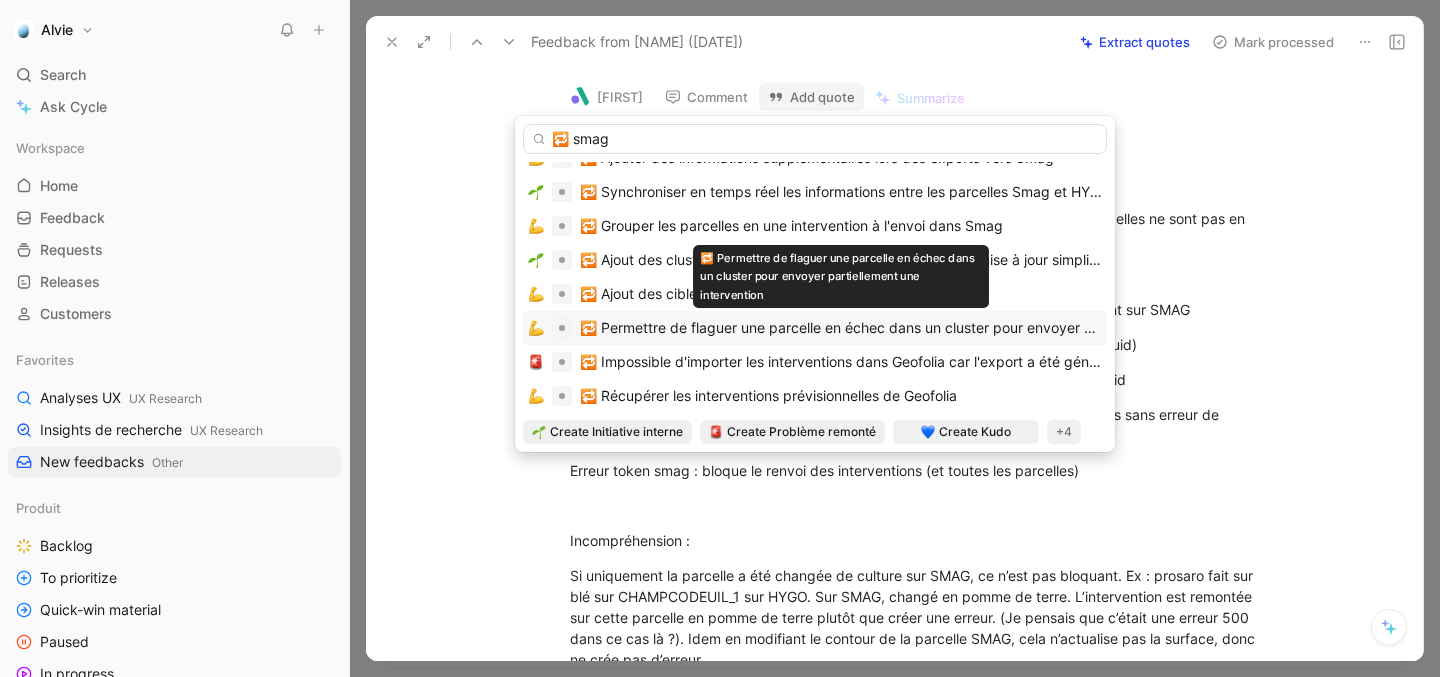 click on "🔁 Permettre de flaguer une parcelle en échec dans un cluster pour envoyer partiellement une intervention" at bounding box center [929, 327] 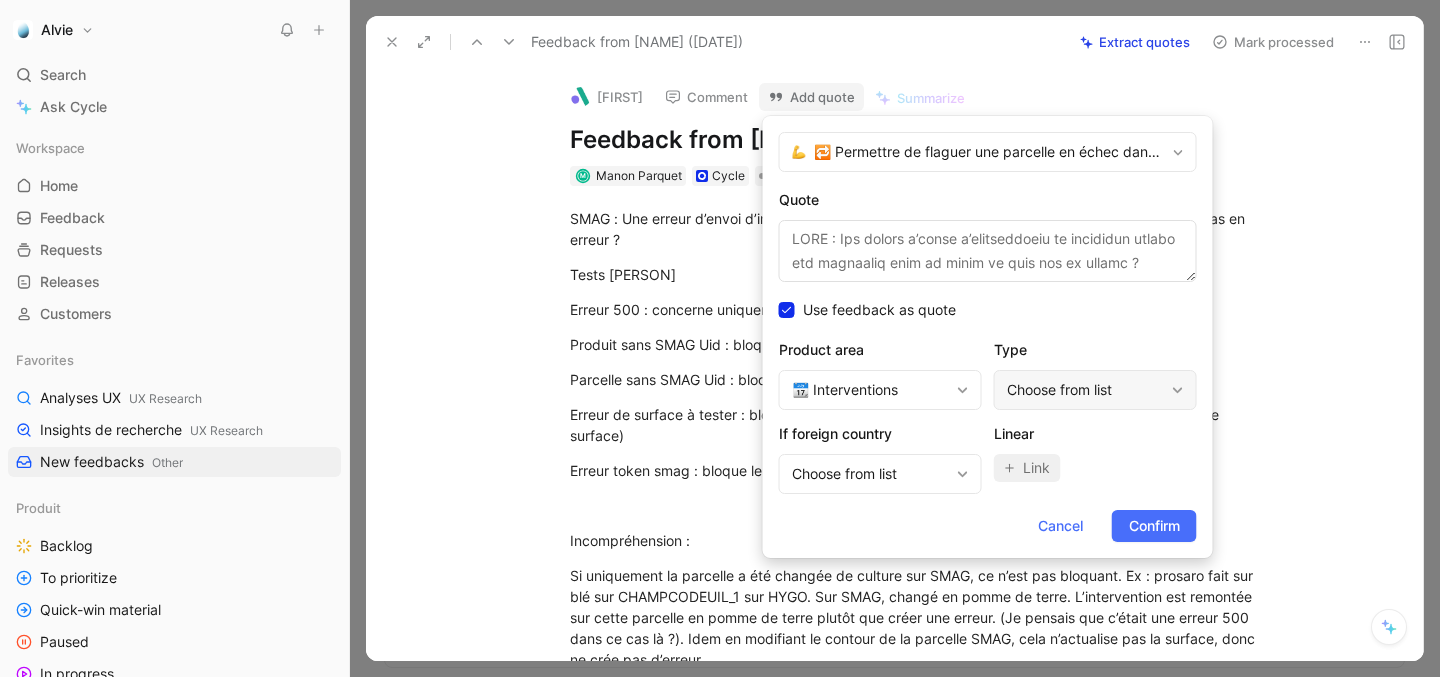 click on "Choose from list" at bounding box center (1085, 390) 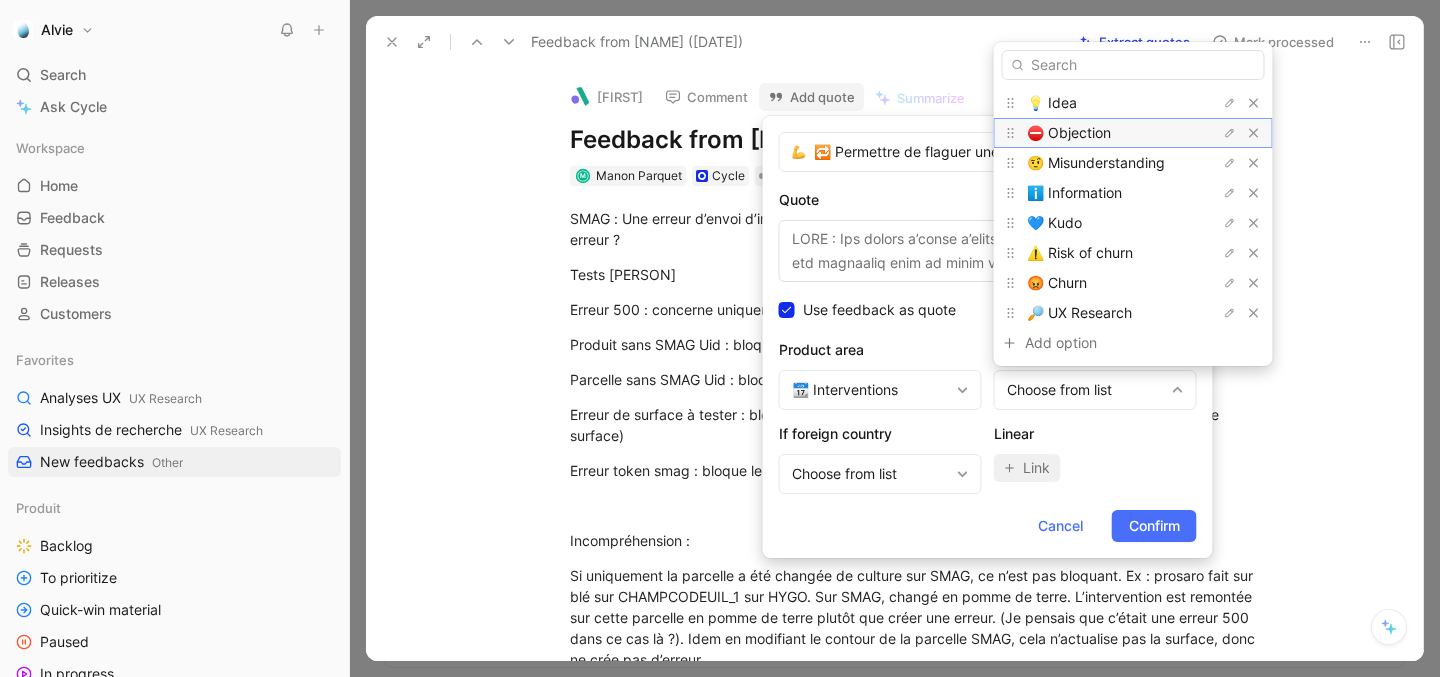 drag, startPoint x: 1117, startPoint y: 131, endPoint x: 1117, endPoint y: 144, distance: 13 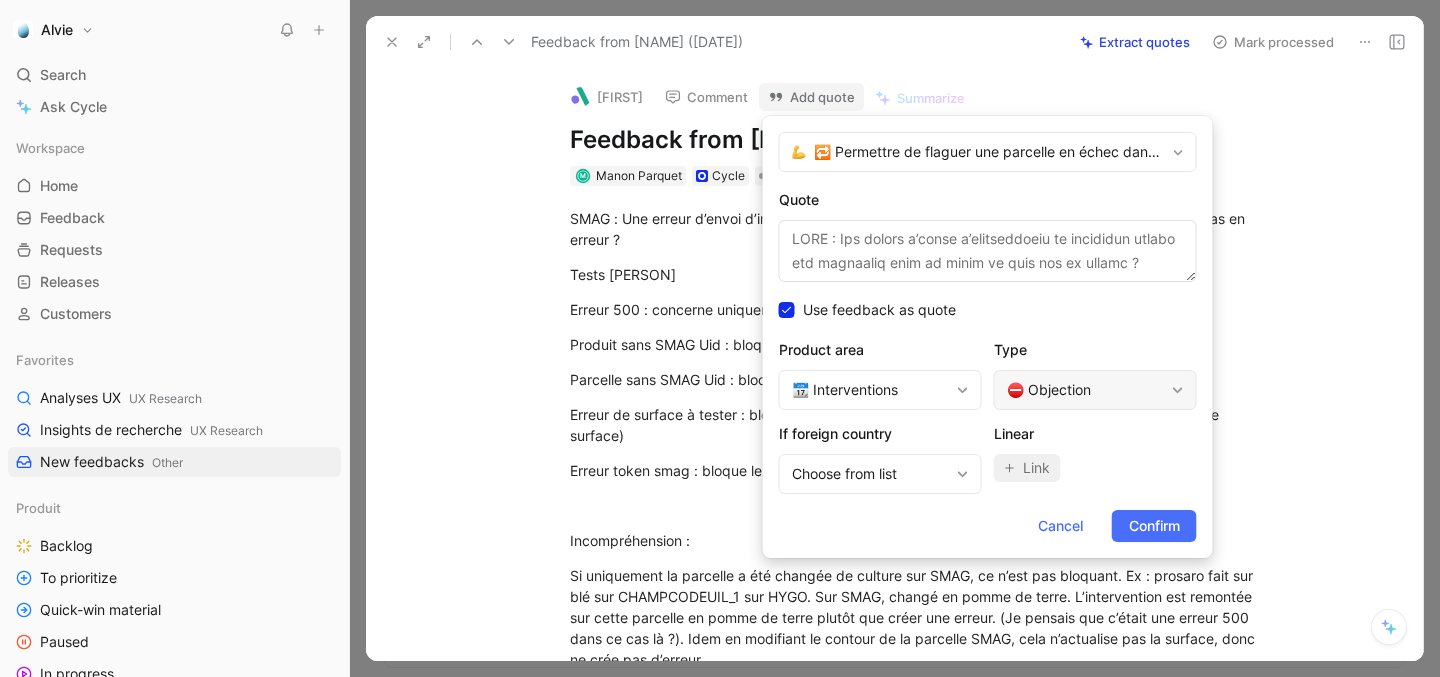 click on "⛔️ Objection" at bounding box center [1085, 390] 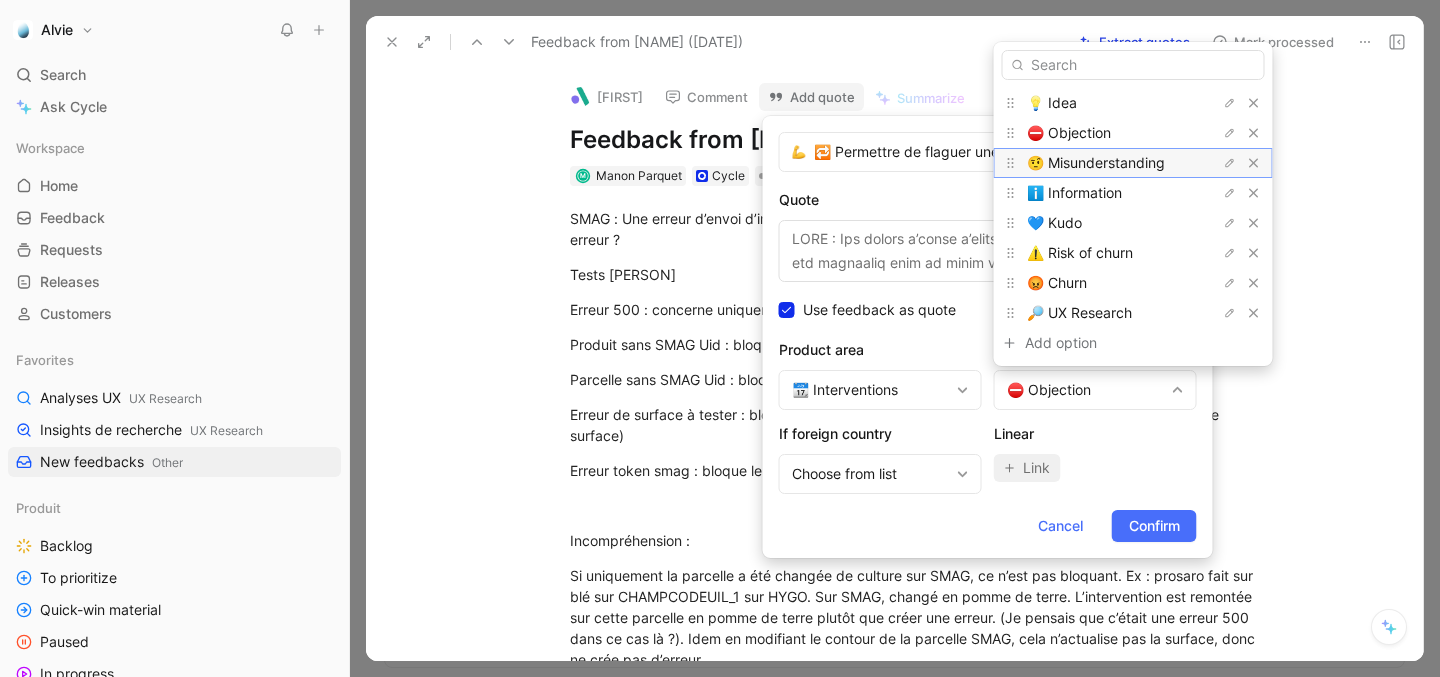 click on "🤨 Misunderstanding" at bounding box center (1096, 162) 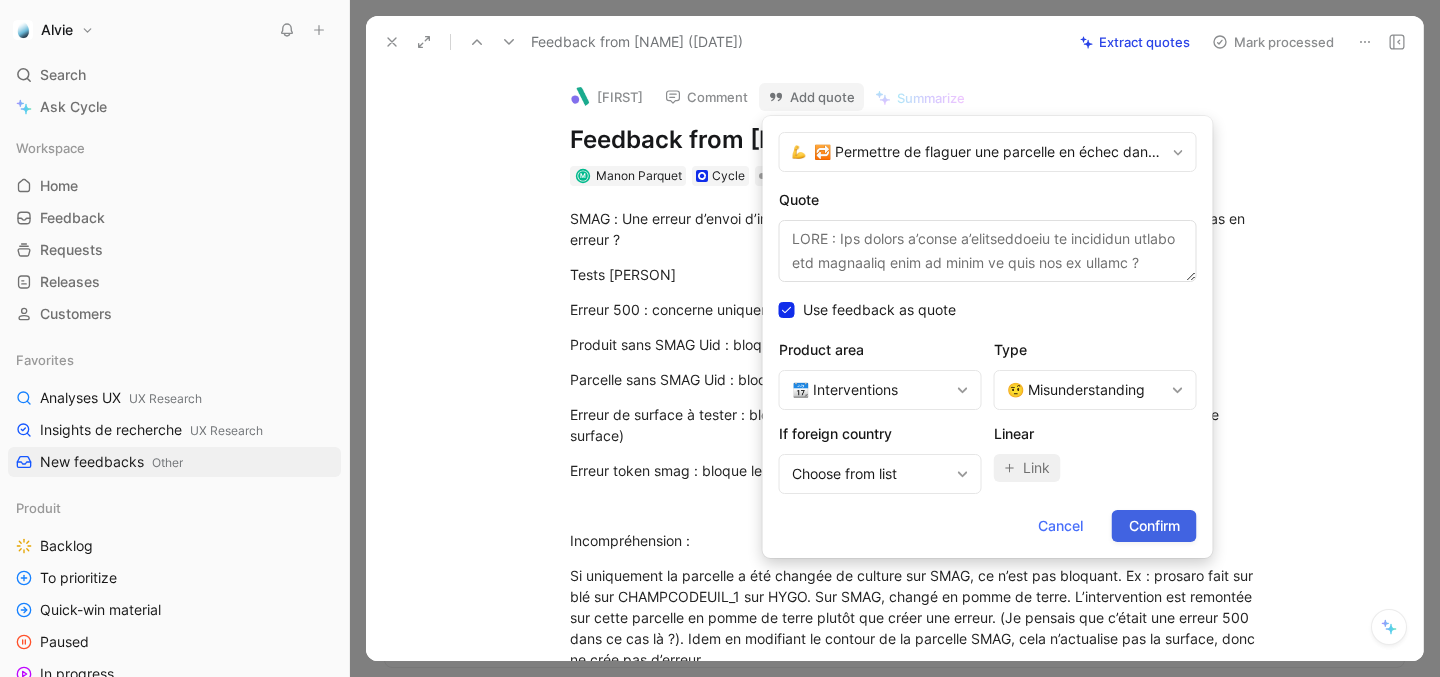 click on "Confirm" at bounding box center [1154, 526] 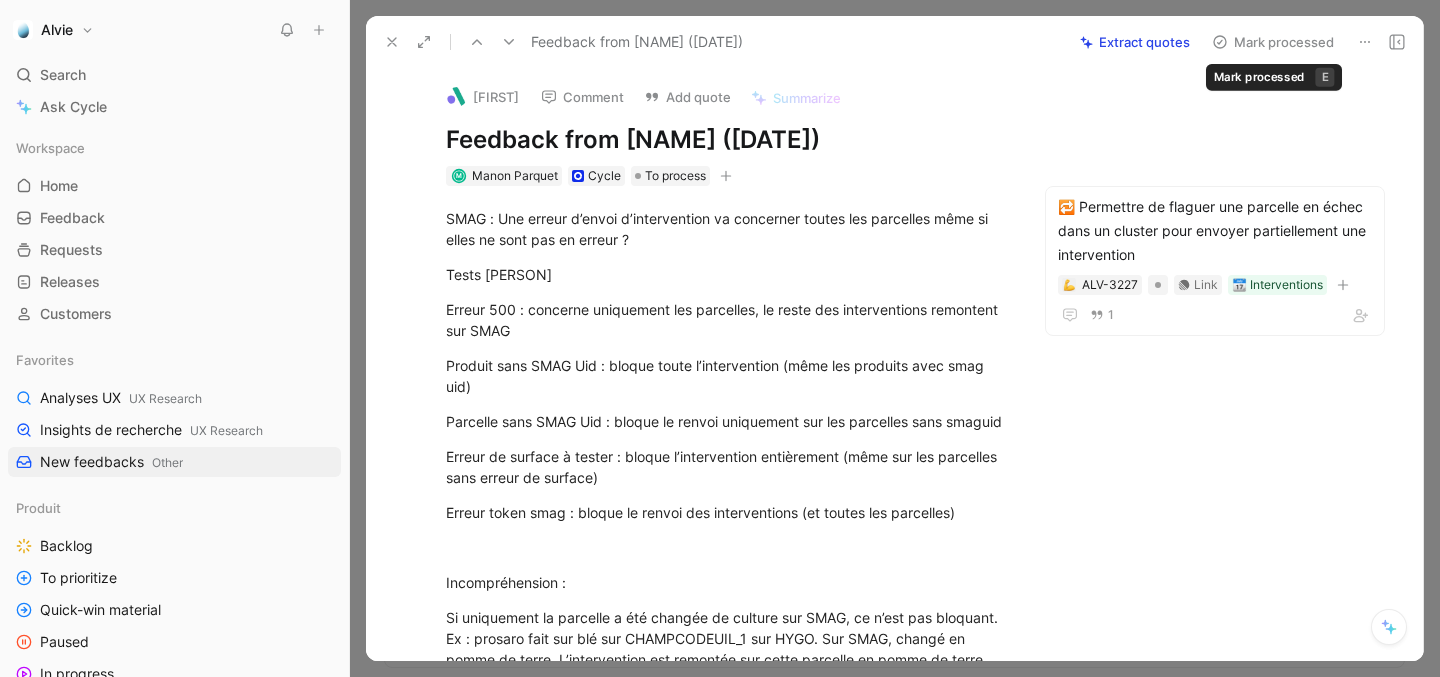 click on "Mark processed" at bounding box center [1273, 42] 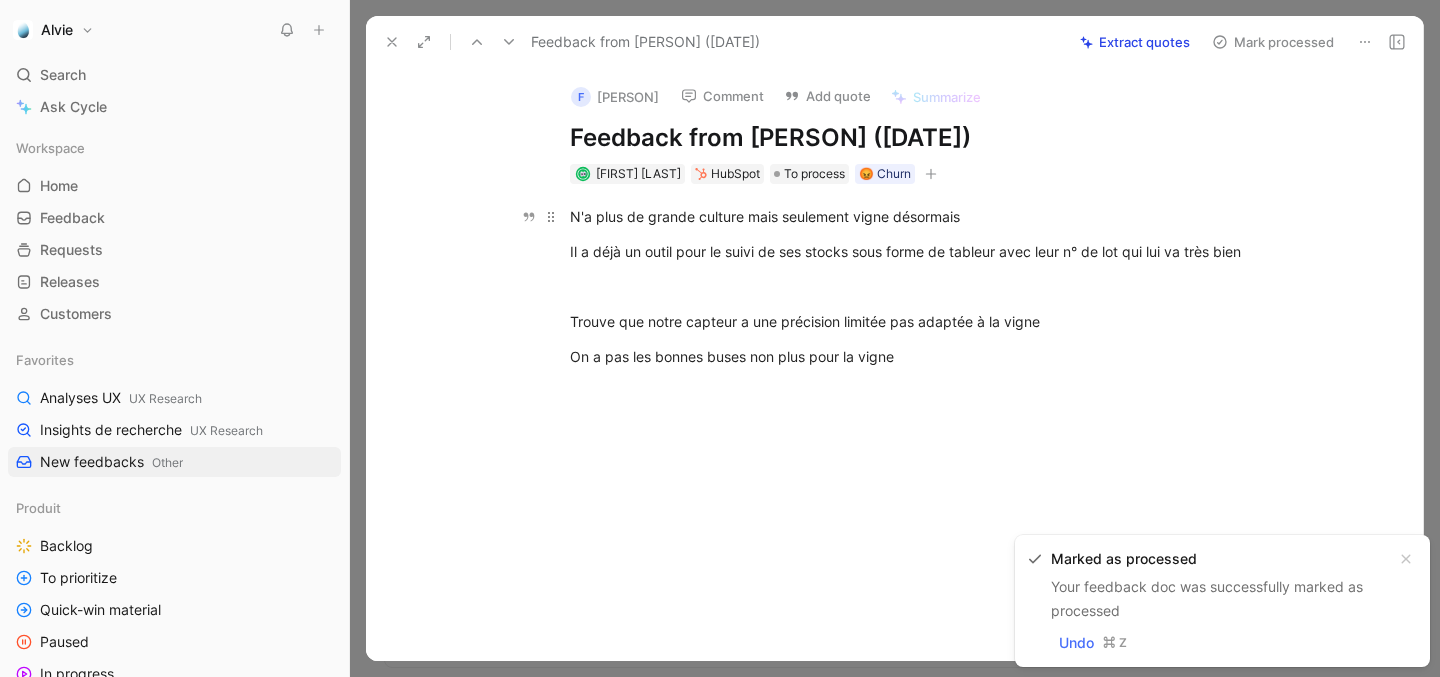 click on "N'a plus de grande culture mais seulement vigne désormais" at bounding box center [916, 216] 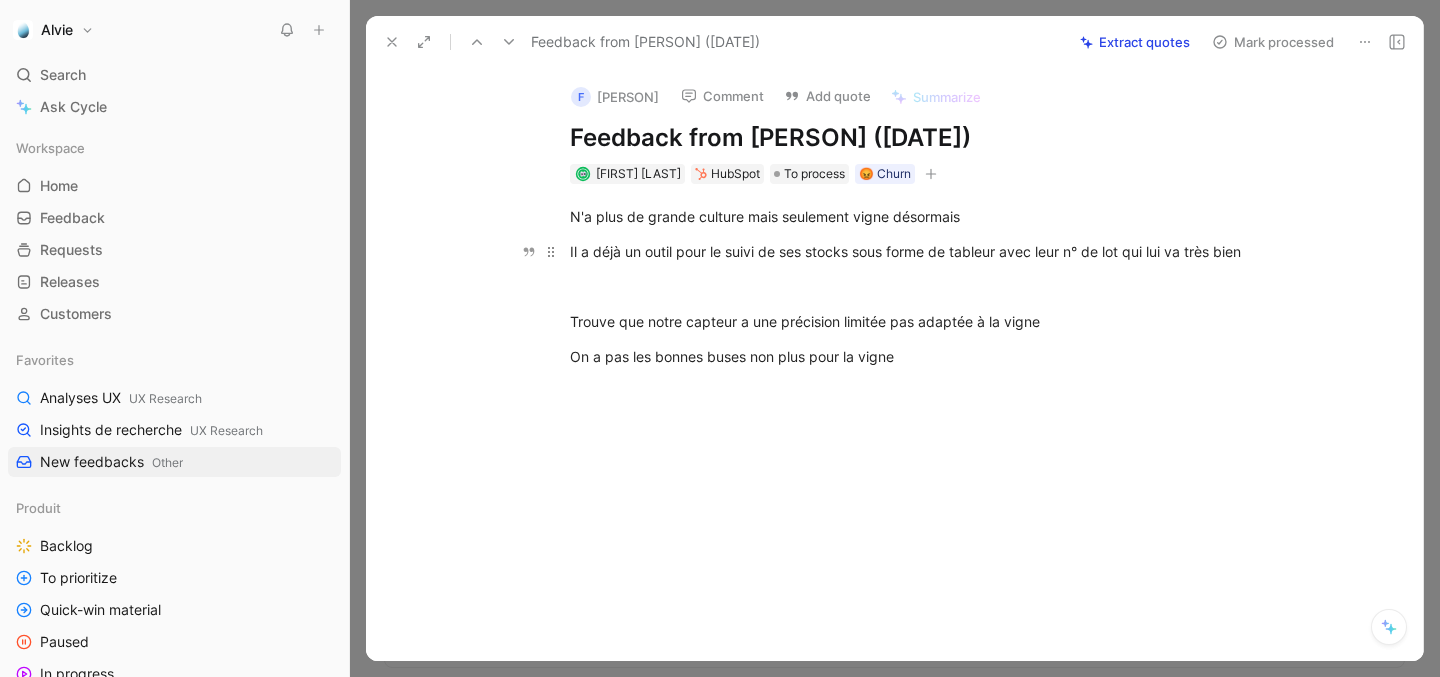 click on "Il a déjà un outil pour le suivi de ses stocks sous forme de tableur avec leur n° de lot qui lui va très bien" at bounding box center [916, 251] 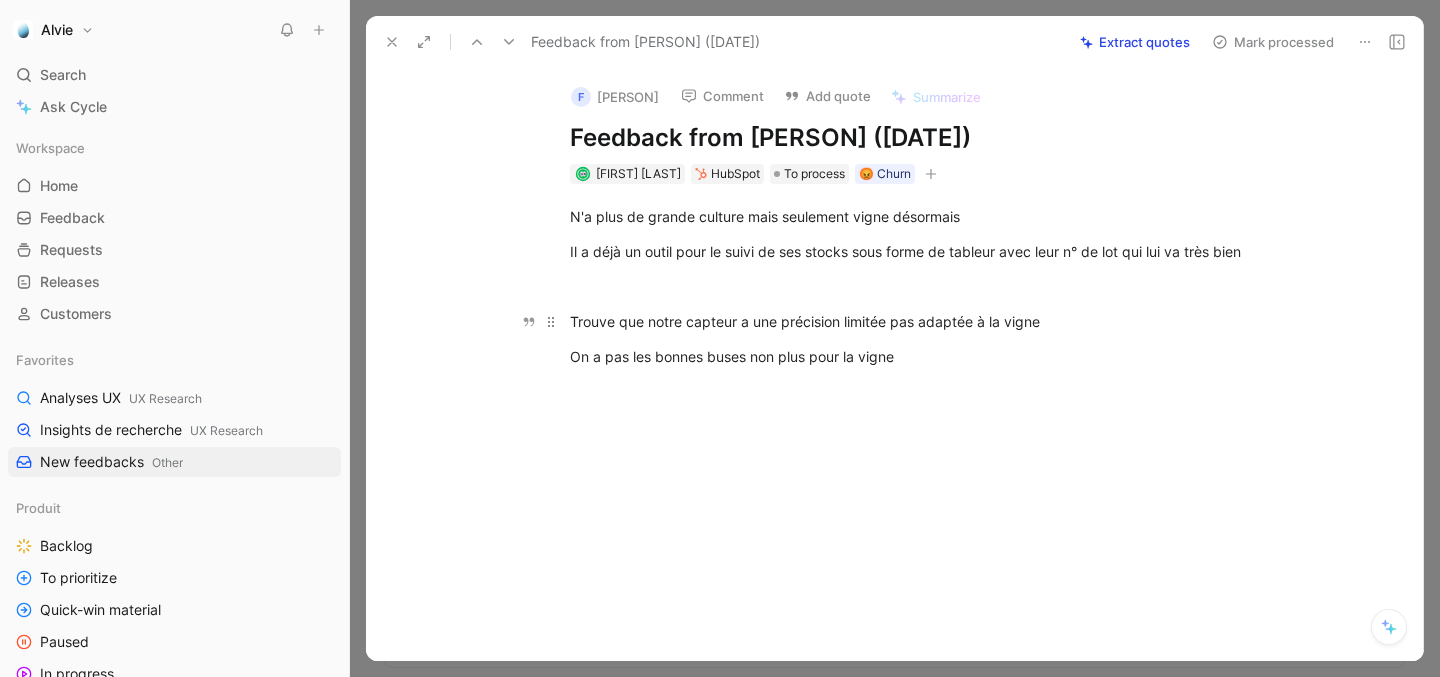 click on "Trouve que notre capteur a une précision limitée pas adaptée à la vigne" at bounding box center (916, 321) 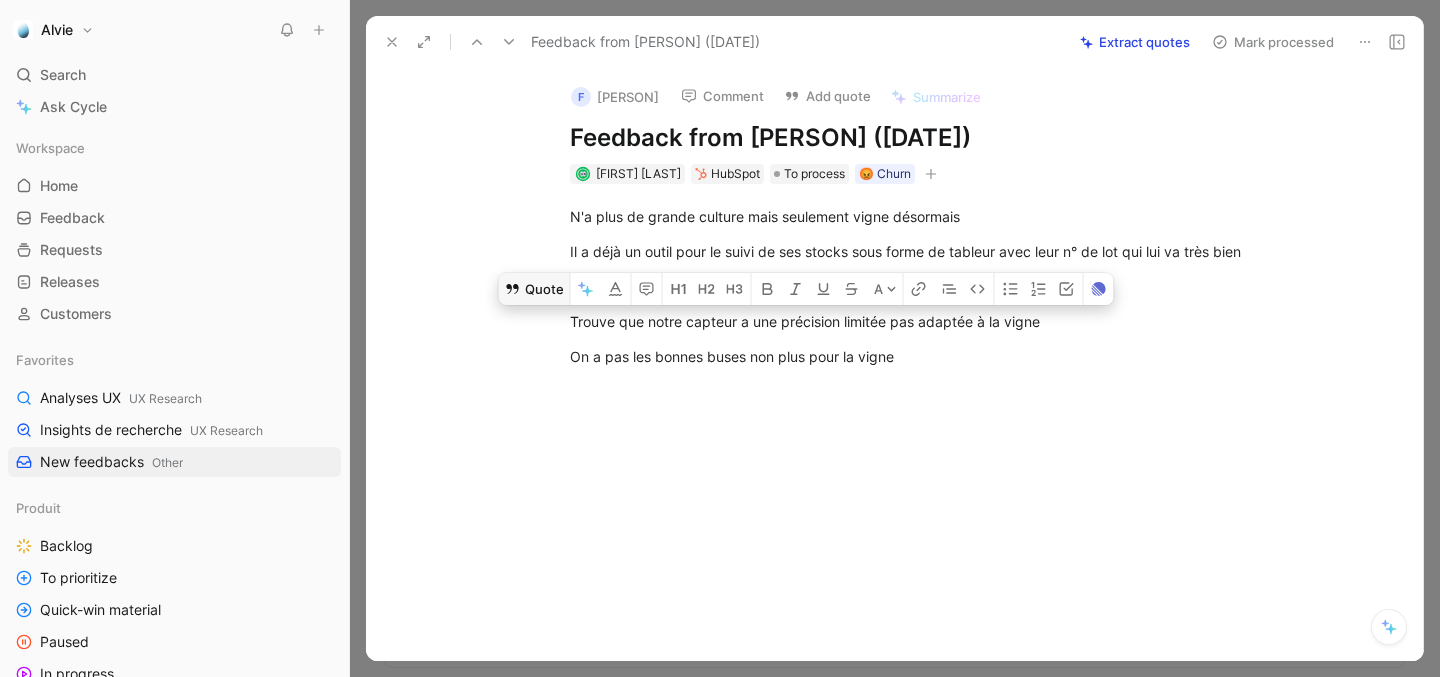 click on "Quote" at bounding box center [534, 289] 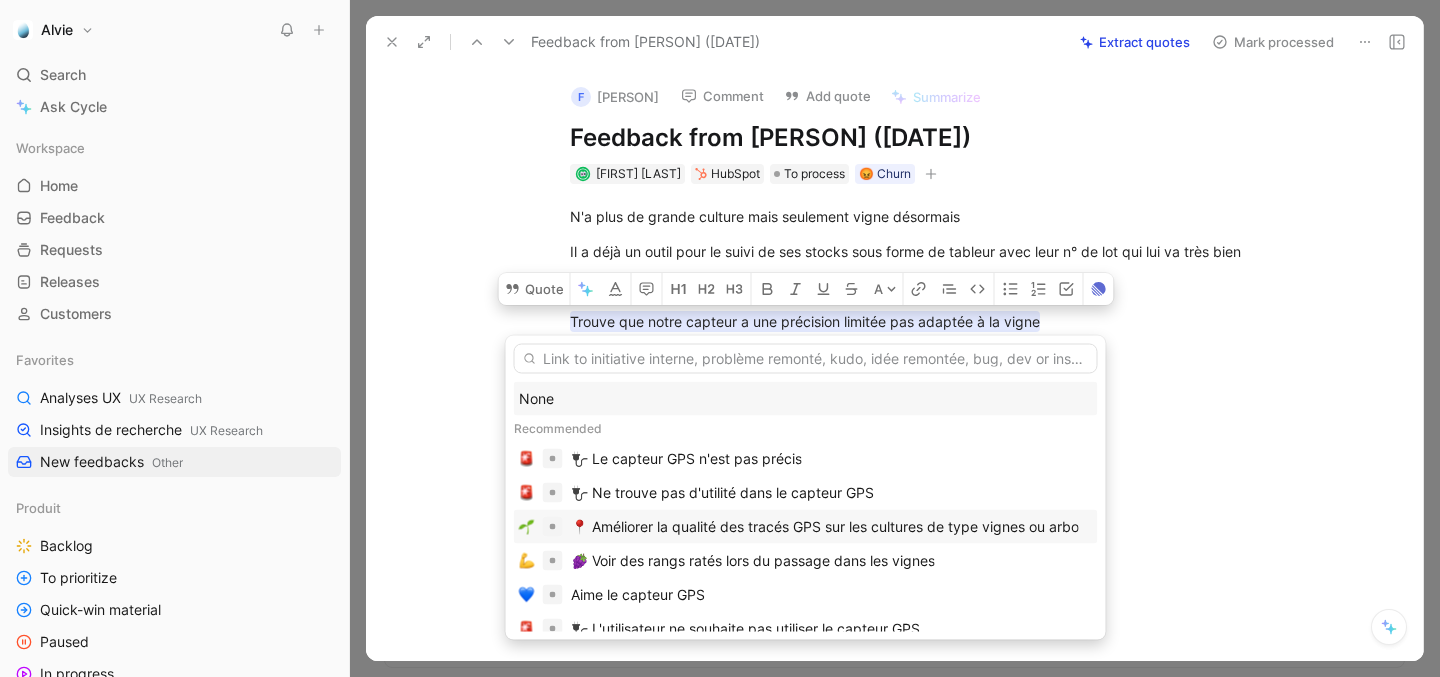click on "📍 Améliorer la qualité des tracés GPS sur les cultures de type vignes ou arbo" at bounding box center (825, 527) 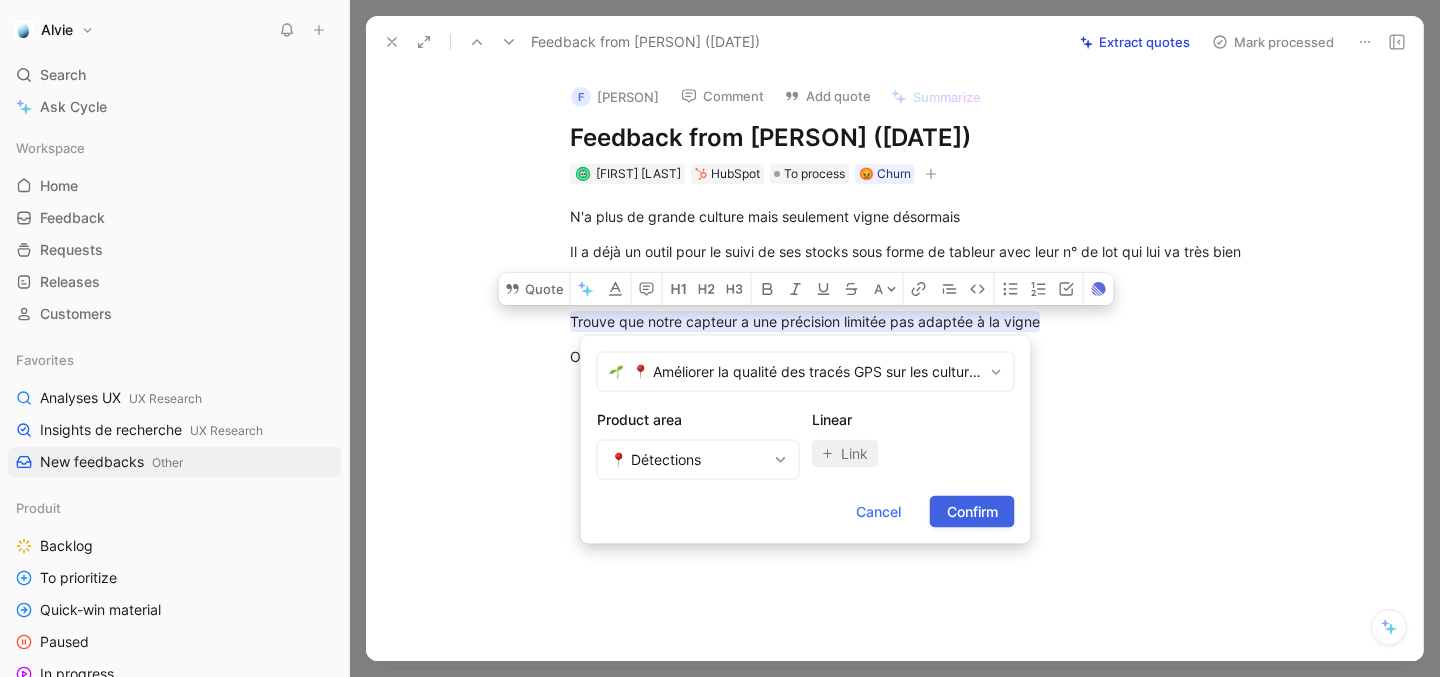 click on "Confirm" at bounding box center [972, 512] 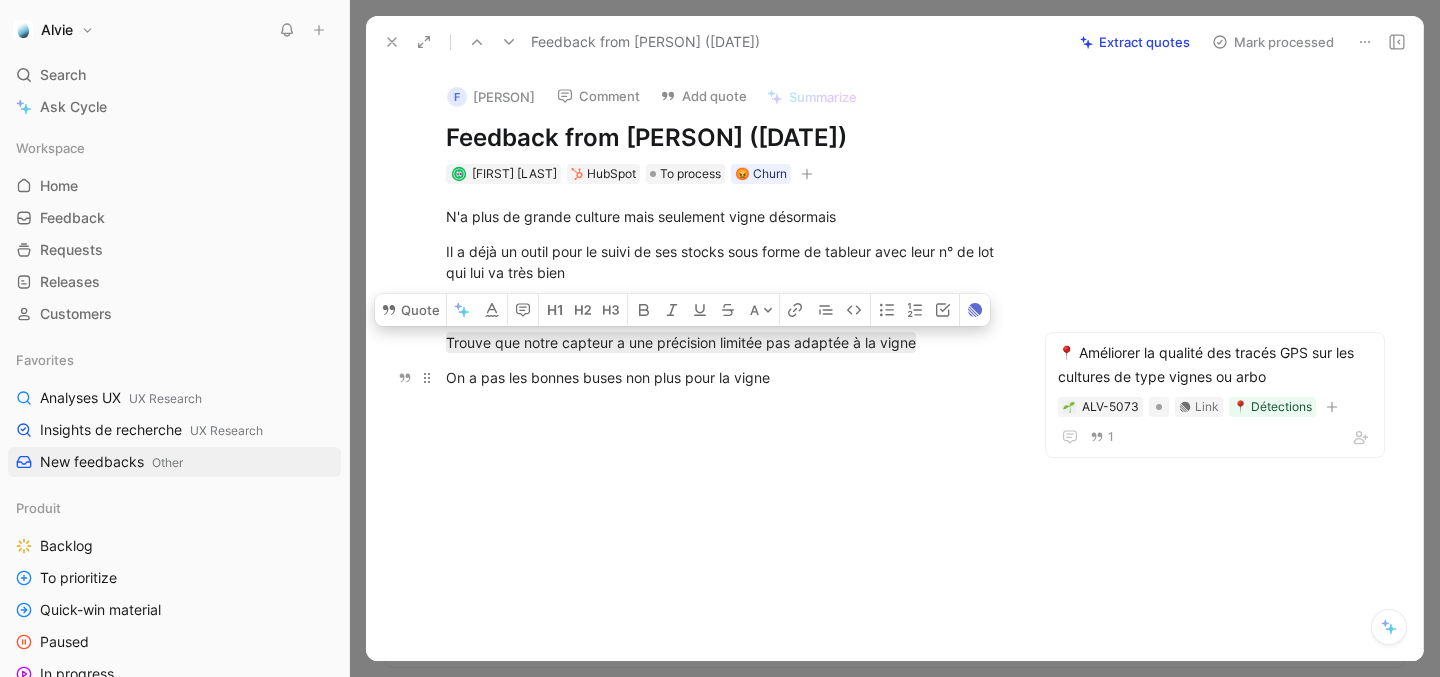 click on "On a pas les bonnes buses non plus pour la vigne" at bounding box center [726, 377] 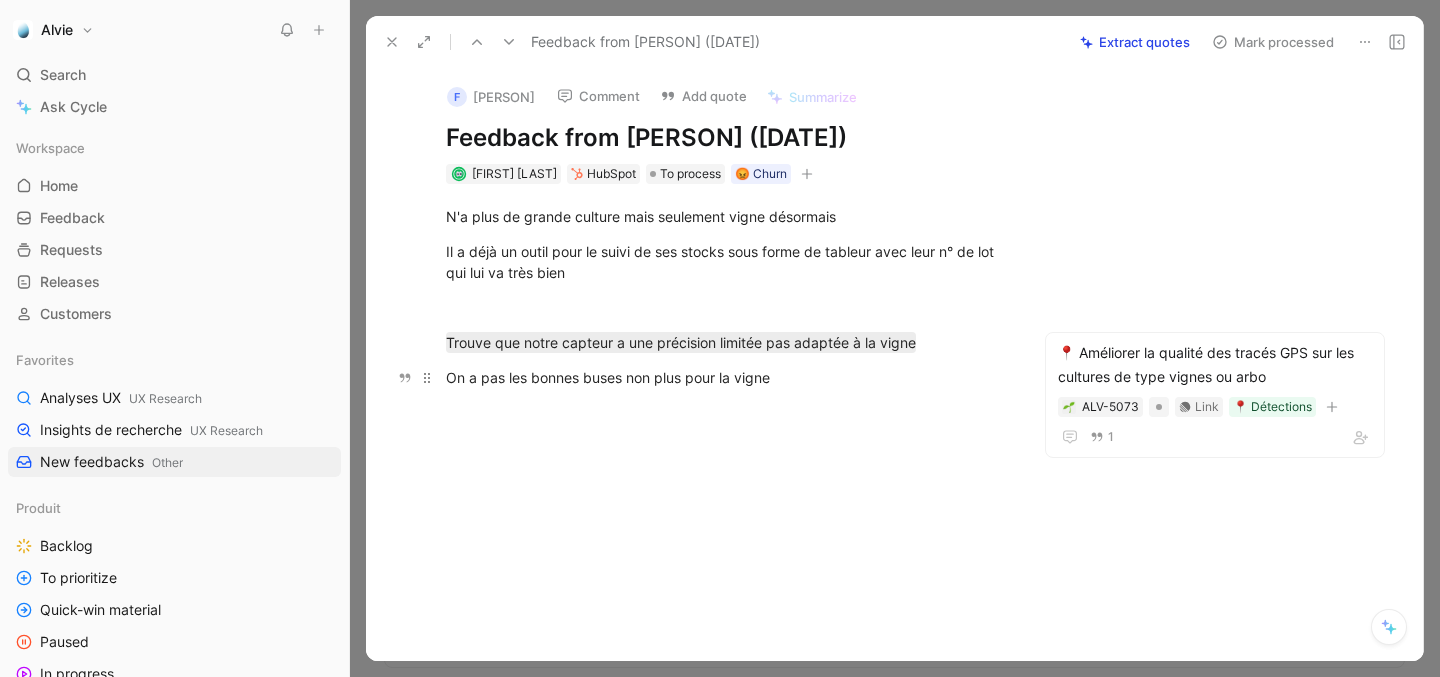 click on "On a pas les bonnes buses non plus pour la vigne" at bounding box center [726, 377] 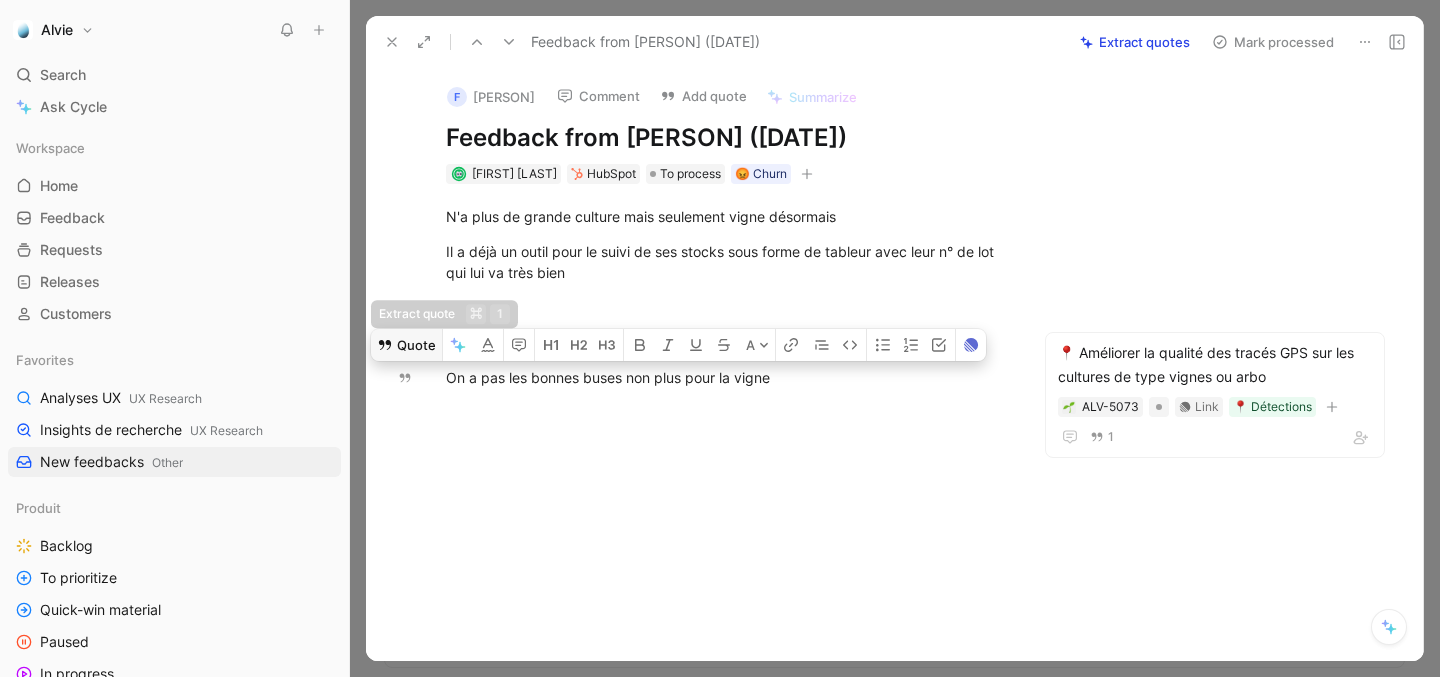 click on "Quote" at bounding box center (406, 345) 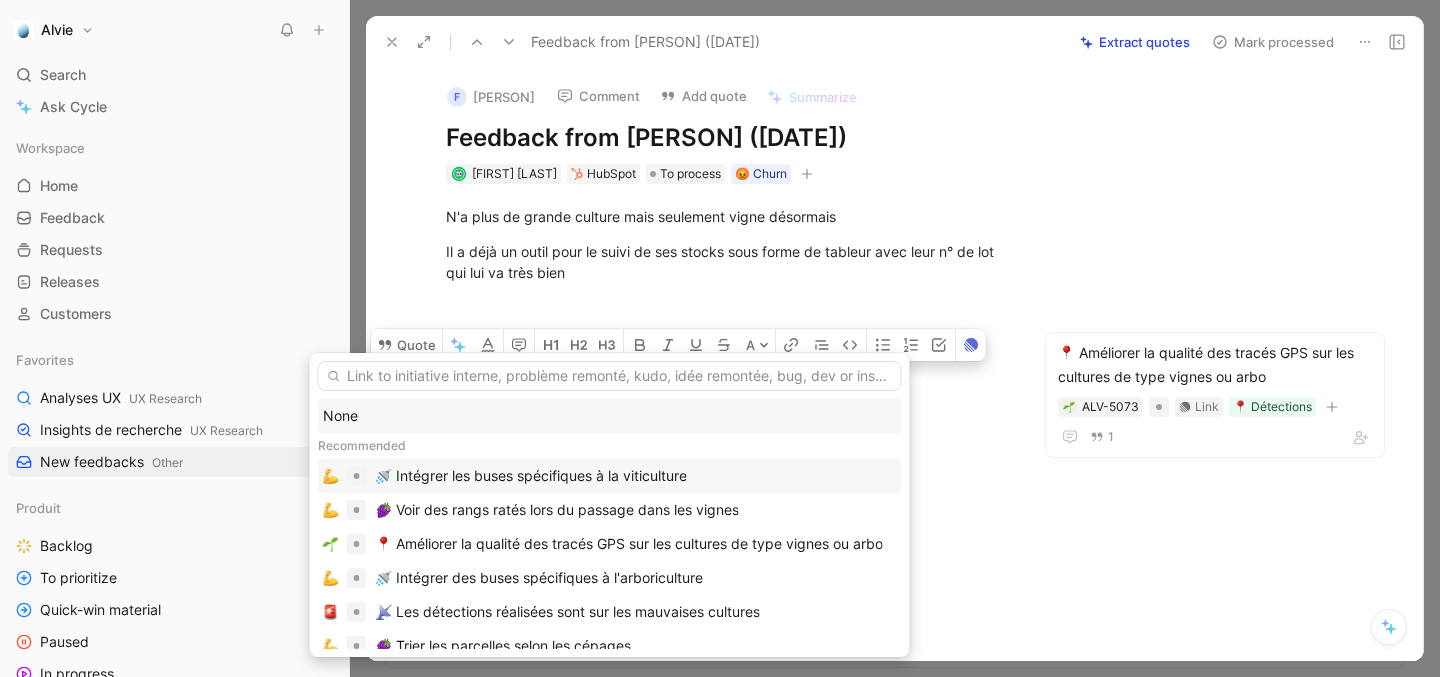 click on "🚿 Intégrer les buses spécifiques à la viticulture" at bounding box center (636, 476) 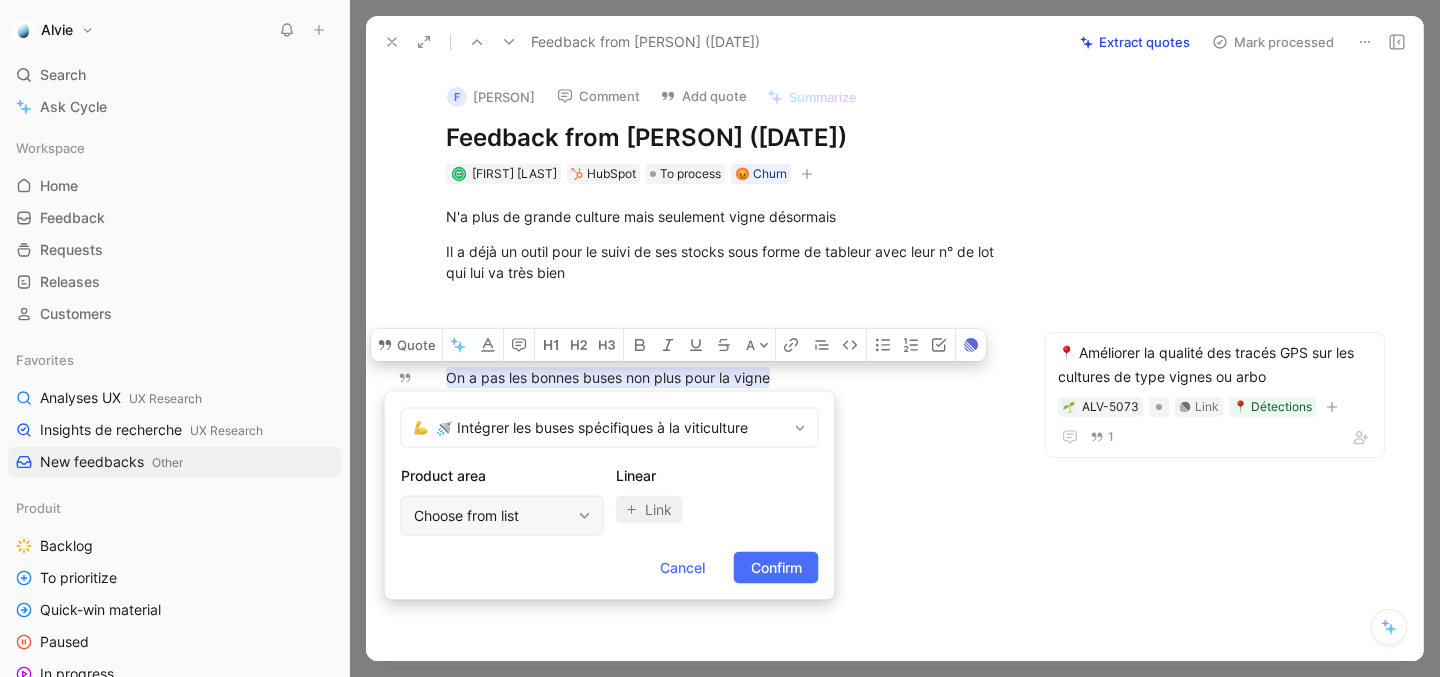 click on "Choose from list" at bounding box center (492, 516) 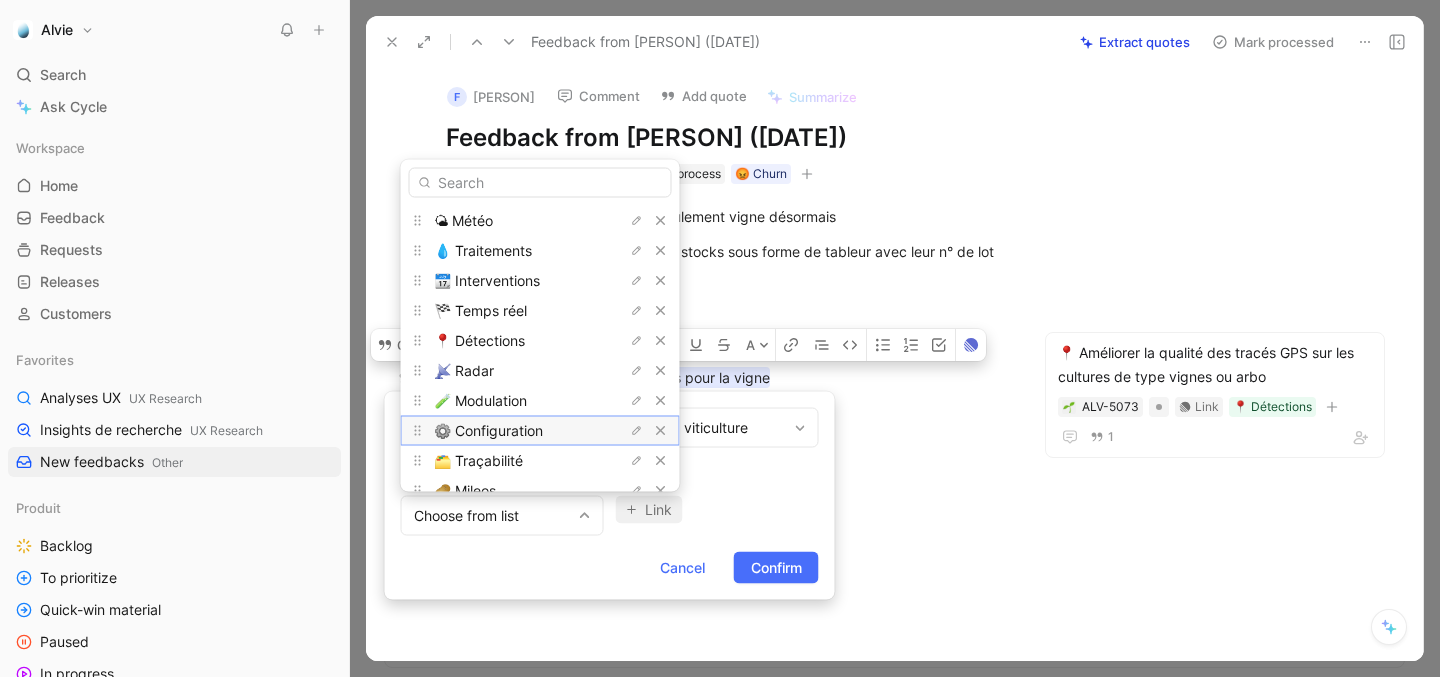 click on "⚙️ Configuration" at bounding box center (488, 430) 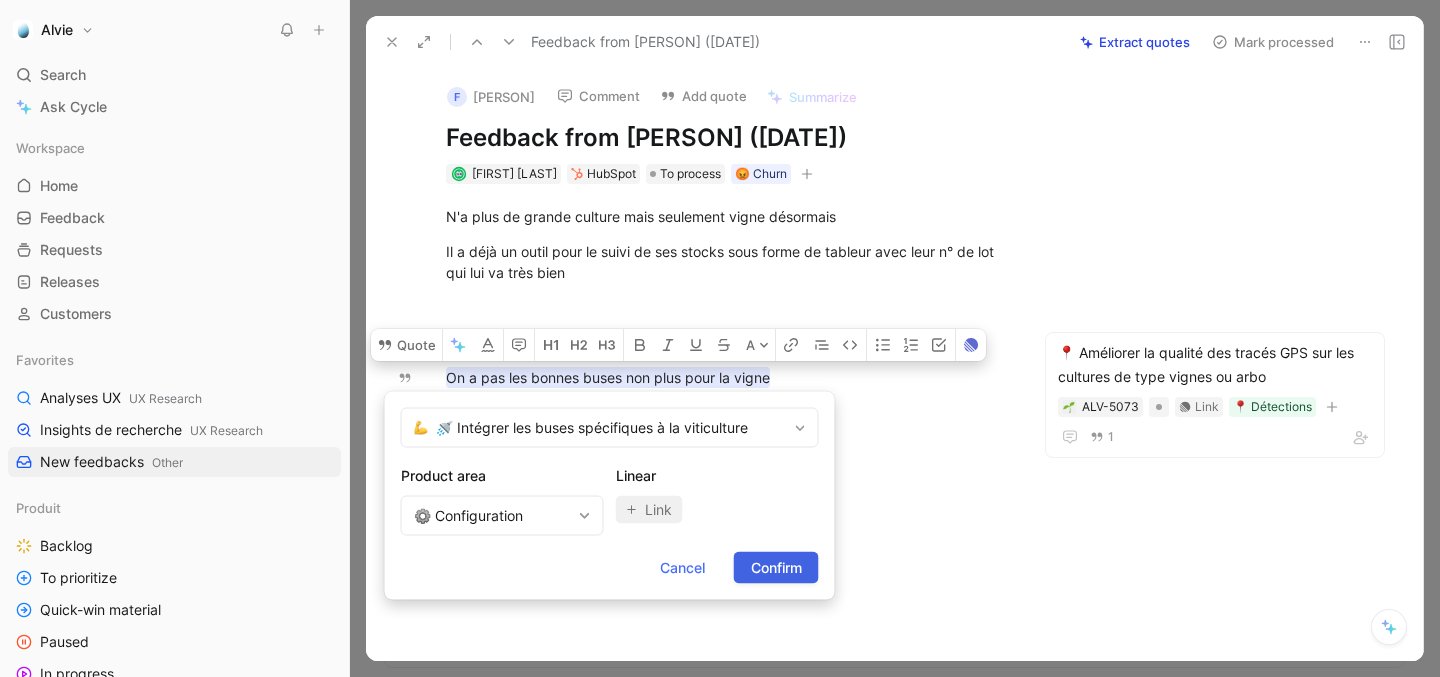 click on "Confirm" at bounding box center (776, 568) 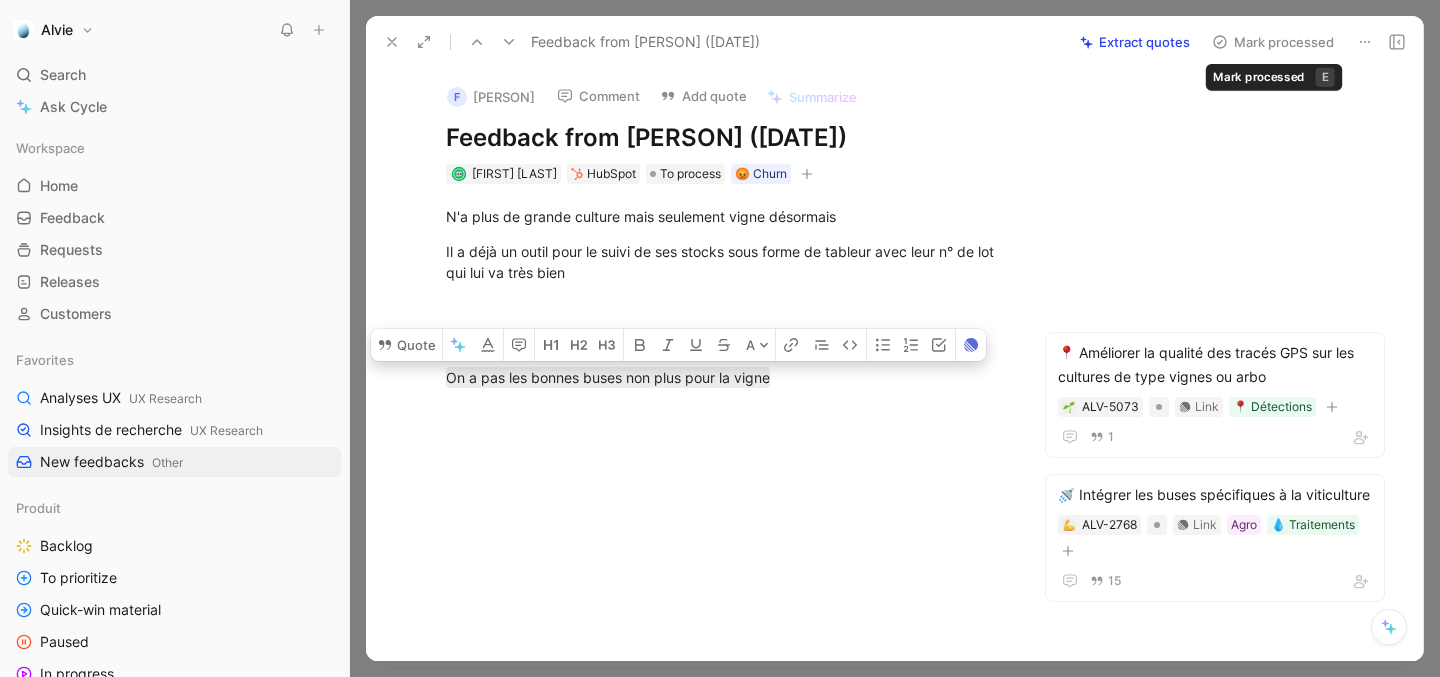 click on "Mark processed" at bounding box center [1273, 42] 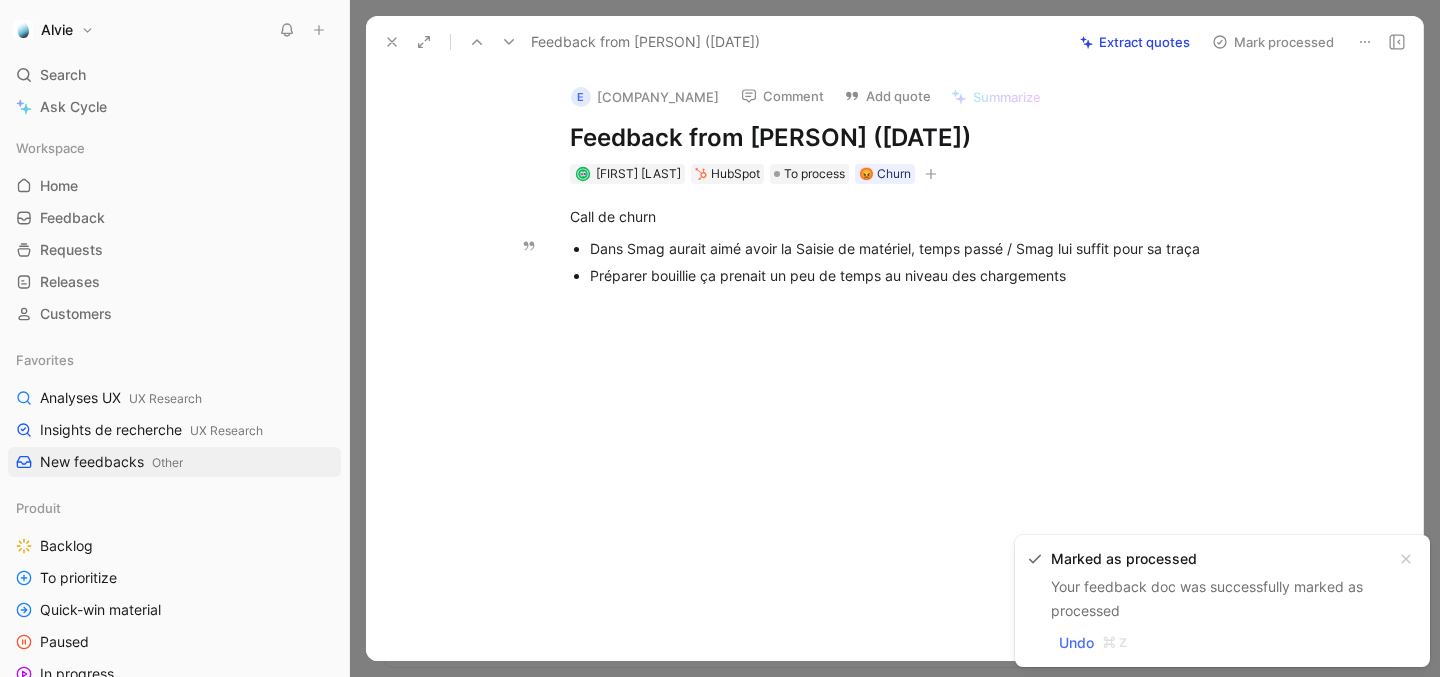 click on "Dans Smag aurait aimé avoir la Saisie de matériel, temps passé / Smag lui suffit pour sa traça" at bounding box center [926, 248] 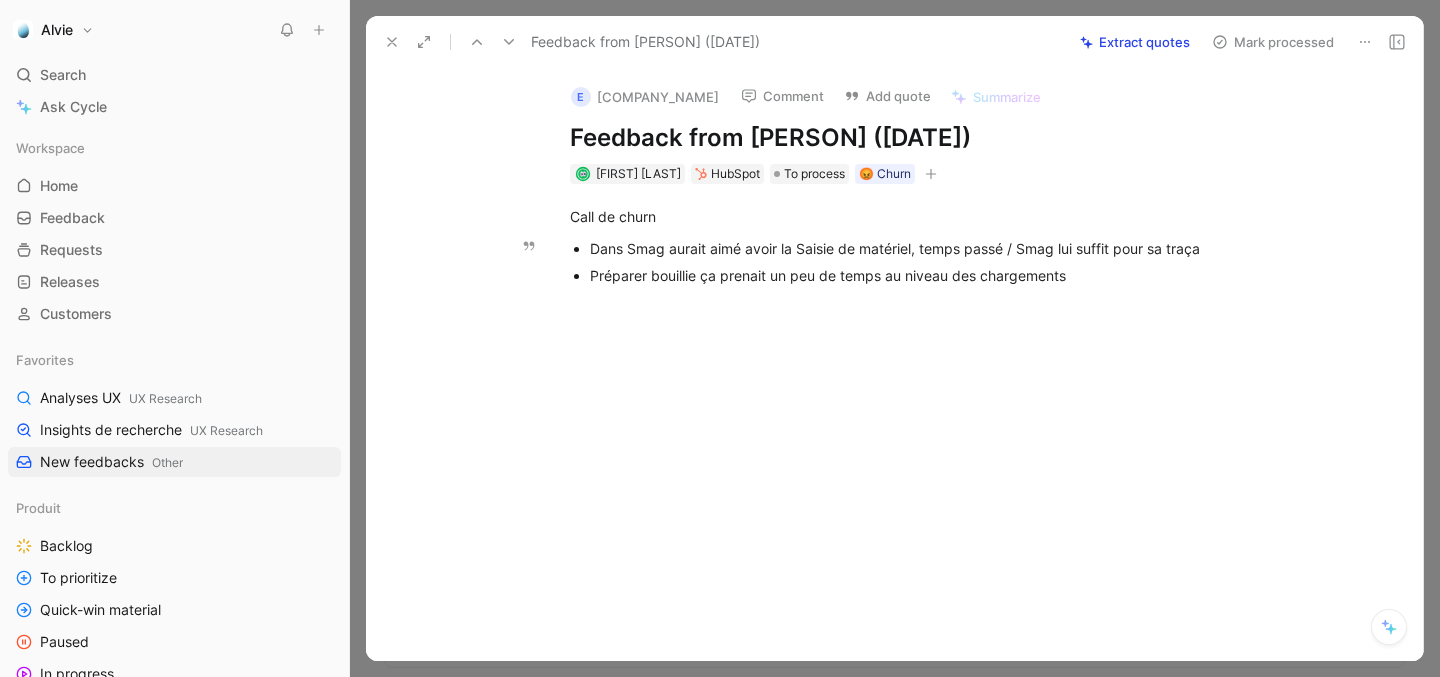 click on "Dans Smag aurait aimé avoir la Saisie de matériel, temps passé / Smag lui suffit pour sa traça" at bounding box center (926, 248) 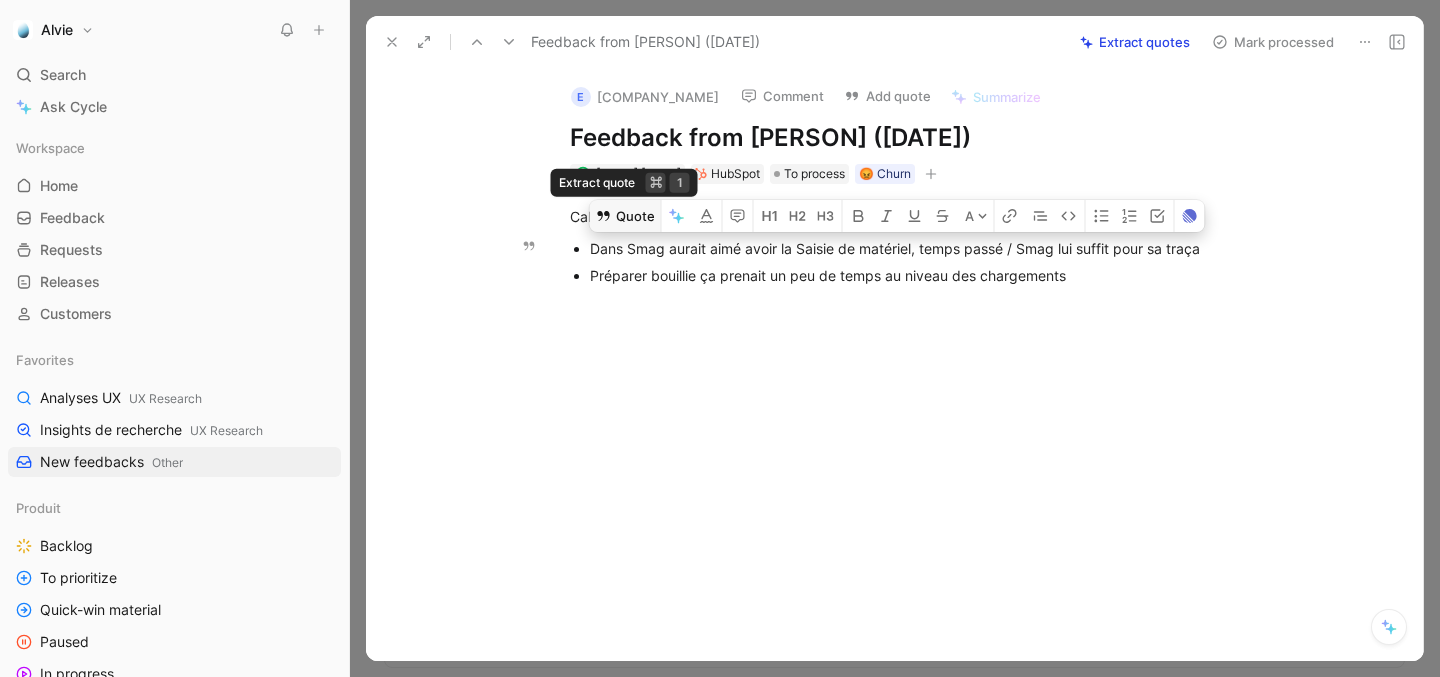 click on "Quote" at bounding box center [625, 216] 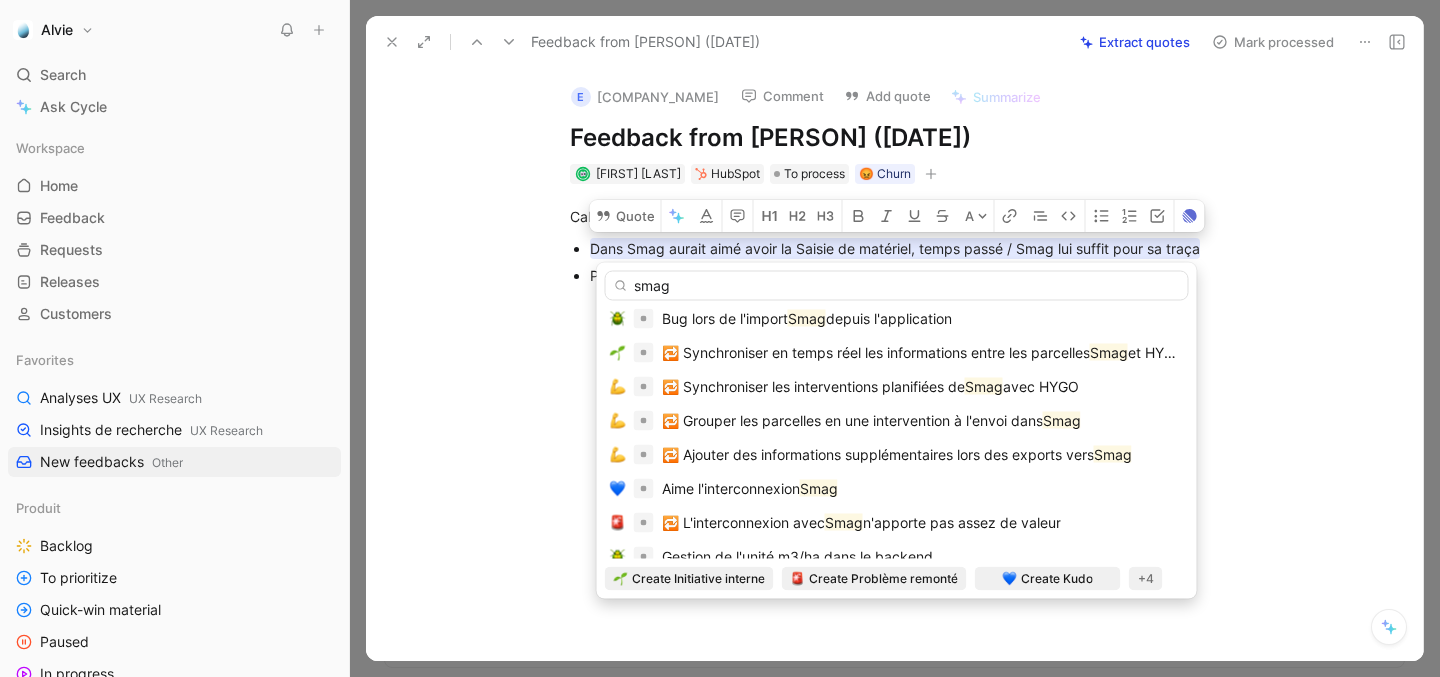 scroll, scrollTop: 219, scrollLeft: 0, axis: vertical 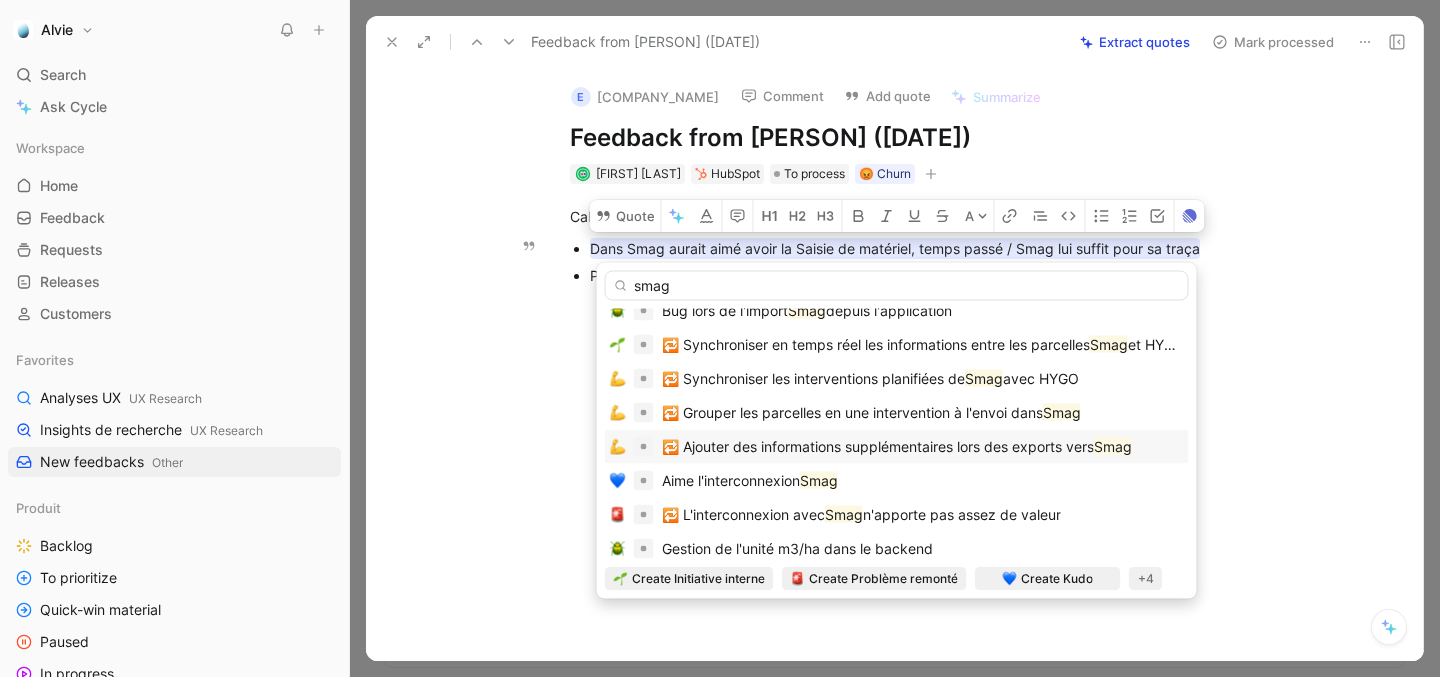 type on "smag" 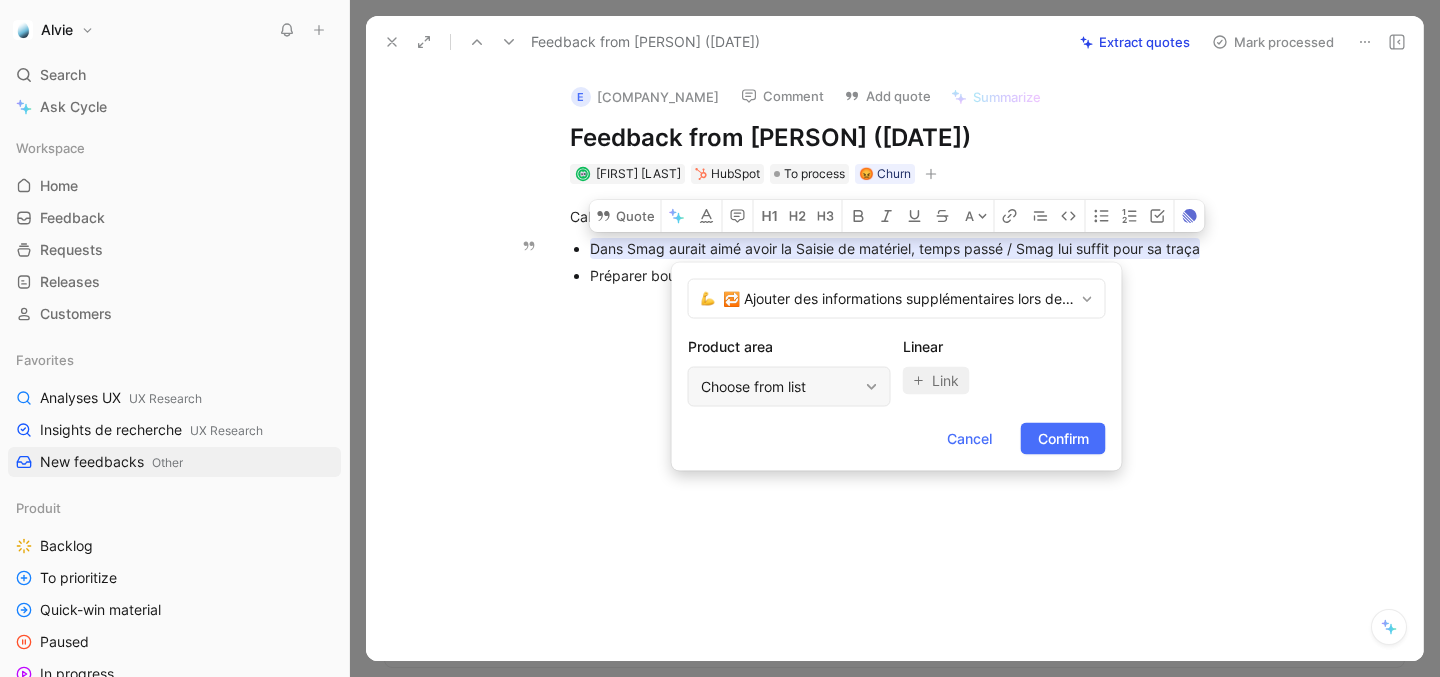 click on "Choose from list" at bounding box center [789, 387] 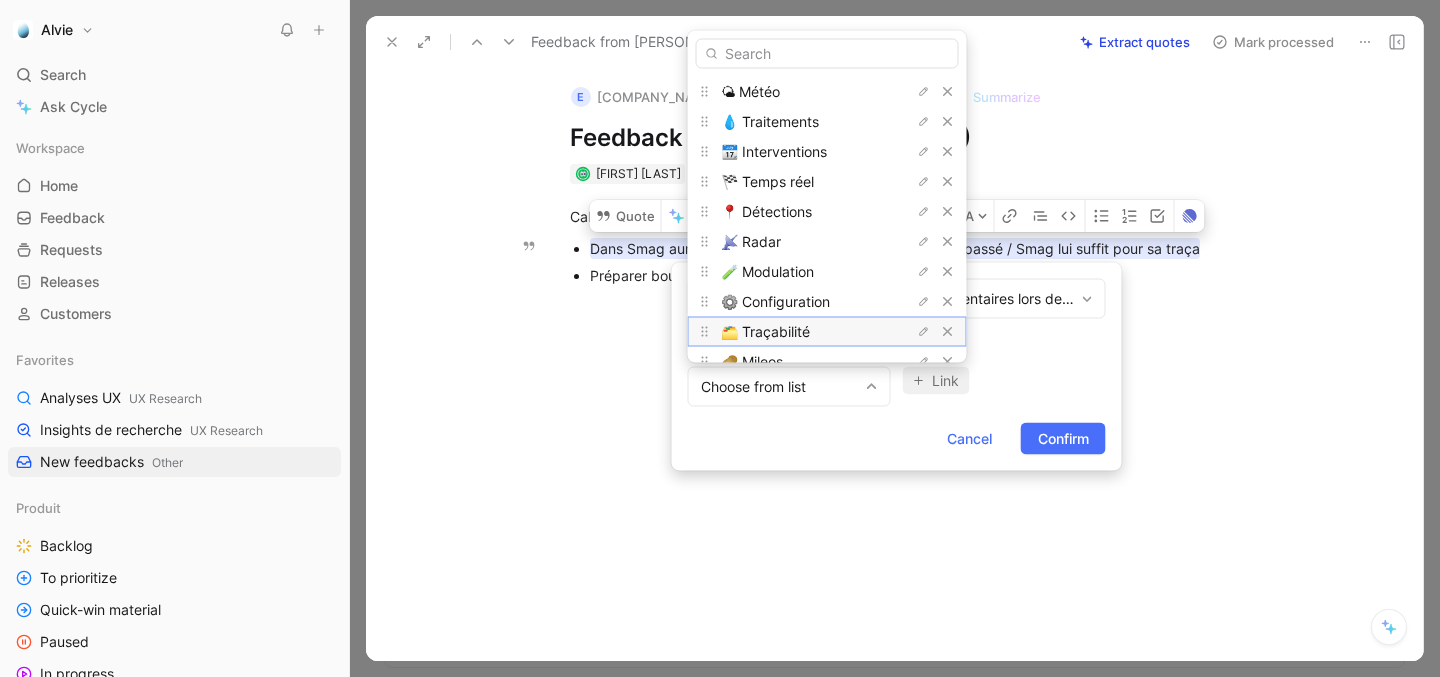 click on "🗂️ Traçabilité" at bounding box center [765, 331] 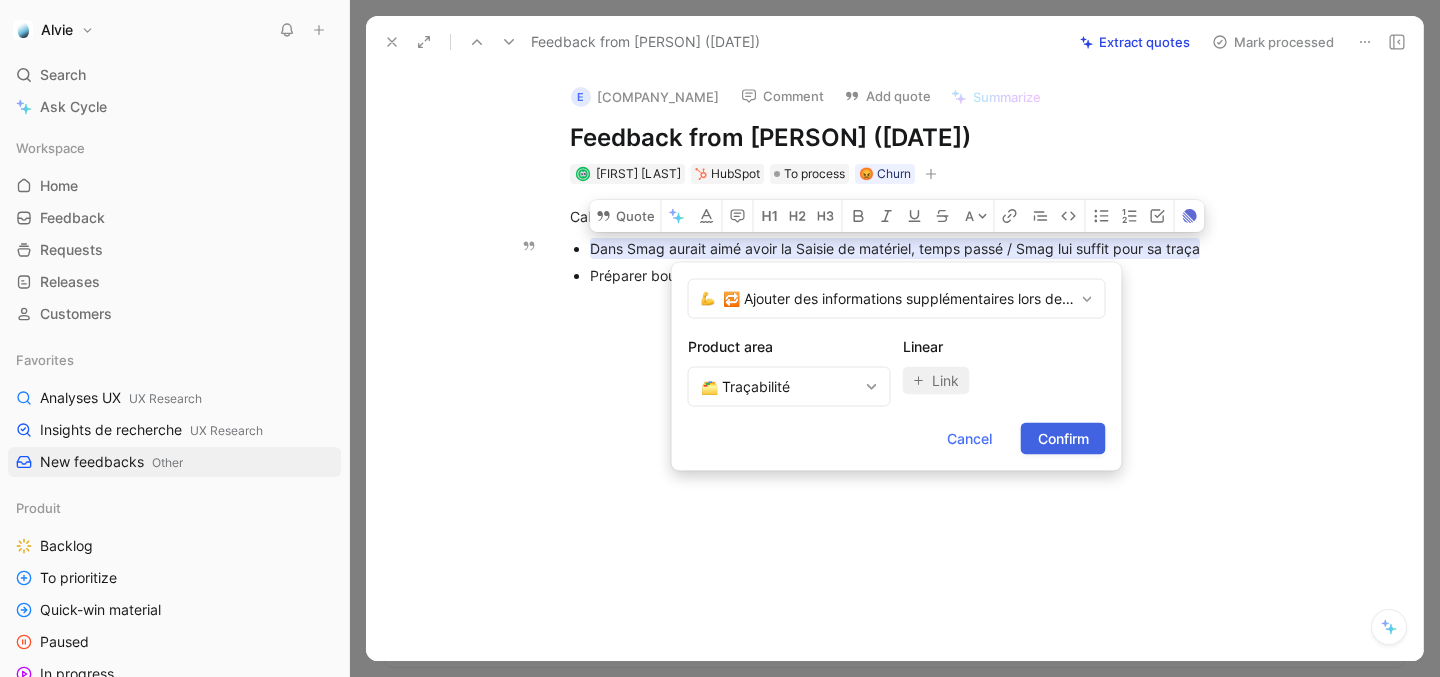 click on "Confirm" at bounding box center (1063, 439) 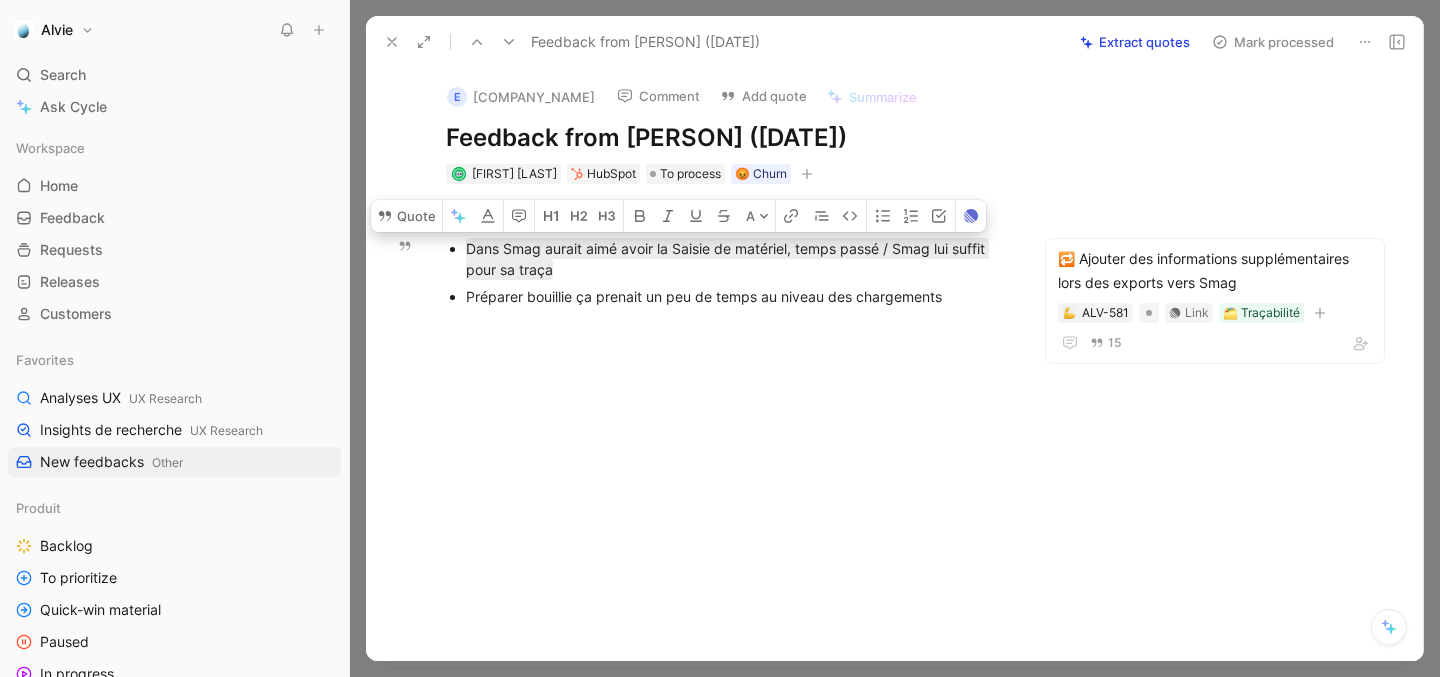 click on "Préparer bouillie ça prenait un peu de temps au niveau des chargements" at bounding box center [736, 296] 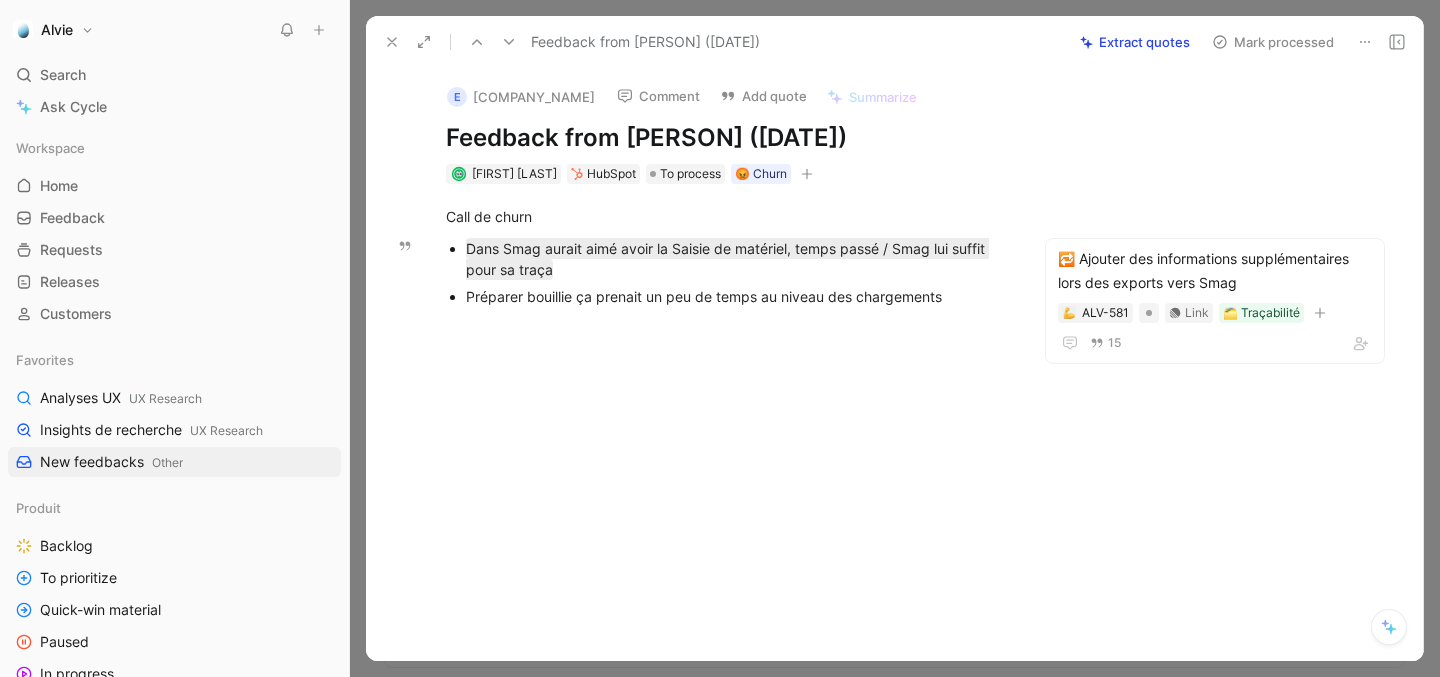 click on "Préparer bouillie ça prenait un peu de temps au niveau des chargements" at bounding box center [736, 296] 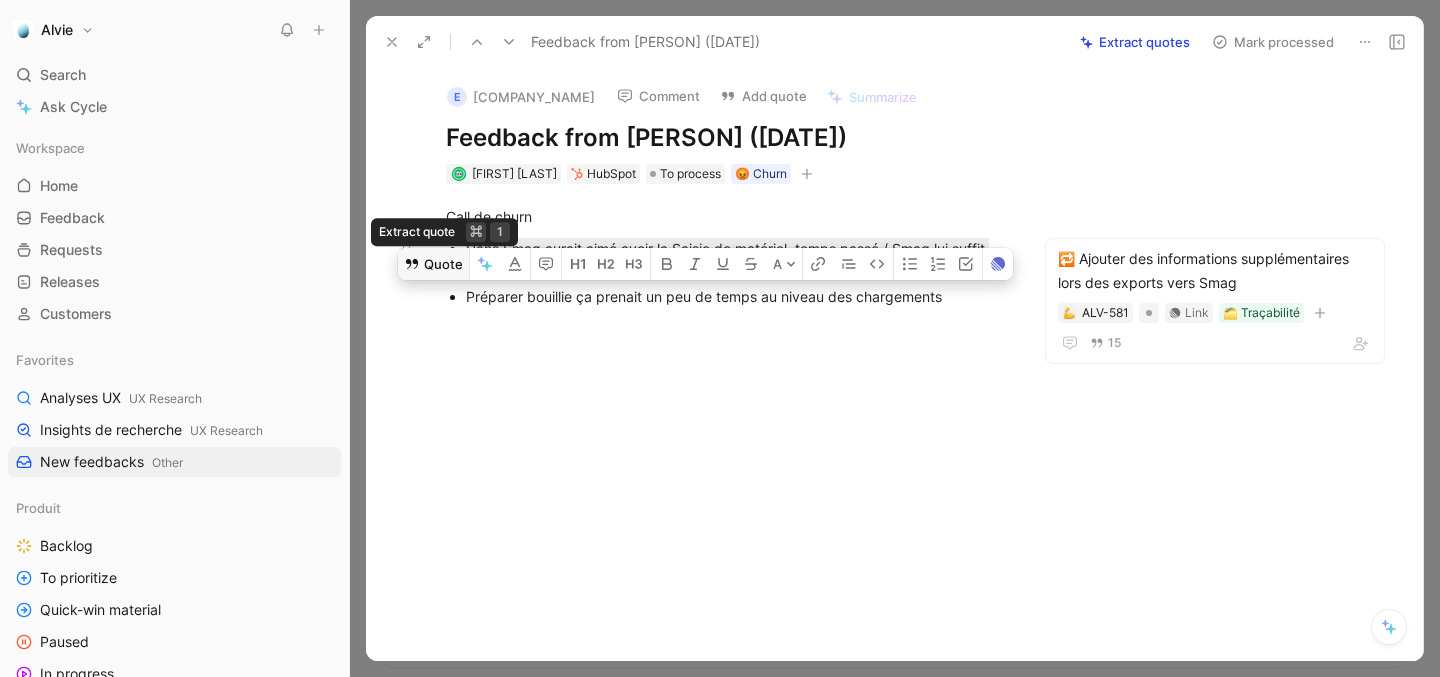 click on "Quote" at bounding box center [433, 264] 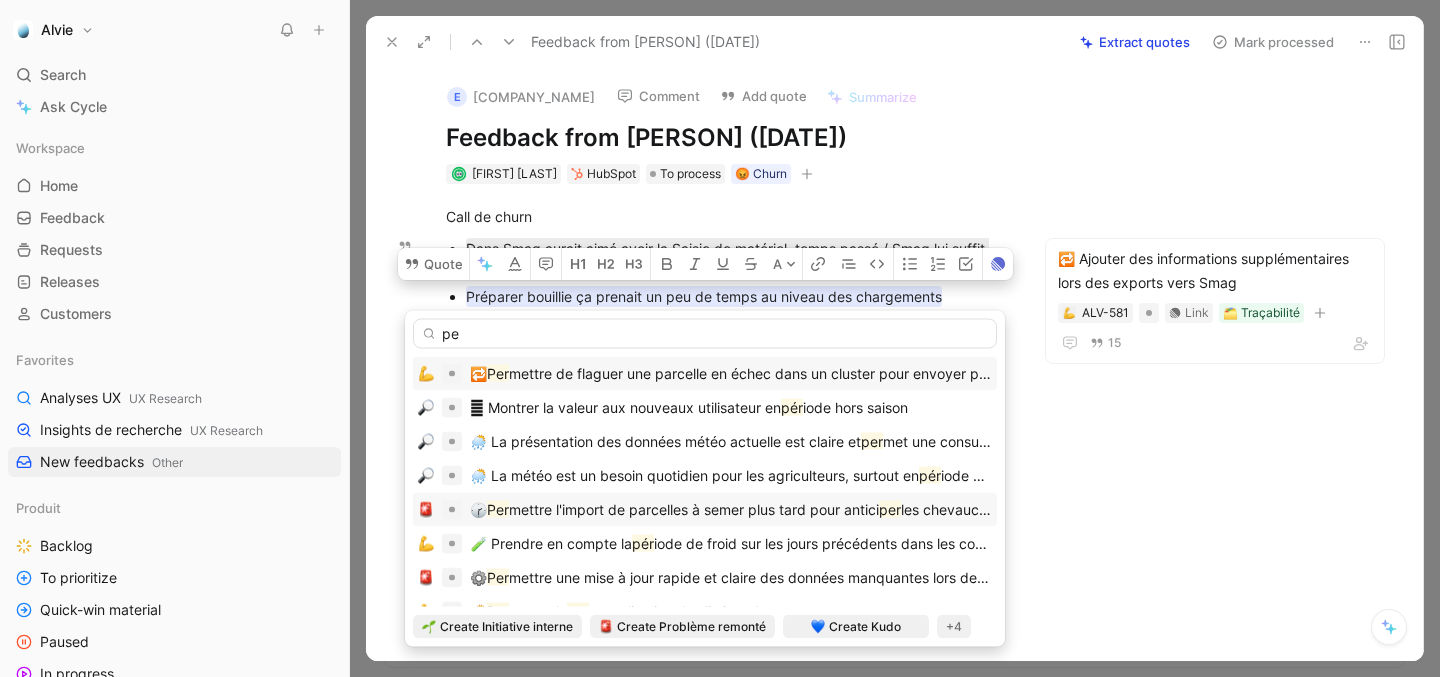 type on "p" 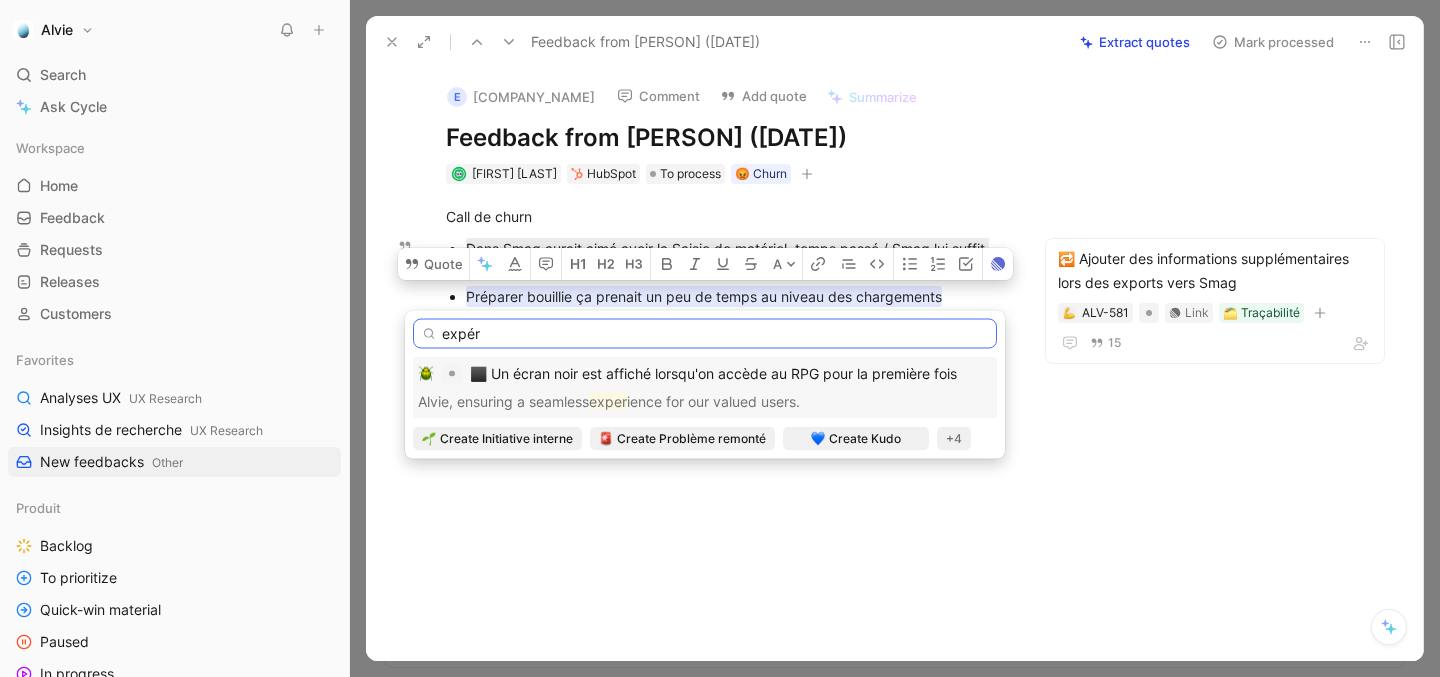 click on "expér" at bounding box center [705, 334] 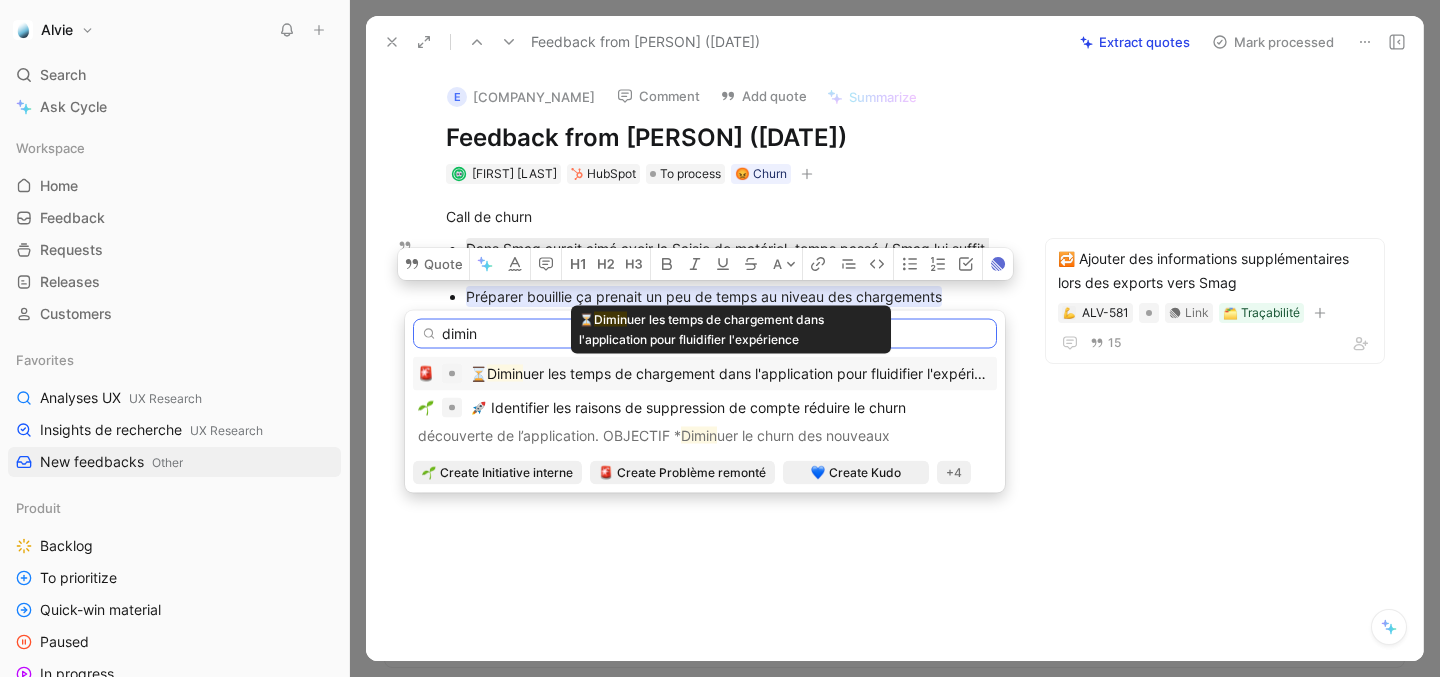 type on "dimin" 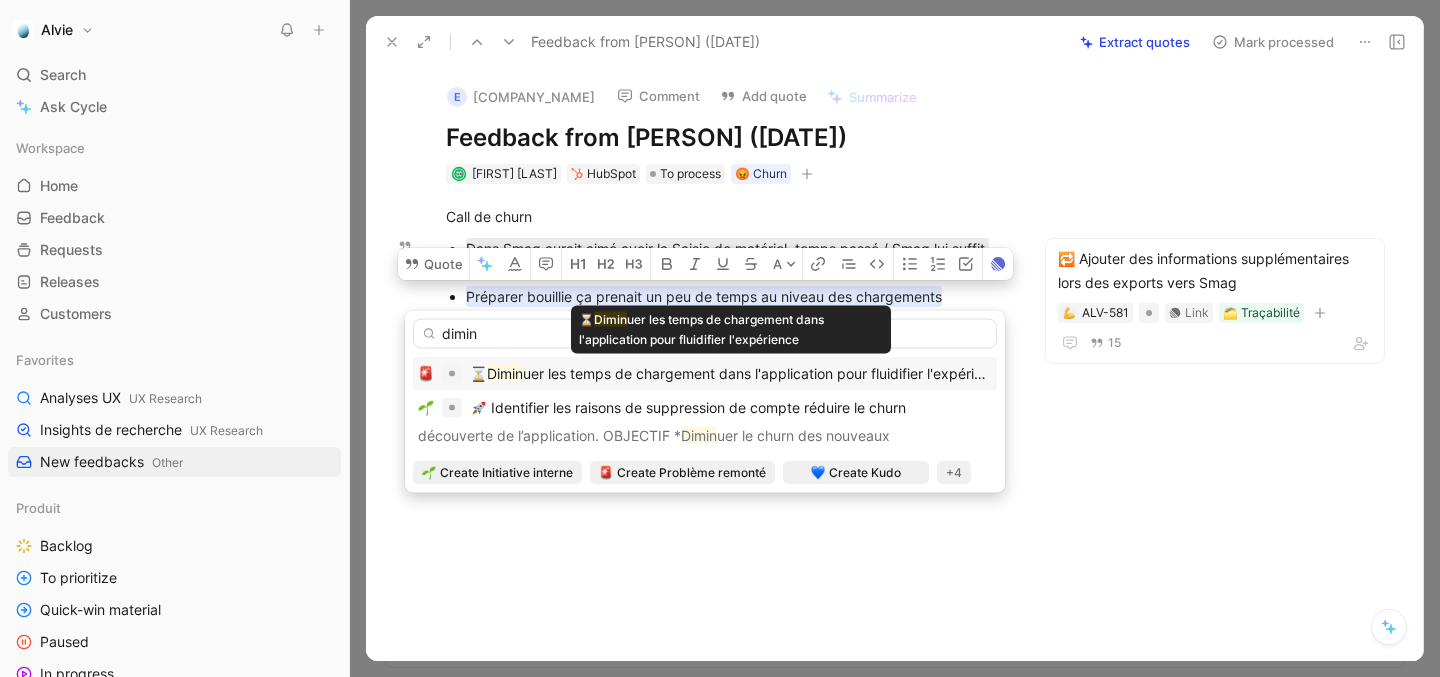 click on "uer les temps de chargement dans l'application pour fluidifier l'expérience" at bounding box center [764, 373] 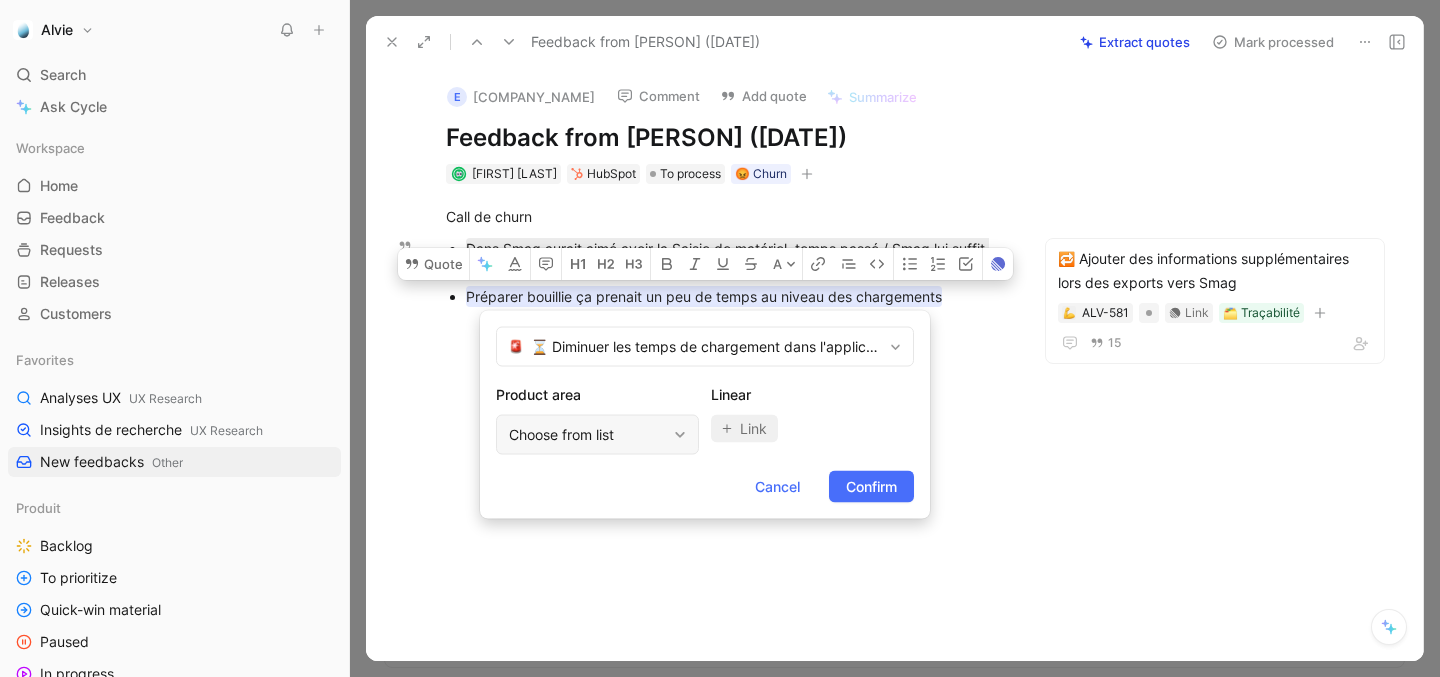 click on "Choose from list" at bounding box center [587, 435] 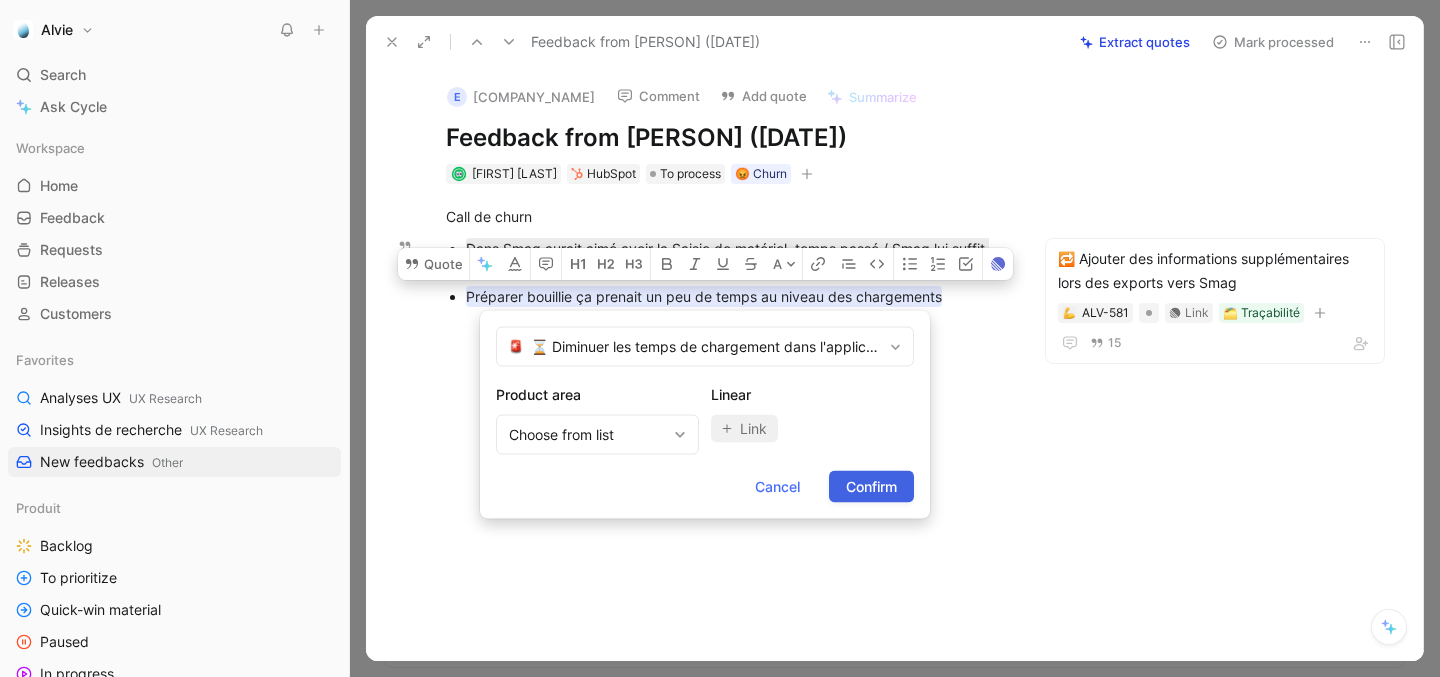 click on "Confirm" at bounding box center (871, 487) 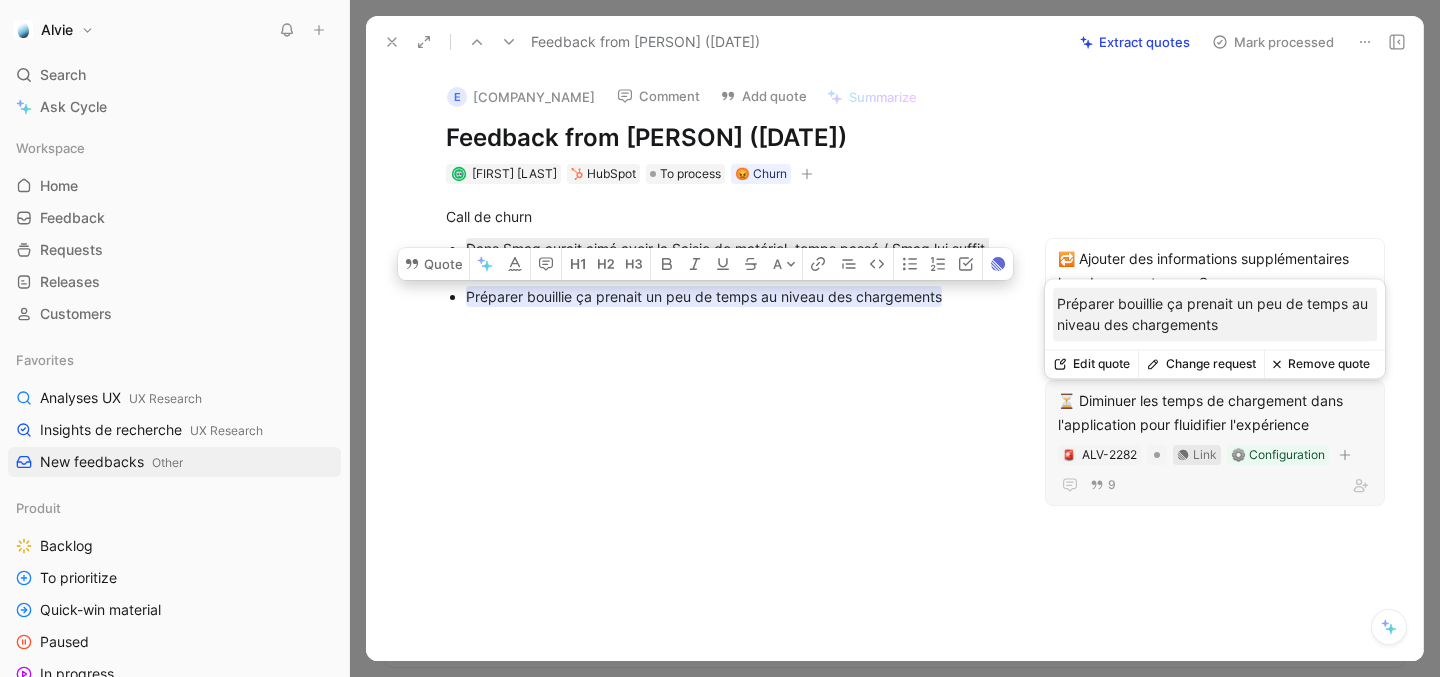click on "Link" at bounding box center (1205, 455) 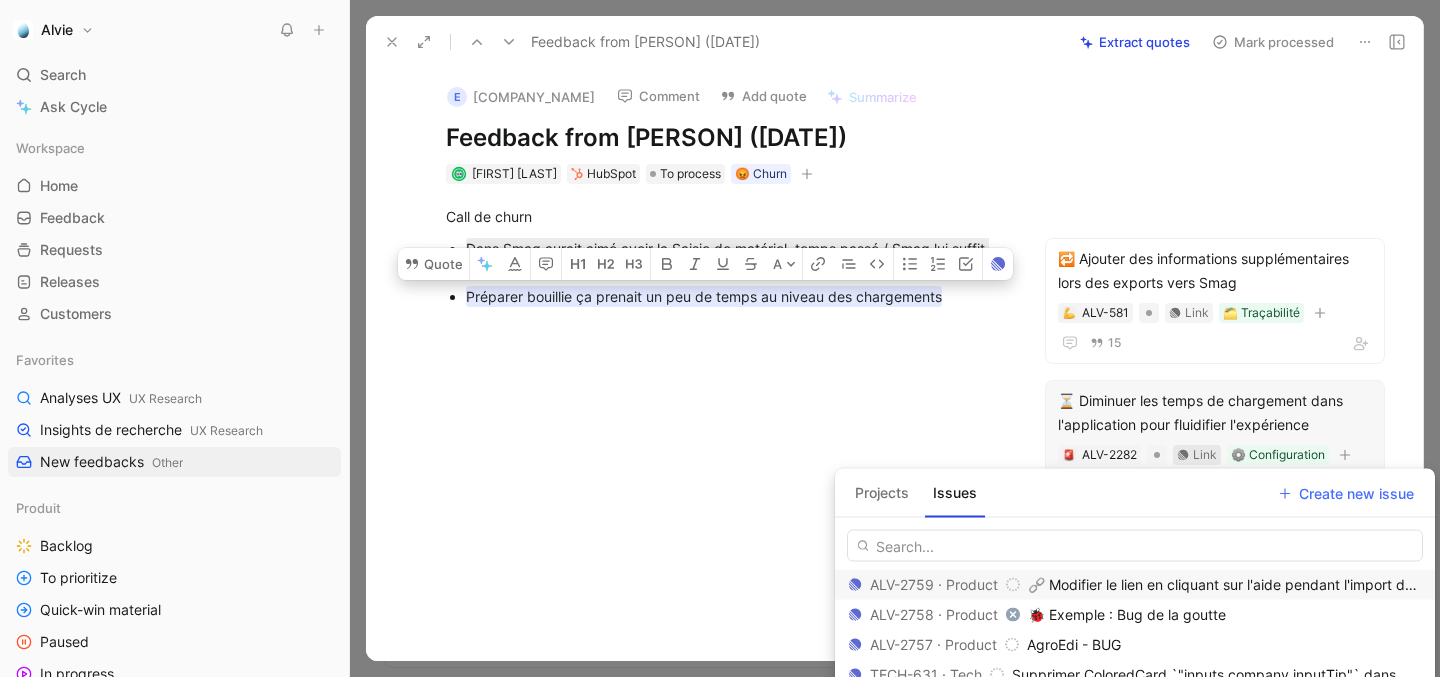 click on "Projects" at bounding box center (882, 493) 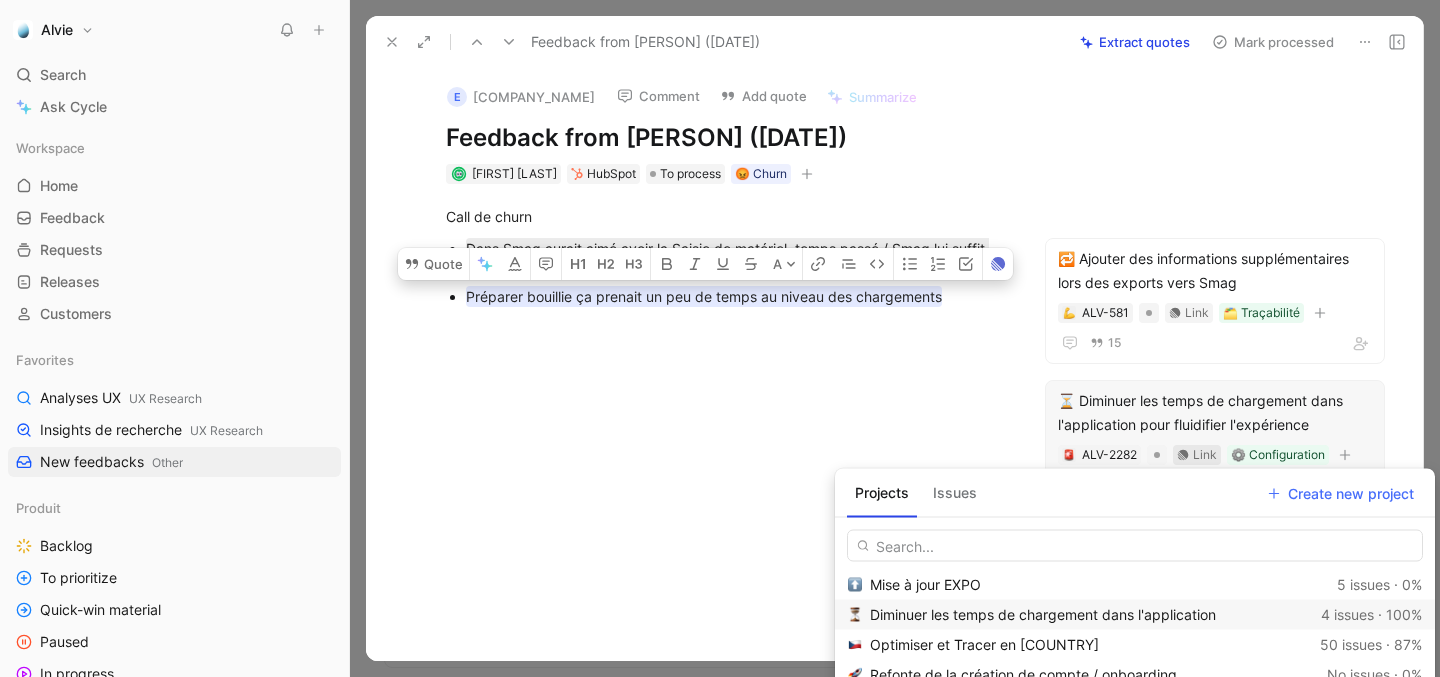 click on "Diminuer les temps de chargement dans l'application" at bounding box center (1043, 614) 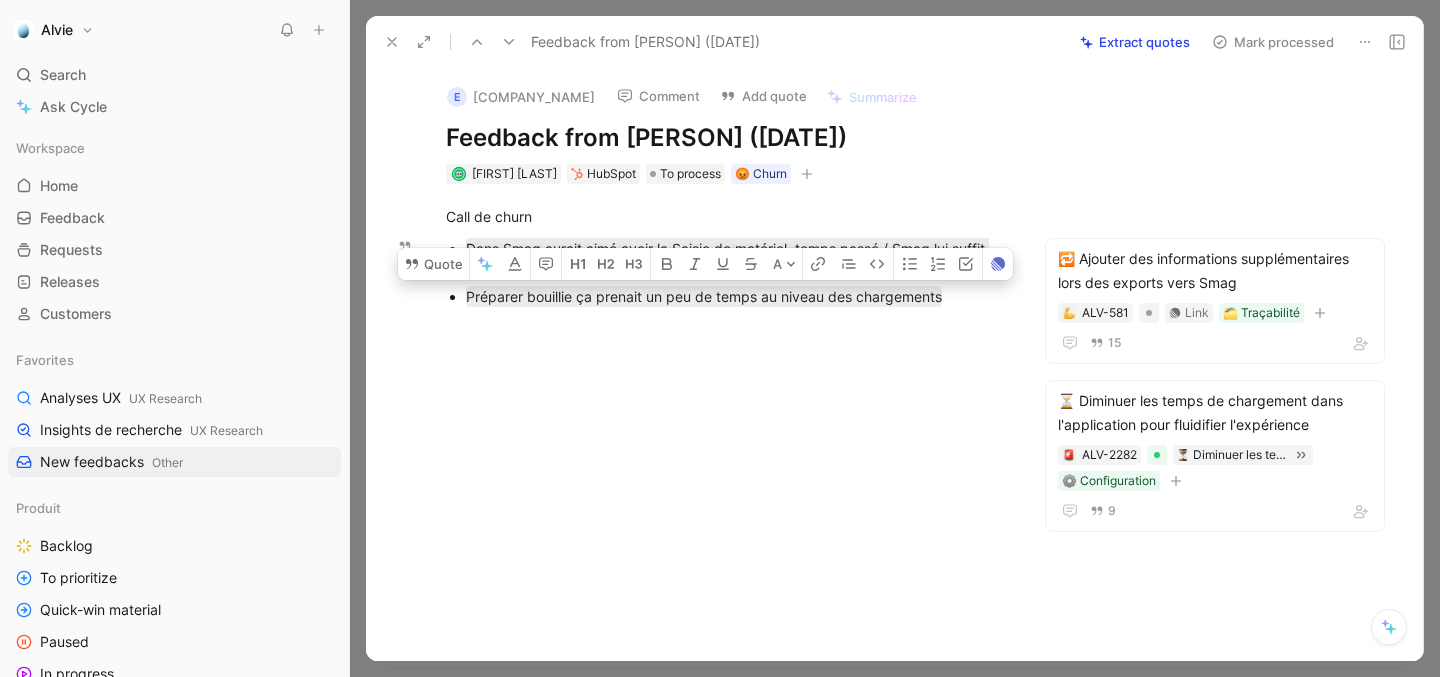 click on "Mark processed" at bounding box center (1273, 42) 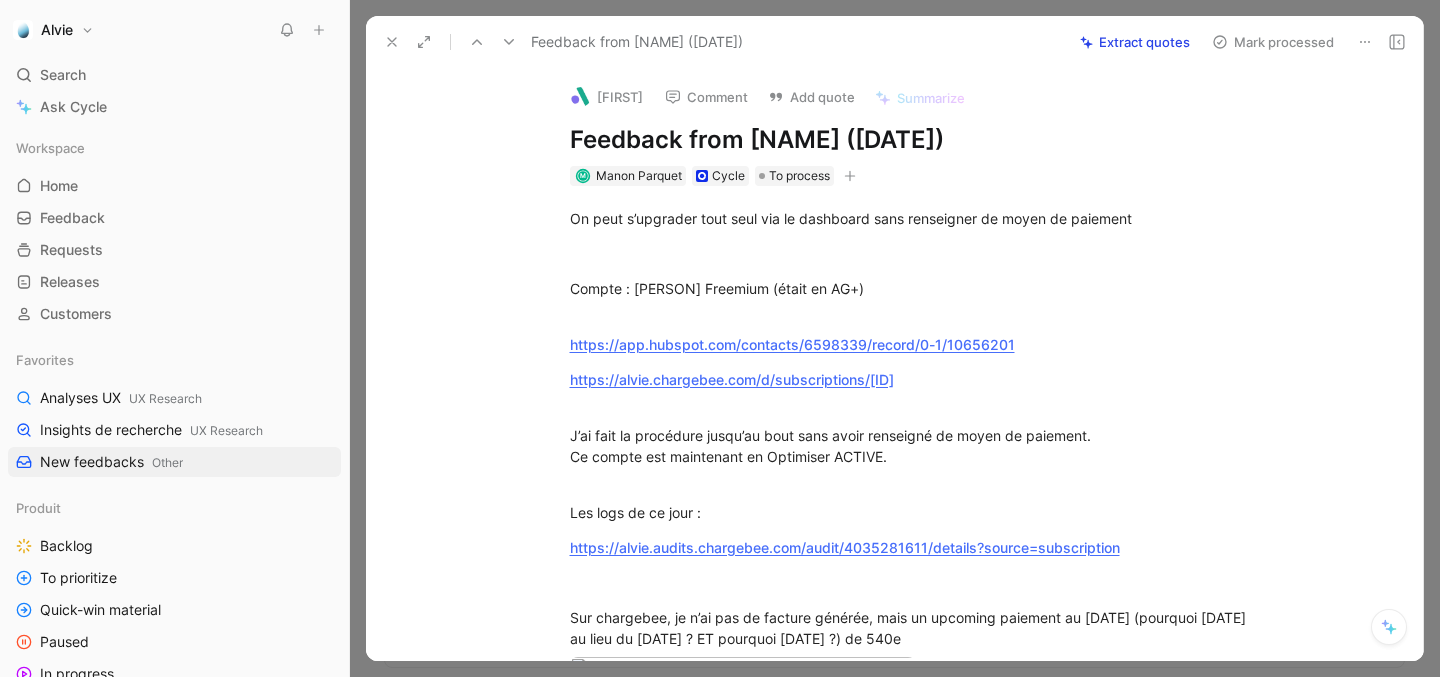 scroll, scrollTop: 35, scrollLeft: 0, axis: vertical 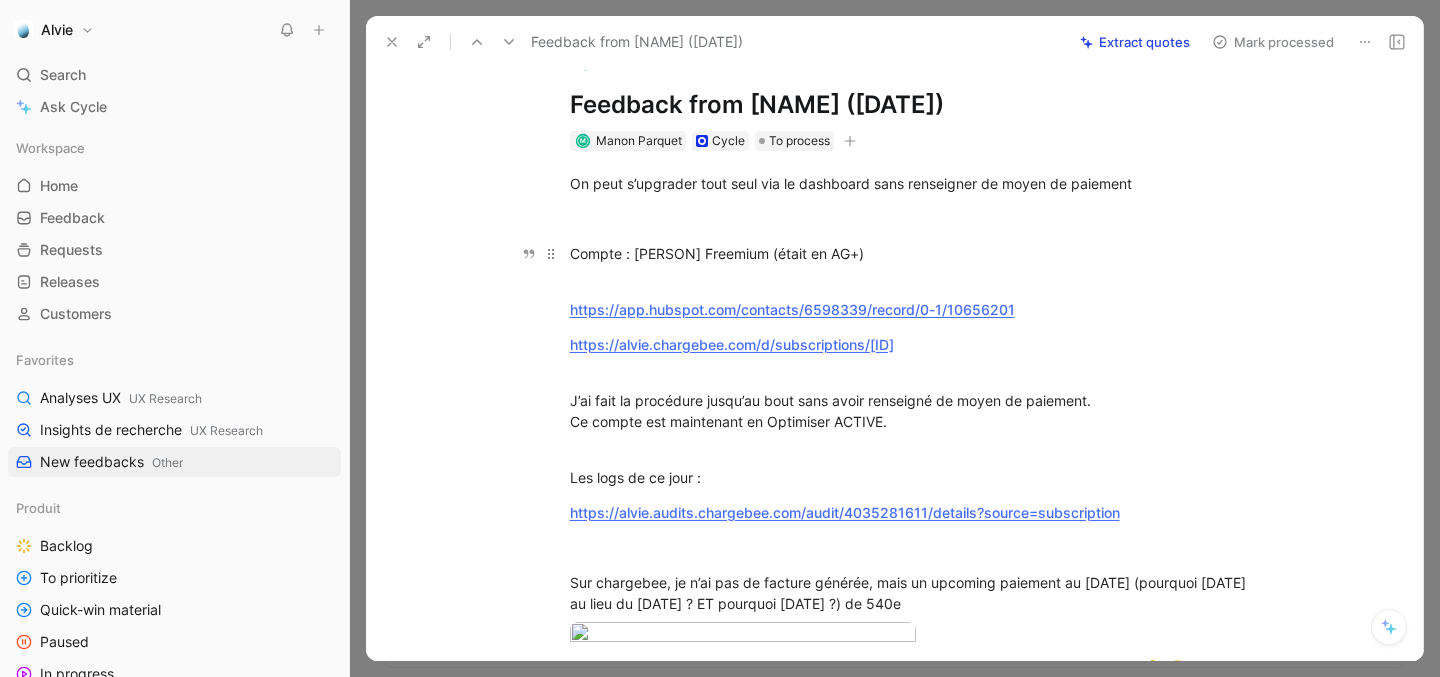 click on "Compte : Manon Freemium (était en AG+)" at bounding box center [916, 264] 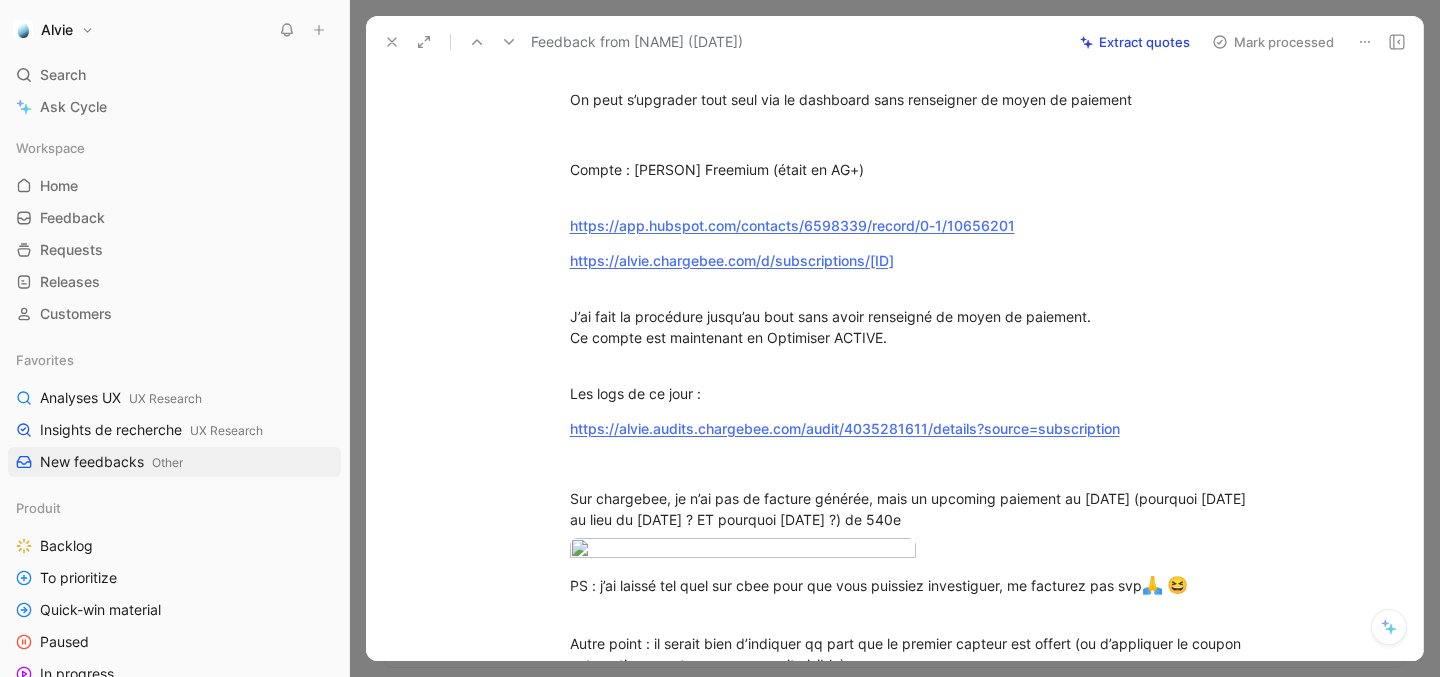 scroll, scrollTop: 120, scrollLeft: 0, axis: vertical 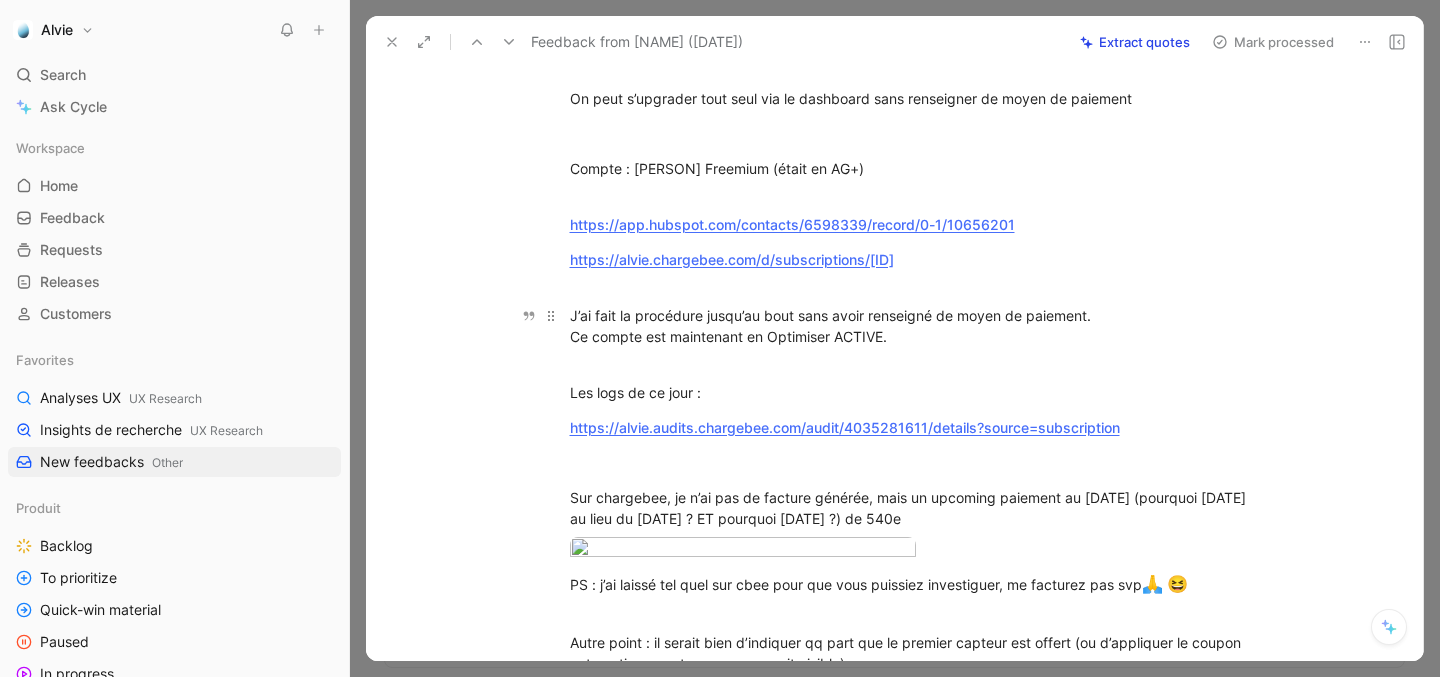 click on "J’ai fait la procédure jusqu’au bout sans avoir renseigné de moyen de paiement. Ce compte est maintenant en Optimiser ACTIVE." at bounding box center (916, 336) 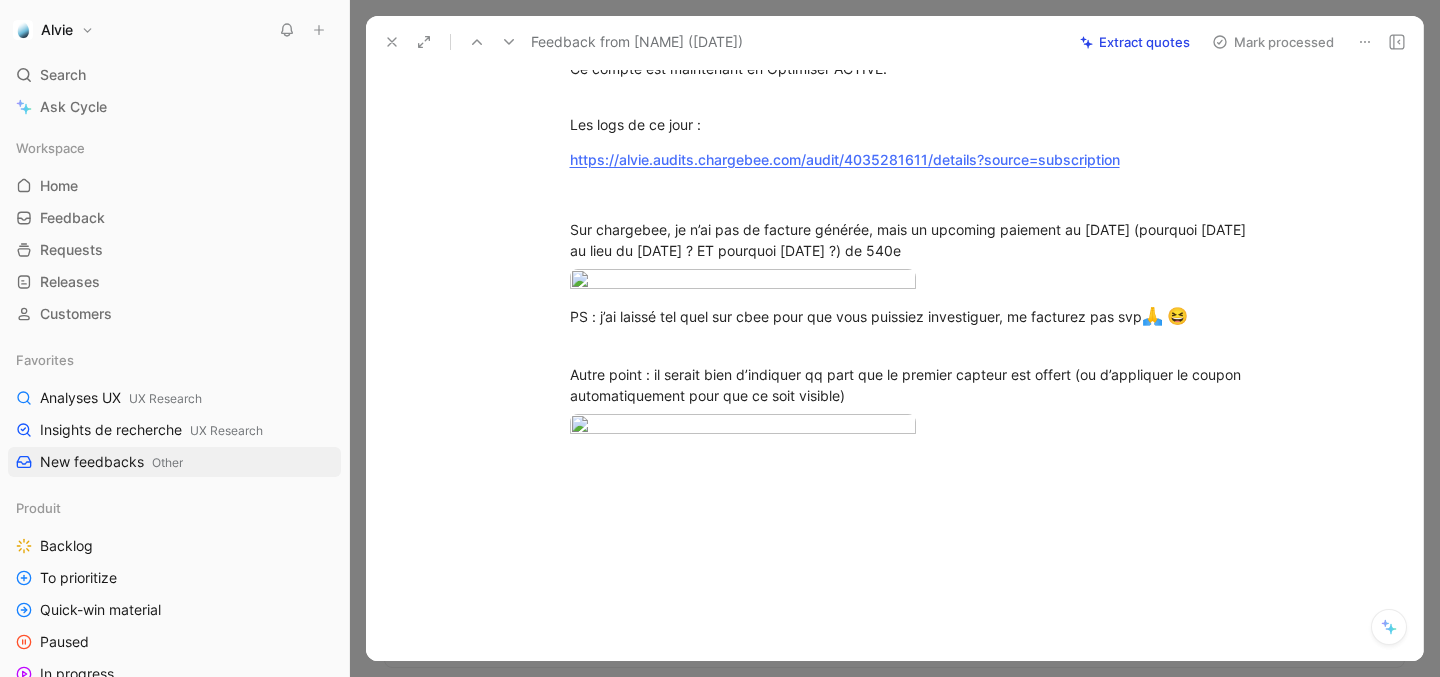 scroll, scrollTop: 547, scrollLeft: 0, axis: vertical 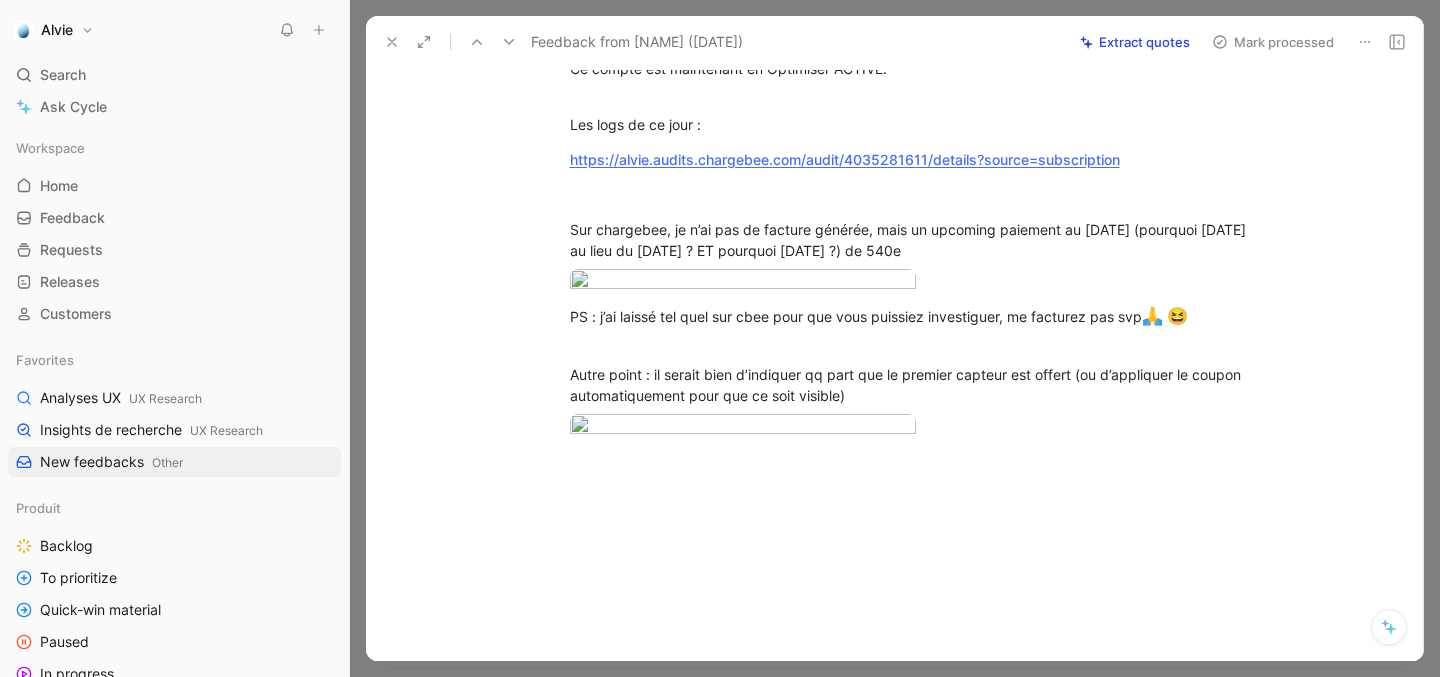 click on "Autre point : il serait bien d’indiquer qq part que le premier capteur est offert (ou d’appliquer le coupon automatiquement pour que ce soit visible)" at bounding box center (916, 385) 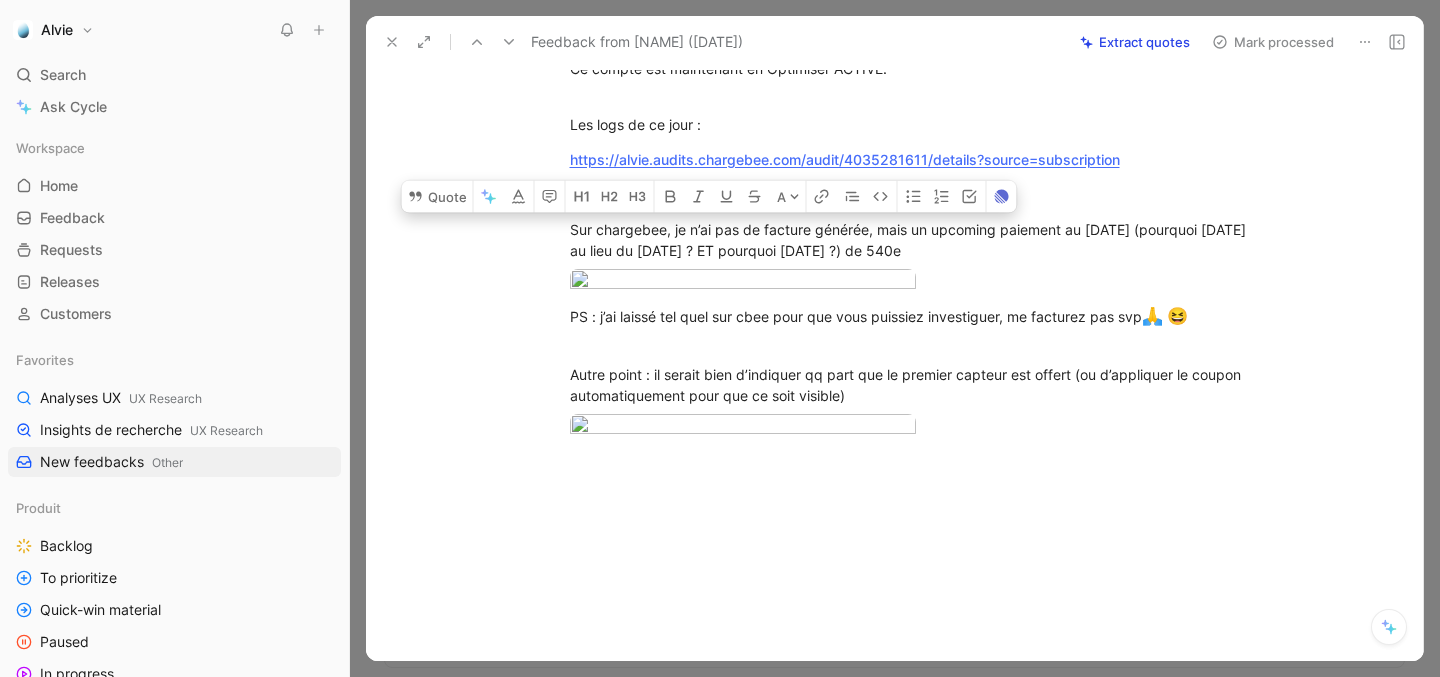 click on "Autre point : il serait bien d’indiquer qq part que le premier capteur est offert (ou d’appliquer le coupon automatiquement pour que ce soit visible)" at bounding box center (916, 385) 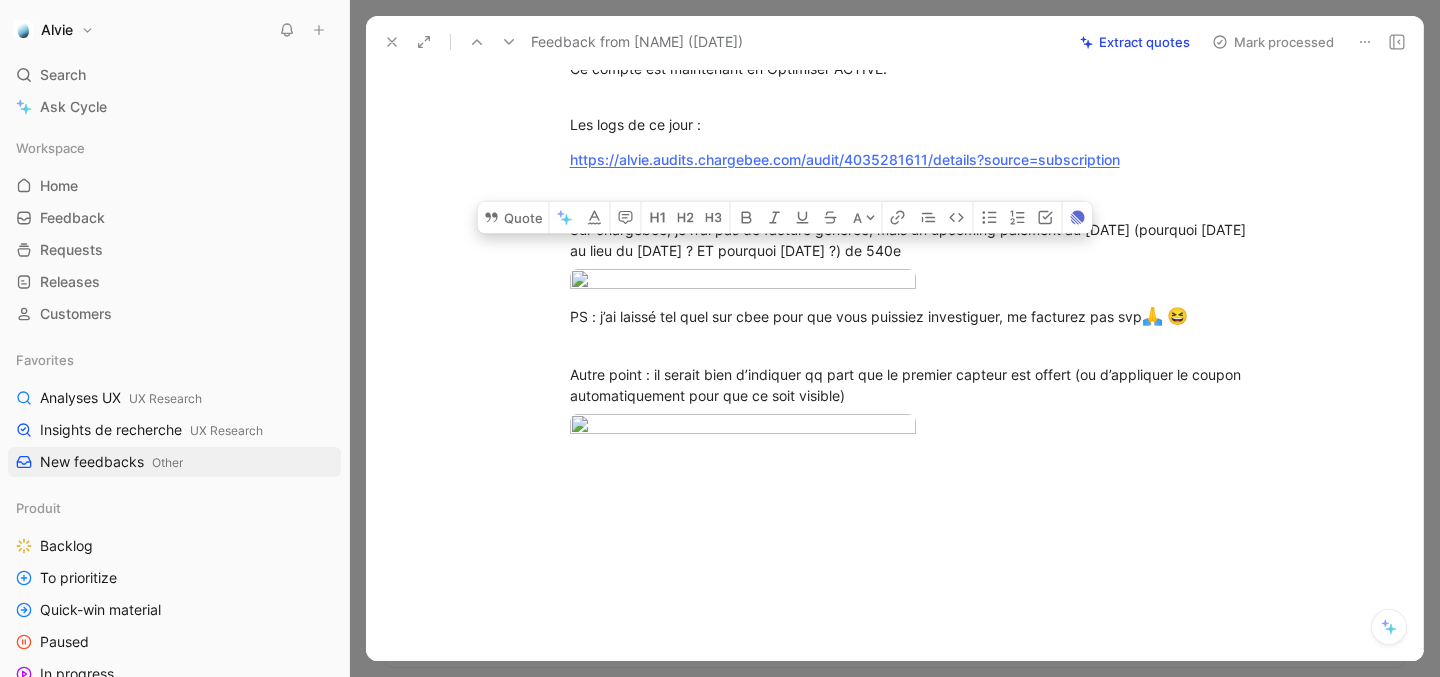 click on "Autre point : il serait bien d’indiquer qq part que le premier capteur est offert (ou d’appliquer le coupon automatiquement pour que ce soit visible)" at bounding box center [916, 385] 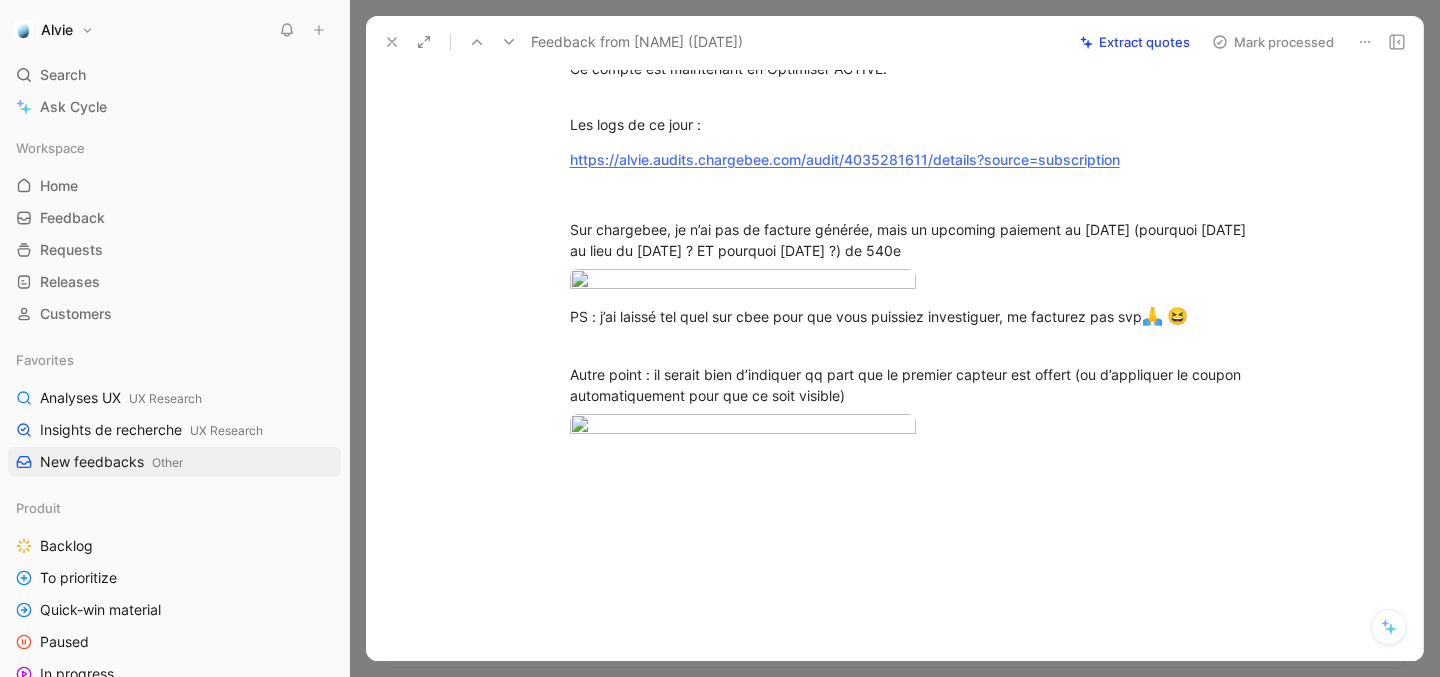 scroll, scrollTop: 664, scrollLeft: 0, axis: vertical 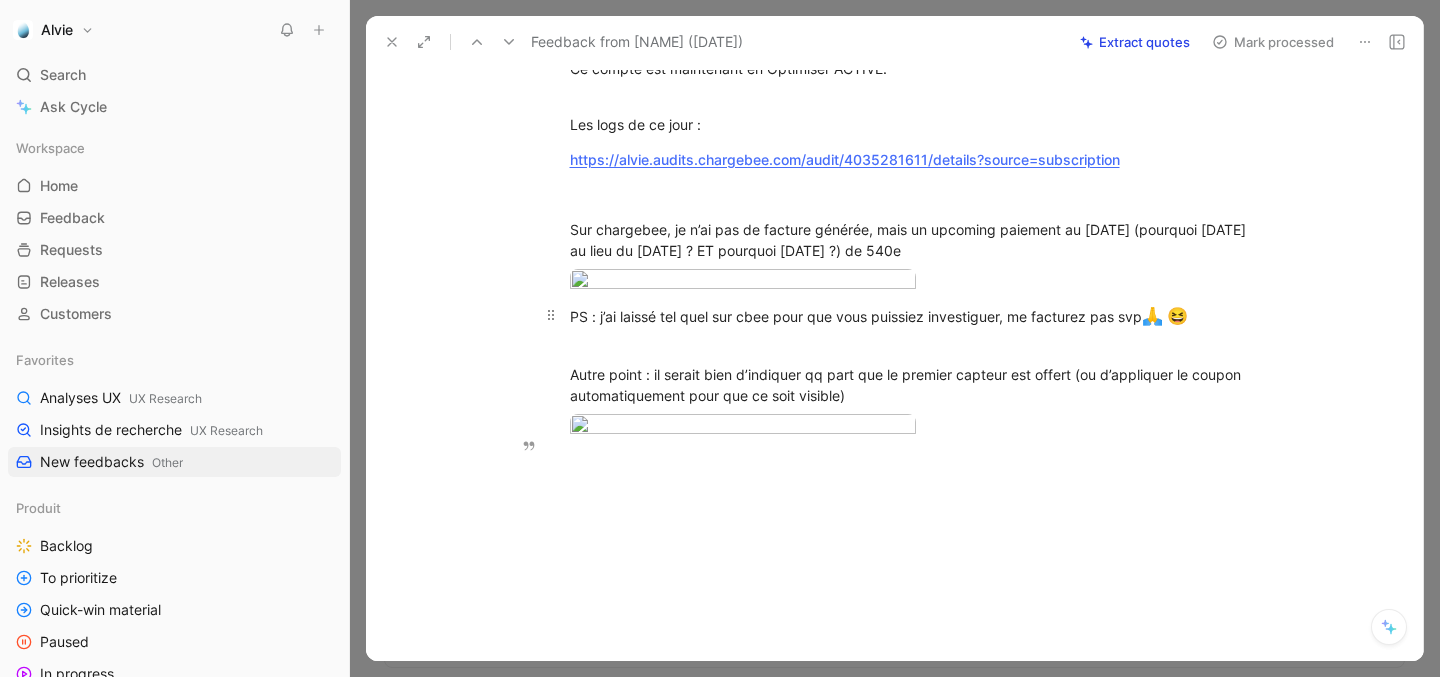 drag, startPoint x: 825, startPoint y: 537, endPoint x: 717, endPoint y: 165, distance: 387.3603 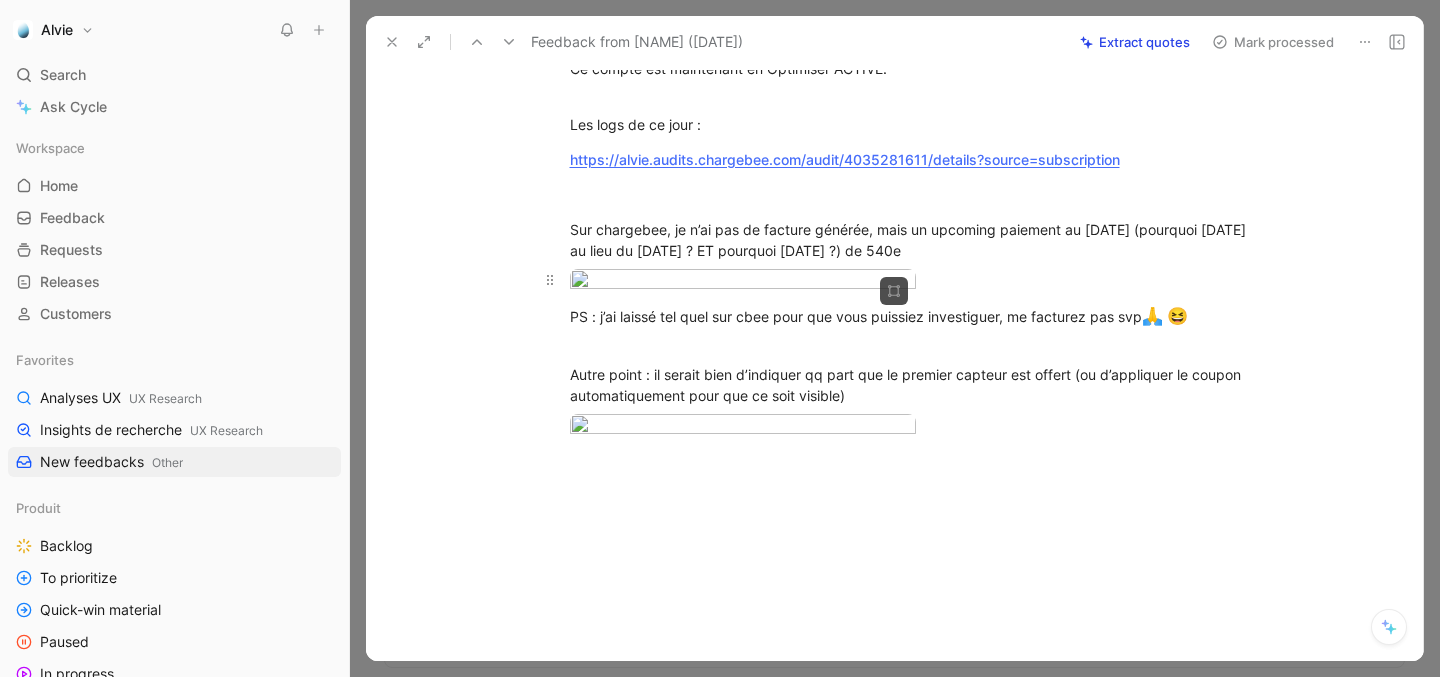 scroll, scrollTop: 0, scrollLeft: 0, axis: both 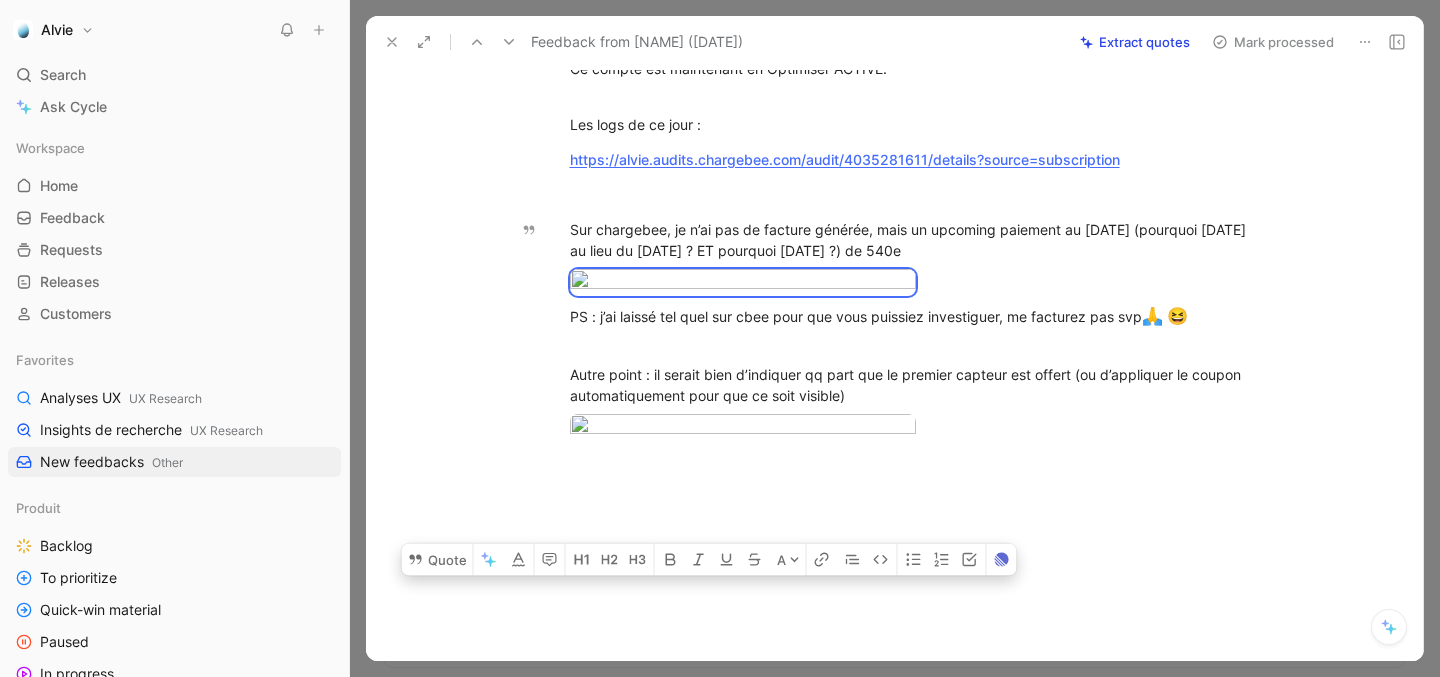 drag, startPoint x: 573, startPoint y: 215, endPoint x: 687, endPoint y: 718, distance: 515.7567 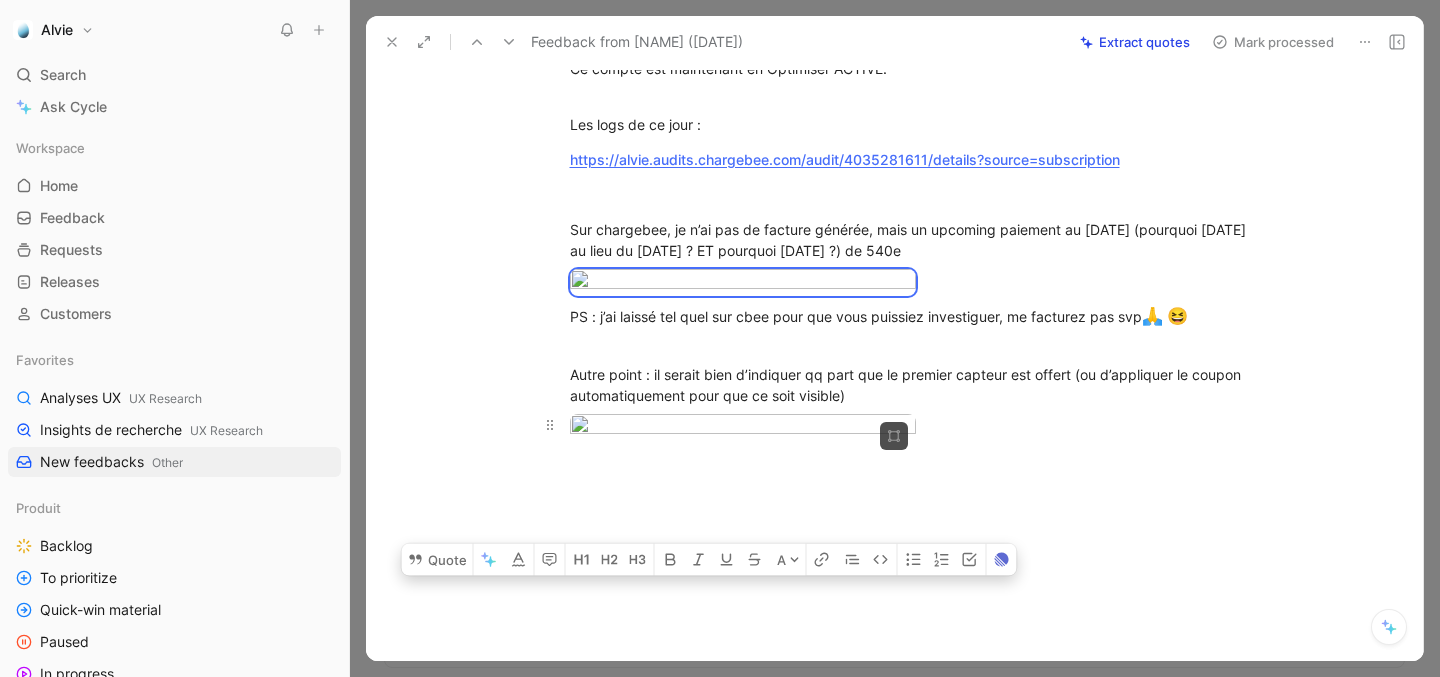 copy on "On peut s’upgrader tout seul via le dashboard sans renseigner de moyen de paiement Compte : Manon Freemium (était en AG+) https://app.hubspot.com/contacts/6598339/record/0-1/10656201 https://alvie.chargebee.com/d/subscriptions/AzZfHVUJMieH95GzQ J’ai fait la procédure jusqu’au bout sans avoir renseigné de moyen de paiement. Ce compte est maintenant en Optimiser ACTIVE. Les logs de ce jour : https://alvie.audits.chargebee.com/audit/4035281611/details?source=subscription Sur chargebee, je n’ai pas de facture générée, mais un upcoming paiement au 23/07/26 (pourquoi 23/07 au lieu du 29/07 ? ET pourquoi 2026 ?) de 540e PS : j’ai laissé tel quel sur cbee pour que vous puissiez investiguer, me facturez pas svp  🙏   😆   Autre point : il serait bien d’indiquer qq part que le premier capteur est offert (ou d’appliquer le coupon automatiquement pour que ce soit visible)" 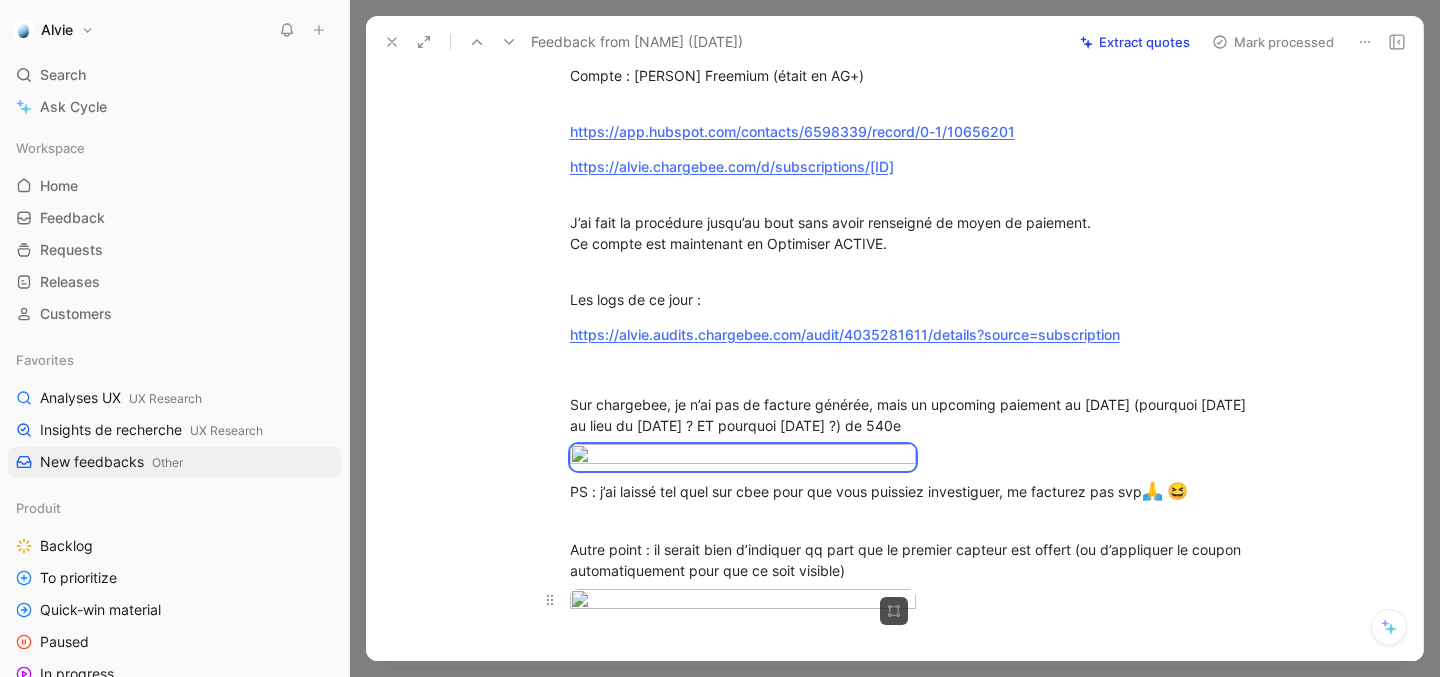 scroll, scrollTop: 0, scrollLeft: 0, axis: both 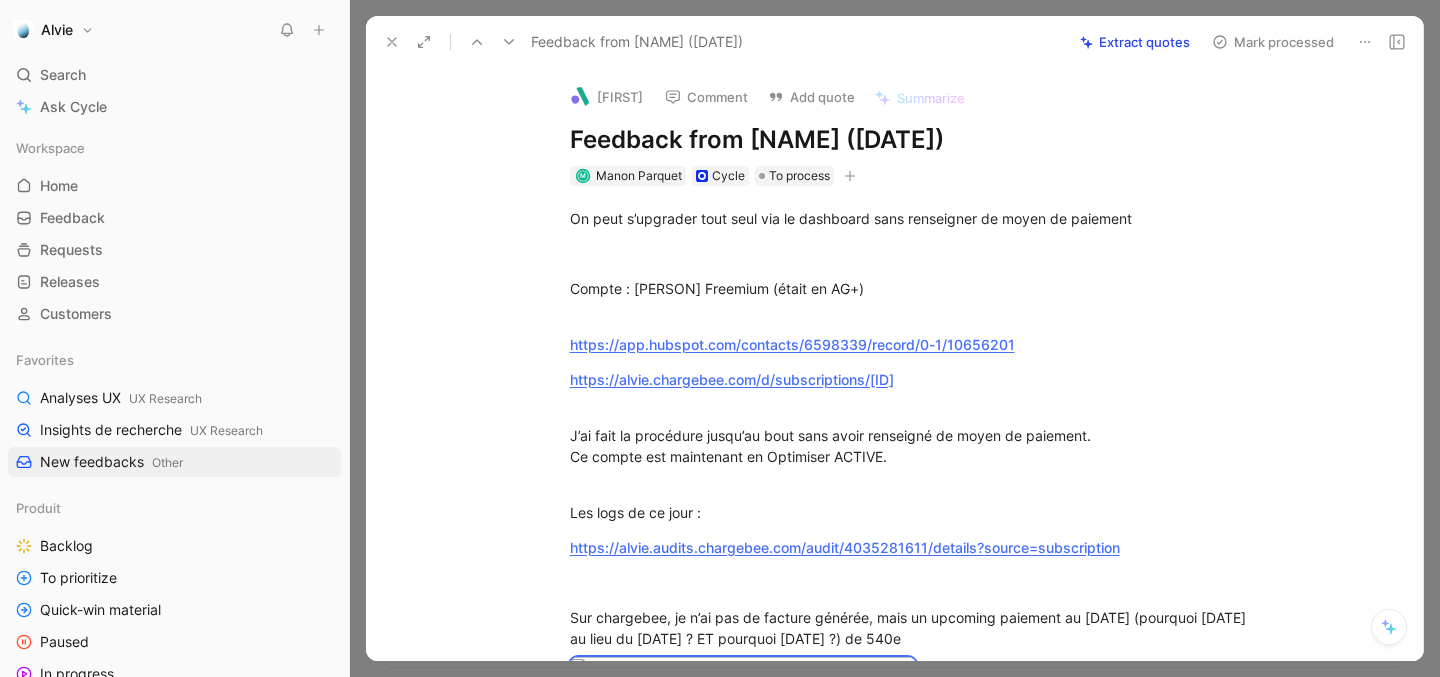 click on "Add quote" at bounding box center [811, 97] 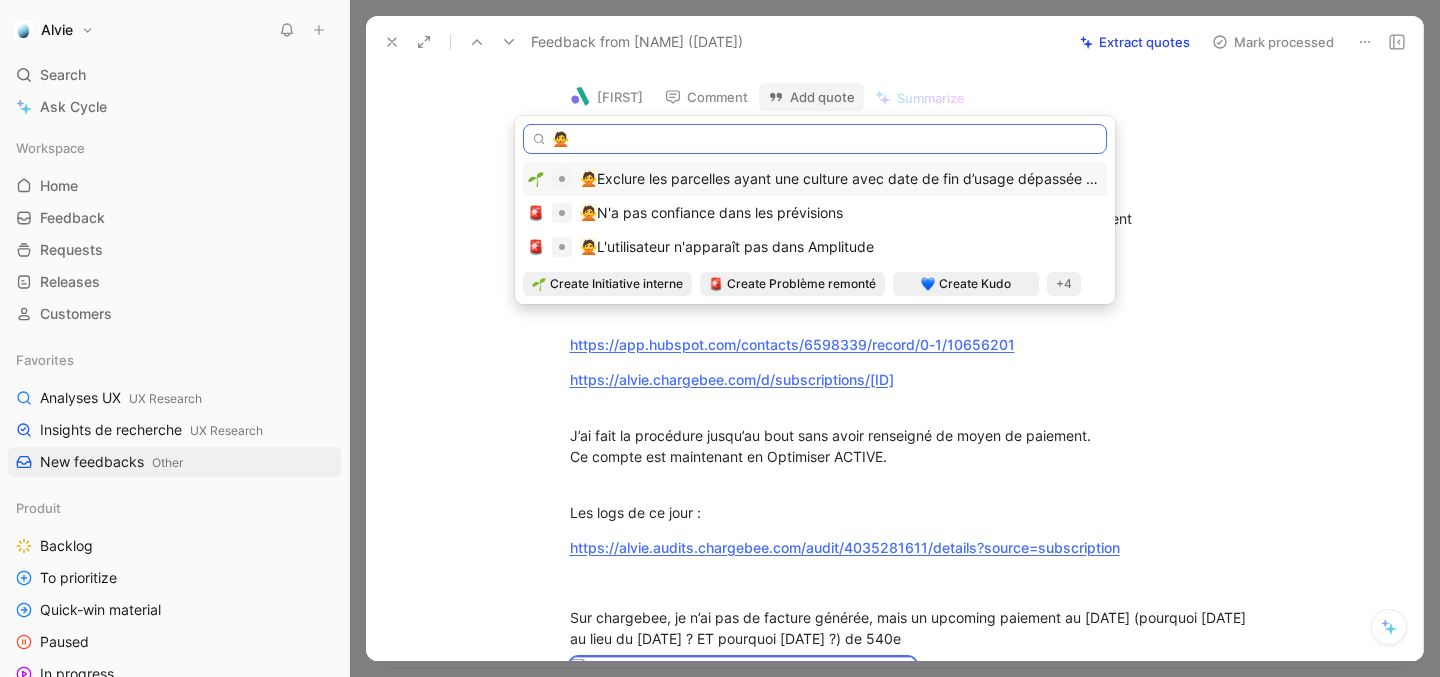 paste on "upgrade sans moyen de paiement" 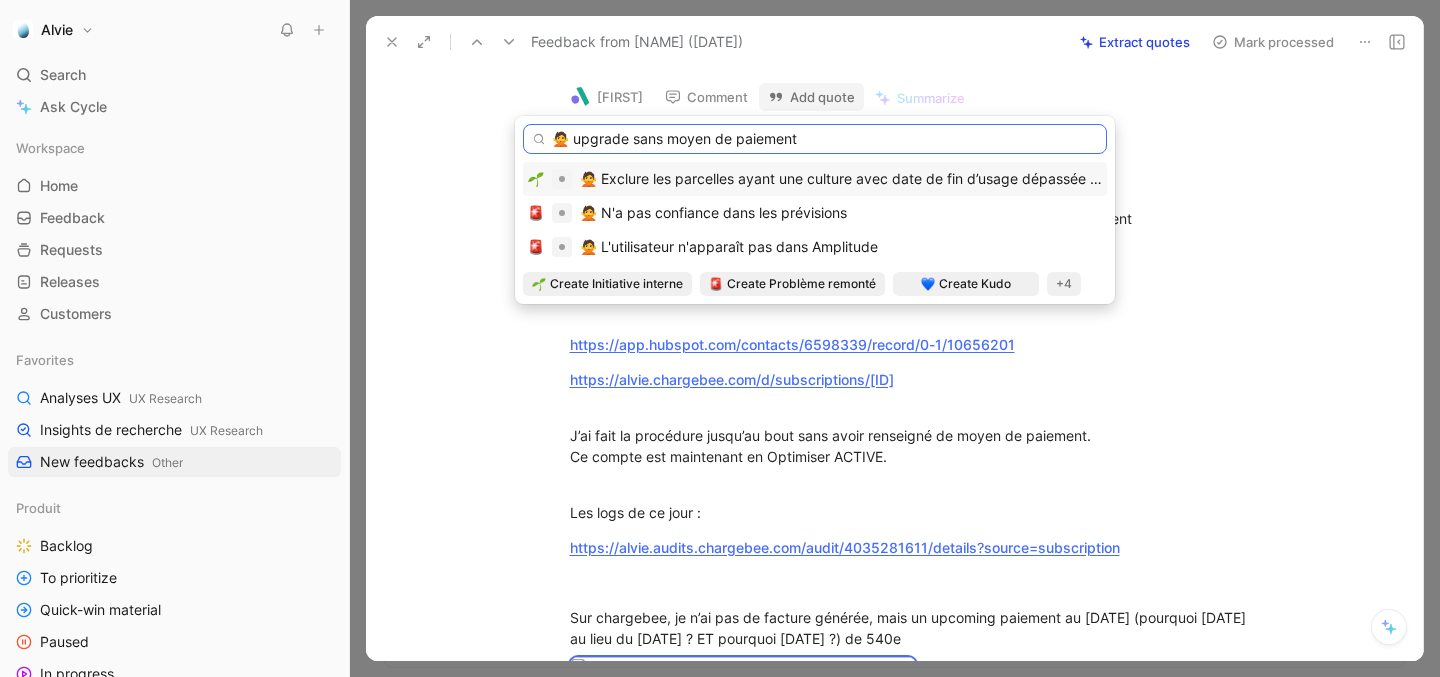 click on "🙅 upgrade sans moyen de paiement" at bounding box center (815, 139) 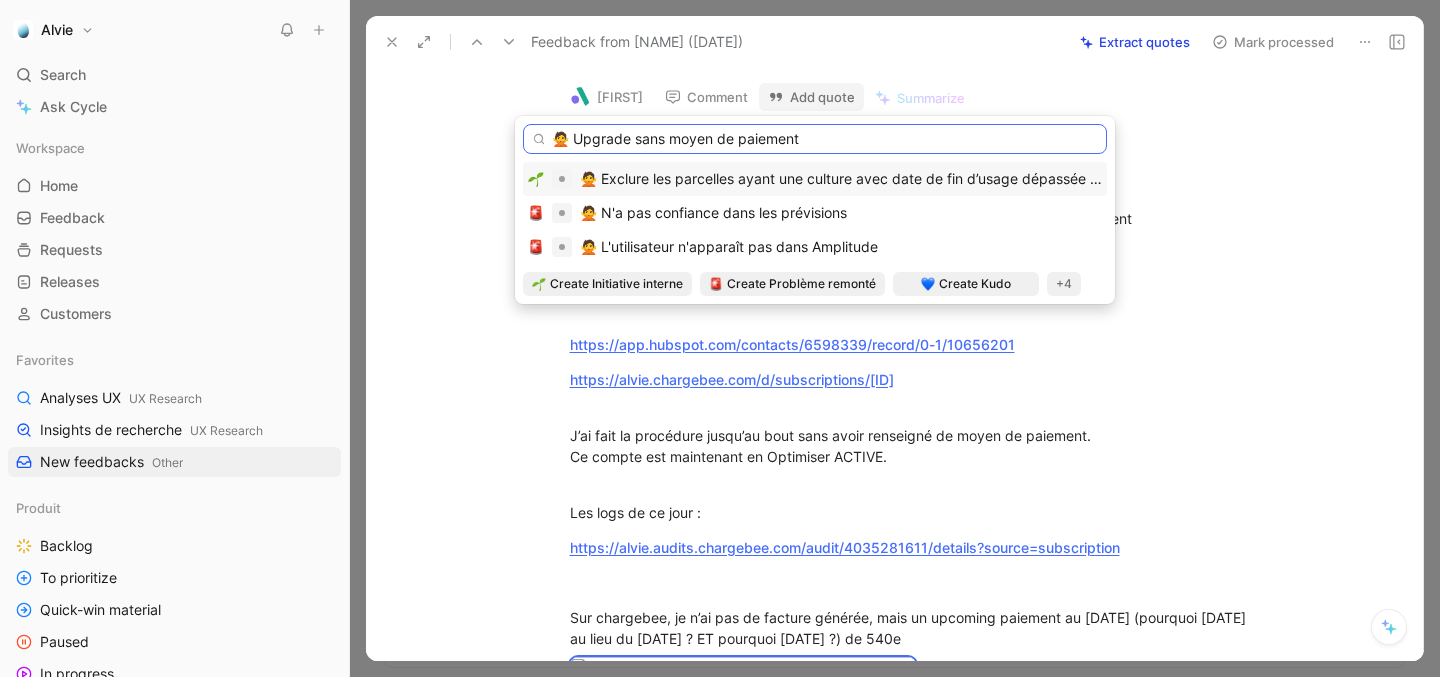 click on "🙅 Upgrade sans moyen de paiement" at bounding box center (815, 139) 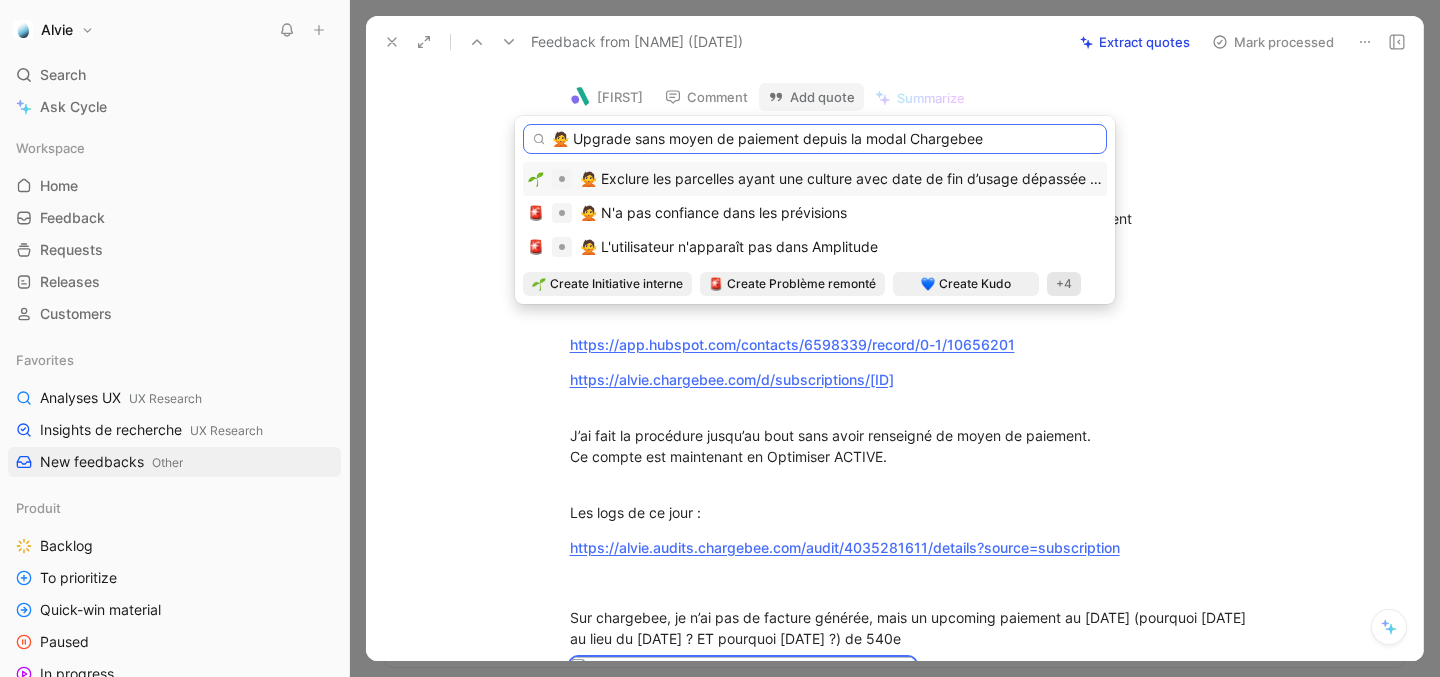 type on "🙅 Upgrade sans moyen de paiement depuis la modal Chargebee" 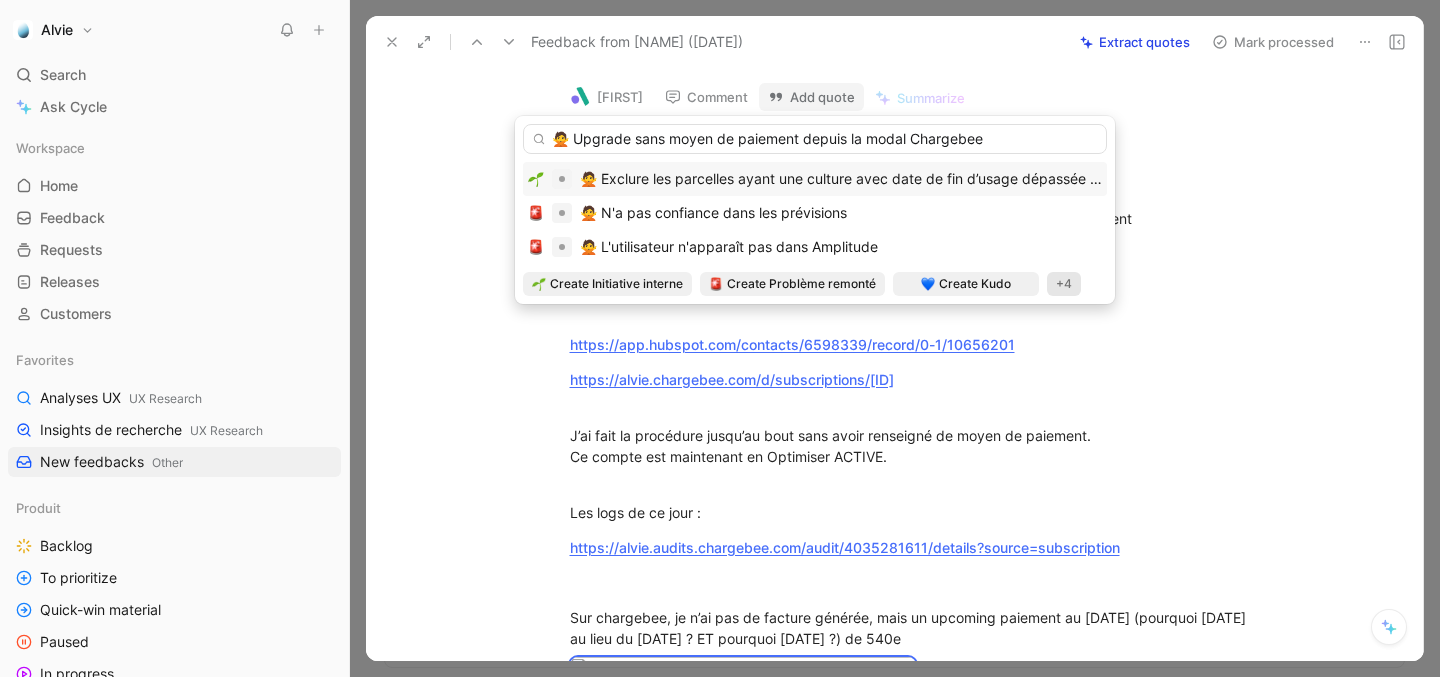 click on "+4" at bounding box center (1064, 284) 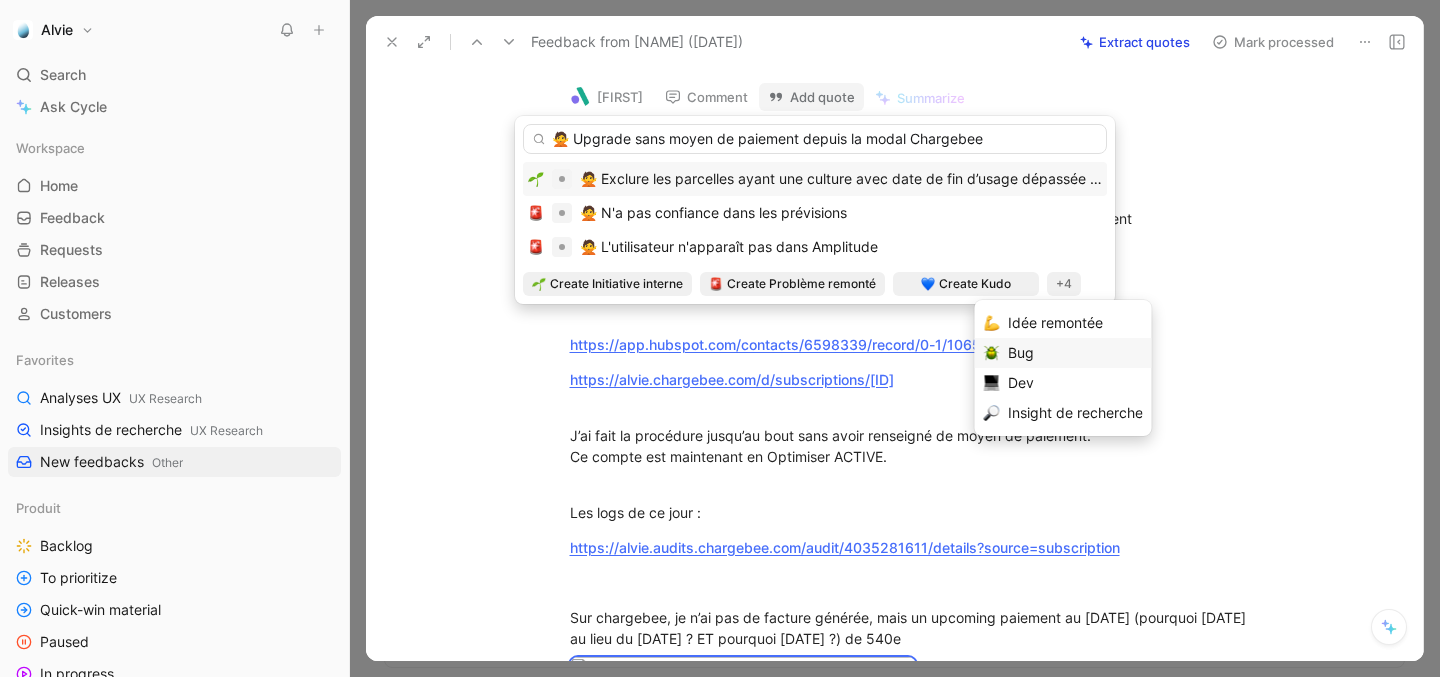 click on "Bug" at bounding box center [1075, 353] 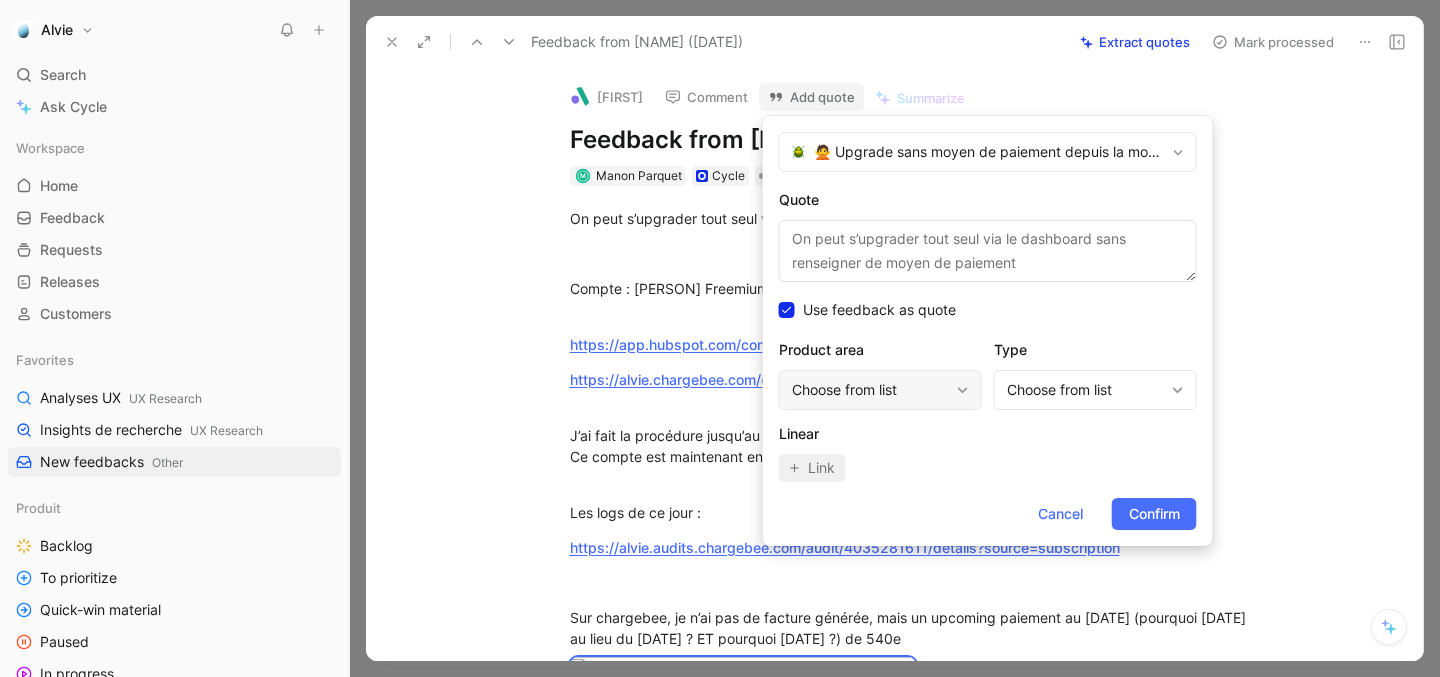 click on "Choose from list" at bounding box center (870, 390) 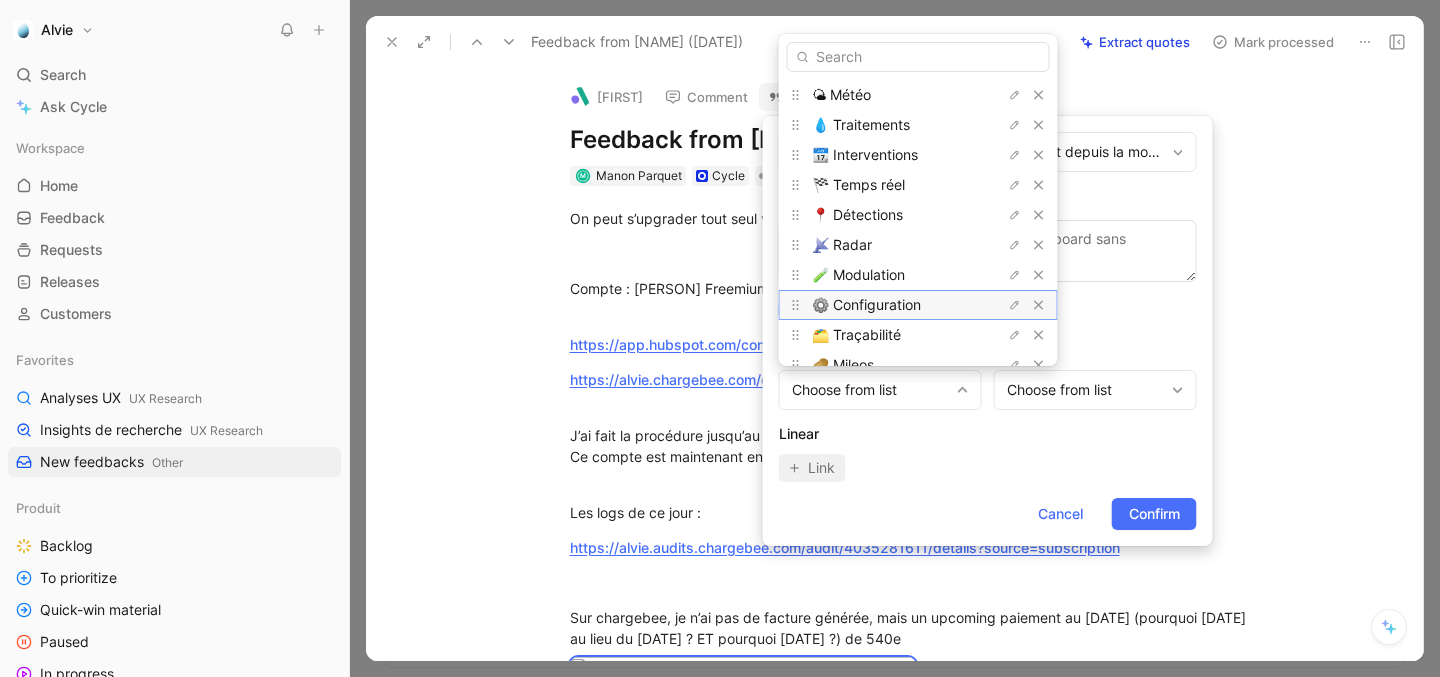 click on "⚙️ Configuration" at bounding box center (918, 305) 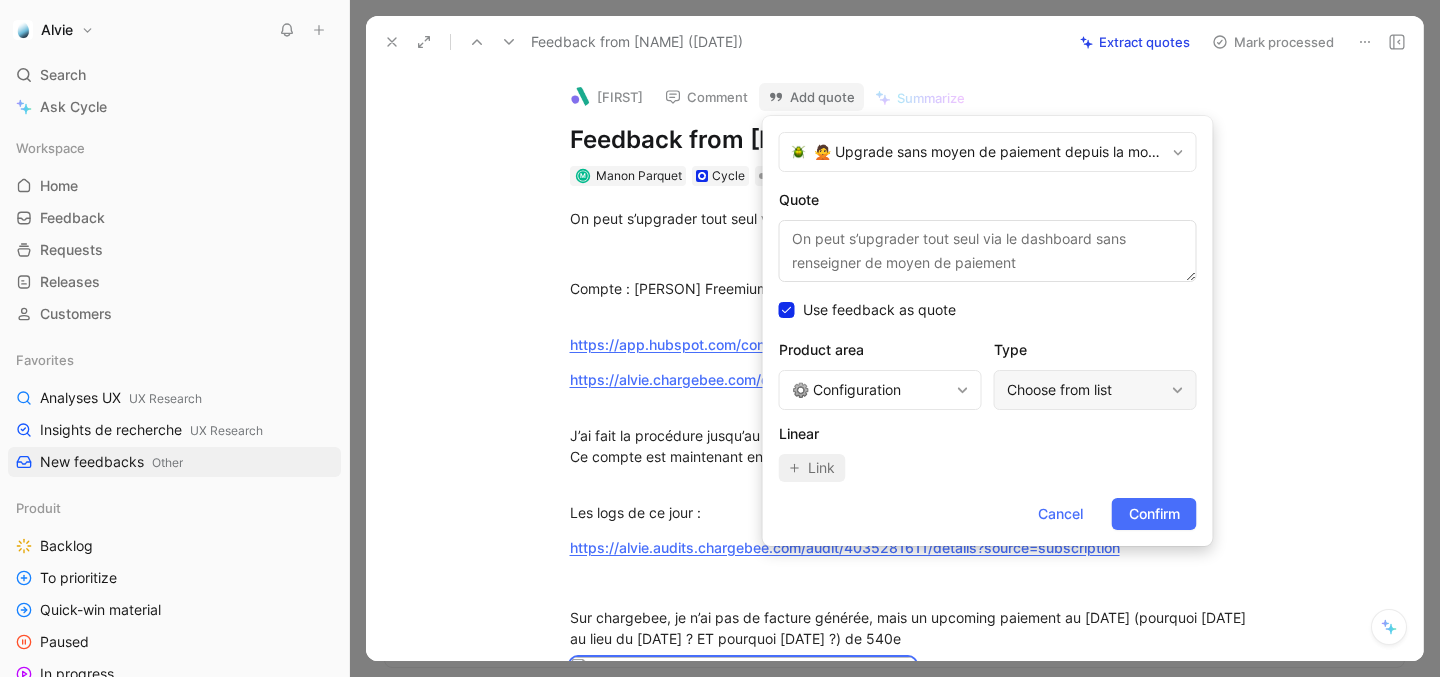 click on "Choose from list" at bounding box center [1085, 390] 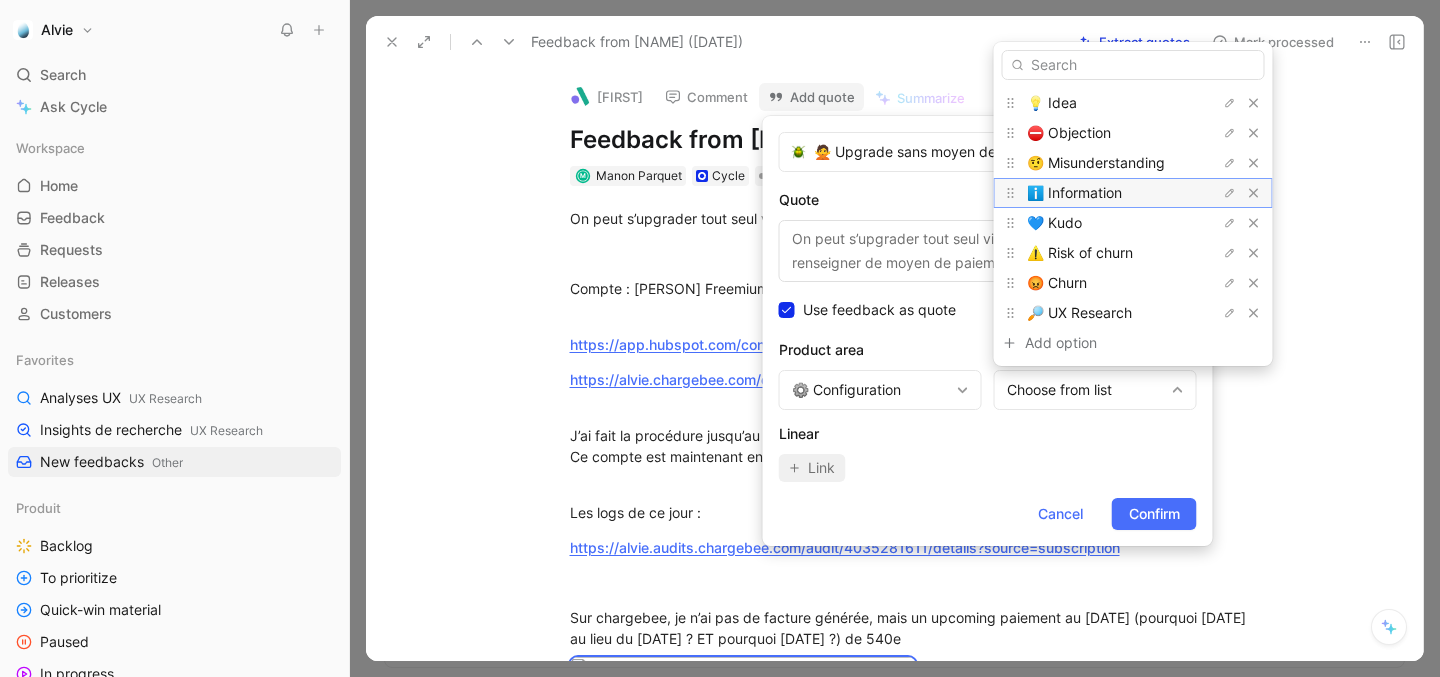 click on "ℹ️ Information" at bounding box center (1102, 193) 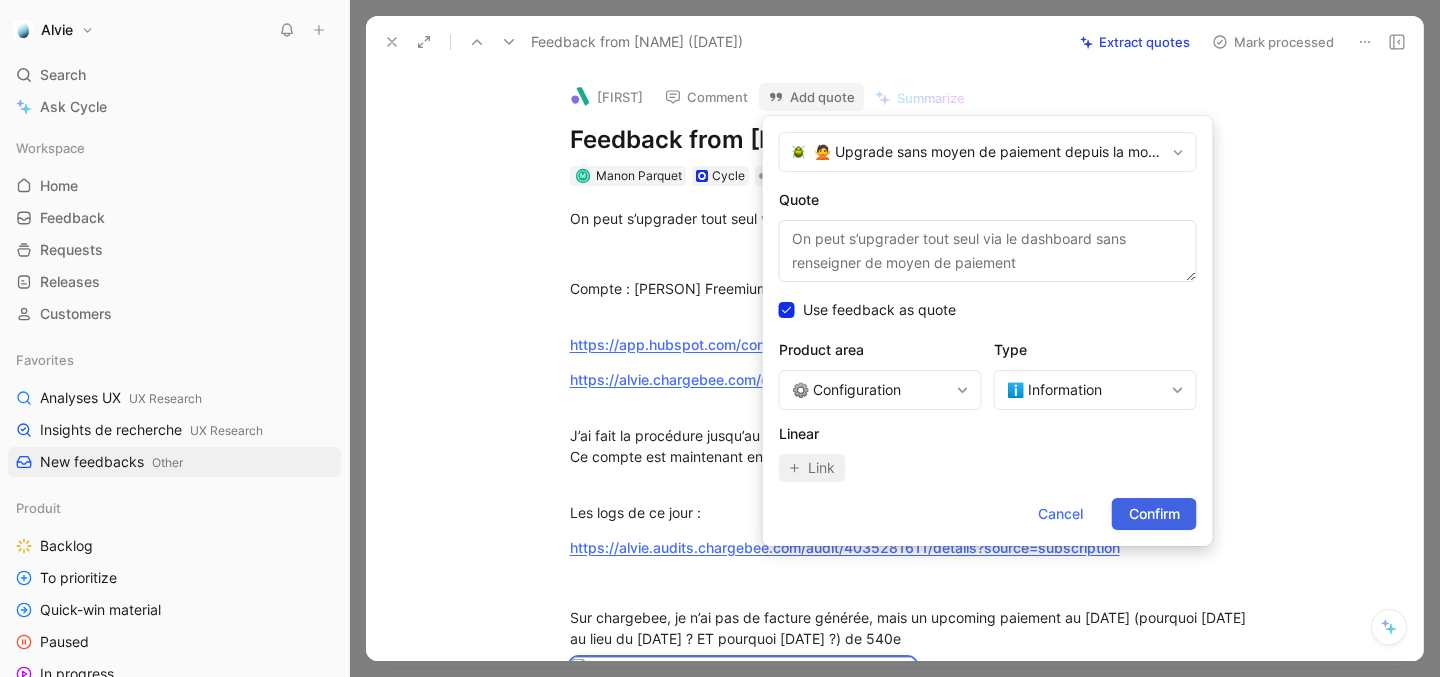 click on "Confirm" at bounding box center (1154, 514) 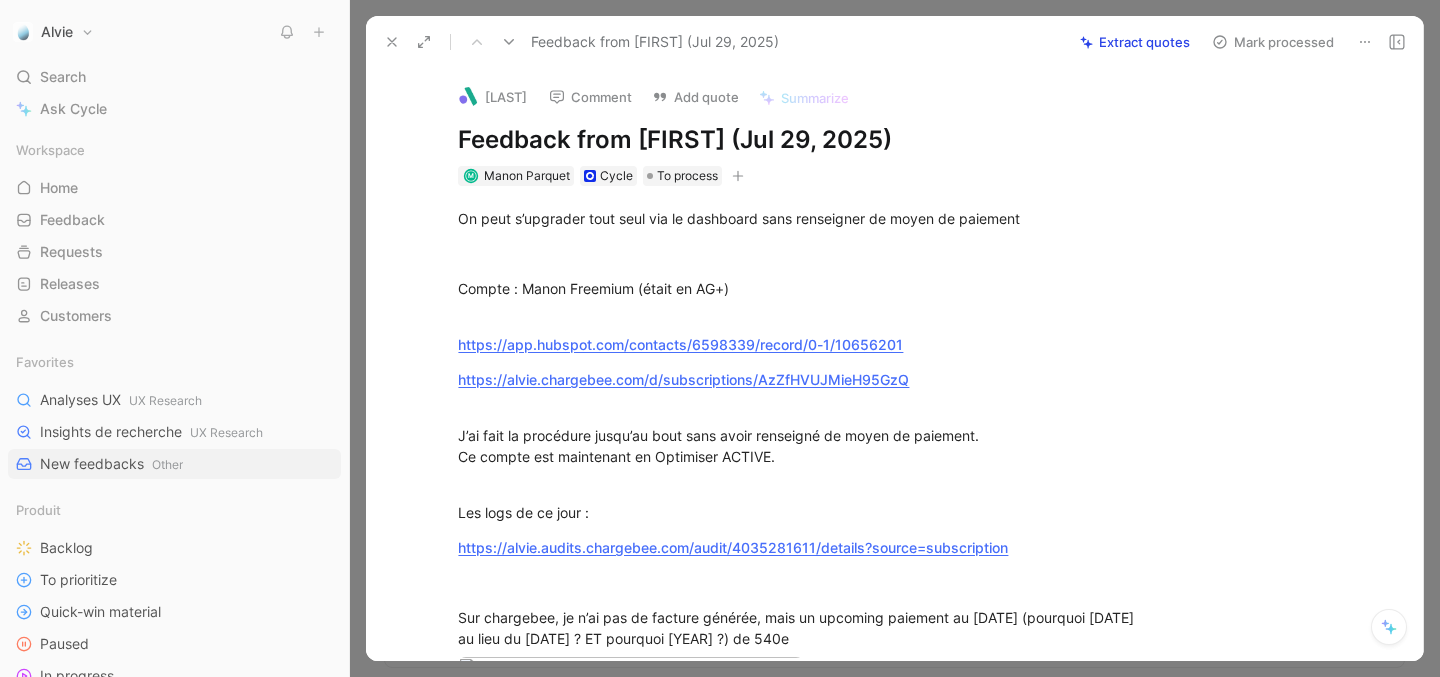 scroll, scrollTop: 0, scrollLeft: 0, axis: both 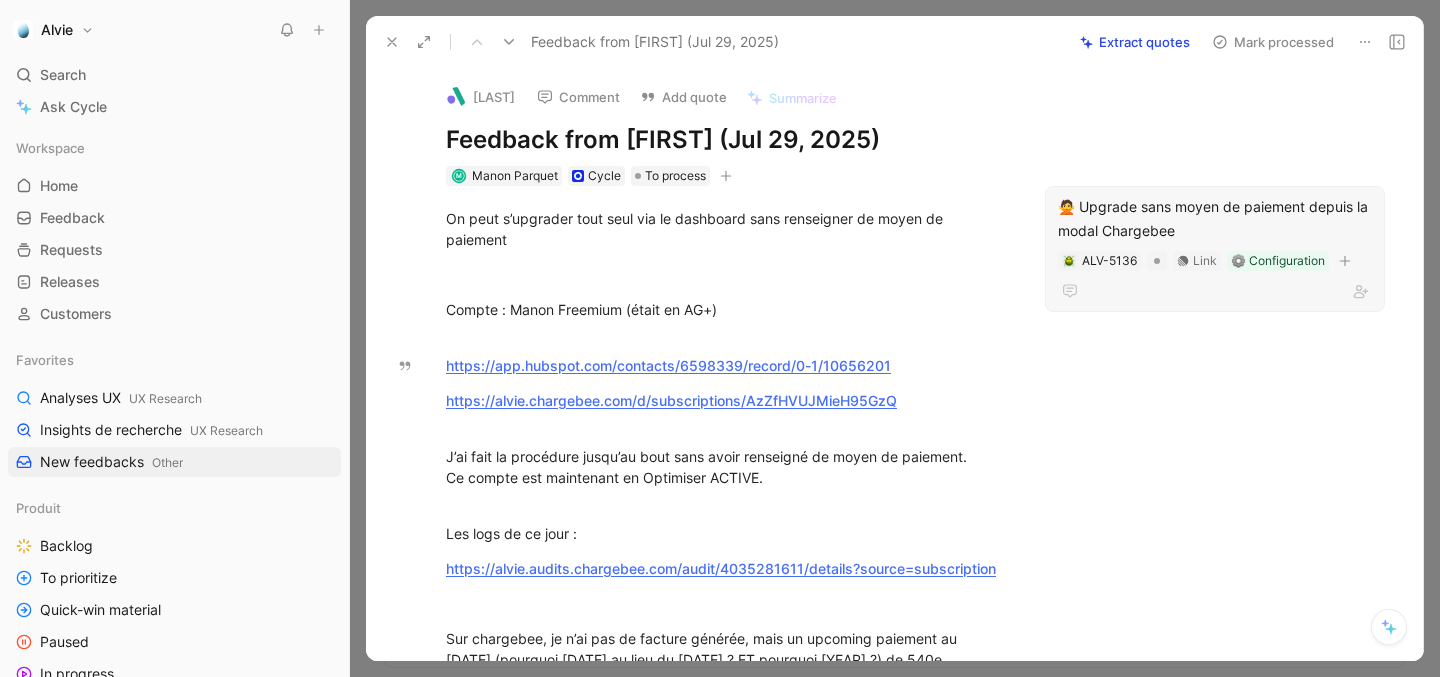 click on "🙅 Upgrade sans moyen de paiement depuis la modal Chargebee" at bounding box center [1215, 219] 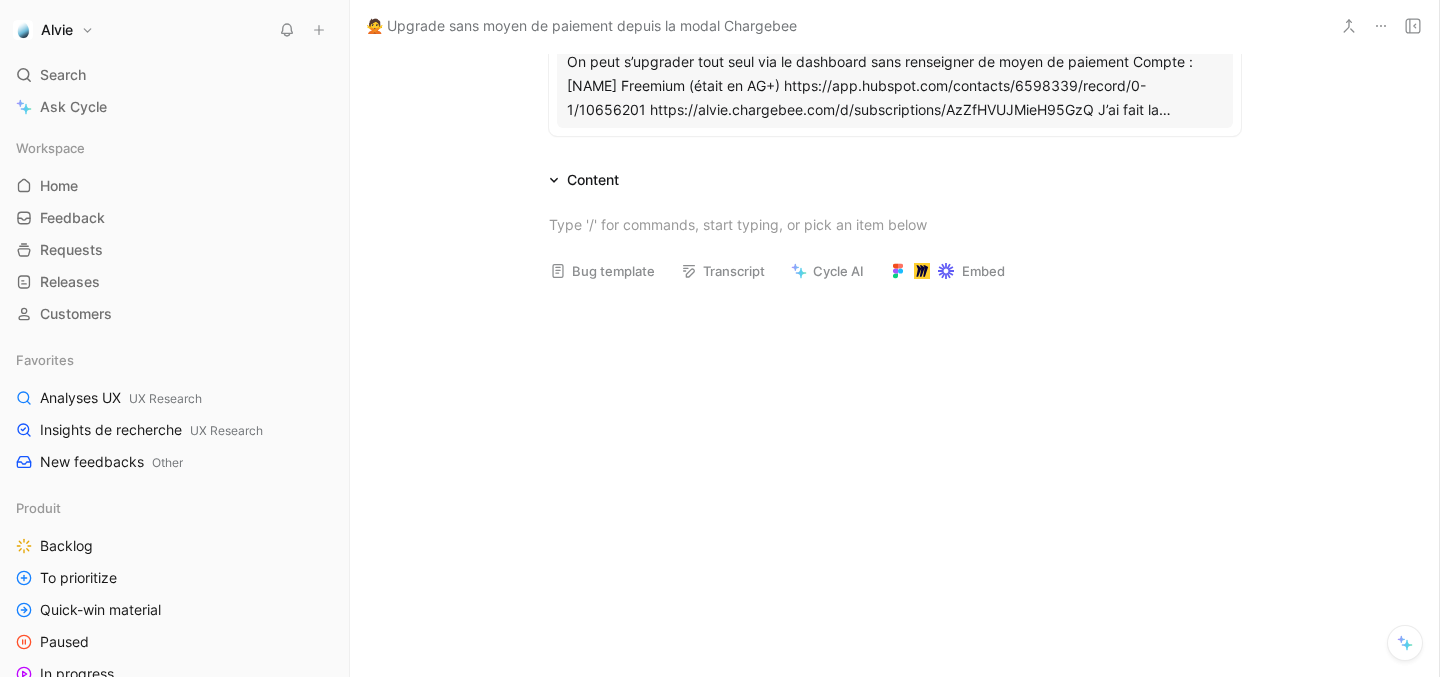 scroll, scrollTop: 306, scrollLeft: 0, axis: vertical 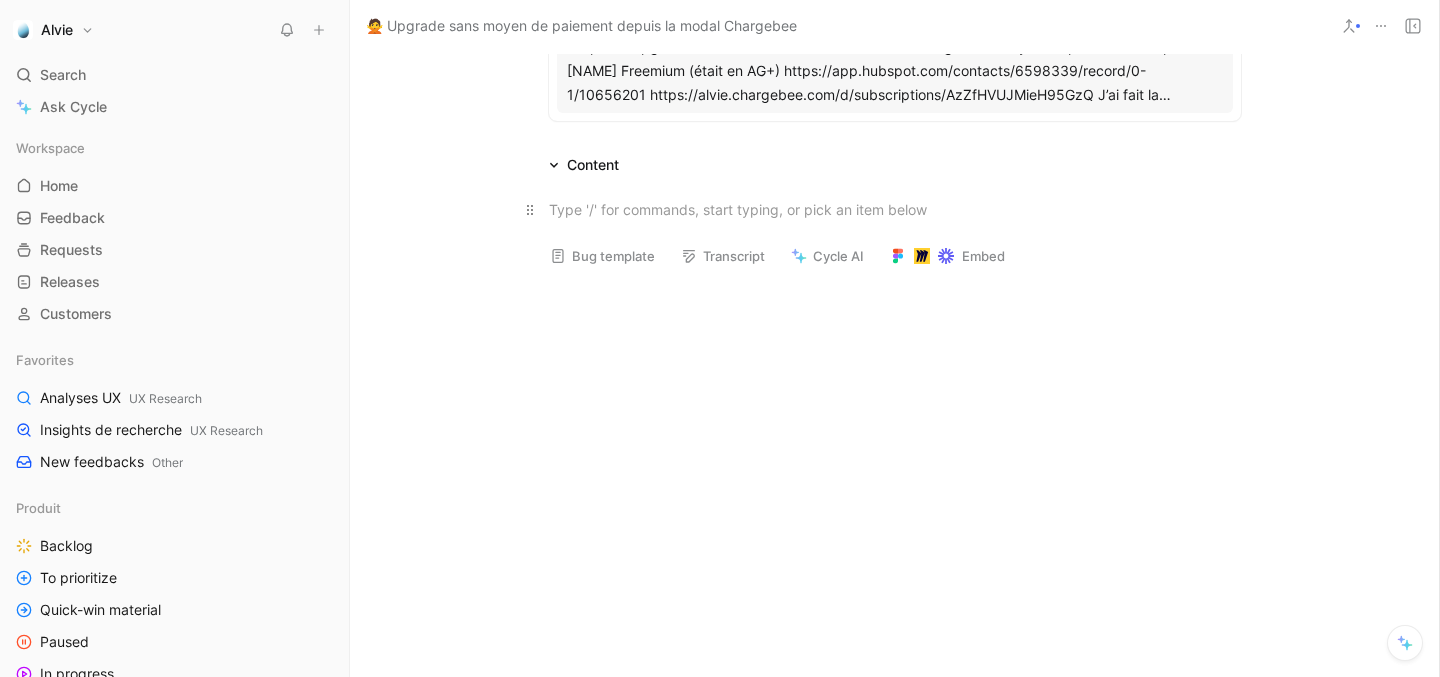 click at bounding box center [895, 209] 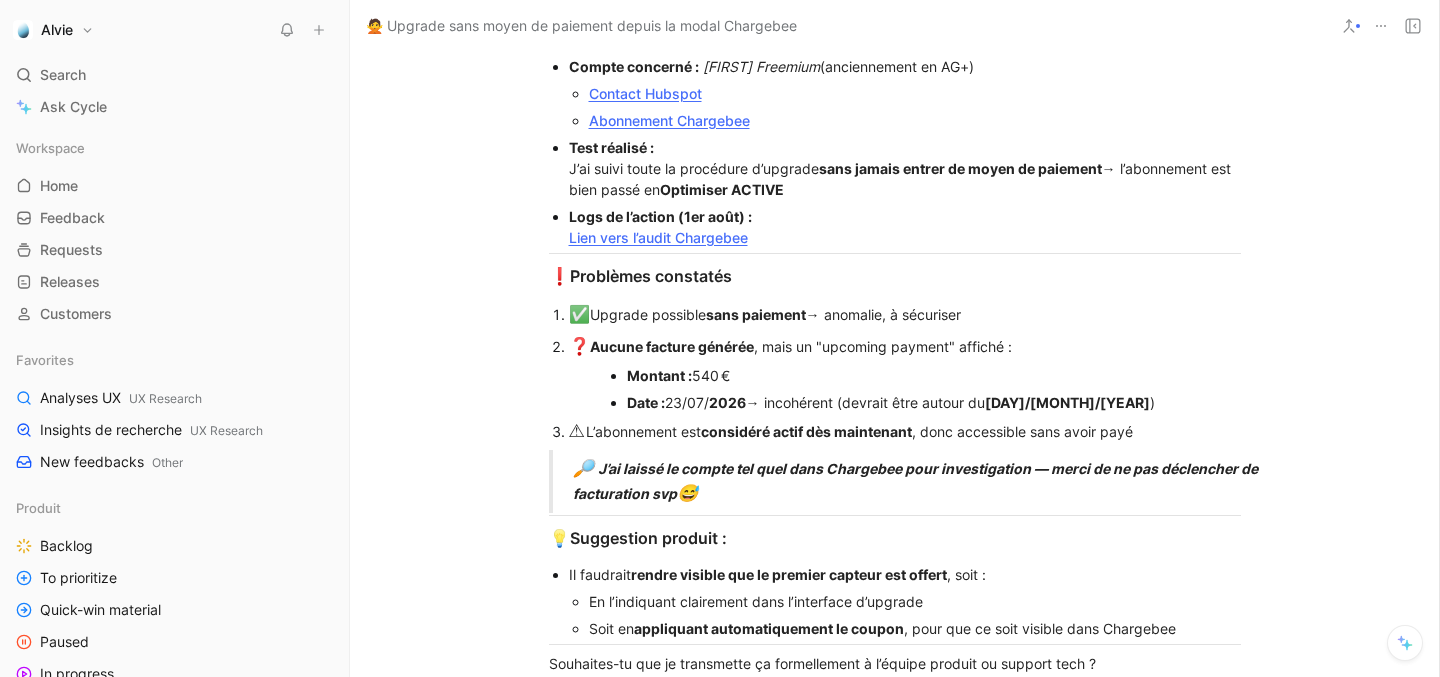 scroll, scrollTop: 274, scrollLeft: 0, axis: vertical 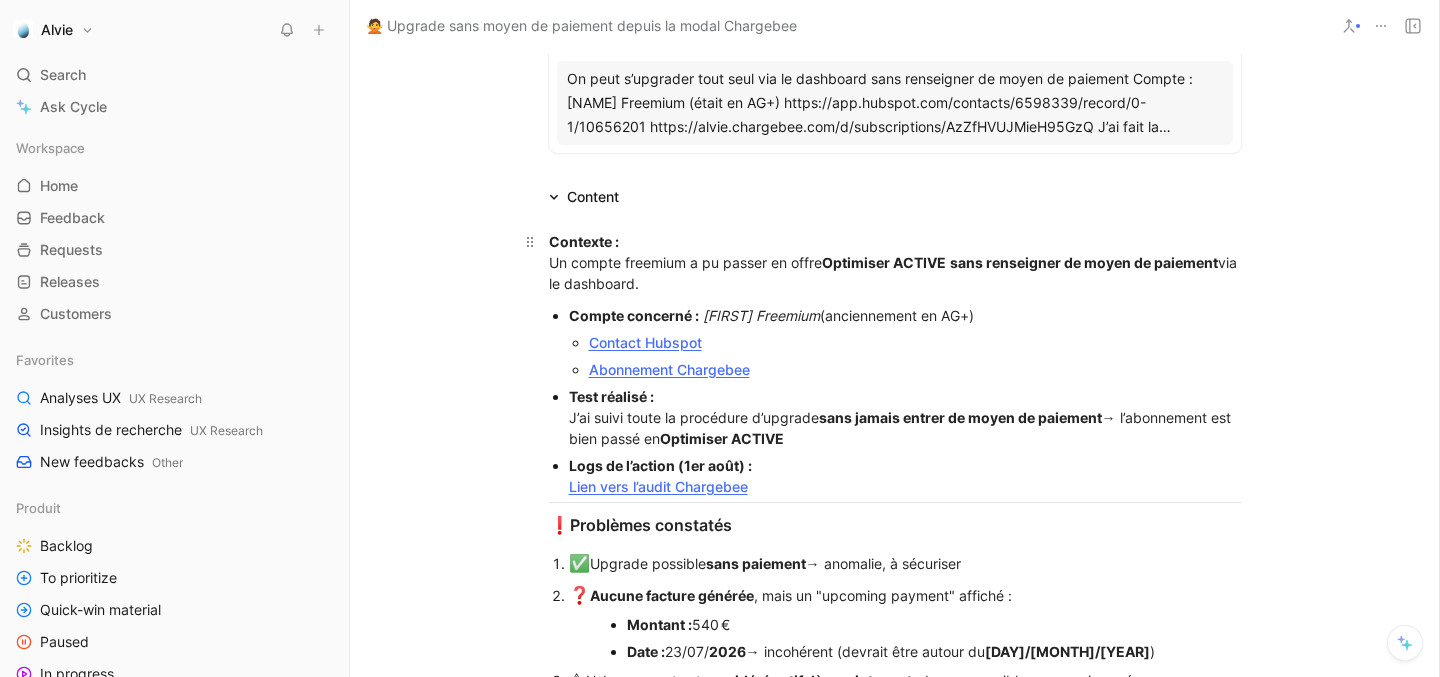 click on "Contexte : Un compte freemium a pu passer en offre  Optimiser ACTIVE   sans renseigner de moyen de paiement  via le dashboard." at bounding box center (895, 262) 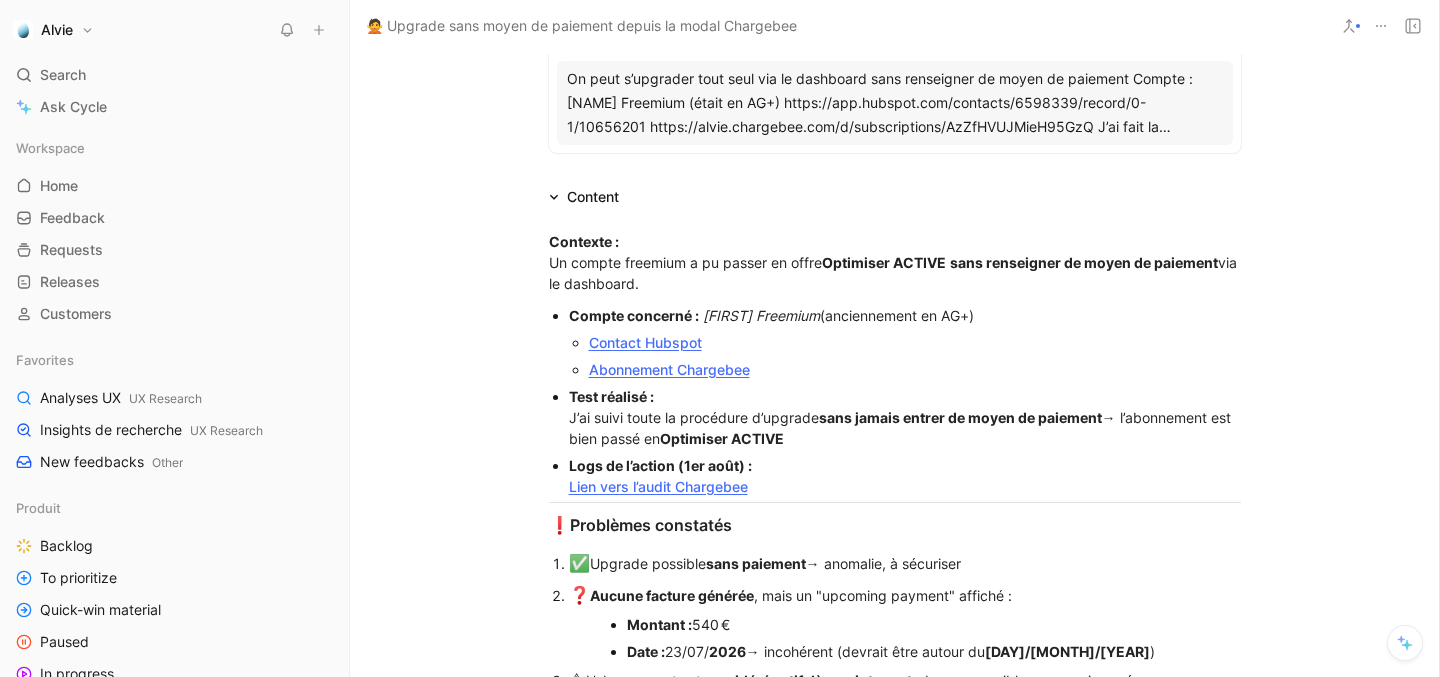 click on "Contact Hubspot" at bounding box center [645, 342] 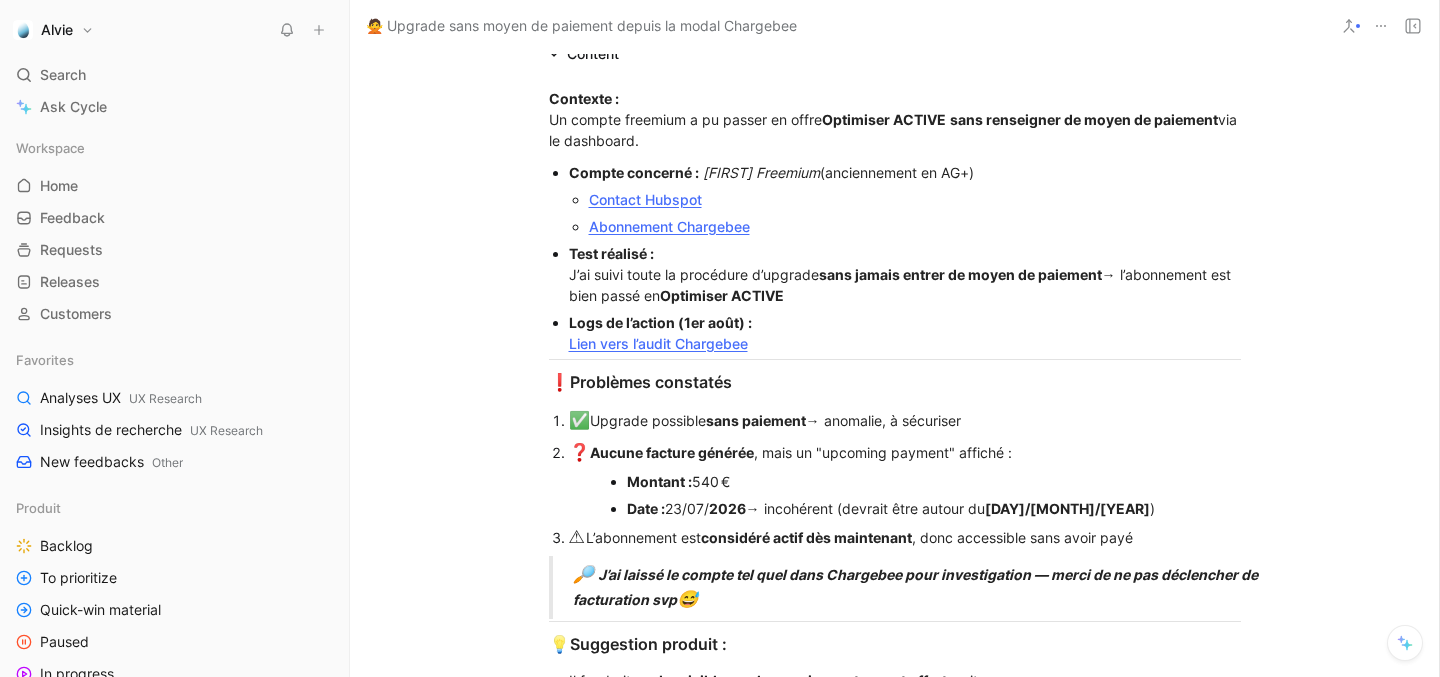 scroll, scrollTop: 459, scrollLeft: 0, axis: vertical 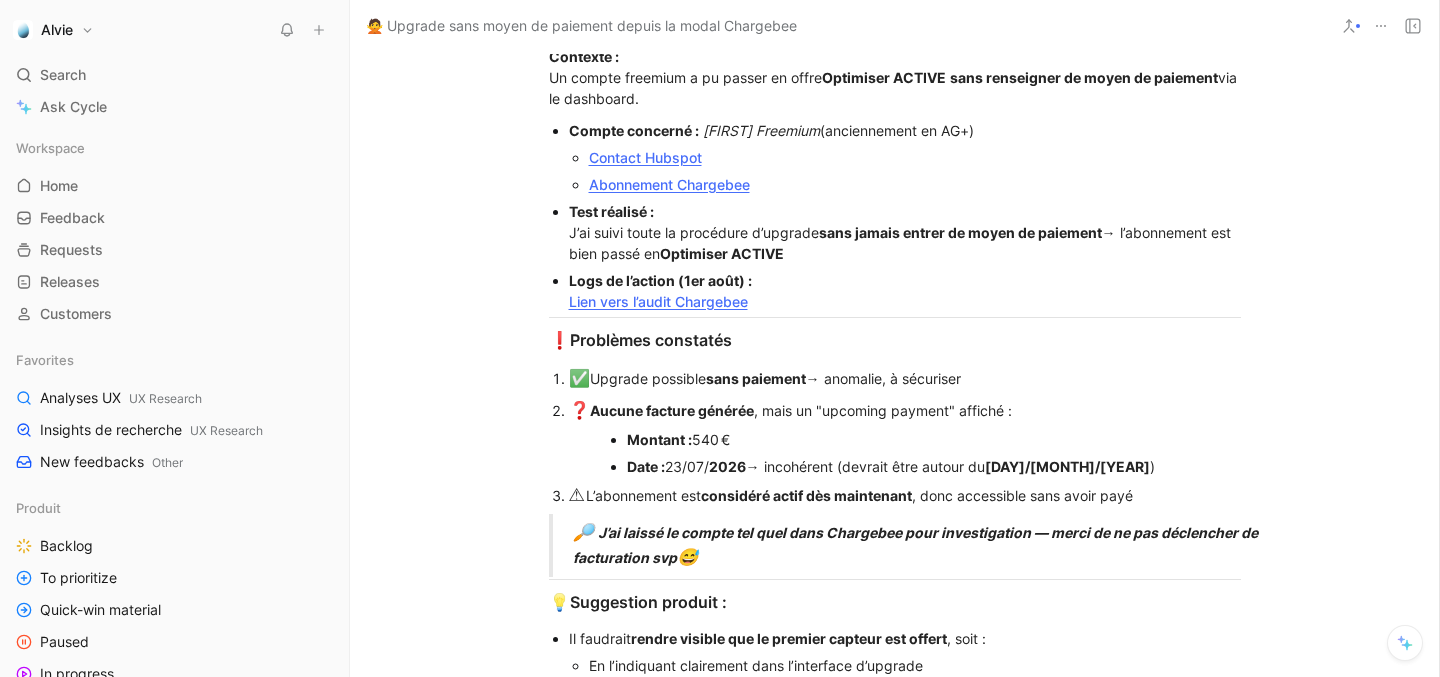 click on "Logs de l’action (1er août) : Lien vers l’audit Chargebee" at bounding box center (905, 291) 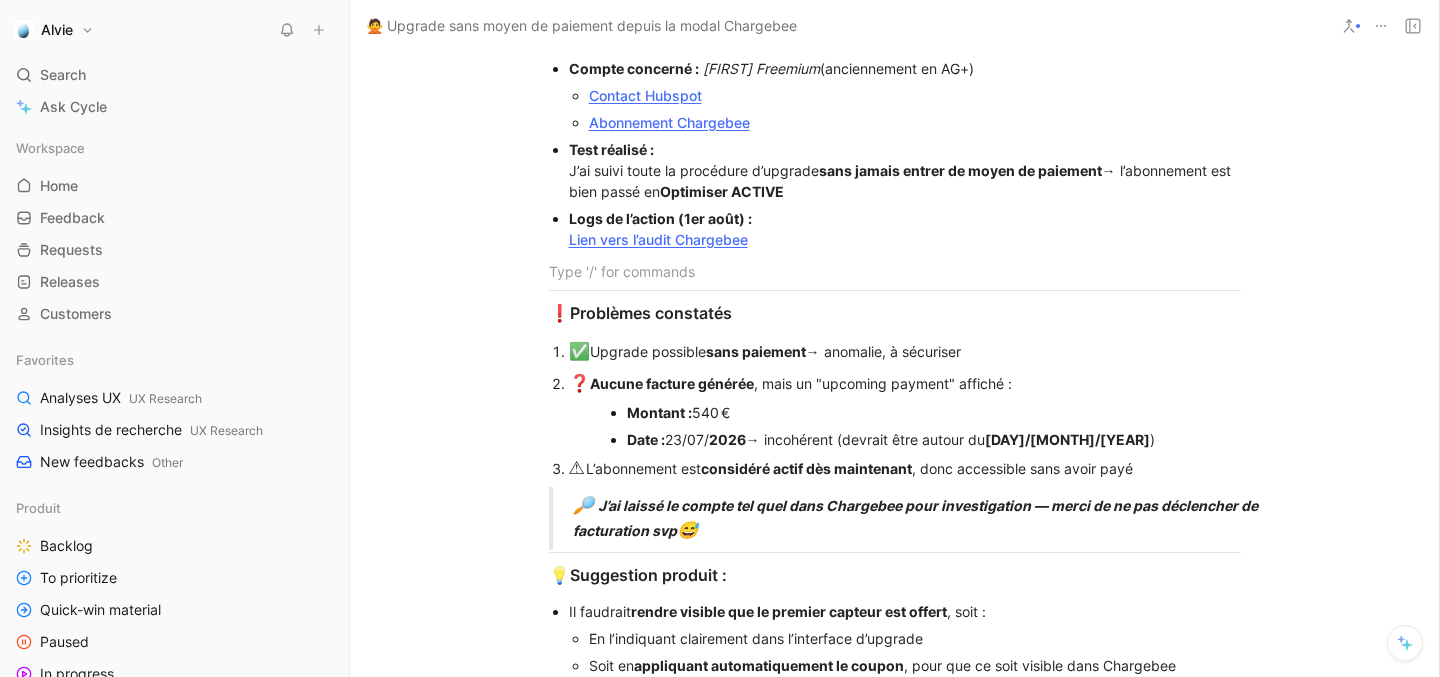 scroll, scrollTop: 557, scrollLeft: 0, axis: vertical 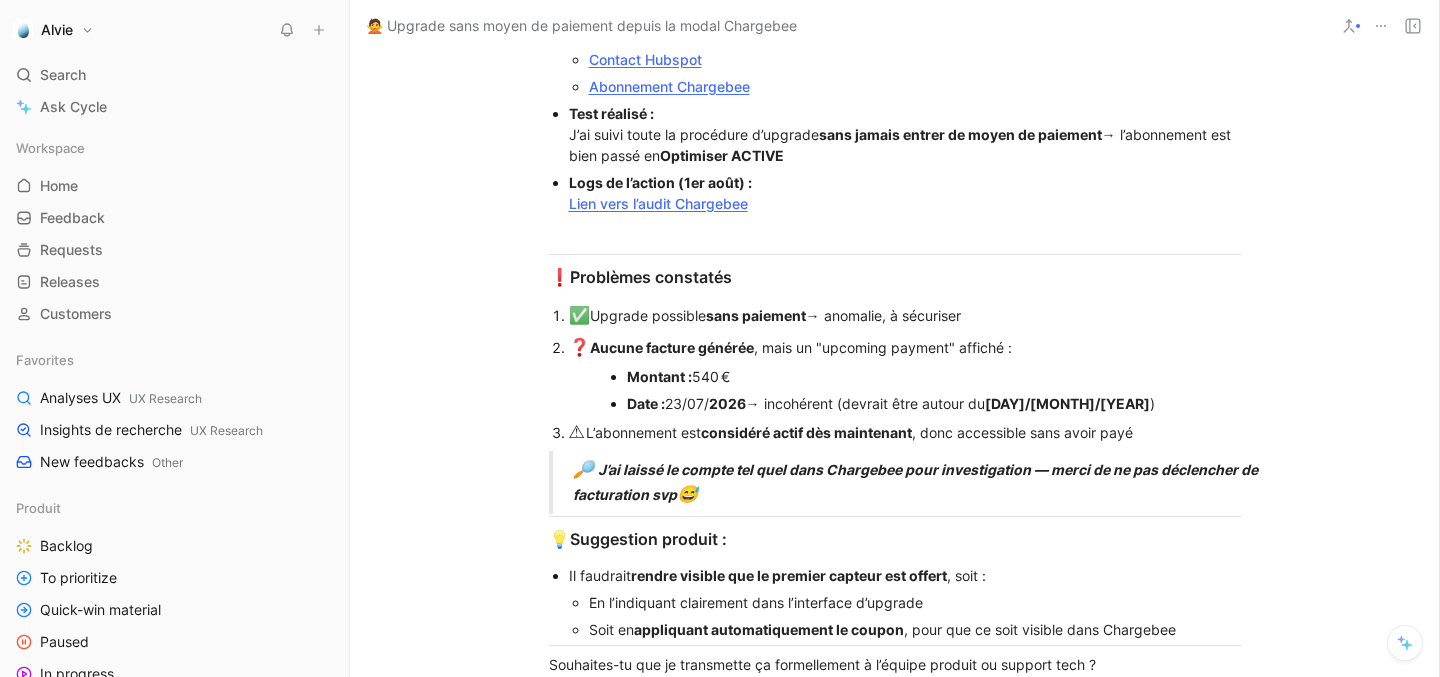 click on "✅  Upgrade possible  sans paiement  → anomalie, à sécuriser" at bounding box center [905, 316] 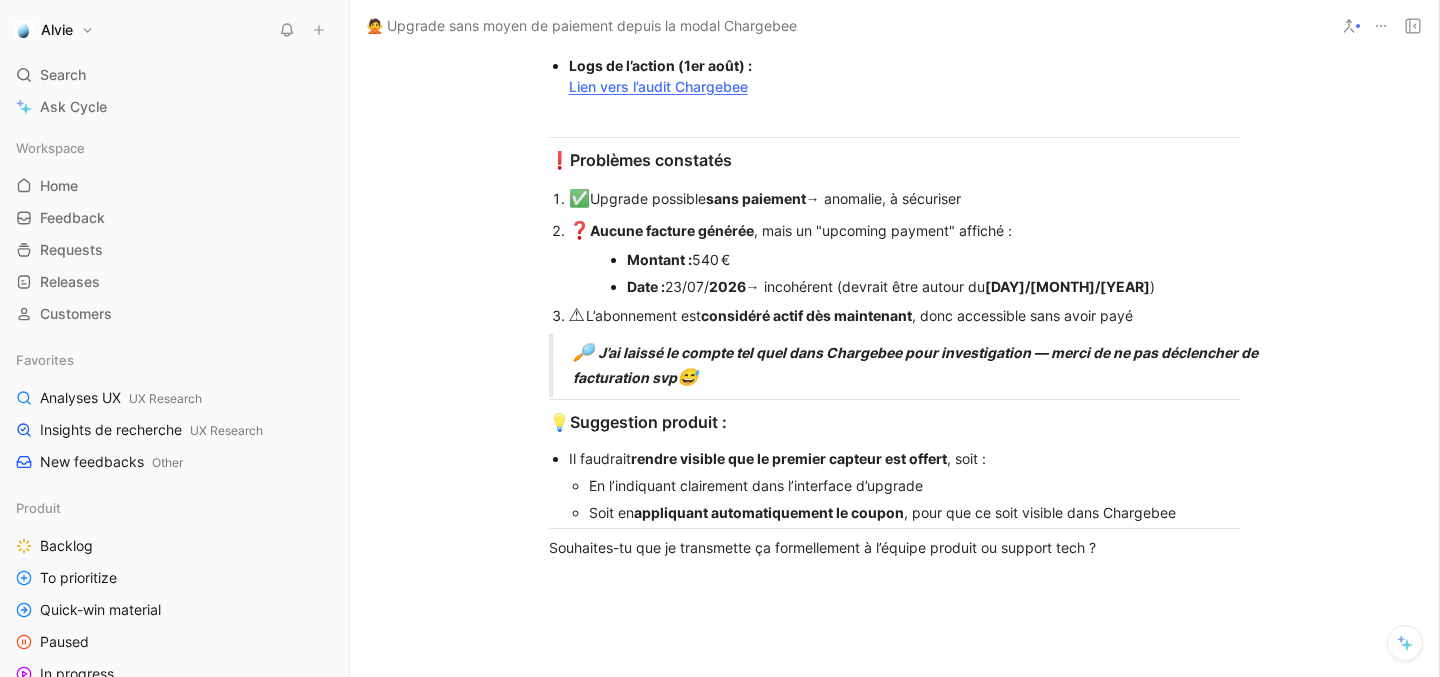 scroll, scrollTop: 673, scrollLeft: 0, axis: vertical 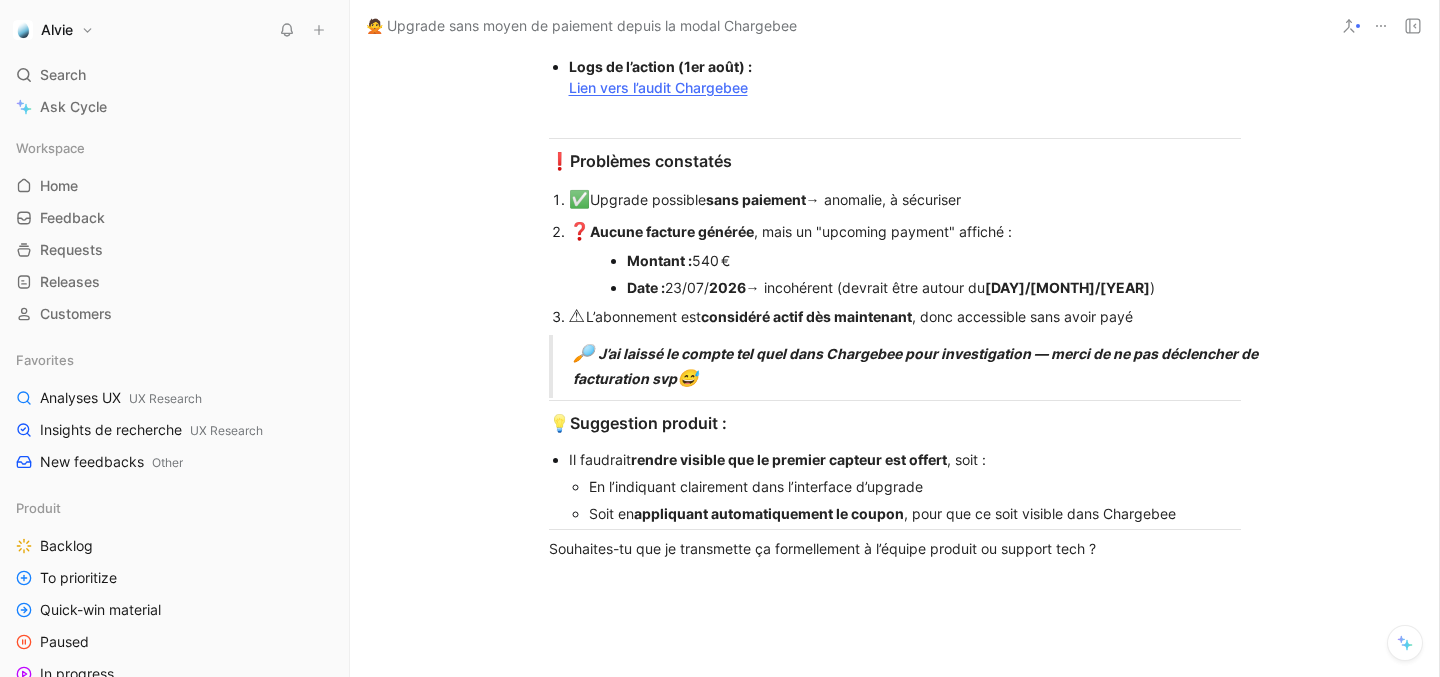 click on "⚠  L’abonnement est  considéré actif dès maintenant , donc accessible sans avoir payé" at bounding box center [905, 317] 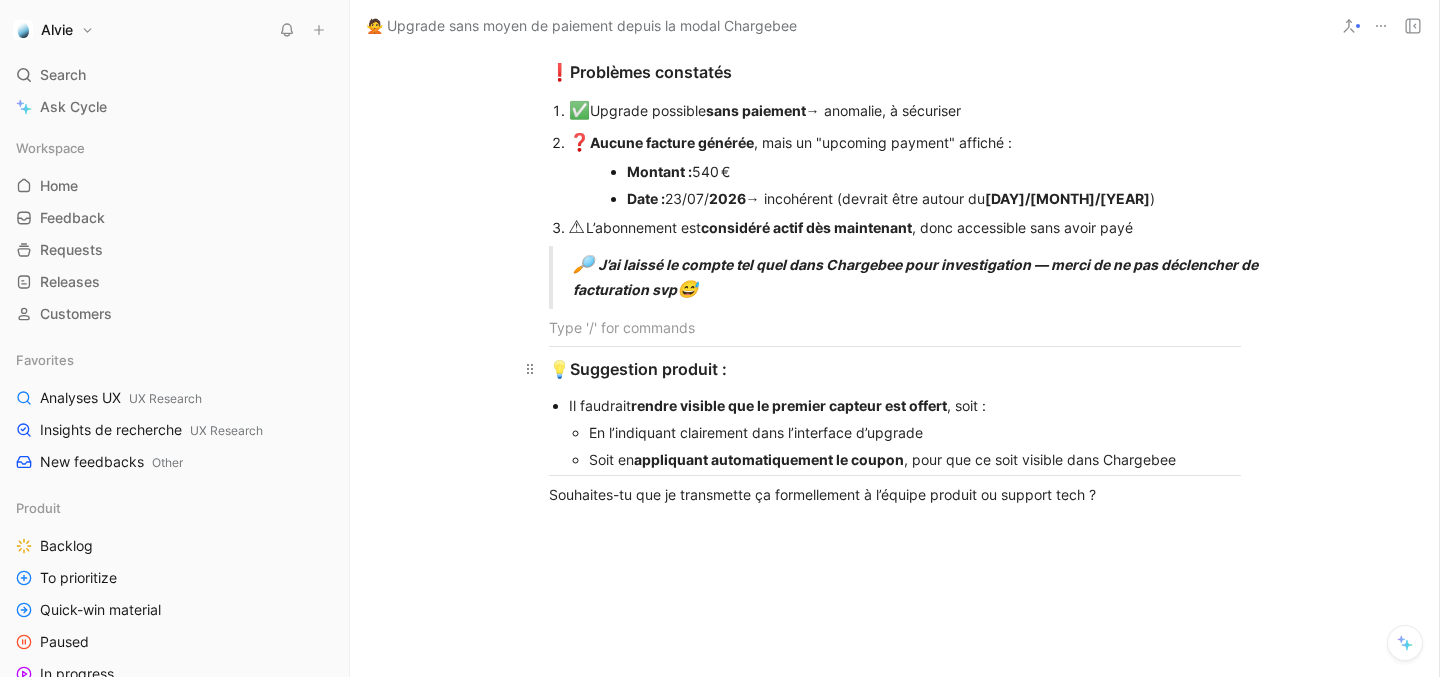 scroll, scrollTop: 764, scrollLeft: 0, axis: vertical 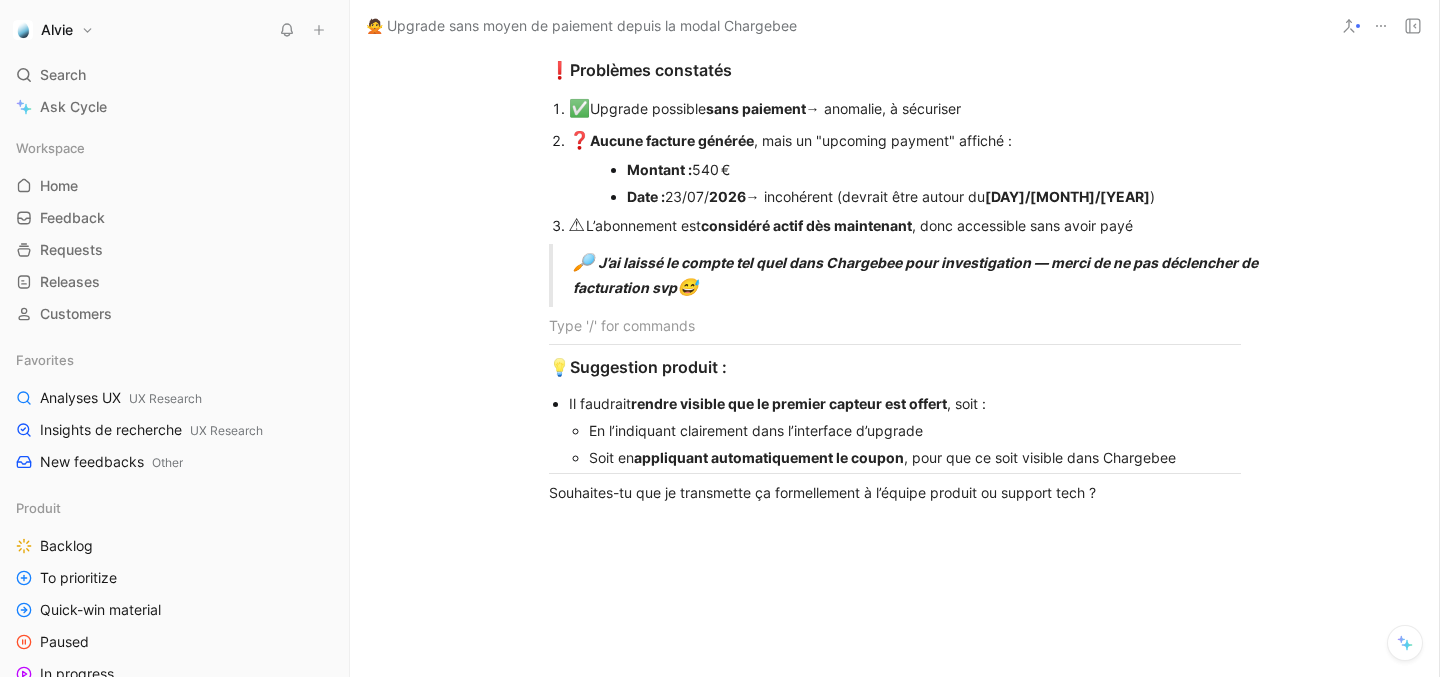 click on "rendre visible que le premier capteur est offert" at bounding box center [789, 403] 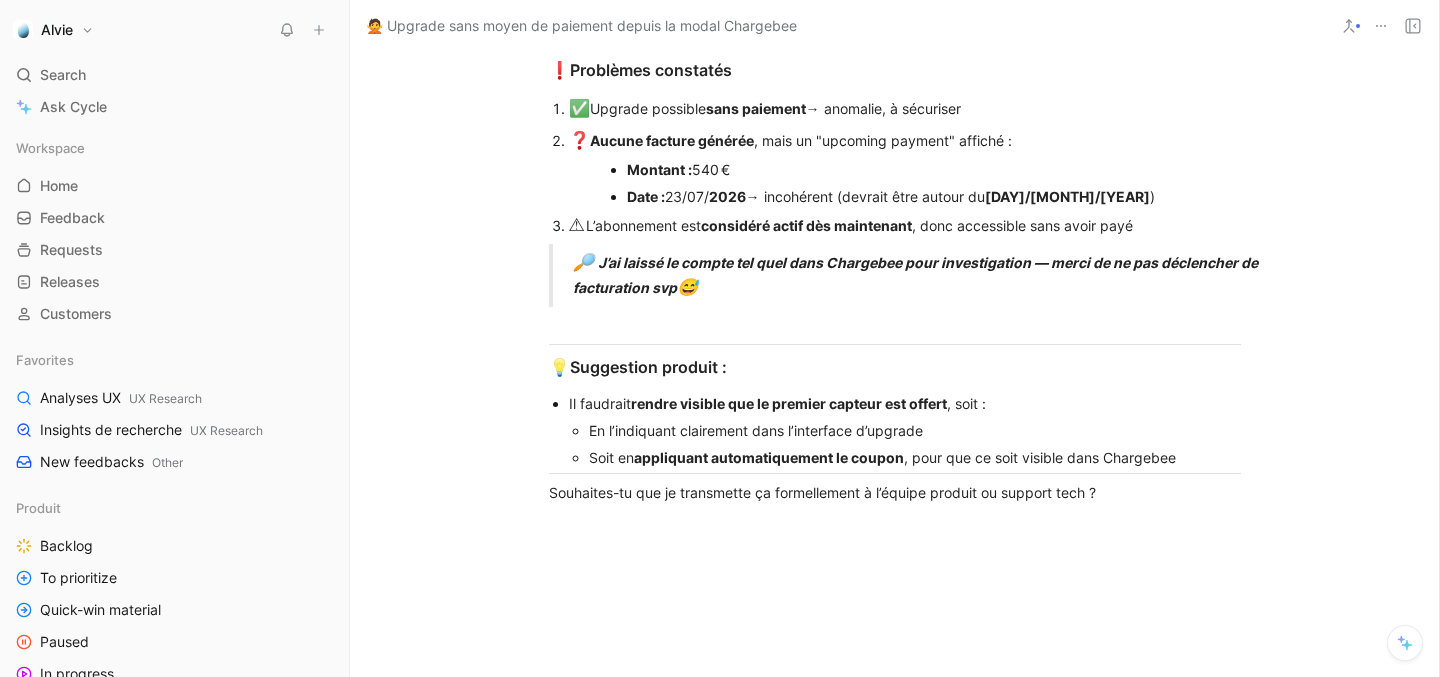 click on "rendre visible que le premier capteur est offert" at bounding box center (789, 403) 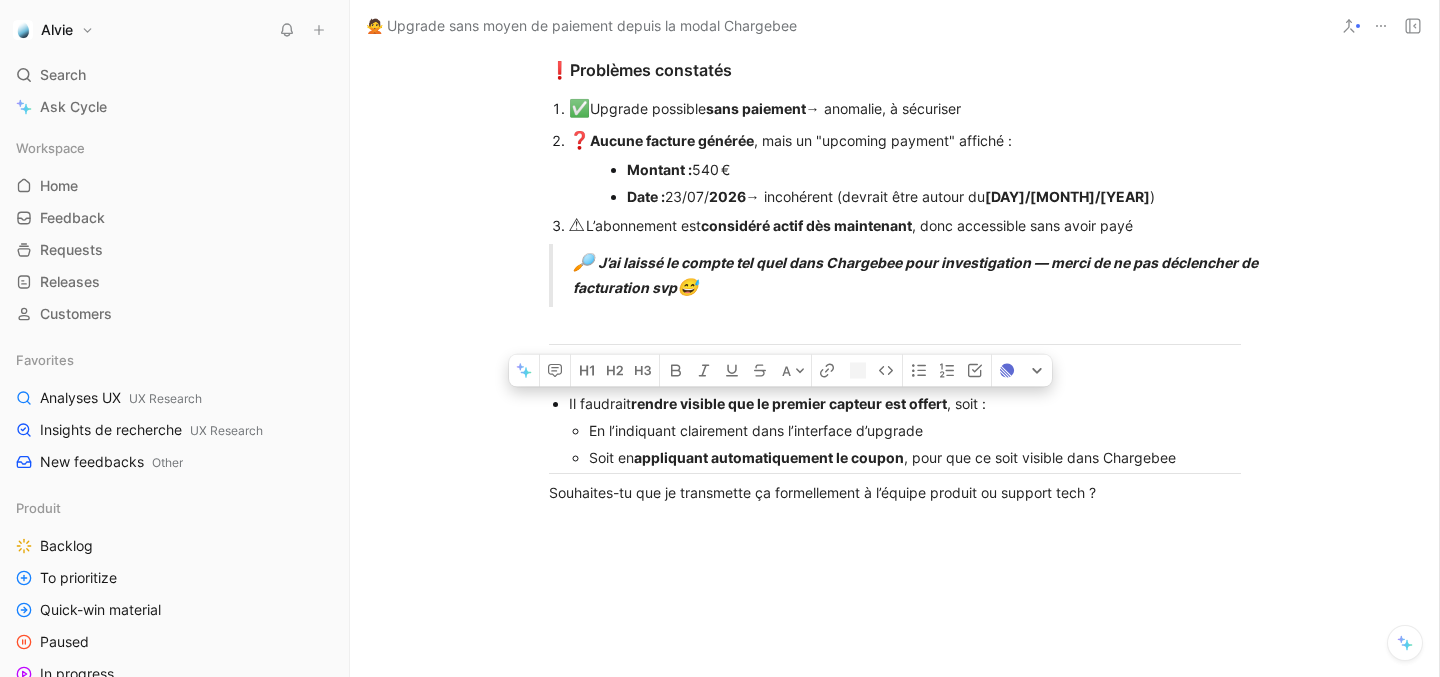 click on "rendre visible que le premier capteur est offert" at bounding box center (789, 403) 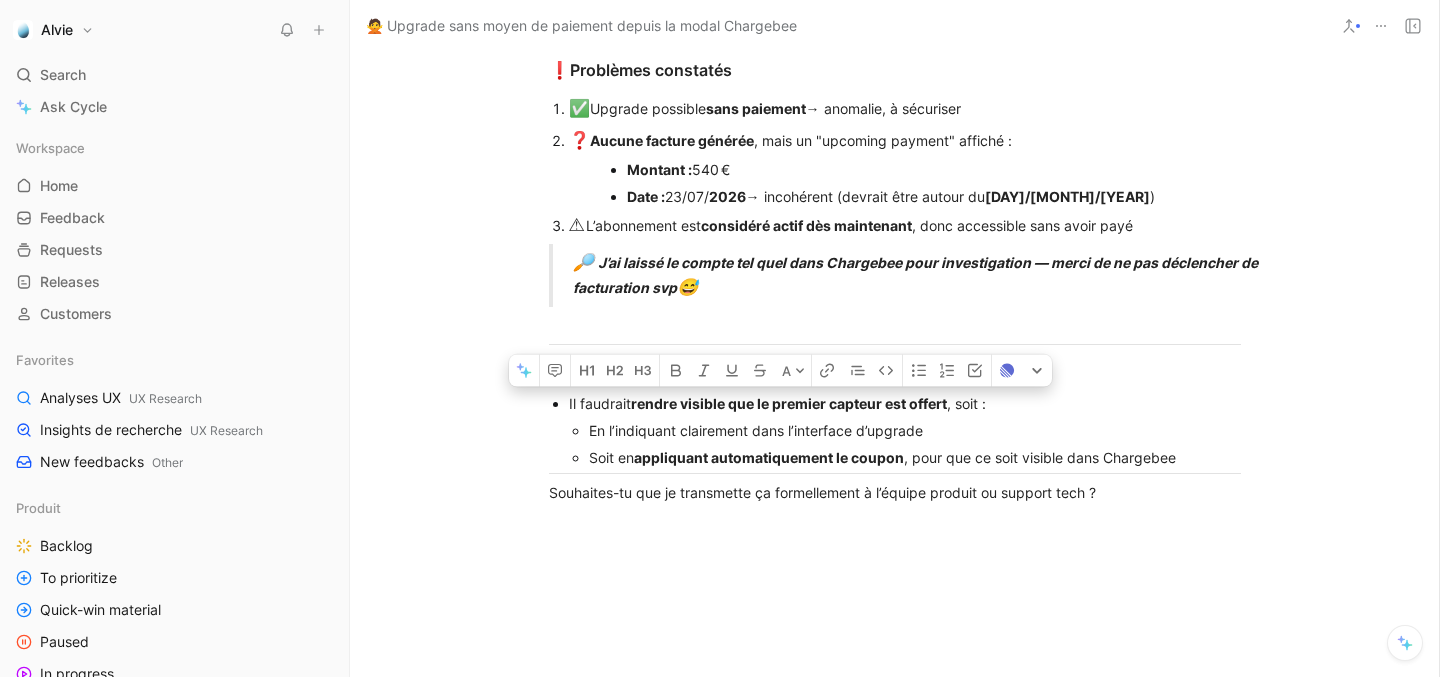 click on "En l’indiquant clairement dans l’interface d’upgrade" at bounding box center (915, 430) 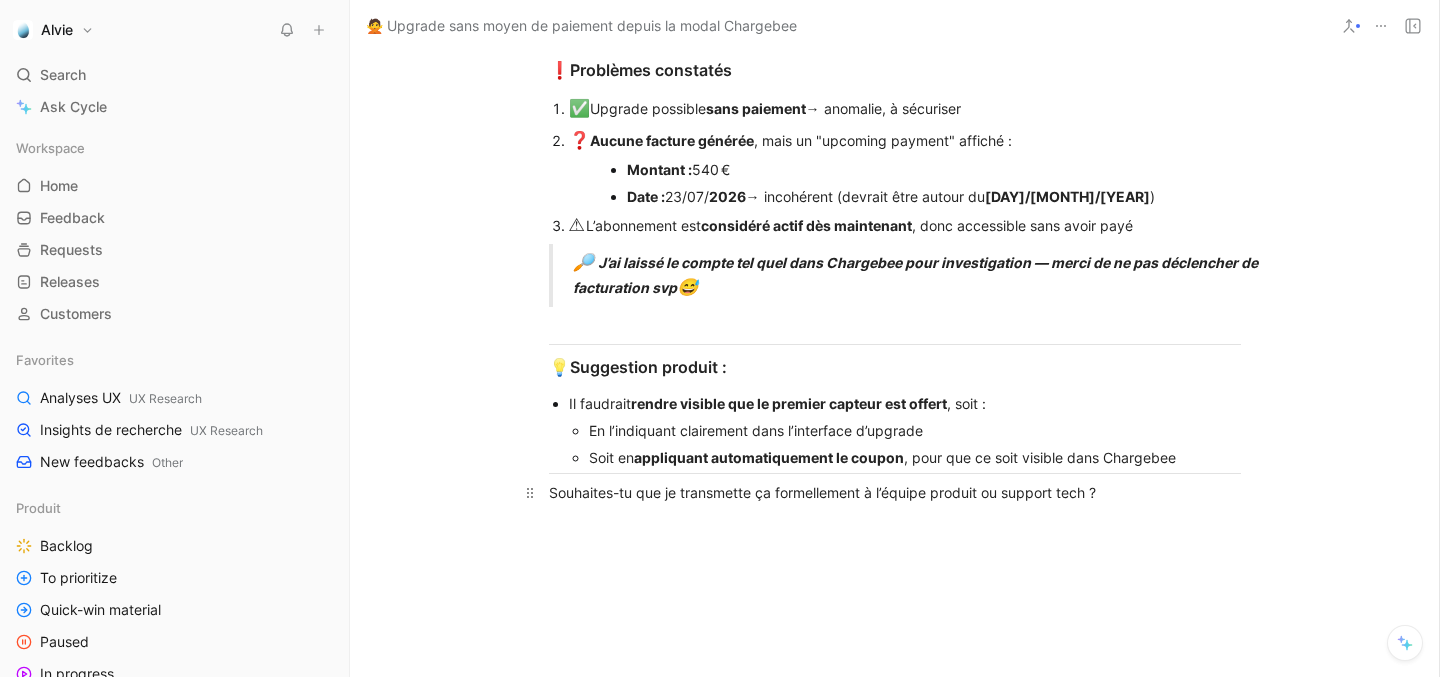 click on "Souhaites-tu que je transmette ça formellement à l’équipe produit ou support tech ?" at bounding box center [895, 492] 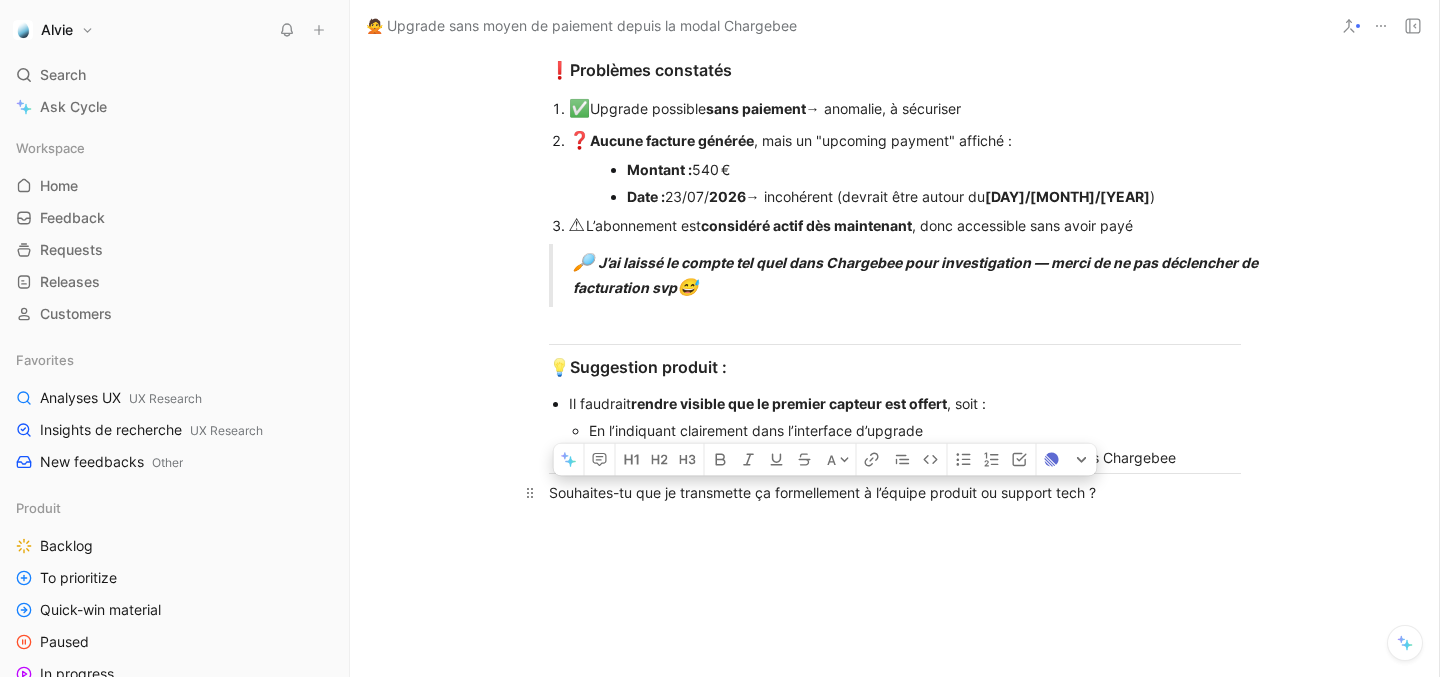 click on "Souhaites-tu que je transmette ça formellement à l’équipe produit ou support tech ?" at bounding box center [895, 492] 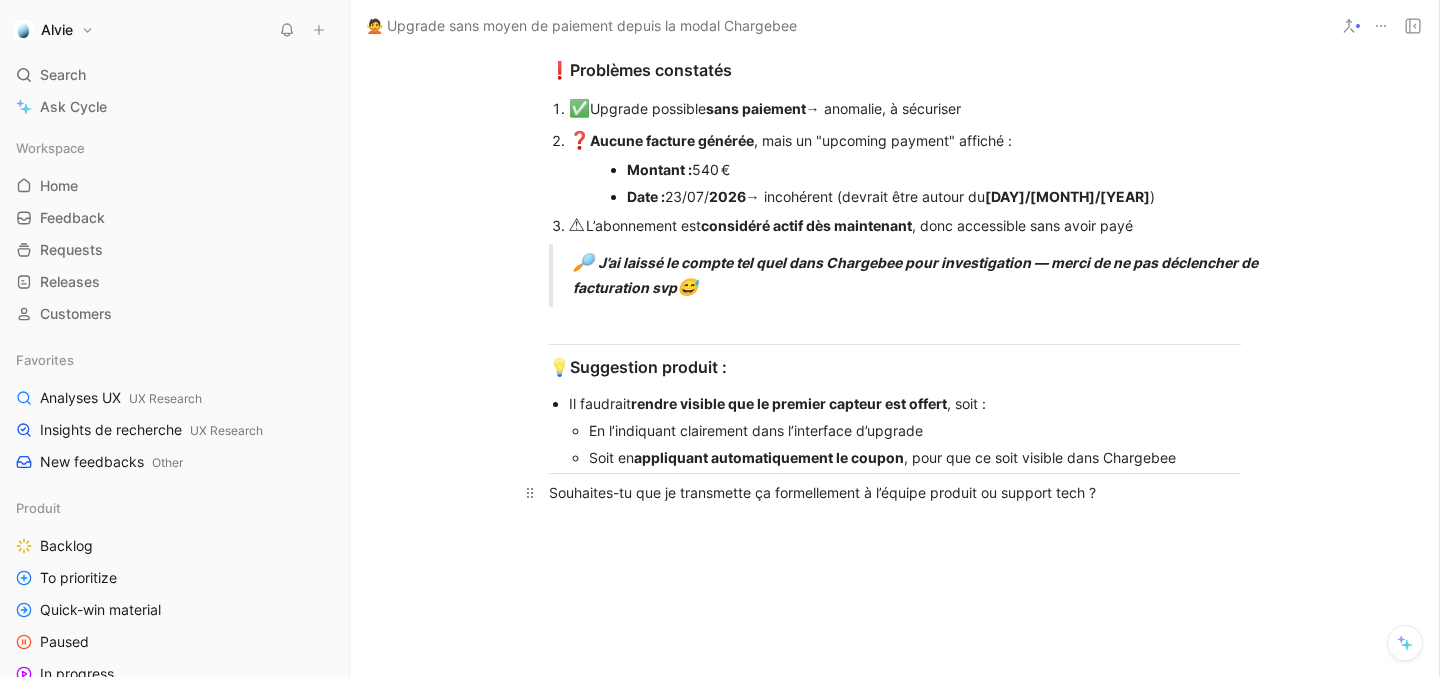 click on "Souhaites-tu que je transmette ça formellement à l’équipe produit ou support tech ?" at bounding box center [895, 492] 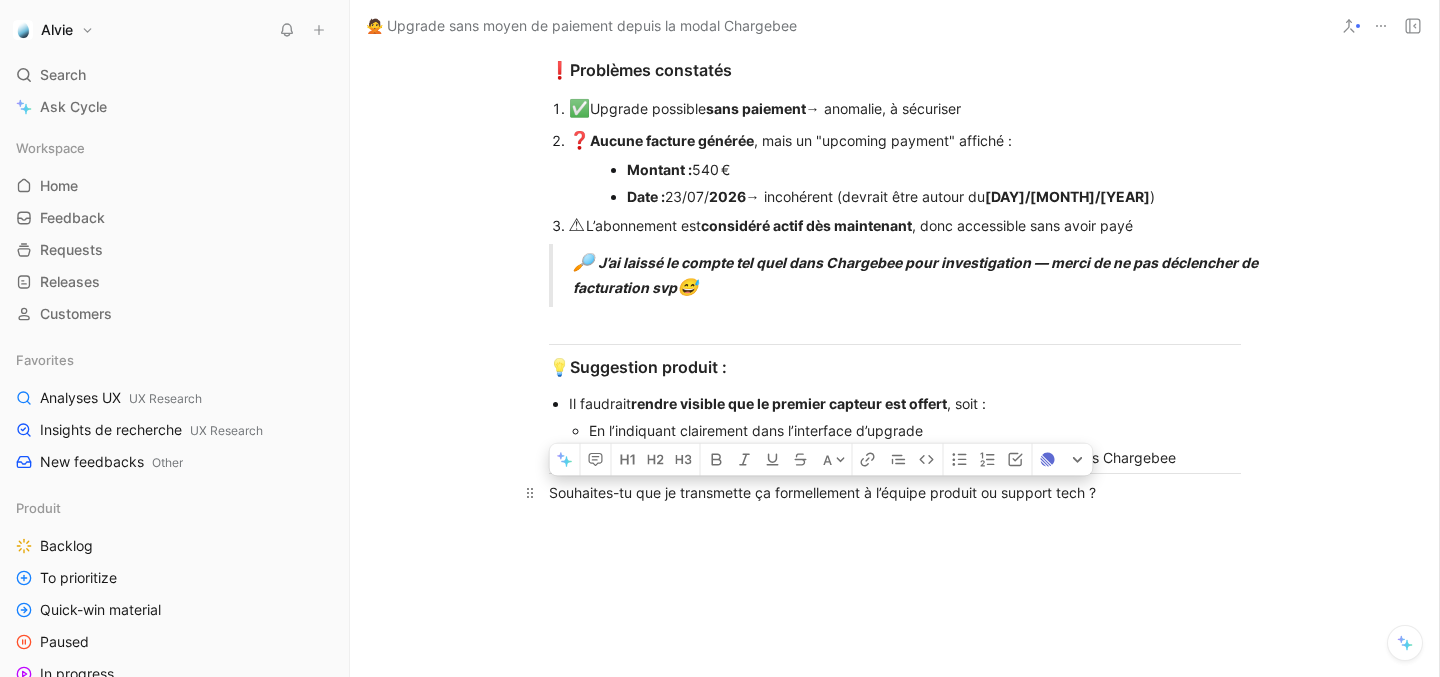 click on "Souhaites-tu que je transmette ça formellement à l’équipe produit ou support tech ?" at bounding box center [895, 492] 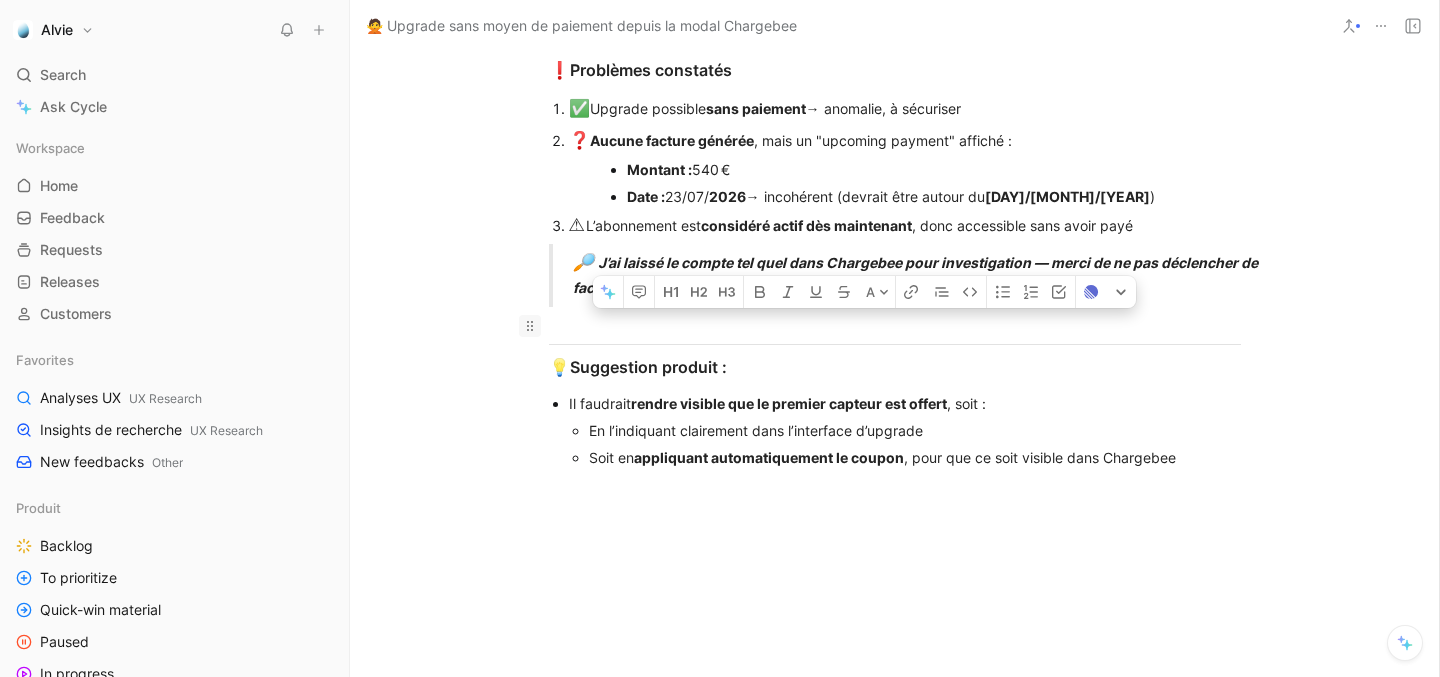 drag, startPoint x: 1224, startPoint y: 463, endPoint x: 521, endPoint y: 333, distance: 714.9189 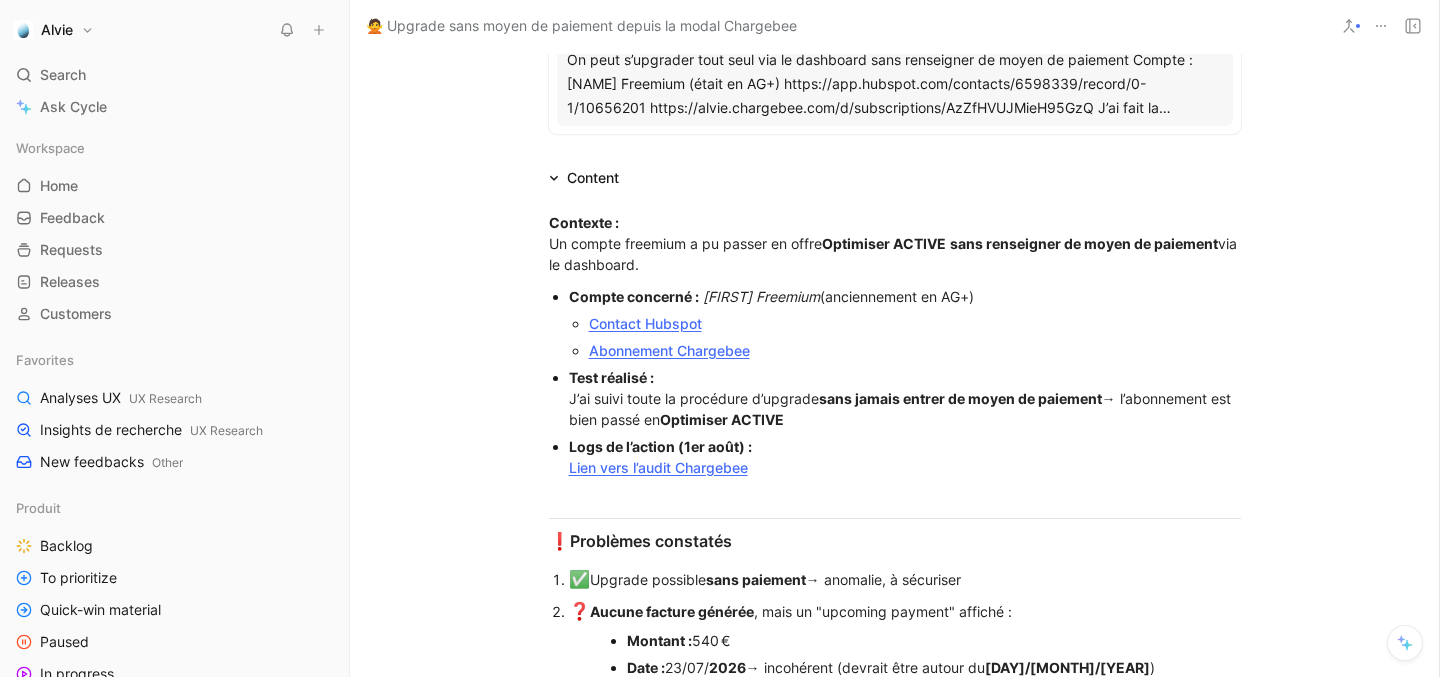 scroll, scrollTop: 0, scrollLeft: 0, axis: both 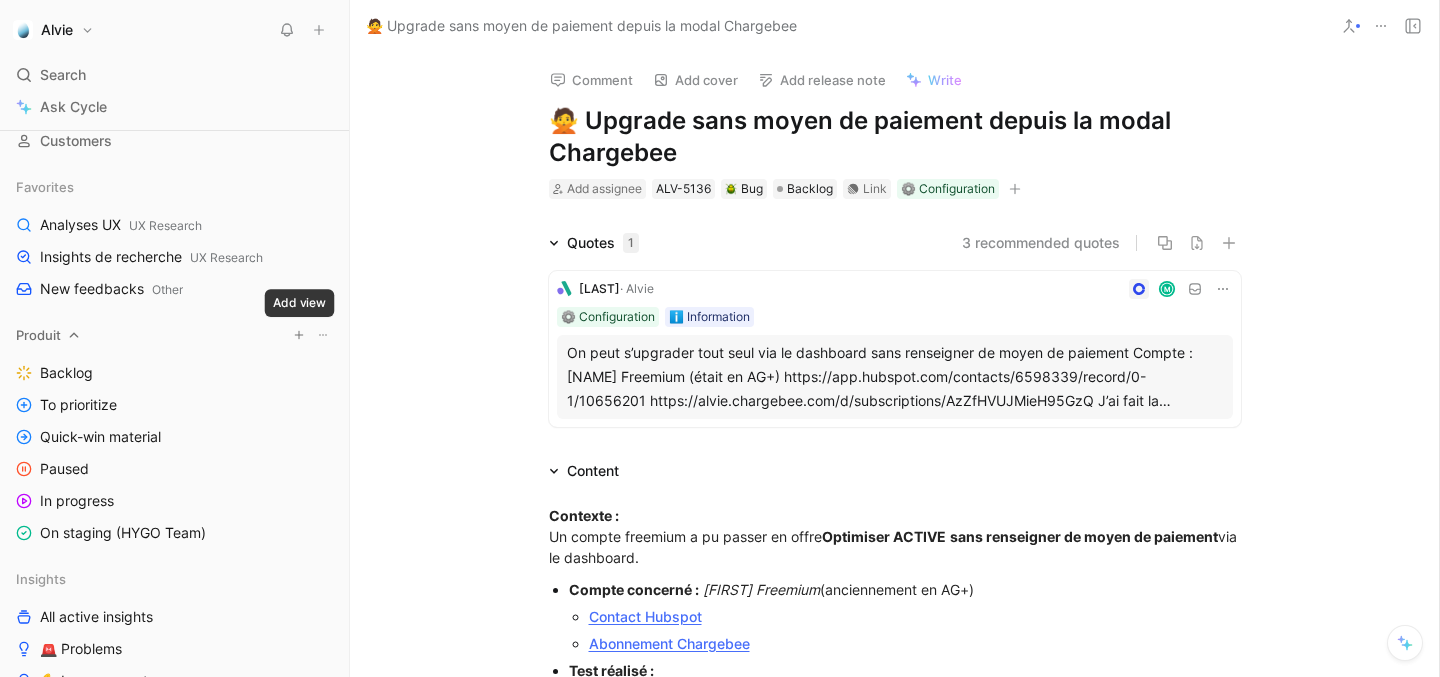 click 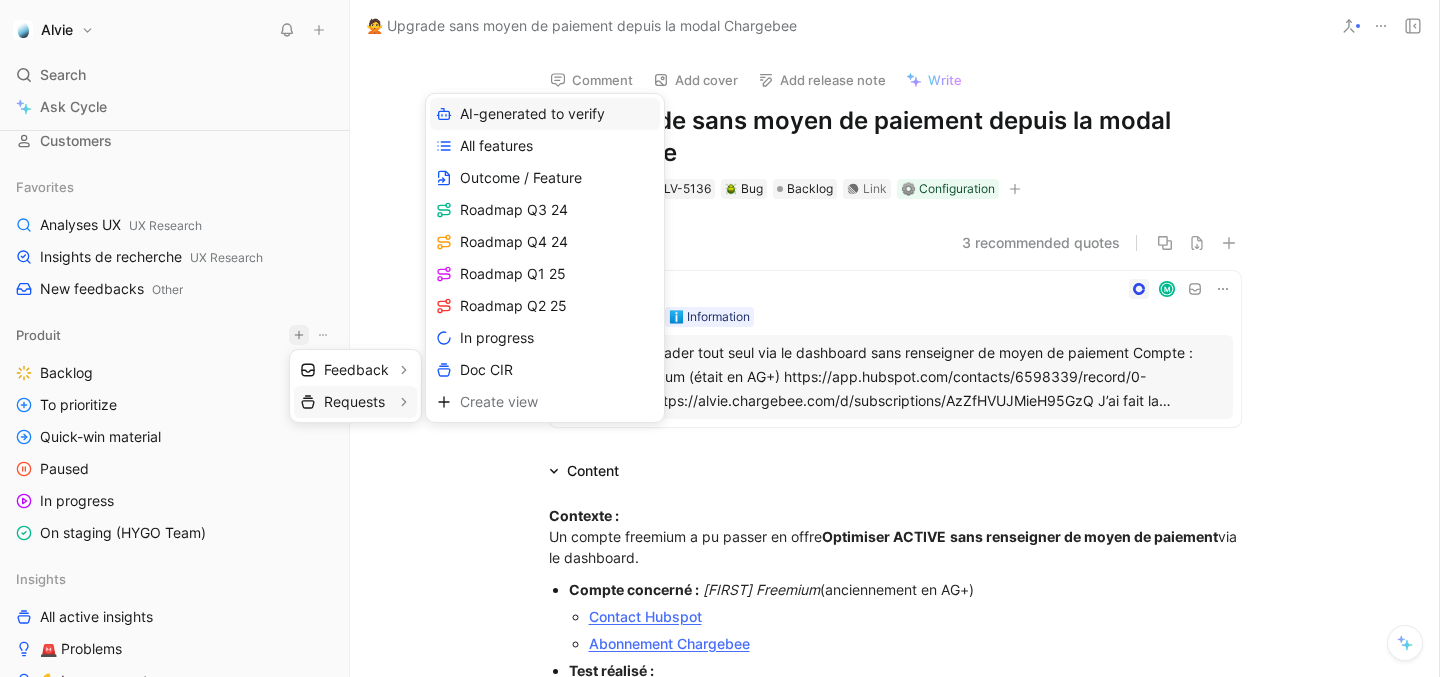 scroll, scrollTop: 32, scrollLeft: 0, axis: vertical 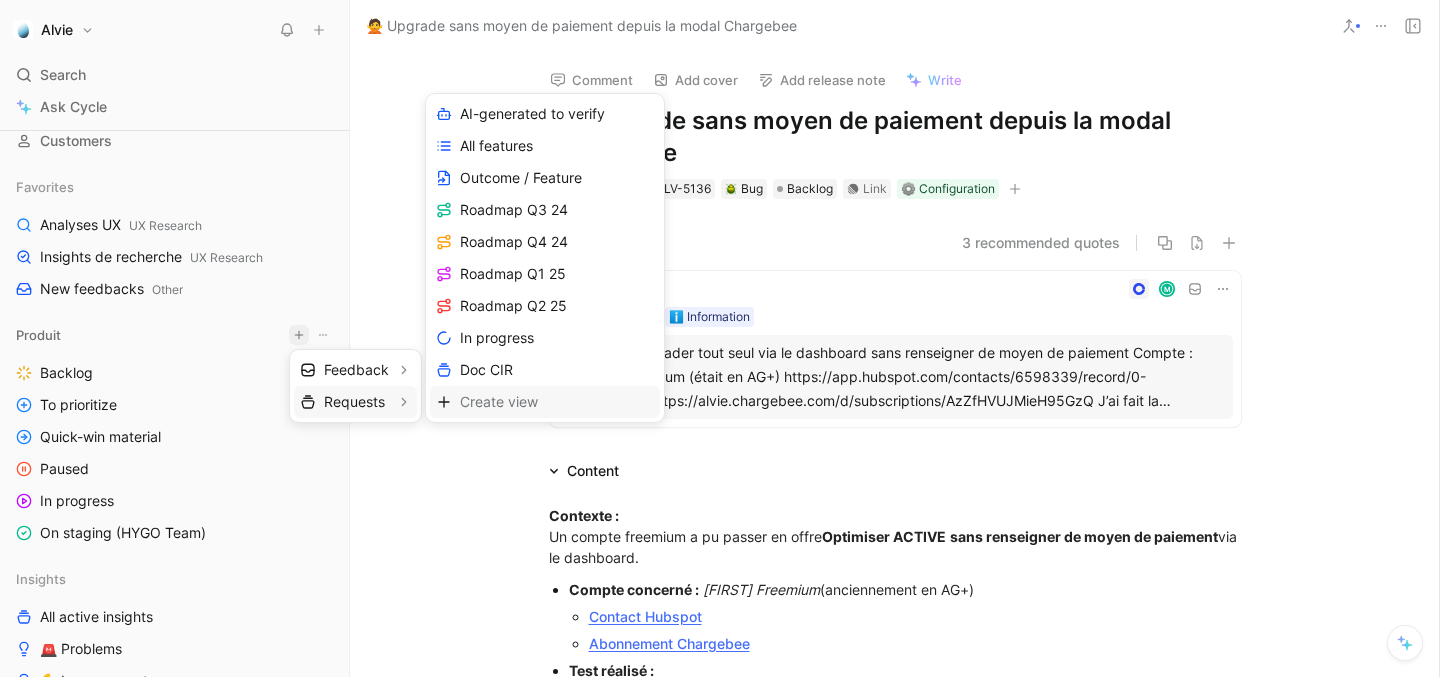 click on "Create view" at bounding box center (499, 401) 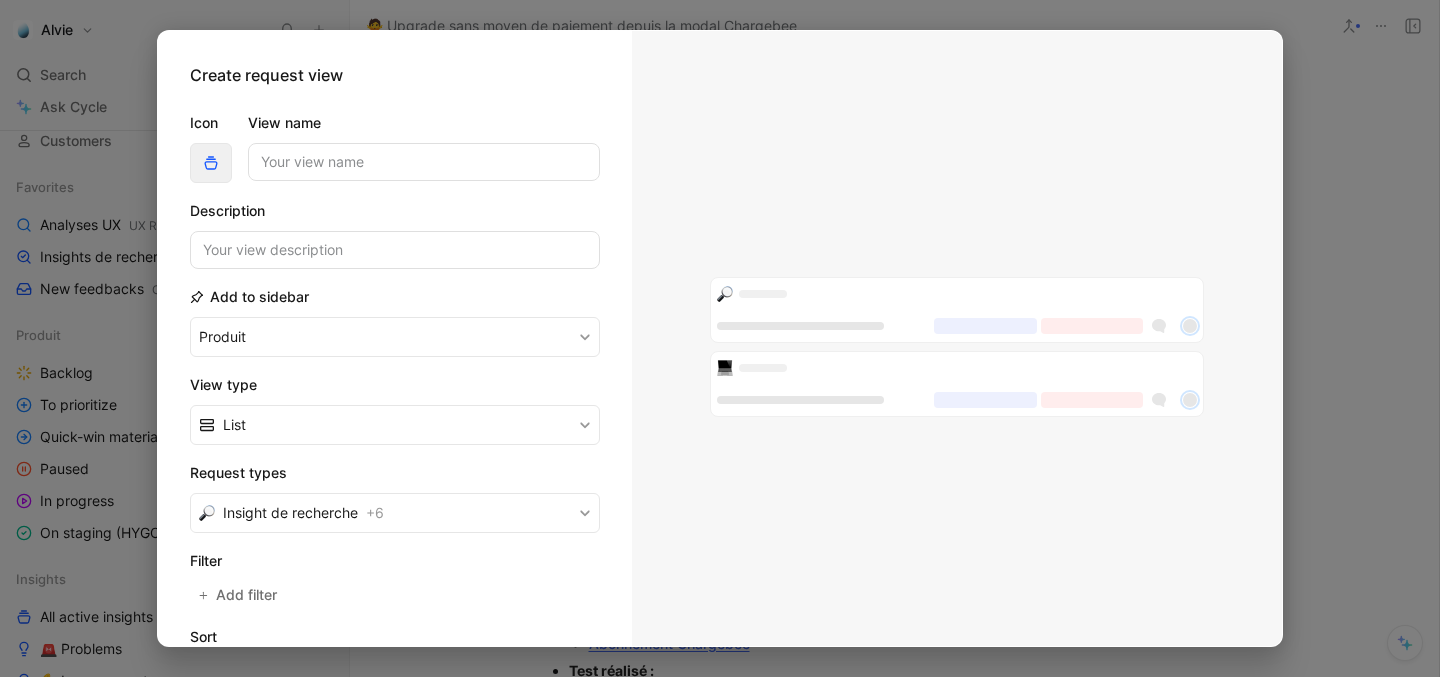 click at bounding box center (211, 163) 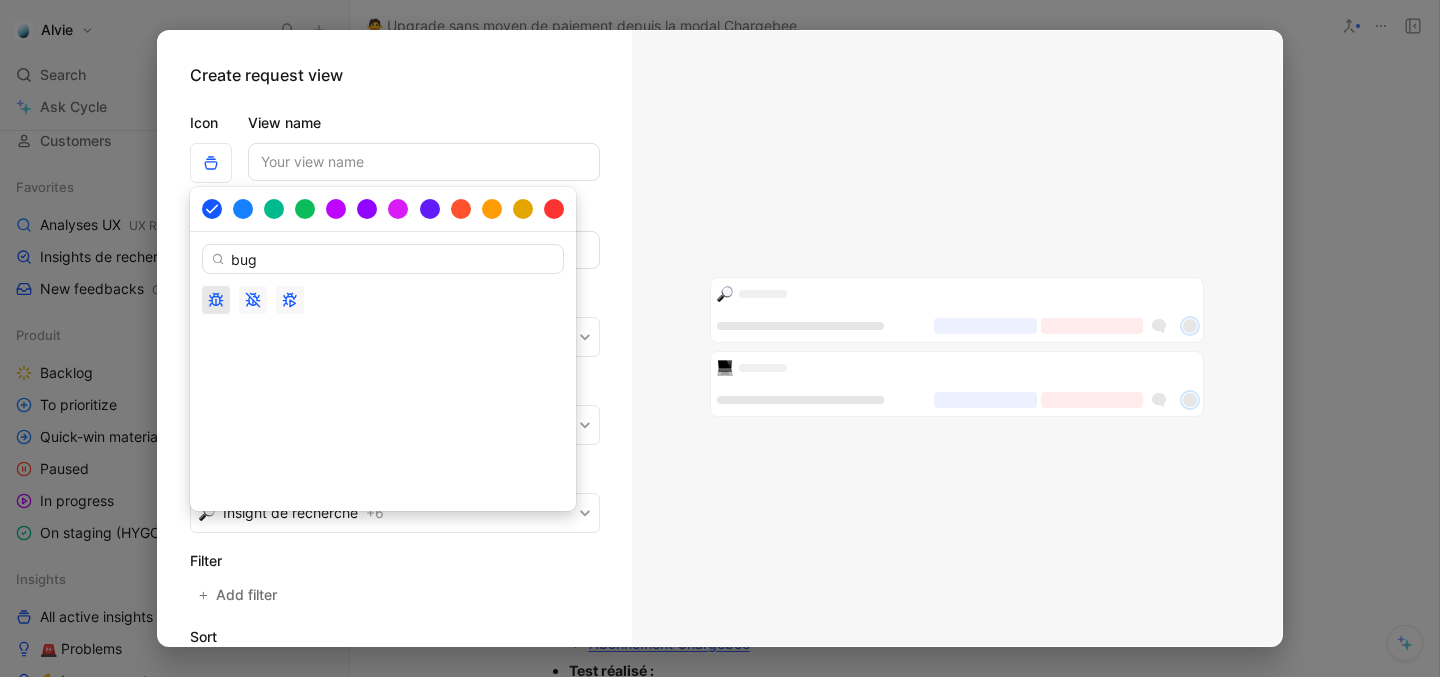type on "bug" 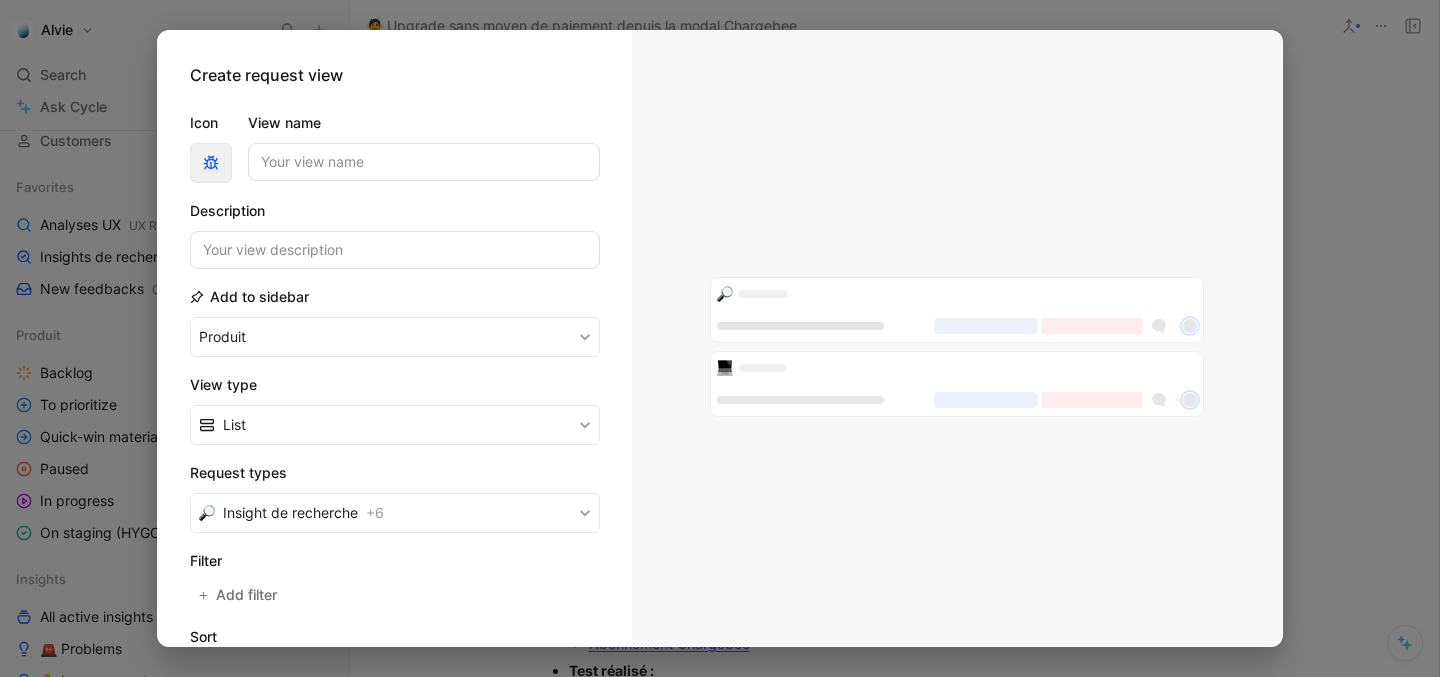 click at bounding box center (211, 163) 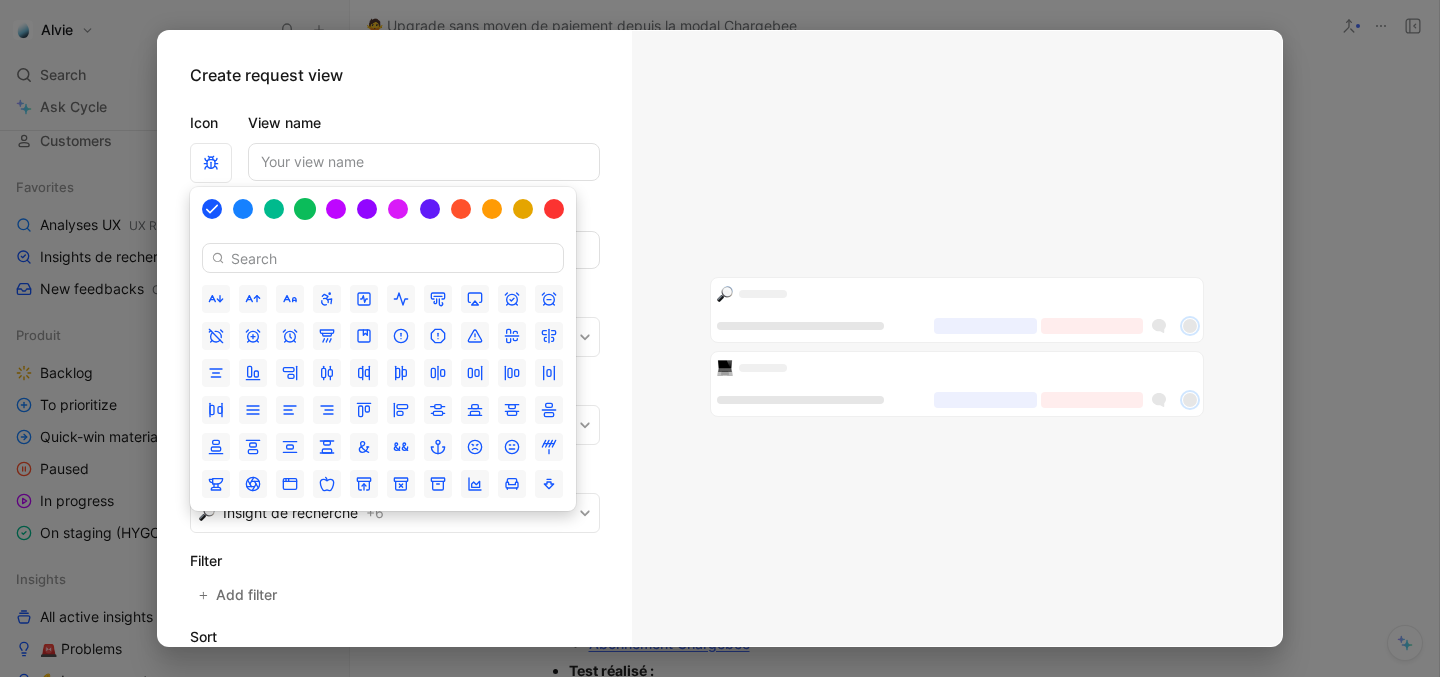 click at bounding box center [305, 209] 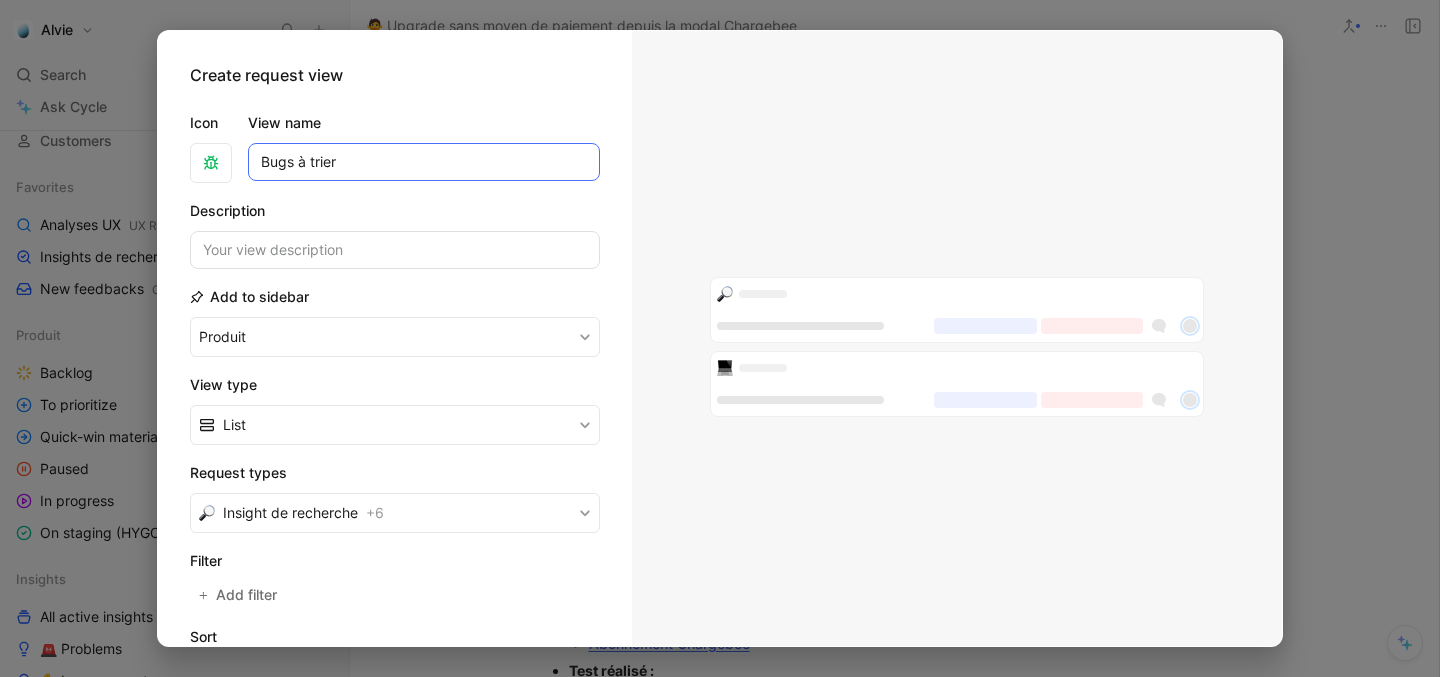 scroll, scrollTop: 31, scrollLeft: 0, axis: vertical 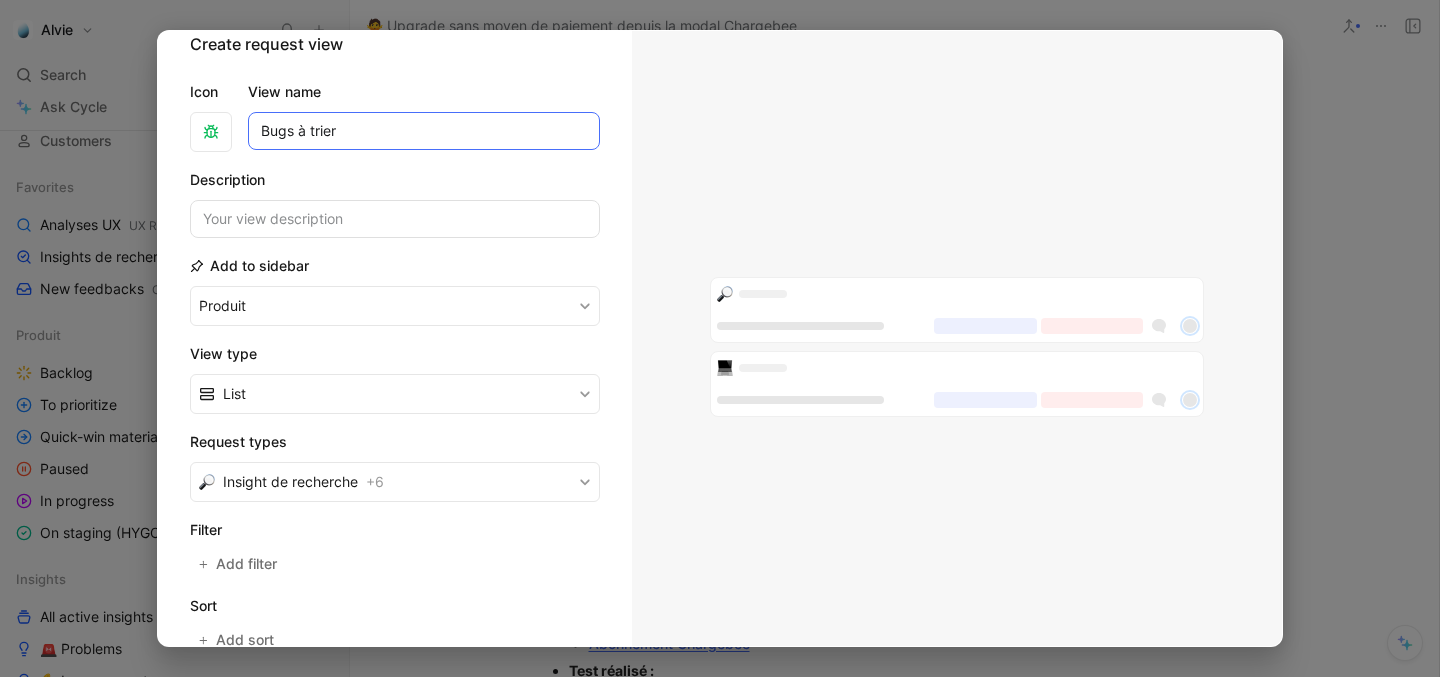 type on "Bugs à trier" 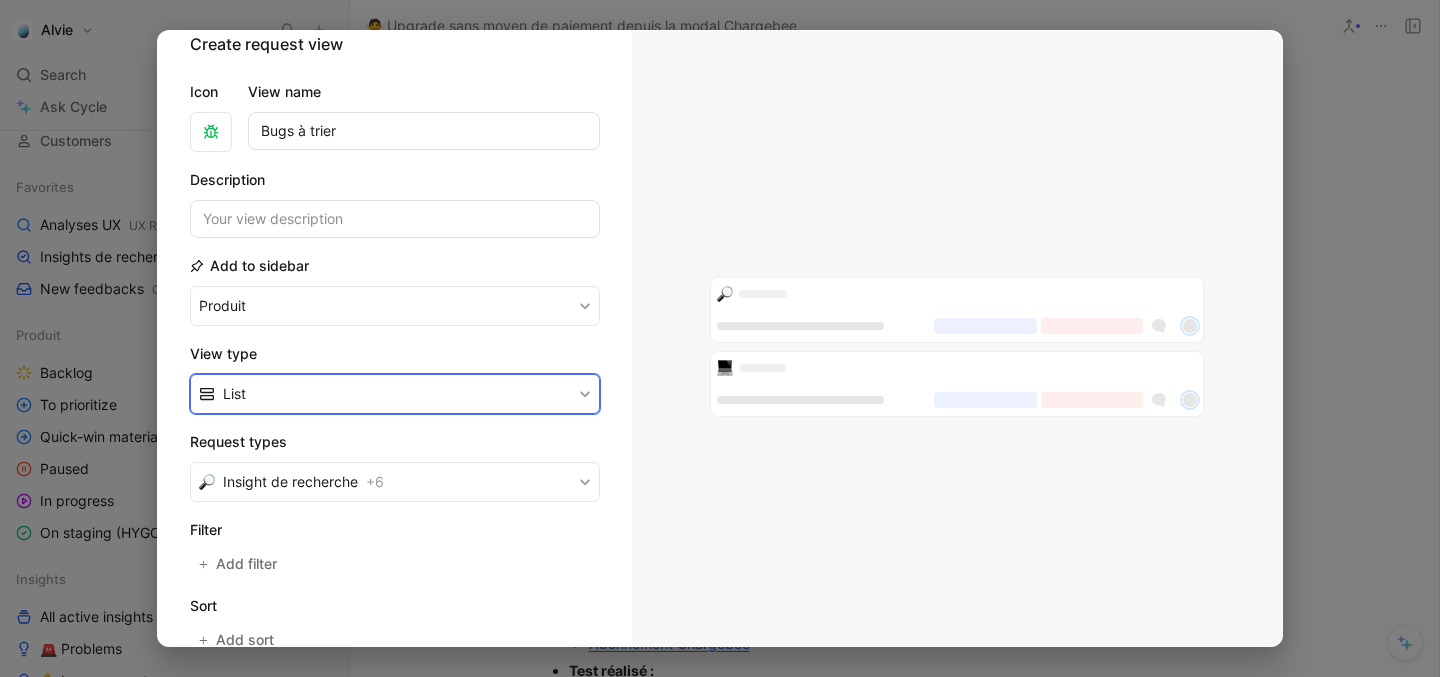click on "List" at bounding box center (395, 394) 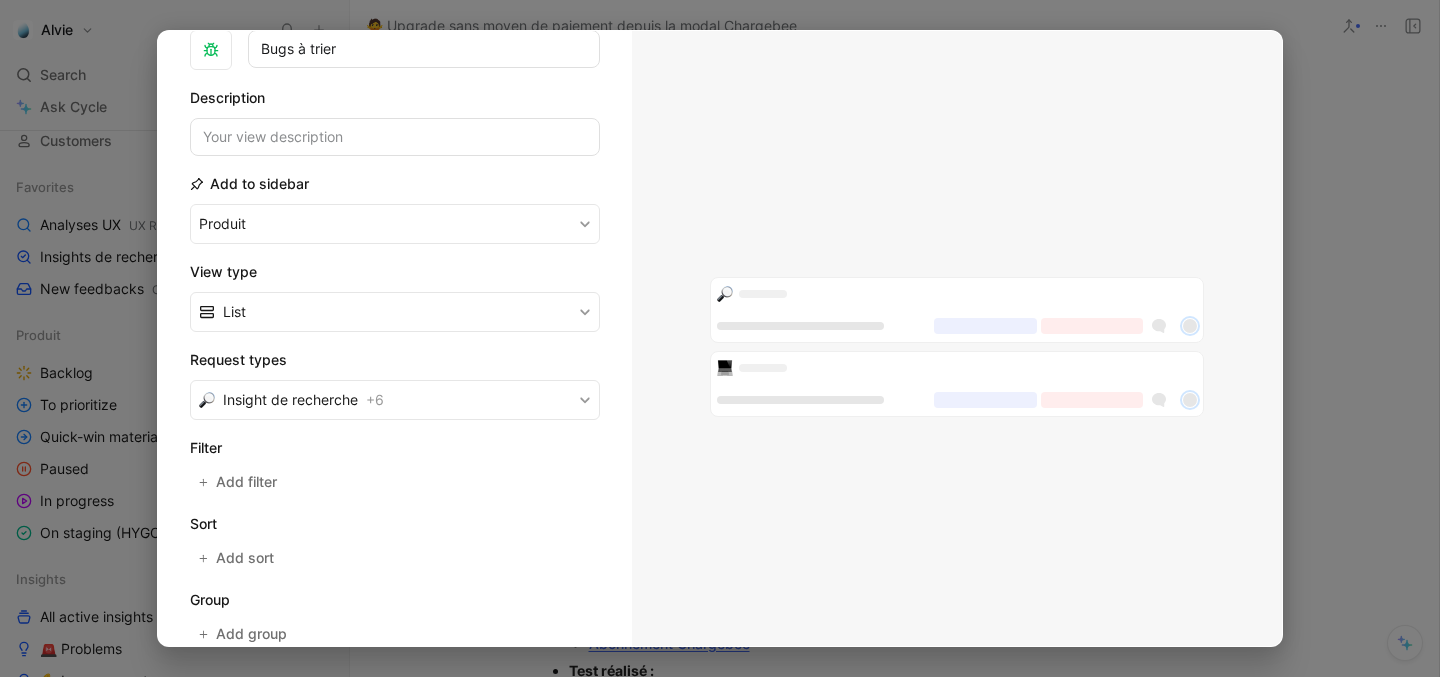 scroll, scrollTop: 173, scrollLeft: 0, axis: vertical 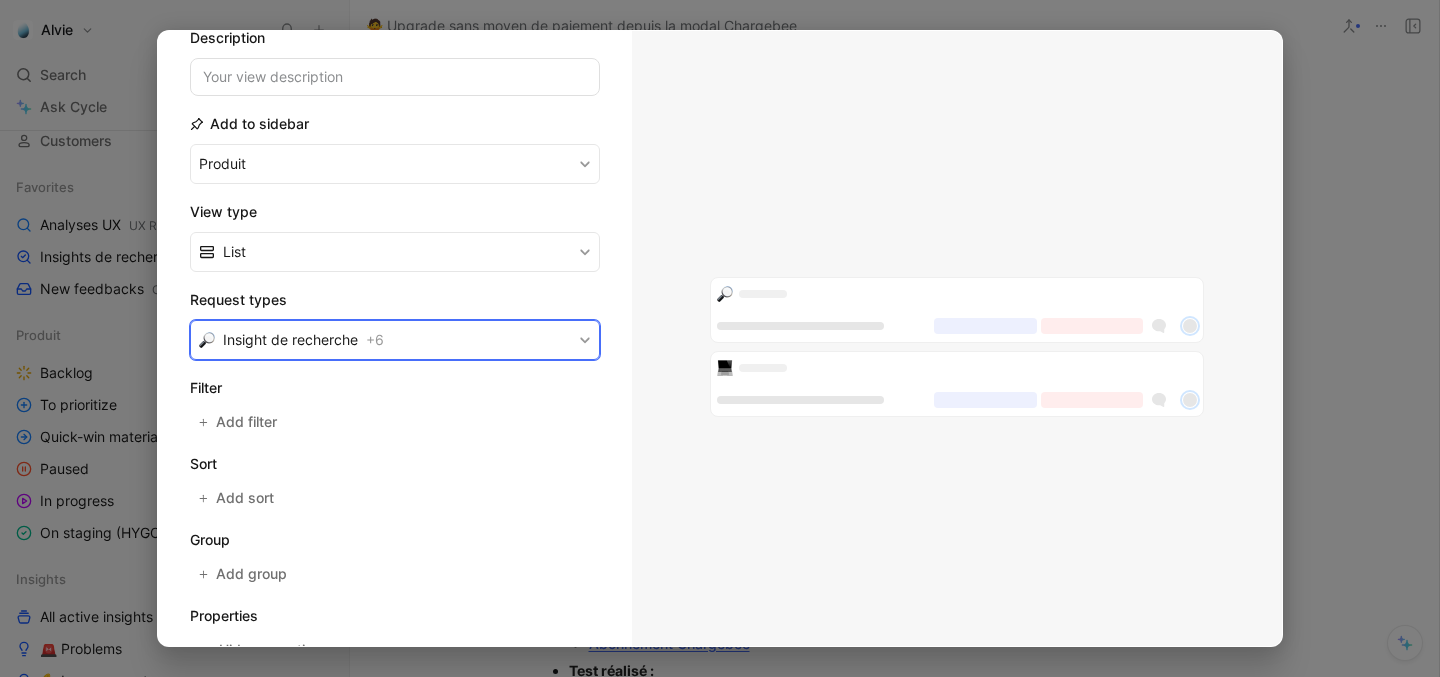 click on "Insight de recherche" at bounding box center [290, 340] 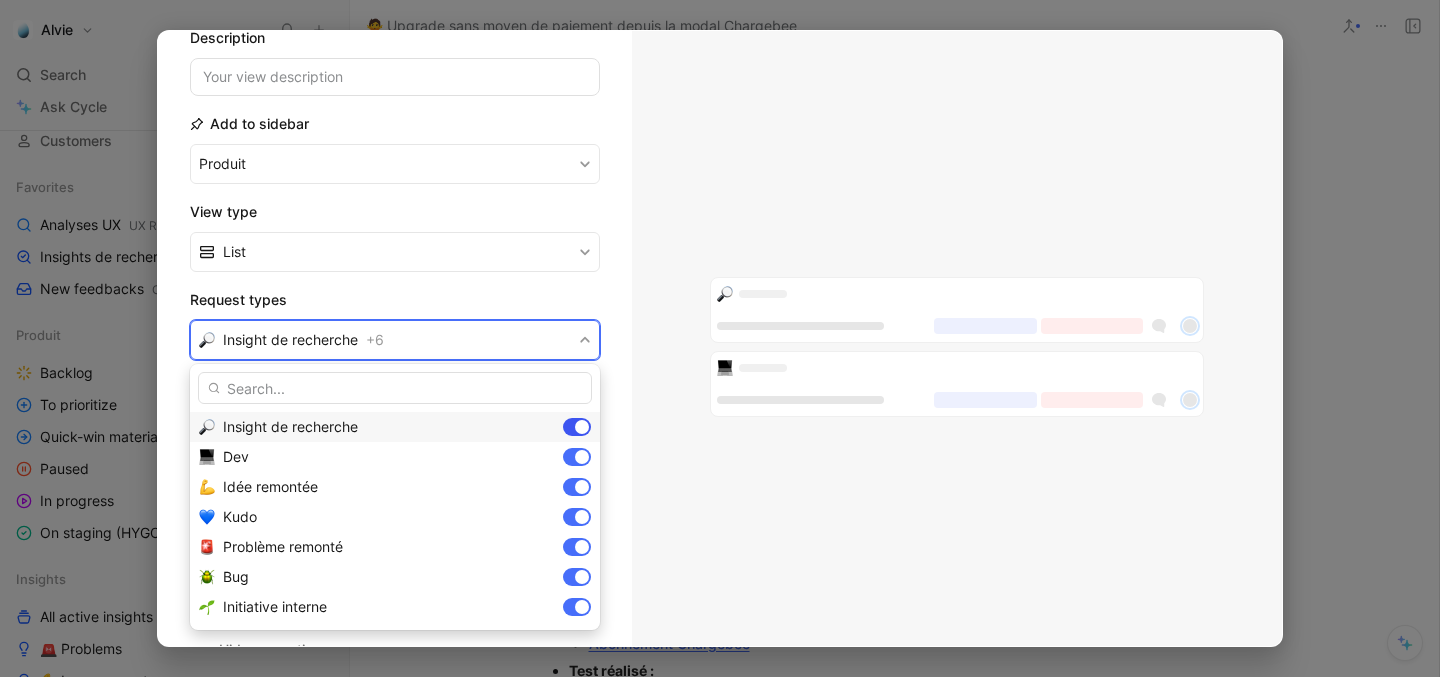 click at bounding box center (582, 427) 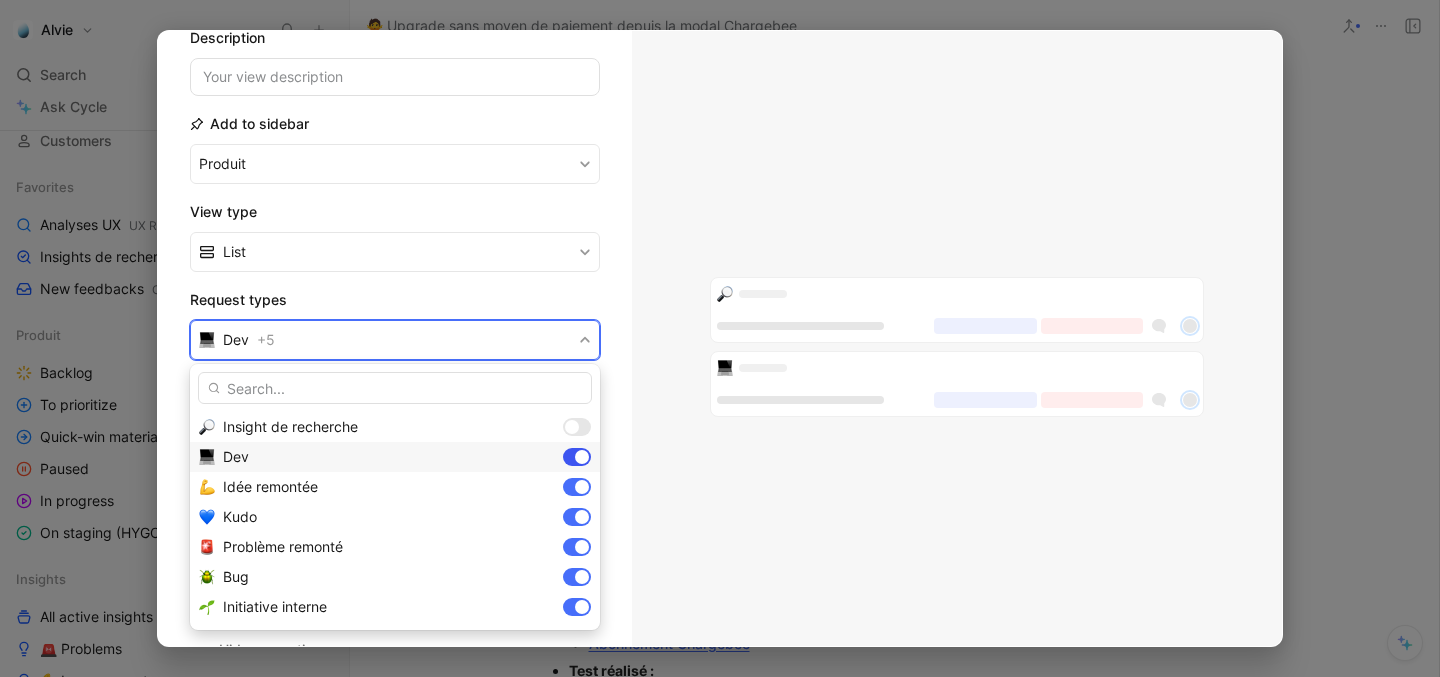 click at bounding box center (582, 457) 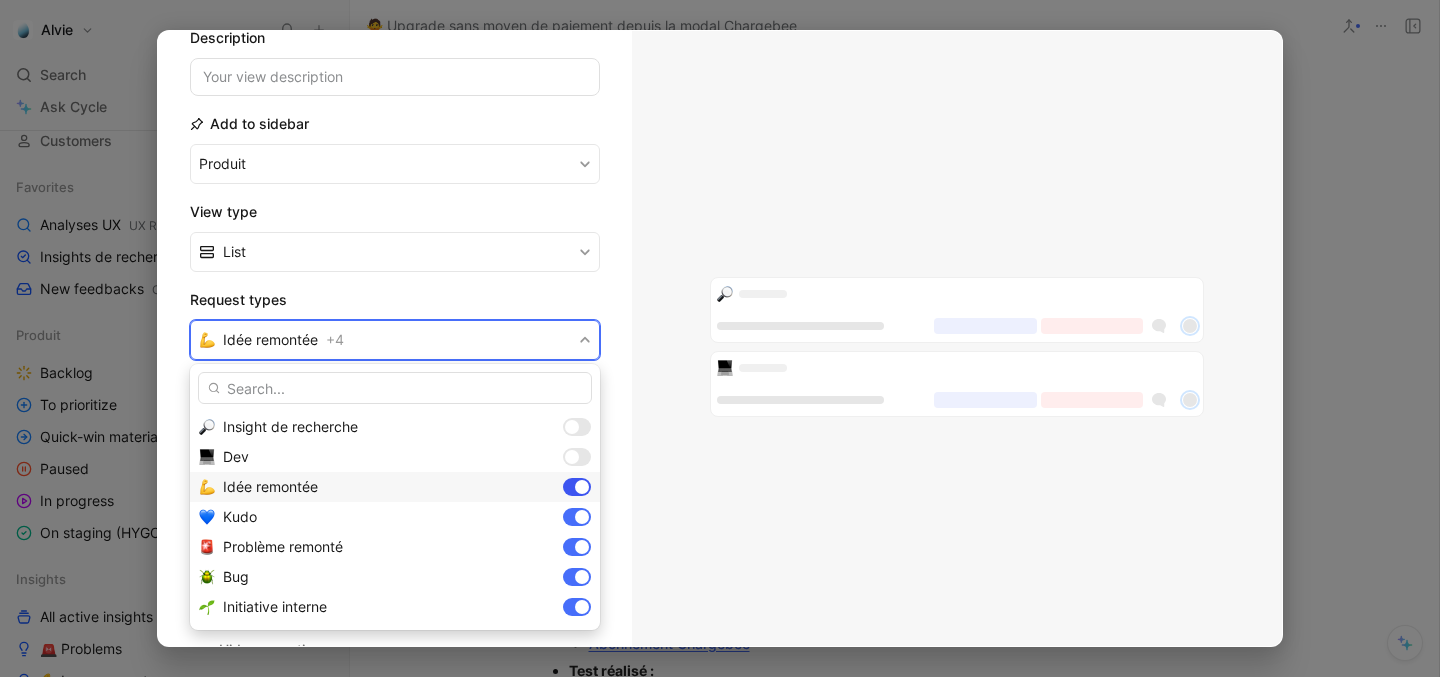 click at bounding box center (582, 487) 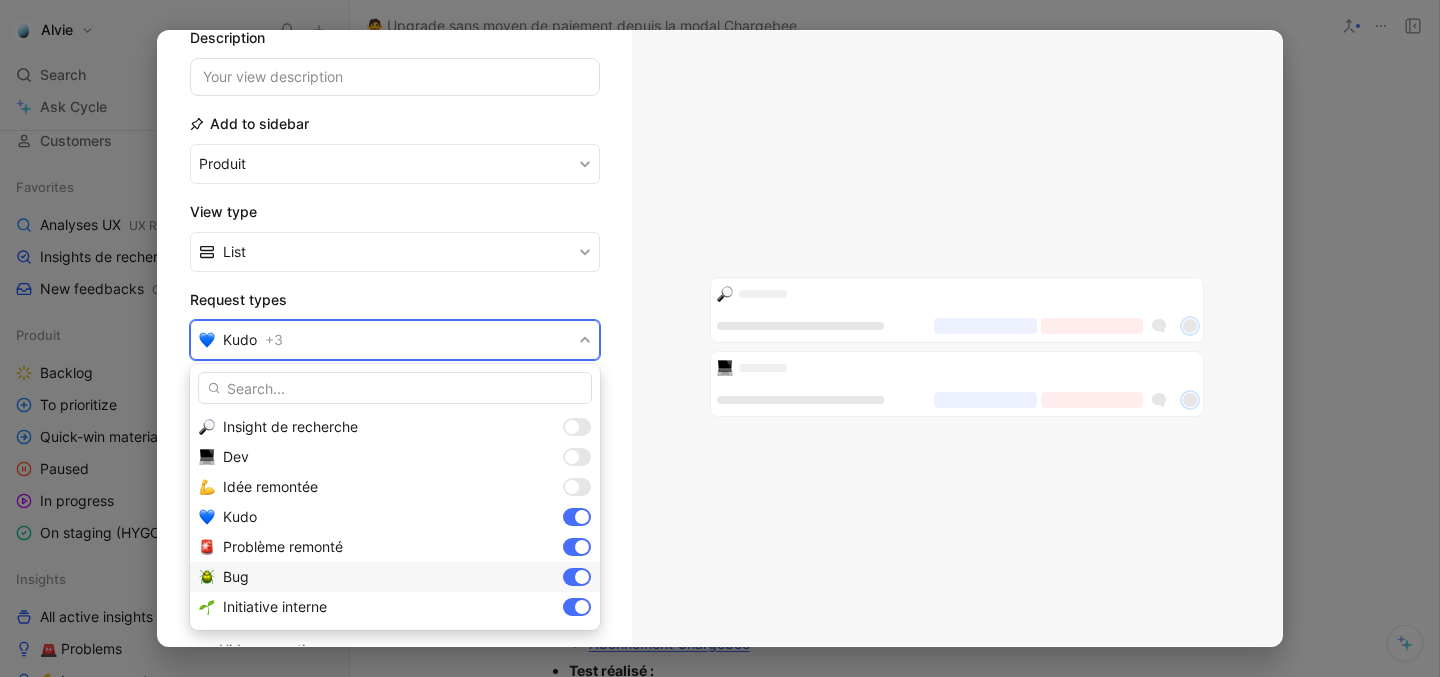 click on "Bug" at bounding box center (395, 577) 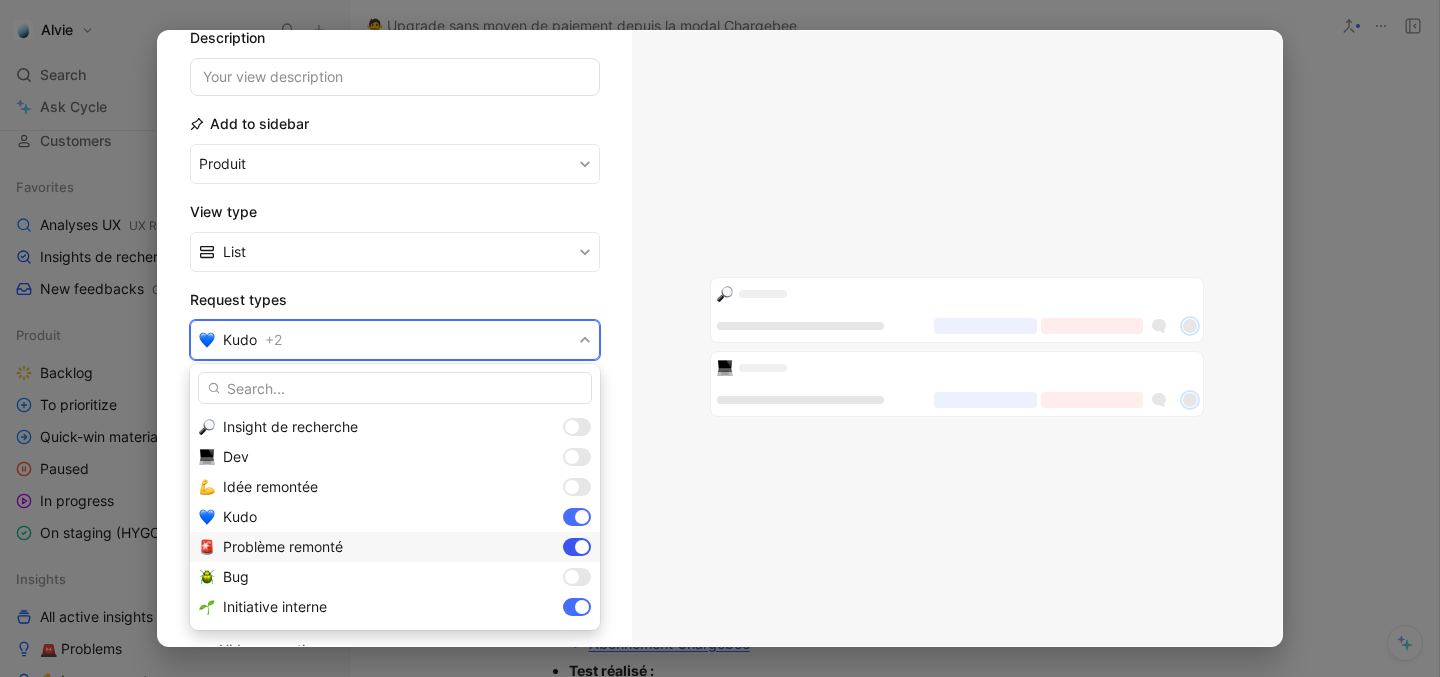 click at bounding box center (577, 547) 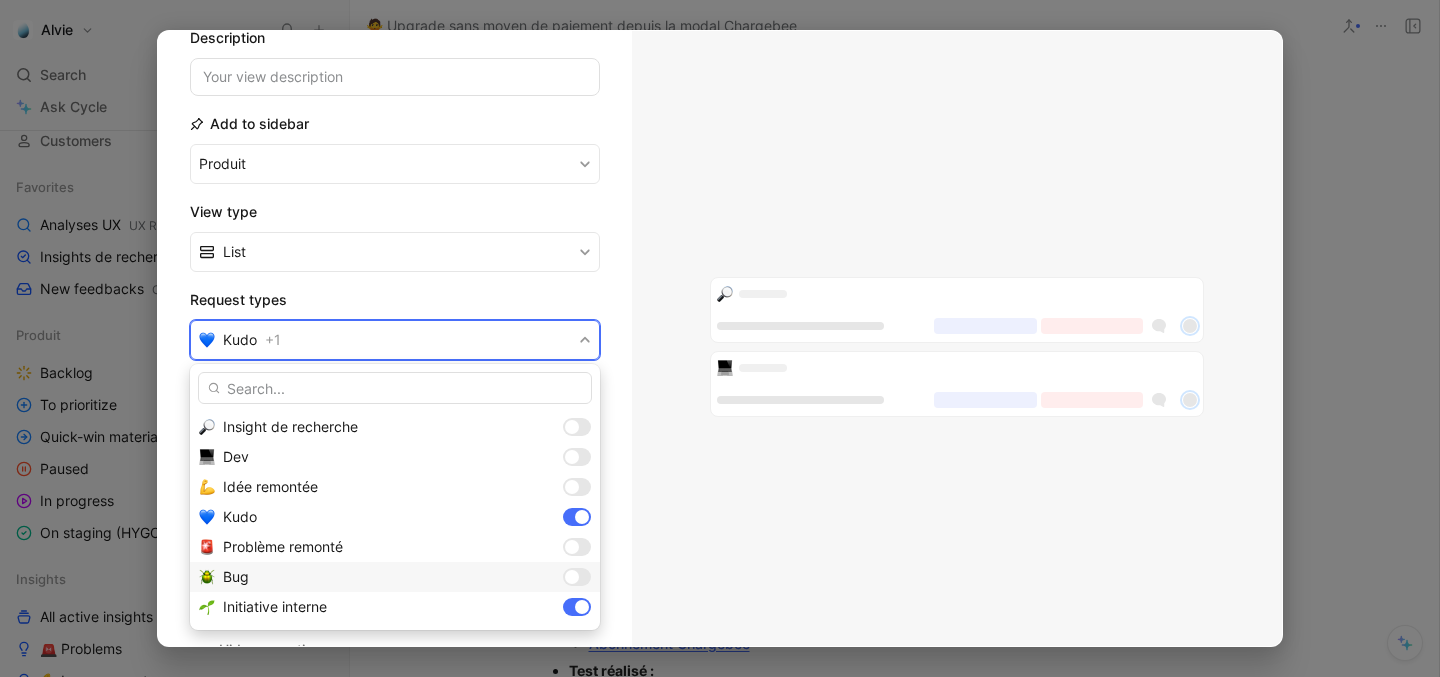 click at bounding box center (577, 577) 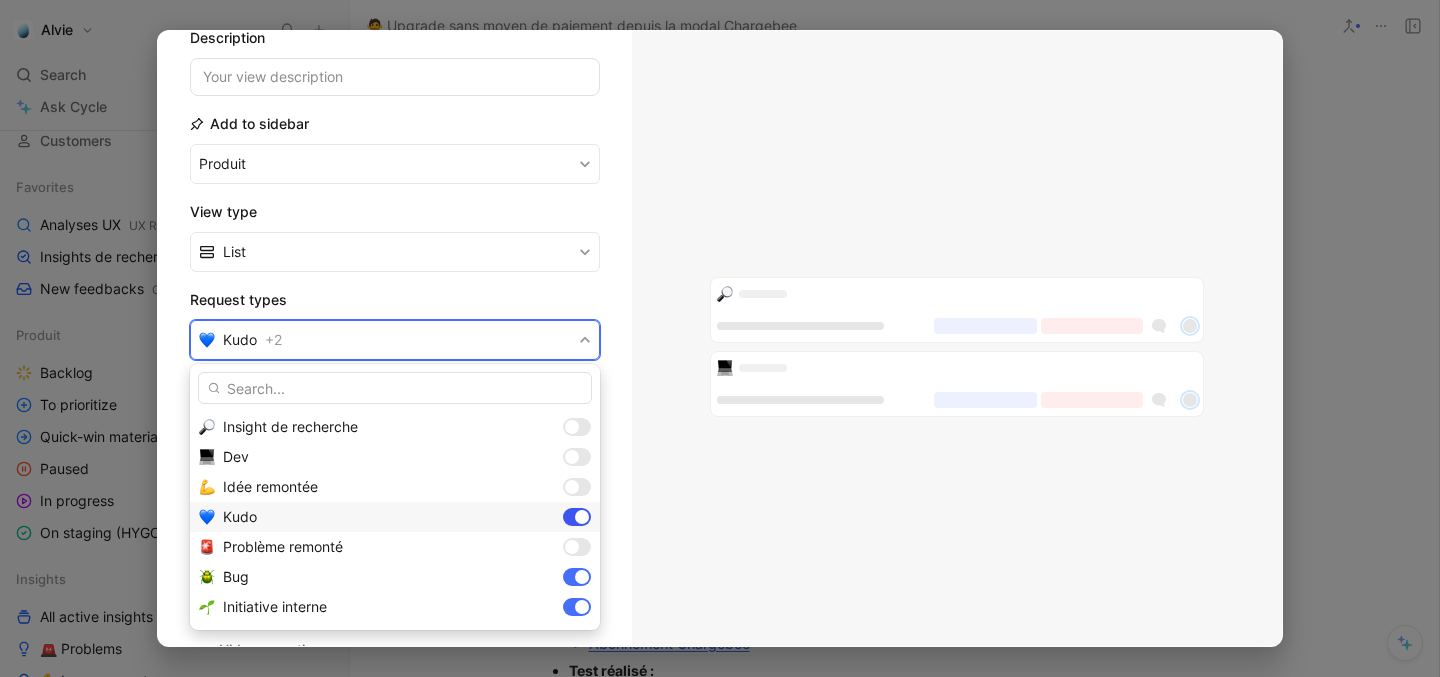 click at bounding box center [582, 517] 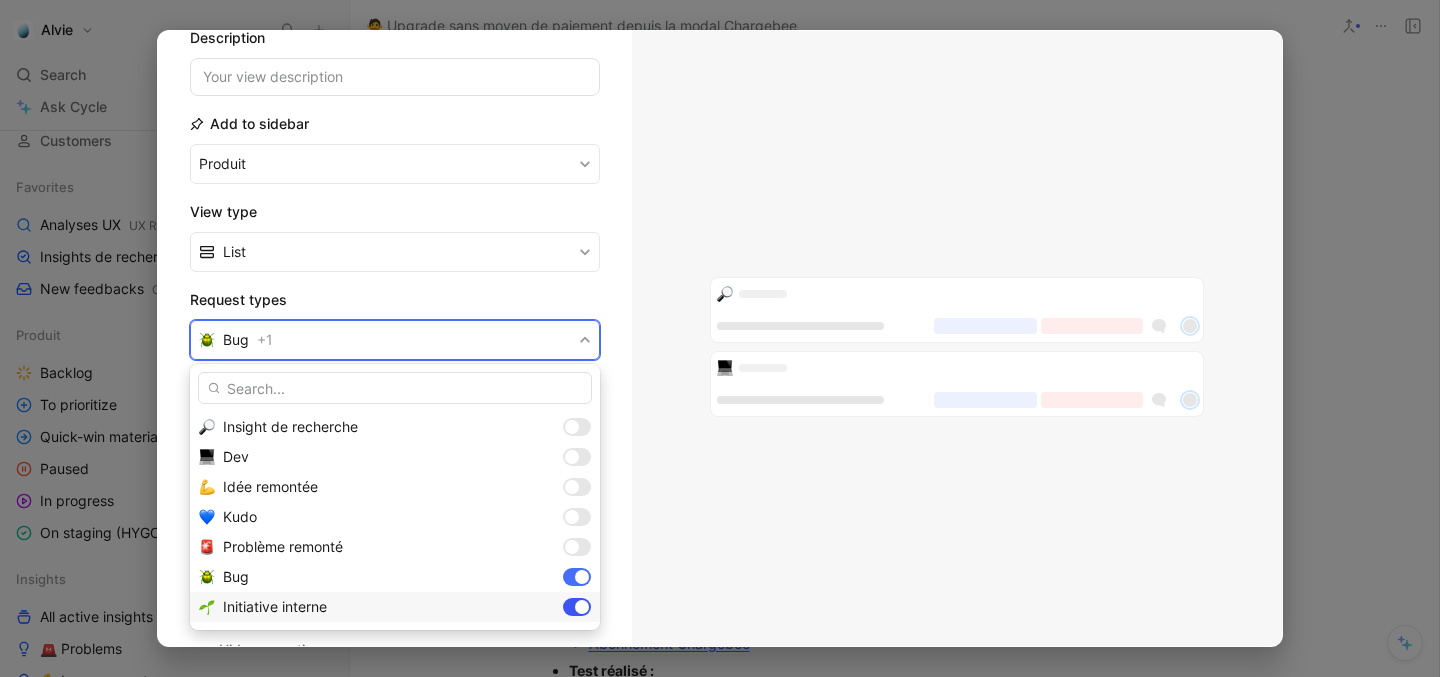click at bounding box center [582, 607] 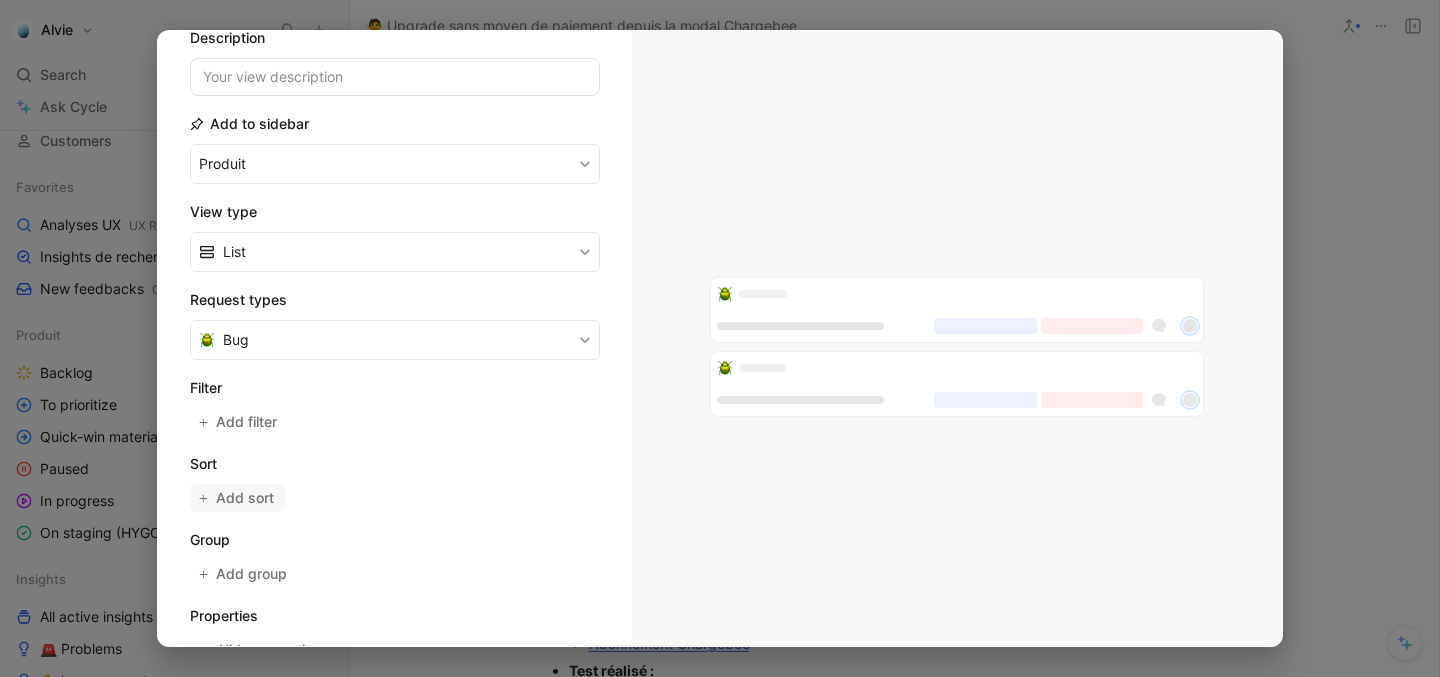 click on "Add sort" at bounding box center (246, 498) 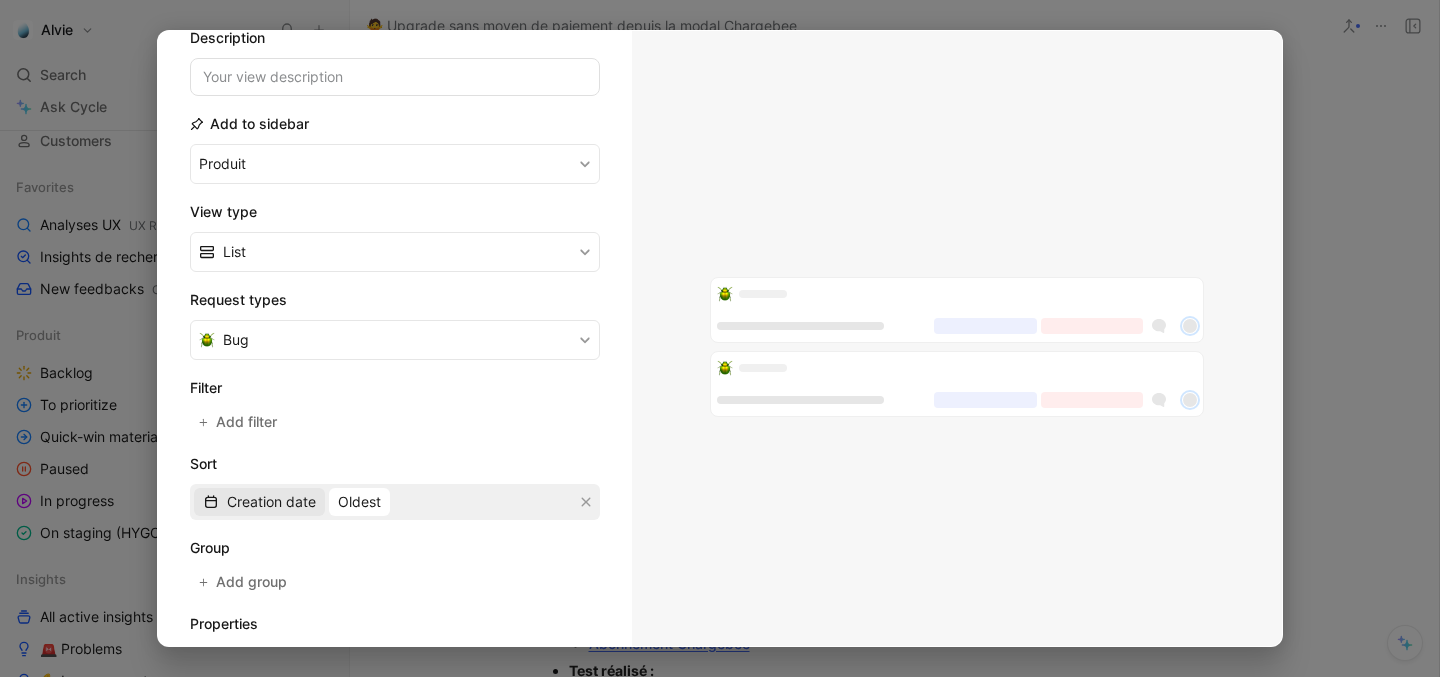 click on "Creation date" at bounding box center (271, 502) 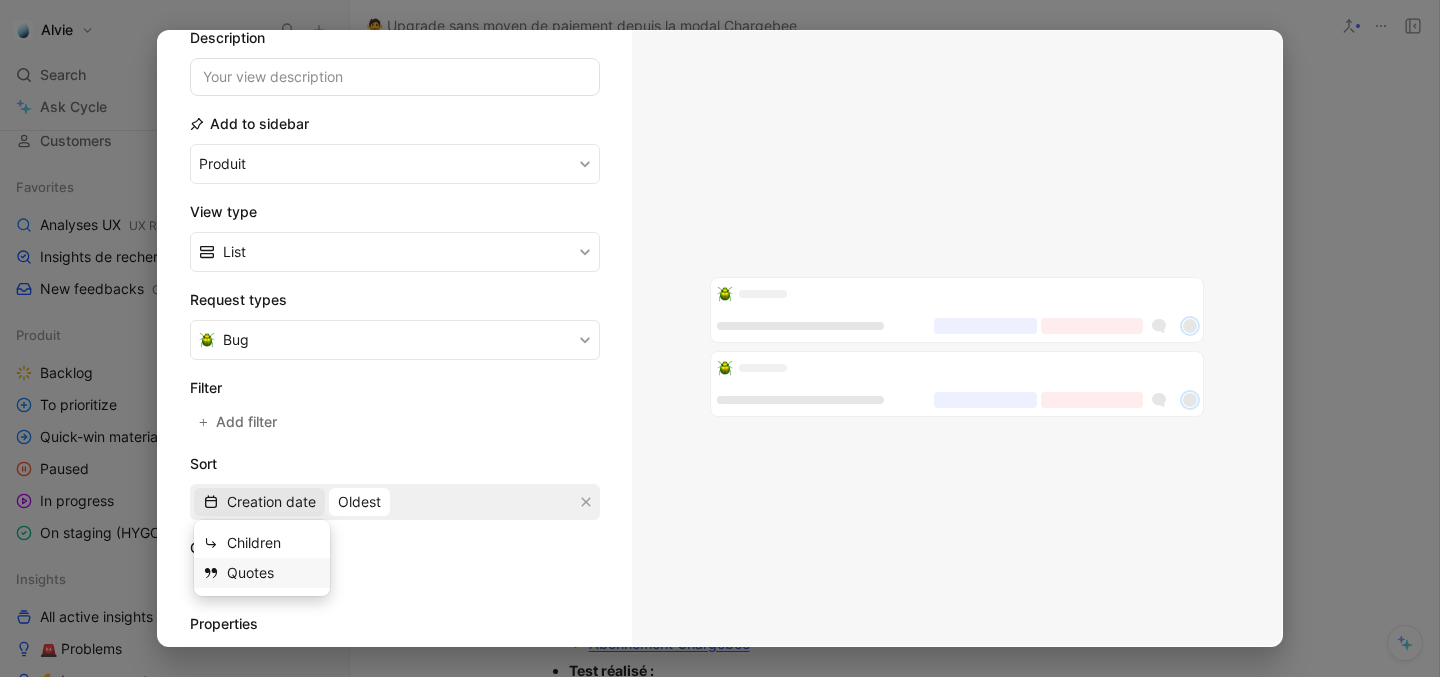 click on "Quotes" at bounding box center [274, 573] 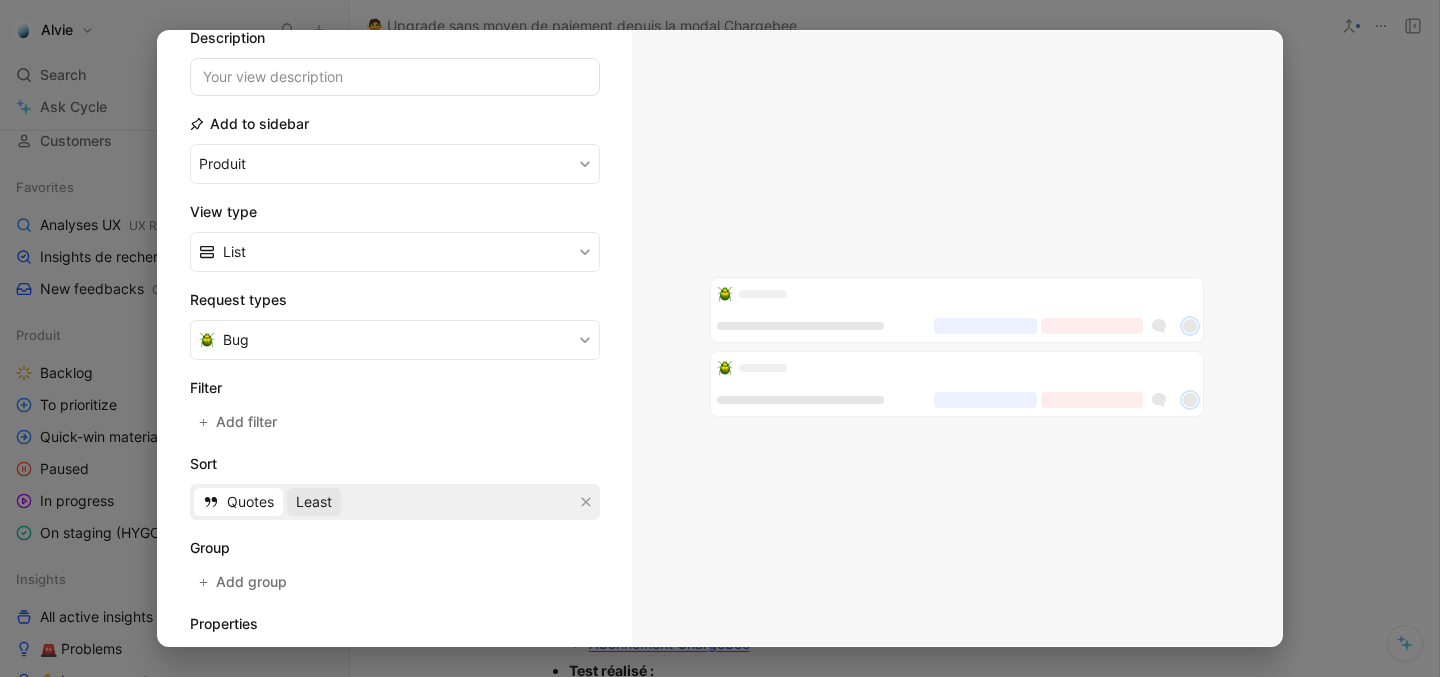 click on "Least" at bounding box center (314, 502) 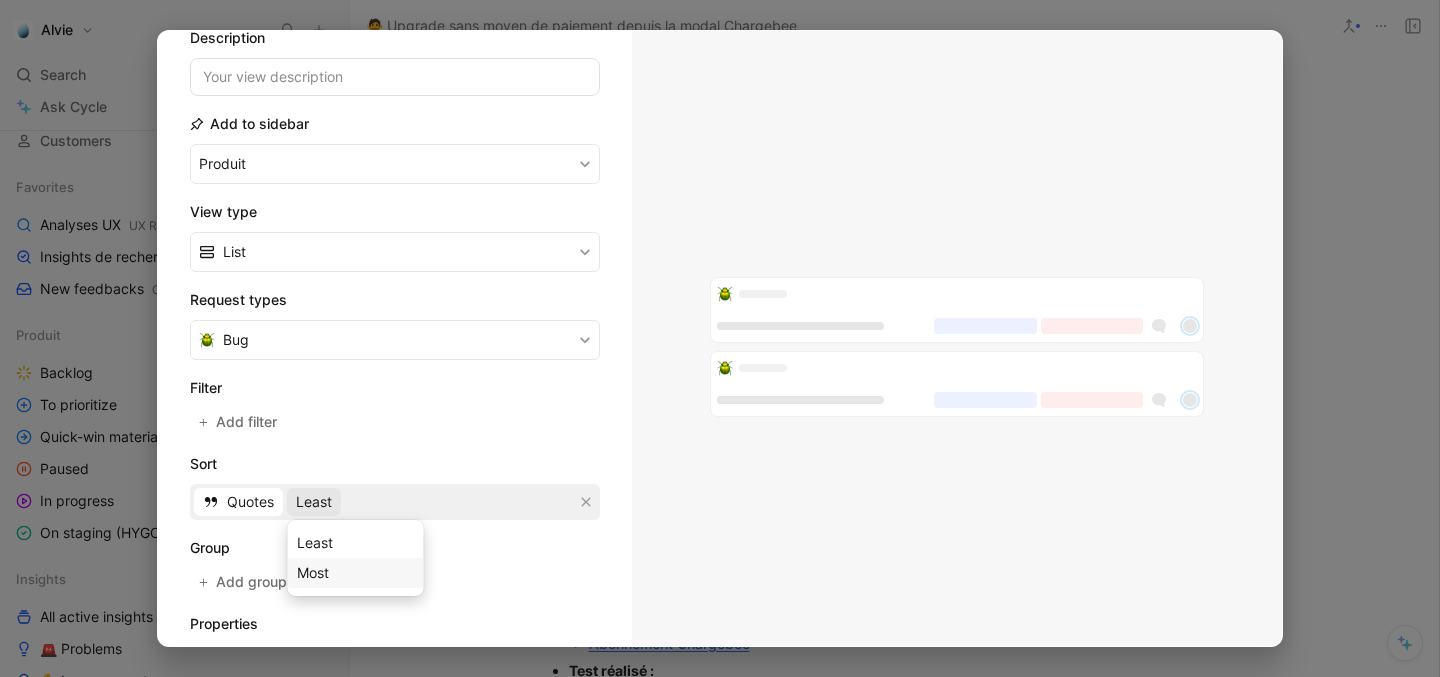 click on "Most" at bounding box center [313, 572] 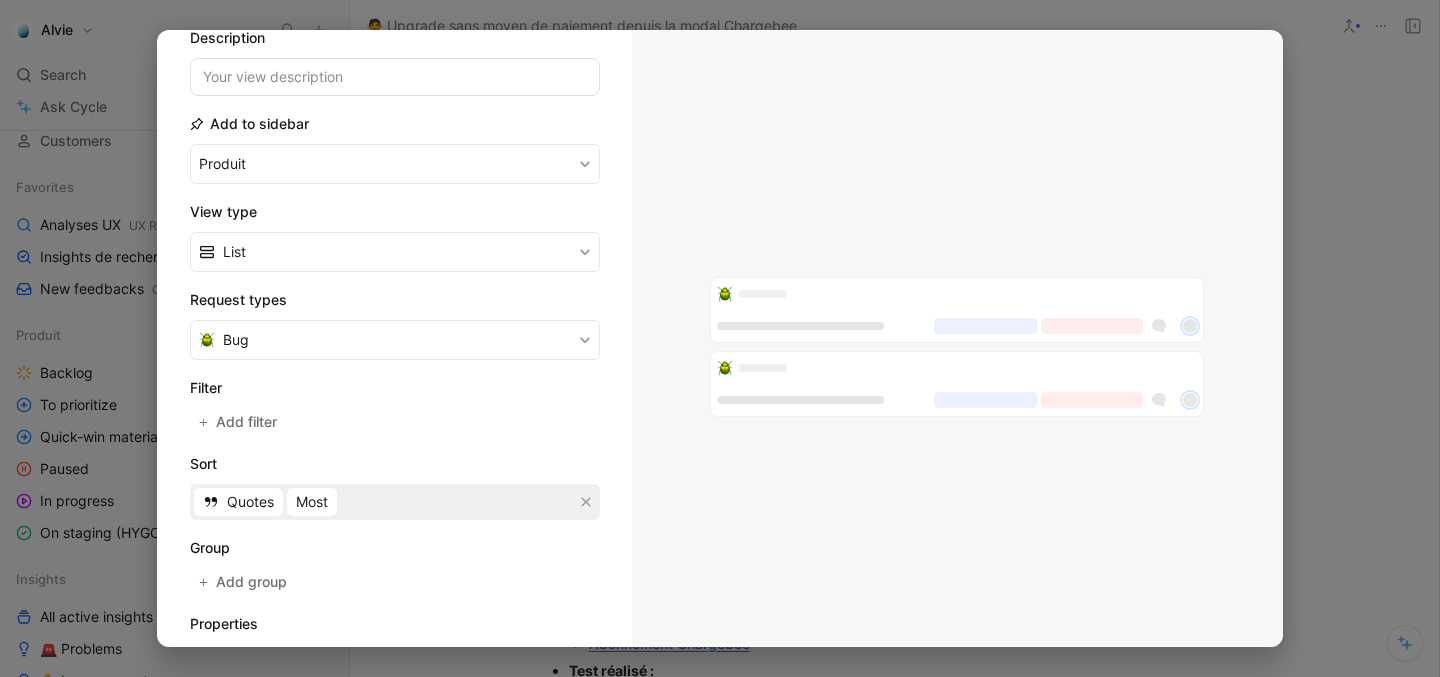 scroll, scrollTop: 304, scrollLeft: 0, axis: vertical 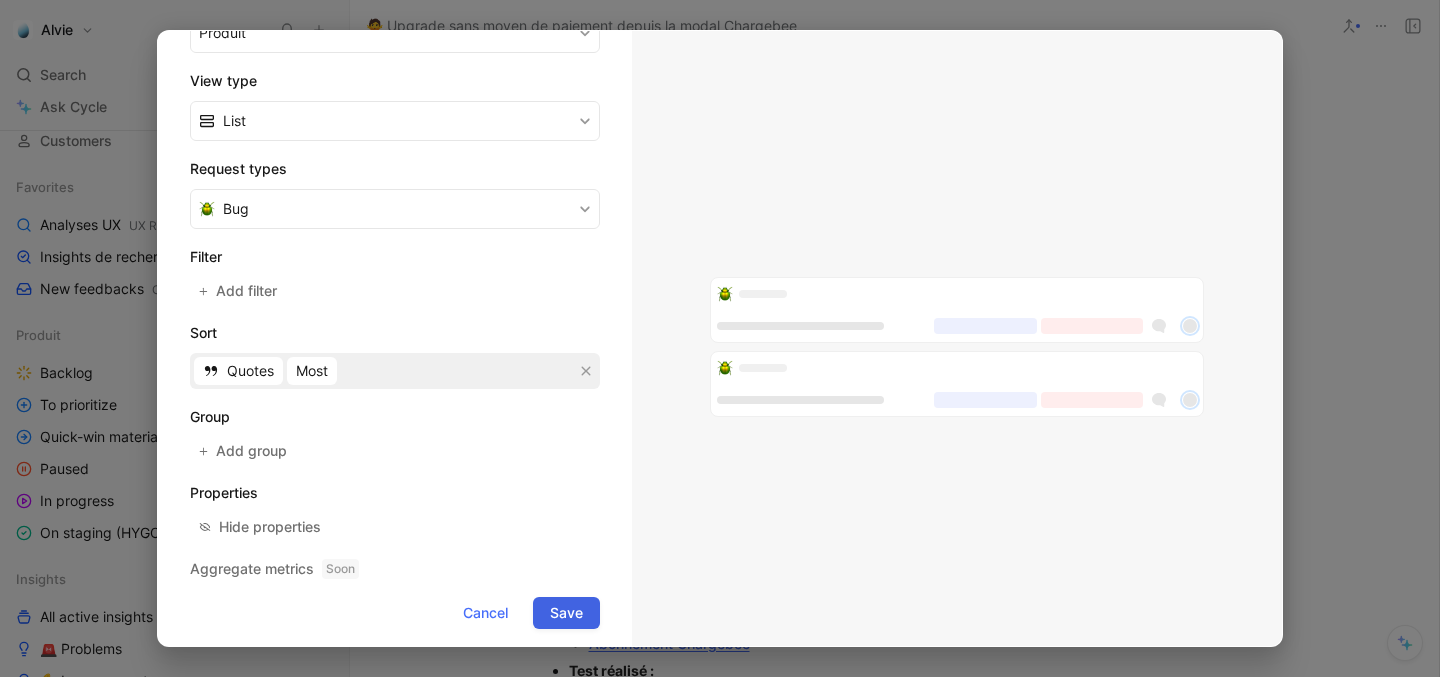 click on "Save" at bounding box center [566, 613] 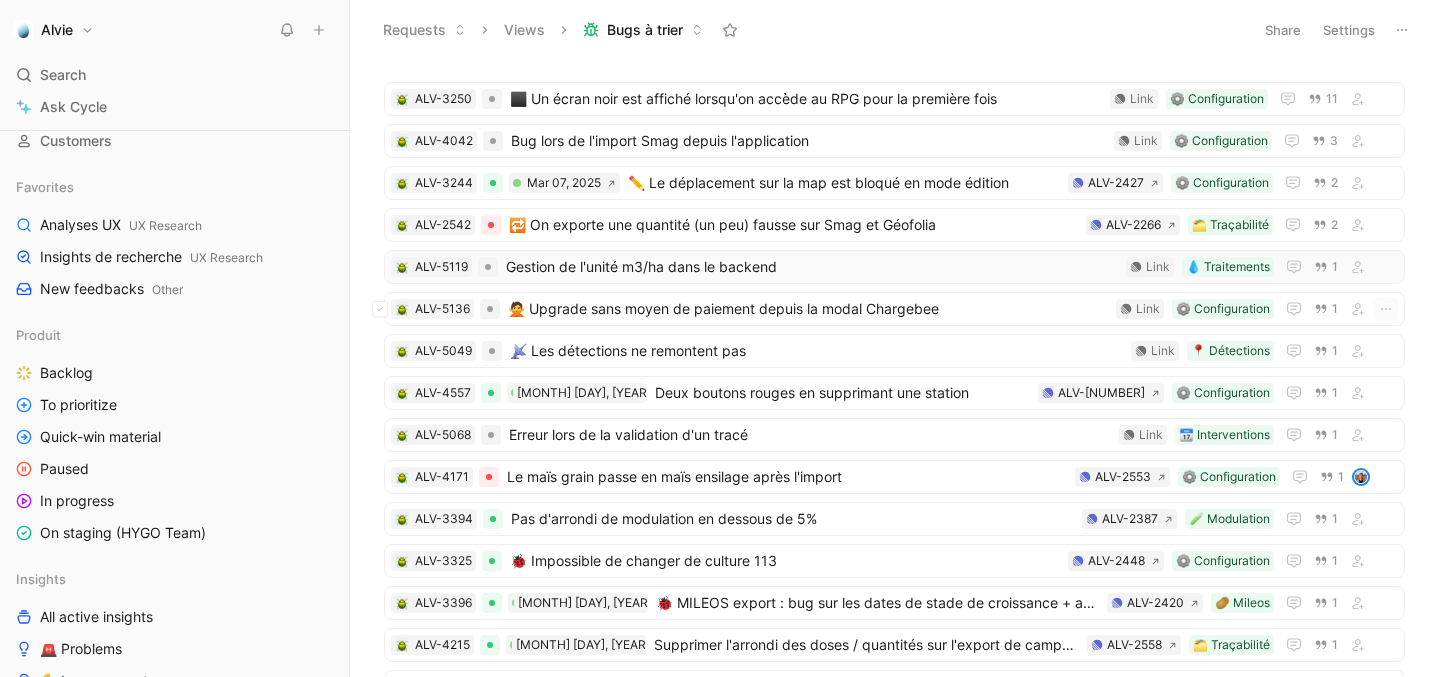 scroll, scrollTop: 0, scrollLeft: 0, axis: both 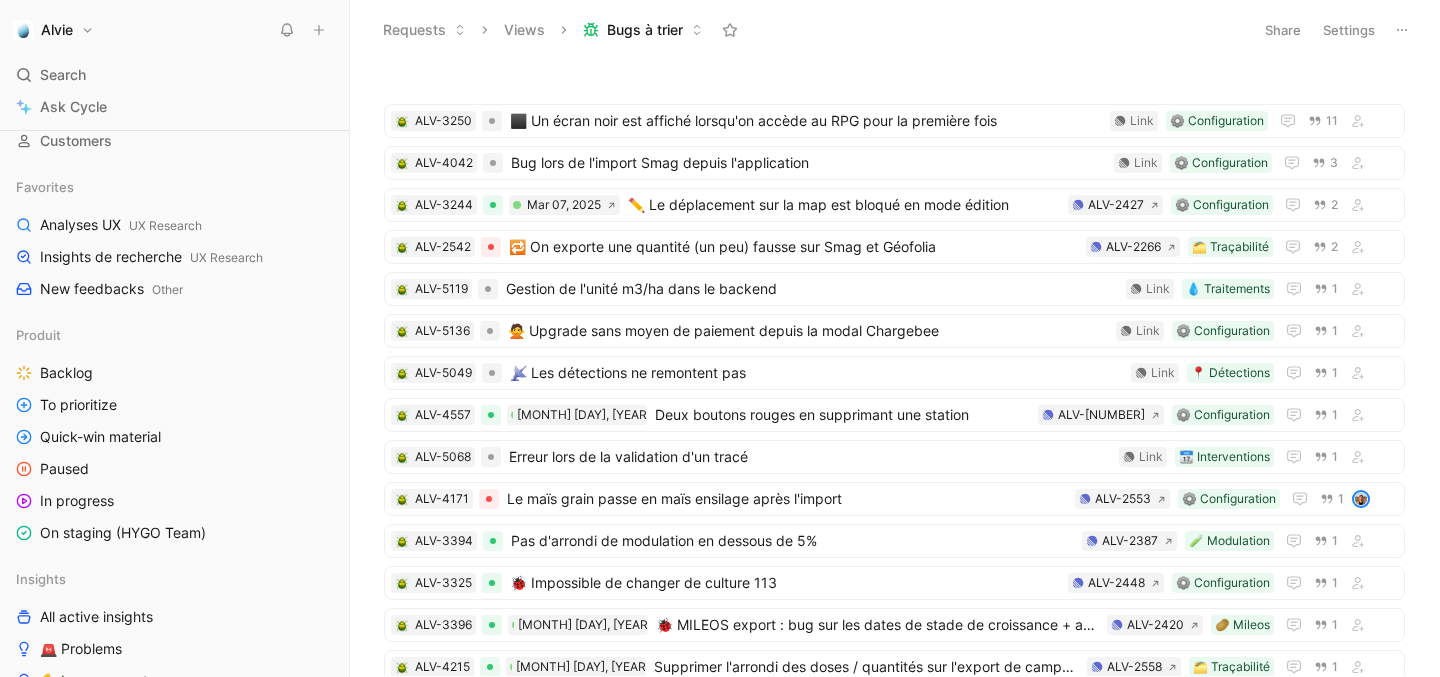 click on "Settings" at bounding box center [1349, 30] 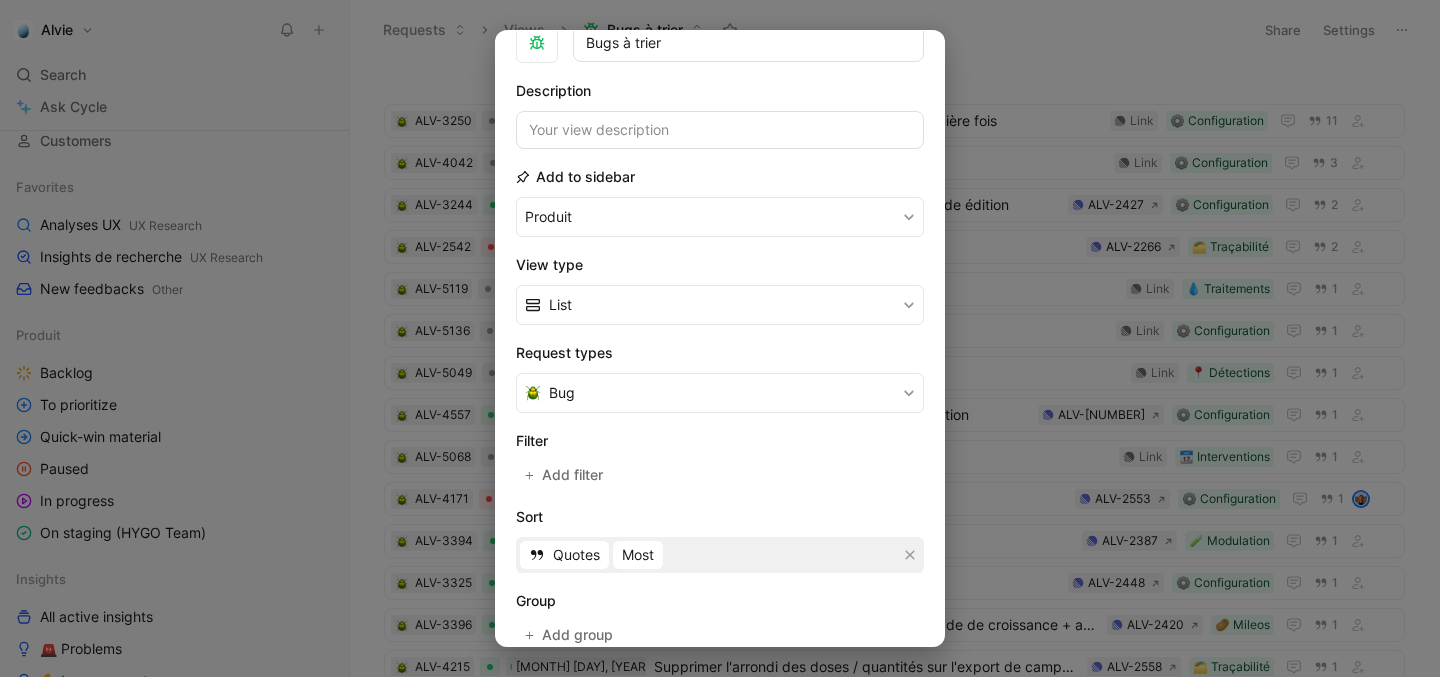 scroll, scrollTop: 283, scrollLeft: 0, axis: vertical 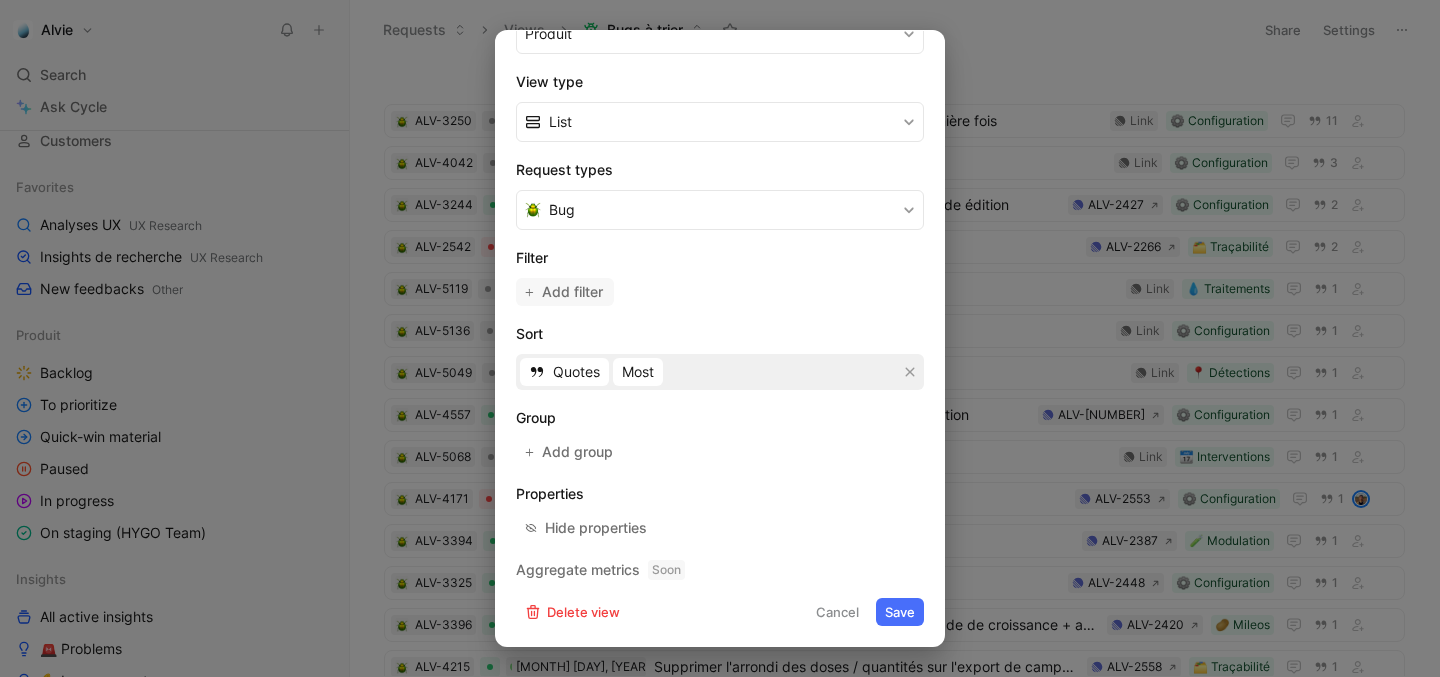 click on "Add filter" at bounding box center (573, 292) 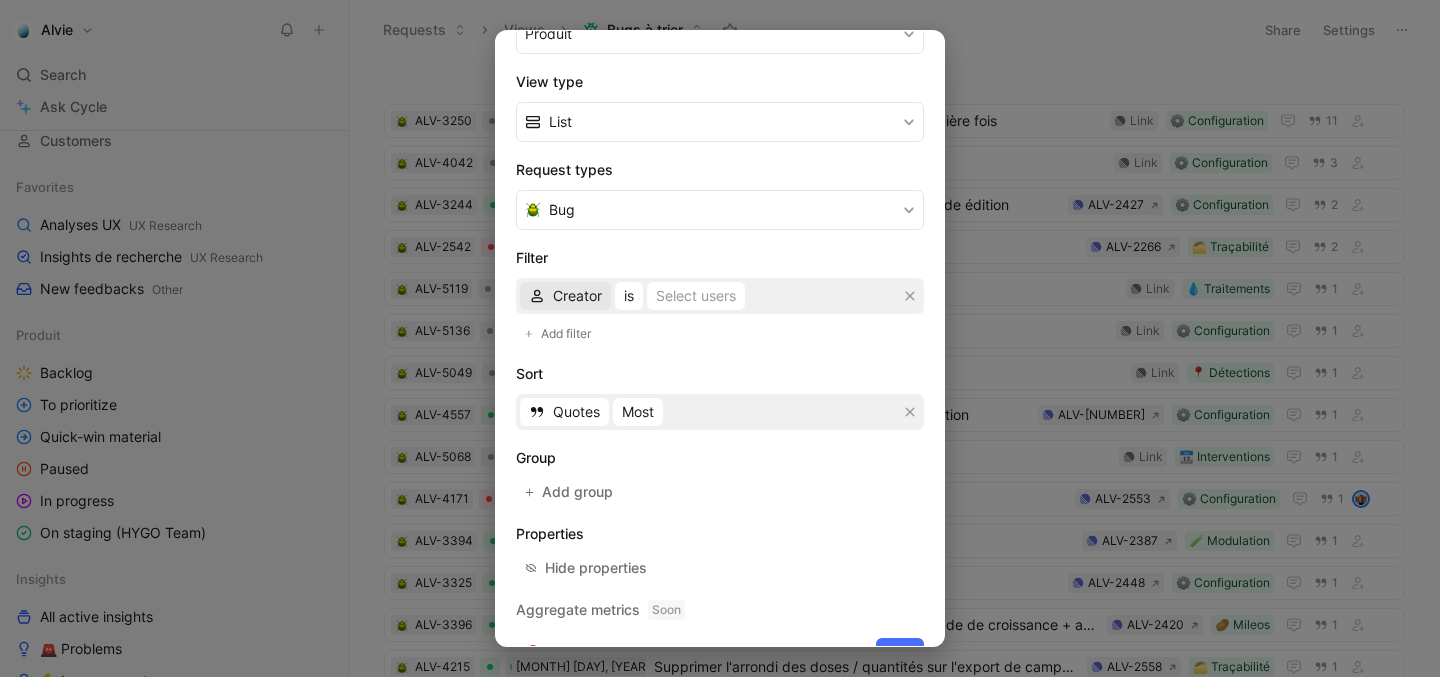 click on "Creator" at bounding box center (577, 296) 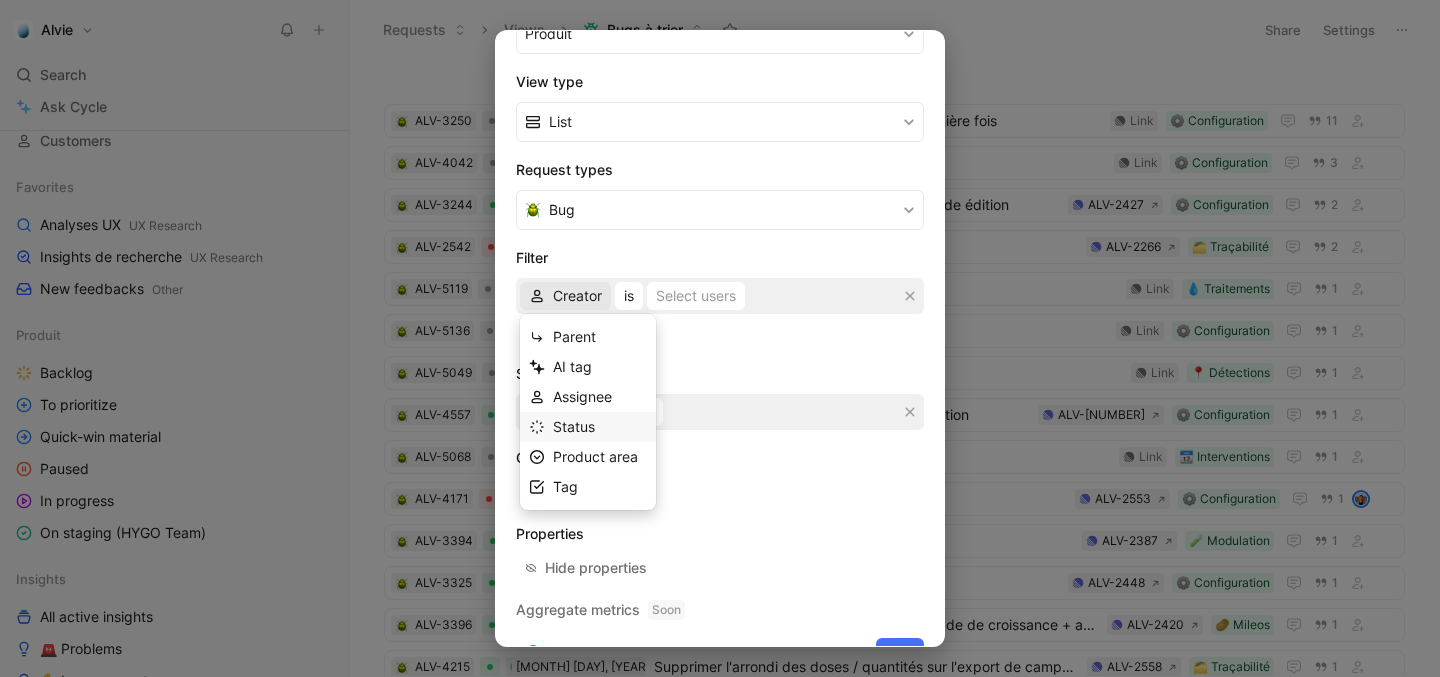 click on "Status" at bounding box center (600, 427) 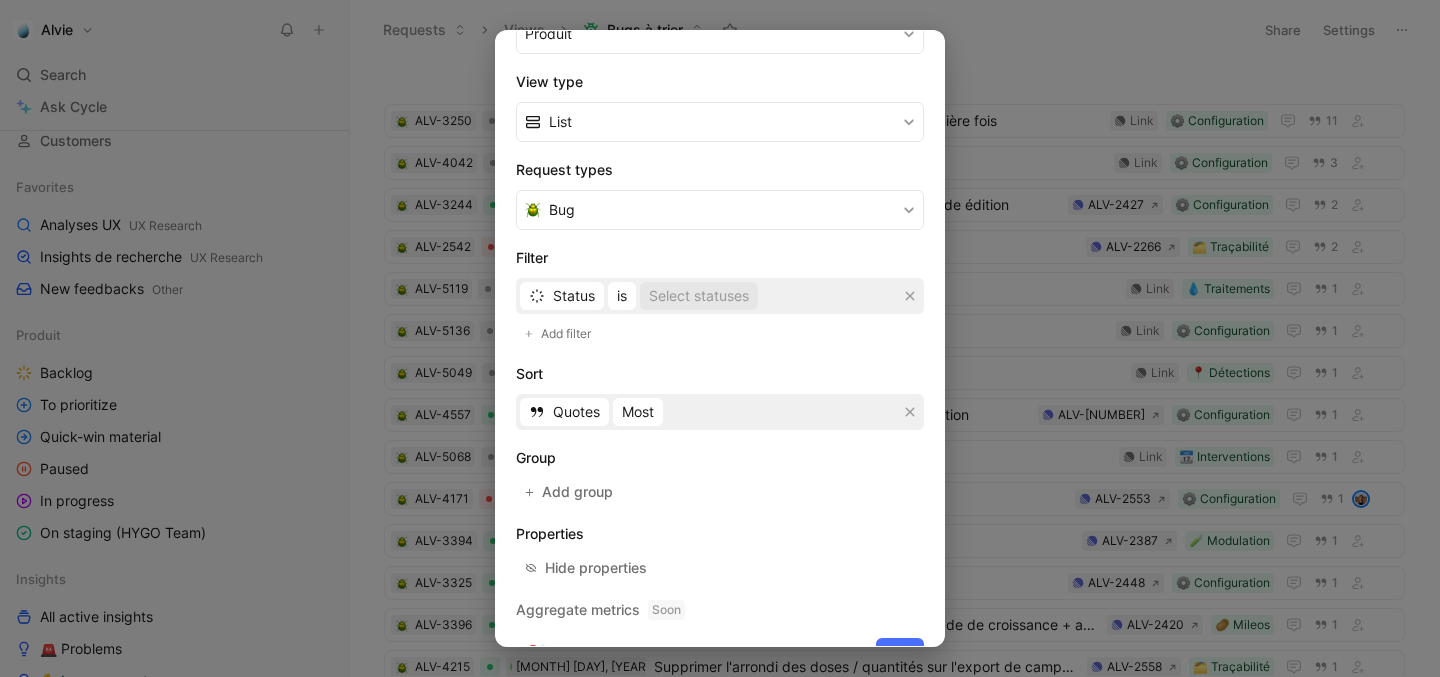 click on "Select statuses" at bounding box center [699, 296] 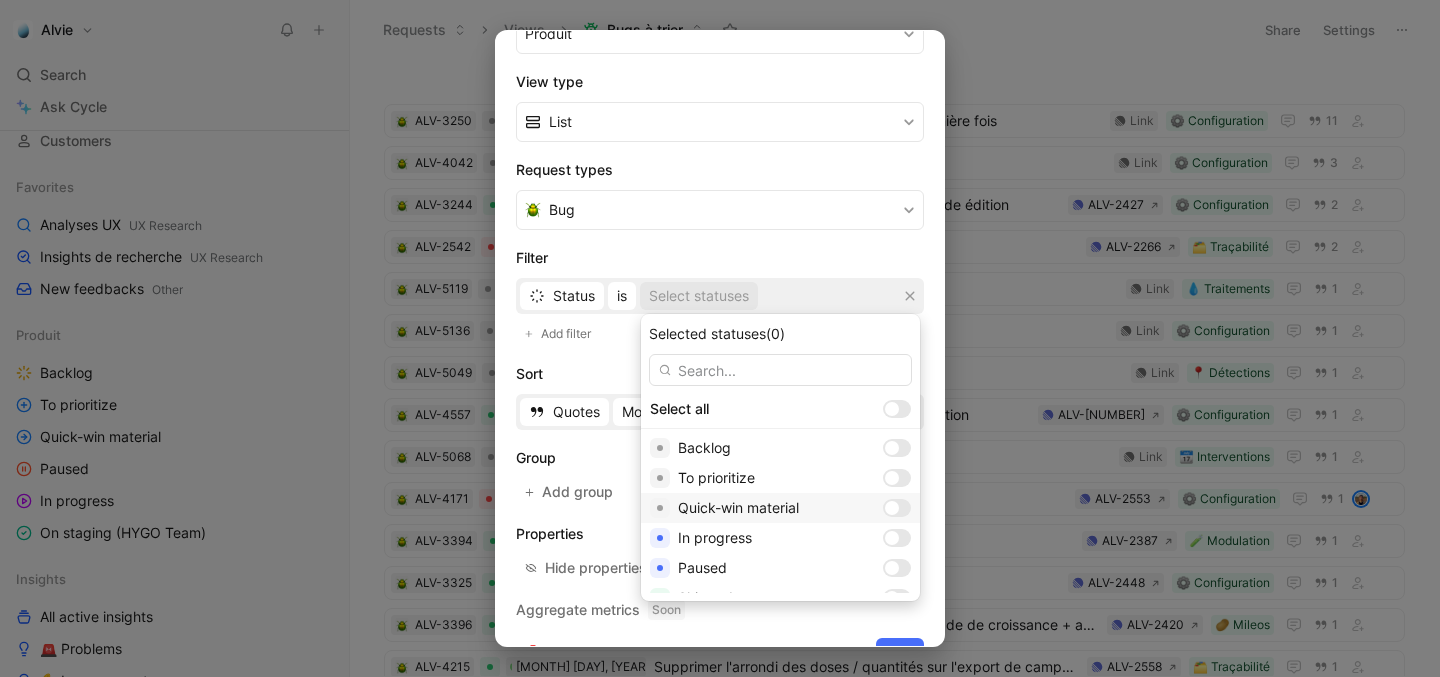 scroll, scrollTop: 110, scrollLeft: 0, axis: vertical 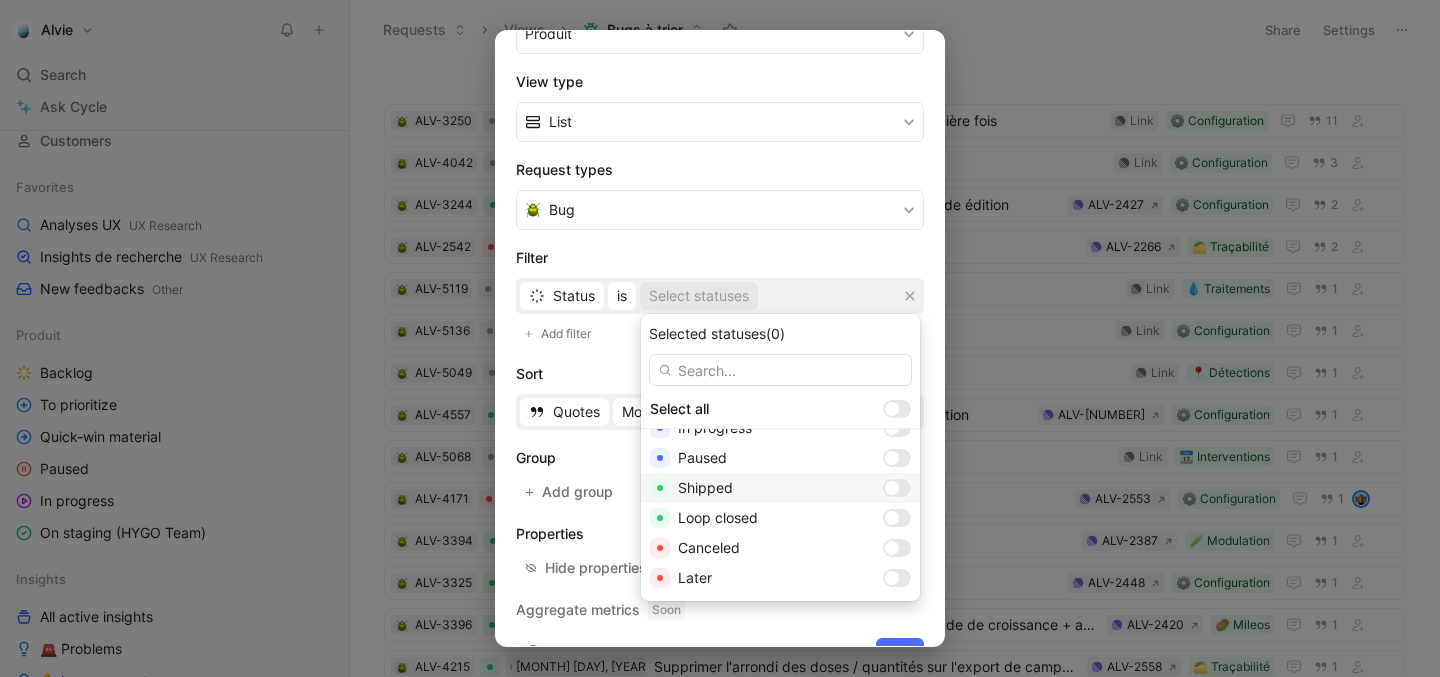 click at bounding box center [892, 488] 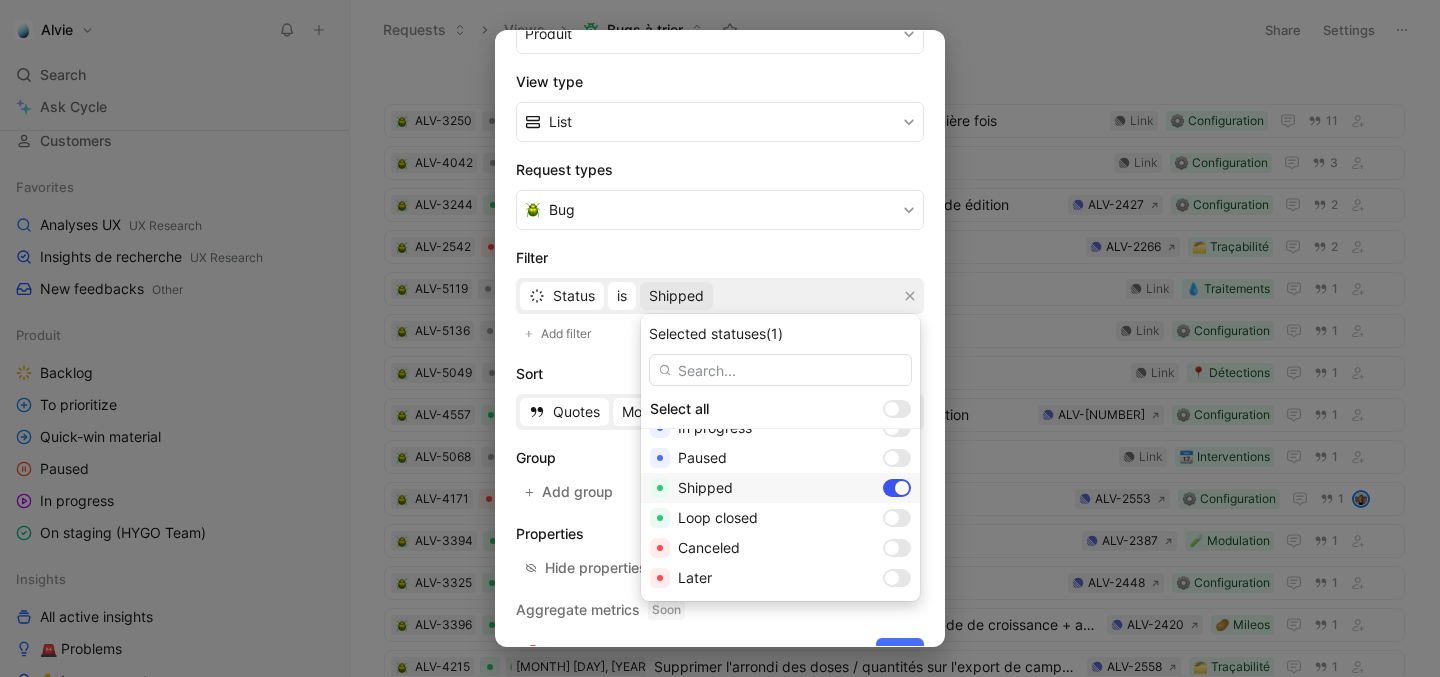 click at bounding box center [902, 488] 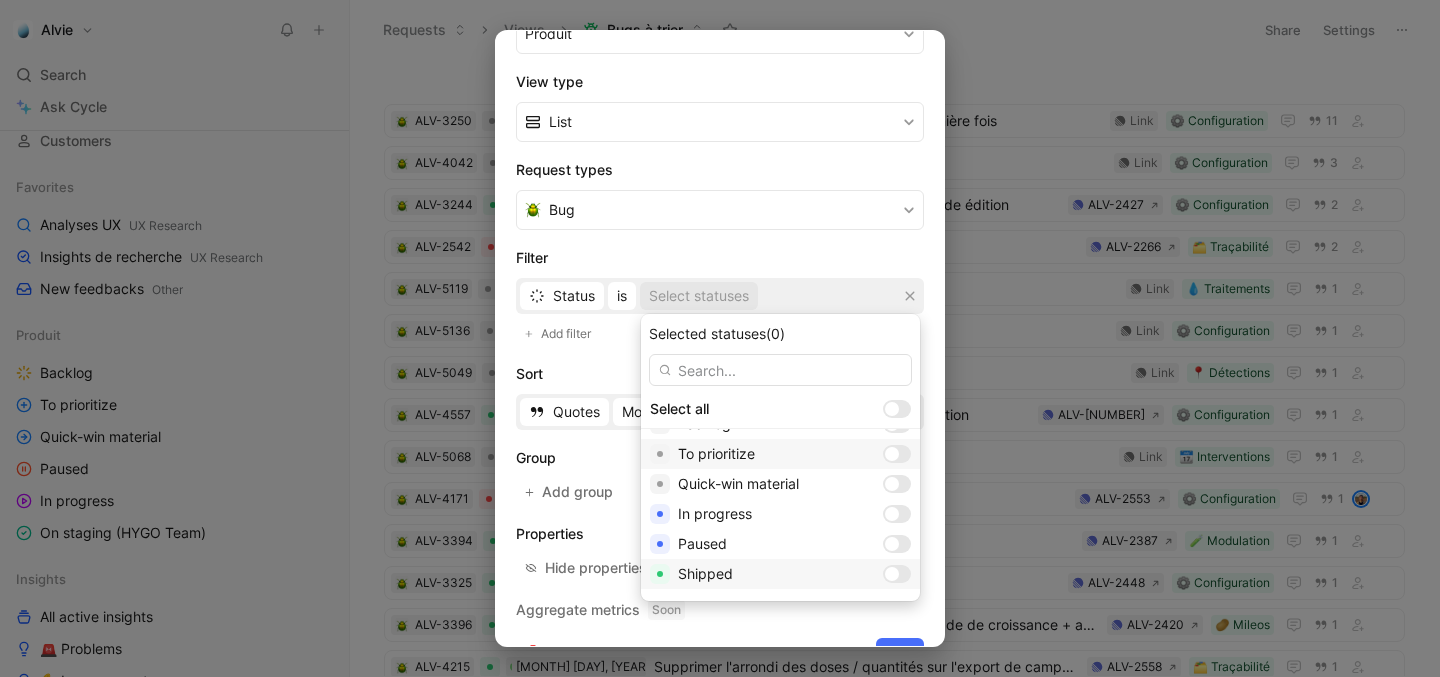 scroll, scrollTop: 0, scrollLeft: 0, axis: both 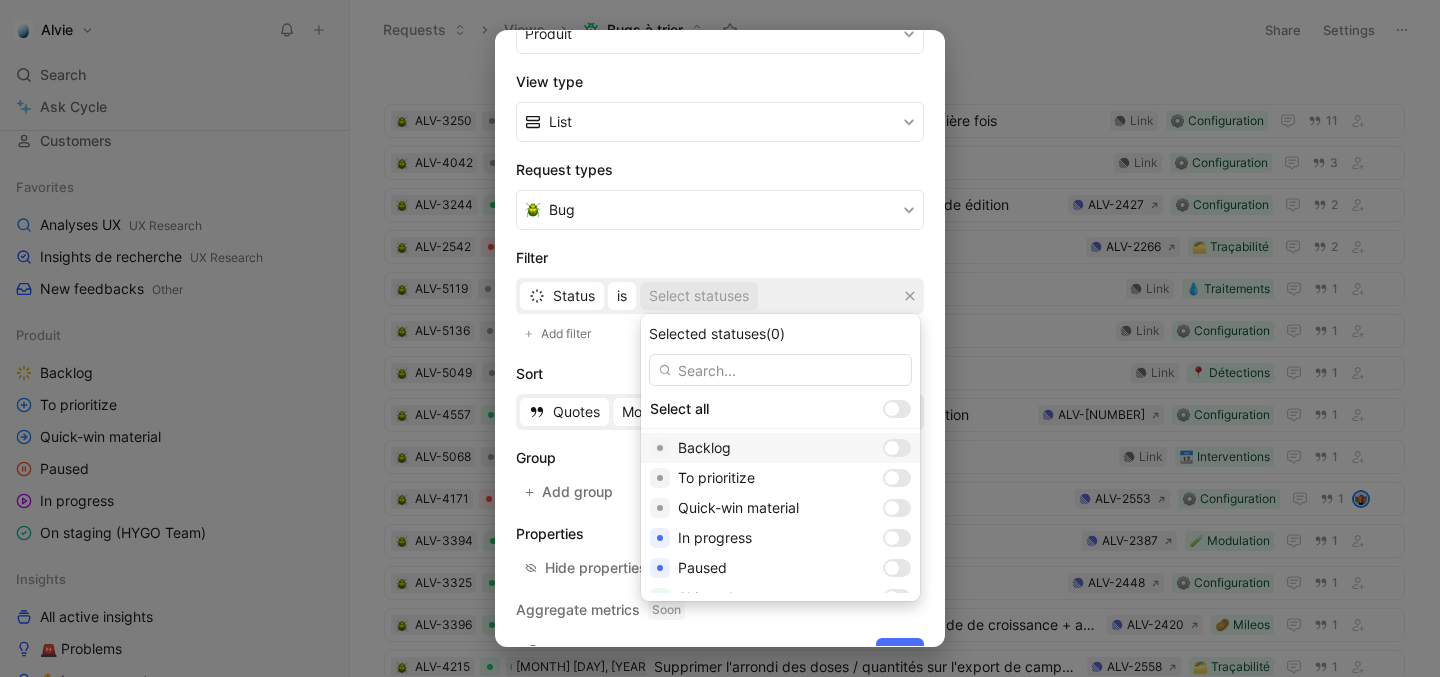 click at bounding box center (892, 448) 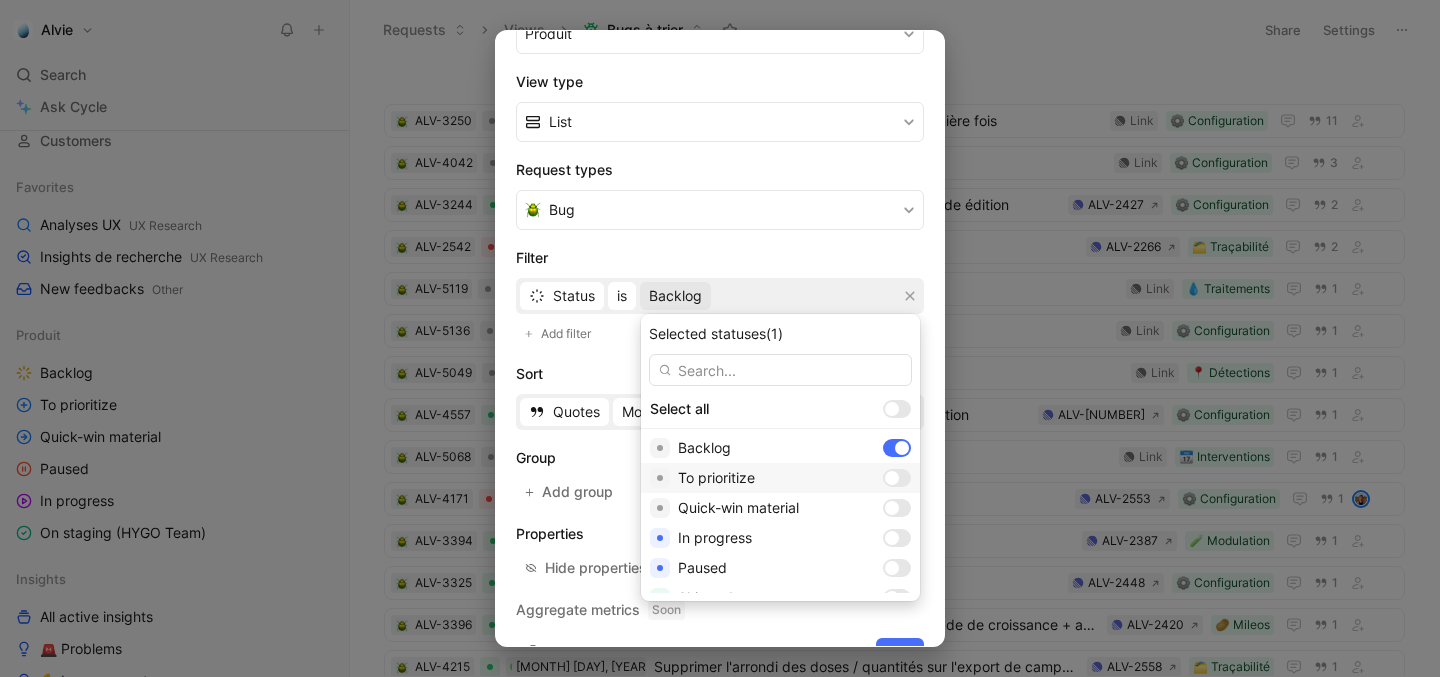 click at bounding box center (892, 478) 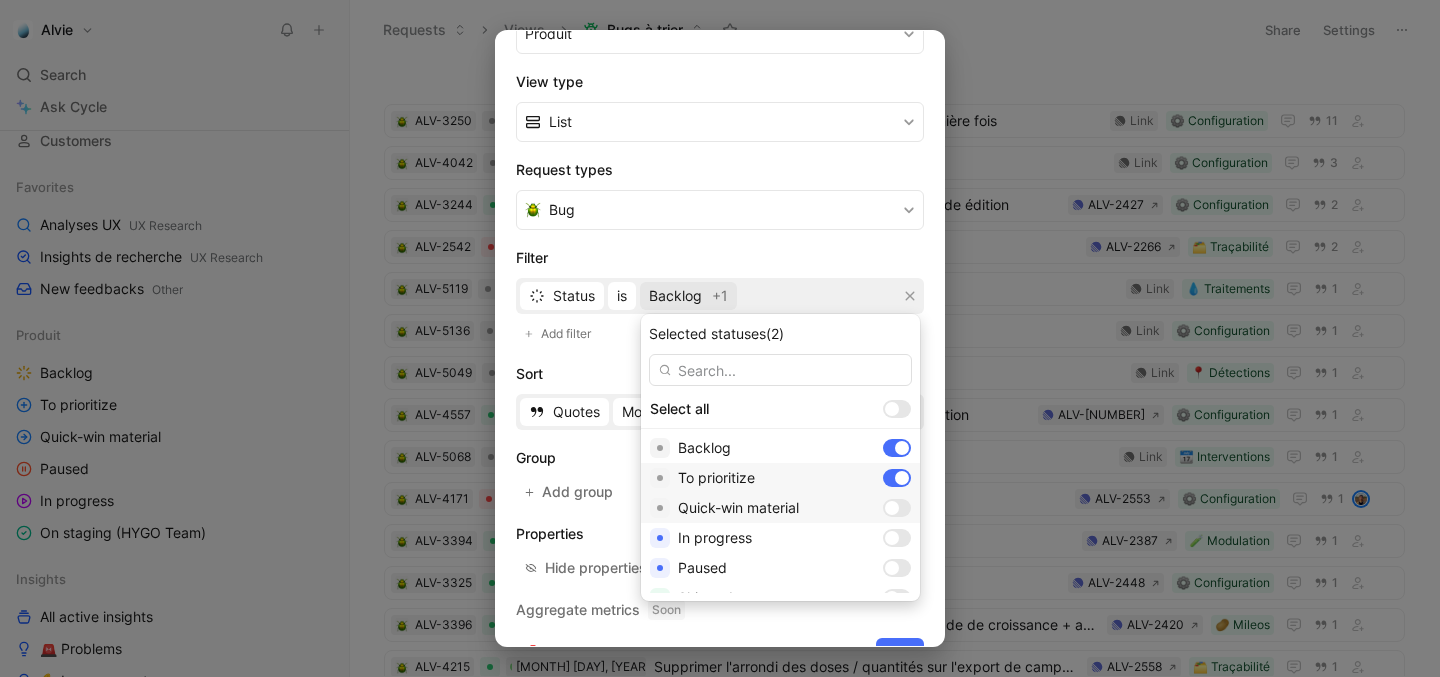 click on "Quick-win material" at bounding box center [780, 508] 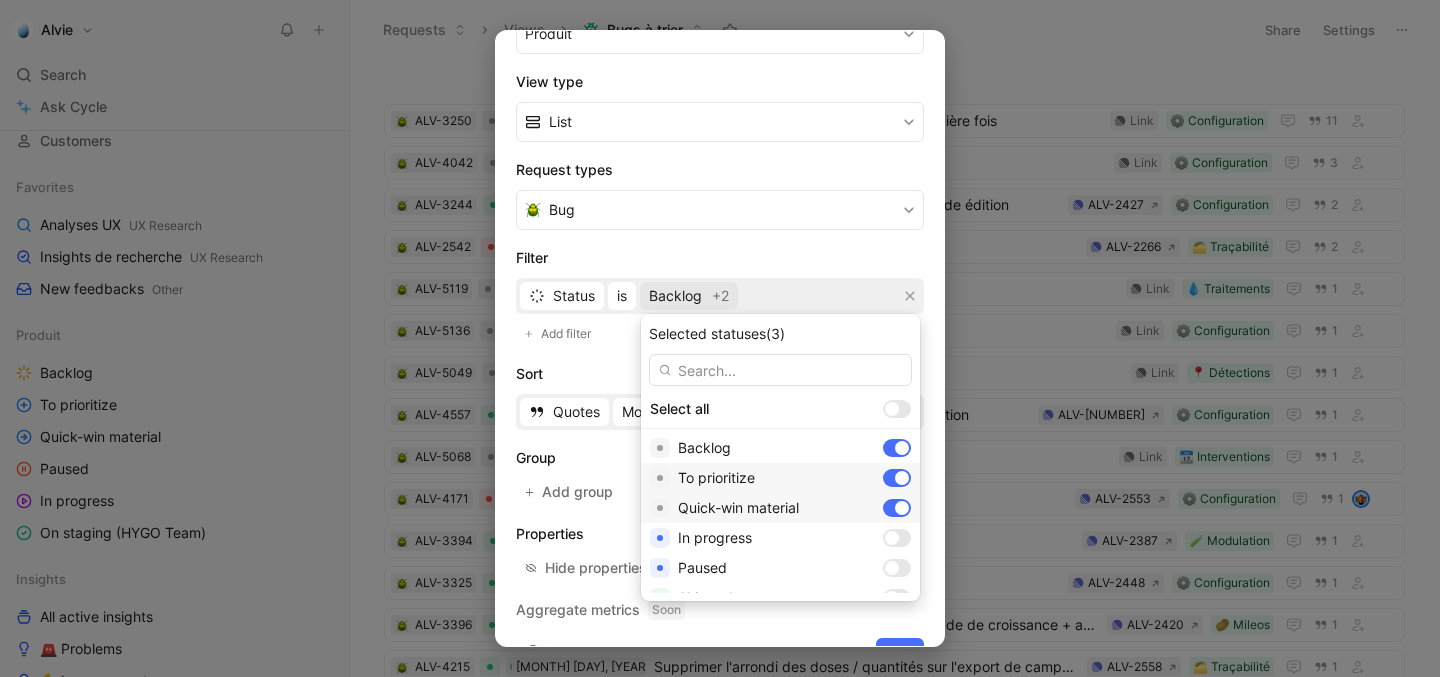 scroll, scrollTop: 57, scrollLeft: 0, axis: vertical 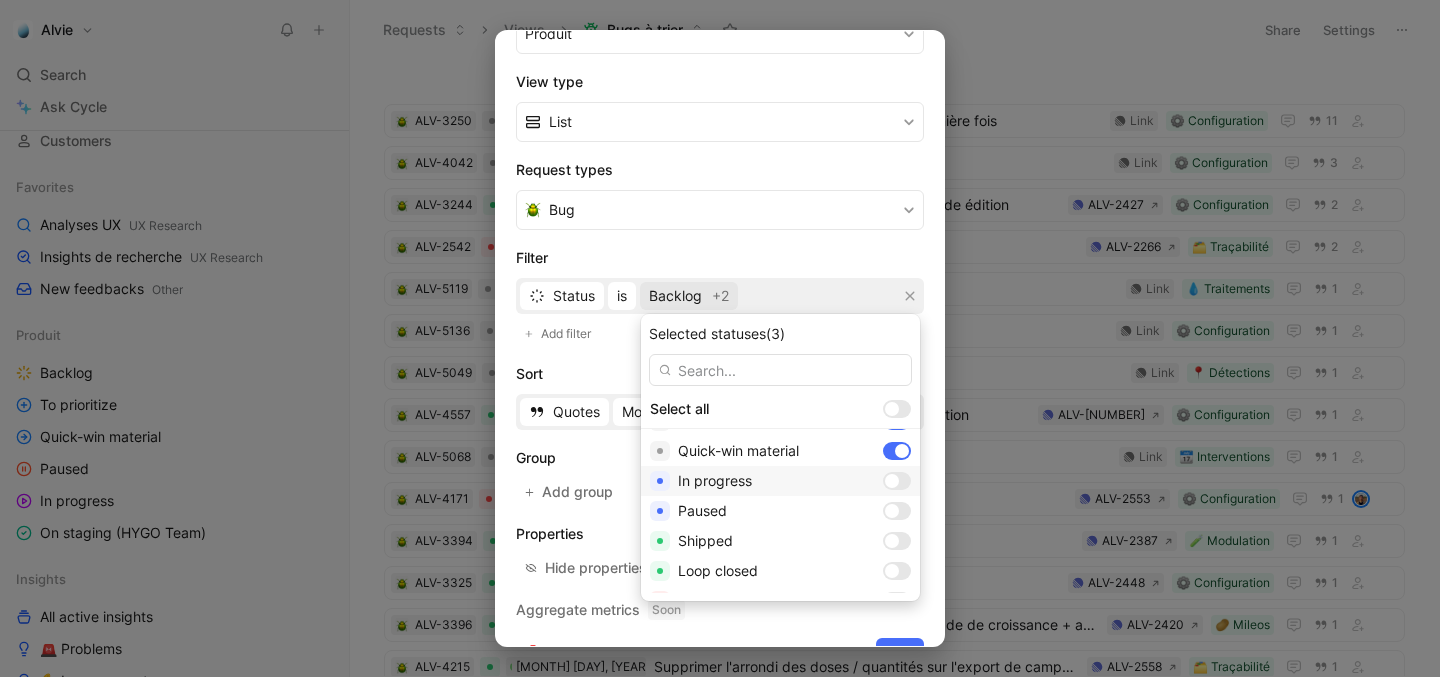 click at bounding box center (897, 481) 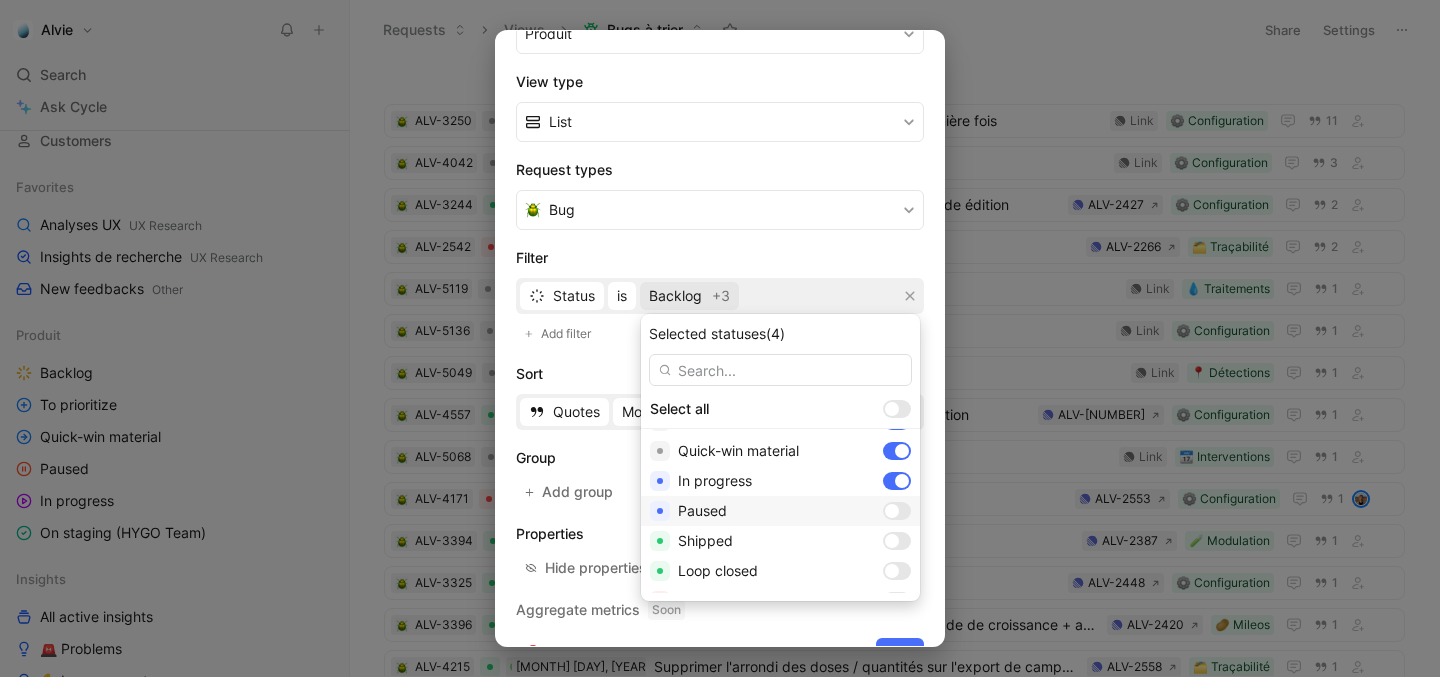 click at bounding box center [892, 511] 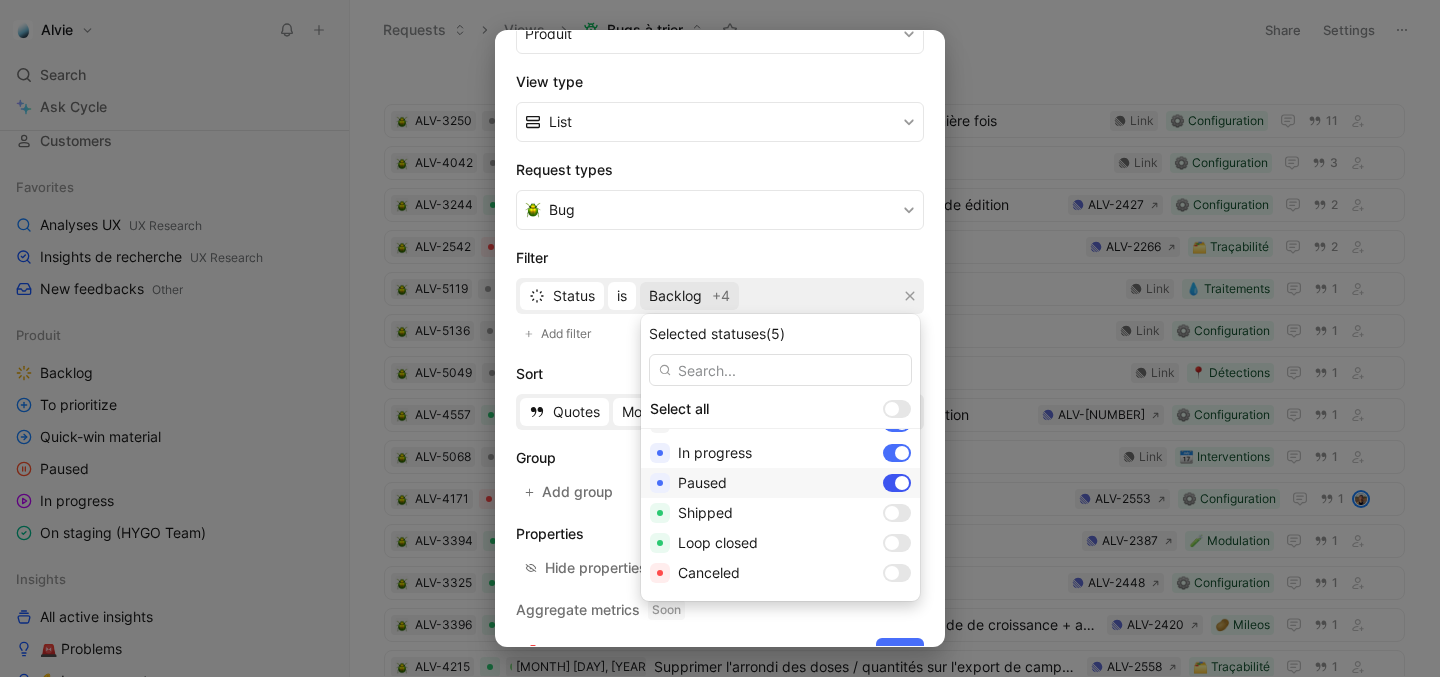scroll, scrollTop: 88, scrollLeft: 0, axis: vertical 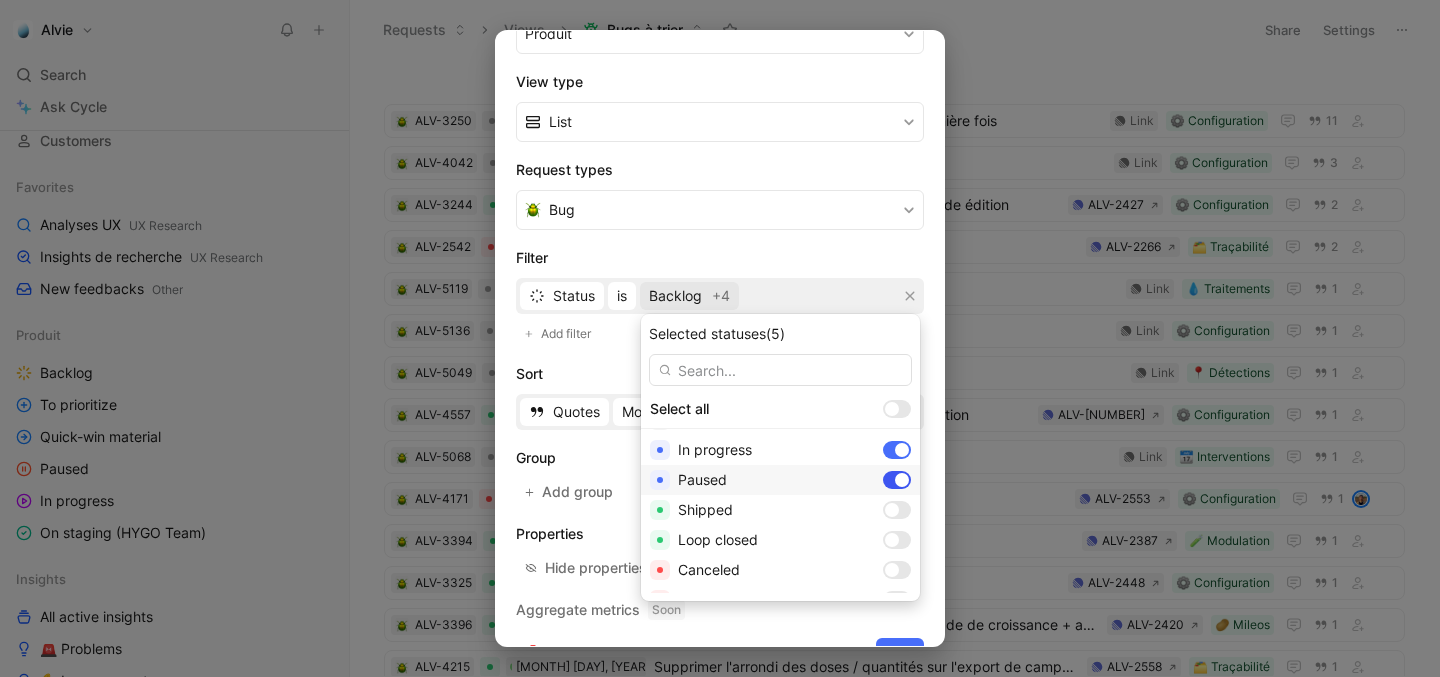 click at bounding box center [892, 510] 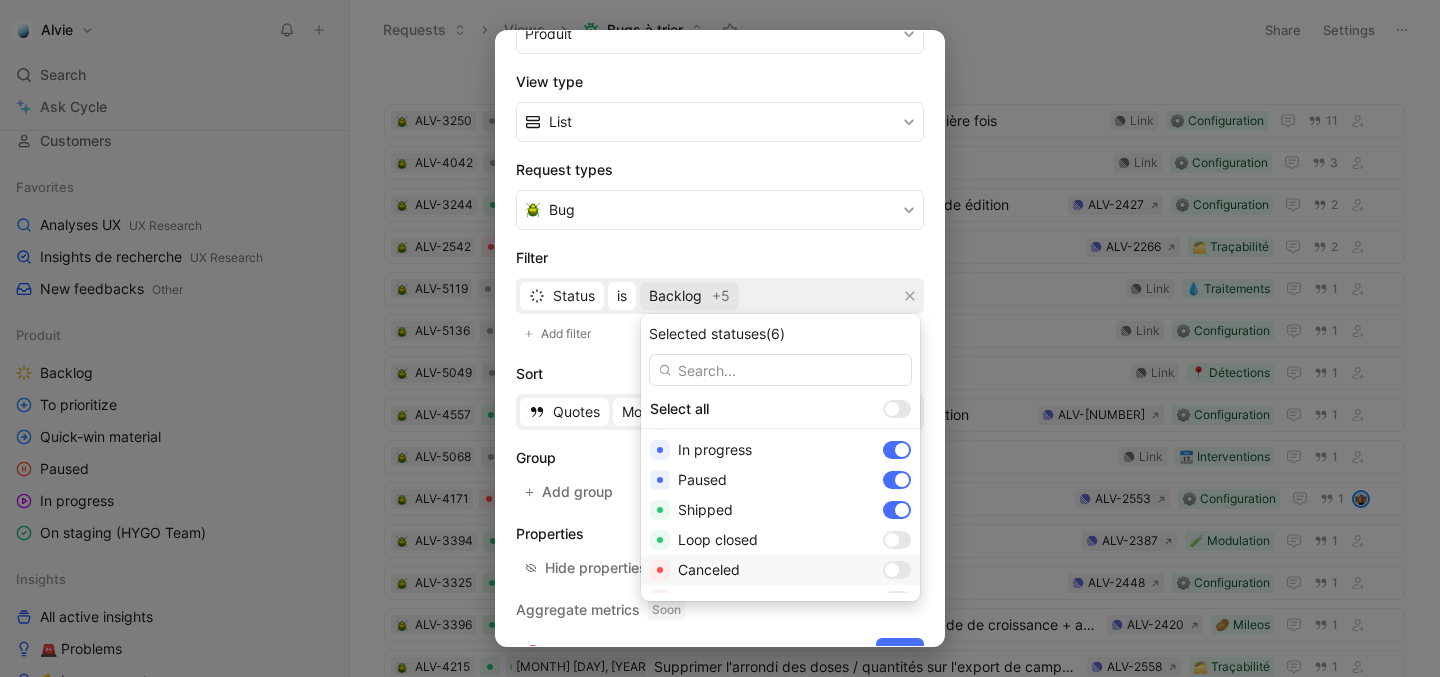 scroll, scrollTop: 110, scrollLeft: 0, axis: vertical 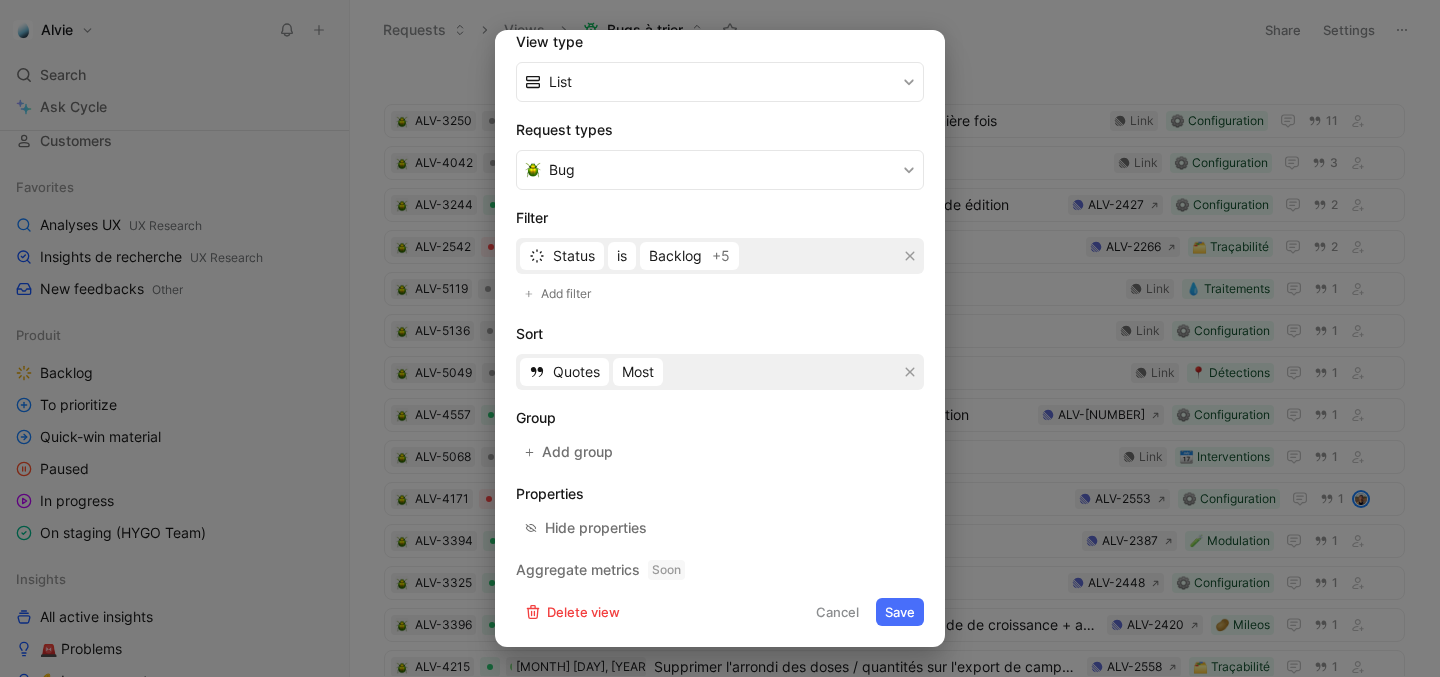 click on "Save" at bounding box center [900, 612] 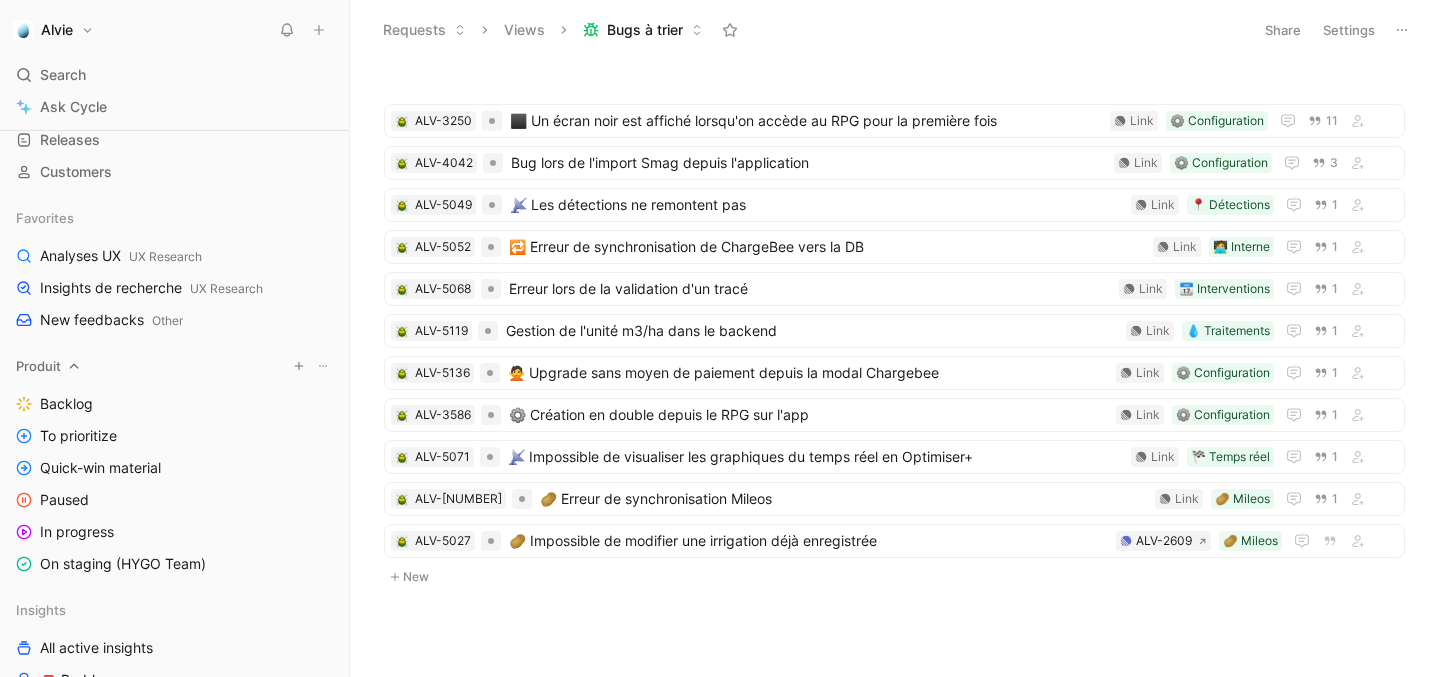 scroll, scrollTop: 133, scrollLeft: 0, axis: vertical 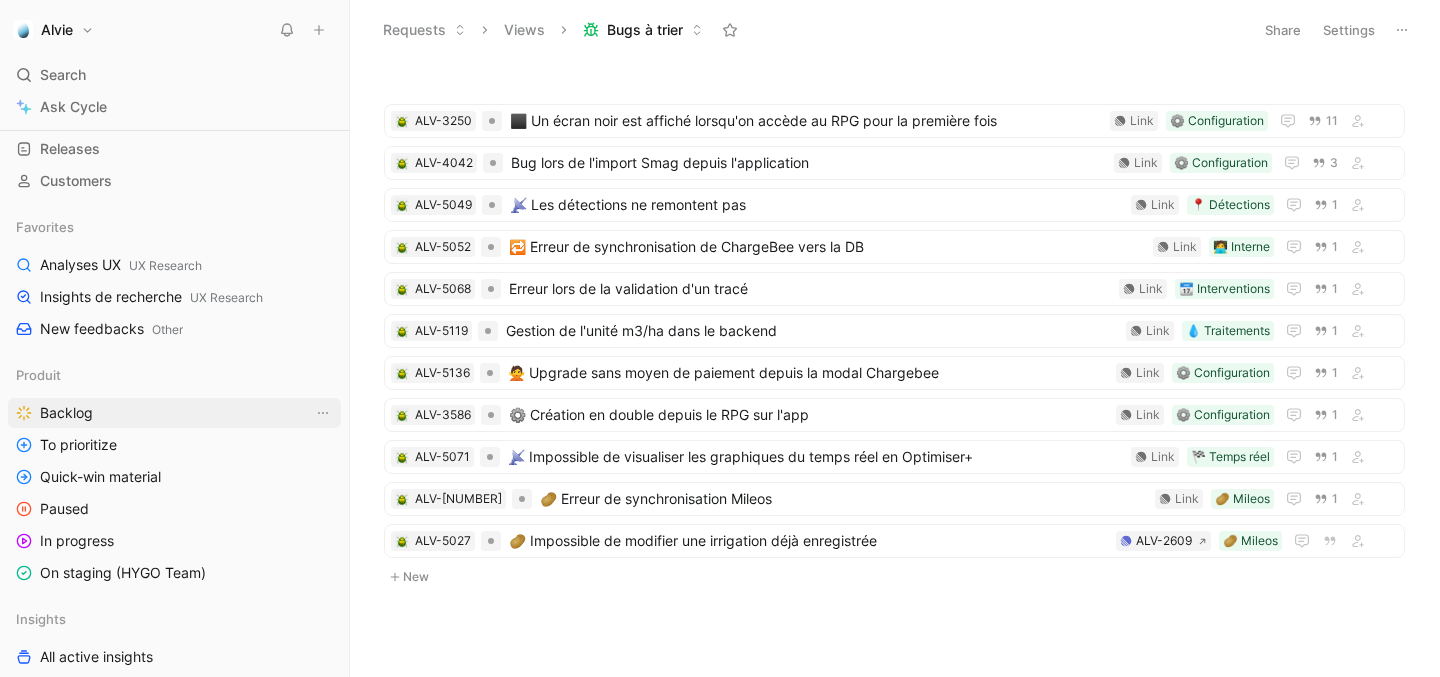 click on "Backlog" at bounding box center [174, 413] 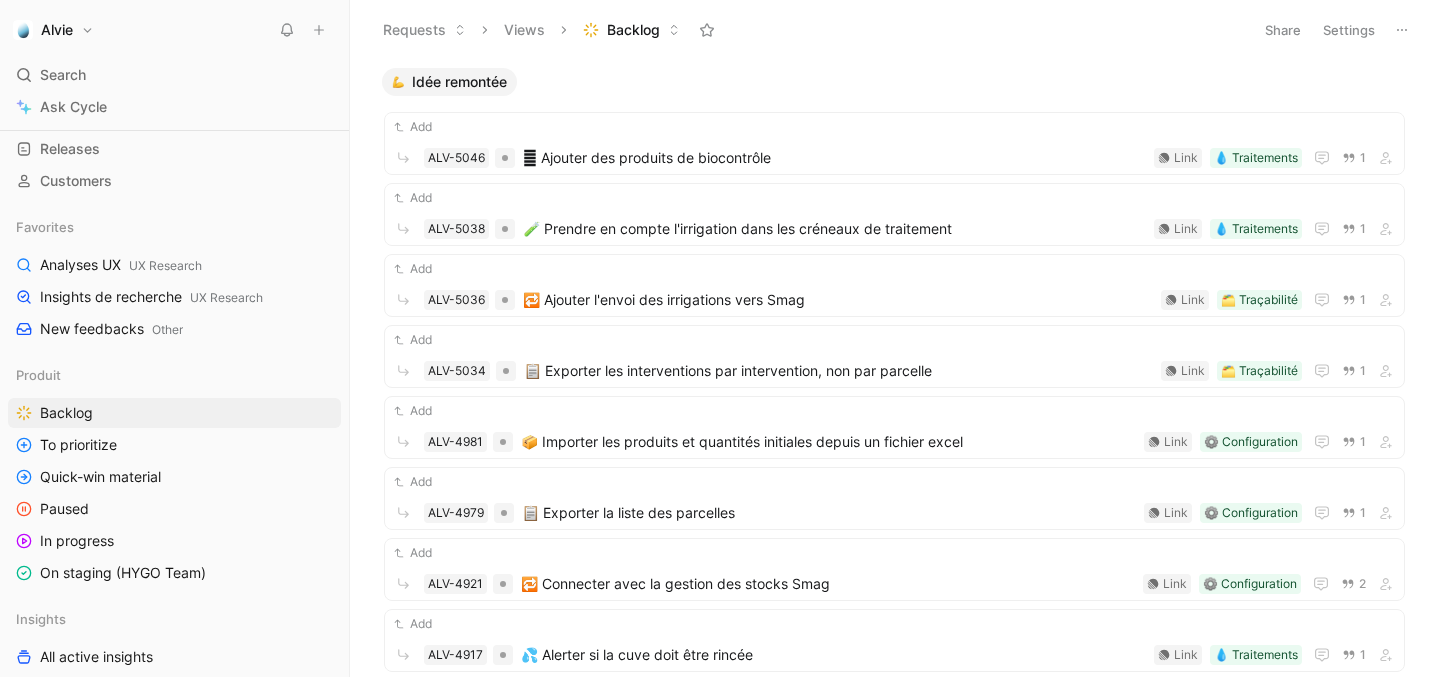 click on "Settings" at bounding box center (1349, 30) 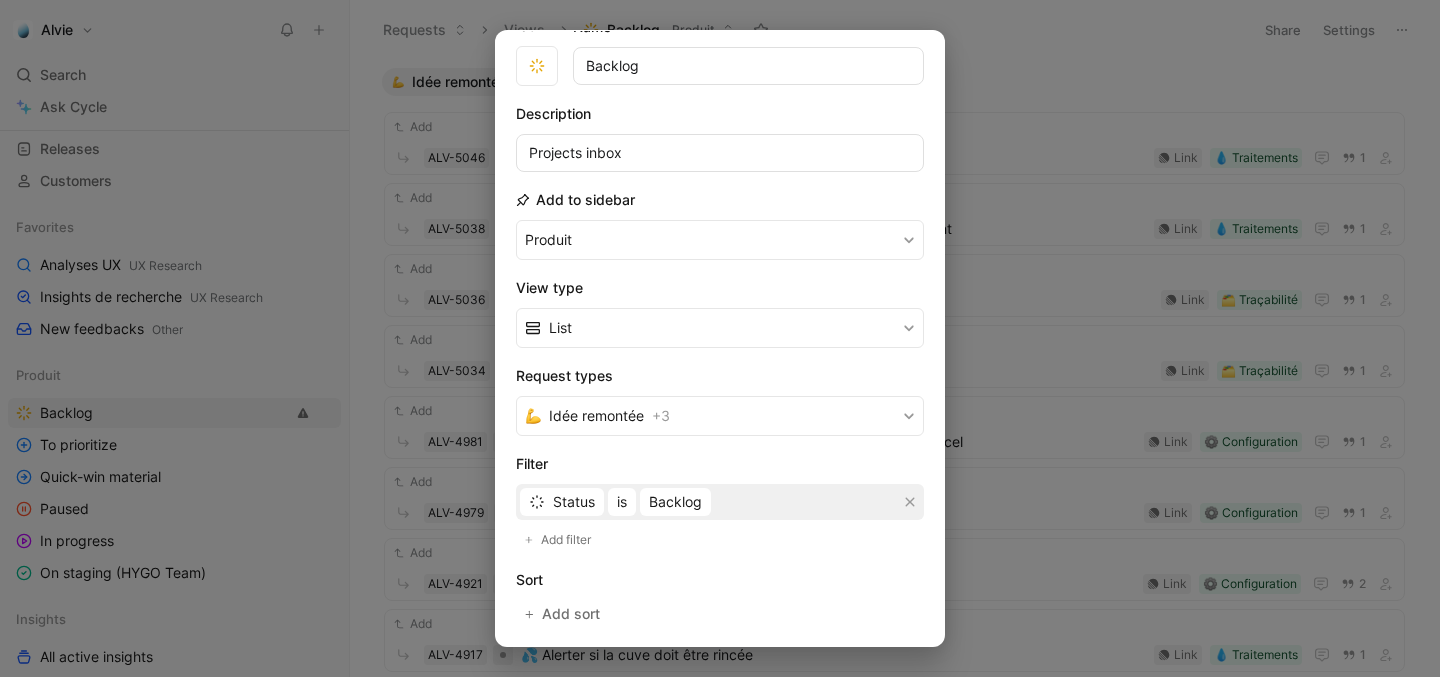 scroll, scrollTop: 227, scrollLeft: 0, axis: vertical 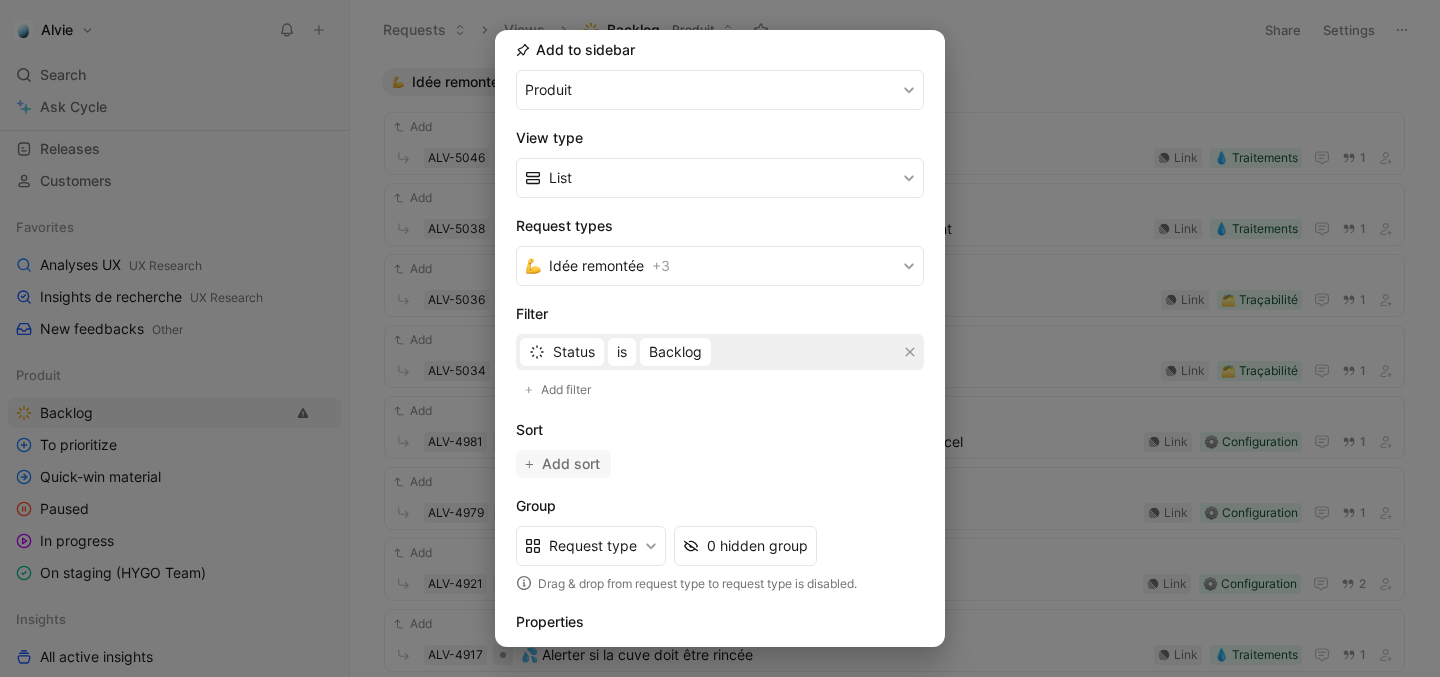 click on "Add sort" at bounding box center [572, 464] 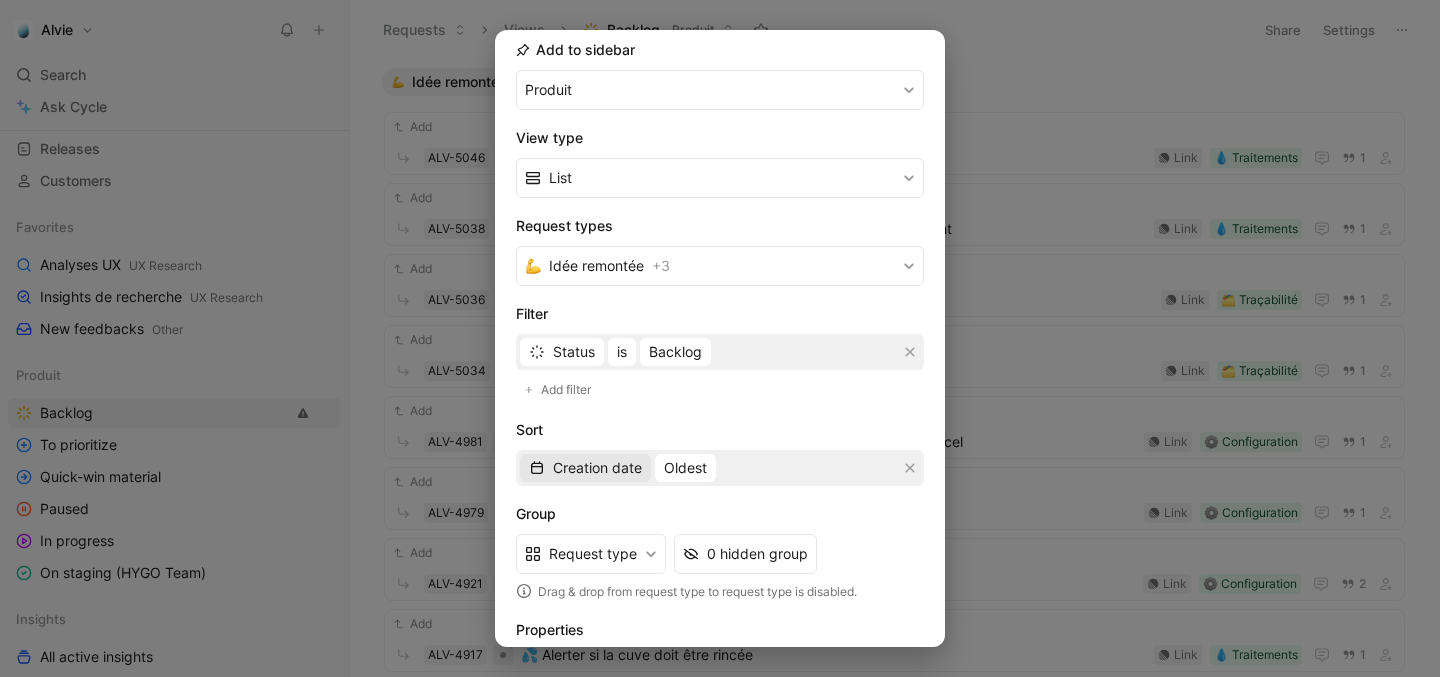 click on "Creation date" at bounding box center (597, 468) 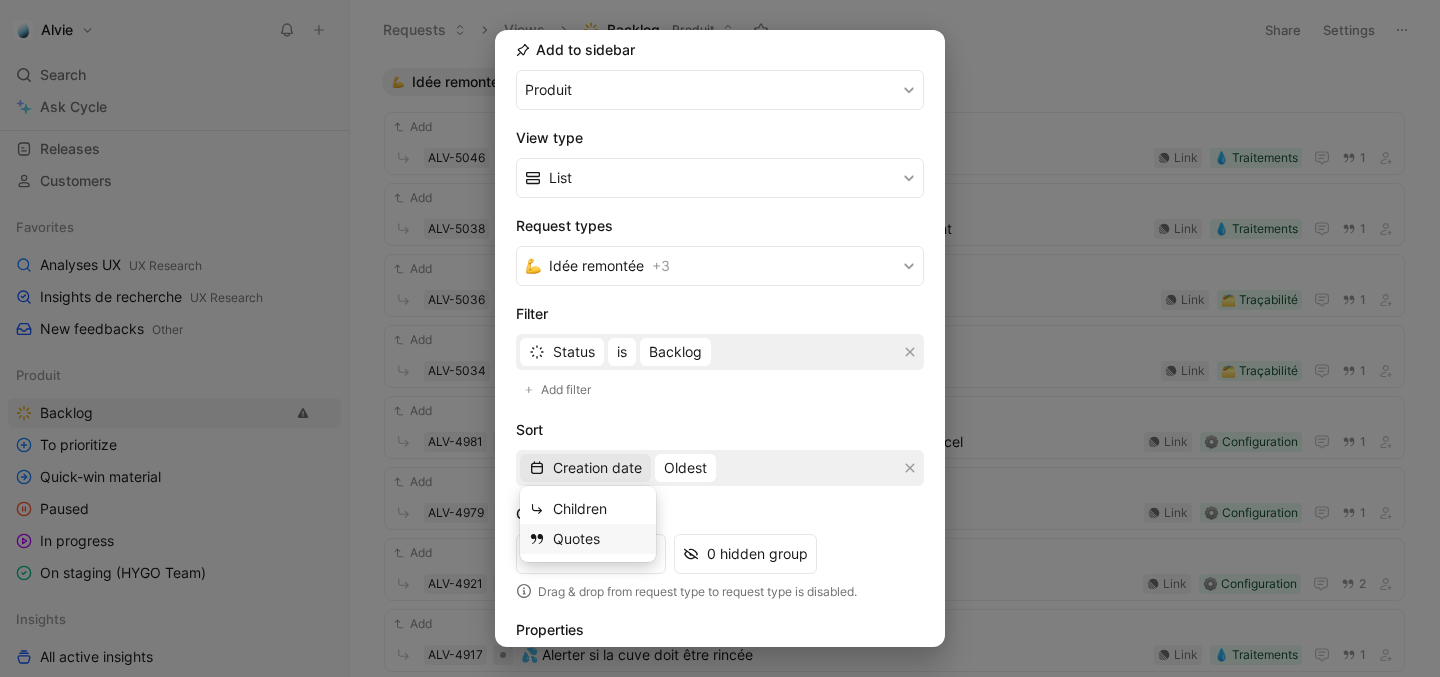 click on "Quotes" at bounding box center [576, 538] 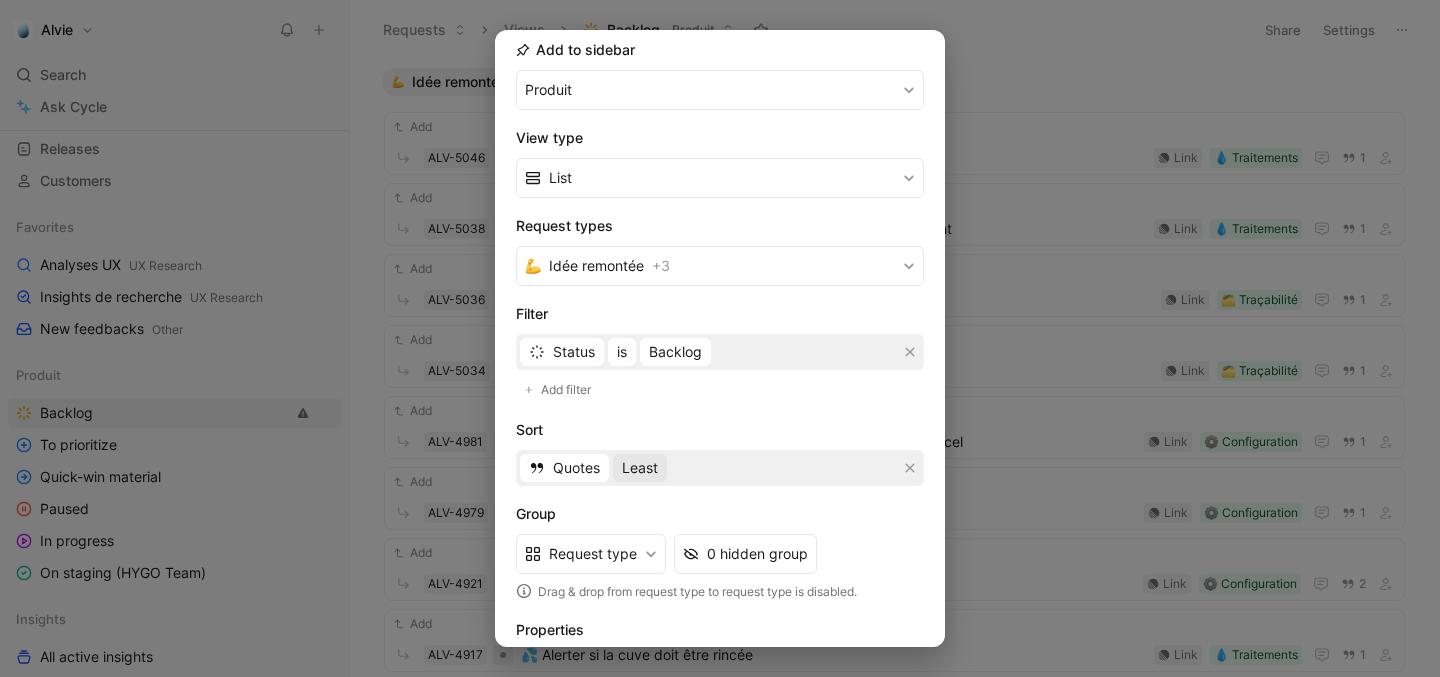 click on "Least" at bounding box center (640, 468) 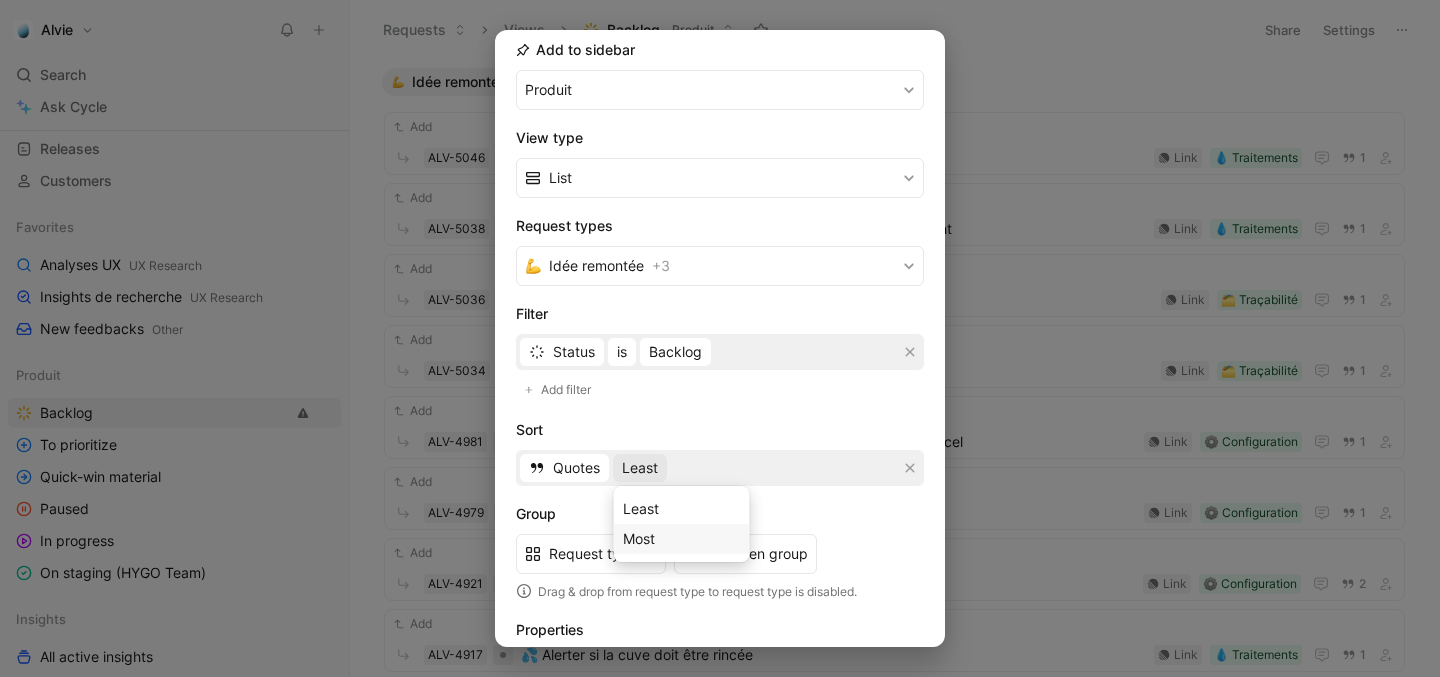 click on "Most" at bounding box center (682, 539) 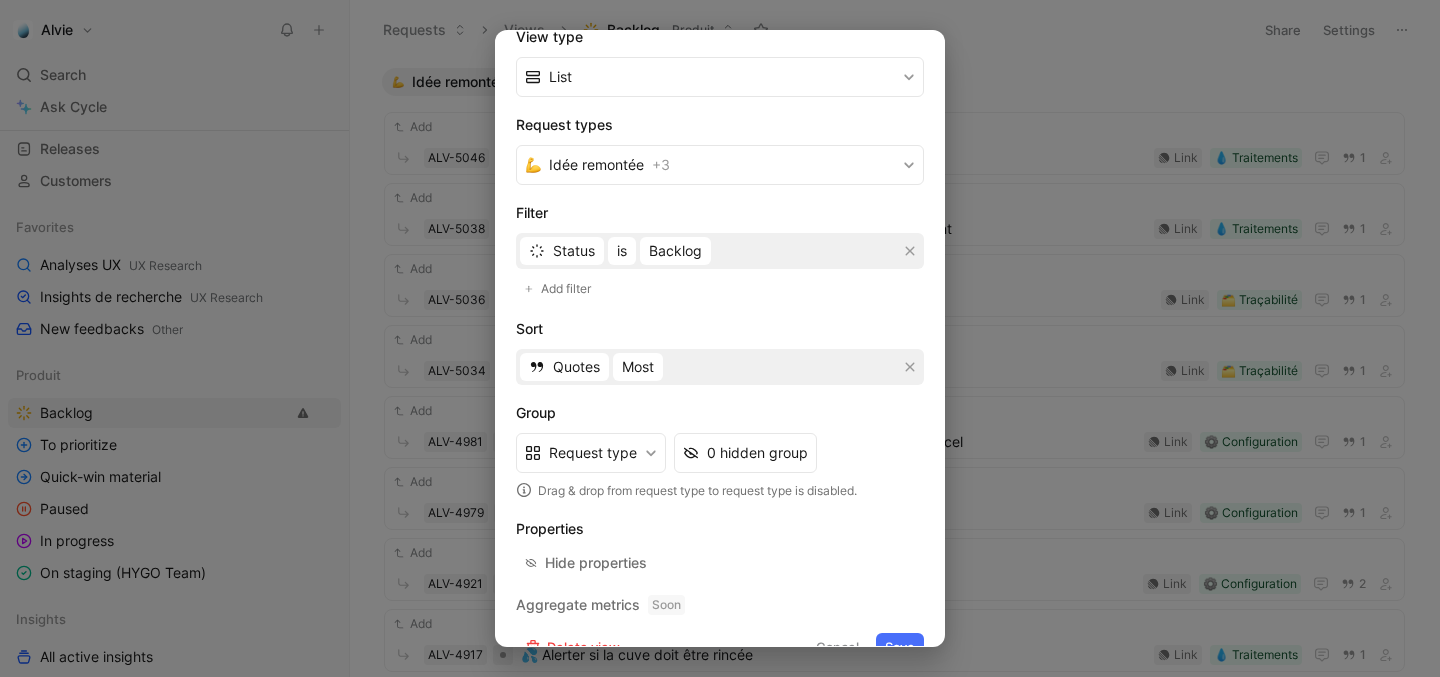 scroll, scrollTop: 363, scrollLeft: 0, axis: vertical 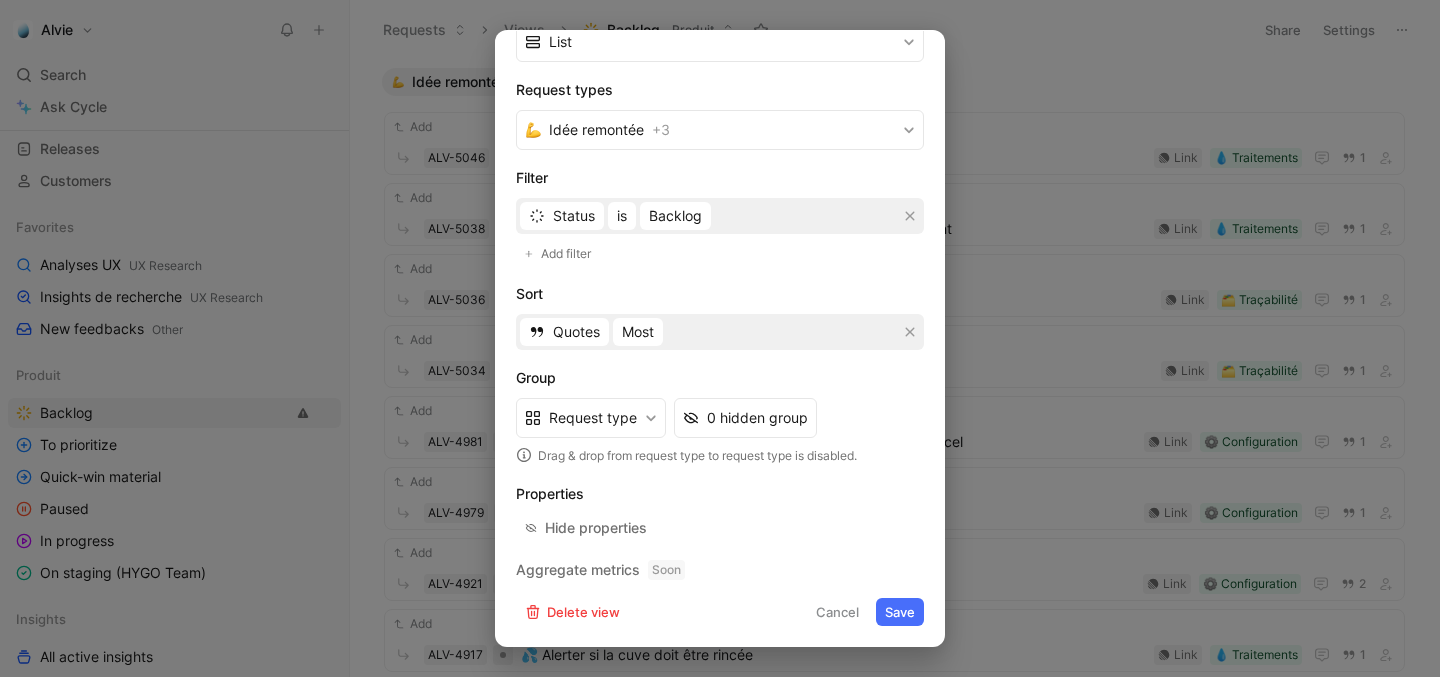 click on "Save" at bounding box center [900, 612] 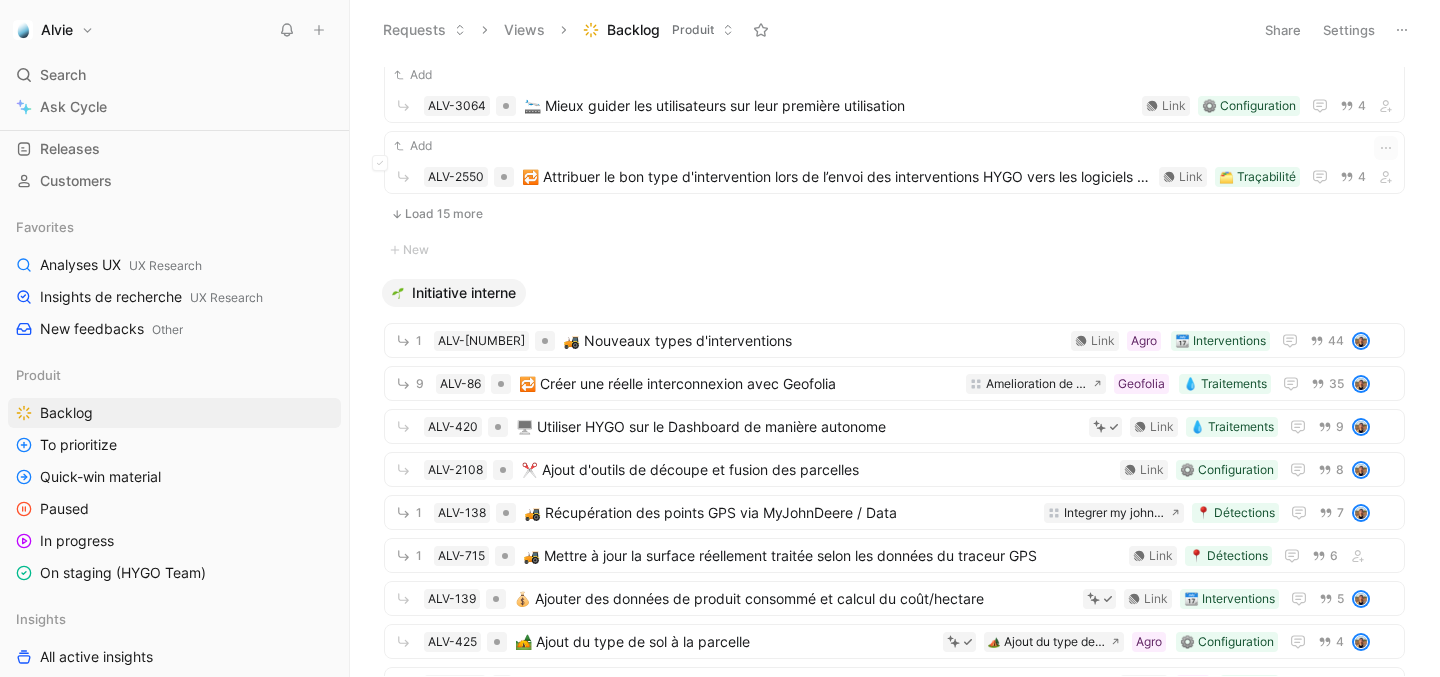 scroll, scrollTop: 2710, scrollLeft: 0, axis: vertical 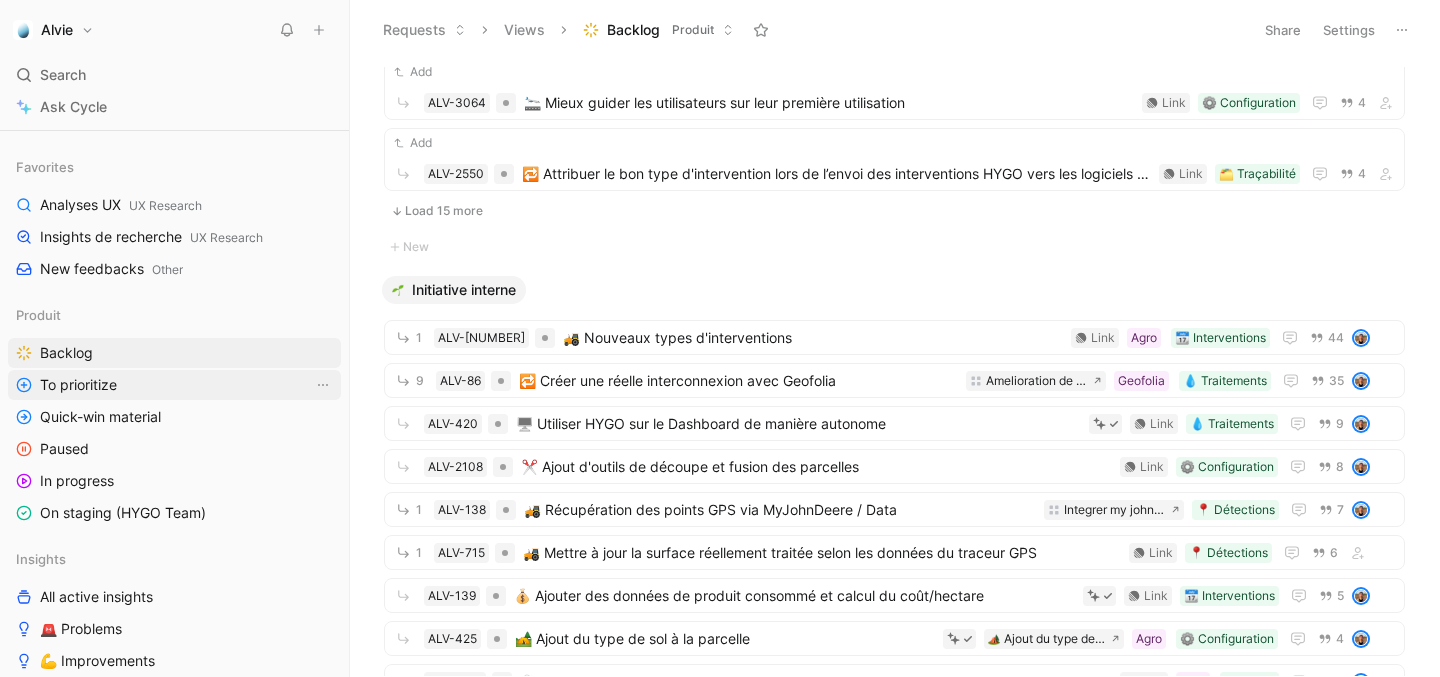 click on "To prioritize" at bounding box center (174, 385) 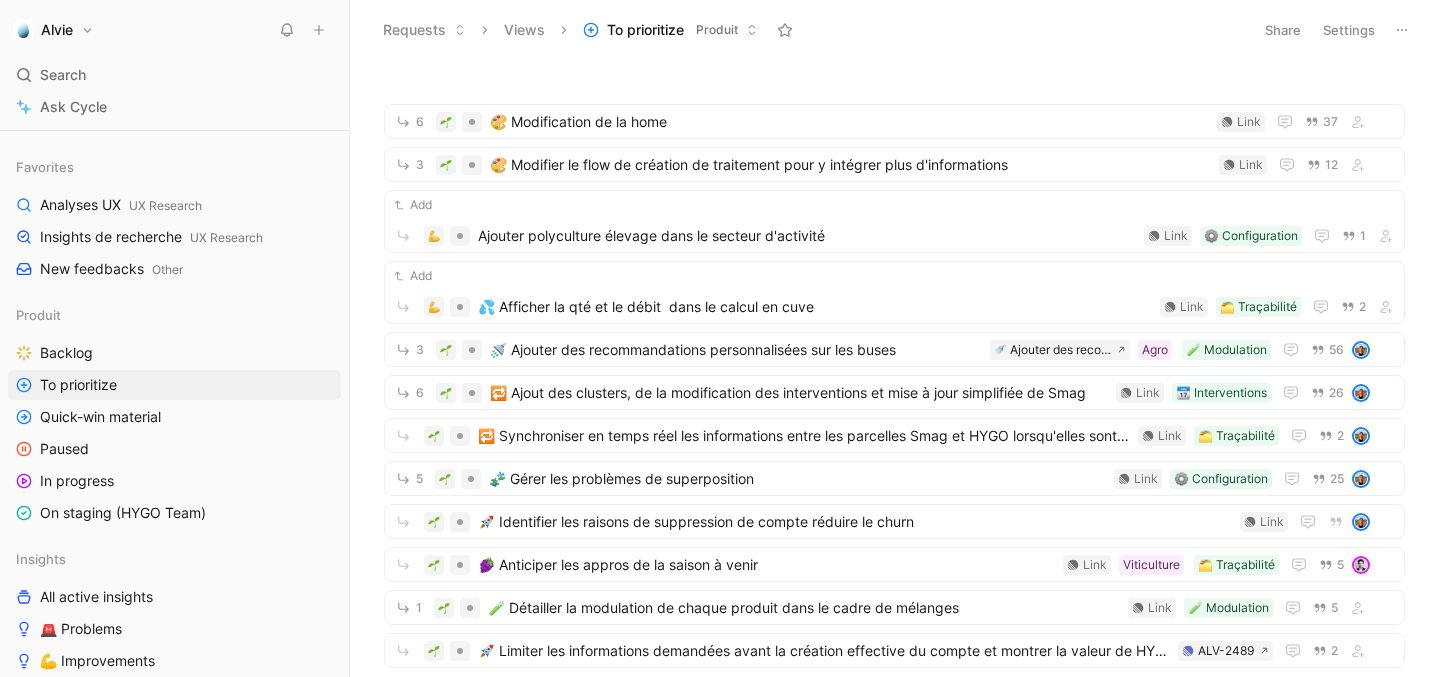 click on "Settings" at bounding box center (1349, 30) 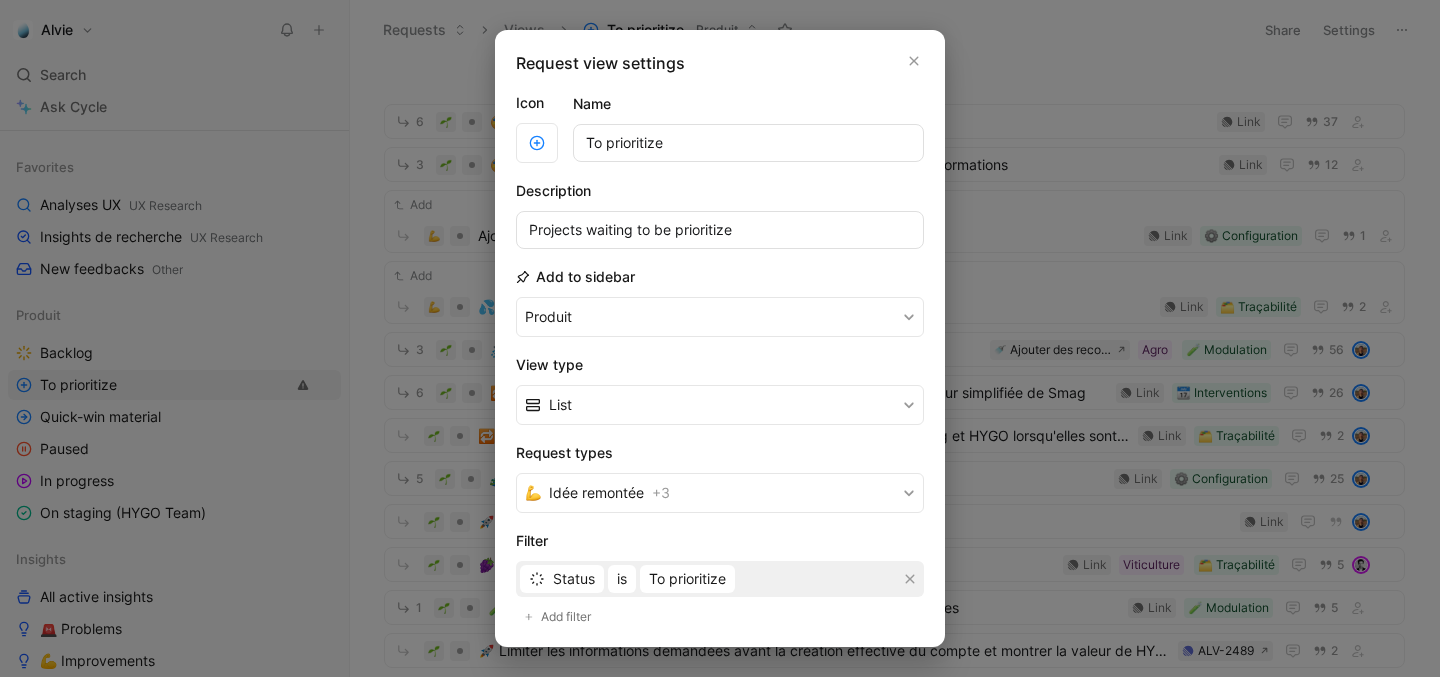 scroll, scrollTop: 201, scrollLeft: 0, axis: vertical 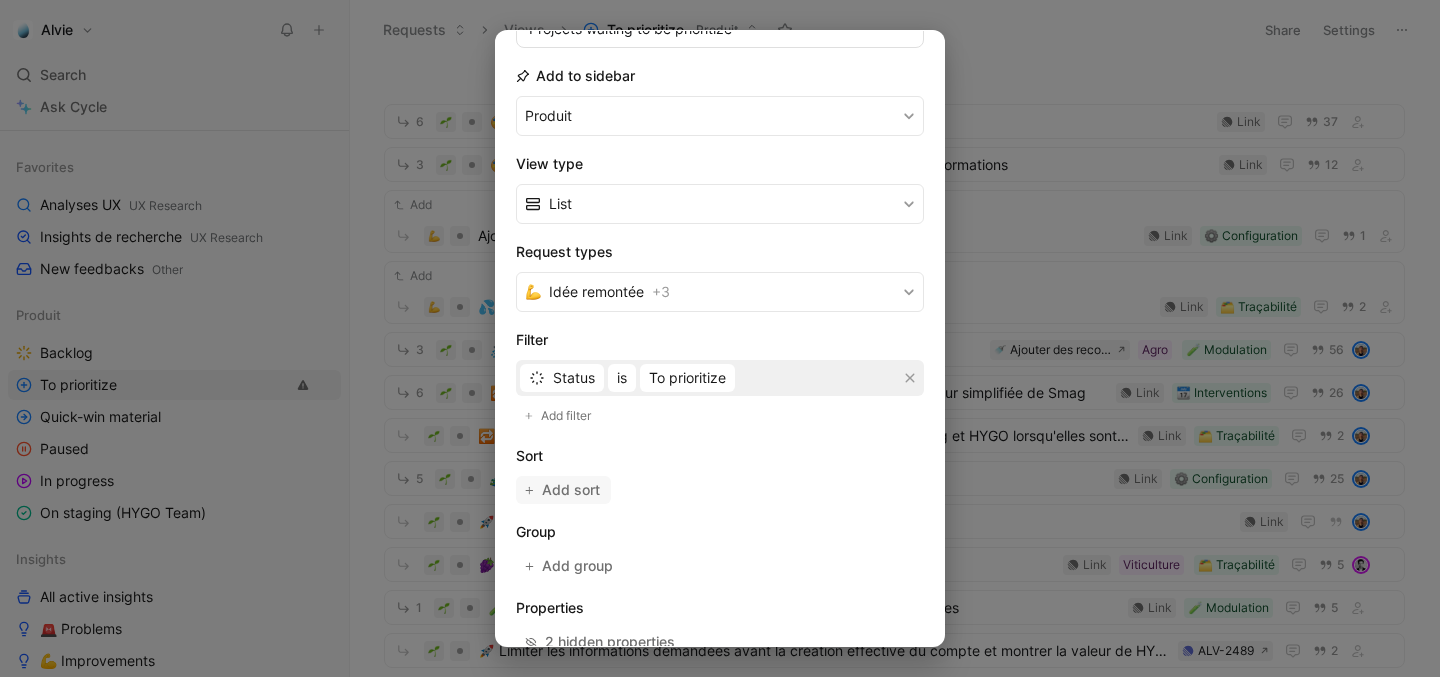 click on "Add sort" at bounding box center (572, 490) 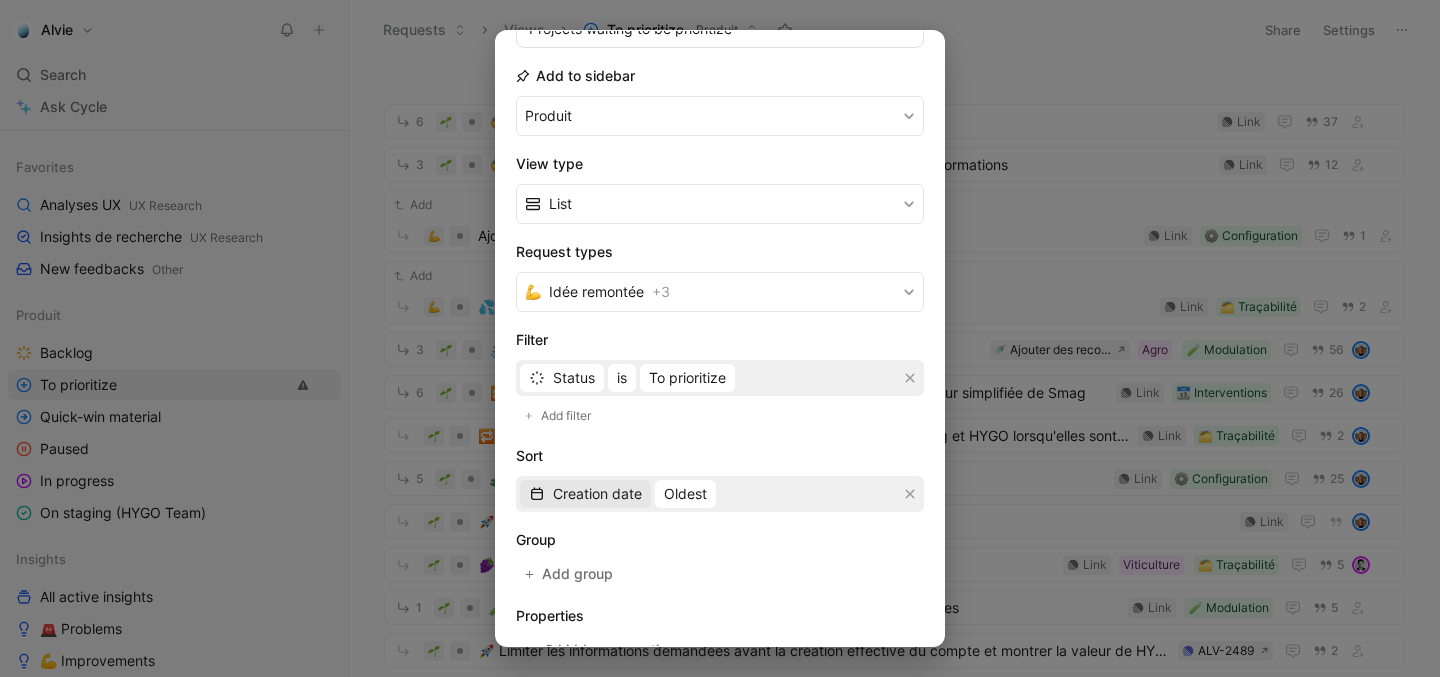 click on "Creation date" at bounding box center [597, 494] 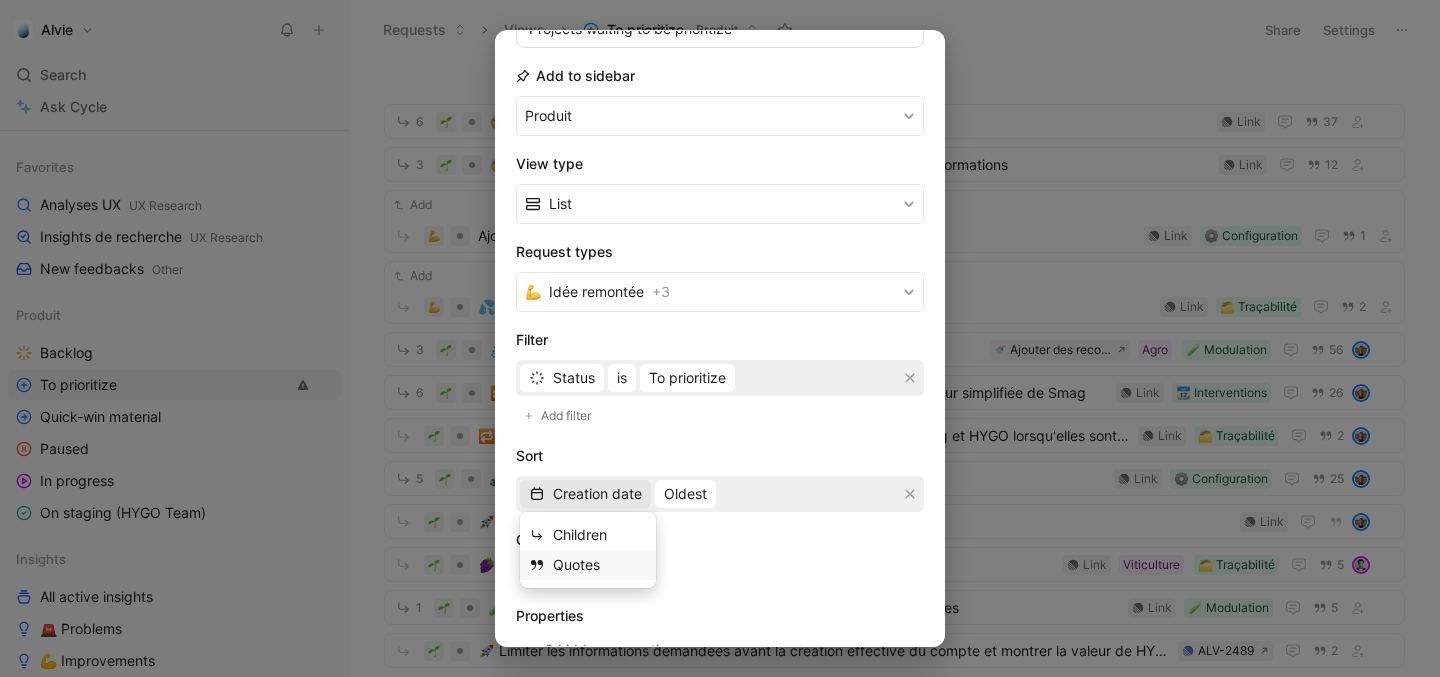 click on "Quotes" at bounding box center (600, 565) 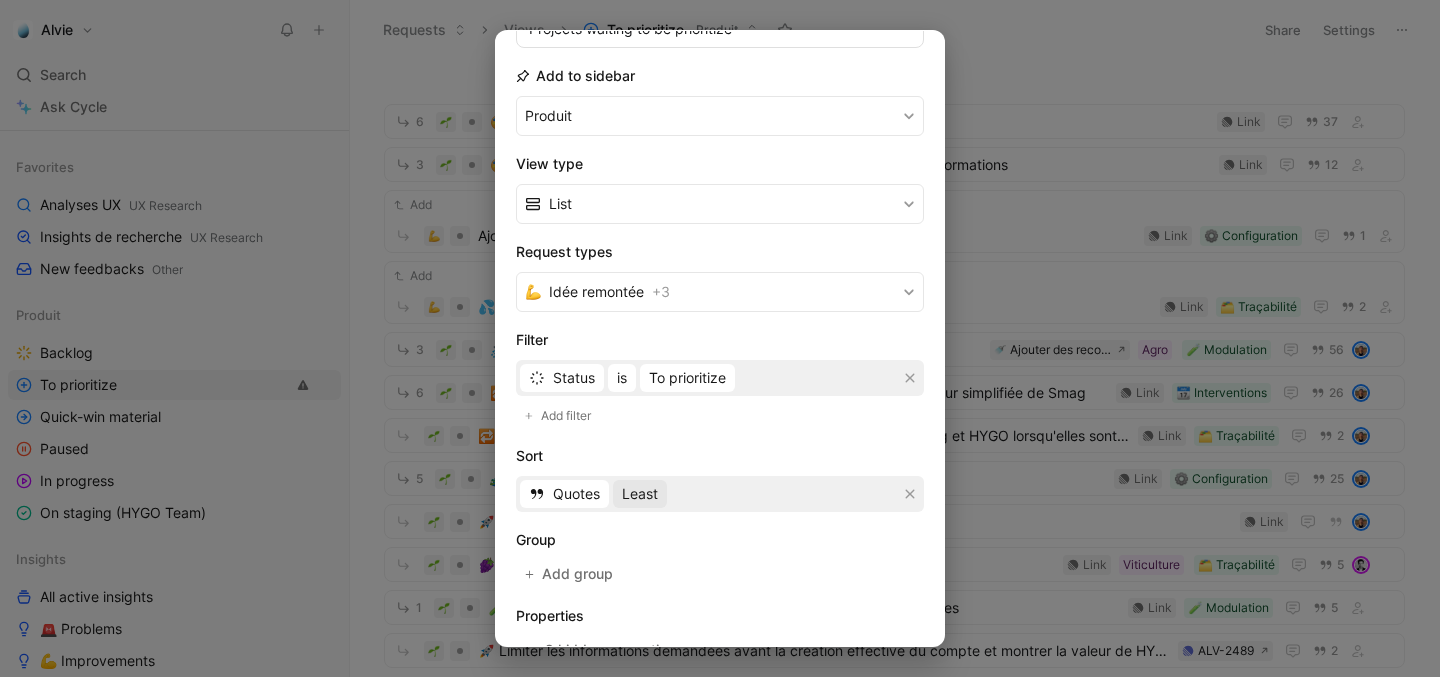 click on "Least" at bounding box center [640, 494] 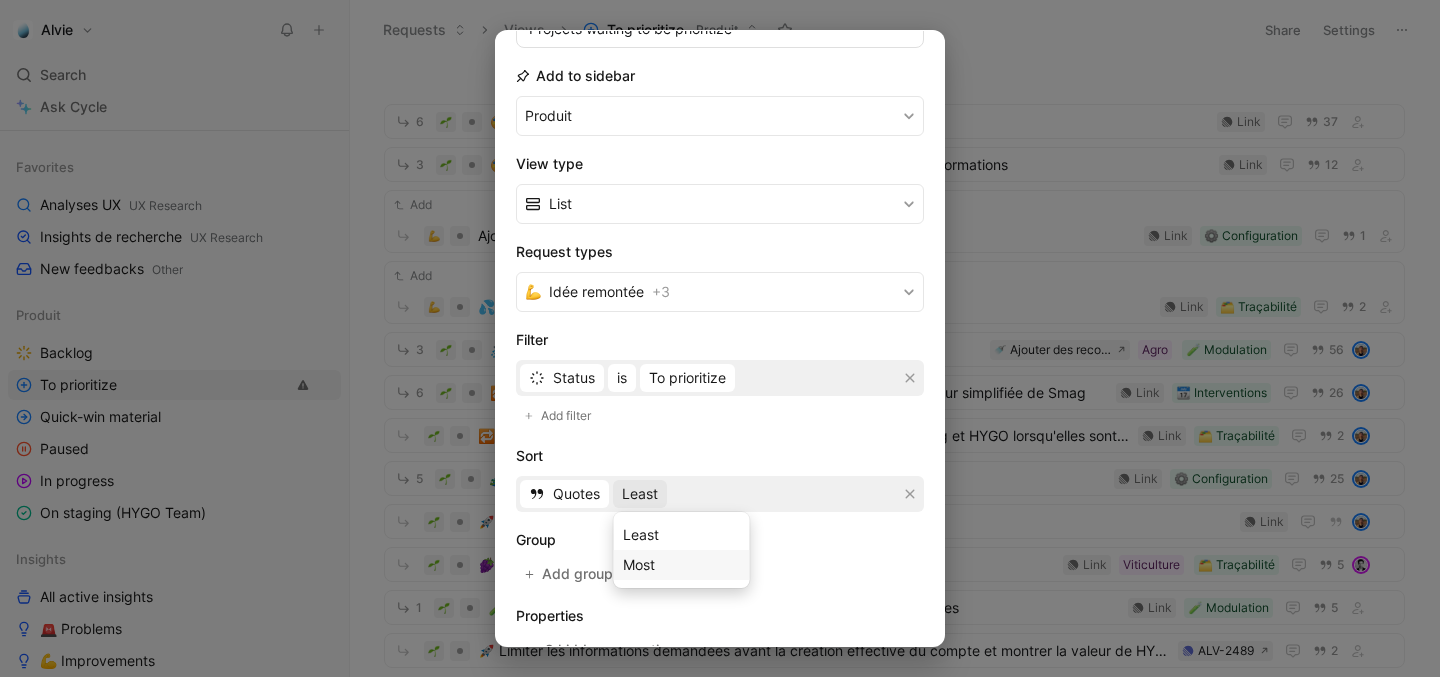 click on "Most" at bounding box center (682, 565) 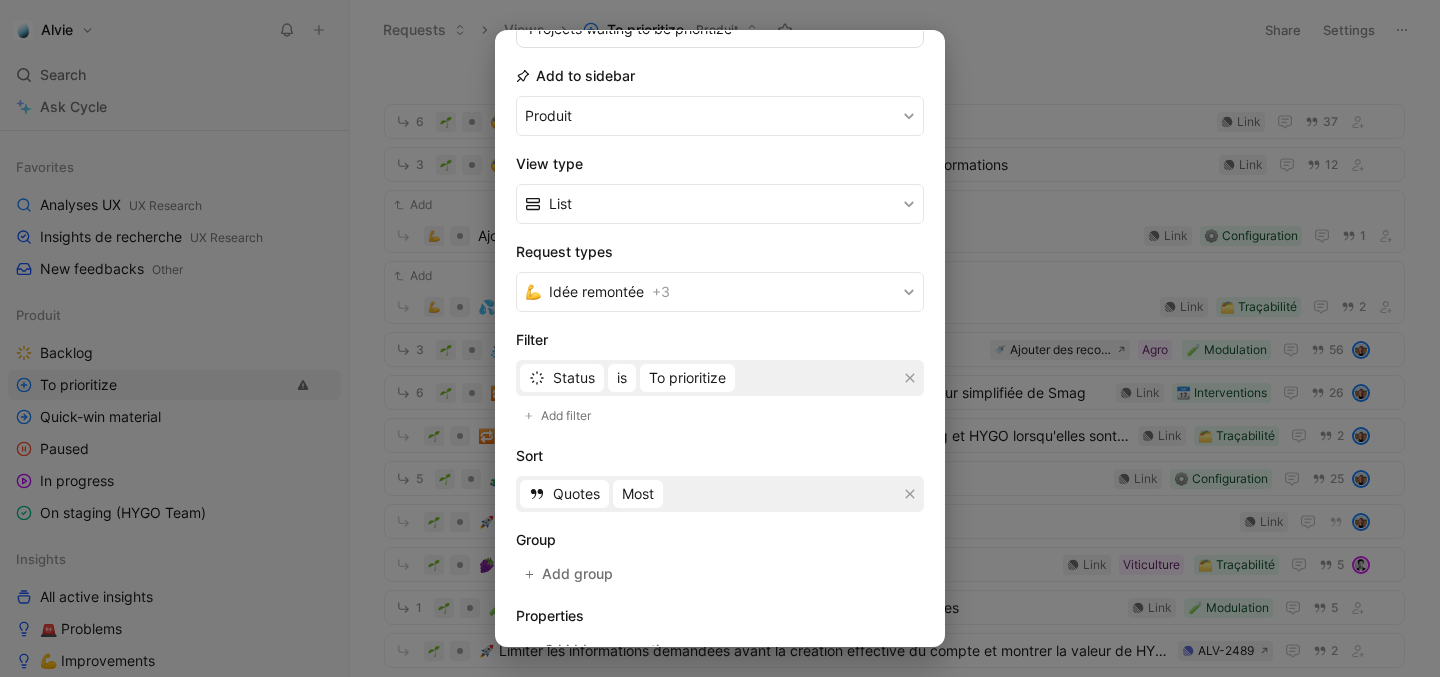 scroll, scrollTop: 323, scrollLeft: 0, axis: vertical 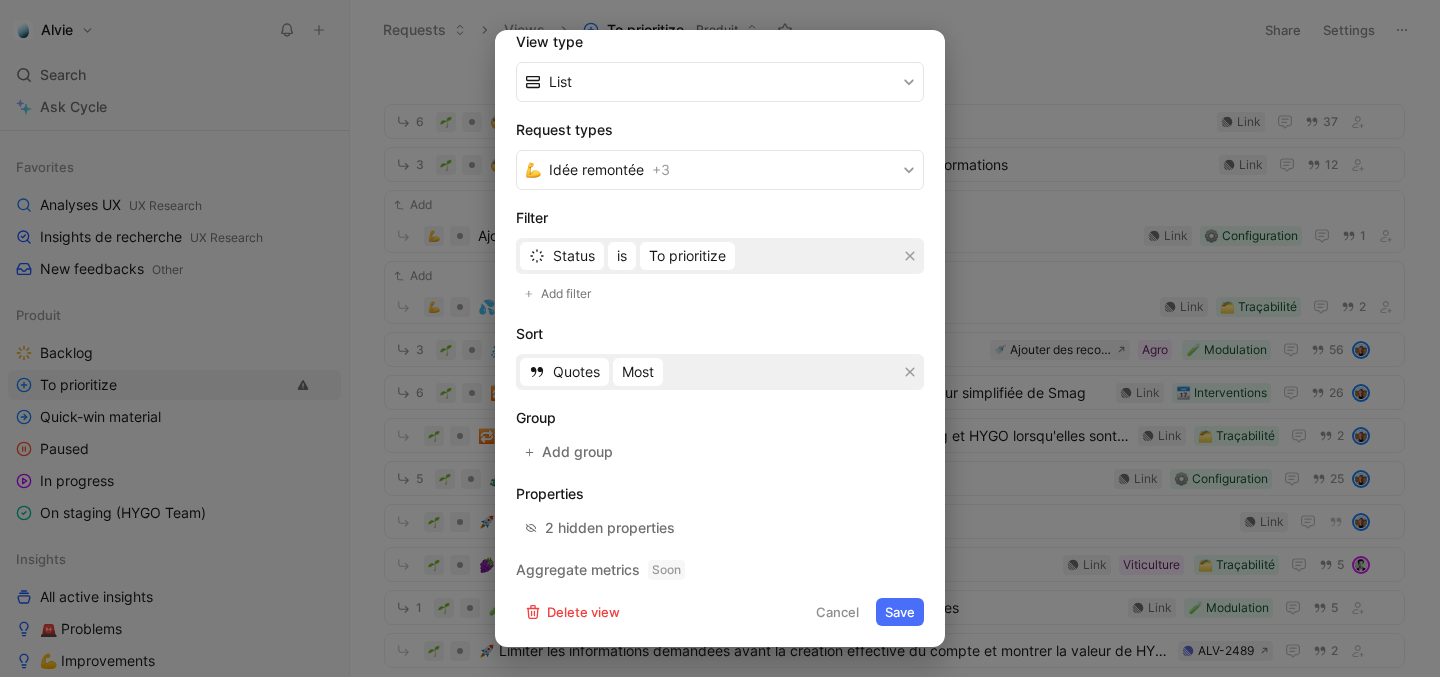 click on "Save" at bounding box center [900, 612] 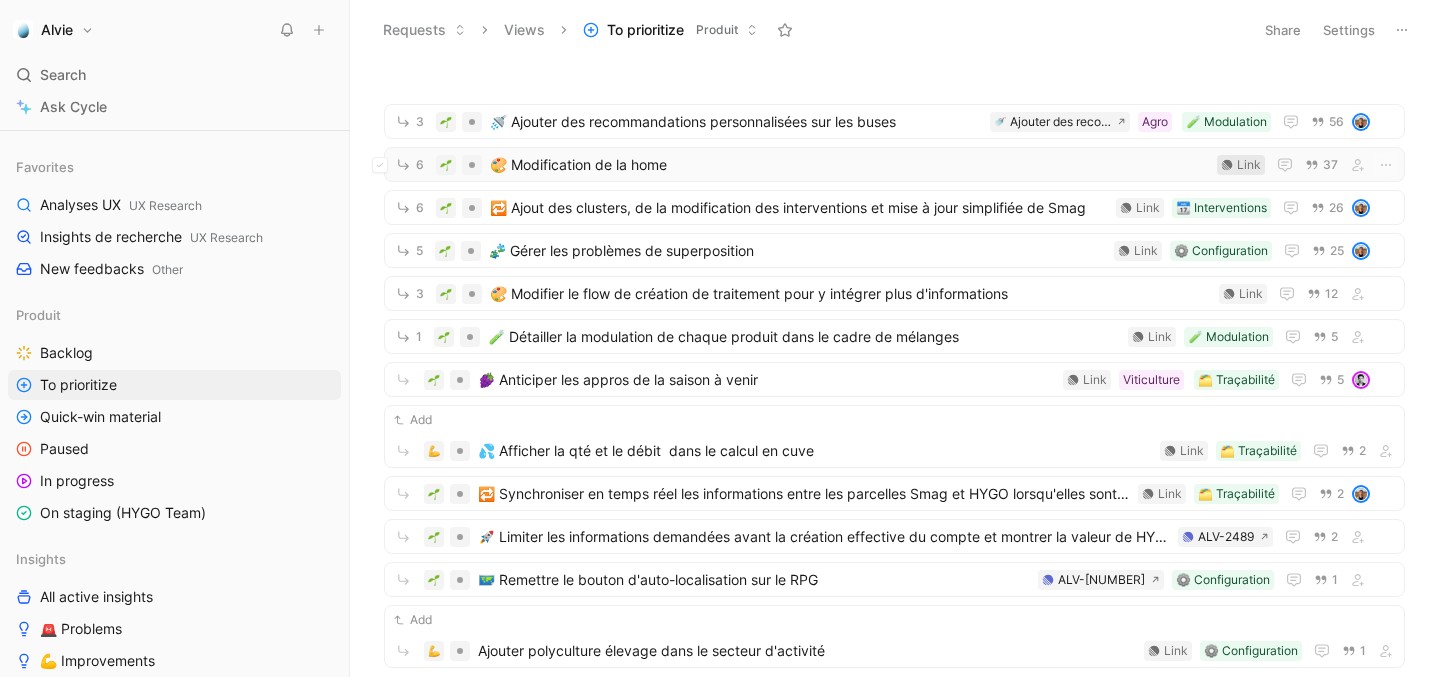 click on "Link" at bounding box center (1249, 165) 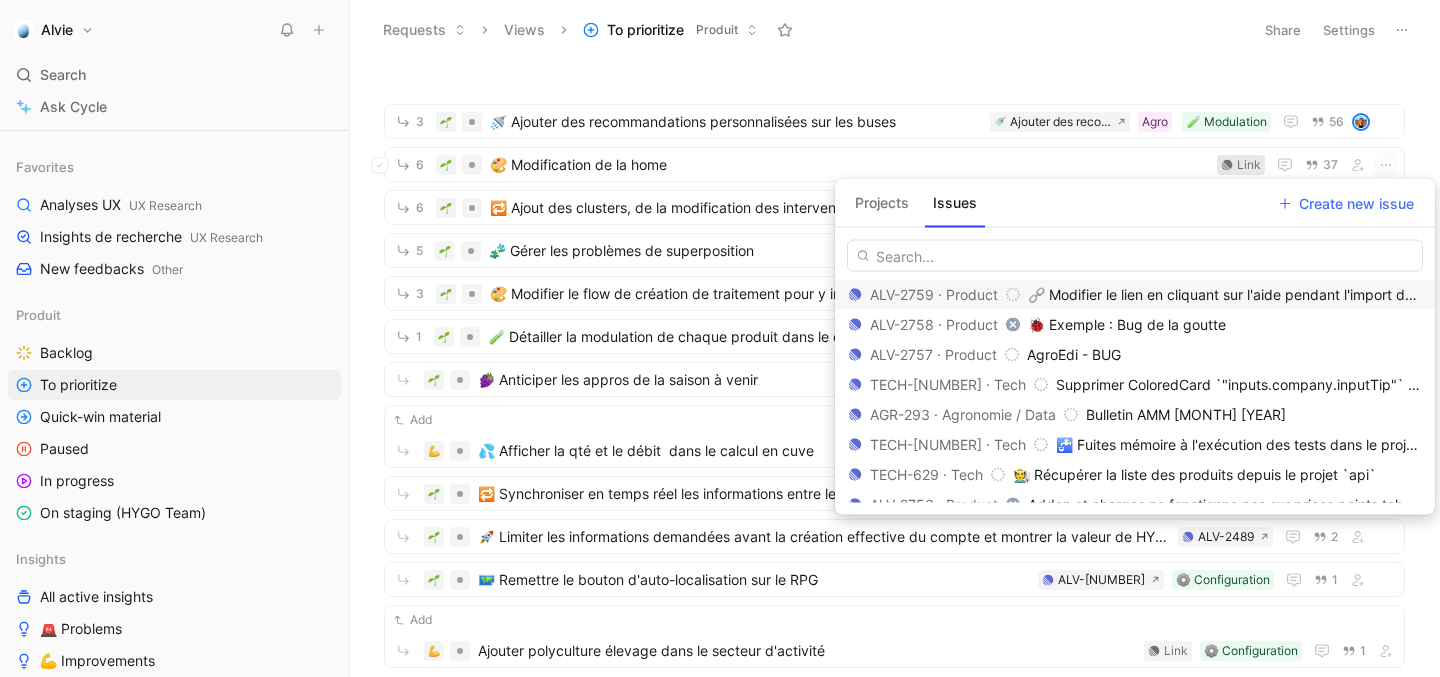click on "Projects" at bounding box center (882, 203) 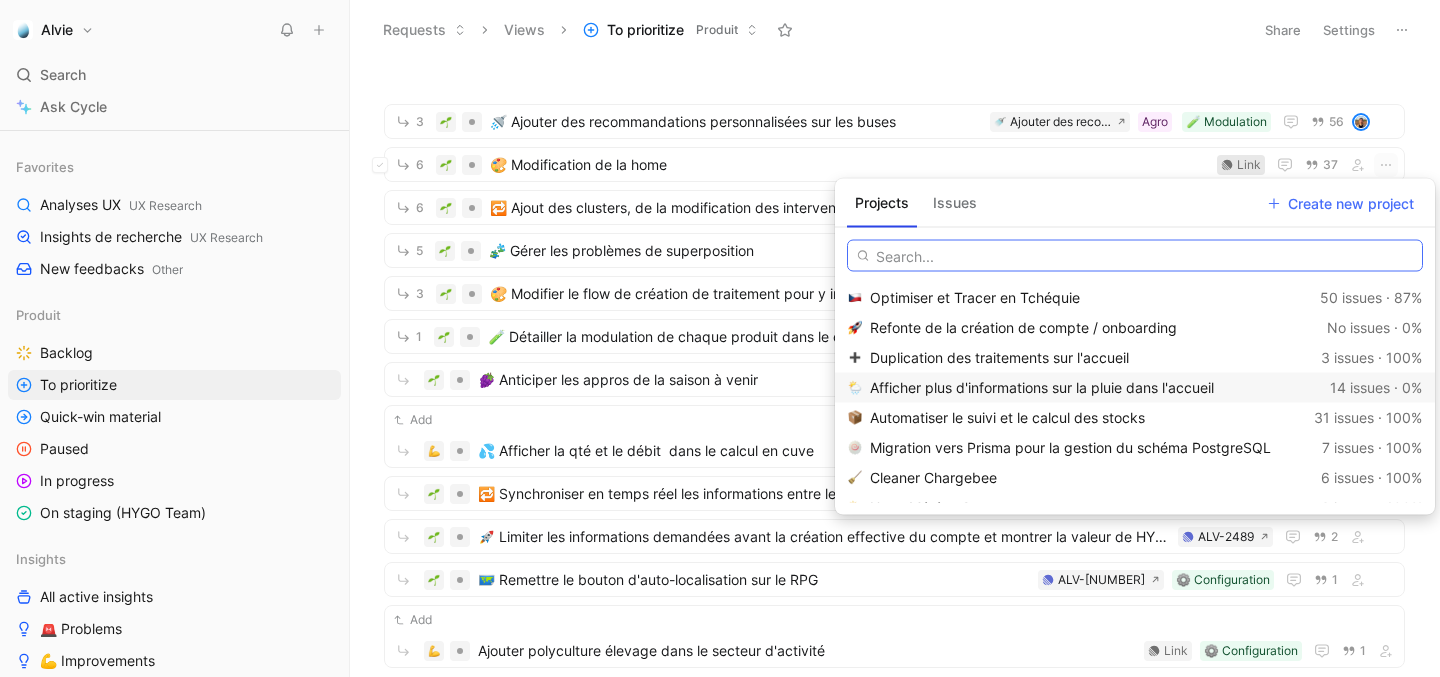 scroll, scrollTop: 81, scrollLeft: 0, axis: vertical 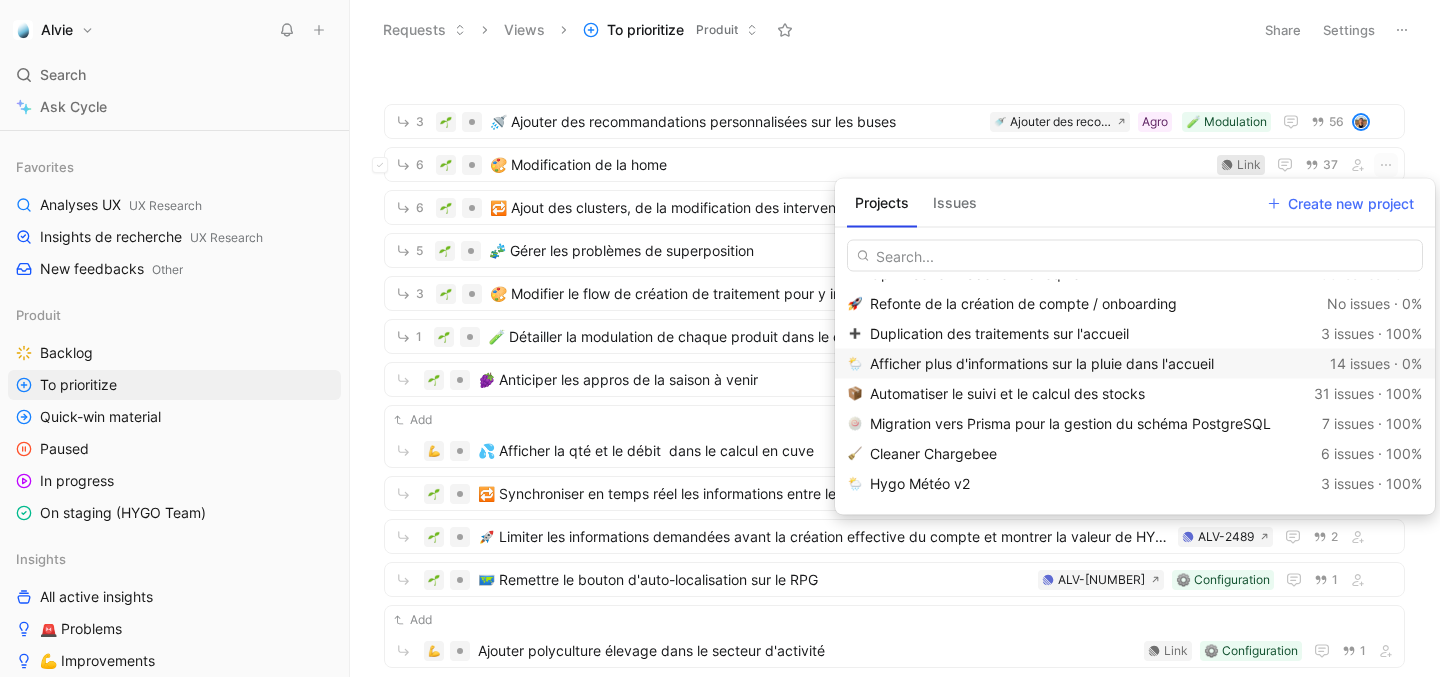 click on "Afficher plus d'informations sur la pluie dans l'accueil" at bounding box center (1042, 363) 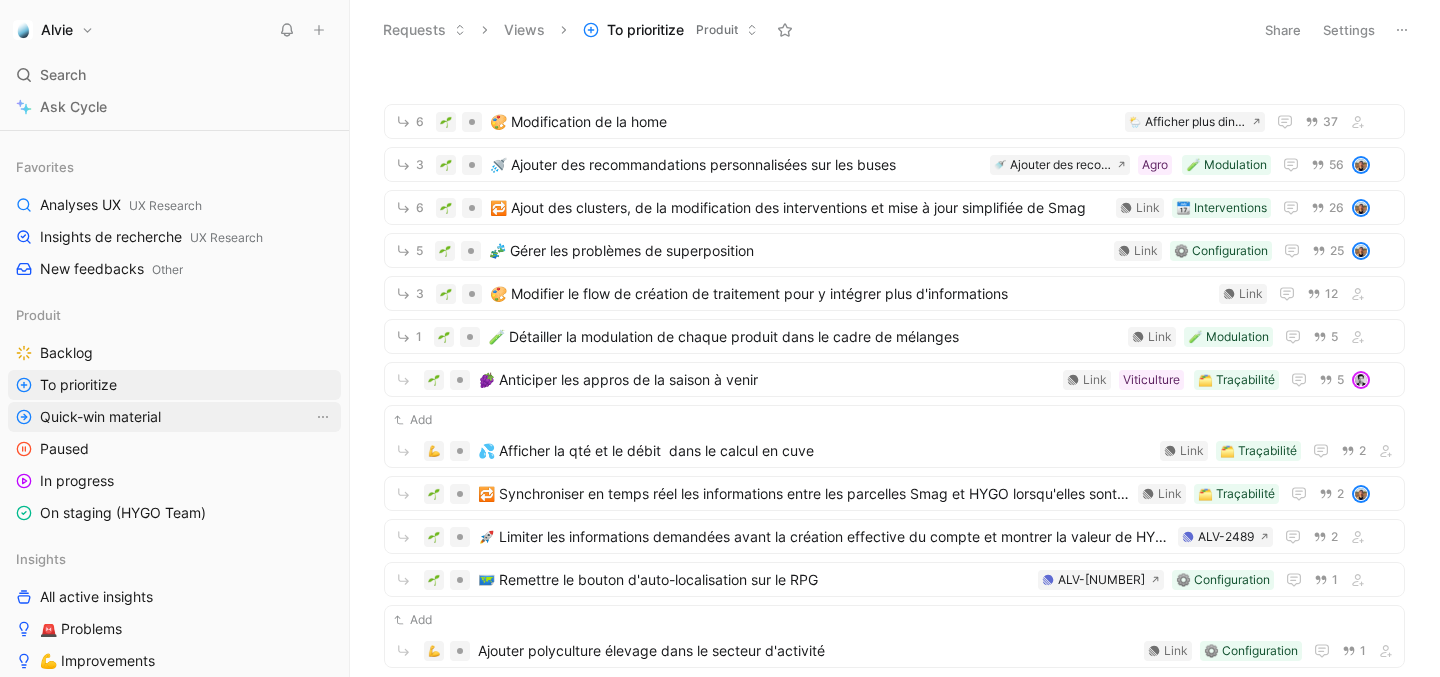 click on "Quick-win material" at bounding box center (174, 417) 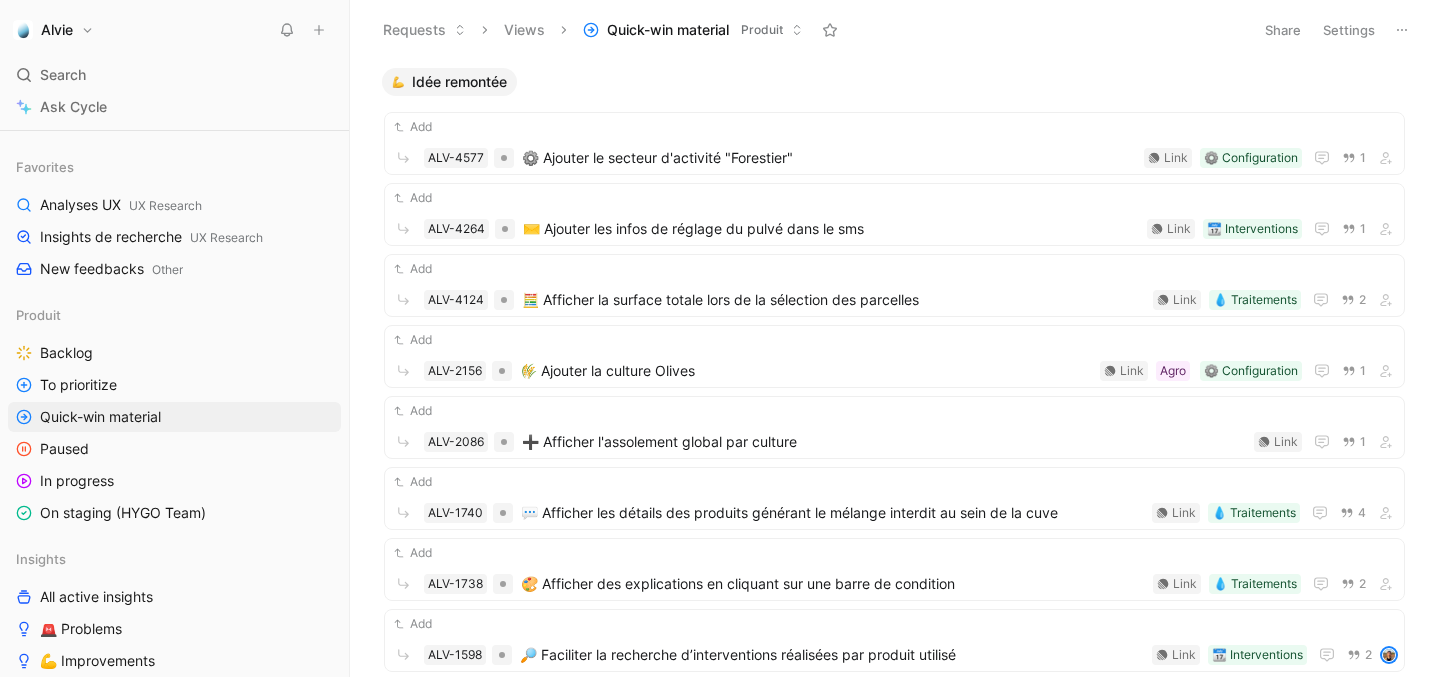 click on "Settings" at bounding box center (1349, 30) 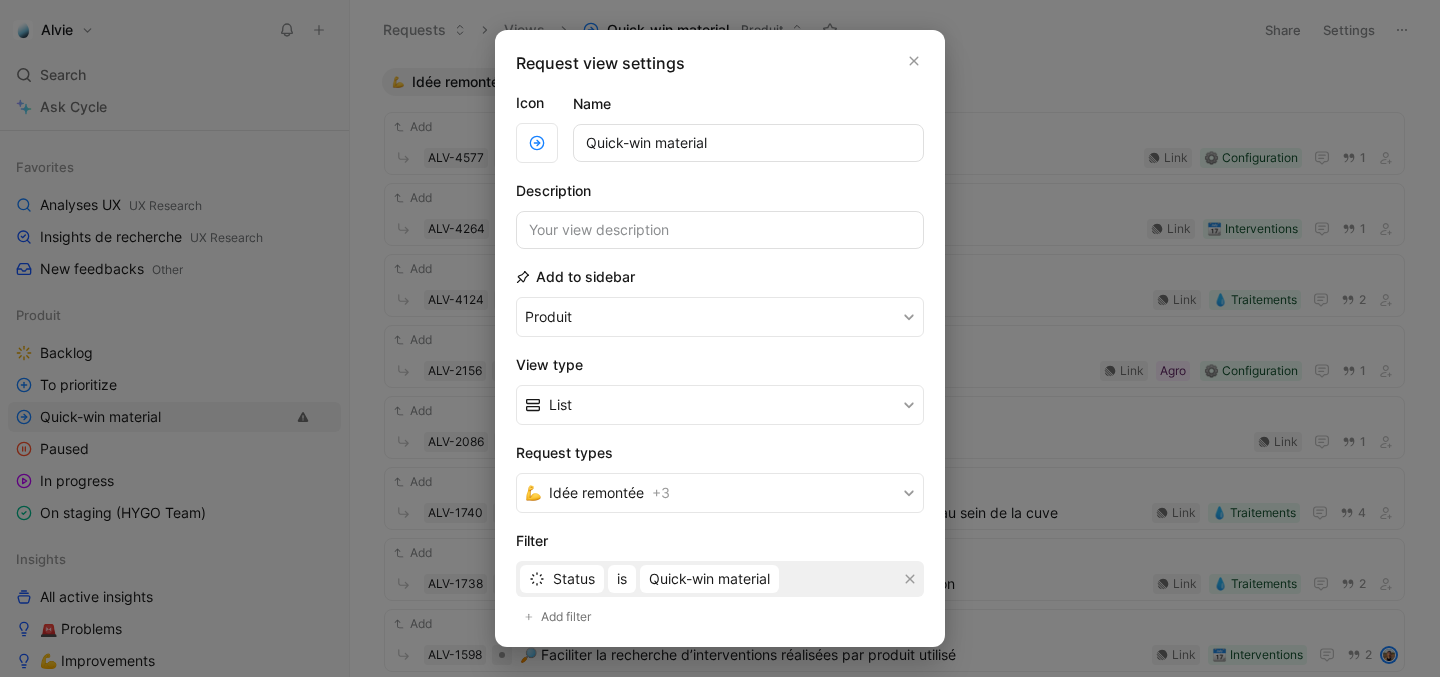 scroll, scrollTop: 293, scrollLeft: 0, axis: vertical 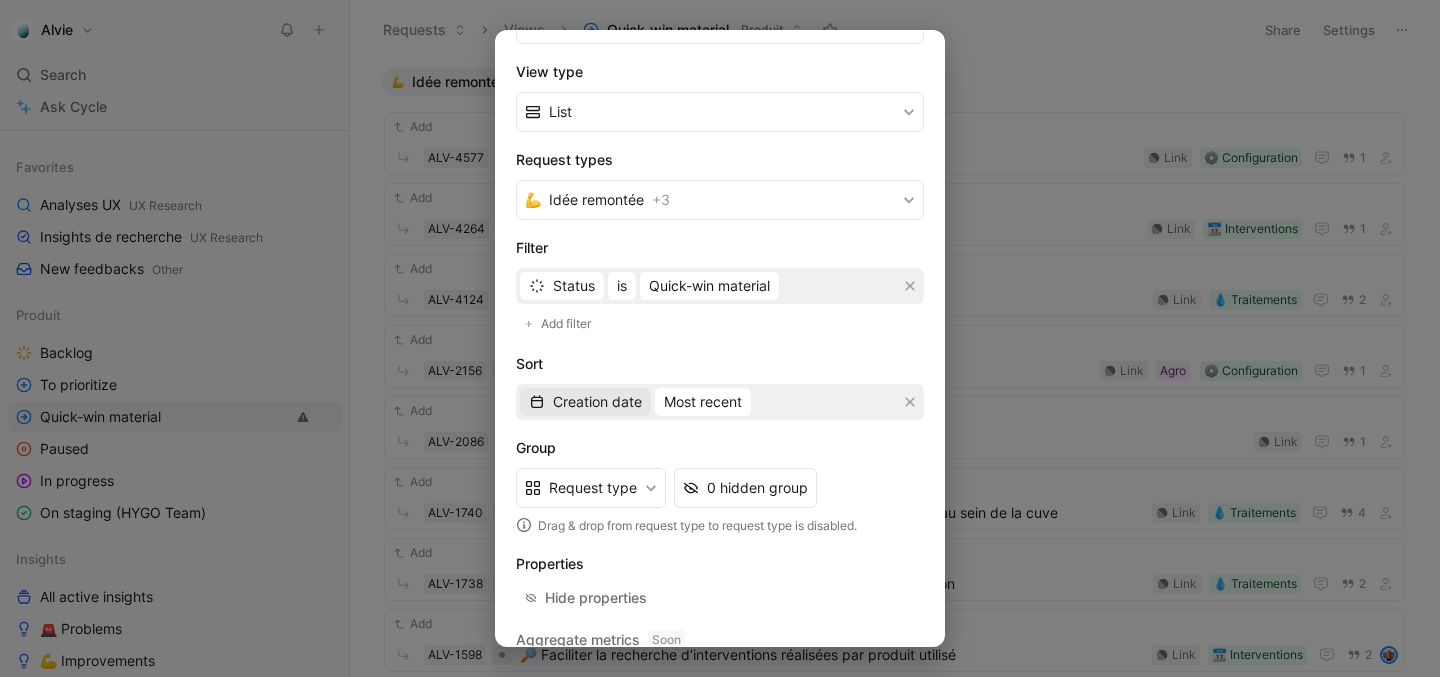 click on "Creation date" at bounding box center [597, 402] 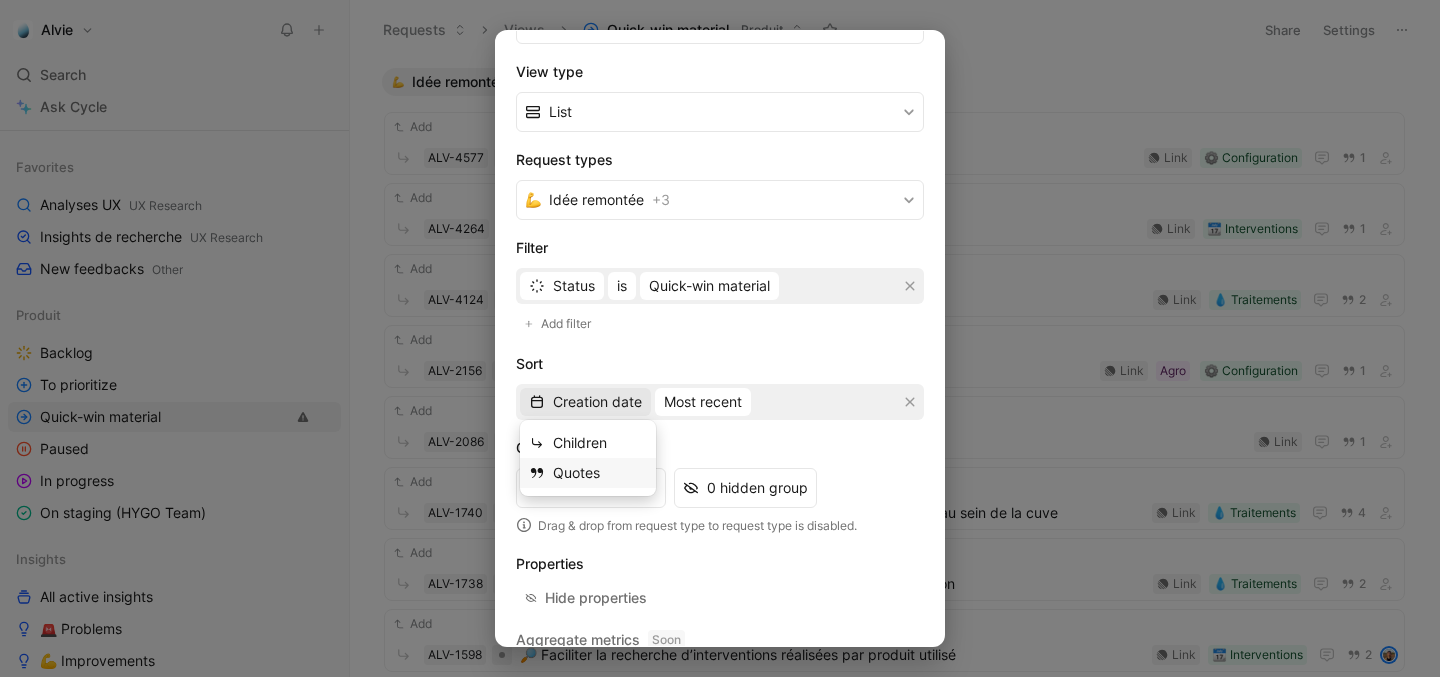 click on "Quotes" at bounding box center [576, 472] 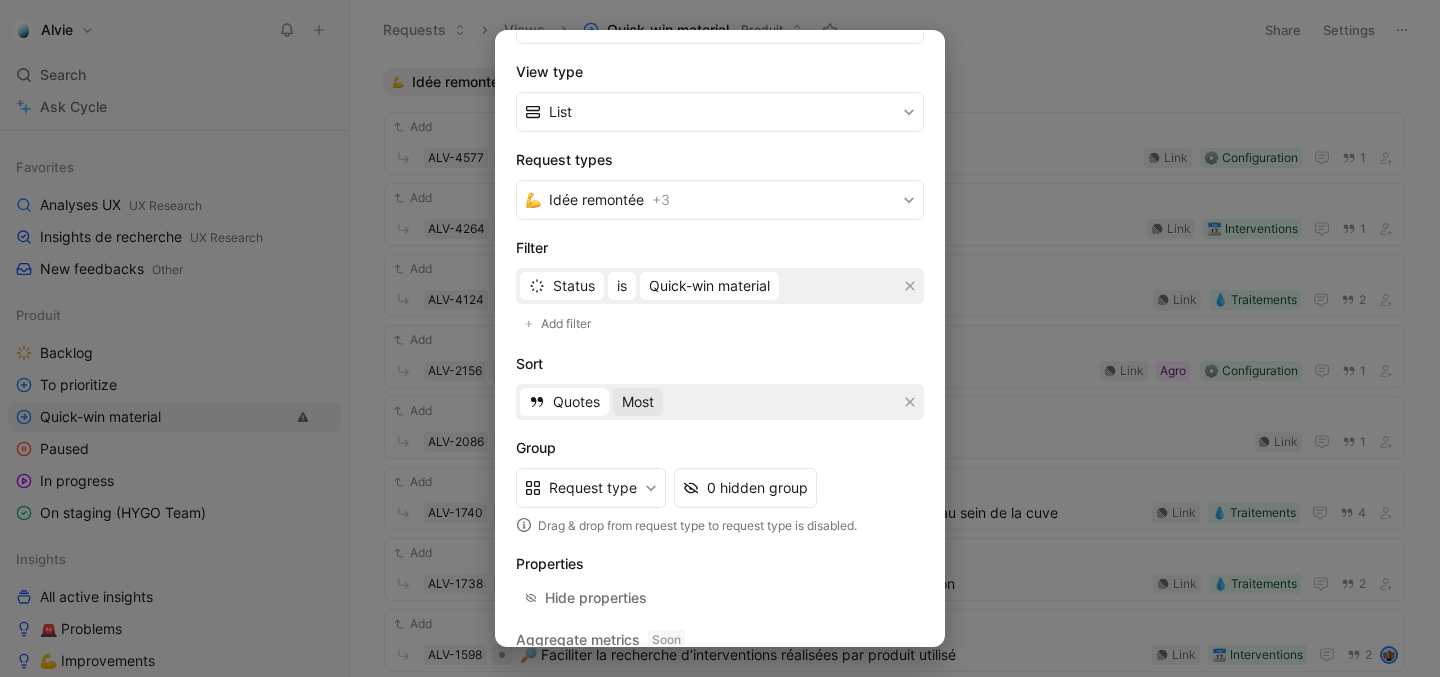 click on "Most" at bounding box center (638, 402) 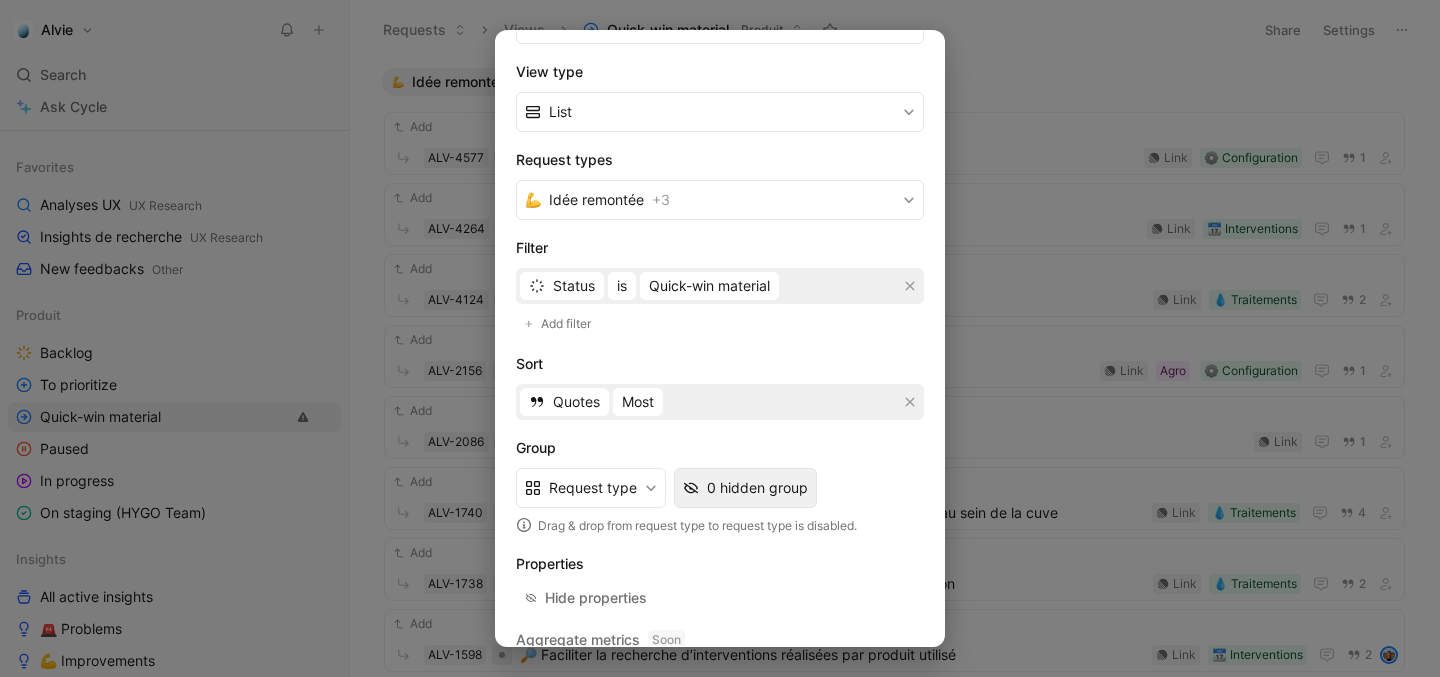 scroll, scrollTop: 363, scrollLeft: 0, axis: vertical 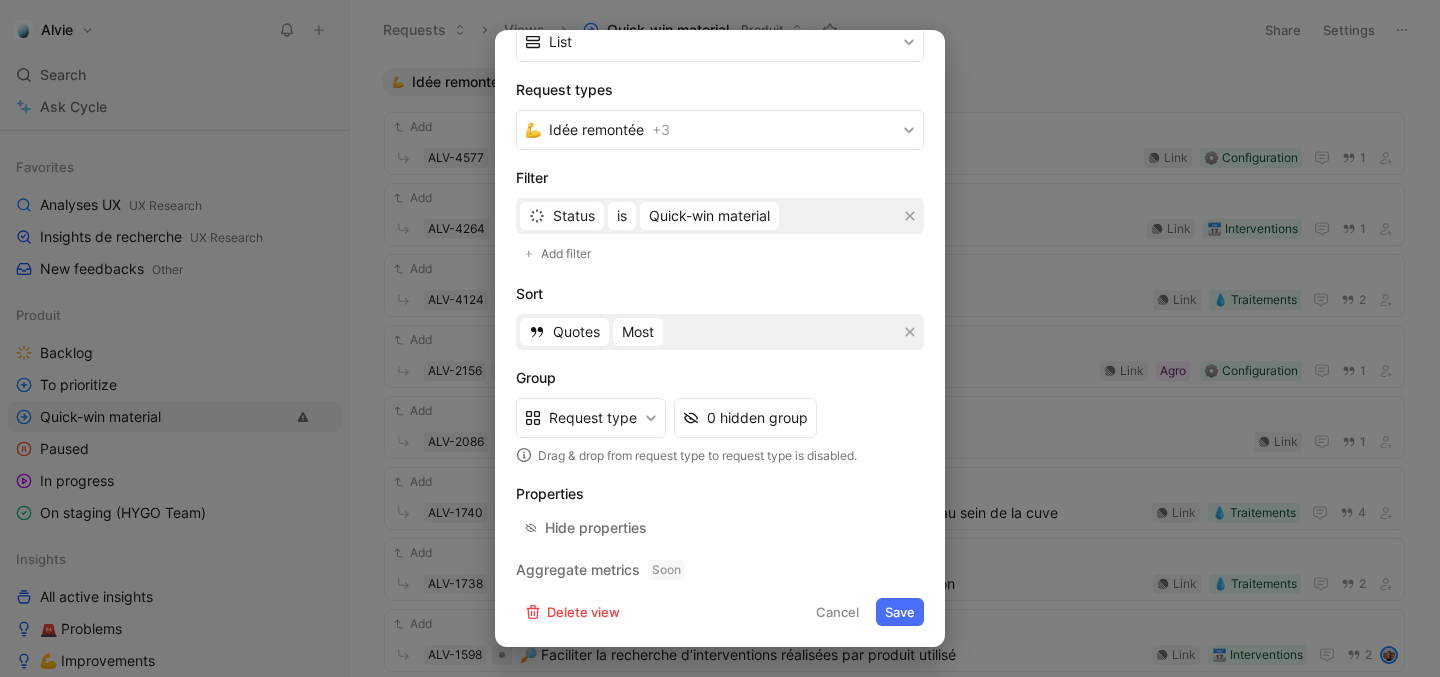 click on "Save" at bounding box center (900, 612) 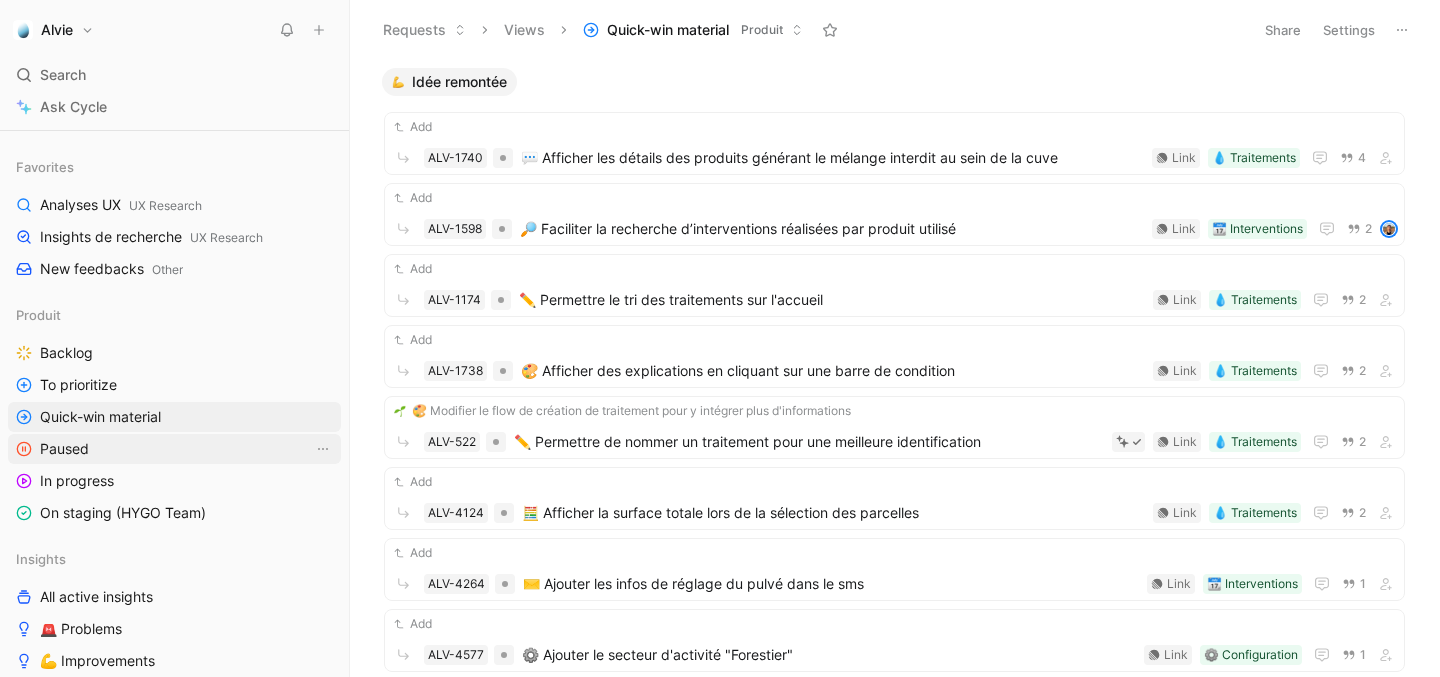 click on "Paused" at bounding box center (174, 449) 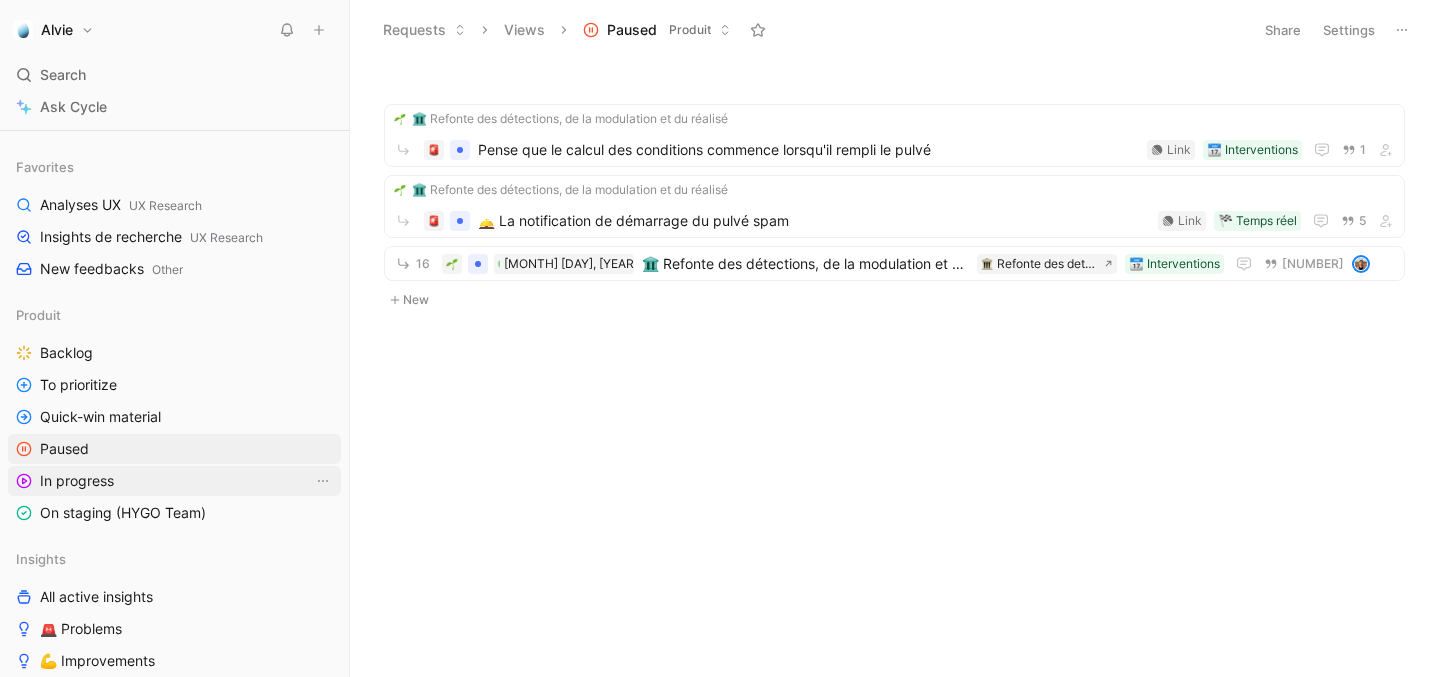 click on "In progress" at bounding box center (174, 481) 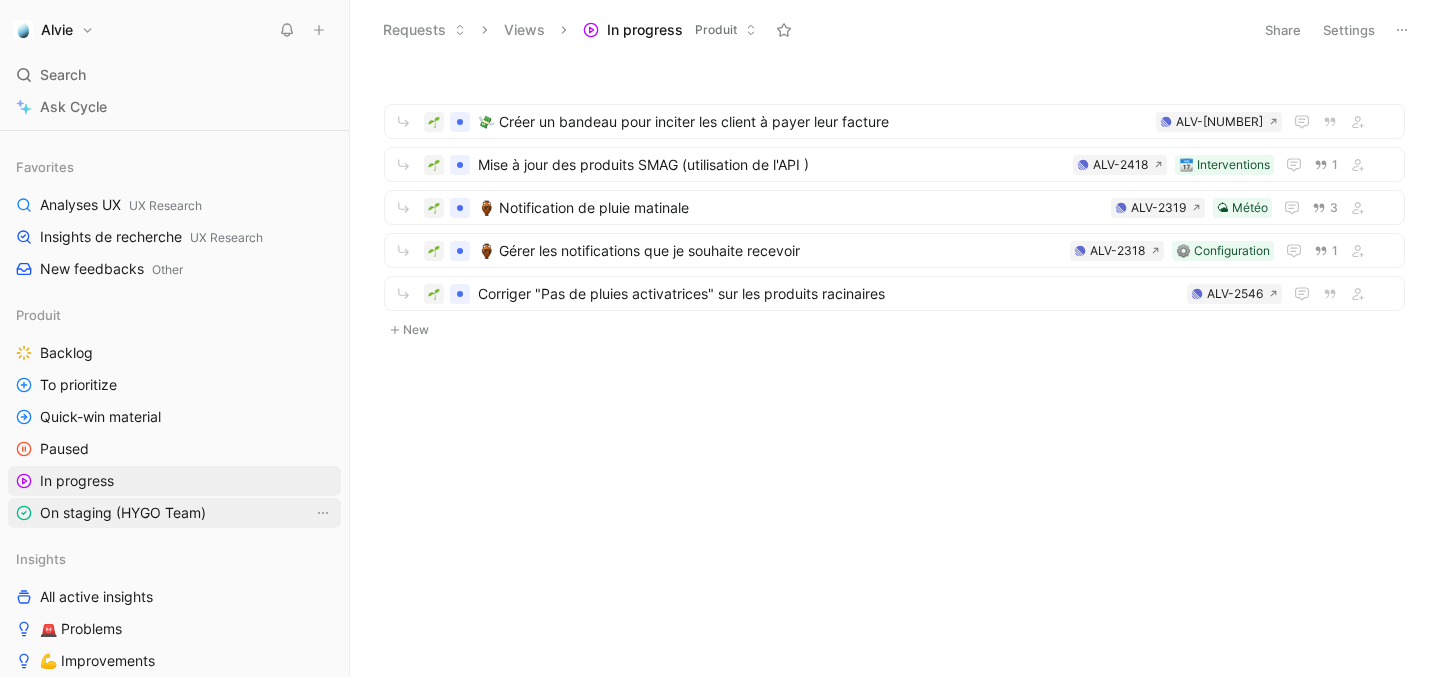 click on "On staging (HYGO Team)" at bounding box center [123, 513] 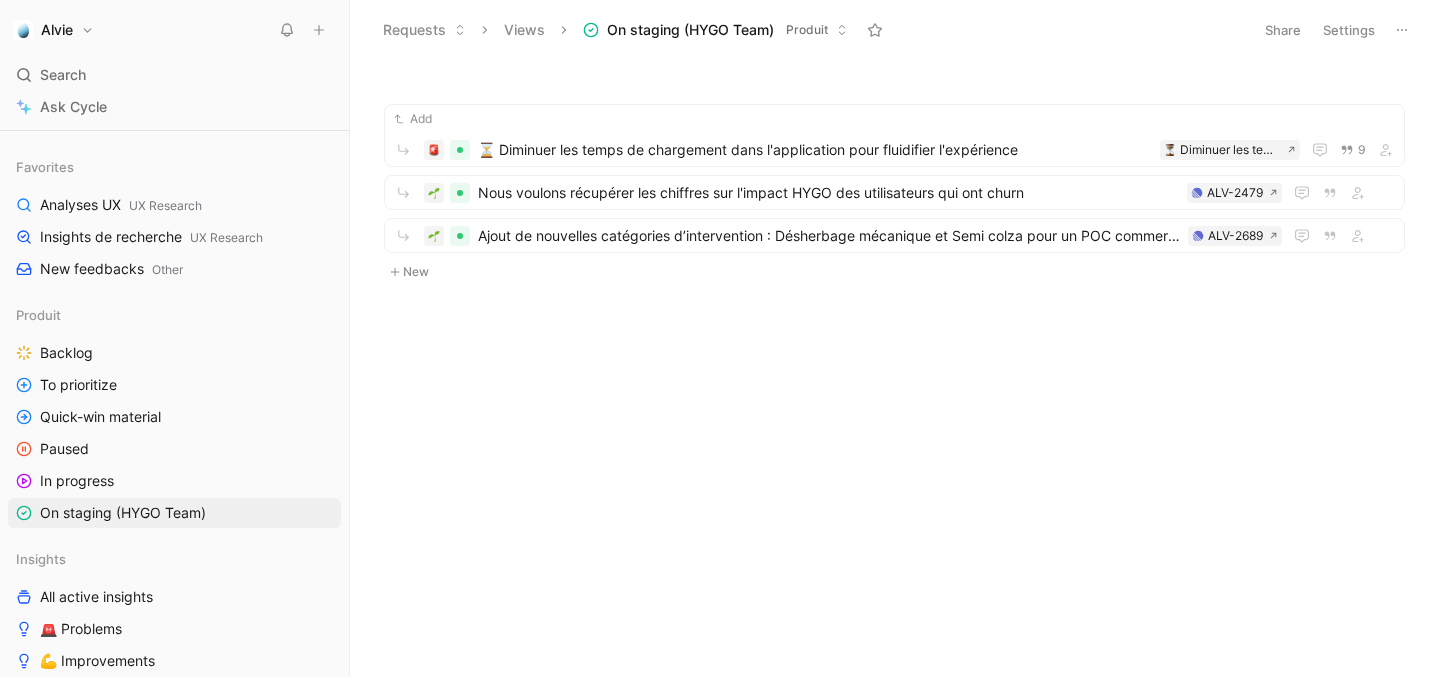 click on "Settings" at bounding box center [1349, 30] 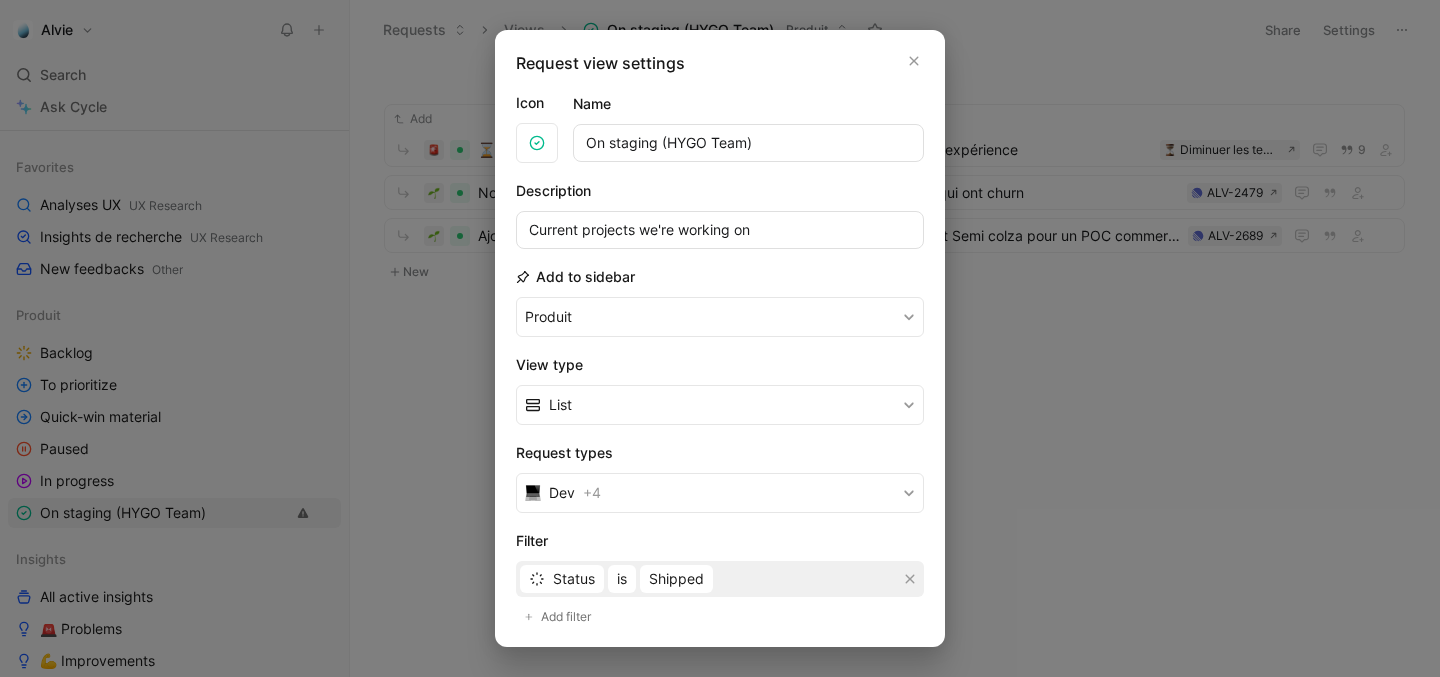 scroll, scrollTop: 315, scrollLeft: 0, axis: vertical 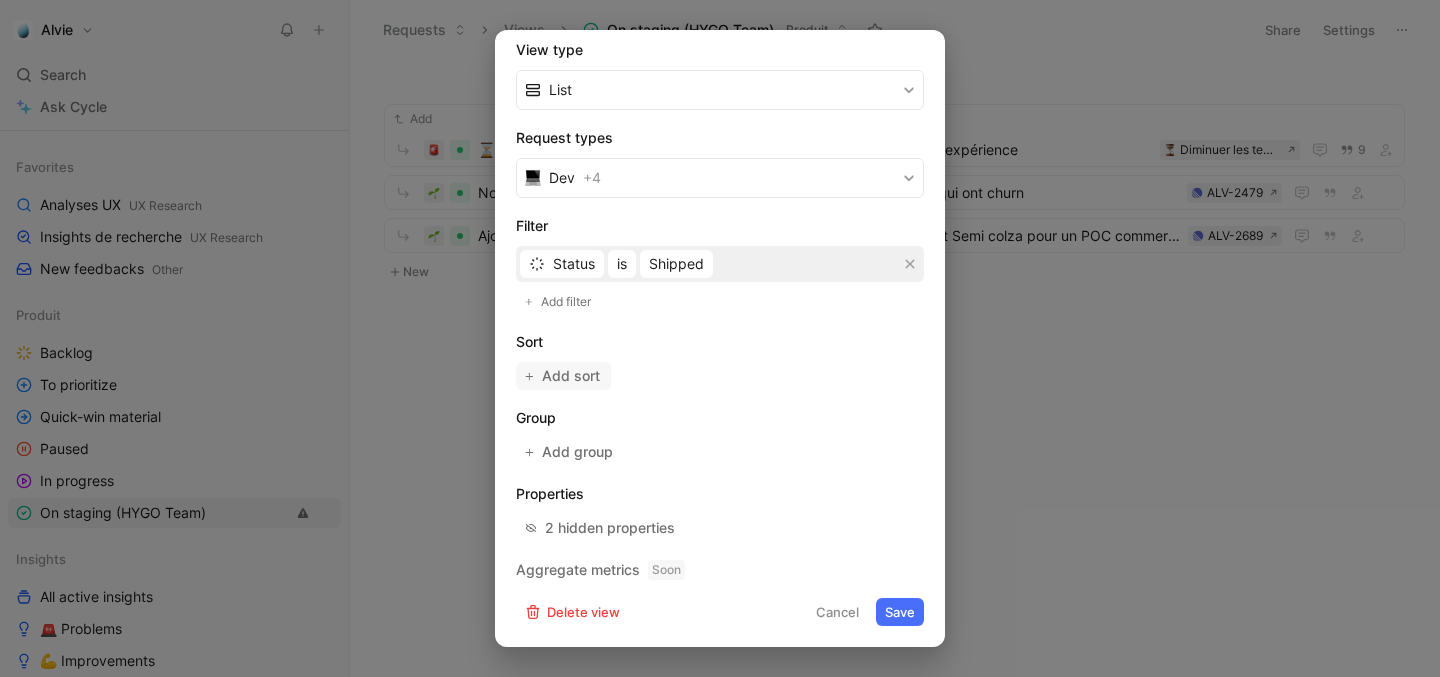 click on "Add sort" at bounding box center [572, 376] 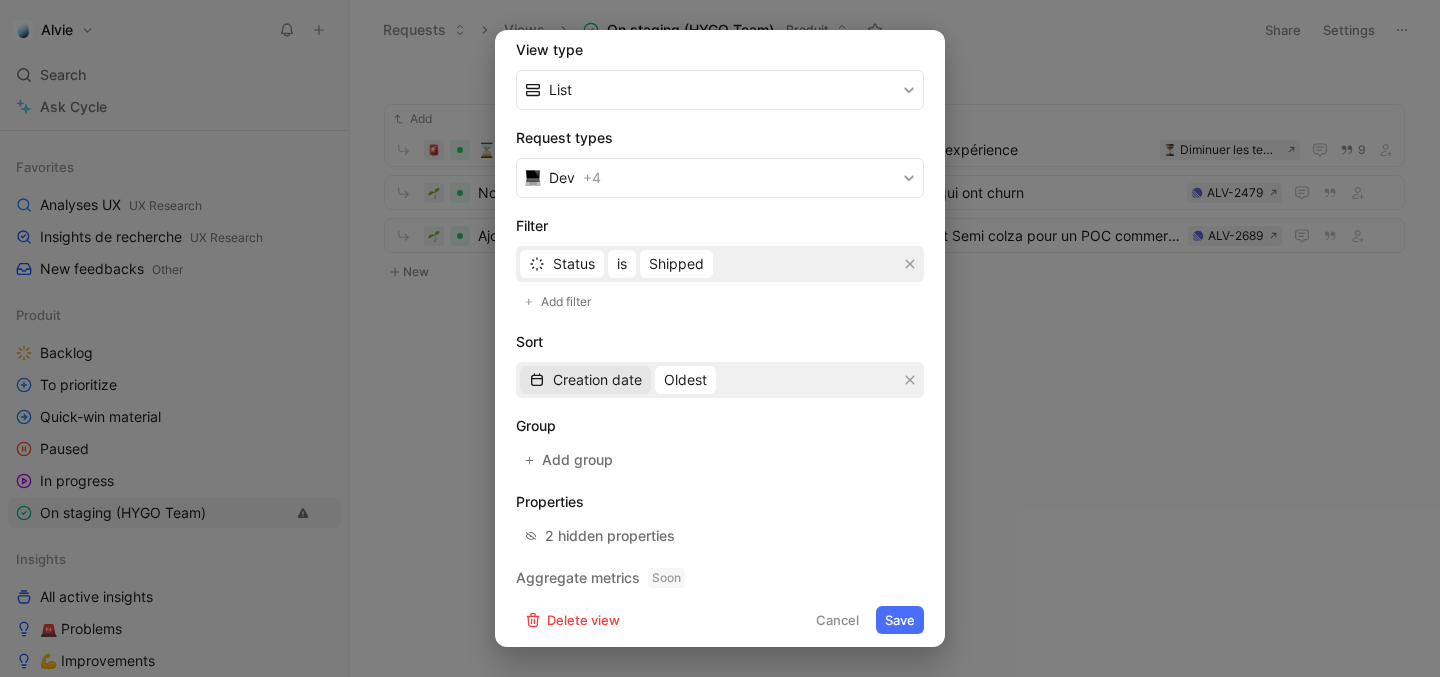 click on "Creation date" at bounding box center (597, 380) 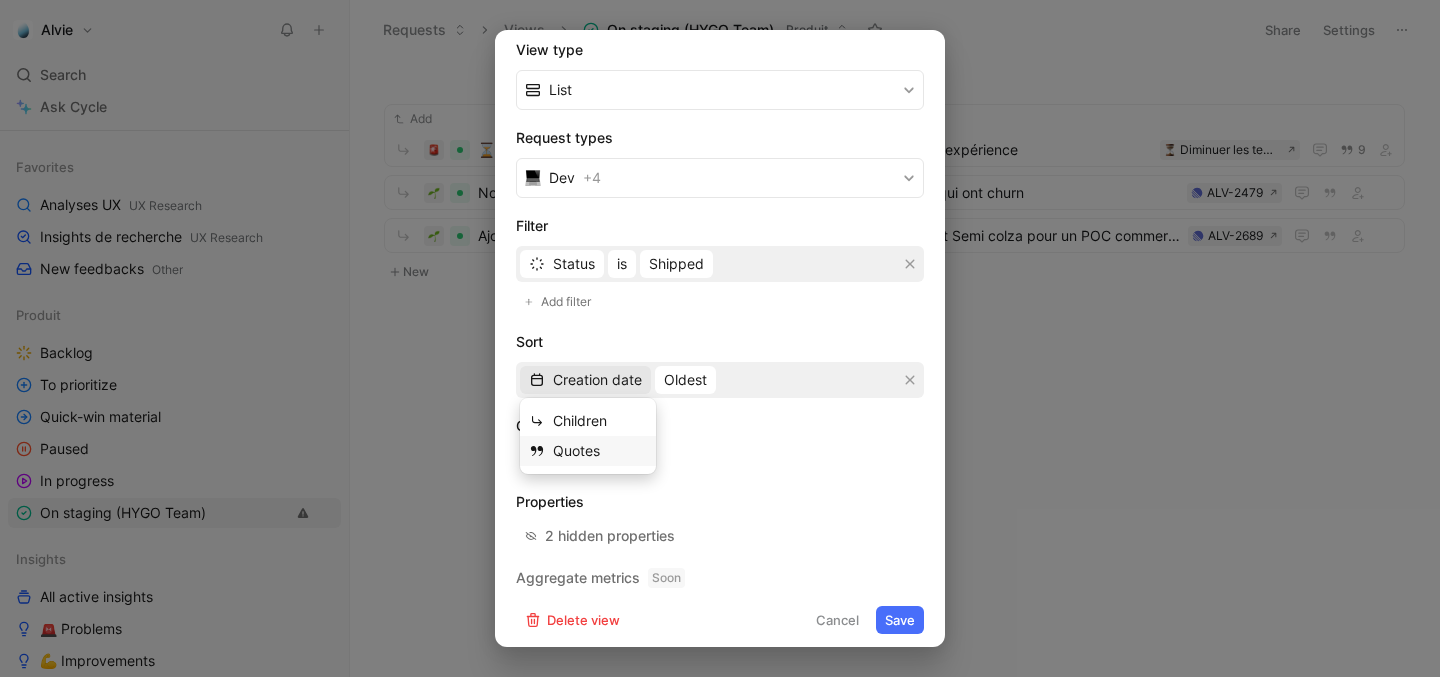 click on "Quotes" at bounding box center [600, 451] 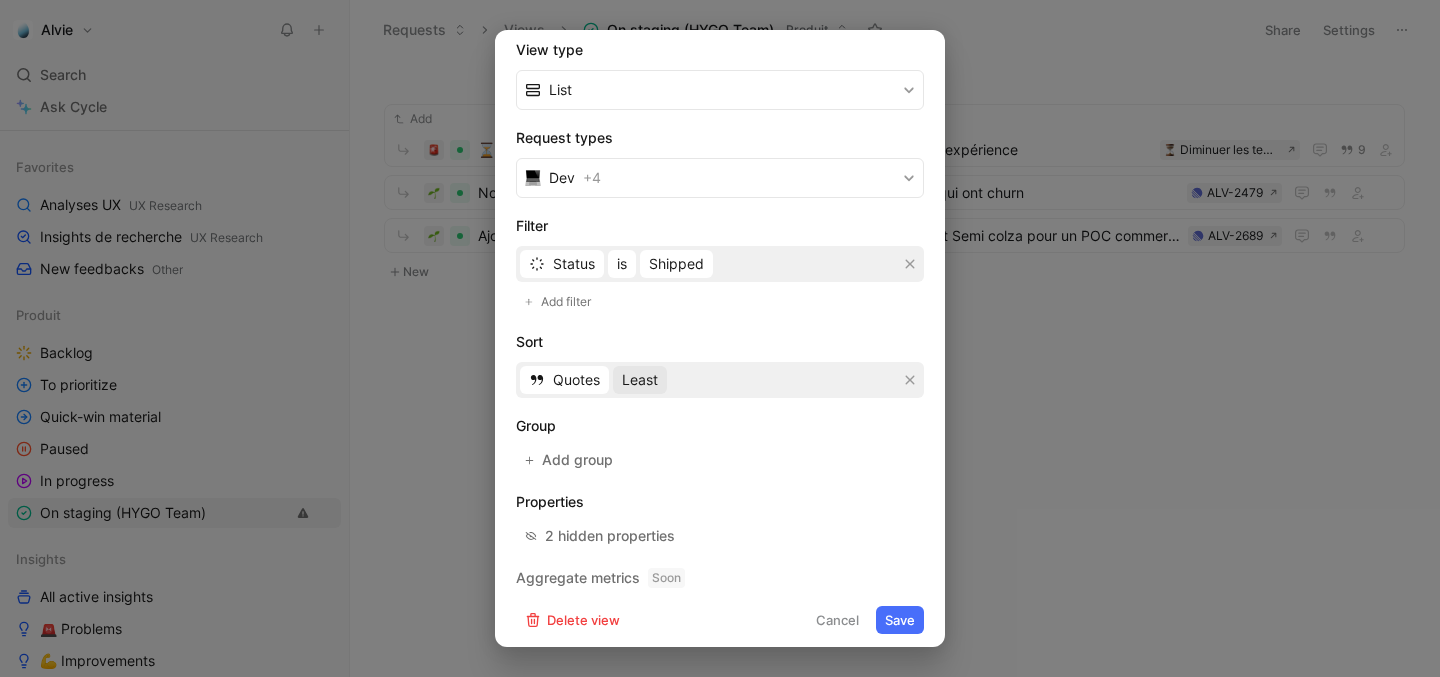 click on "Least" at bounding box center [640, 380] 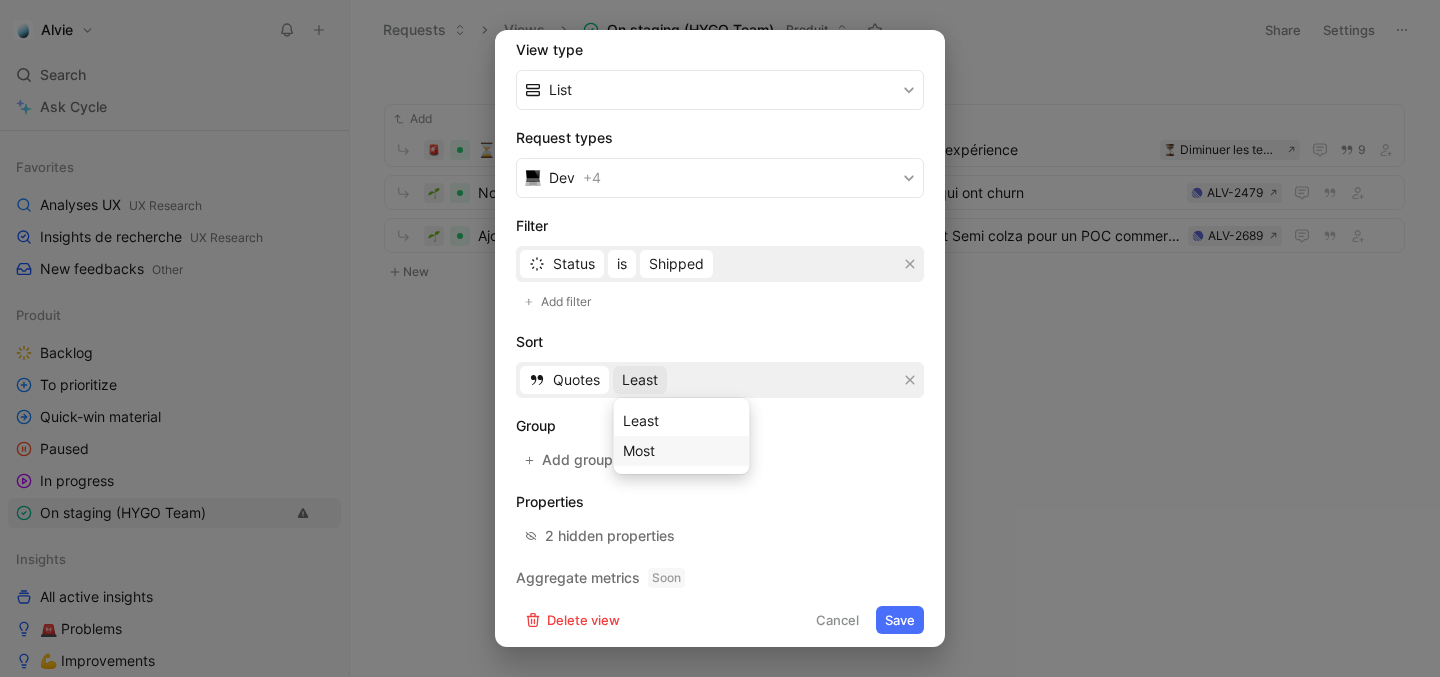 click on "Most" at bounding box center [682, 451] 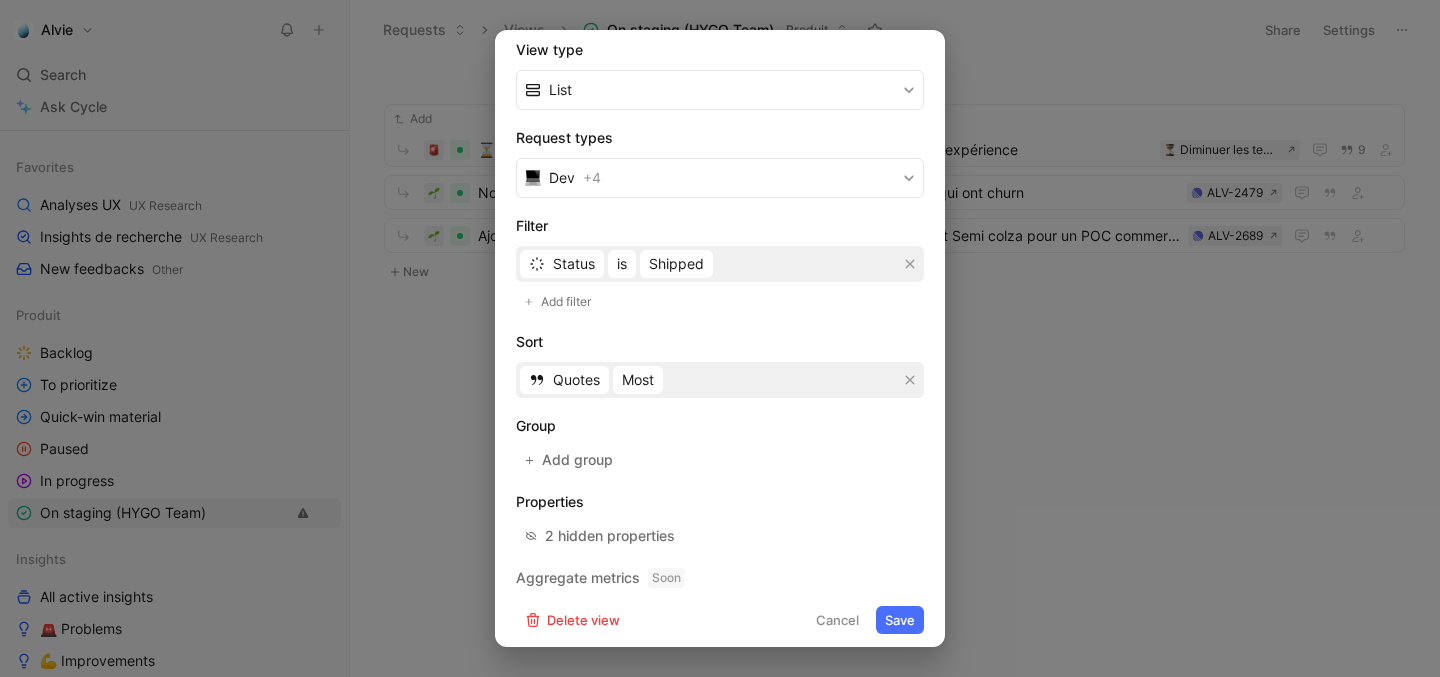 click on "Save" at bounding box center [900, 620] 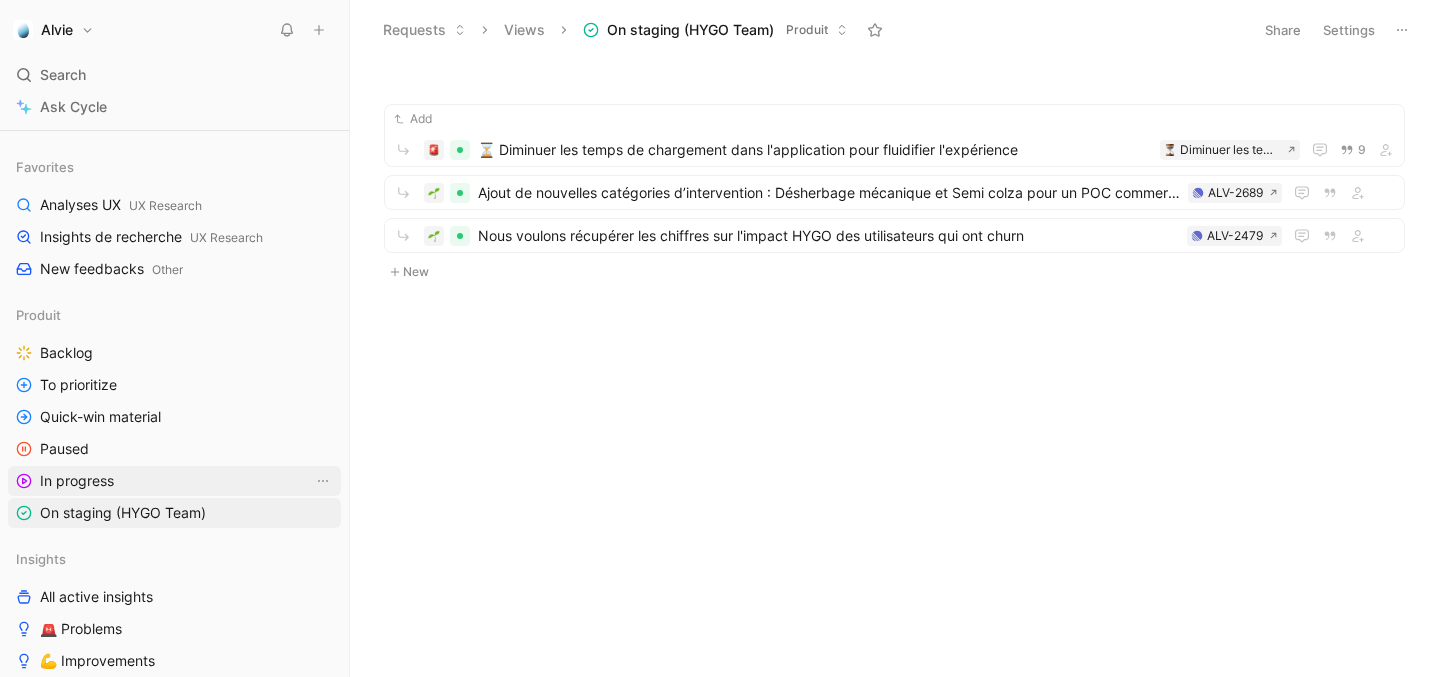 click on "In progress" at bounding box center (174, 481) 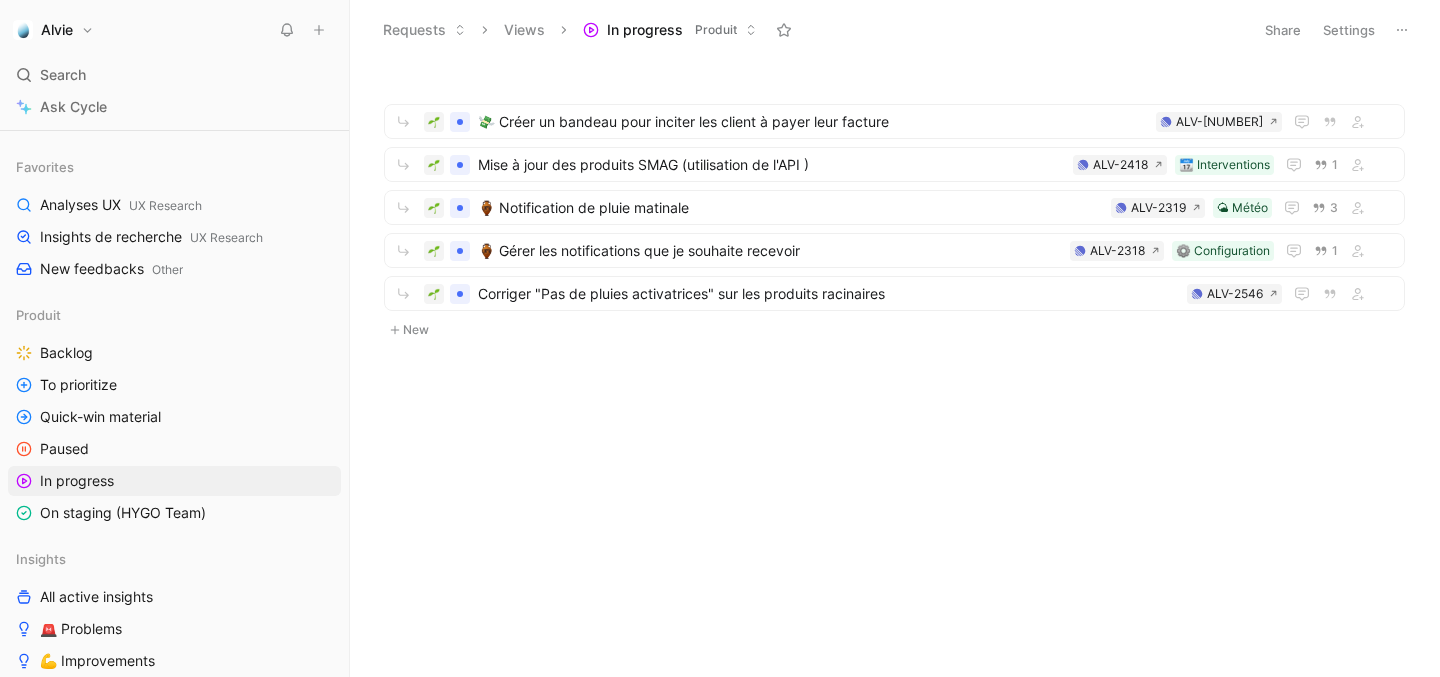click on "Settings" at bounding box center (1349, 30) 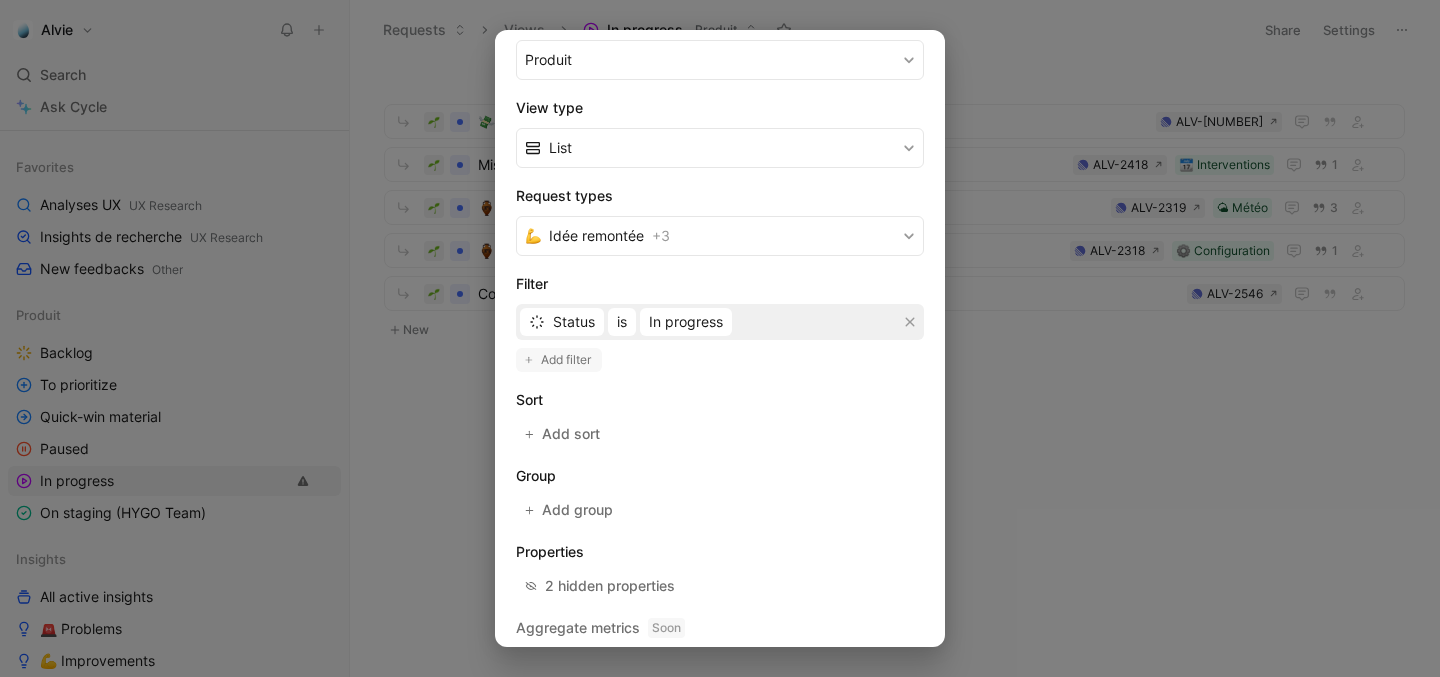 scroll, scrollTop: 315, scrollLeft: 0, axis: vertical 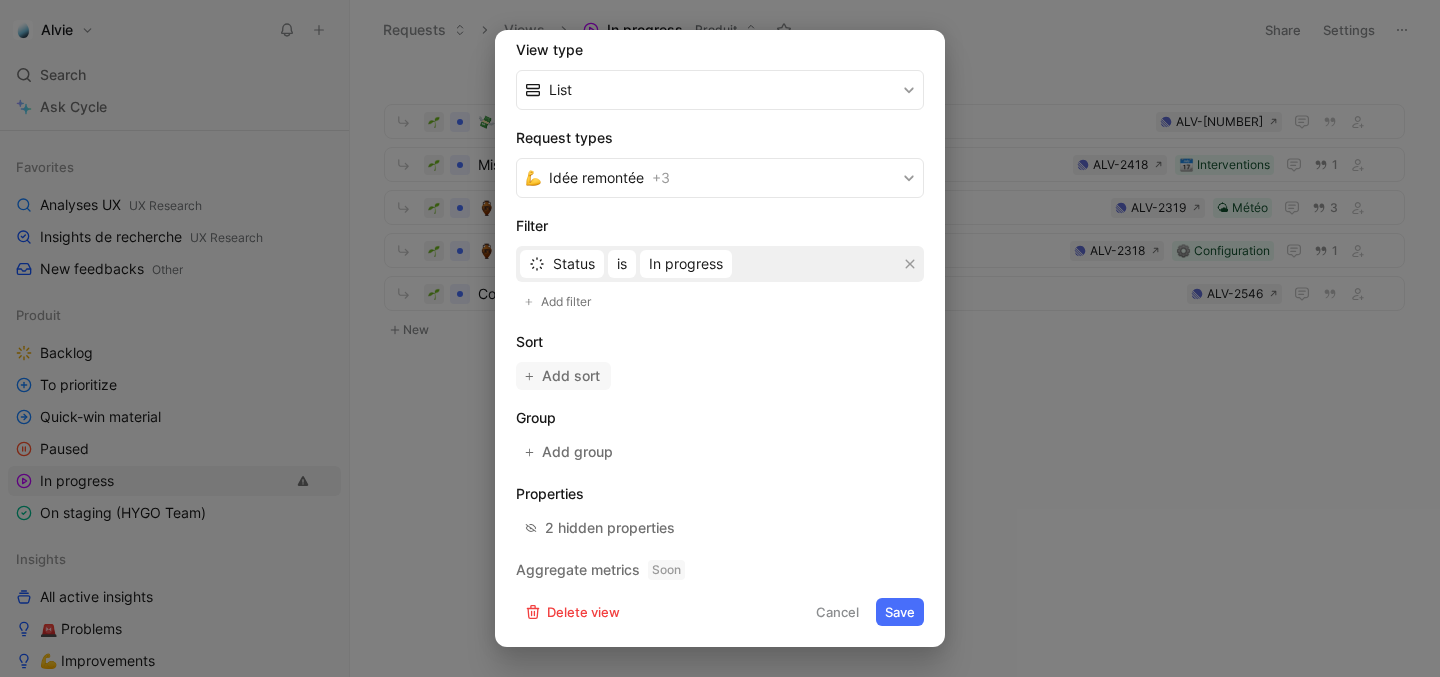 click on "Add sort" at bounding box center [572, 376] 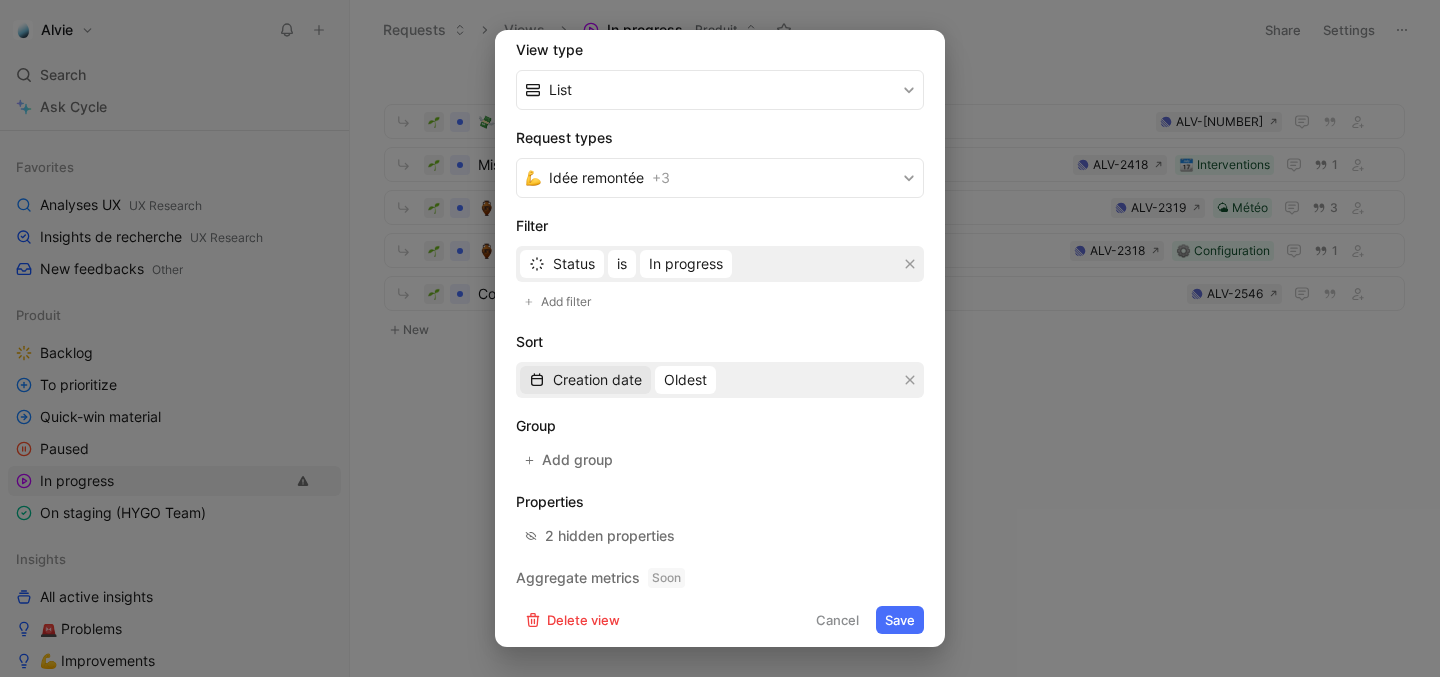 click on "Creation date" at bounding box center (585, 380) 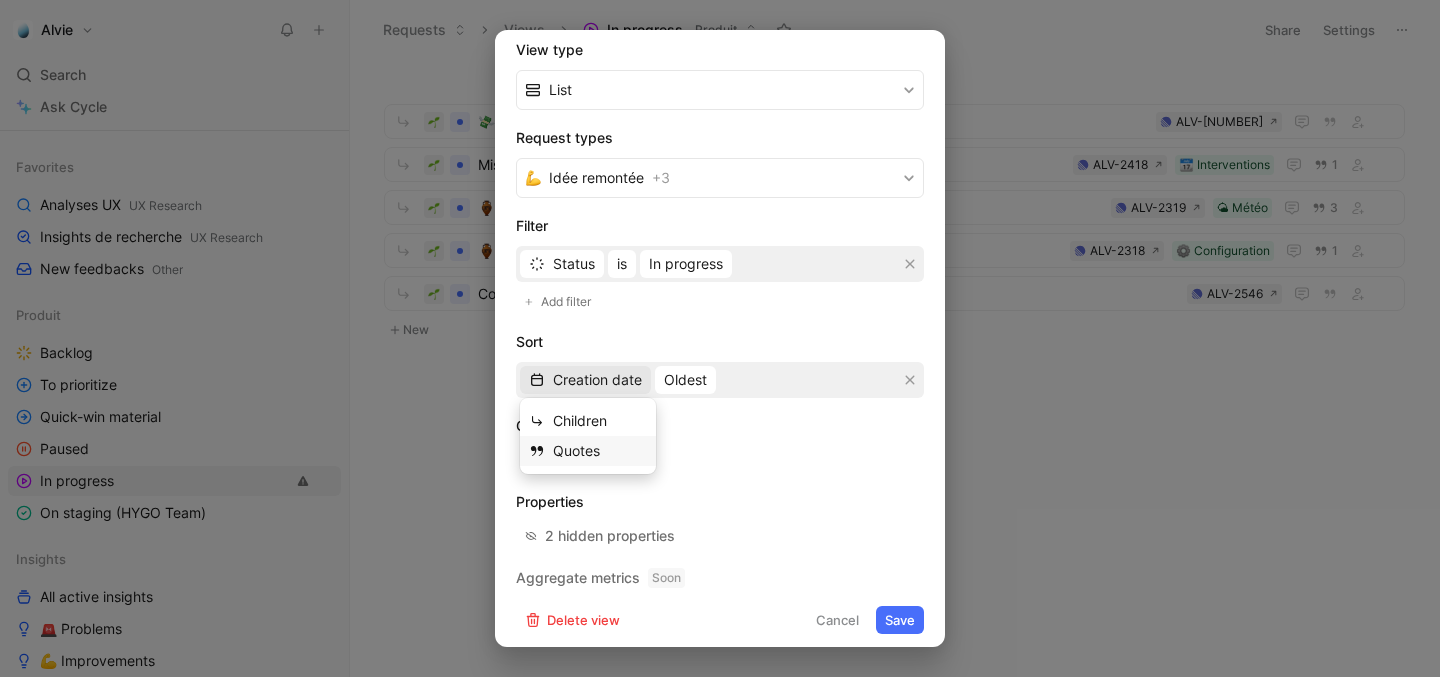 click on "Quotes" at bounding box center [600, 451] 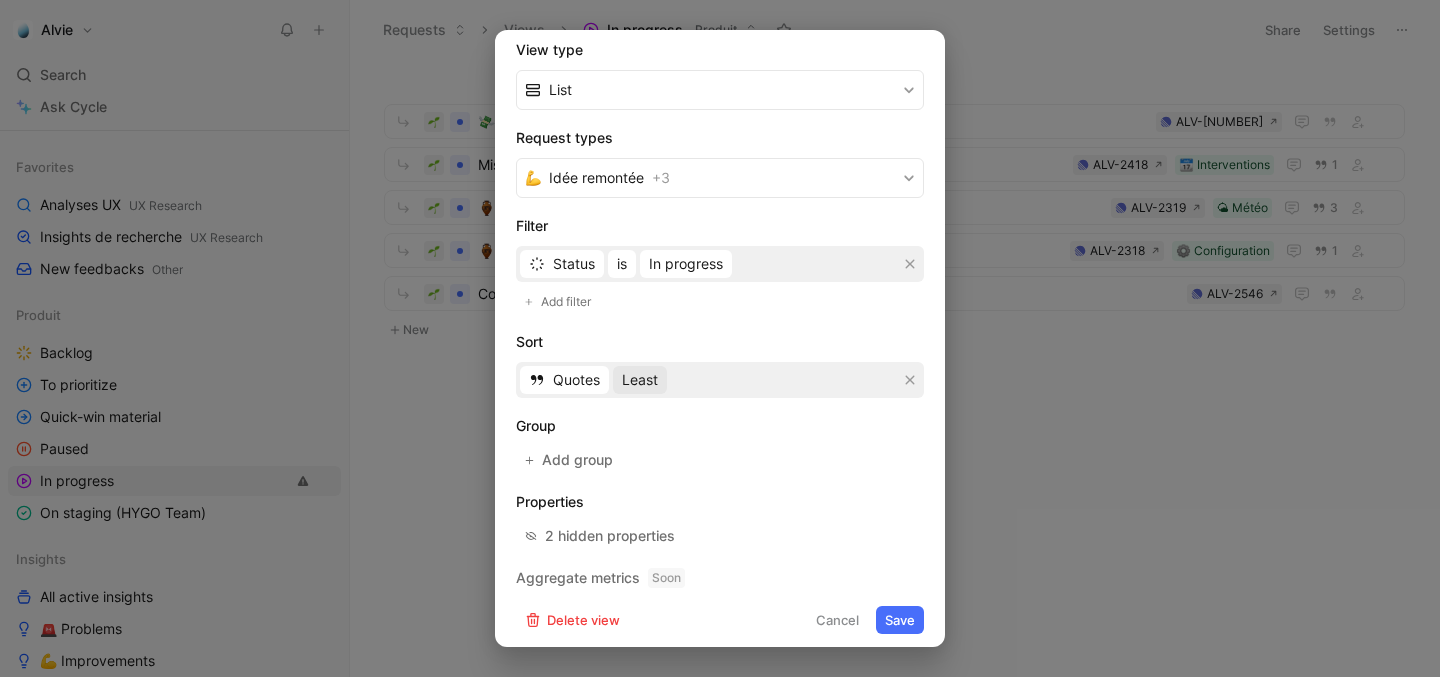 click on "Least" at bounding box center (640, 380) 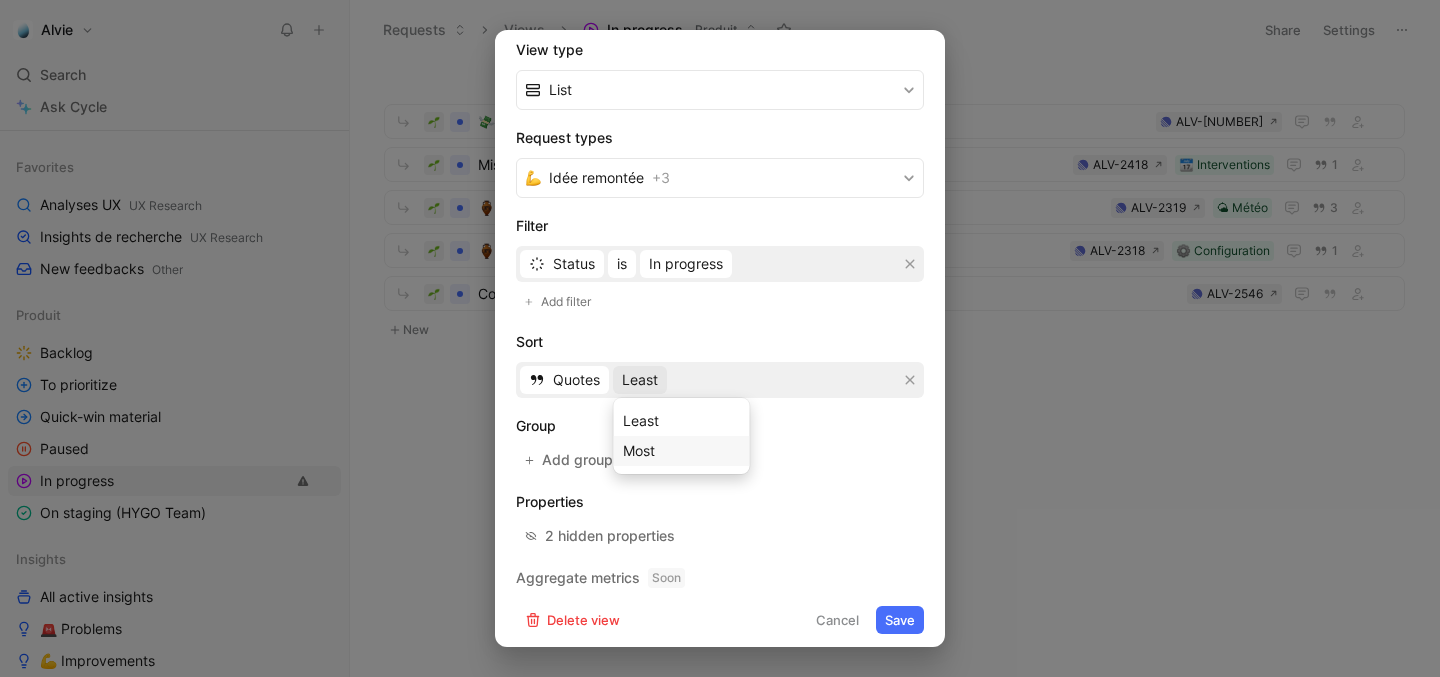click on "Most" at bounding box center [639, 450] 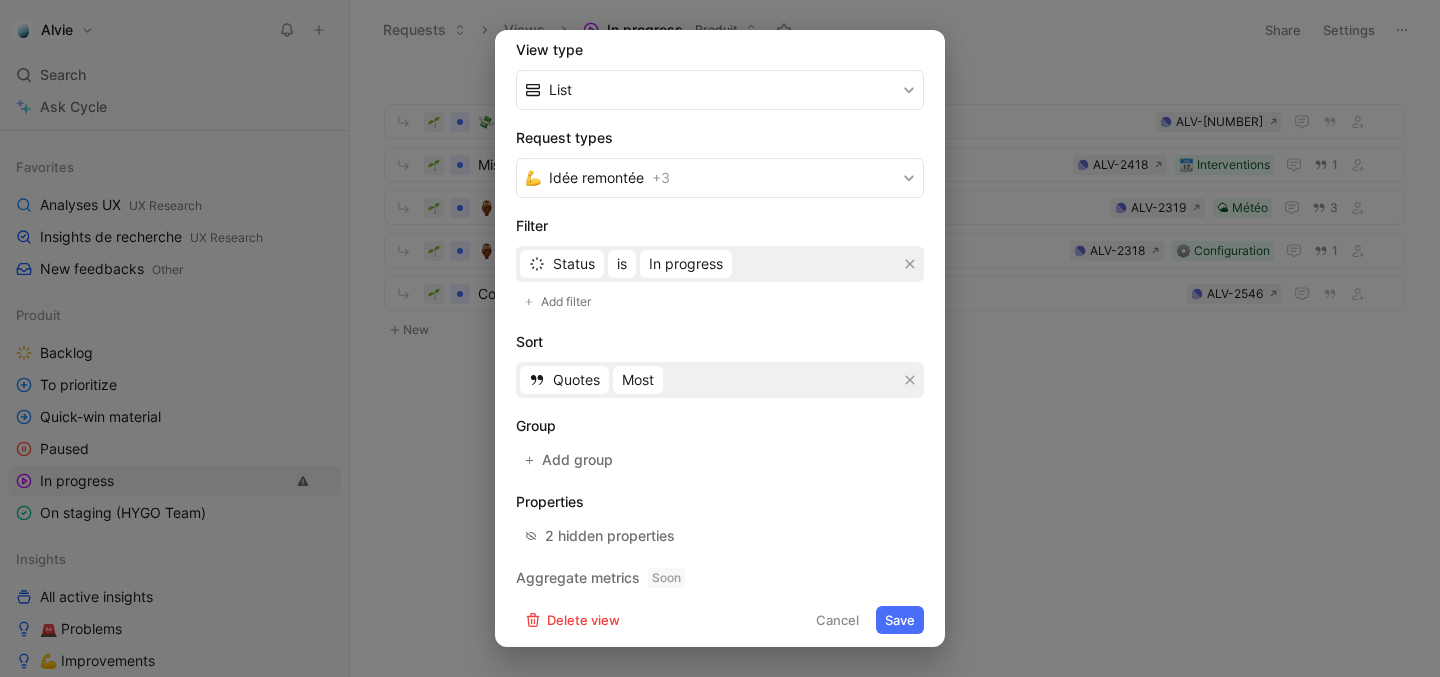 click on "Save" at bounding box center (900, 620) 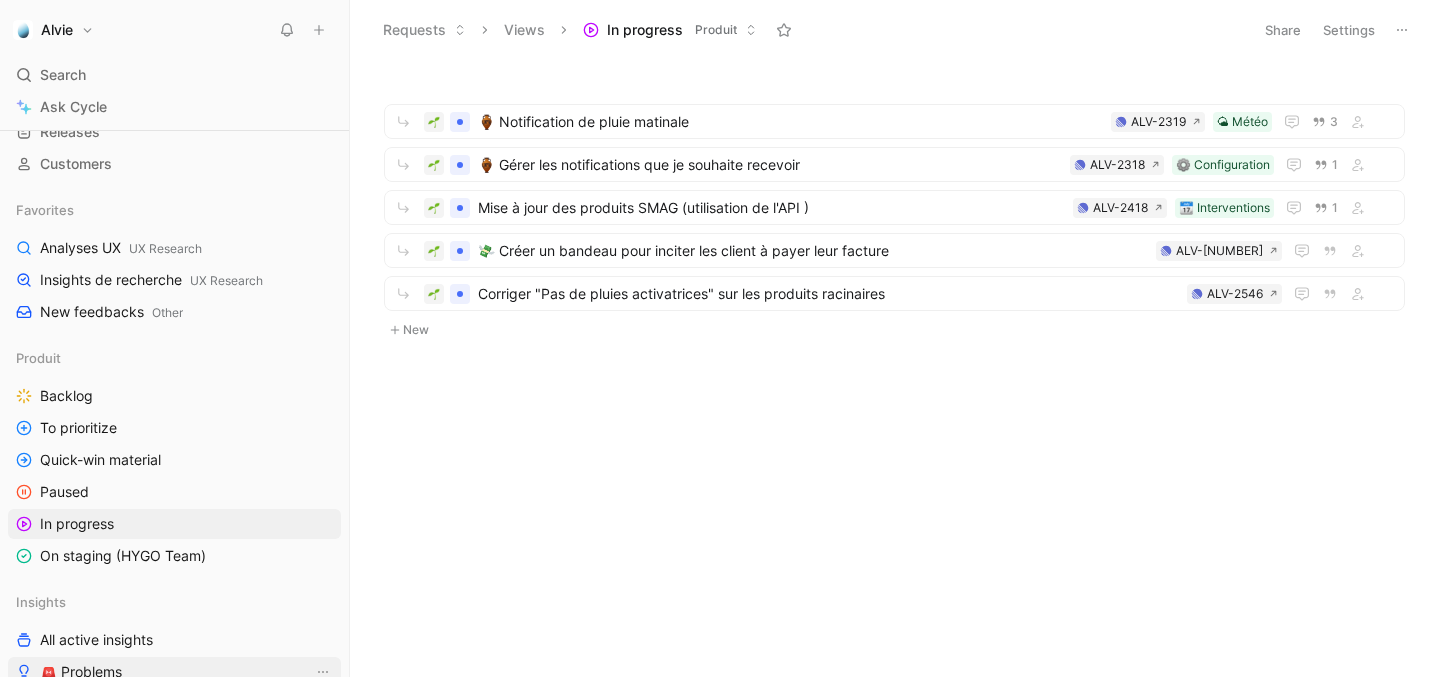 scroll, scrollTop: 0, scrollLeft: 0, axis: both 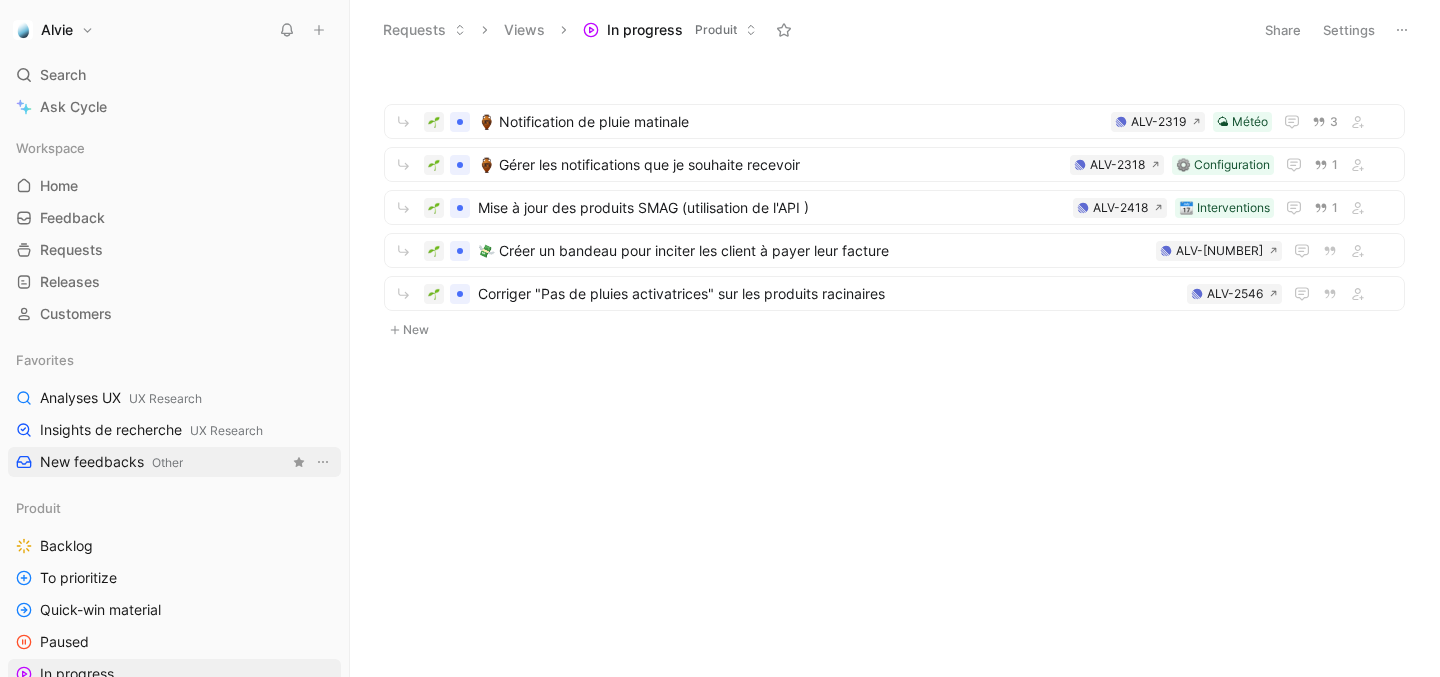 click on "New feedbacks Other" at bounding box center [111, 462] 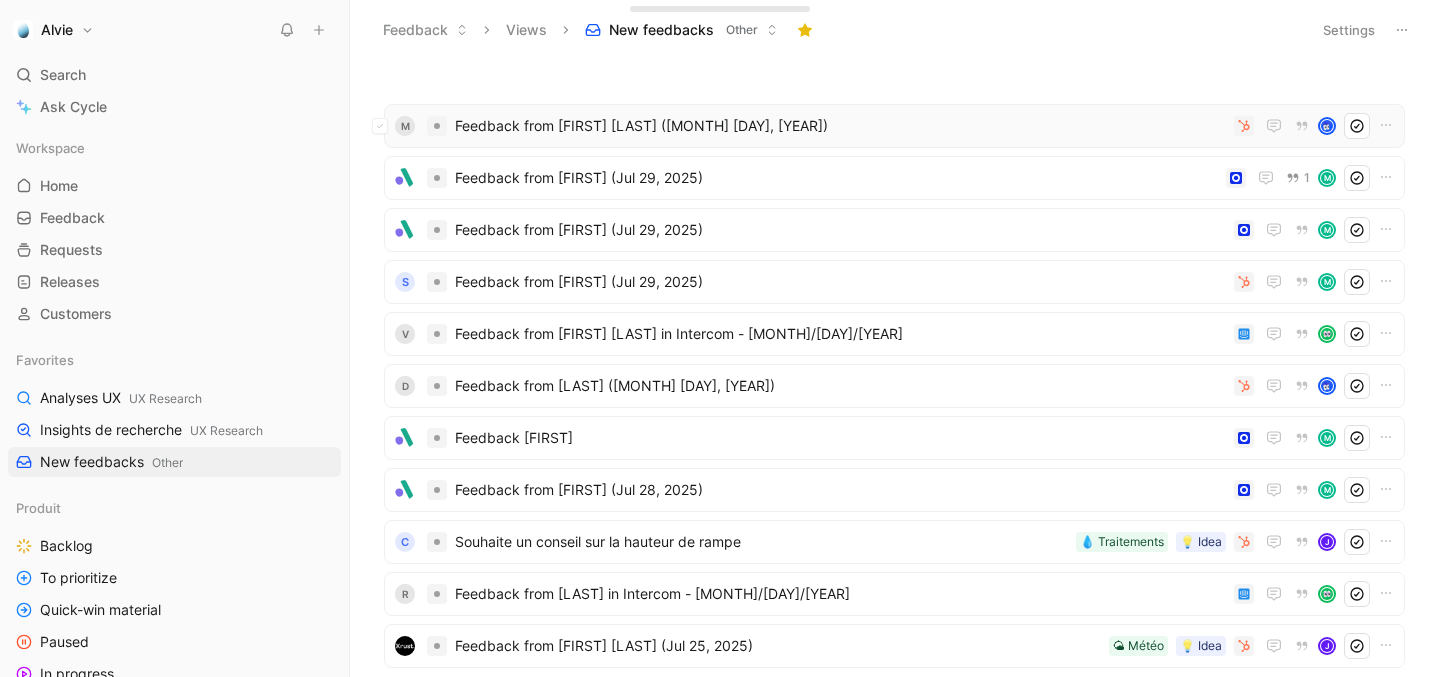 click on "Feedback from Mickael Lemoine (Aug 01, 2025)" at bounding box center (840, 126) 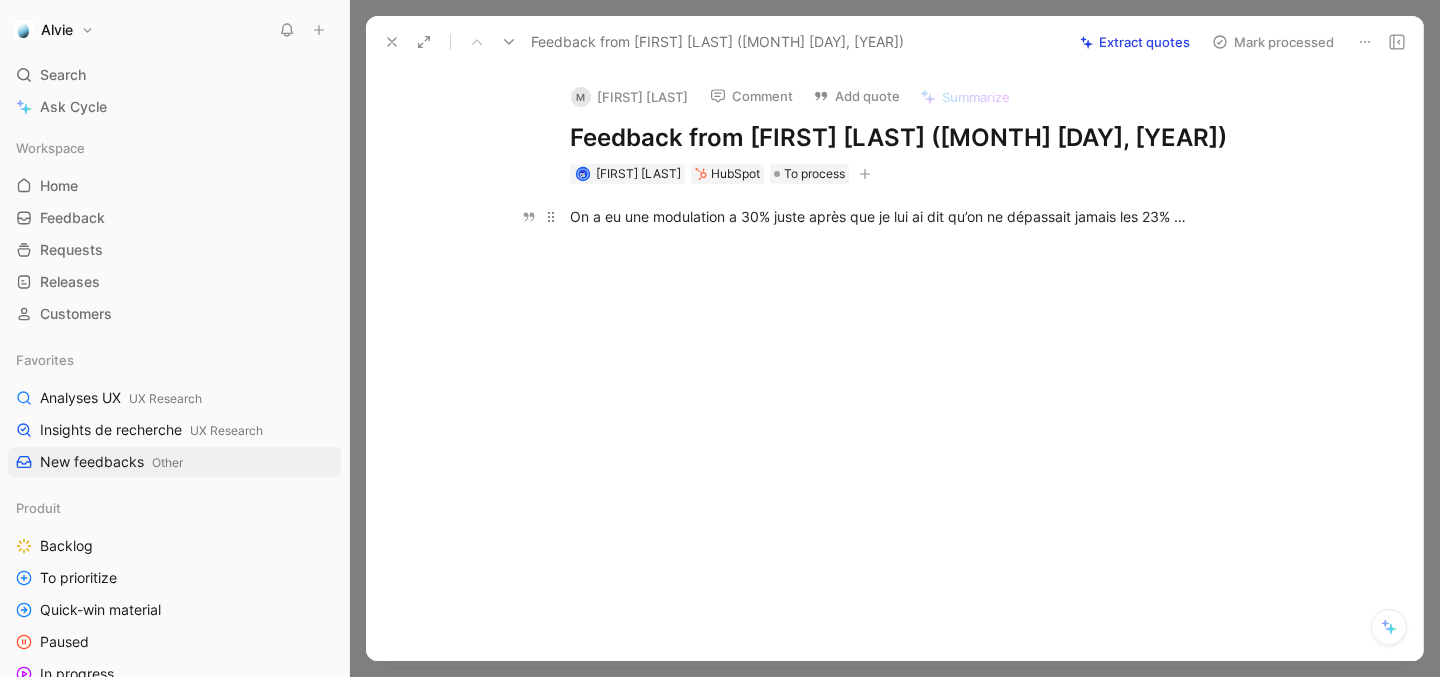 click on "On a eu une modulation a 30% juste après que je lui ai dit qu’on ne dépassait jamais les 23% …" at bounding box center [916, 216] 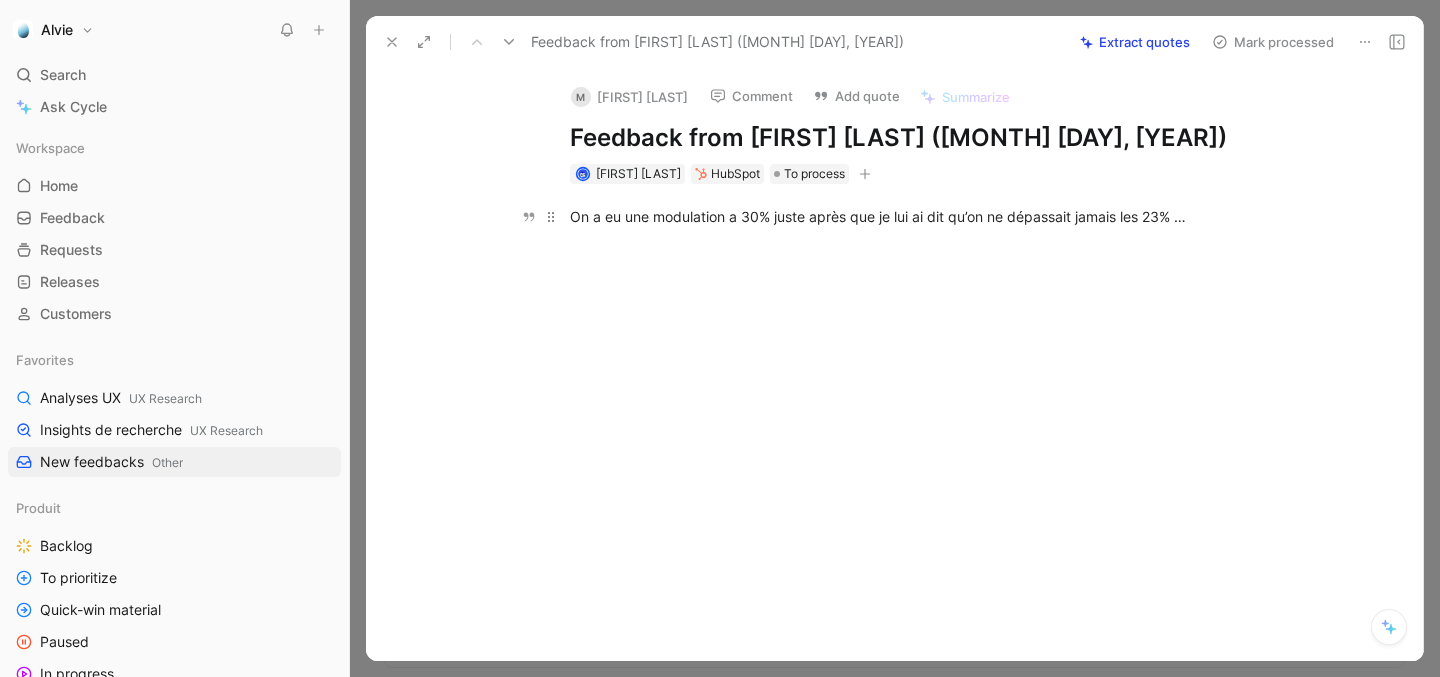 click on "On a eu une modulation a 30% juste après que je lui ai dit qu’on ne dépassait jamais les 23% …" at bounding box center [916, 216] 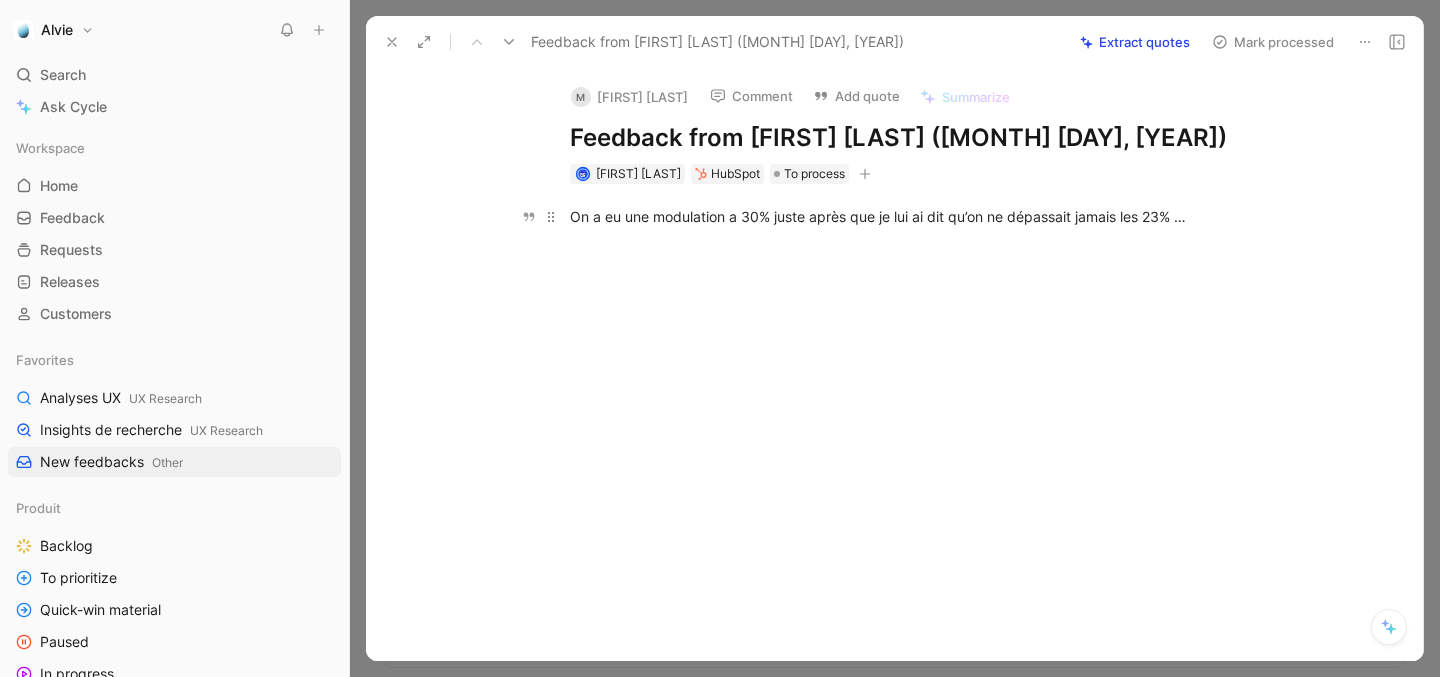 click on "On a eu une modulation a 30% juste après que je lui ai dit qu’on ne dépassait jamais les 23% …" at bounding box center [916, 216] 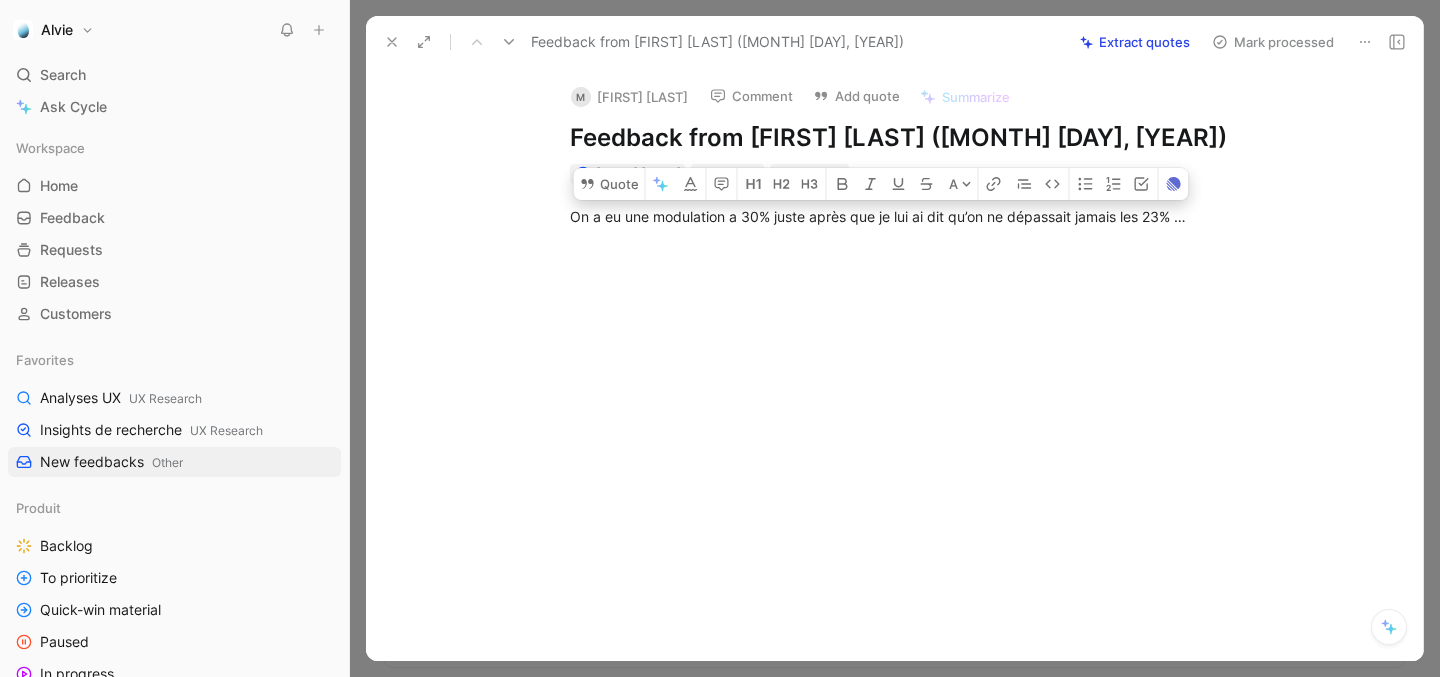 copy on "On a eu une modulation a 30% juste après que je lui ai dit qu’on ne dépassait jamais les 23% …" 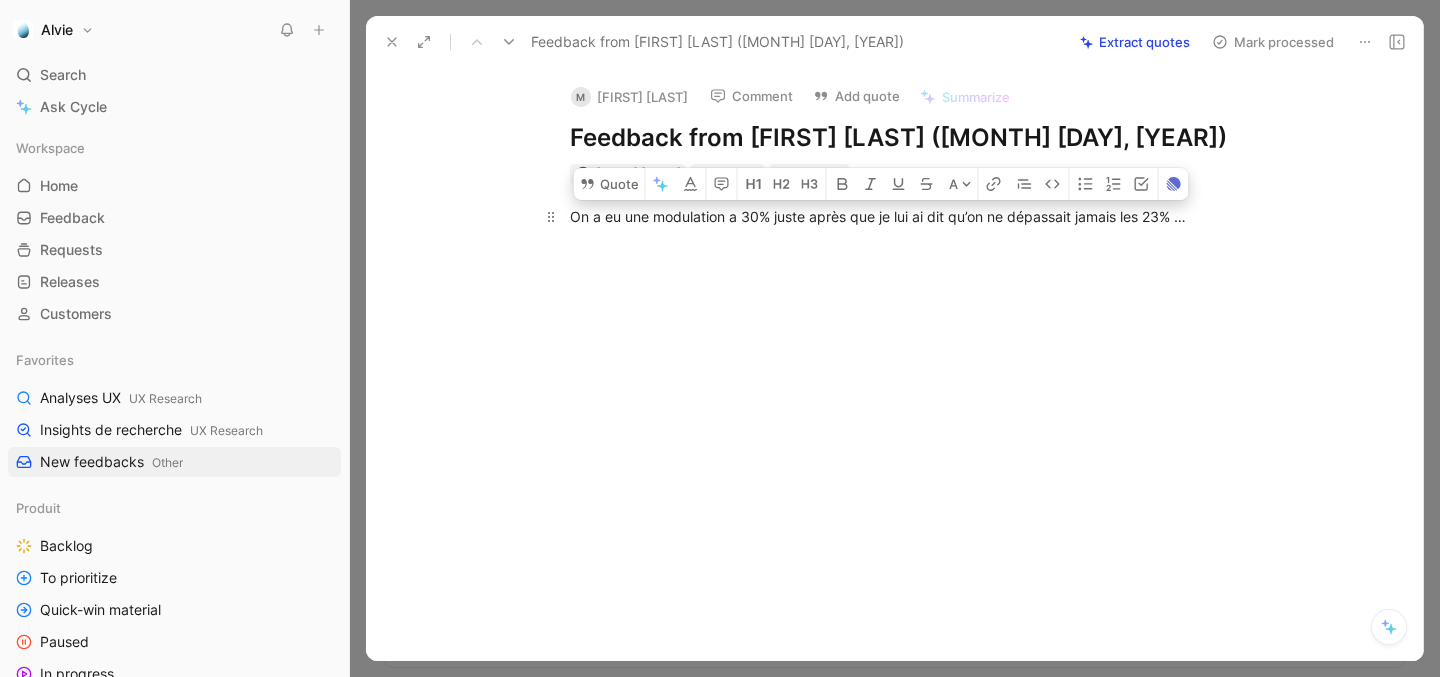 click on "On a eu une modulation a 30% juste après que je lui ai dit qu’on ne dépassait jamais les 23% …" at bounding box center [916, 216] 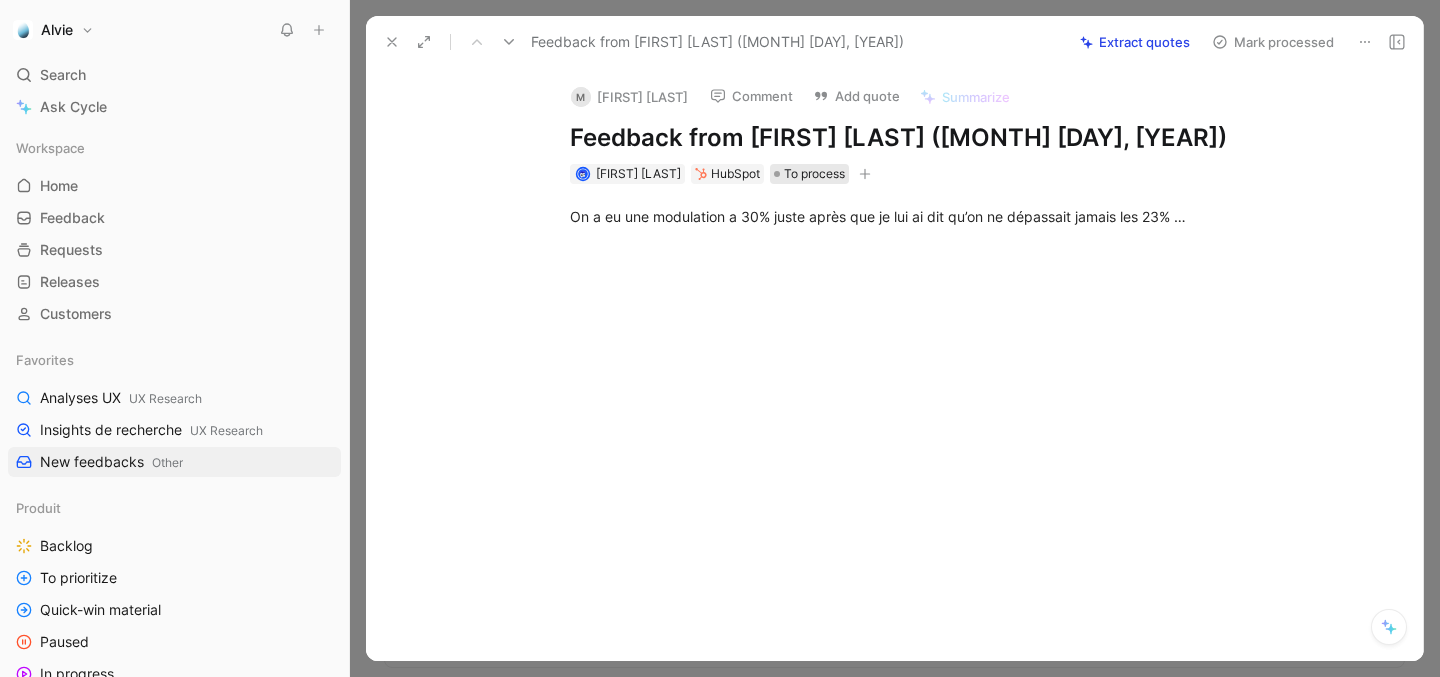 click on "To process" at bounding box center (814, 174) 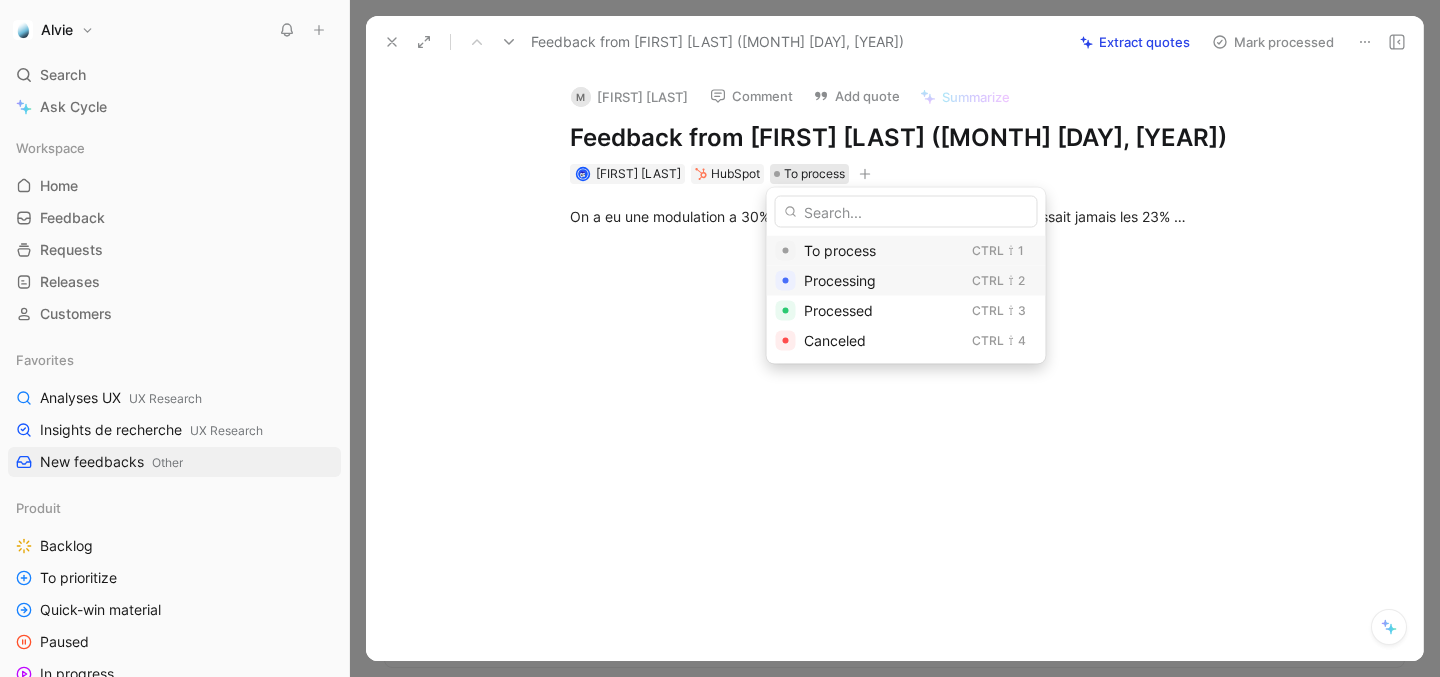 click on "Processing" at bounding box center (884, 281) 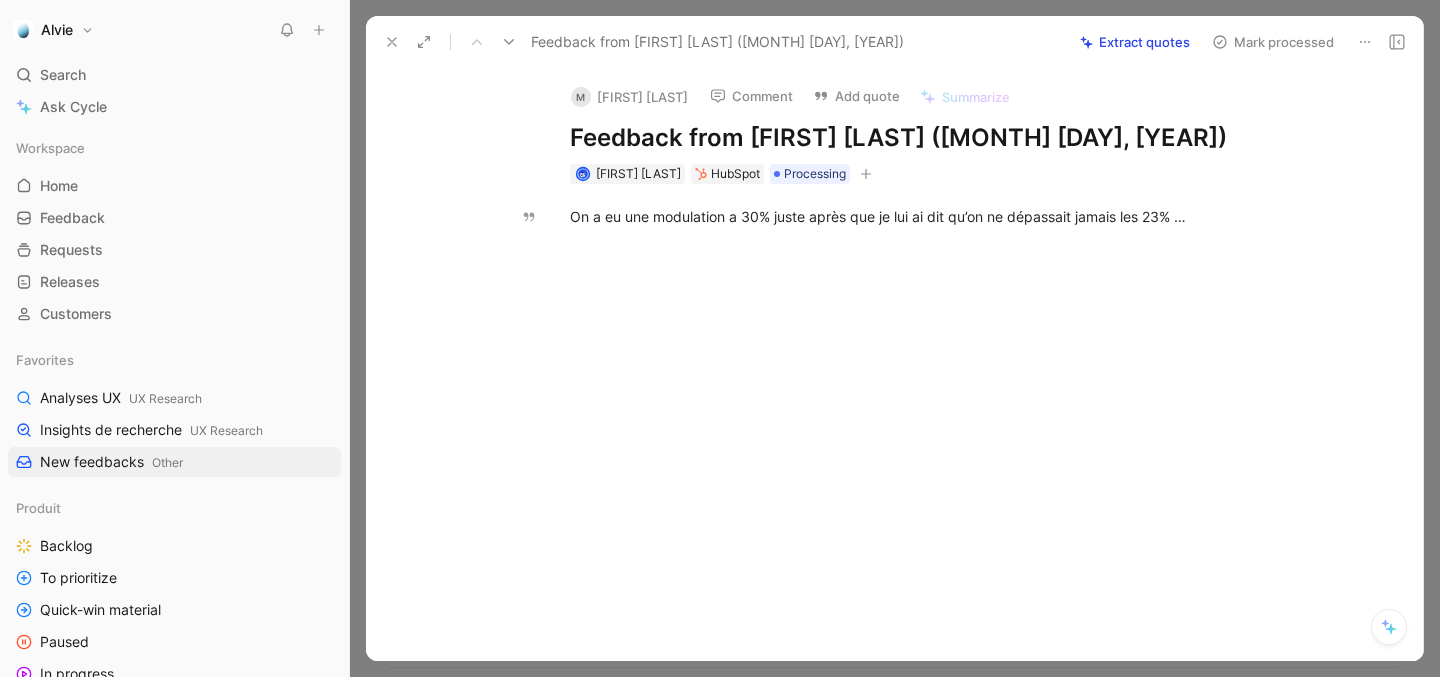 click 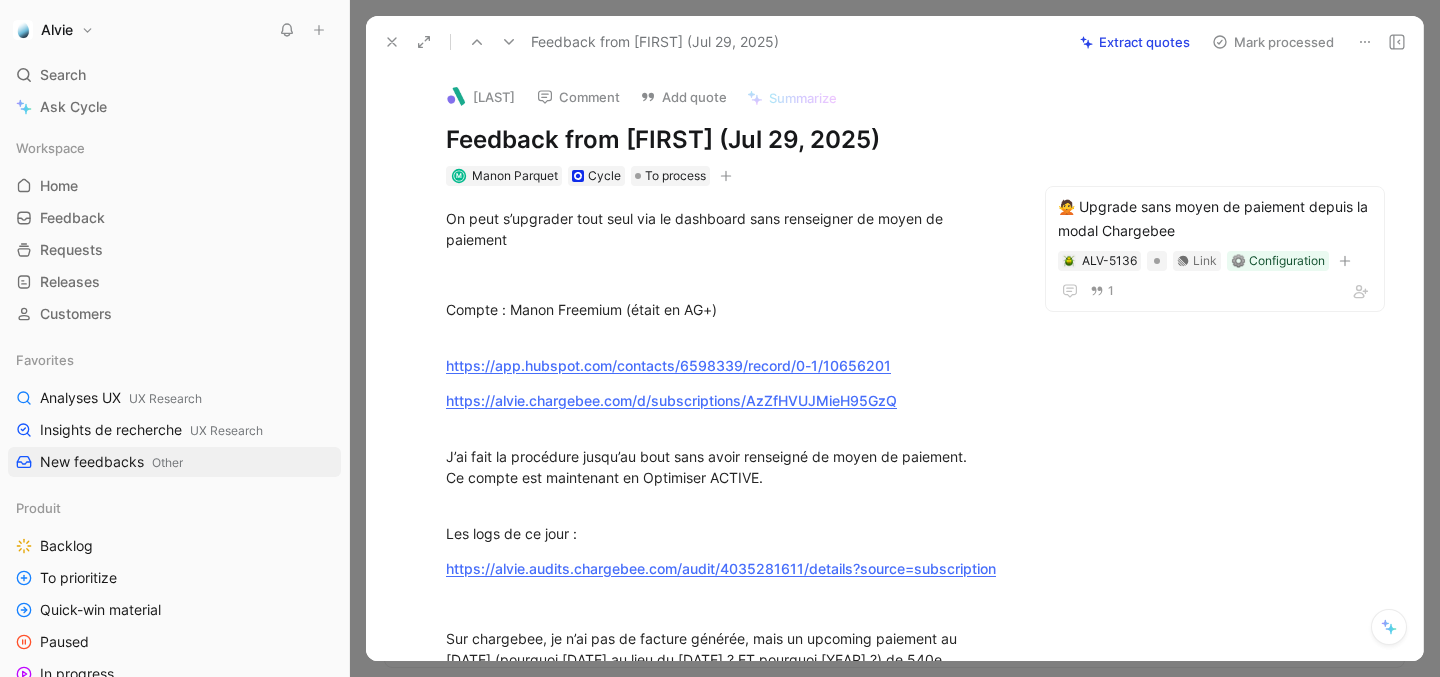click on "Mark processed" at bounding box center (1273, 42) 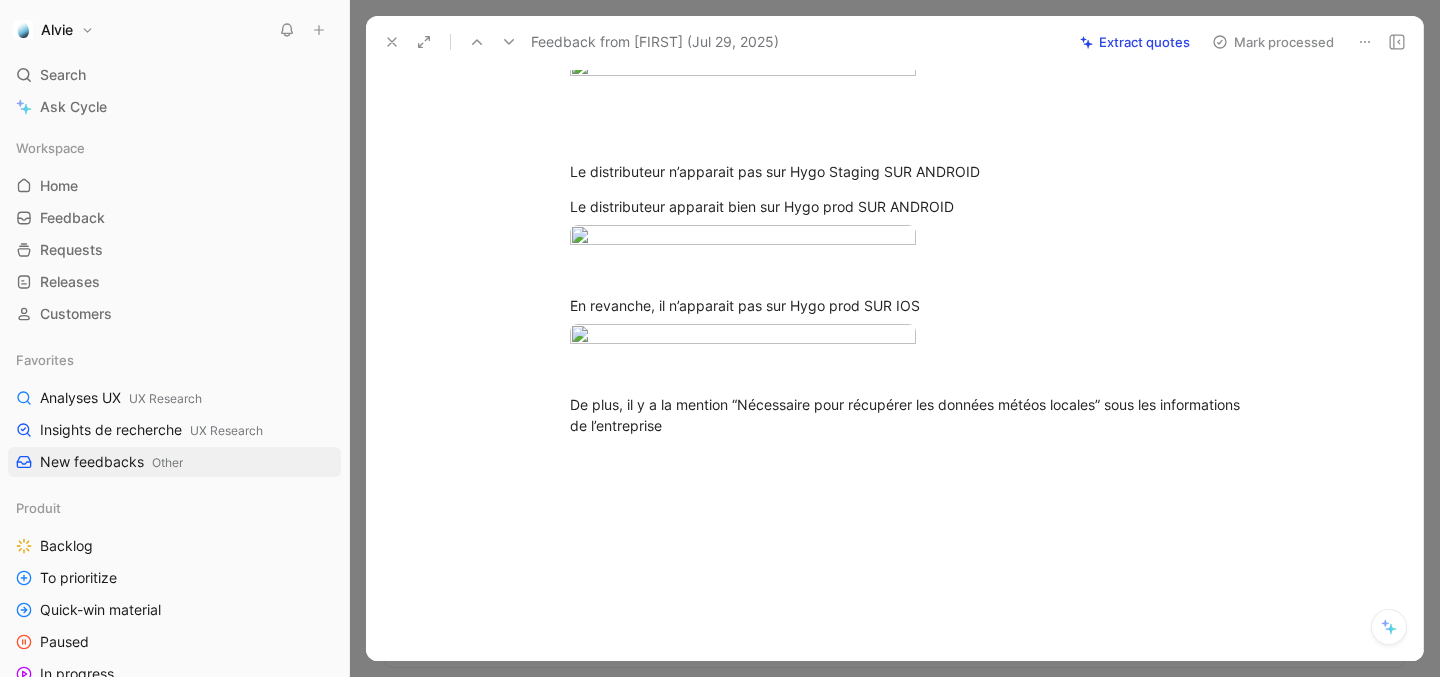 scroll, scrollTop: 2232, scrollLeft: 0, axis: vertical 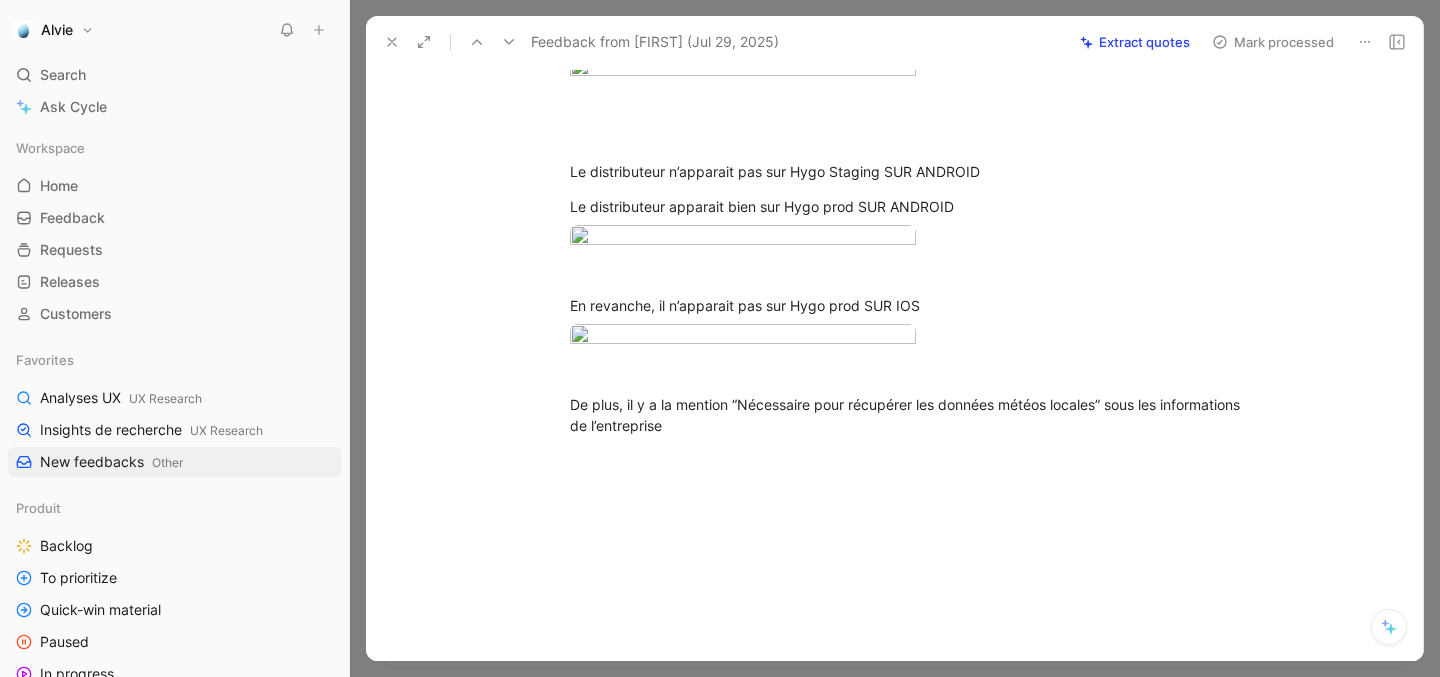 click on "Feedback from Manonp (Jul 29, 2025)" at bounding box center (719, 42) 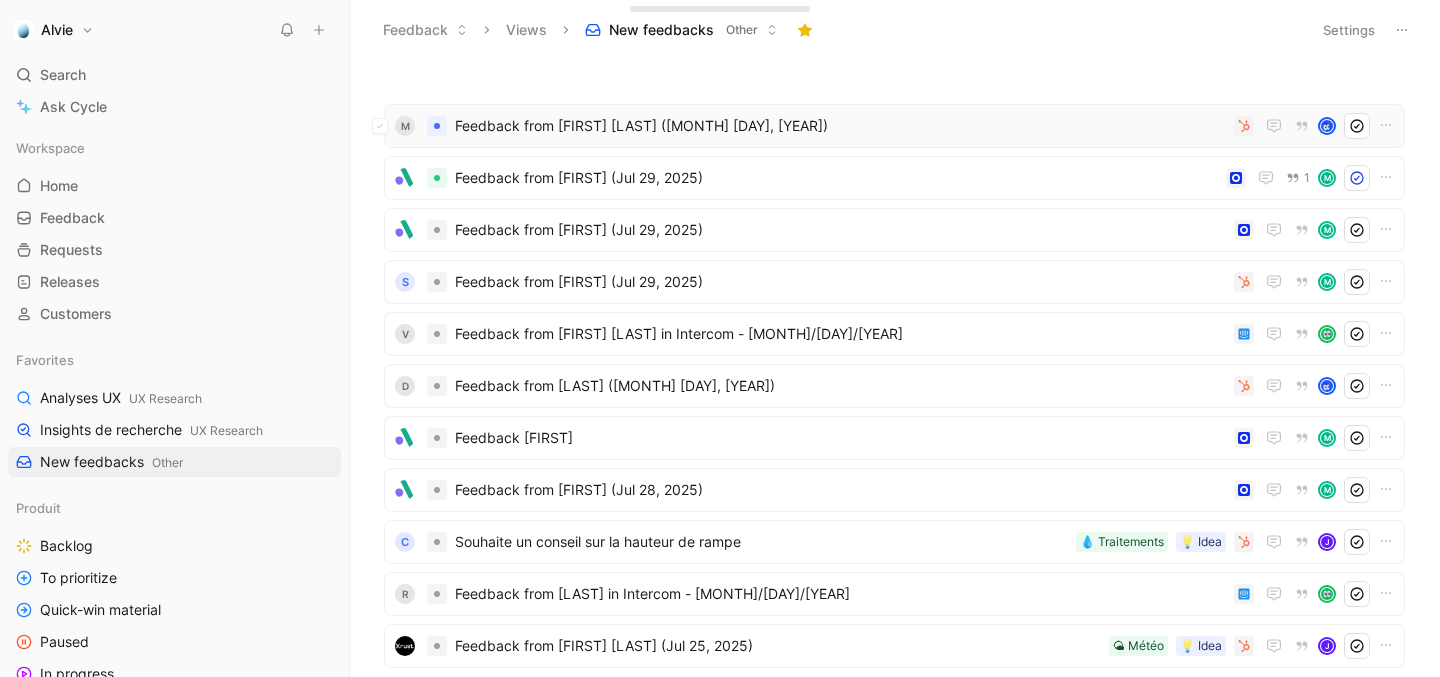 click on "Feedback from Mickael Lemoine (Aug 01, 2025)" at bounding box center (840, 126) 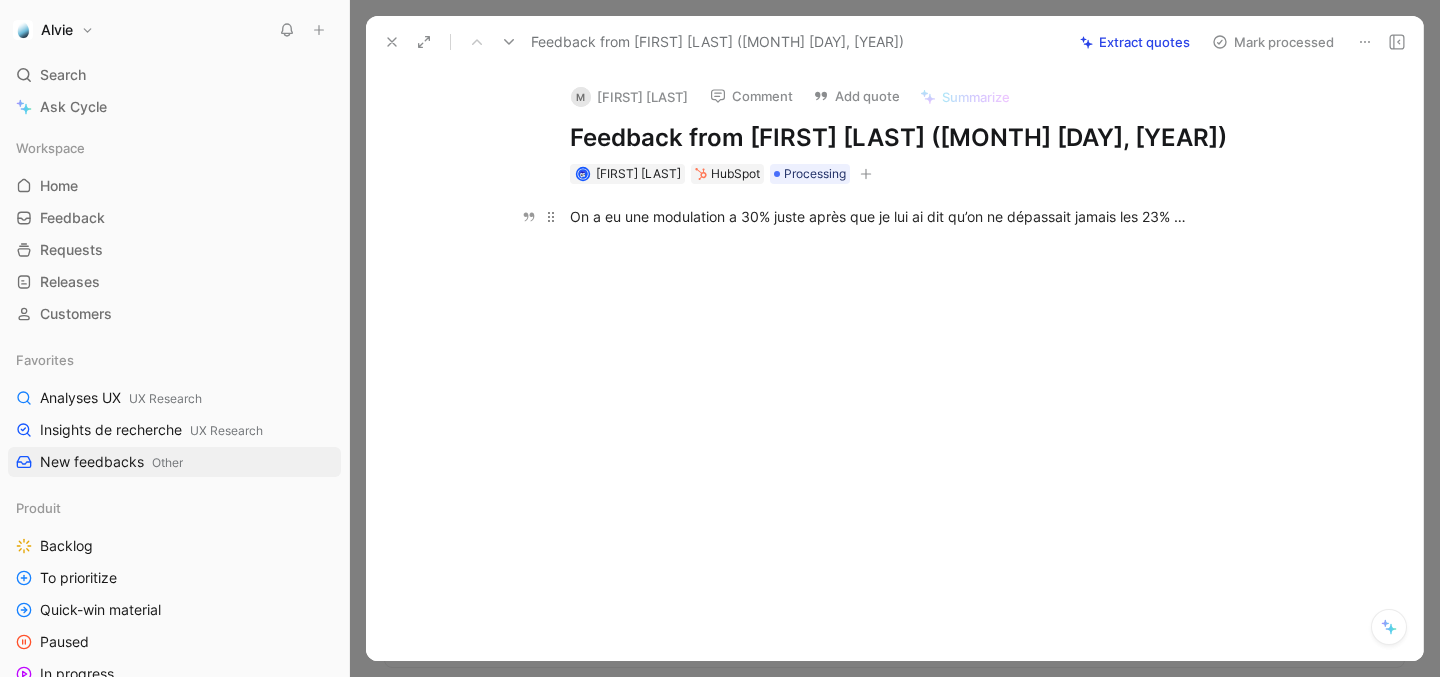 click on "On a eu une modulation a 30% juste après que je lui ai dit qu’on ne dépassait jamais les 23% …" at bounding box center (916, 216) 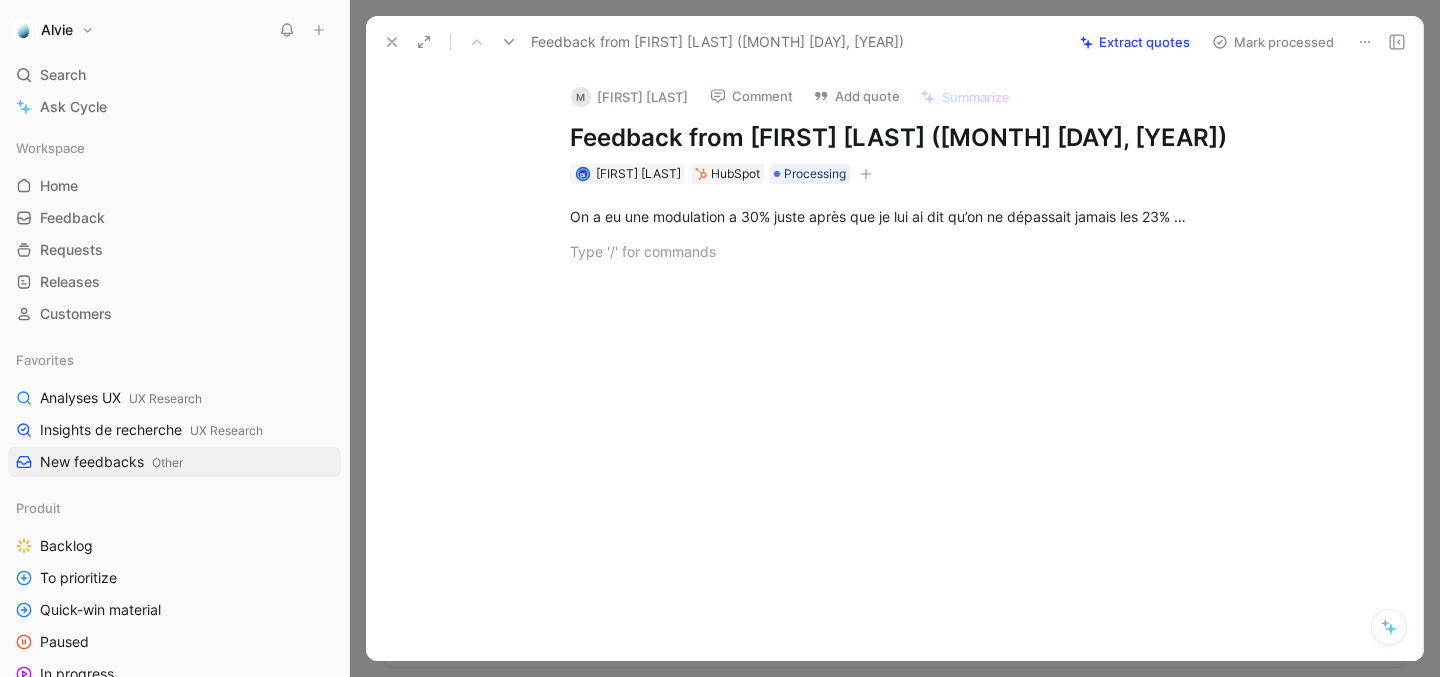 type 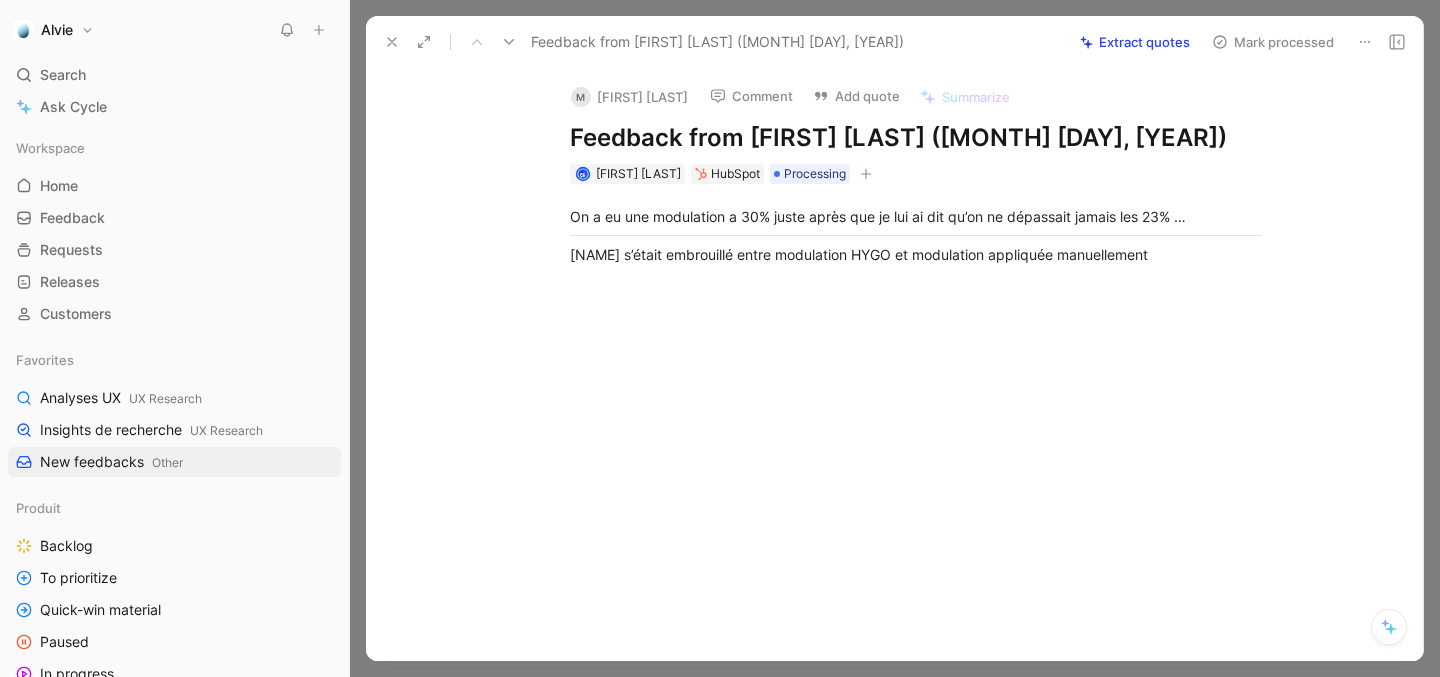 click on "Mark processed" at bounding box center [1273, 42] 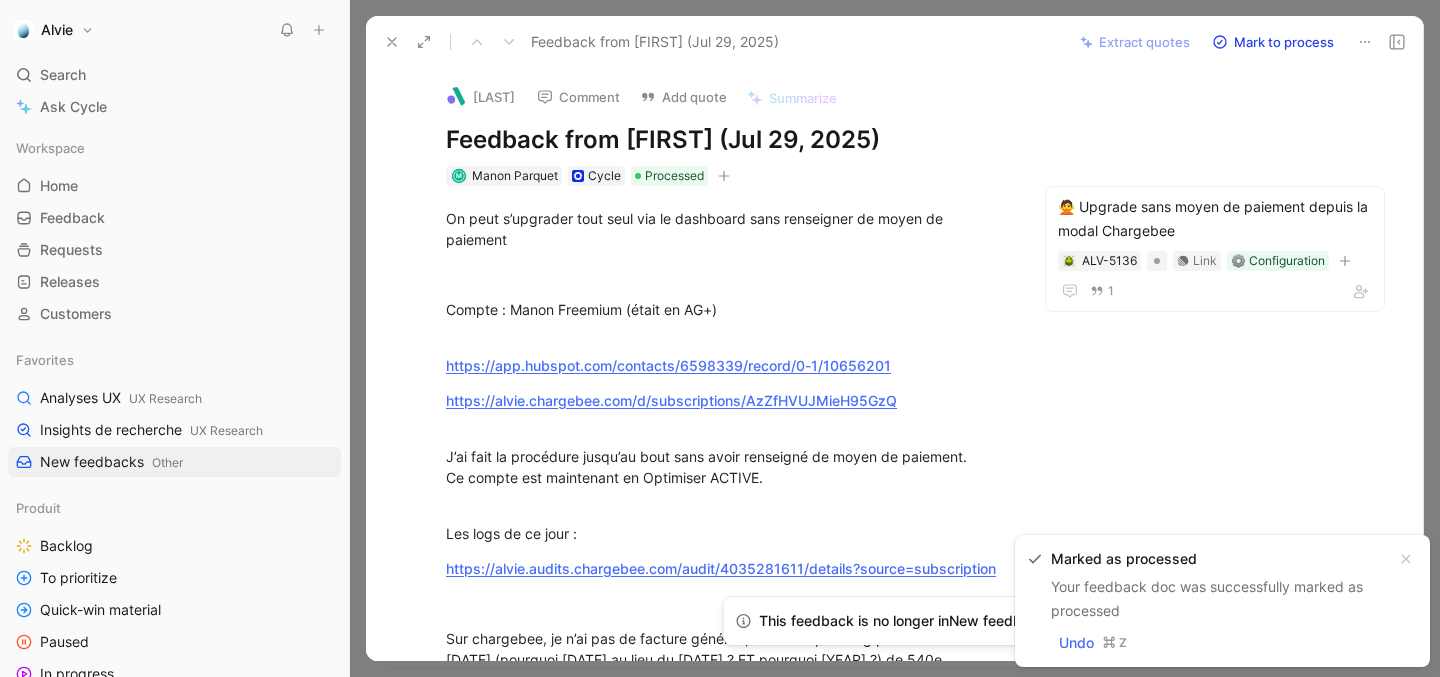 click 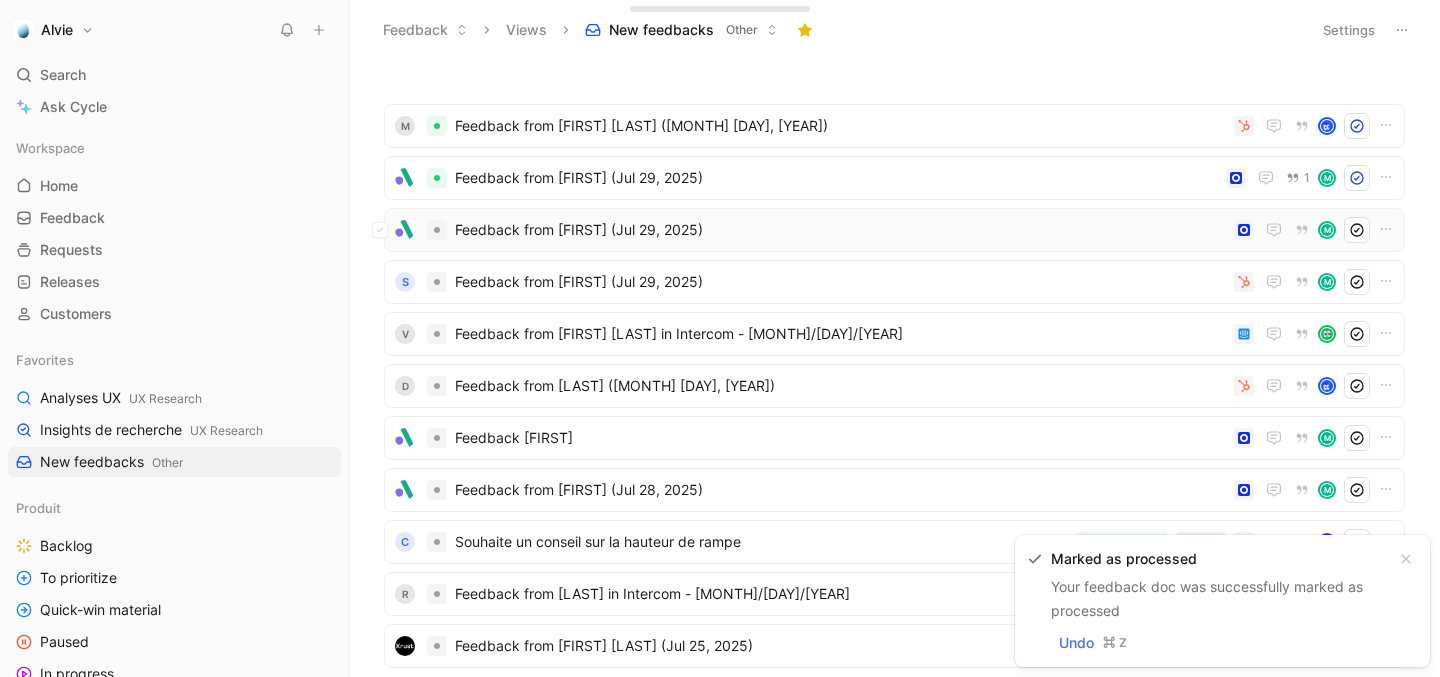 click on "Feedback from Manonp (Jul 29, 2025)" at bounding box center [840, 230] 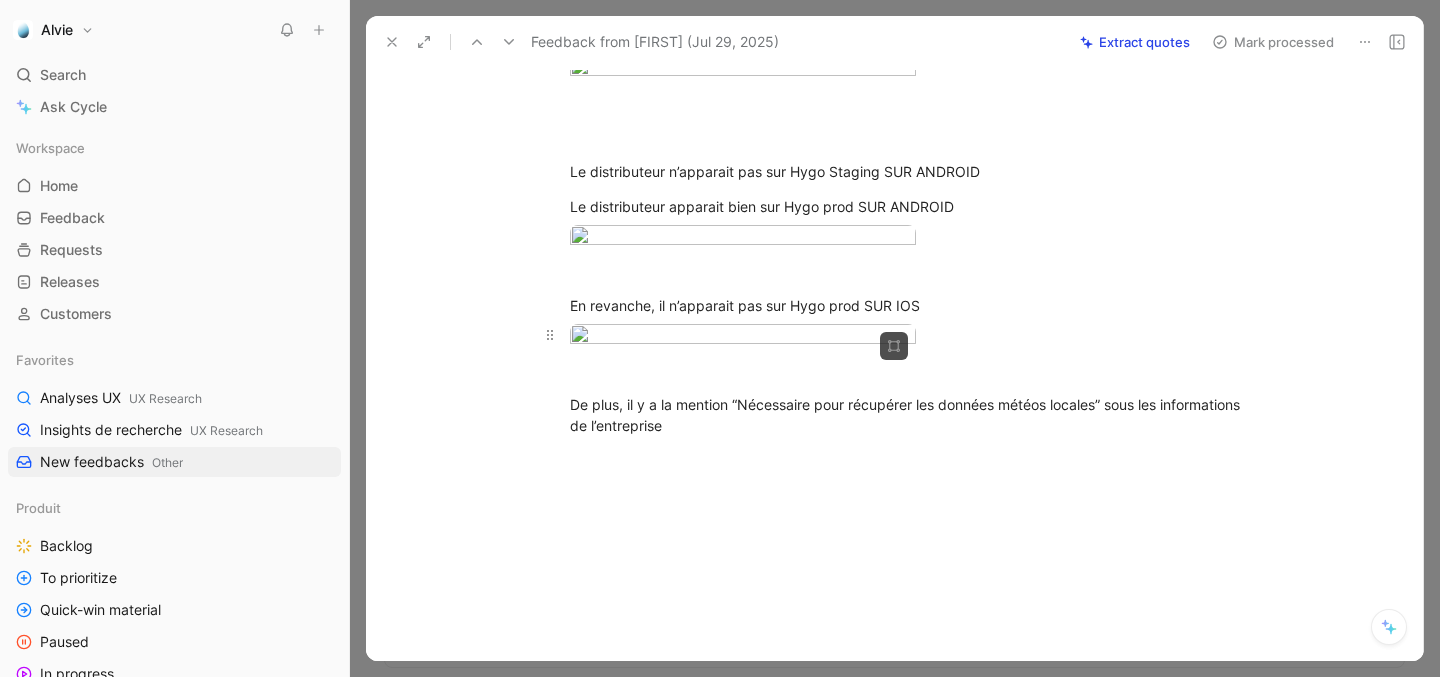scroll, scrollTop: 2318, scrollLeft: 0, axis: vertical 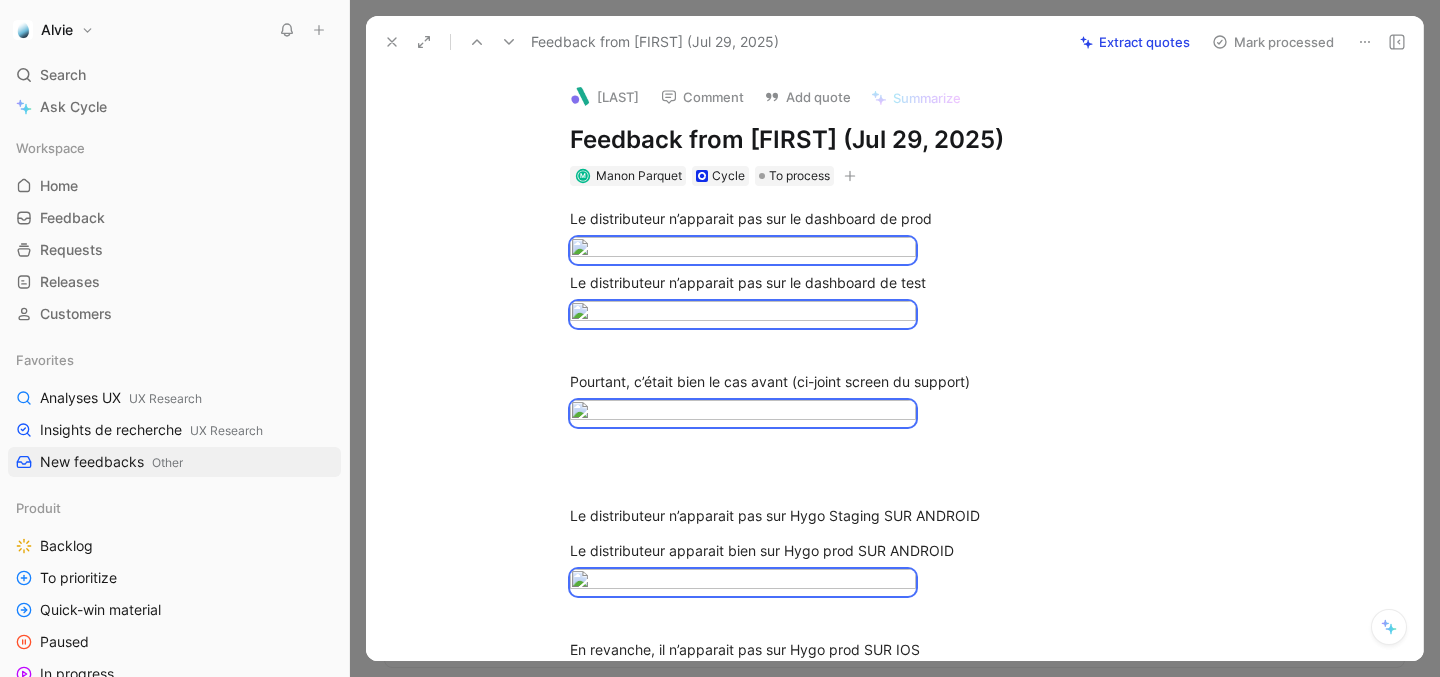 drag, startPoint x: 769, startPoint y: 448, endPoint x: 630, endPoint y: -86, distance: 551.7944 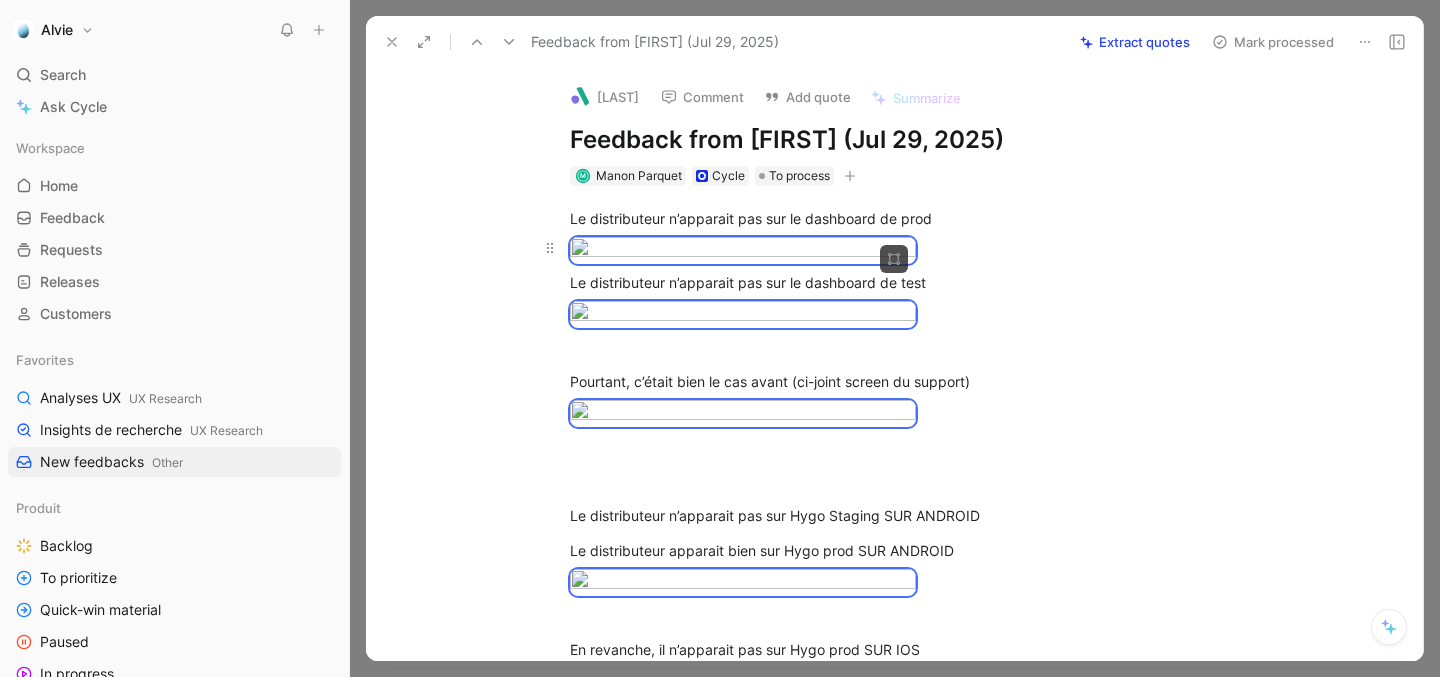 click on "Alvie Search ⌘ K Ask Cycle Workspace Home G then H Feedback G then F Requests G then R Releases G then L Customers Favorites Analyses UX UX Research Insights de recherche UX Research New feedbacks Other Produit Backlog To prioritize Quick-win material Paused In progress On staging (HYGO Team) Insights All active insights 🚨 Problems 💪 Improvements 💙 Kudos 🥔 Mileos Other Analyses New feedbacks Meetings UX Research Insights de recherche Analyses UX Customer success CS Meetings Risk of churn Churn Stations Netatmo Agronomy Inbox agro 🌱 Improvements 🌱 Problems Sales Fiabilité des recommandations Engagement / Prix Utilisation / Prise en main Marketing, Finance, CRM Marketing Chargebee Hubspot Finance Foreign countries
To pick up a draggable item, press the space bar.
While dragging, use the arrow keys to move the item.
Press space again to drop the item in its new position, or press escape to cancel.
AI queries 8/50 · 29 days left Help center Invite member Feedback" at bounding box center [720, 338] 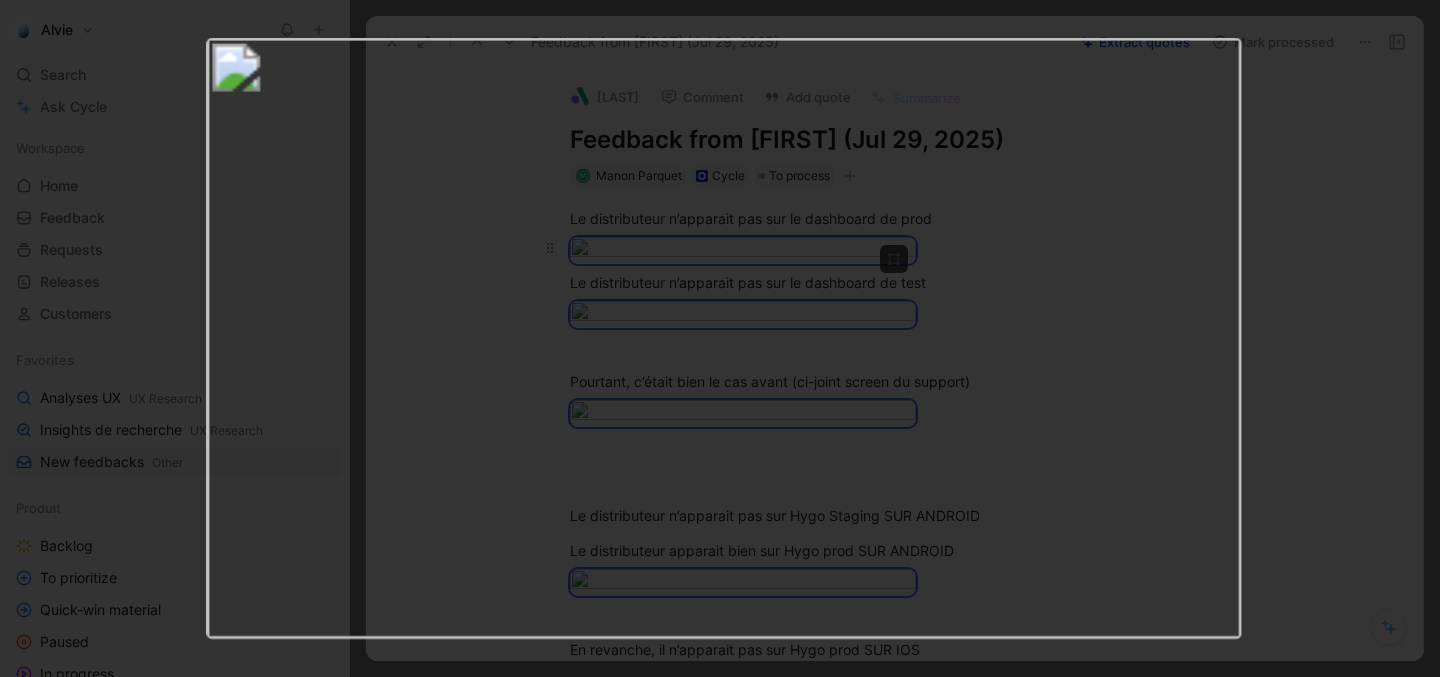 click at bounding box center [723, 338] 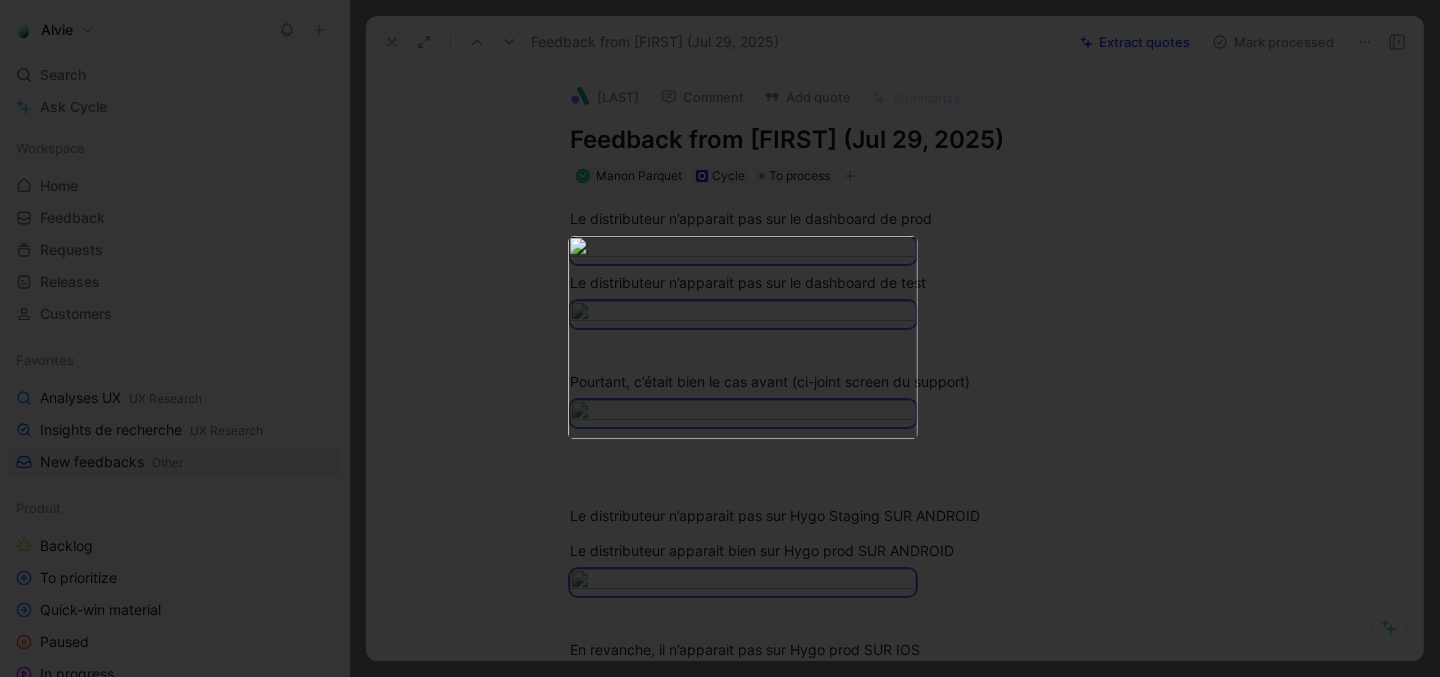 click at bounding box center [916, 250] 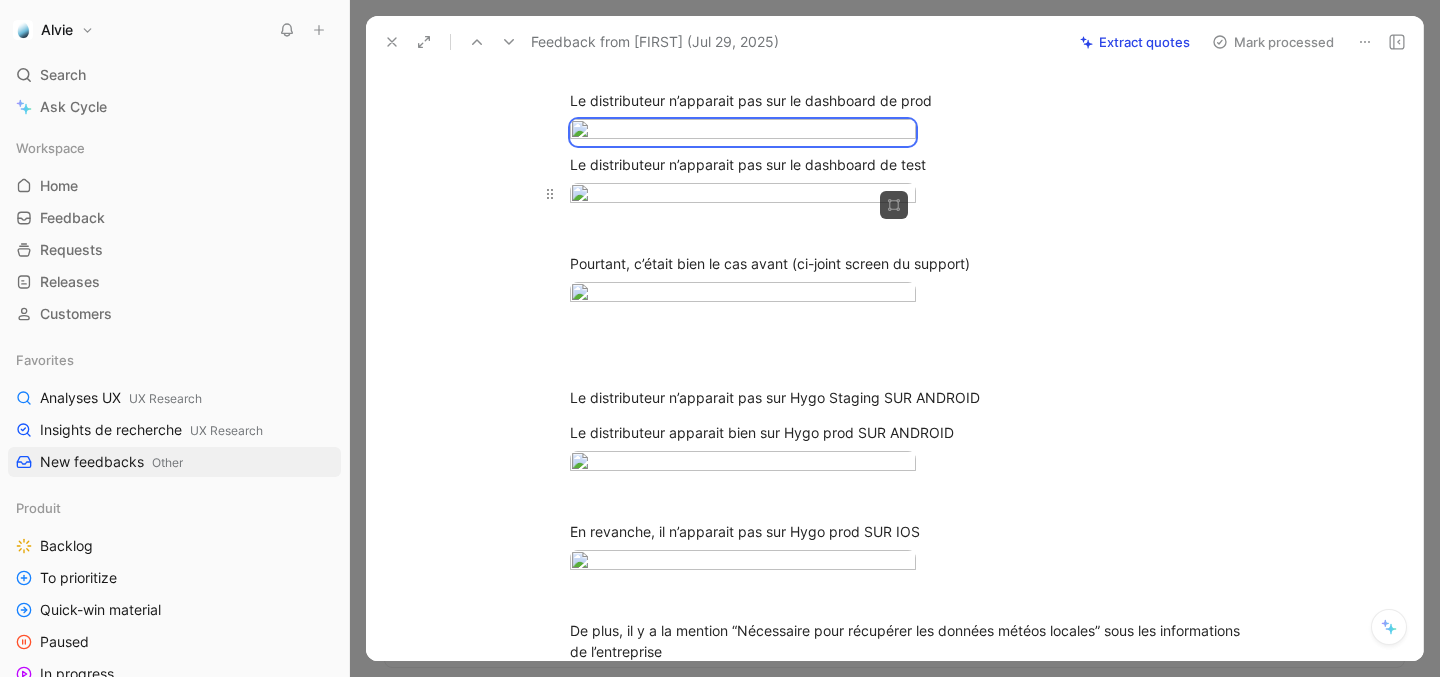 scroll, scrollTop: 321, scrollLeft: 0, axis: vertical 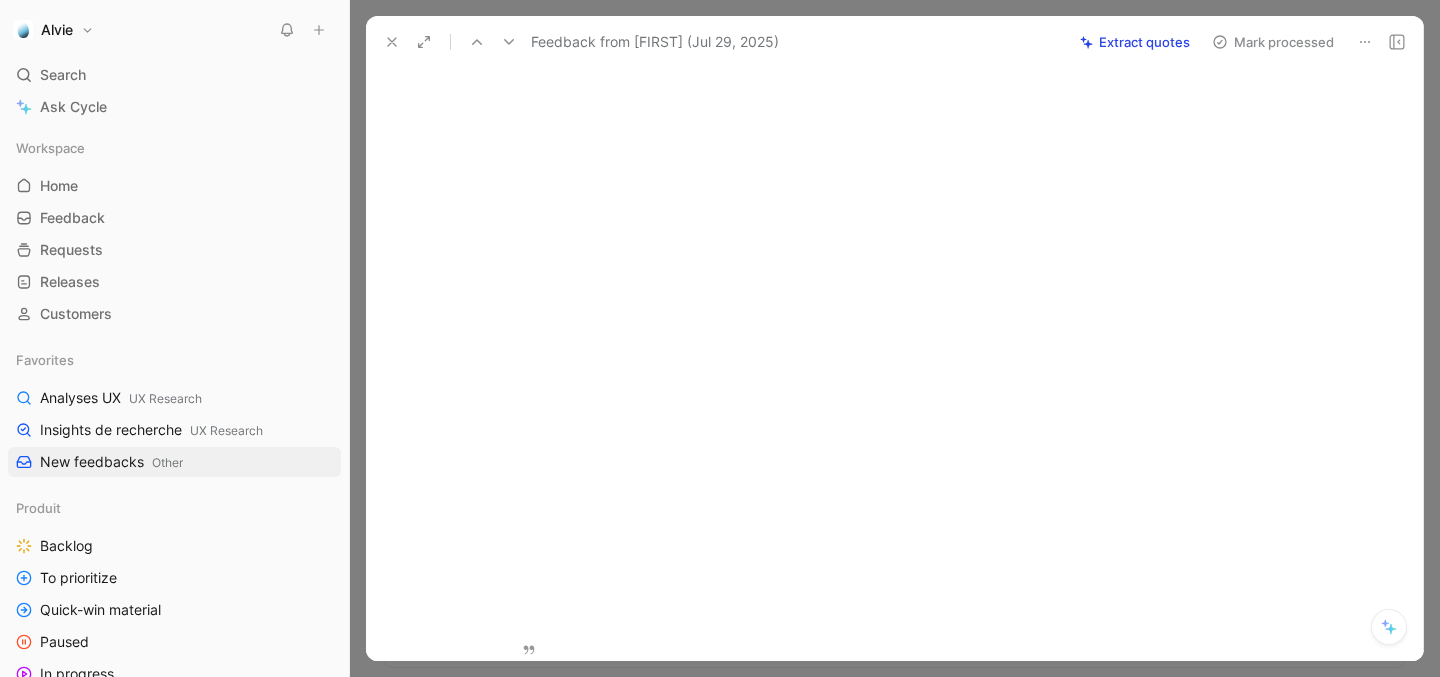 click on "De plus, il y a la mention “Nécessaire pour récupérer les données météos locales” sous les informations de l’entreprise" at bounding box center [916, -1314] 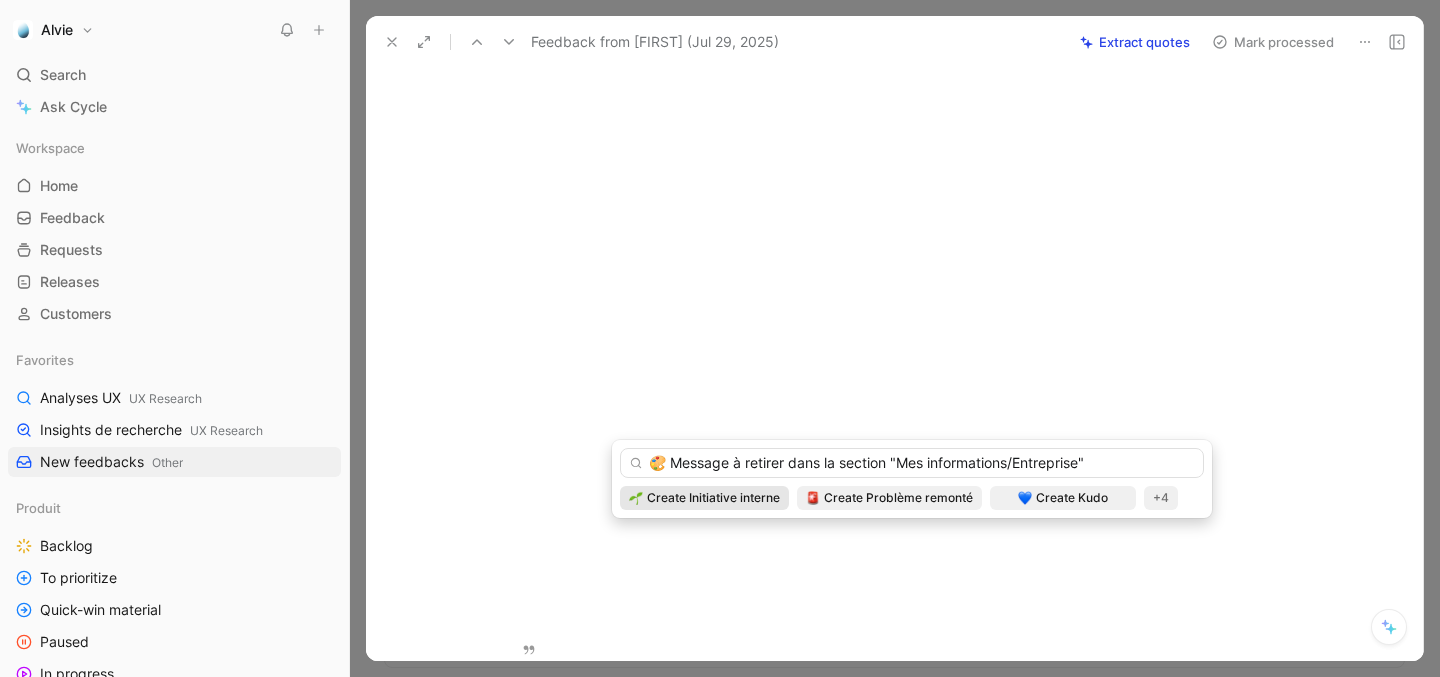 type on "🎨 Message à retirer dans la section "Mes informations/Entreprise"" 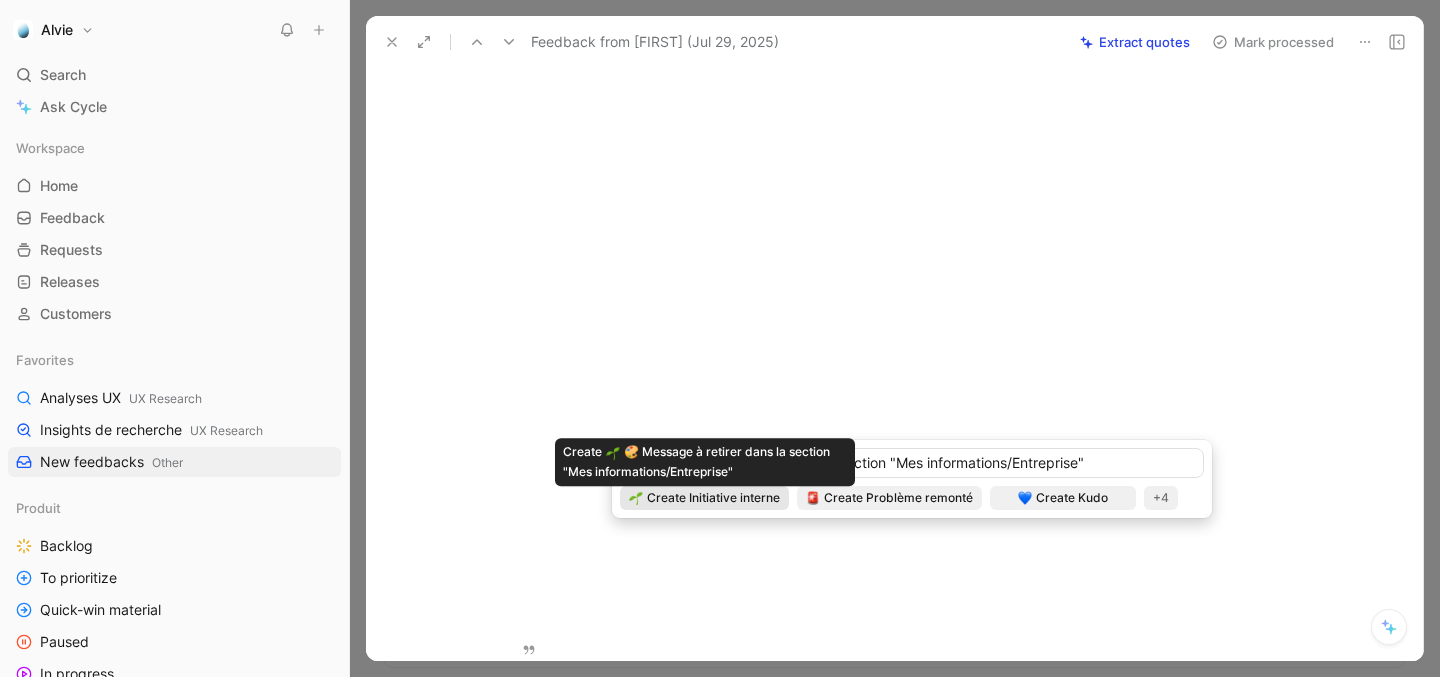 click on "Create Initiative interne" at bounding box center (713, 498) 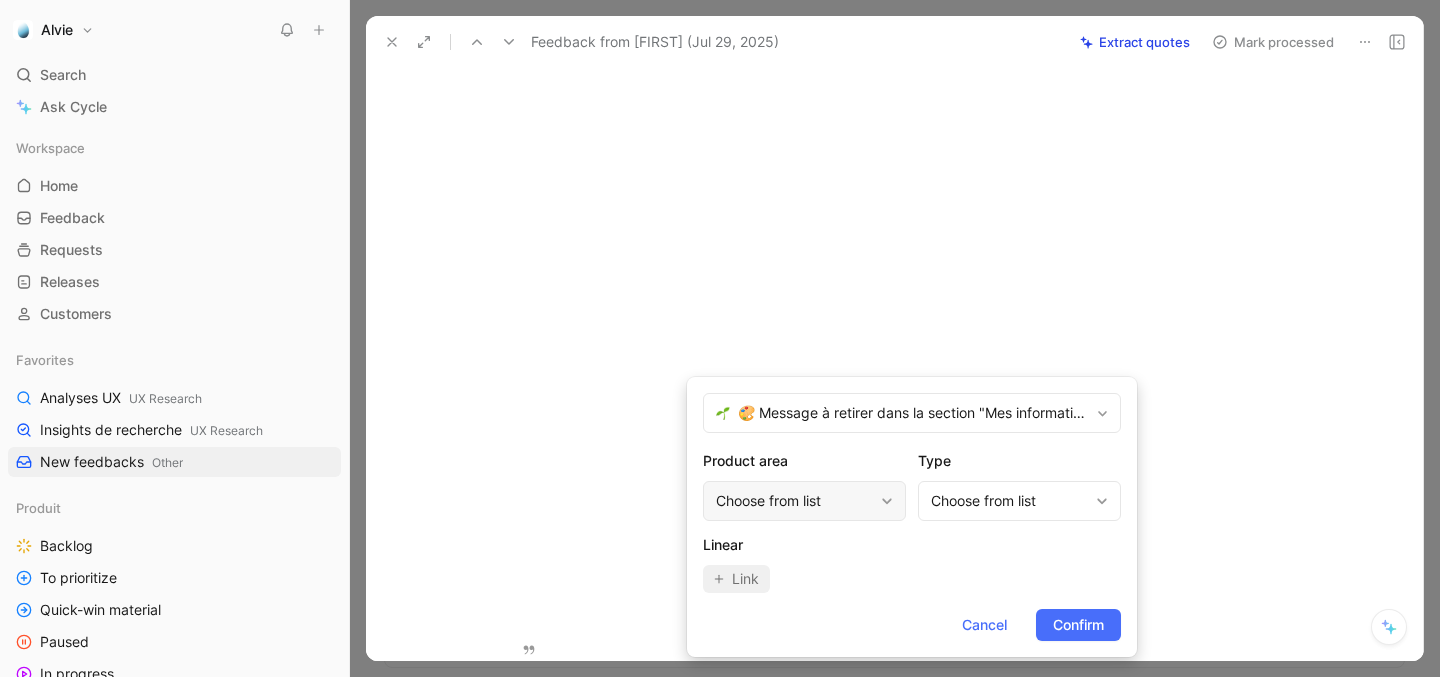 click on "Choose from list" at bounding box center [794, 501] 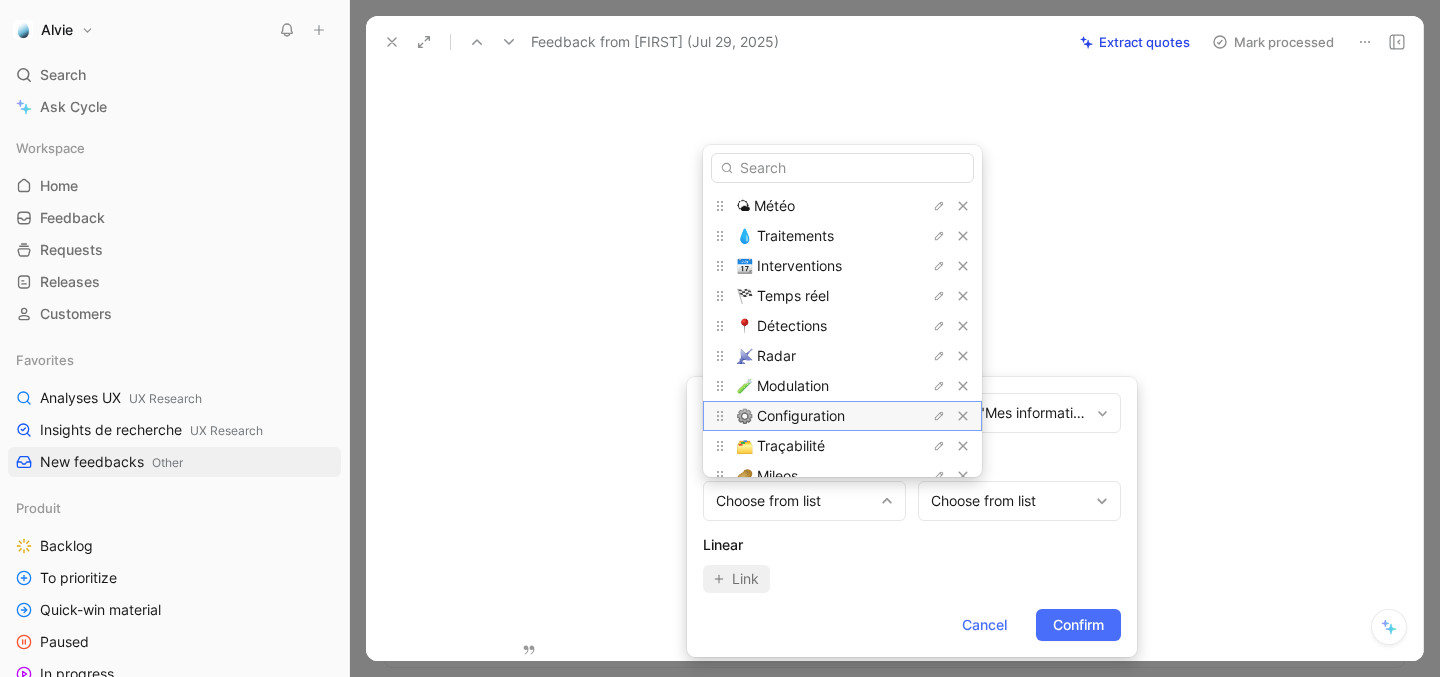 click on "⚙️ Configuration" at bounding box center (790, 415) 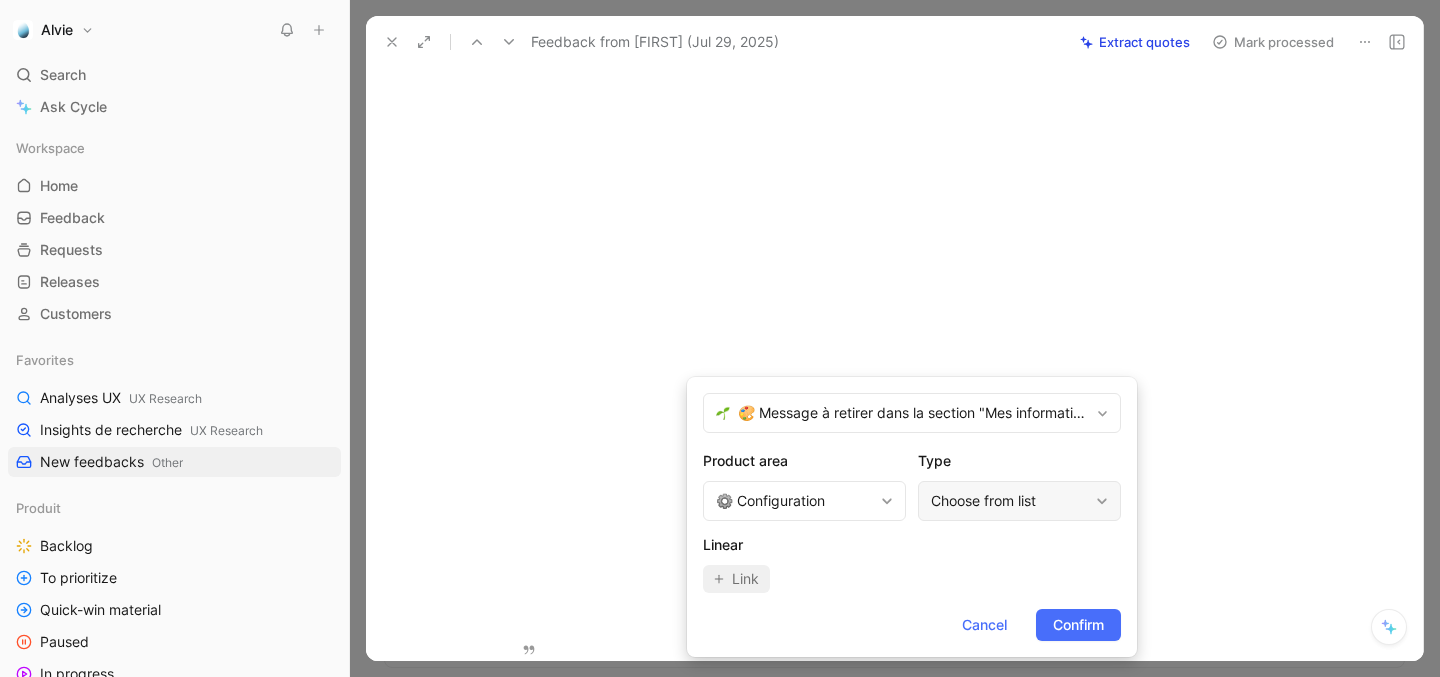 click on "Choose from list" at bounding box center (1009, 501) 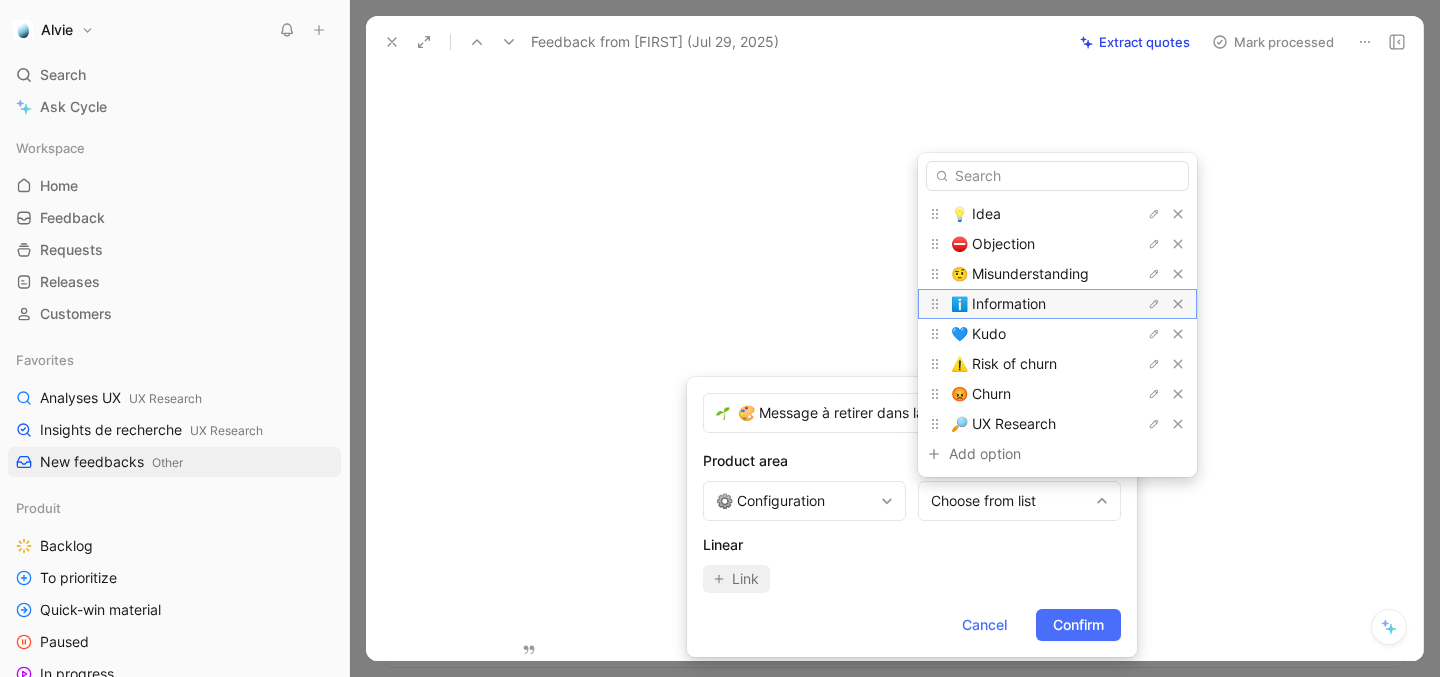 click on "ℹ️ Information" at bounding box center (1026, 304) 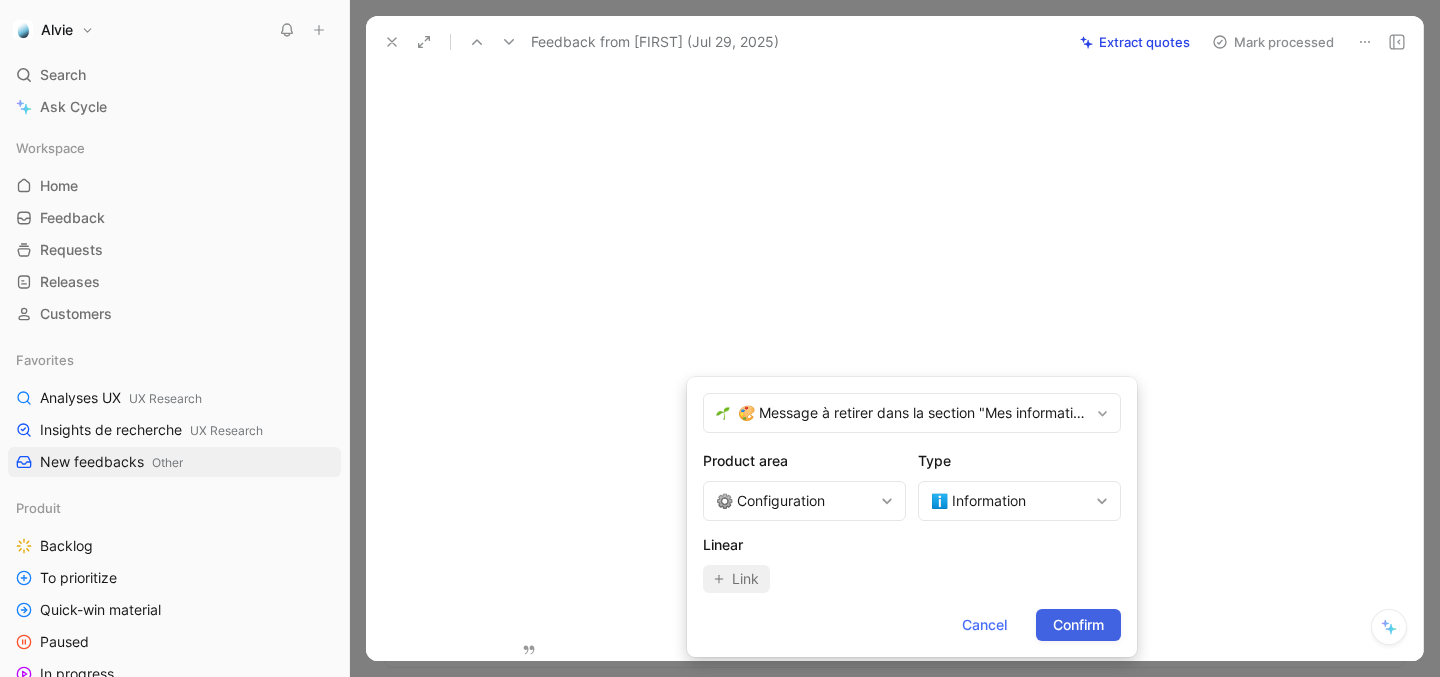 click on "Confirm" at bounding box center [1078, 625] 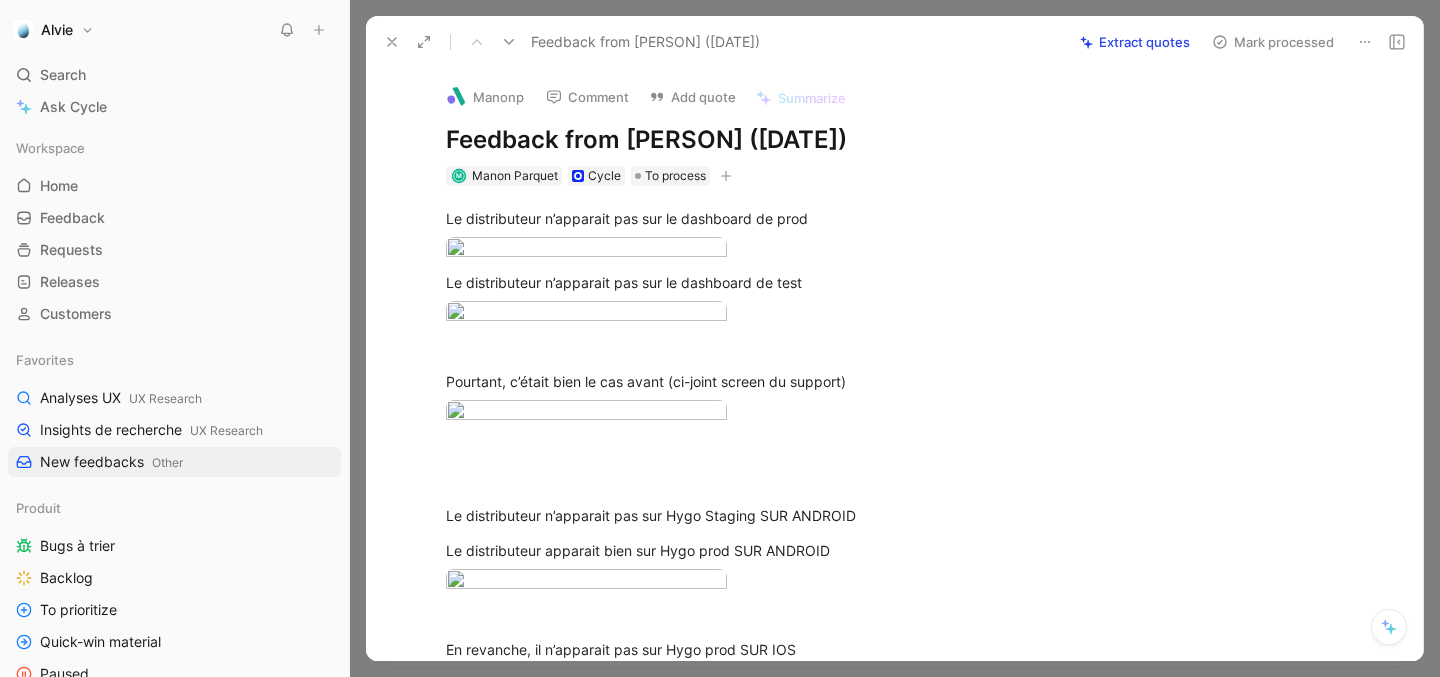 scroll, scrollTop: 0, scrollLeft: 0, axis: both 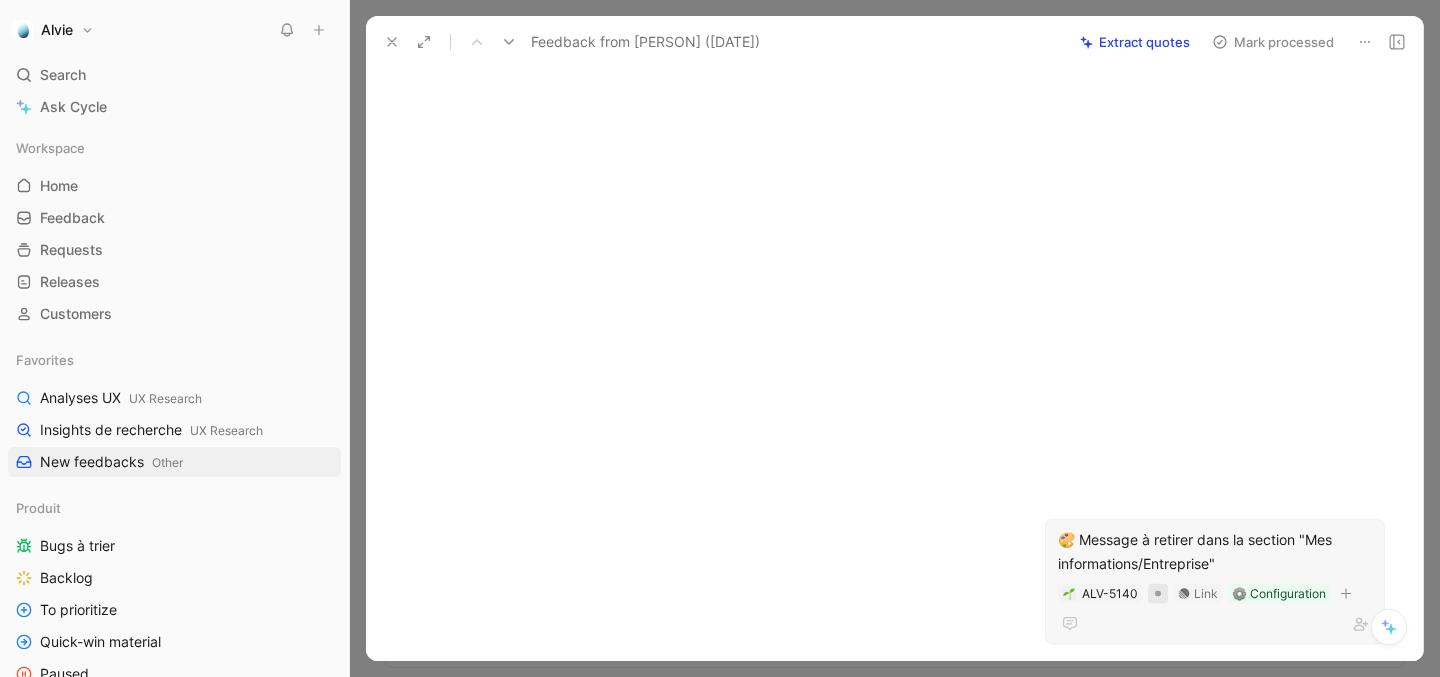 click at bounding box center (1158, 593) 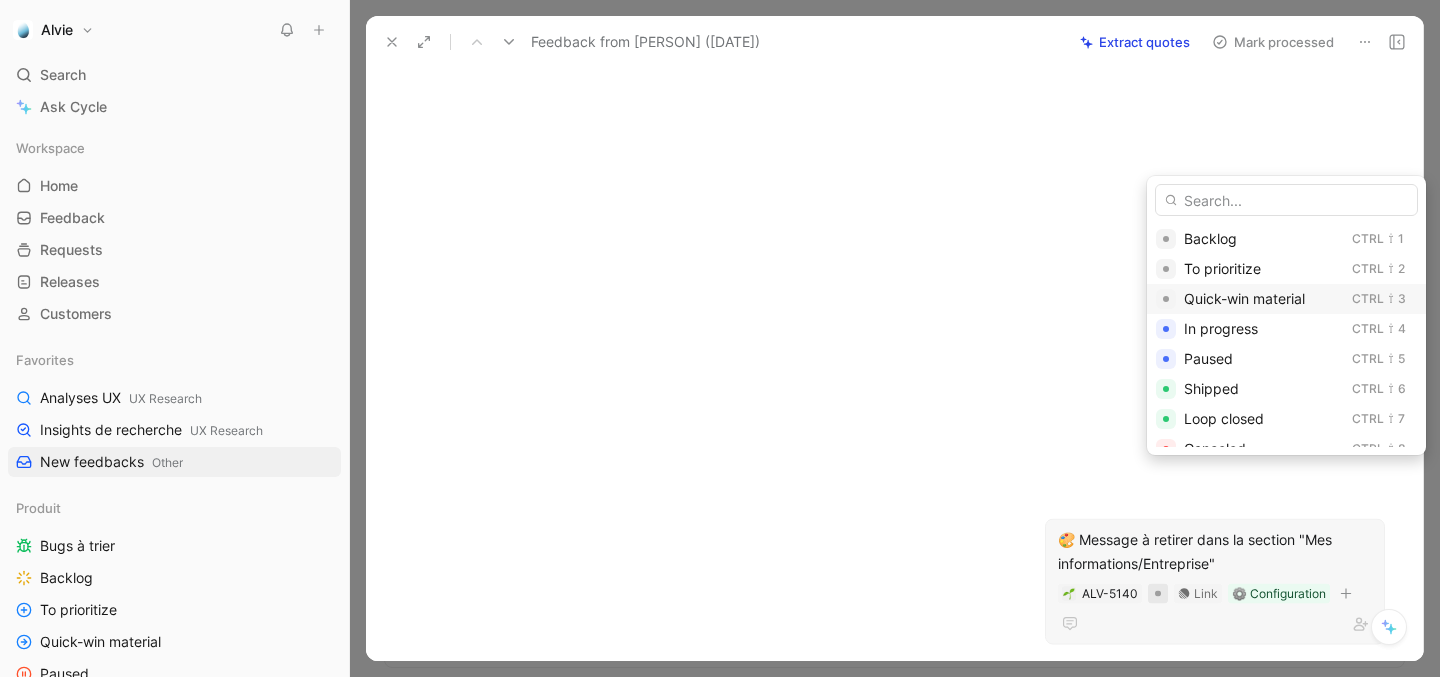 click on "Quick-win material" at bounding box center [1264, 299] 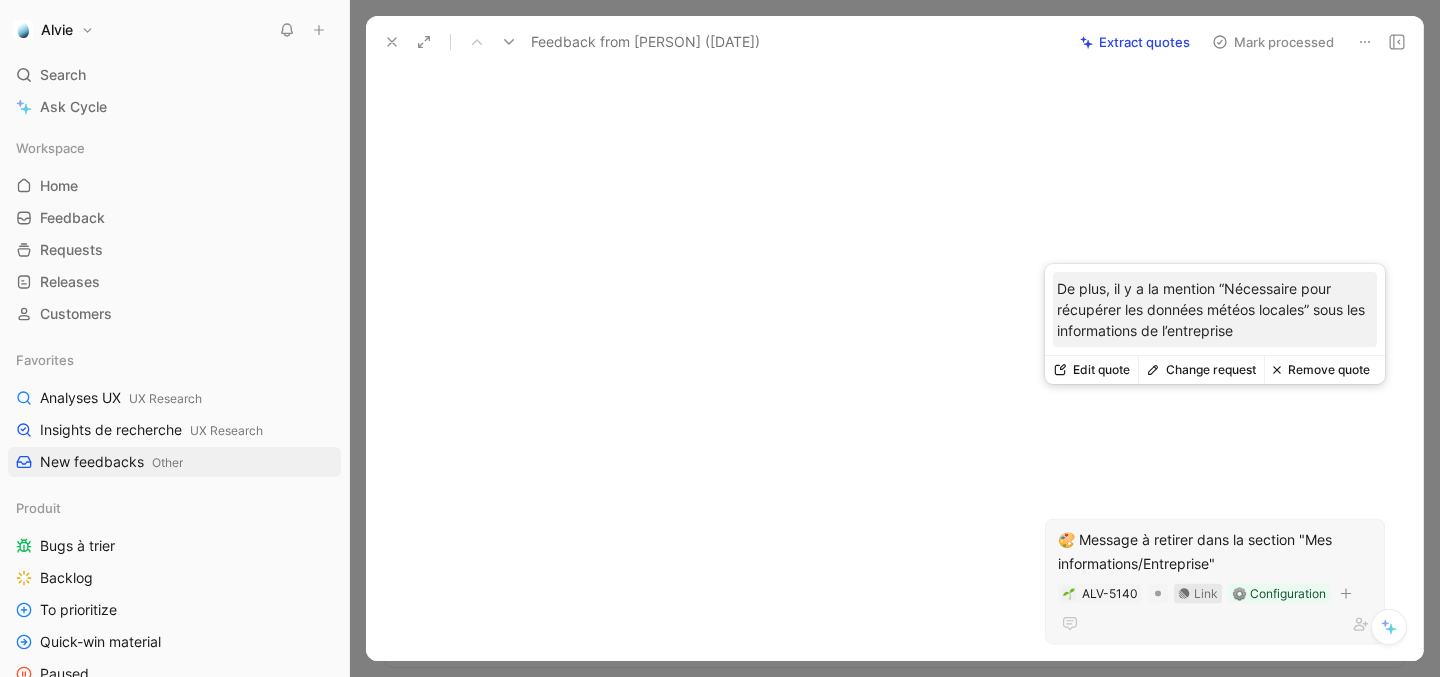 click on "Link" at bounding box center (1206, 593) 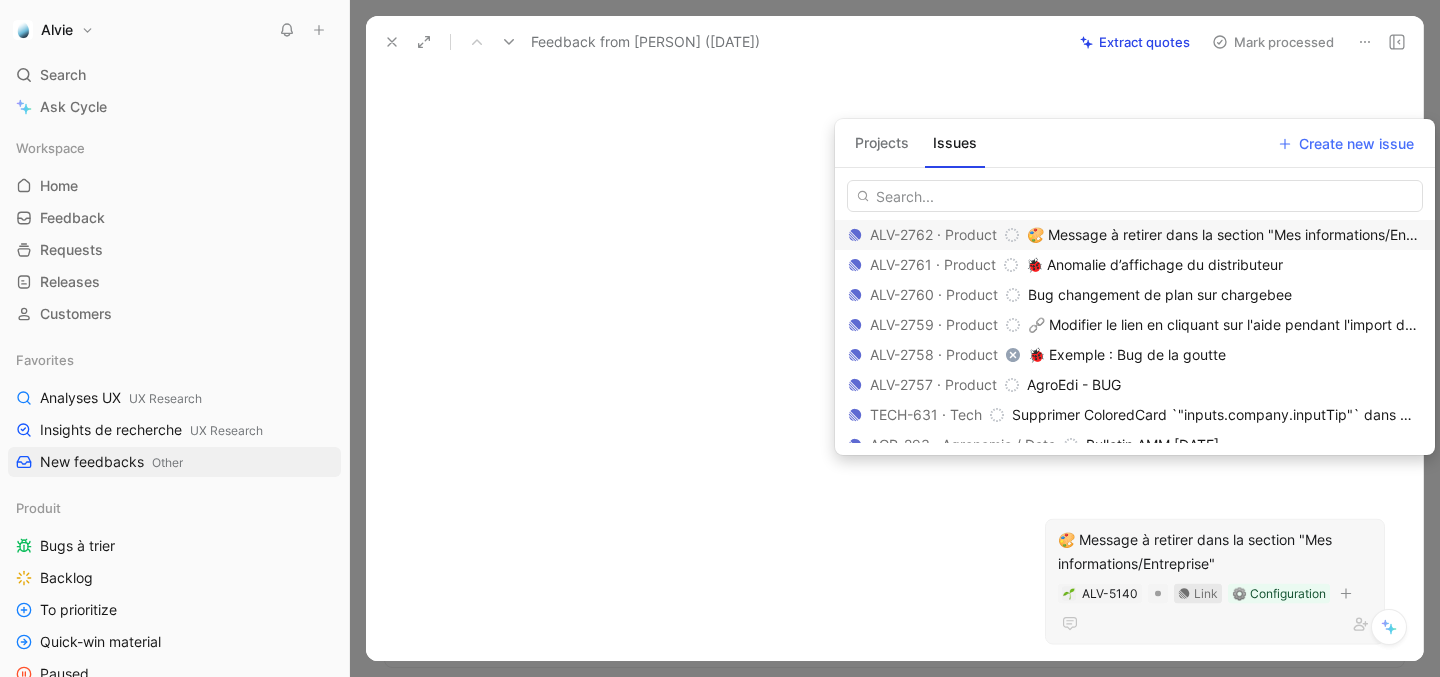 click on "🎨 Message à retirer dans la section "Mes informations/Entreprise"" at bounding box center (1224, 235) 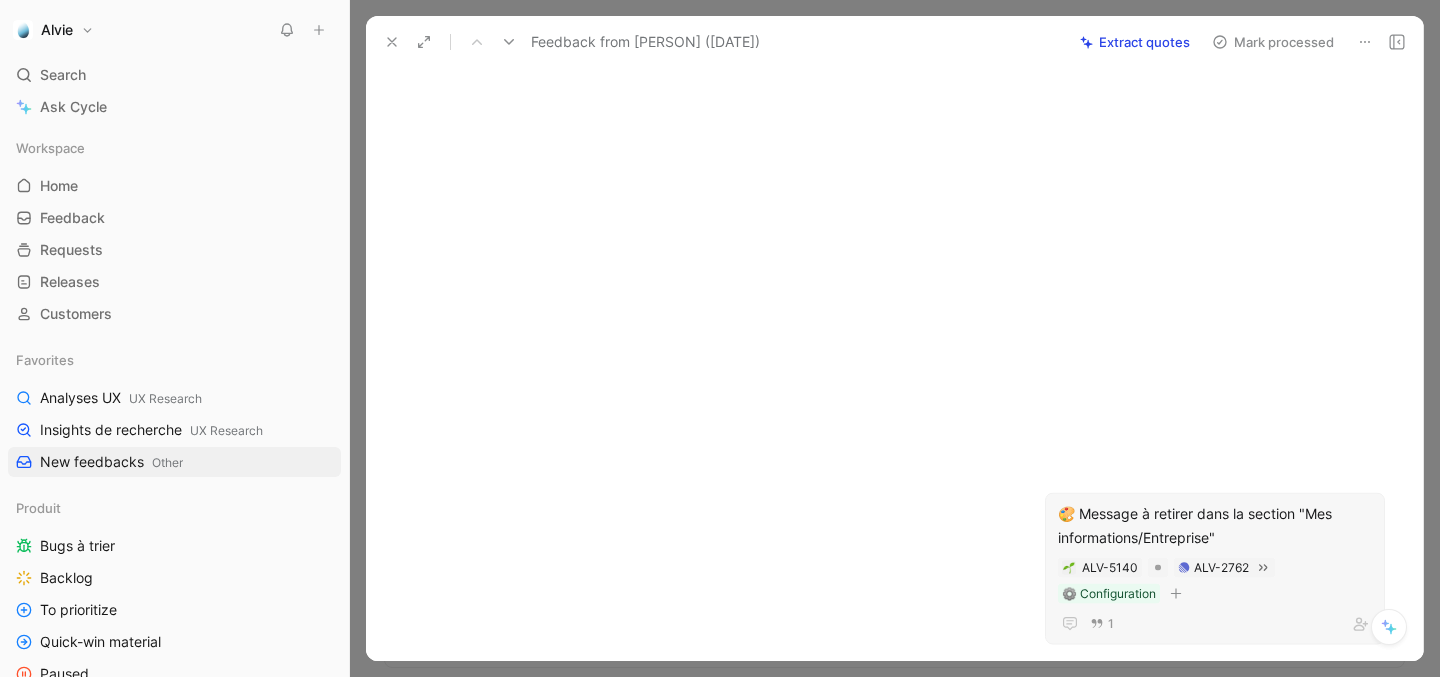 click on "Feedback from [PERSON] ([DATE]) M [PERSON] Cycle To process 🎨 Message à retirer dans la section "Mes informations/Entreprise" ALV-5140 ALV-2762 ⚙️ Configuration 1 Le distributeur n’apparait pas sur le dashboard de prod Le distributeur n’apparait pas sur le dashboard de test Pourtant, c’était bien le cas avant (ci-joint screen du support) Le distributeur n’apparait pas sur Hygo Staging SUR ANDROID Le distributeur apparait bien sur Hygo prod SUR ANDROID En revanche, il n’apparait pas sur Hygo prod SUR IOS De plus, il y a la mention “Nécessaire pour récupérer les données météos locales” sous les informations de l’entreprise" at bounding box center [894, 364] 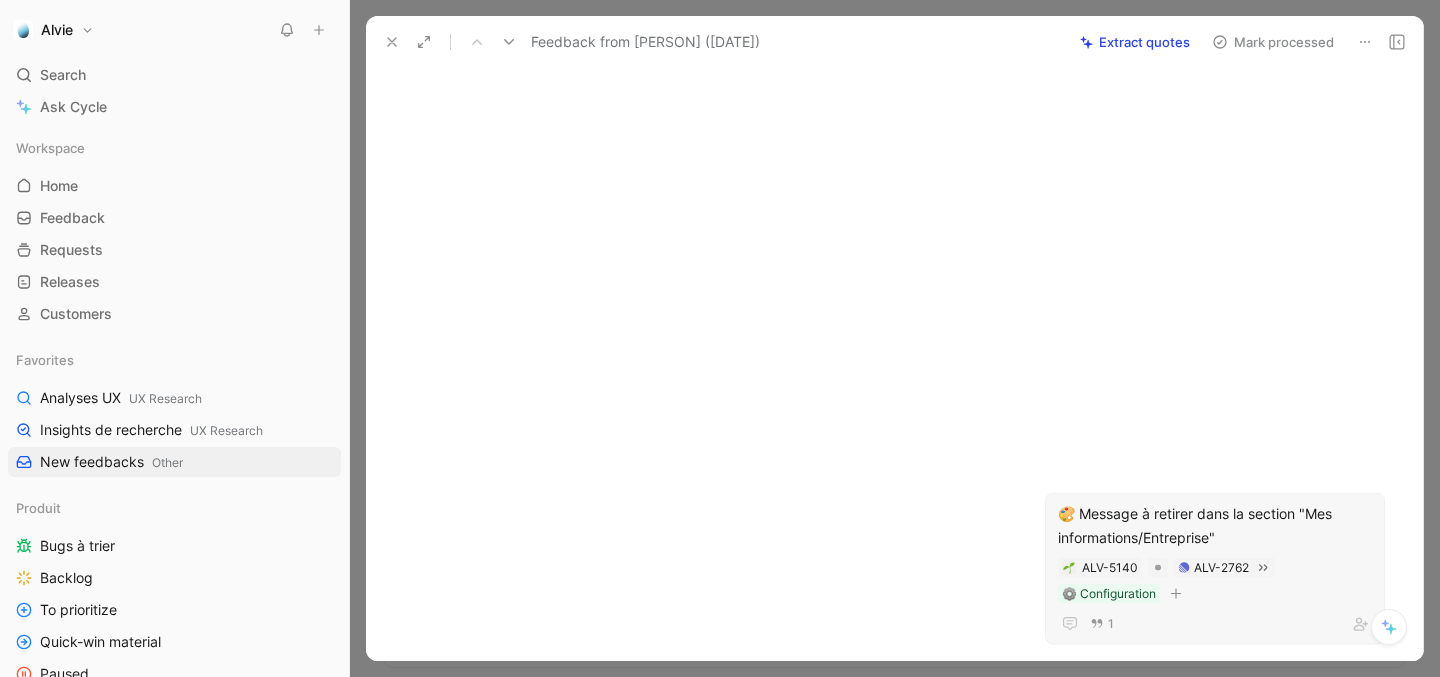 click on "Feedback from [PERSON] ([DATE]) Extract quotes Mark processed [PERSON] Comment Add quote Summarize Feedback from [PERSON] ([DATE]) M [PERSON] Cycle To process 🎨 Message à retirer dans la section "Mes informations/Entreprise" ALV-5140 ALV-2762 ⚙️ Configuration 1 Le distributeur n’apparait pas sur le dashboard de prod Le distributeur n’apparait pas sur le dashboard de test Pourtant, c’était bien le cas avant (ci-joint screen du support) Le distributeur n’apparait pas sur Hygo Staging SUR ANDROID Le distributeur apparait bien sur Hygo prod SUR ANDROID En revanche, il n’apparait pas sur Hygo prod SUR IOS De plus, il y a la mention “Nécessaire pour récupérer les données météos locales” sous les informations de l’entreprise" at bounding box center [894, 338] 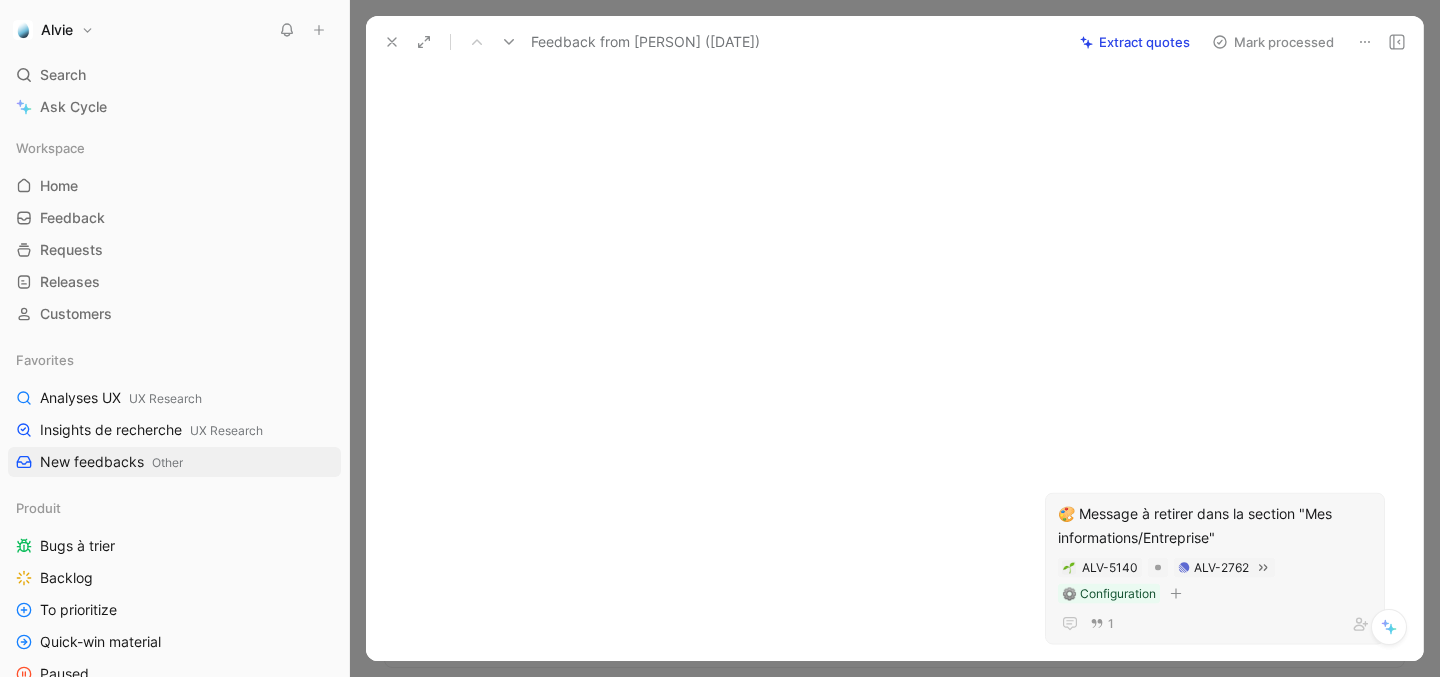 scroll, scrollTop: 0, scrollLeft: 0, axis: both 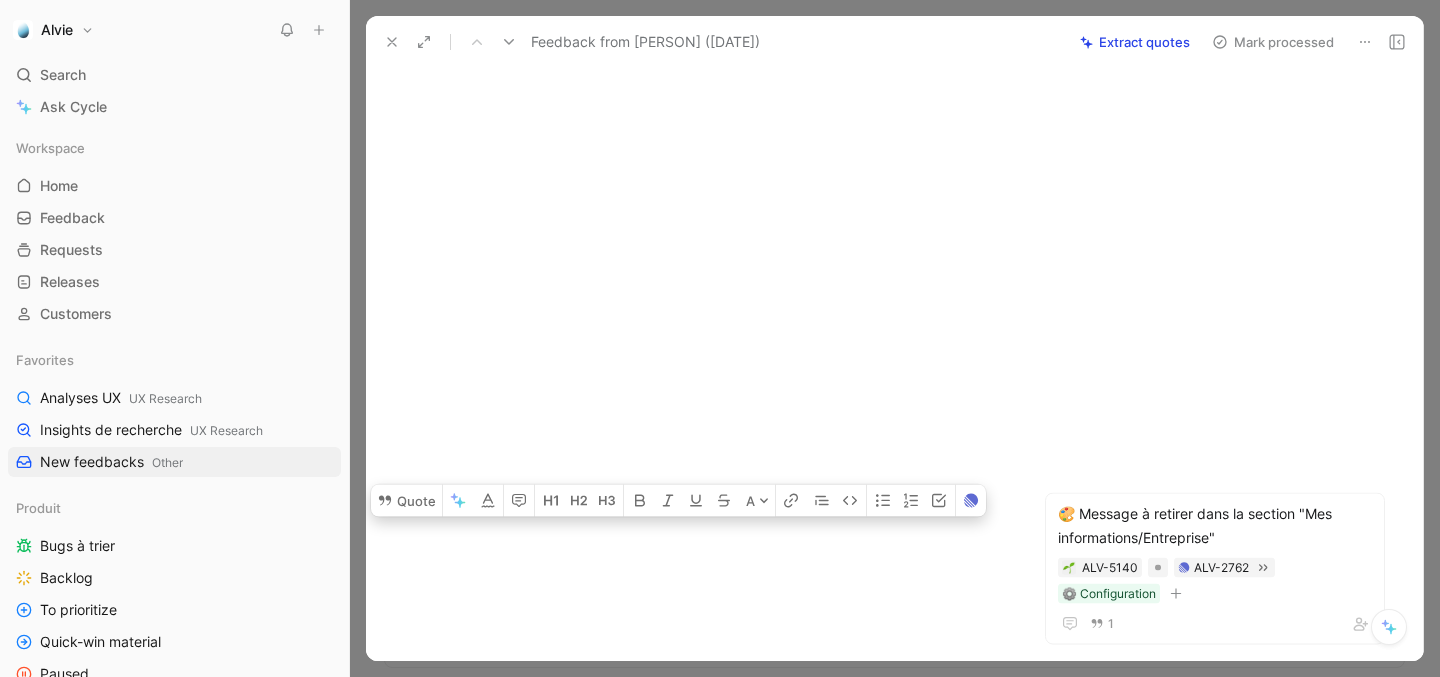 drag, startPoint x: 448, startPoint y: 214, endPoint x: 852, endPoint y: 315, distance: 416.43365 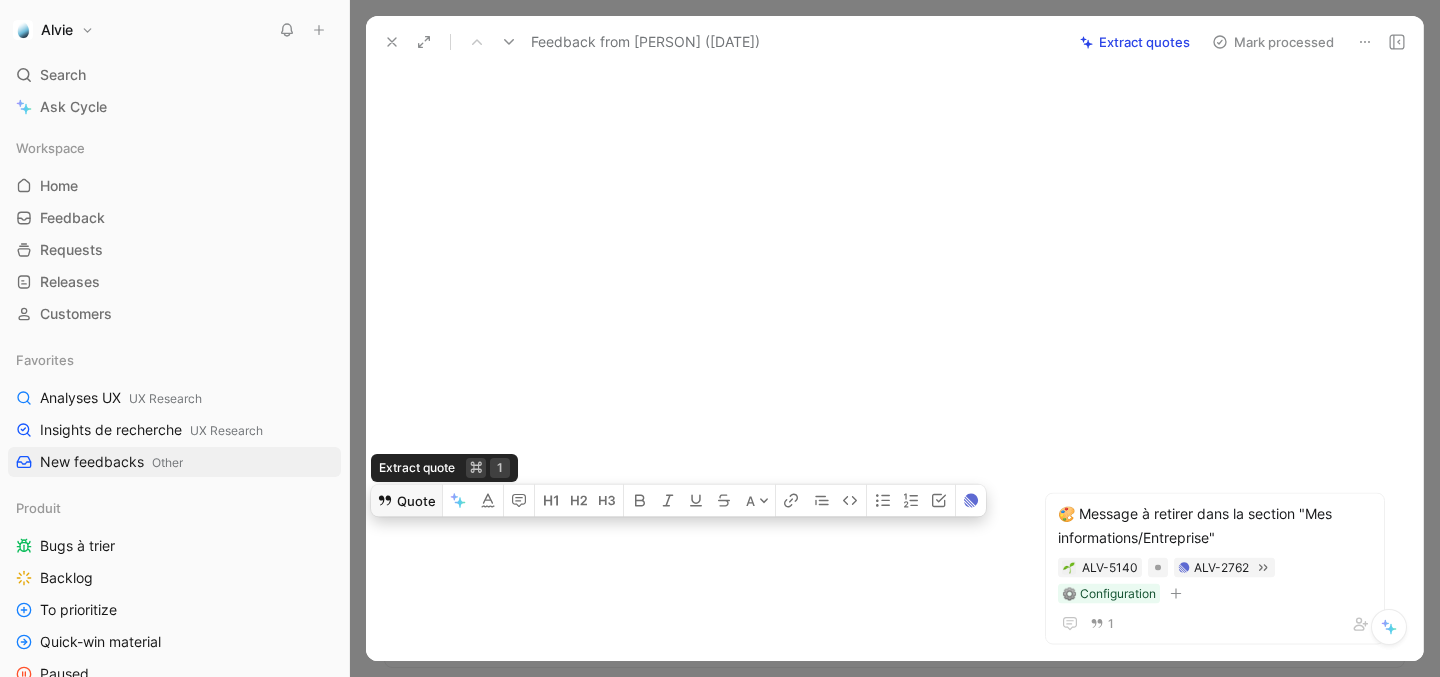 click on "Quote" at bounding box center [406, 500] 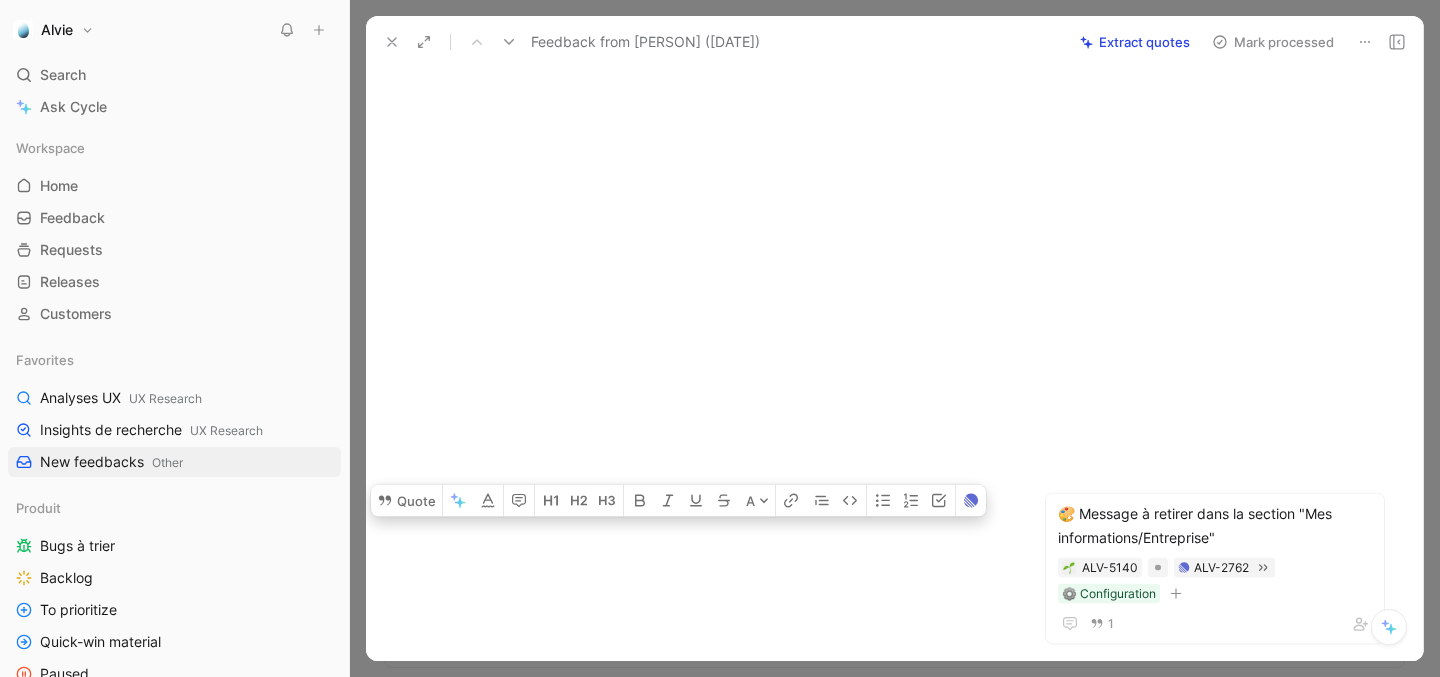 click at bounding box center [726, -1146] 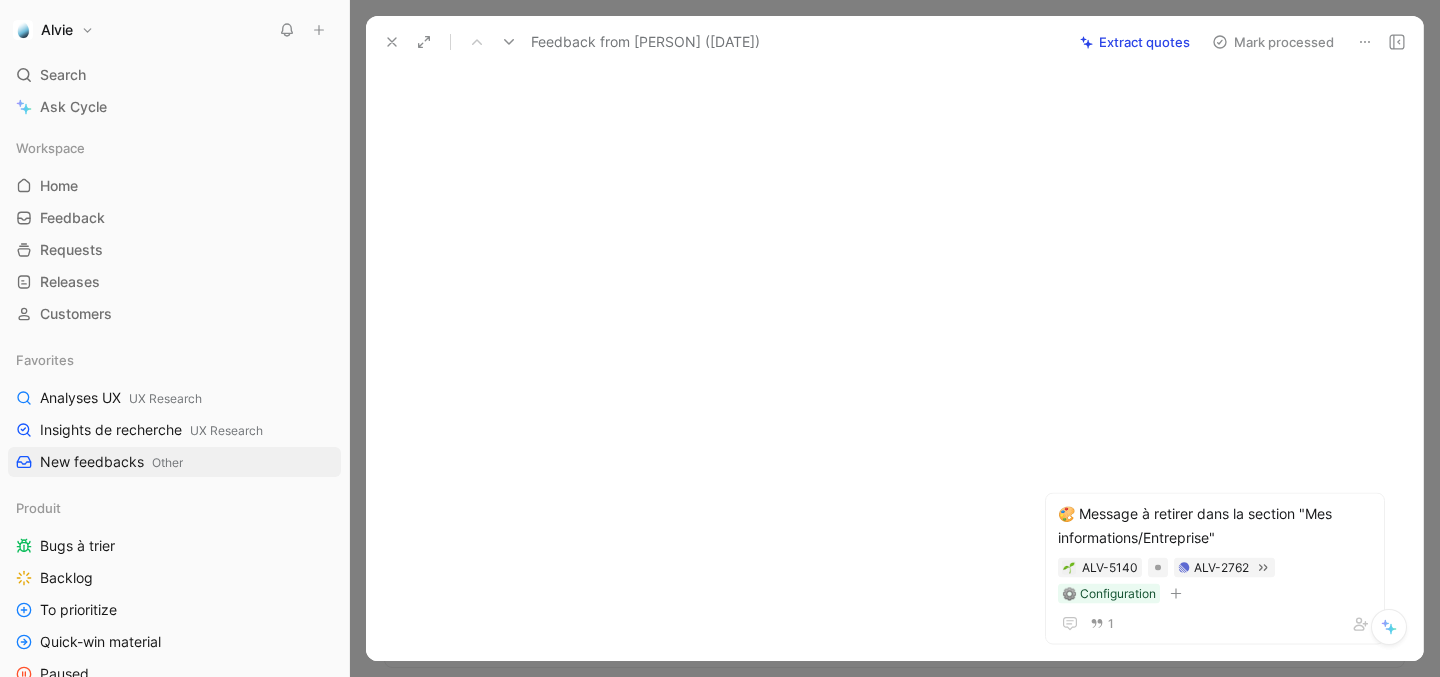 click at bounding box center (726, -1146) 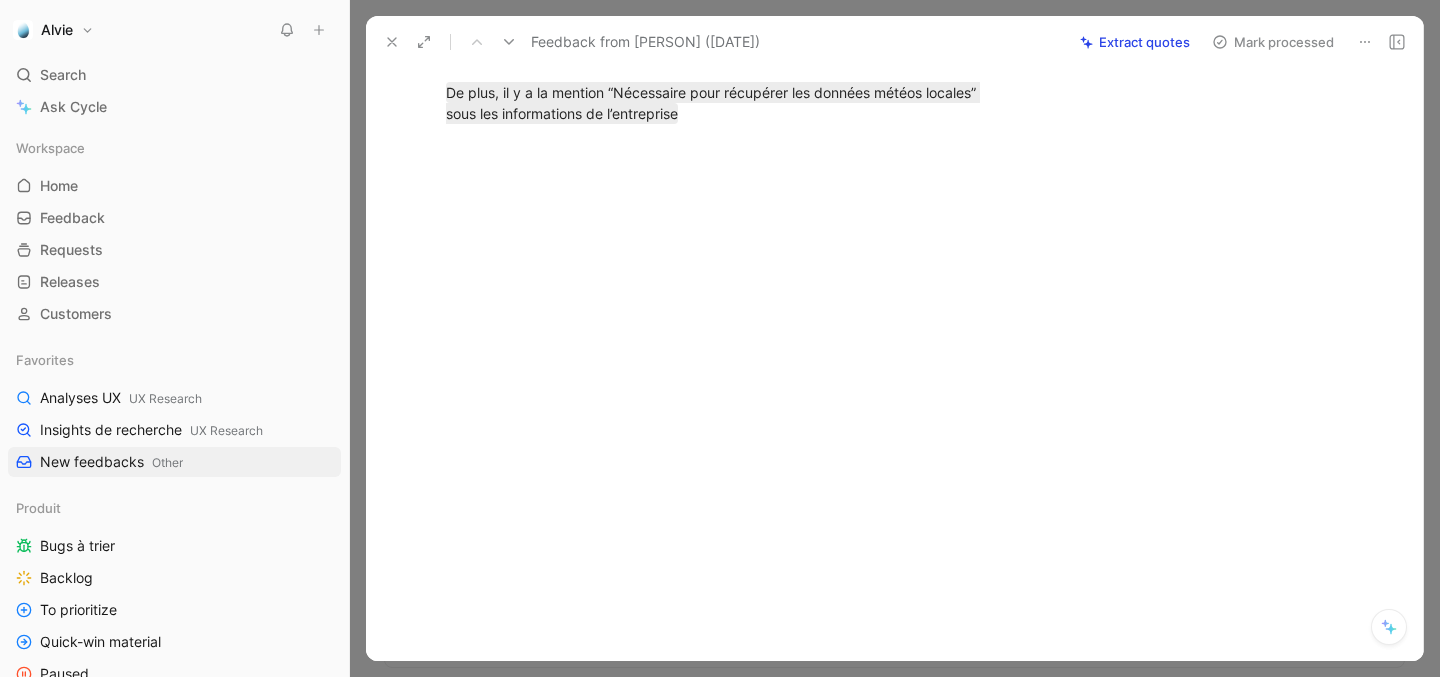 scroll, scrollTop: 0, scrollLeft: 0, axis: both 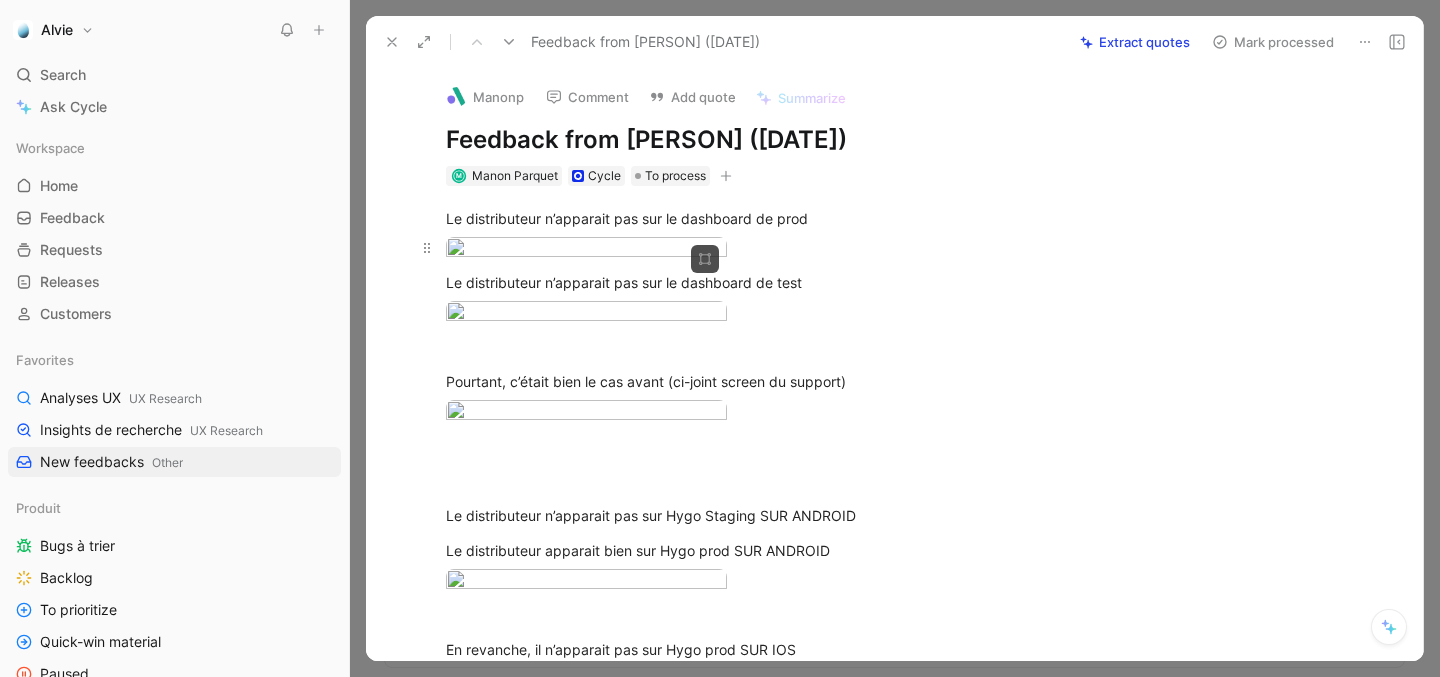 drag, startPoint x: 448, startPoint y: 216, endPoint x: 489, endPoint y: 391, distance: 179.7387 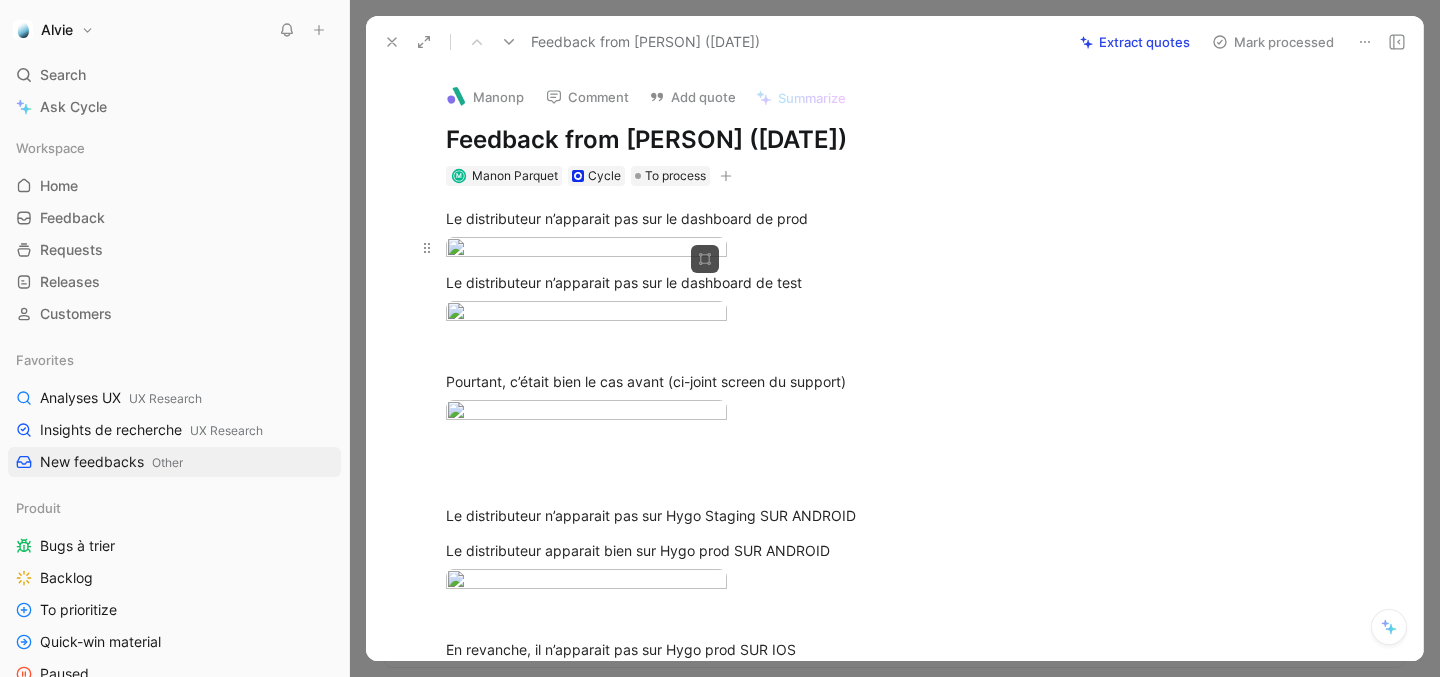 click on "Le distributeur n’apparait pas sur le dashboard de prod Le distributeur n’apparait pas sur le dashboard de test Pourtant, c’était bien le cas avant (ci-joint screen du support) Le distributeur n’apparait pas sur Hygo Staging SUR ANDROID Le distributeur apparait bien sur Hygo prod SUR ANDROID En revanche, il n’apparait pas sur Hygo prod SUR IOS De plus, il y a la mention “Nécessaire pour récupérer les données météos locales” sous les informations de l’entreprise" at bounding box center [726, 494] 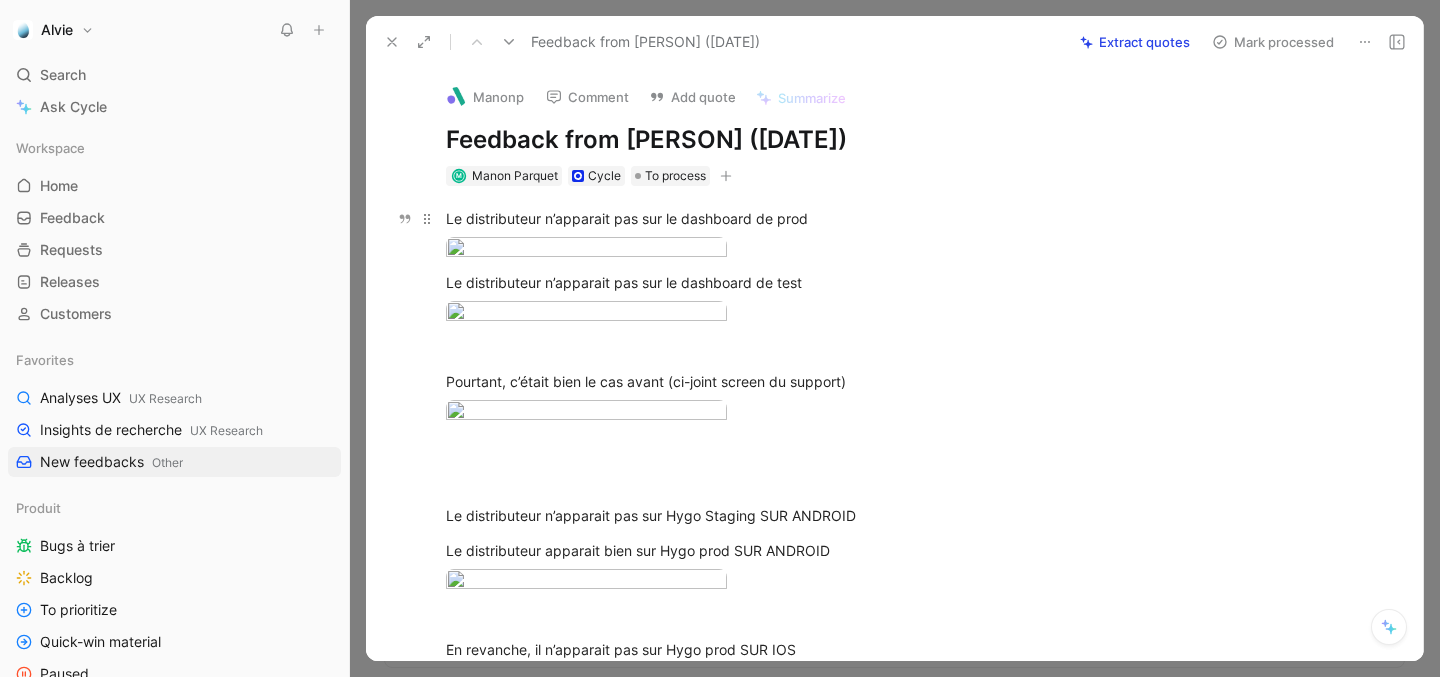 click on "Le distributeur n’apparait pas sur le dashboard de prod" at bounding box center [726, 218] 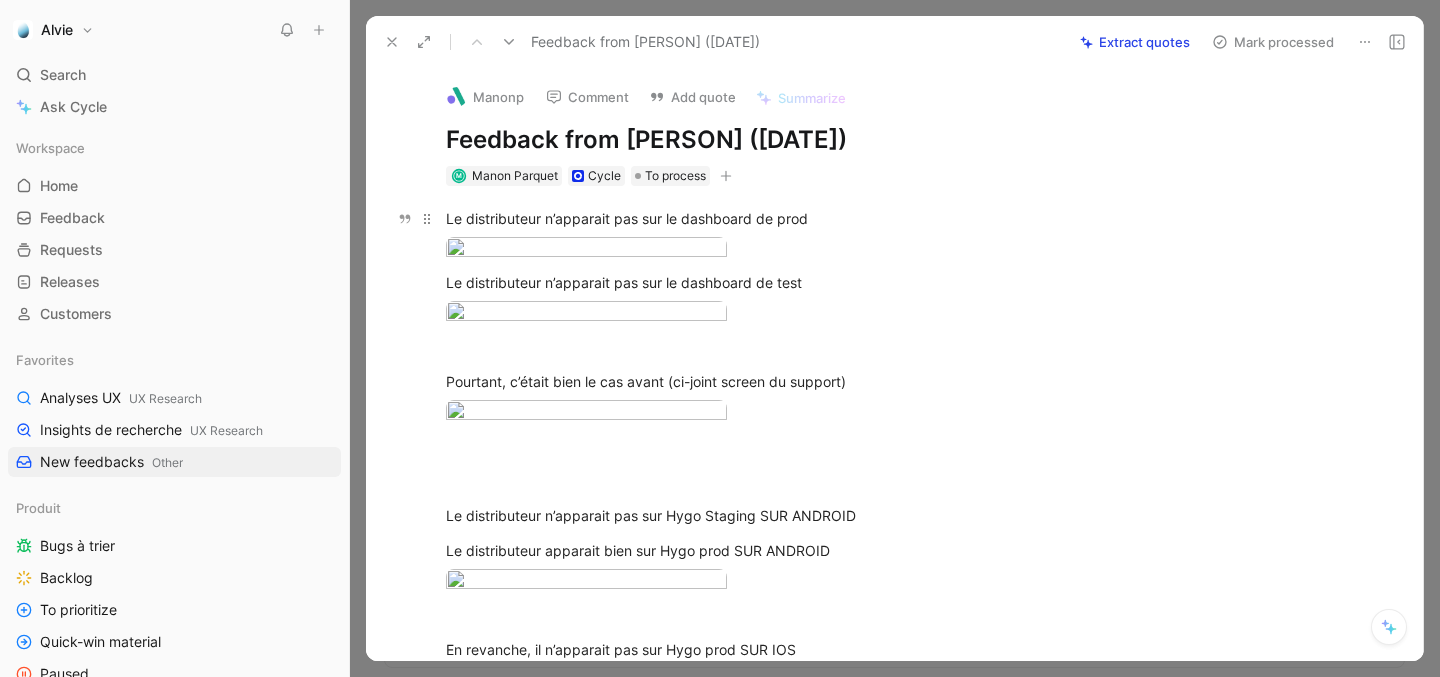 click on "Le distributeur n’apparait pas sur le dashboard de prod" at bounding box center [726, 218] 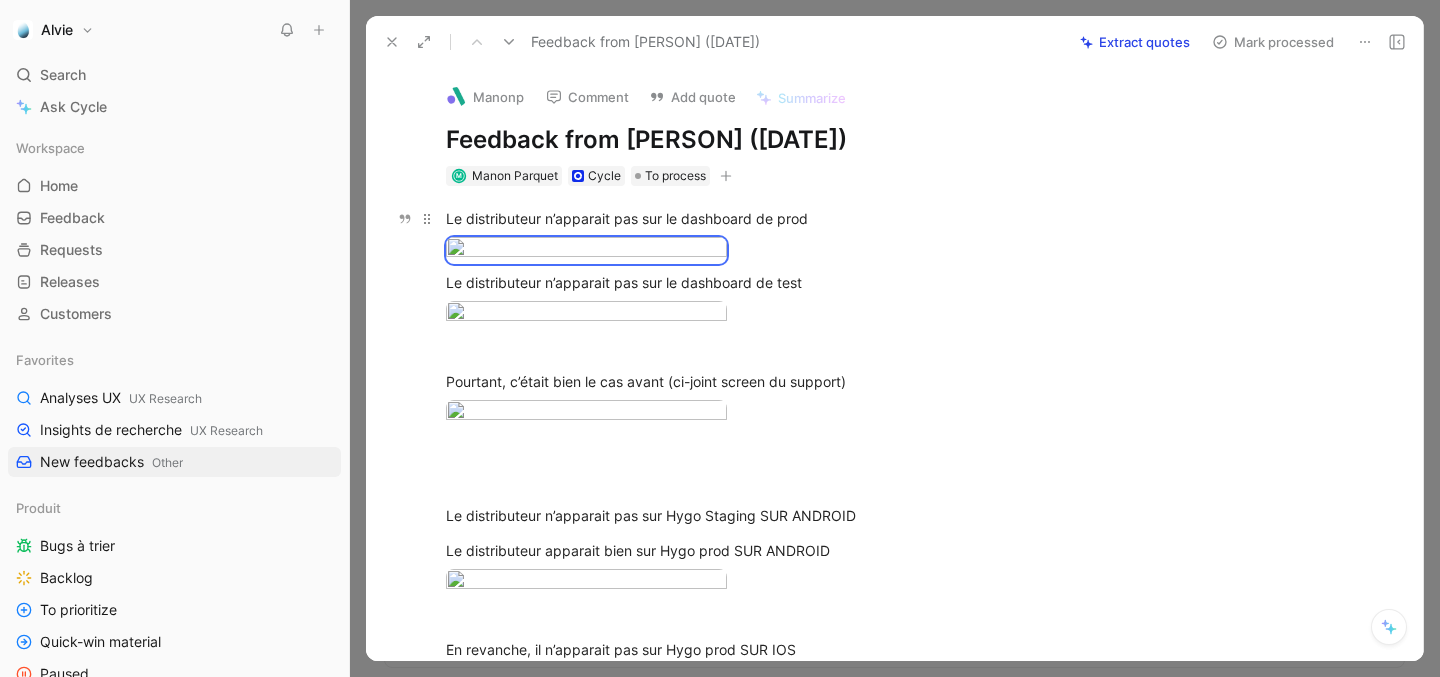 click on "Le distributeur n’apparait pas sur le dashboard de prod" at bounding box center [726, 218] 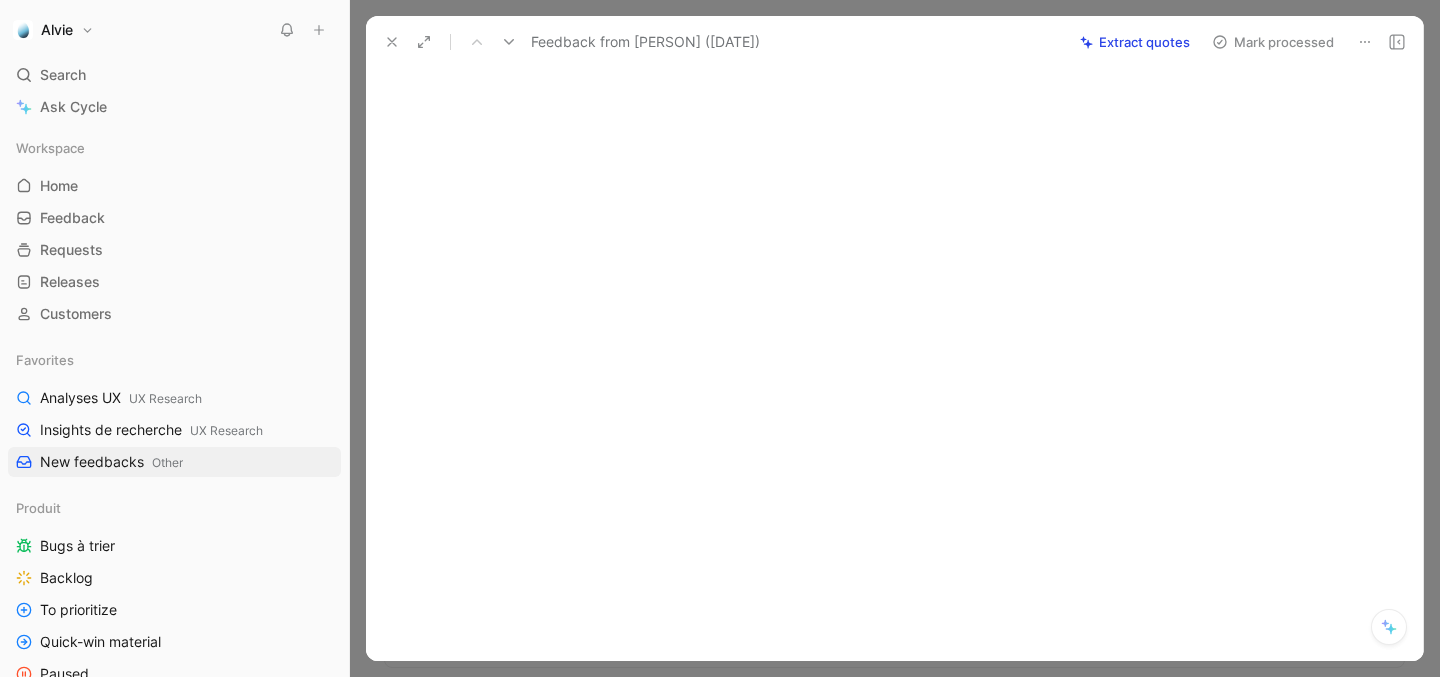 scroll, scrollTop: 1925, scrollLeft: 0, axis: vertical 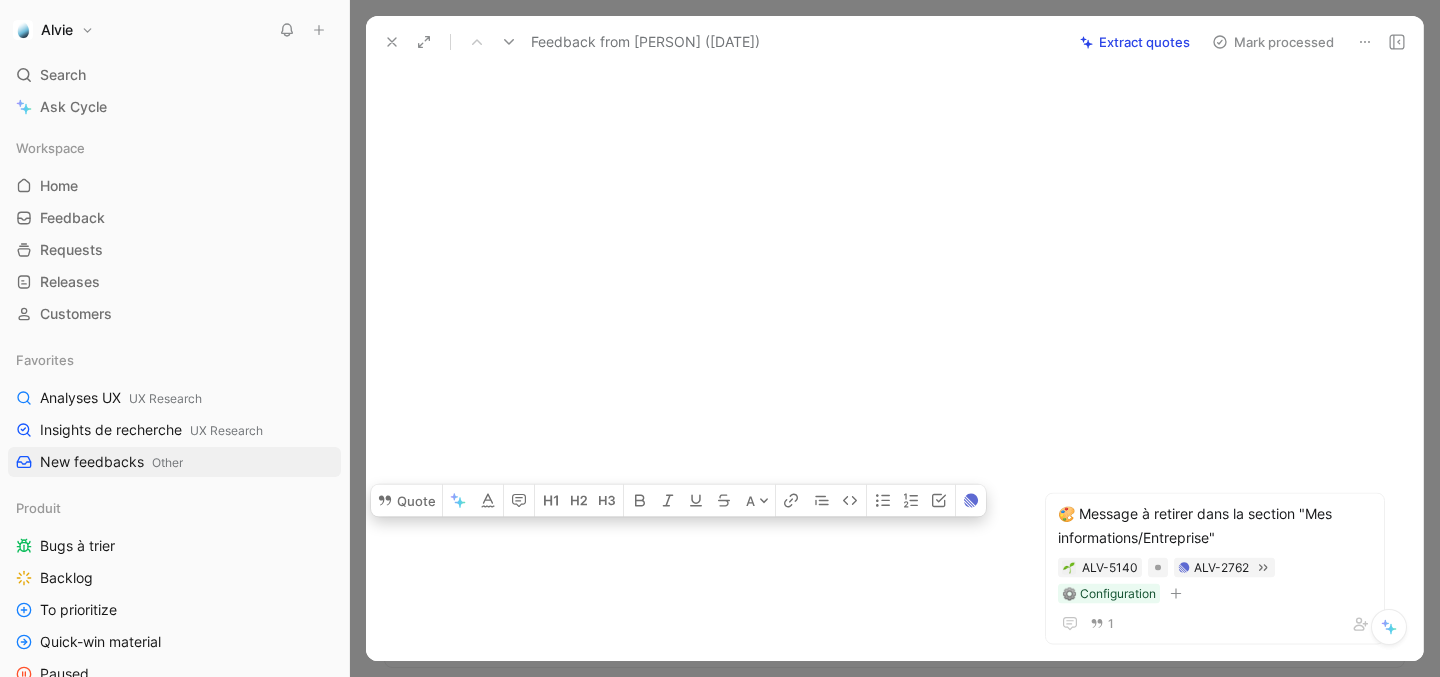 drag, startPoint x: 447, startPoint y: 216, endPoint x: 787, endPoint y: 346, distance: 364.0055 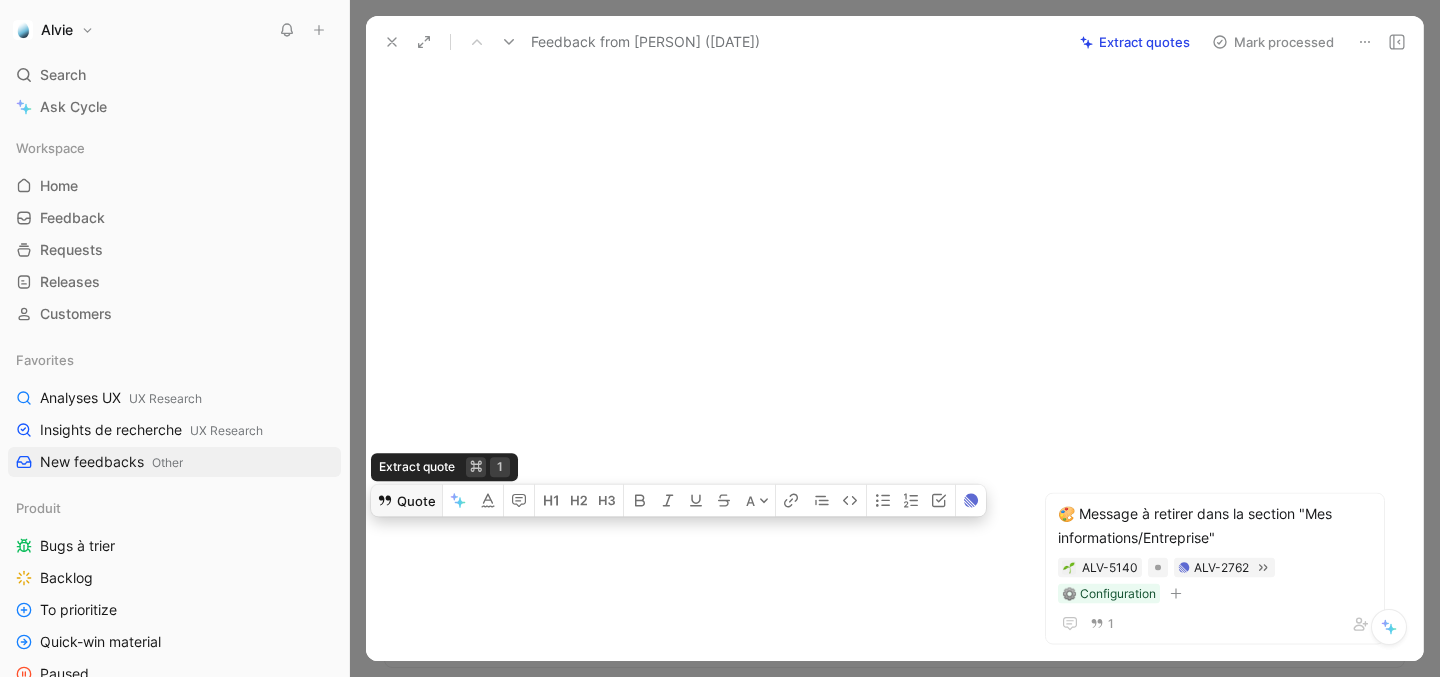 click on "Quote" at bounding box center (406, 500) 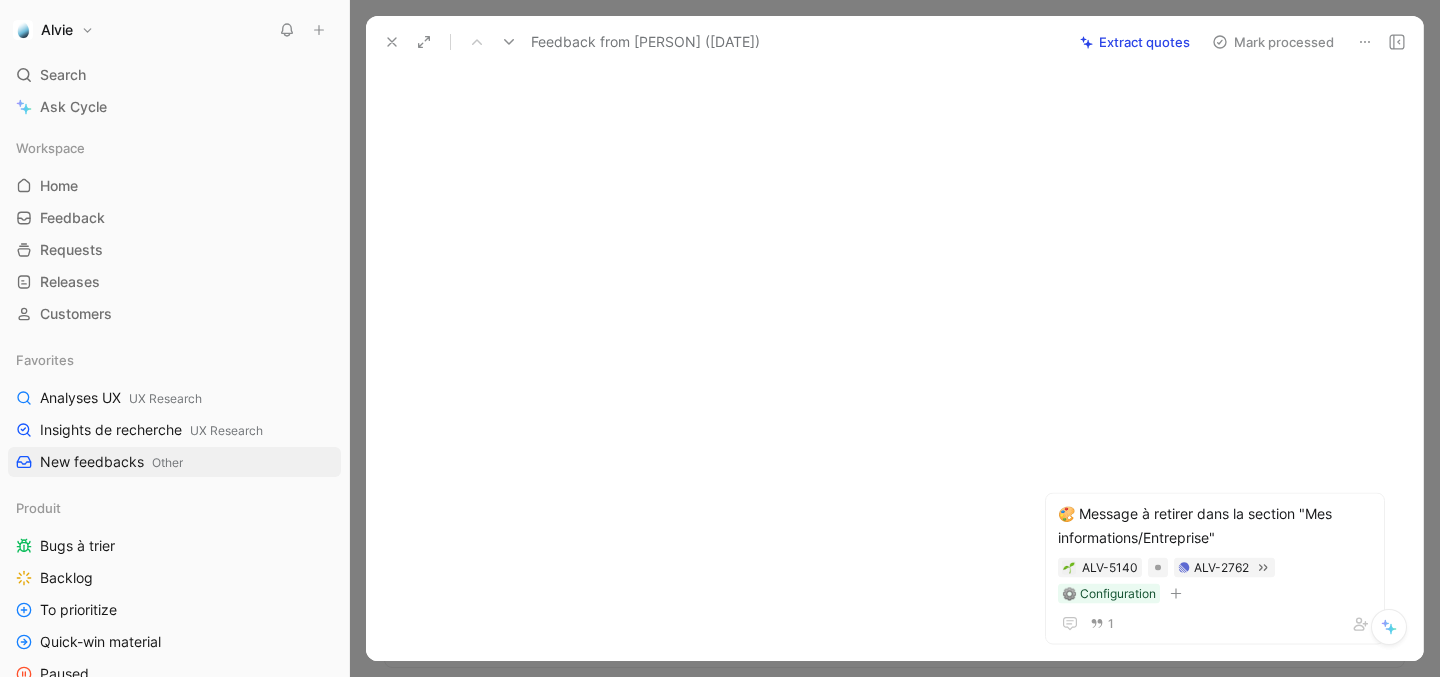 drag, startPoint x: 501, startPoint y: 368, endPoint x: 499, endPoint y: 7, distance: 361.00555 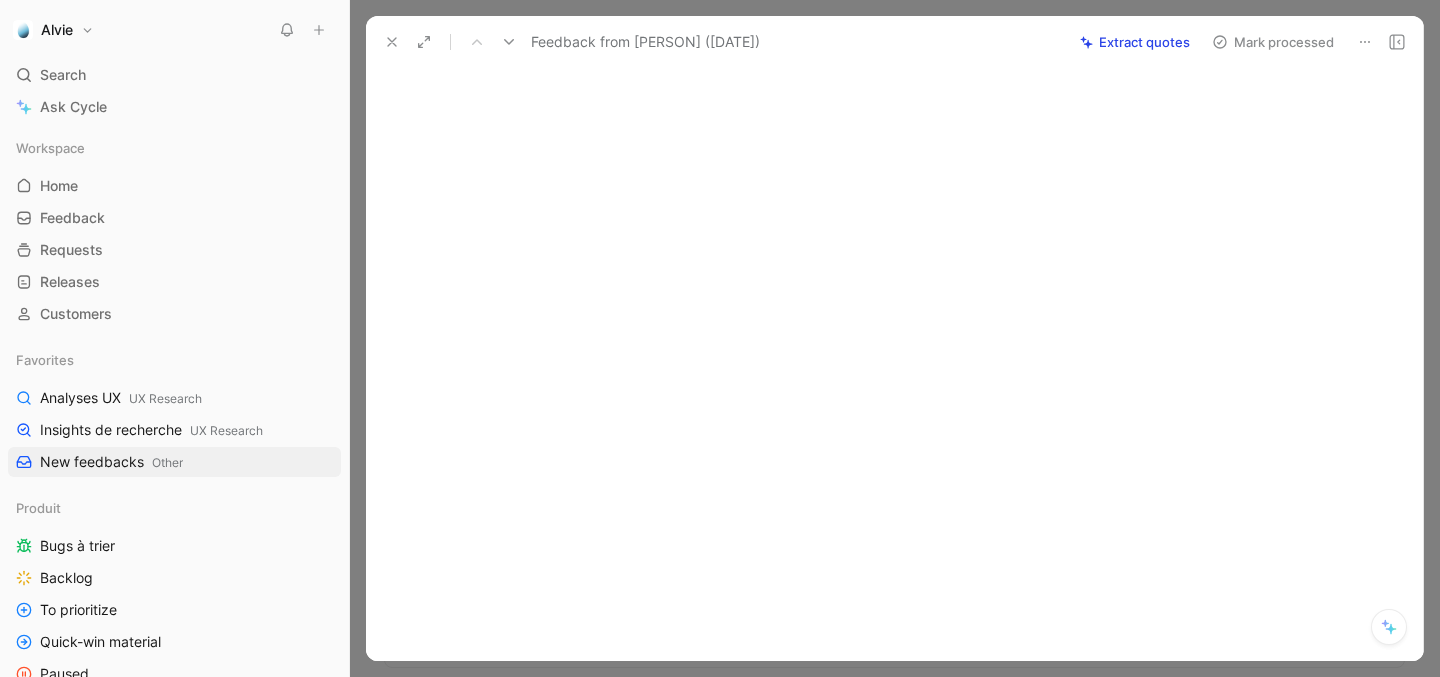 scroll, scrollTop: 1608, scrollLeft: 0, axis: vertical 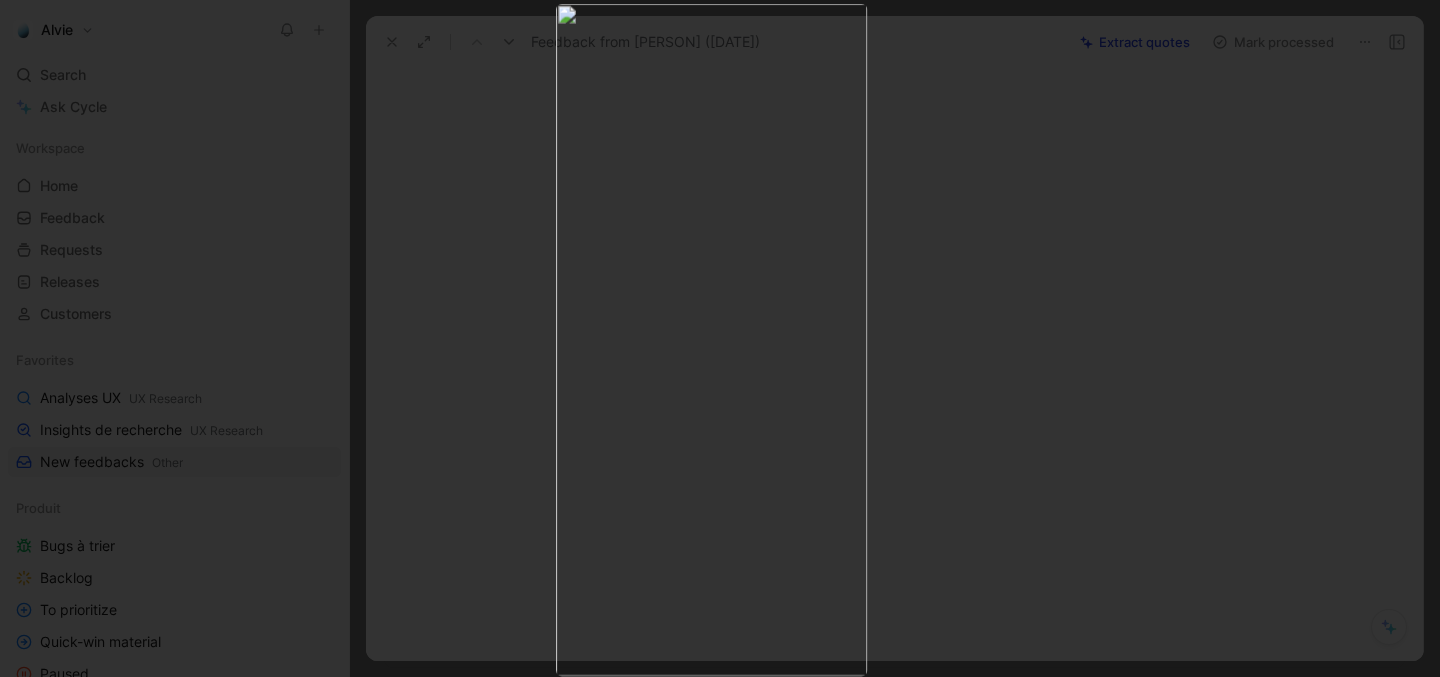 click at bounding box center (586, 357) 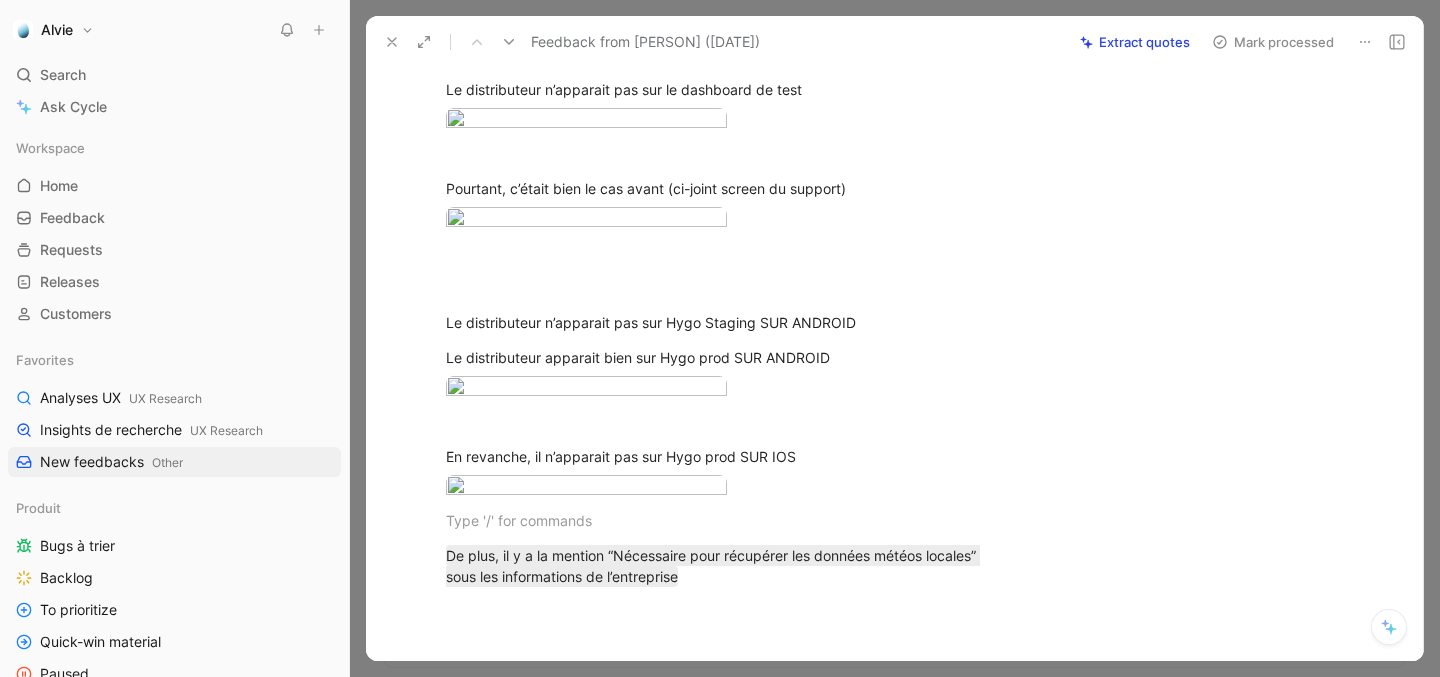scroll, scrollTop: 0, scrollLeft: 0, axis: both 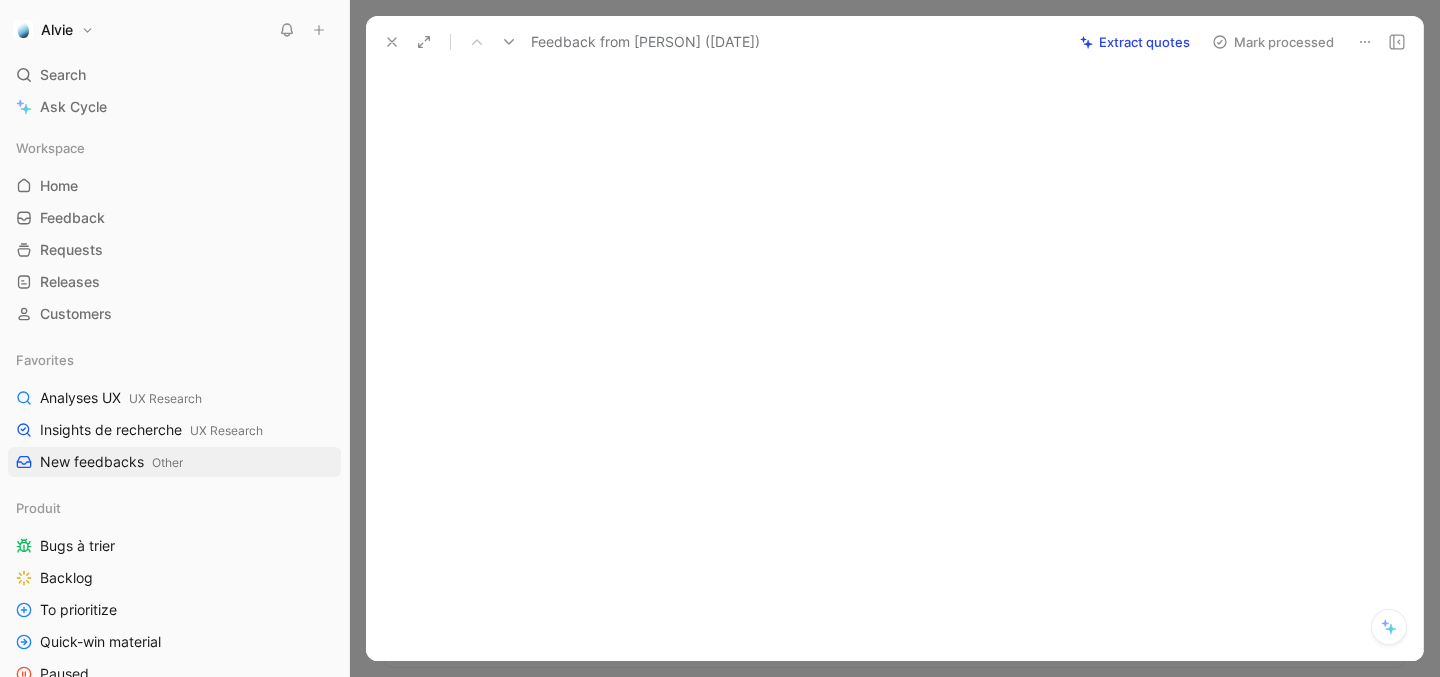 drag, startPoint x: 445, startPoint y: 218, endPoint x: 717, endPoint y: 645, distance: 506.27365 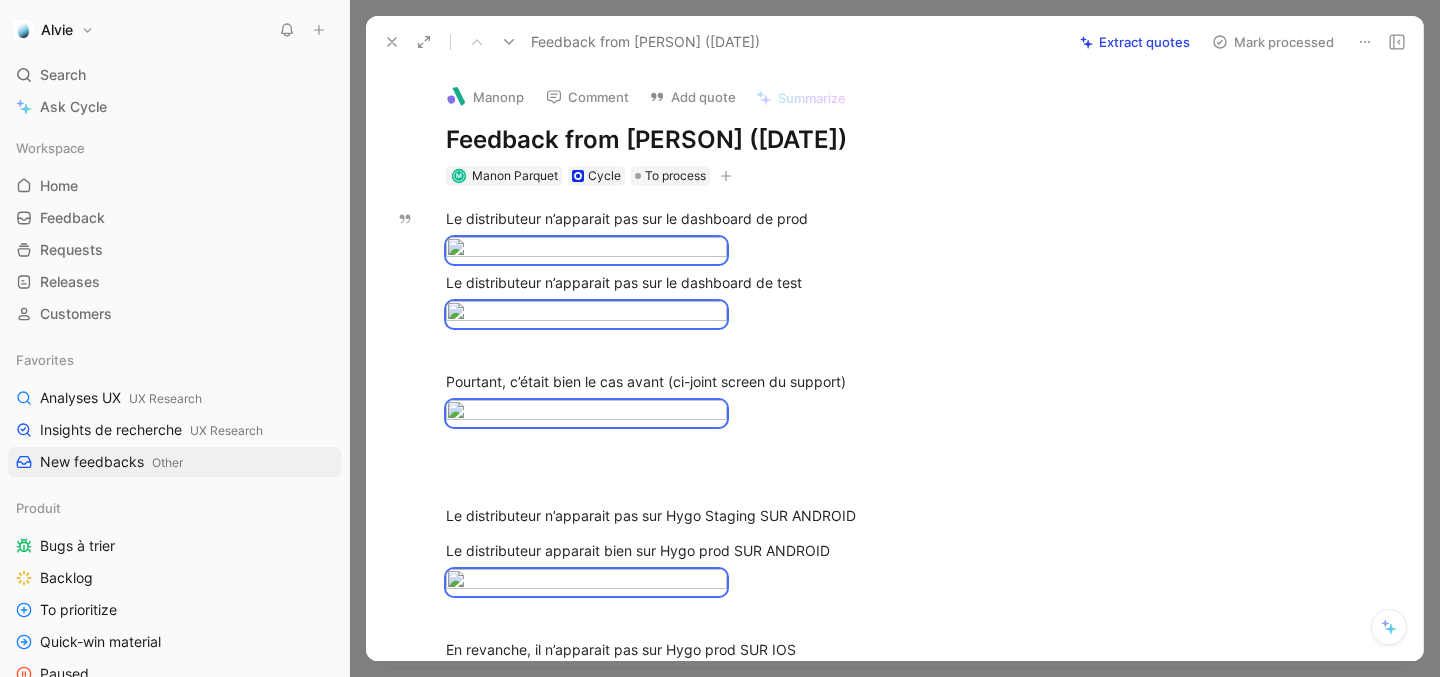 click on "Quote" at bounding box center (406, -1396) 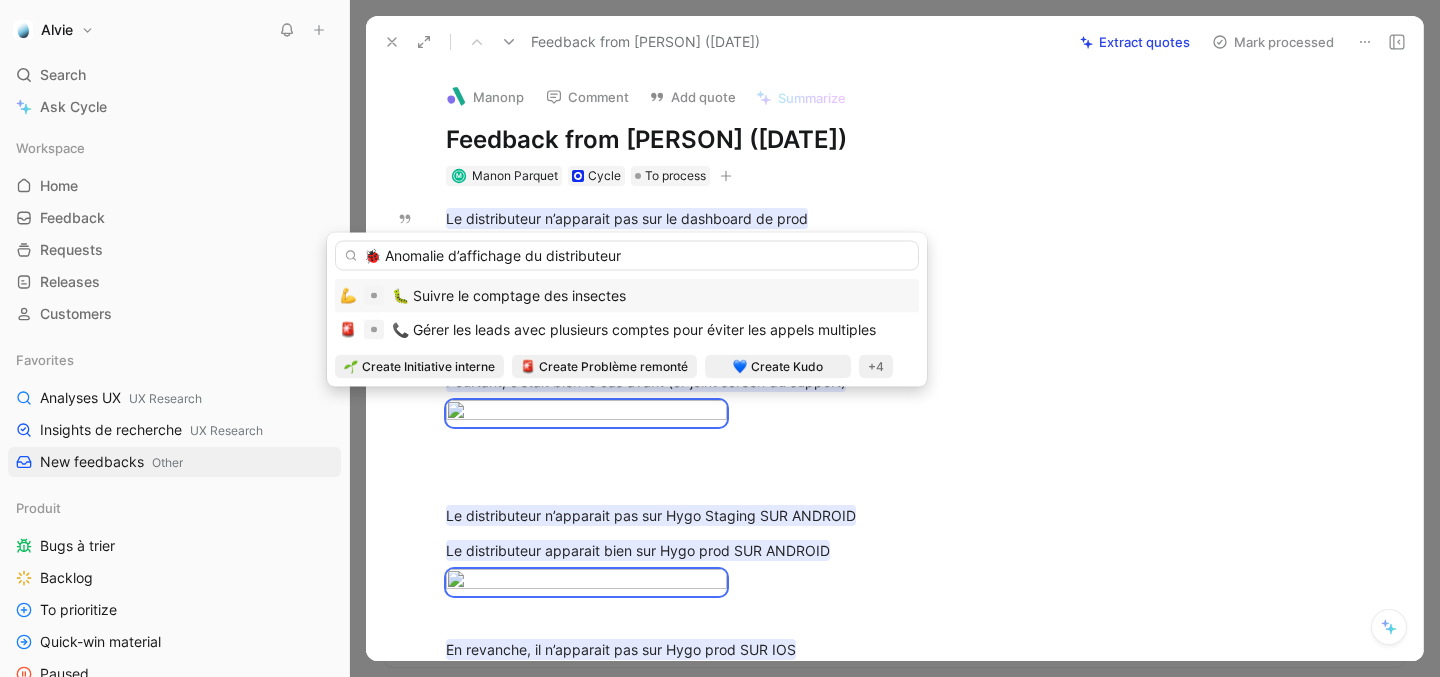 click on "🐞 Anomalie d’affichage du distributeur" at bounding box center [627, 256] 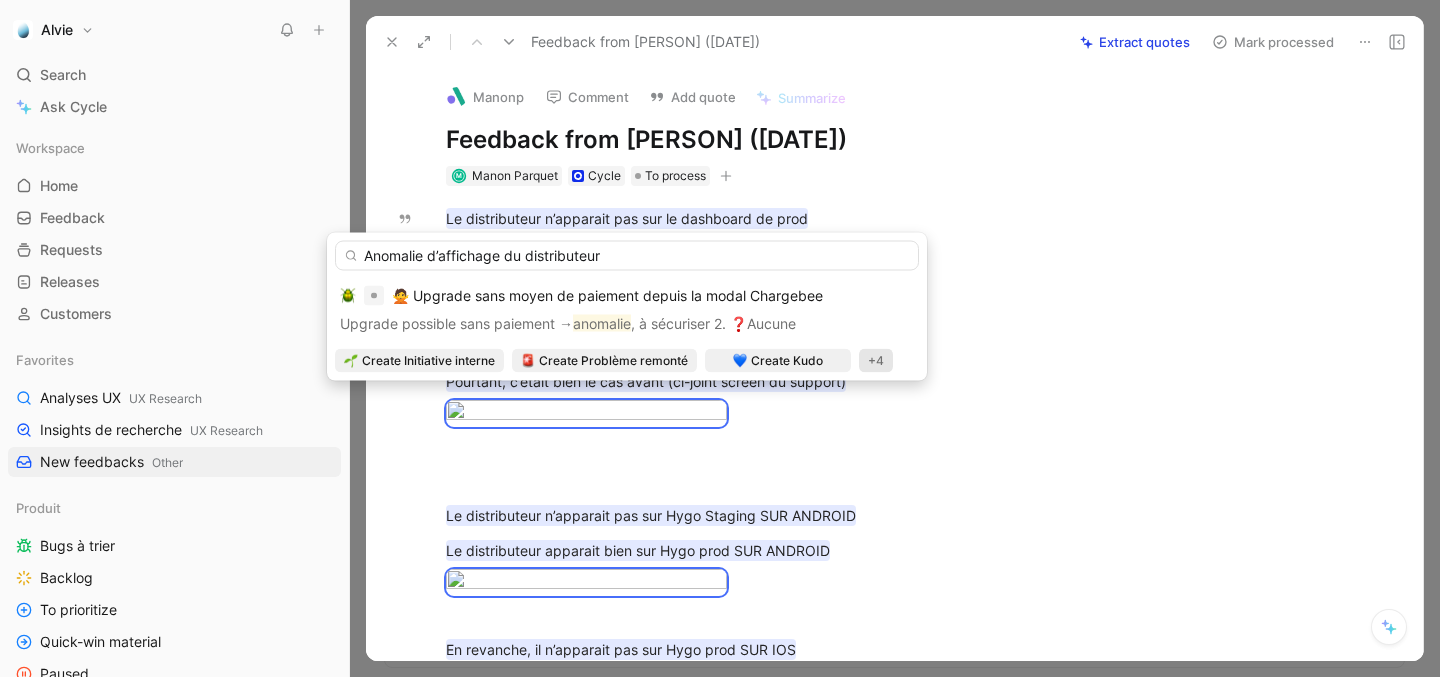 type on "Anomalie d’affichage du distributeur" 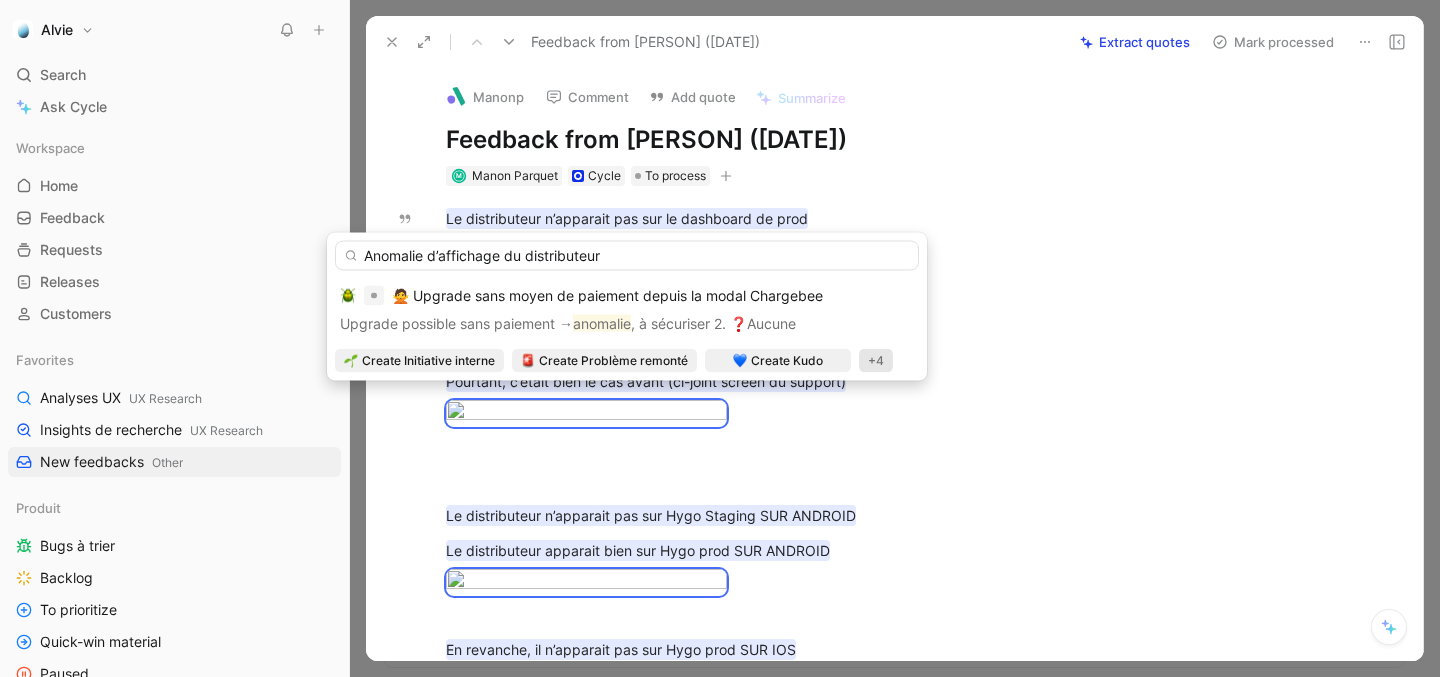 click on "+4" at bounding box center (876, 361) 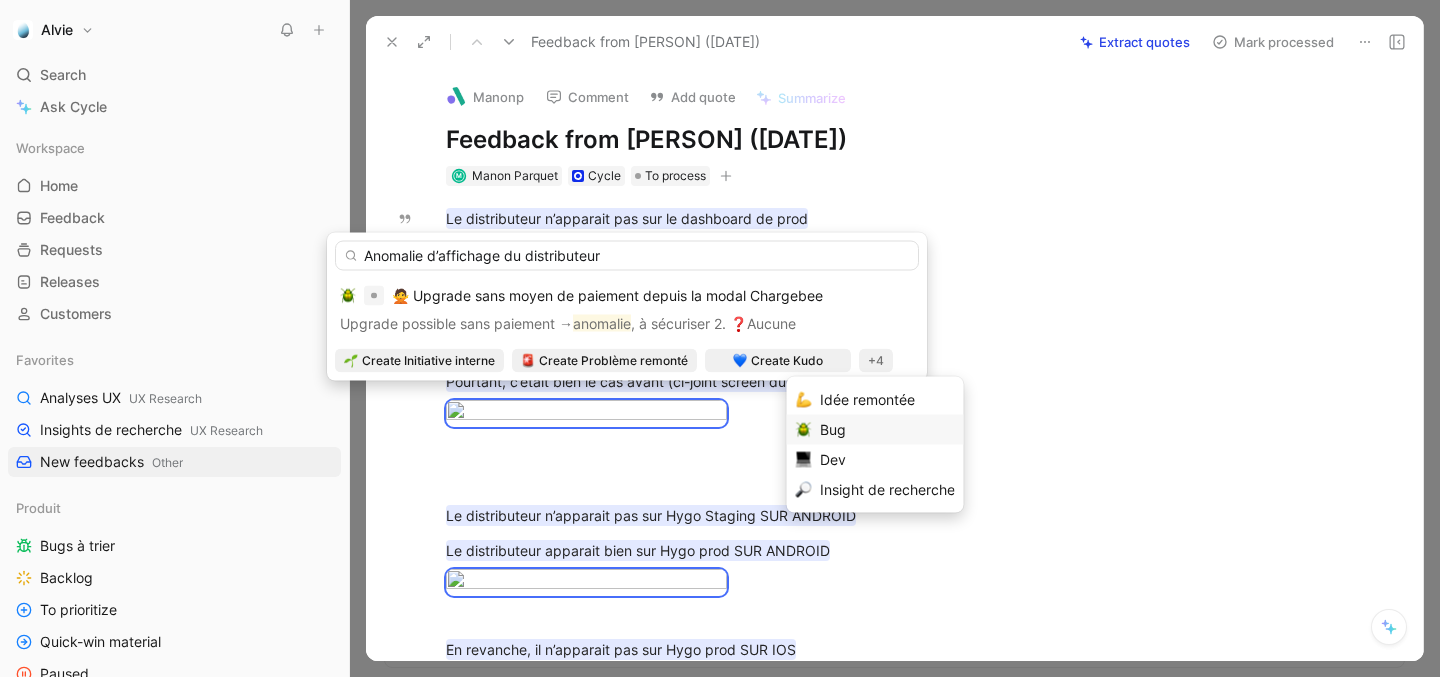 click on "Bug" at bounding box center [887, 430] 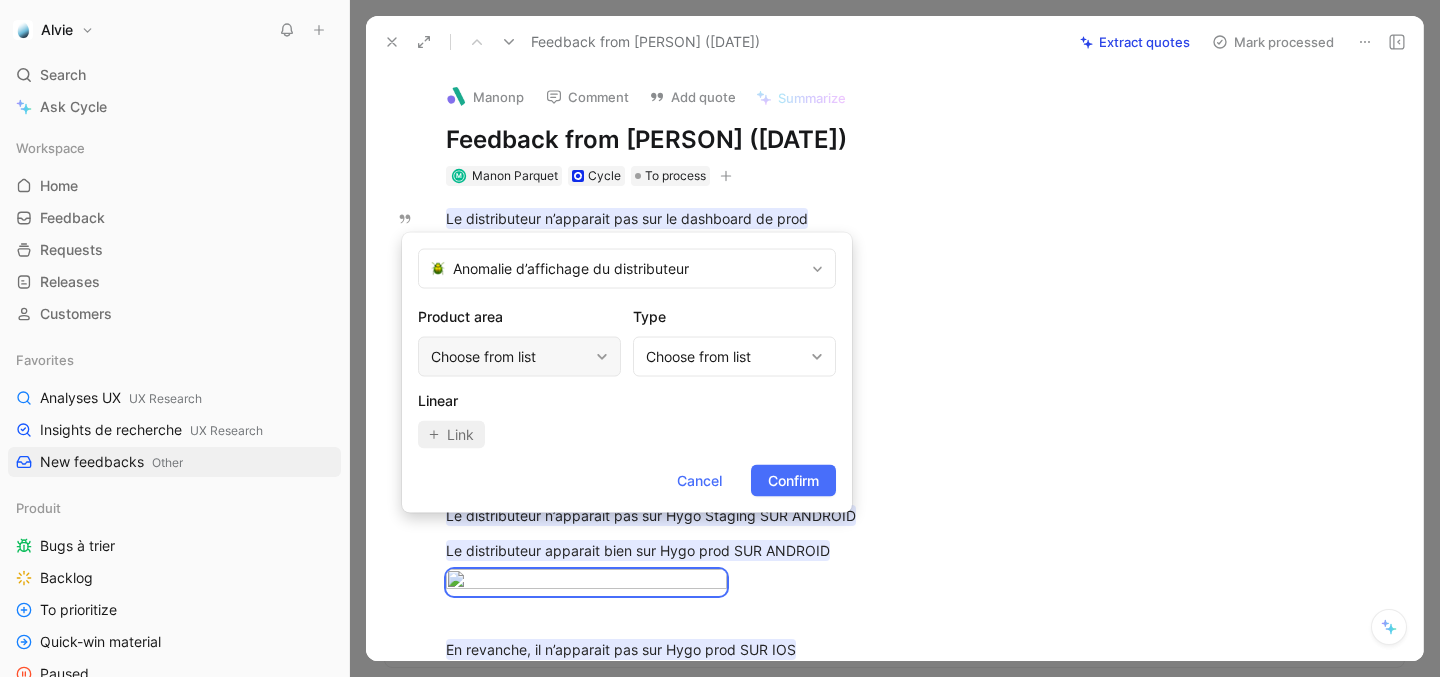 click on "Choose from list" at bounding box center [519, 357] 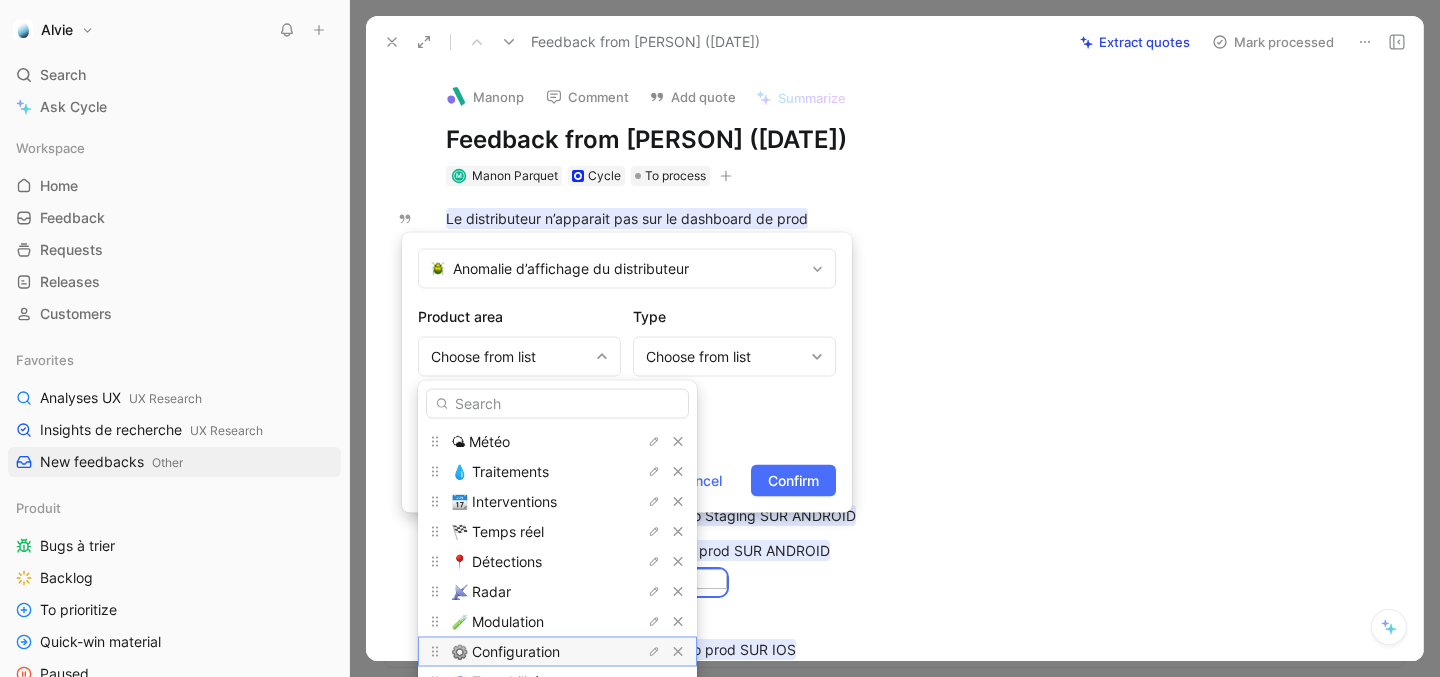 click on "⚙️ Configuration" at bounding box center (505, 651) 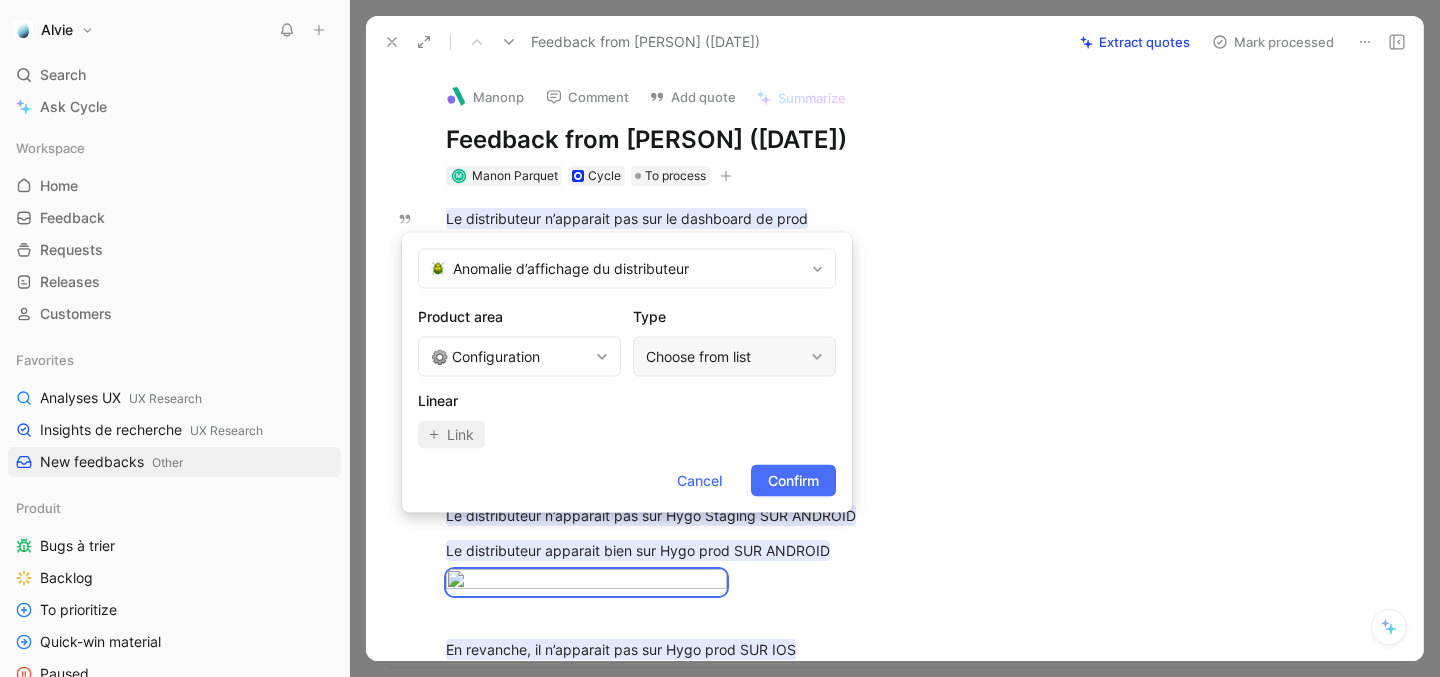 click on "Choose from list" at bounding box center [724, 357] 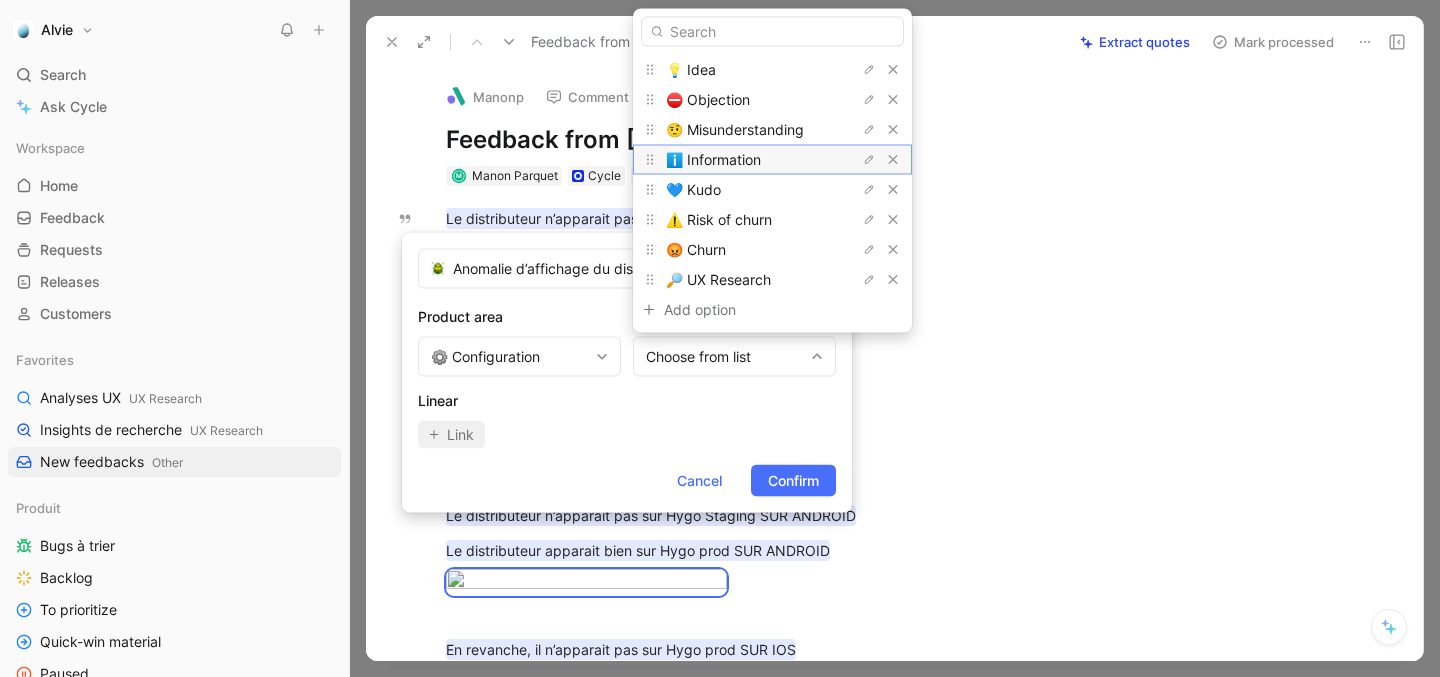 click on "ℹ️ Information" at bounding box center (713, 159) 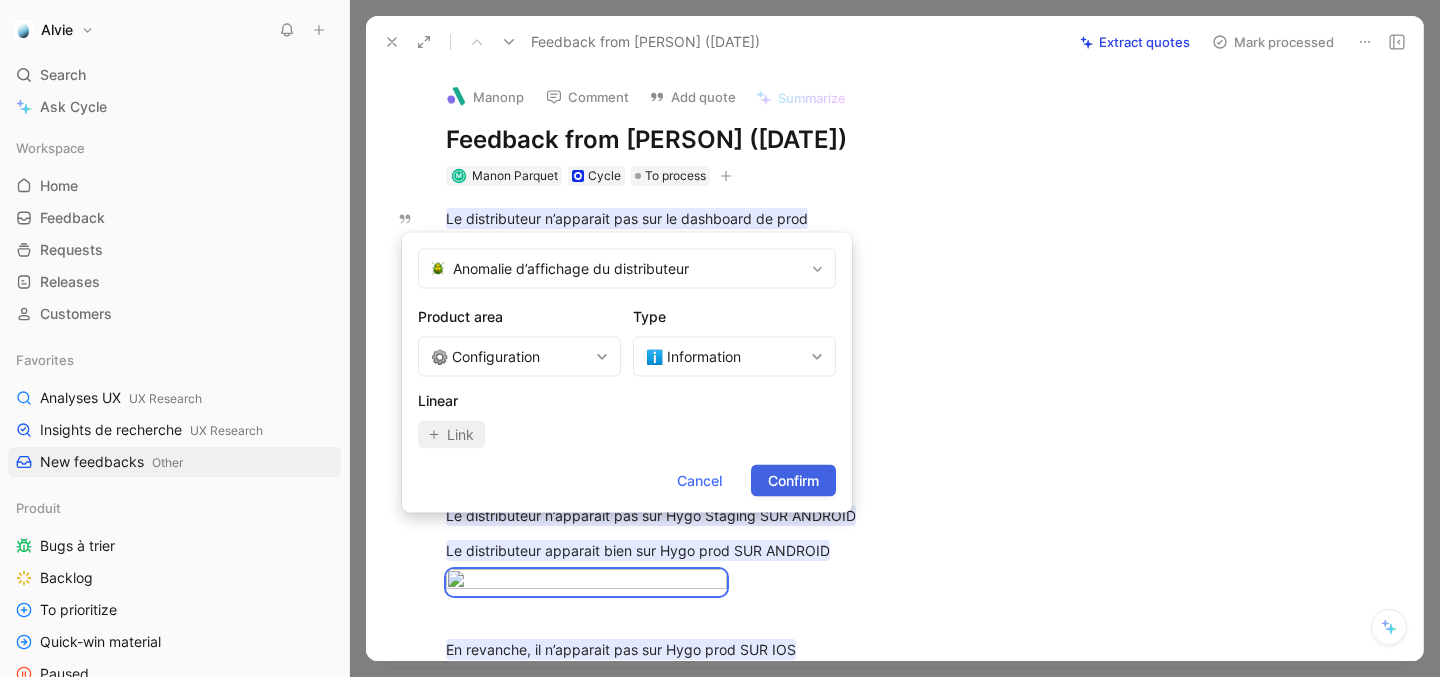 click on "Confirm" at bounding box center (793, 481) 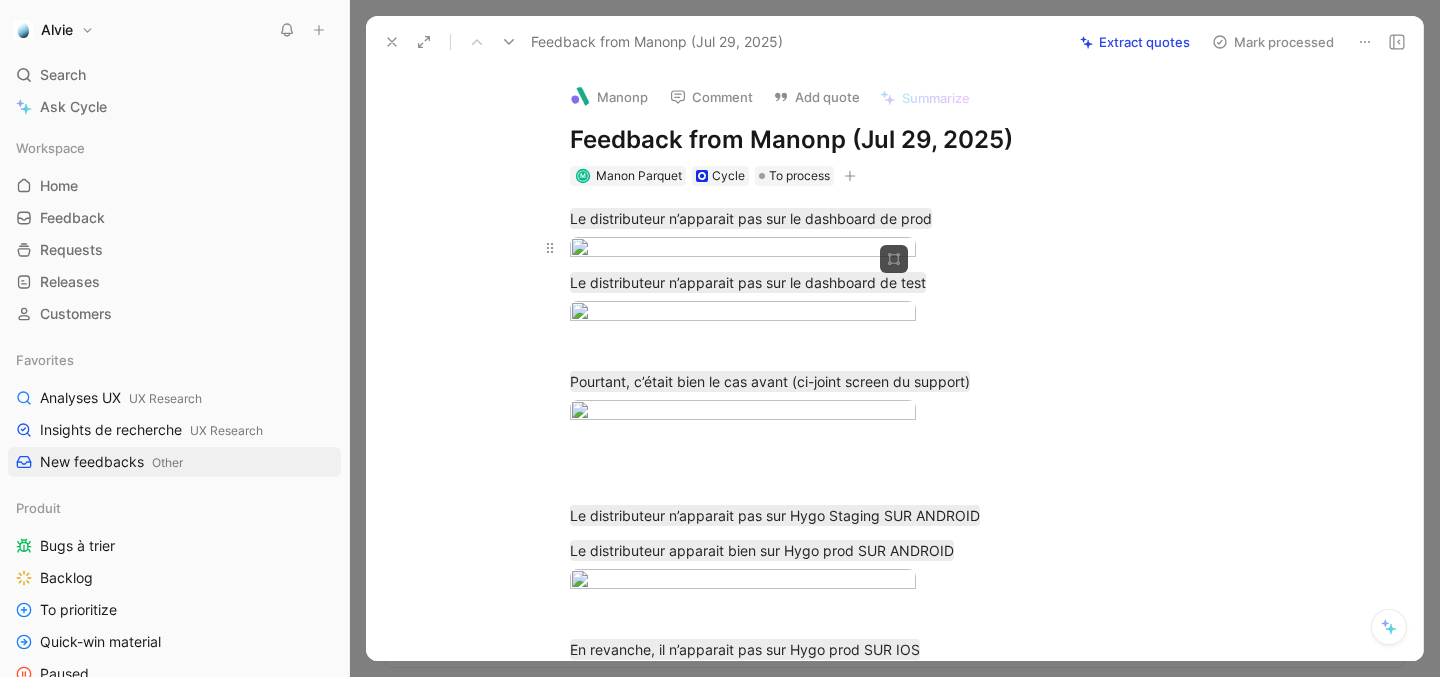scroll, scrollTop: 0, scrollLeft: 0, axis: both 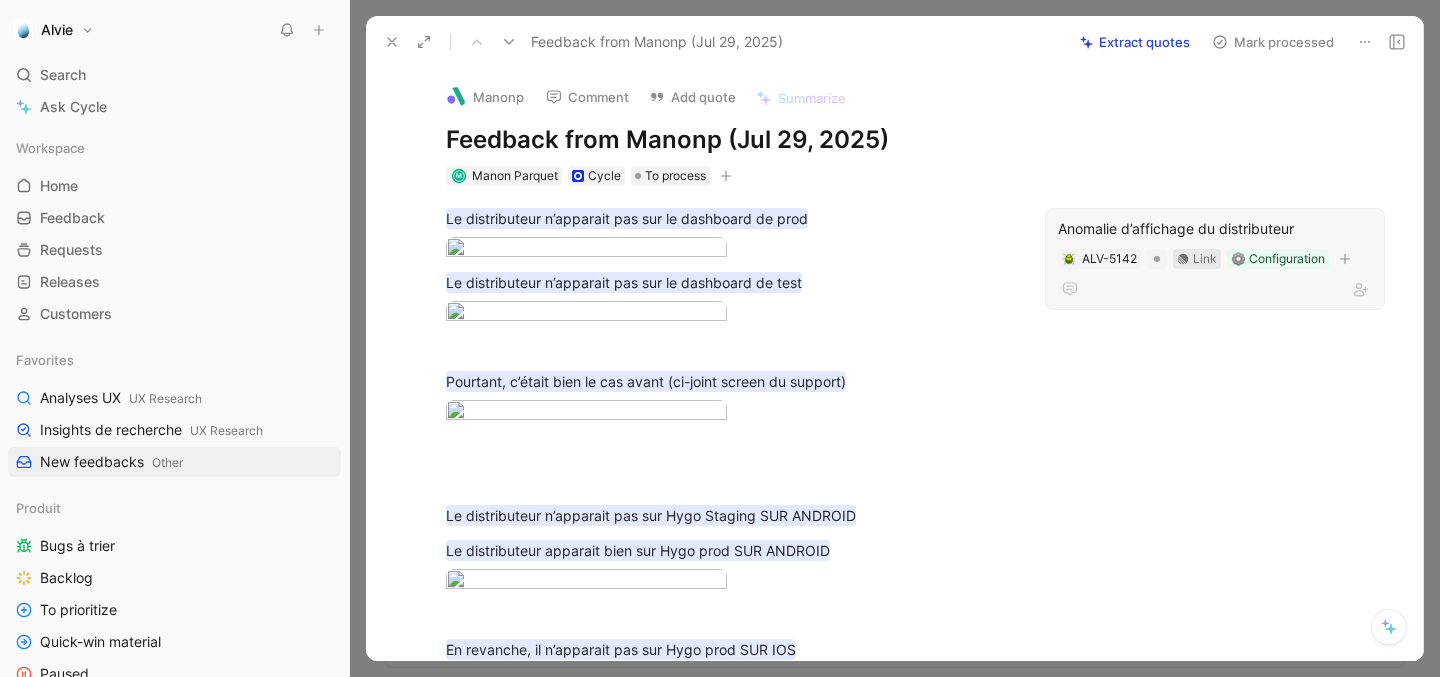click on "Link" at bounding box center [1205, 259] 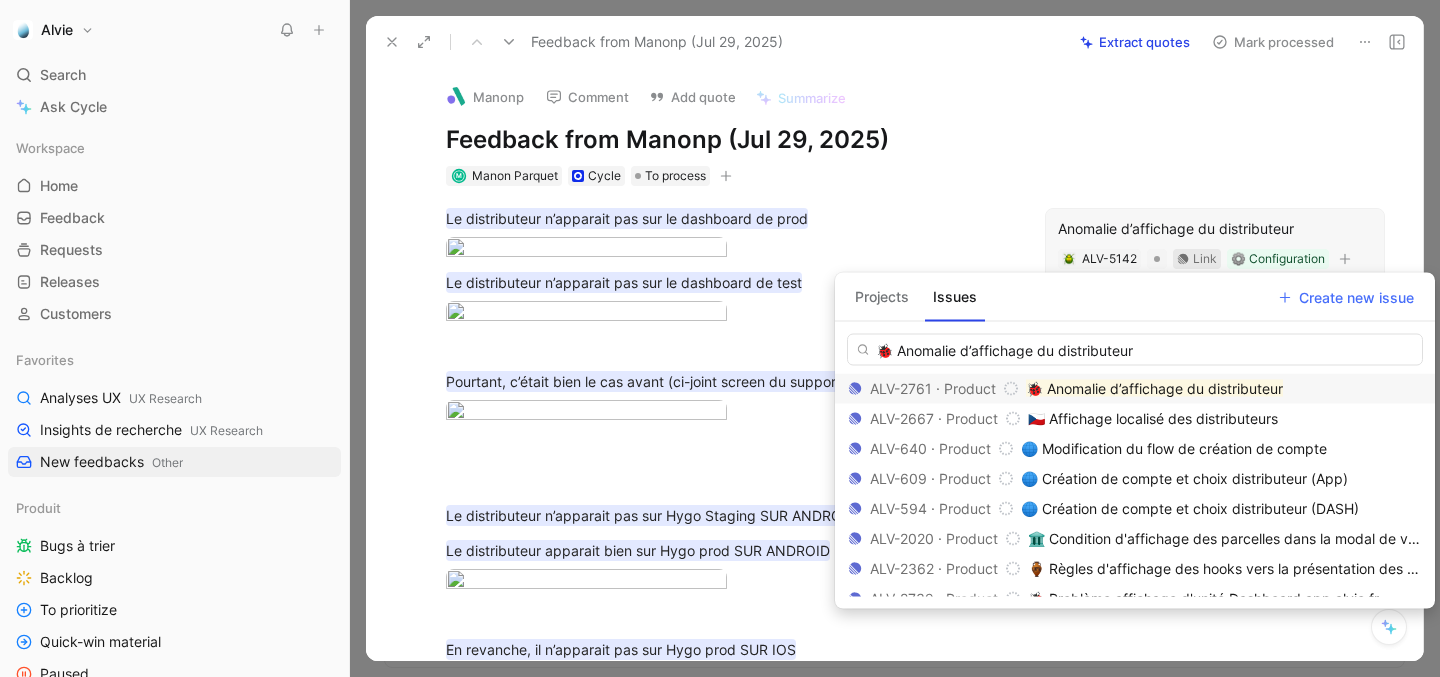 type on "🐞 Anomalie d’affichage du distributeur" 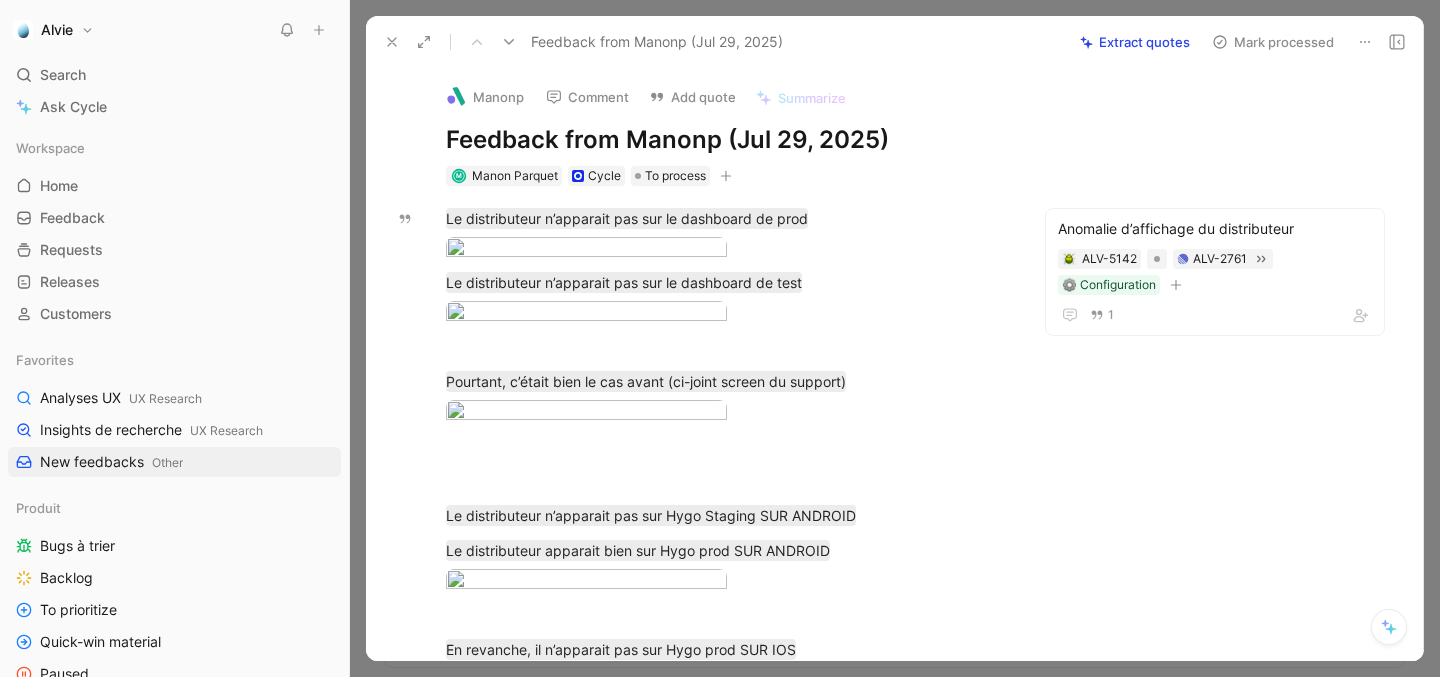 click on "Mark processed" at bounding box center (1273, 42) 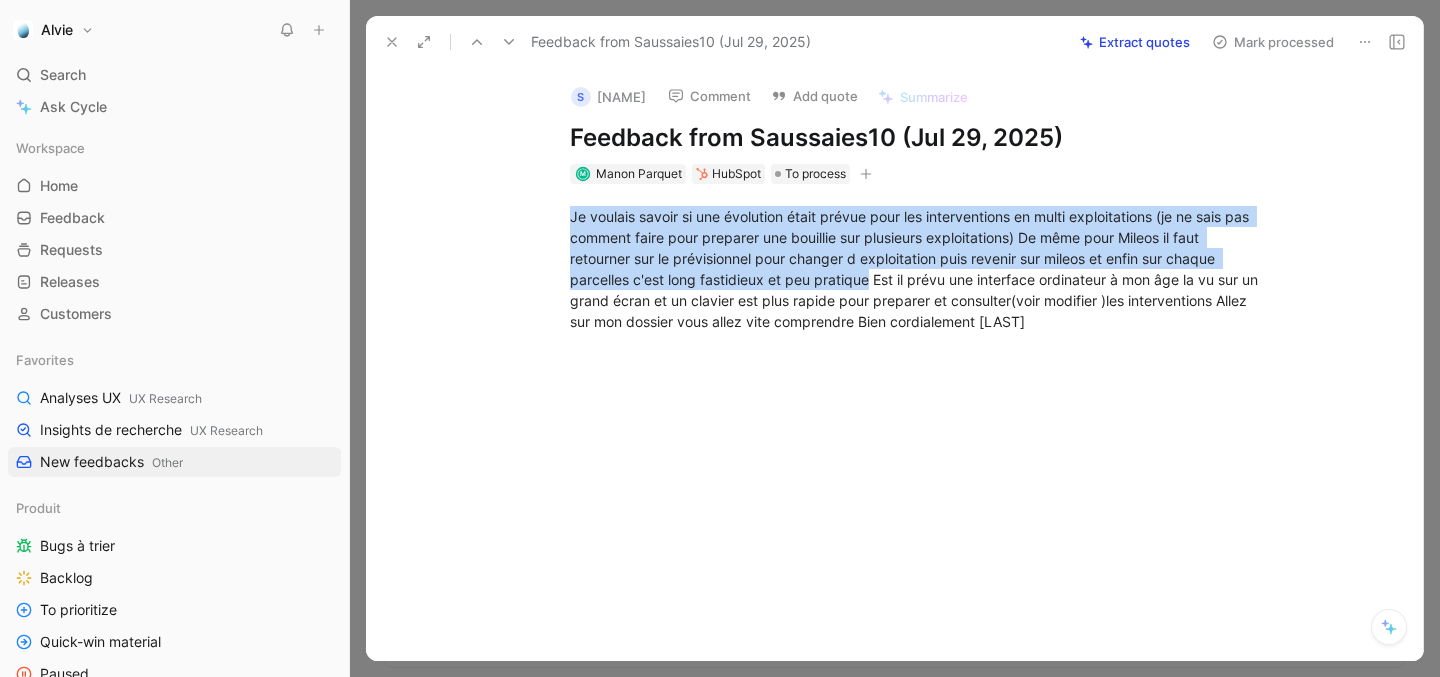 drag, startPoint x: 870, startPoint y: 279, endPoint x: 554, endPoint y: 185, distance: 329.6847 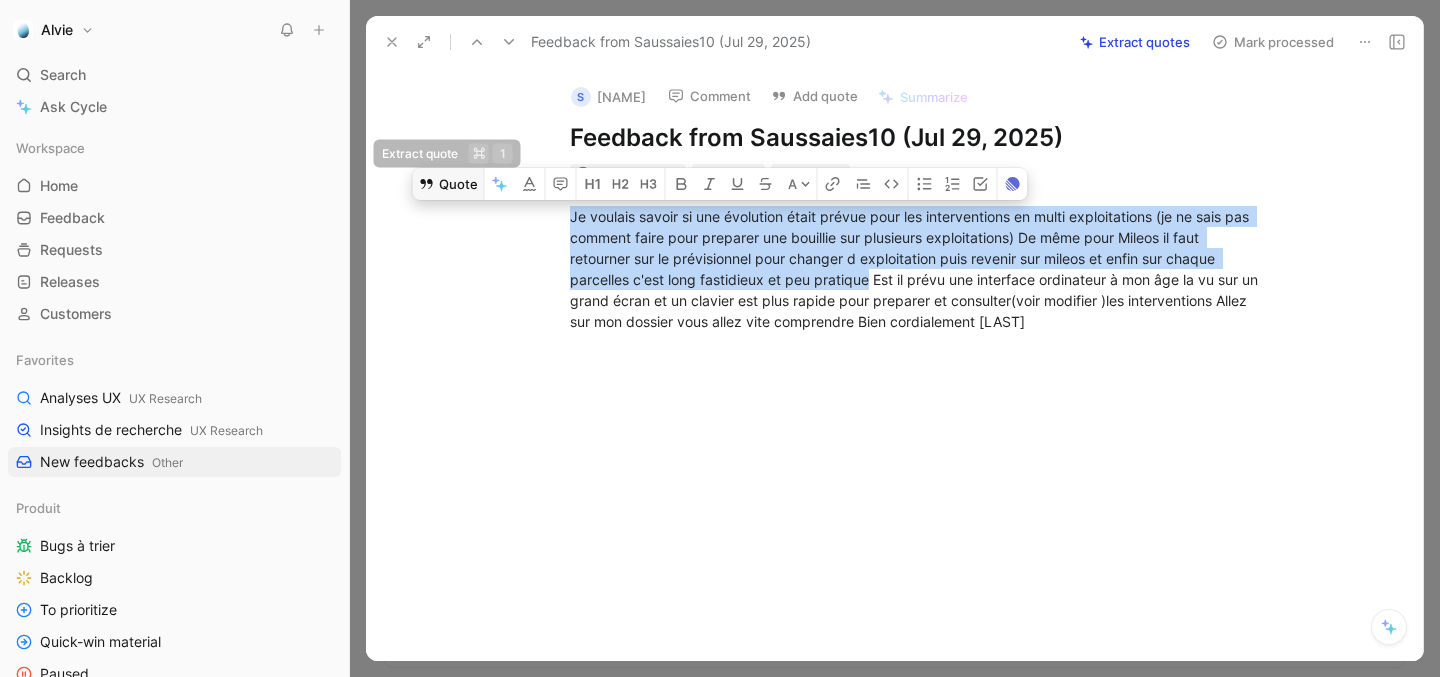 click on "Quote" at bounding box center (448, 184) 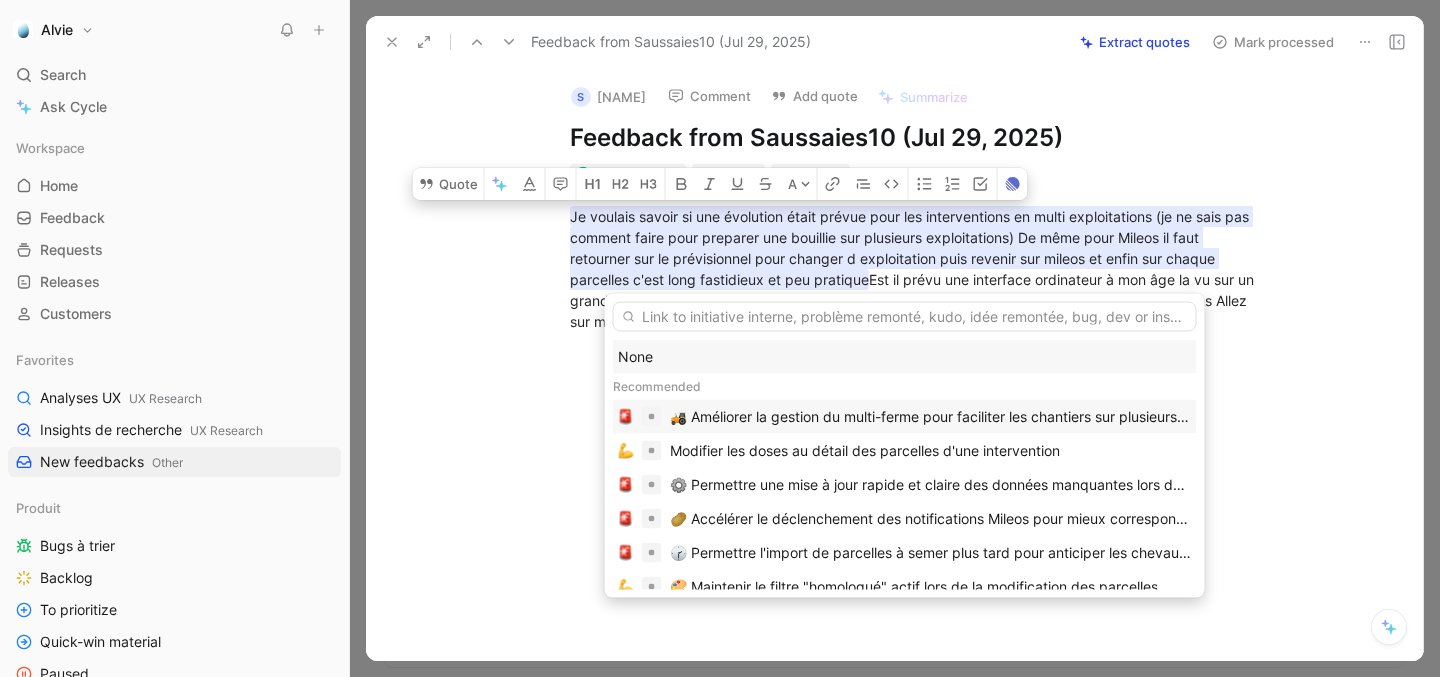 click on "🚜 Améliorer la gestion du multi-ferme pour faciliter les chantiers sur plusieurs exploitations" at bounding box center [931, 417] 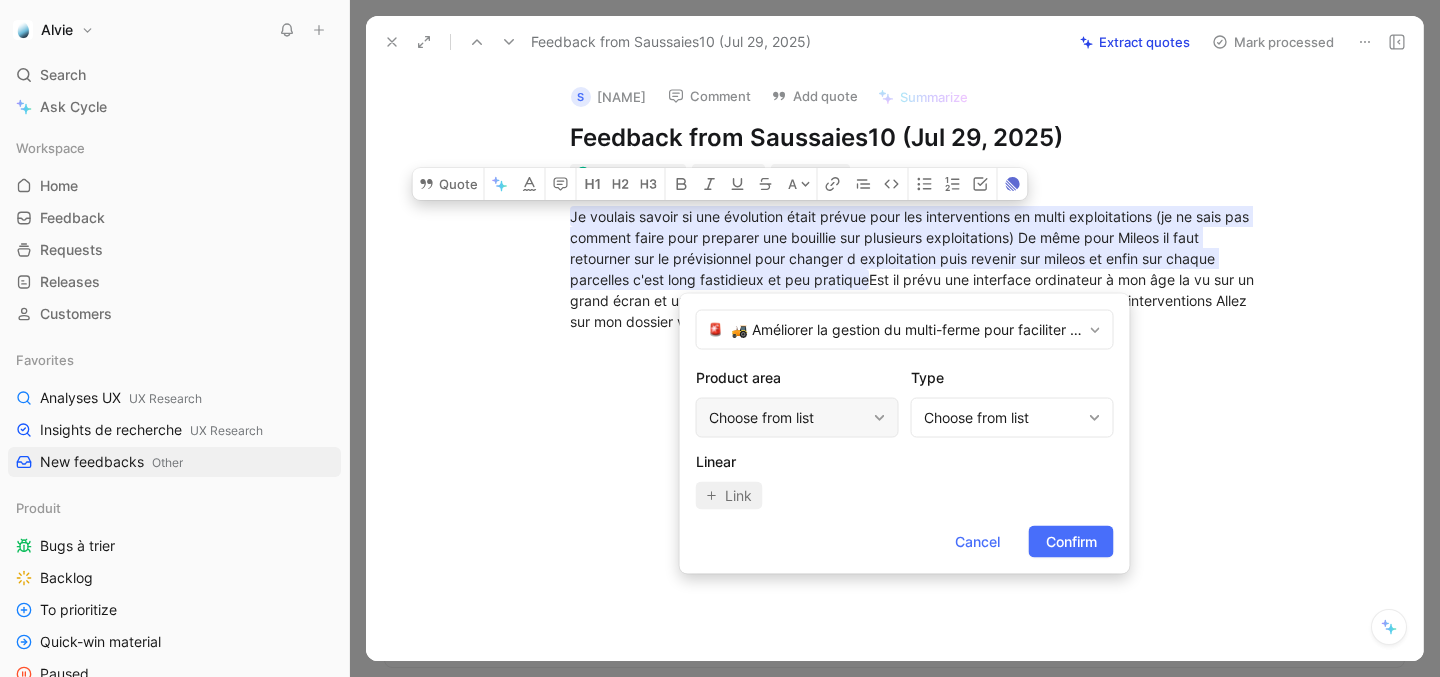 click on "Choose from list" at bounding box center (787, 418) 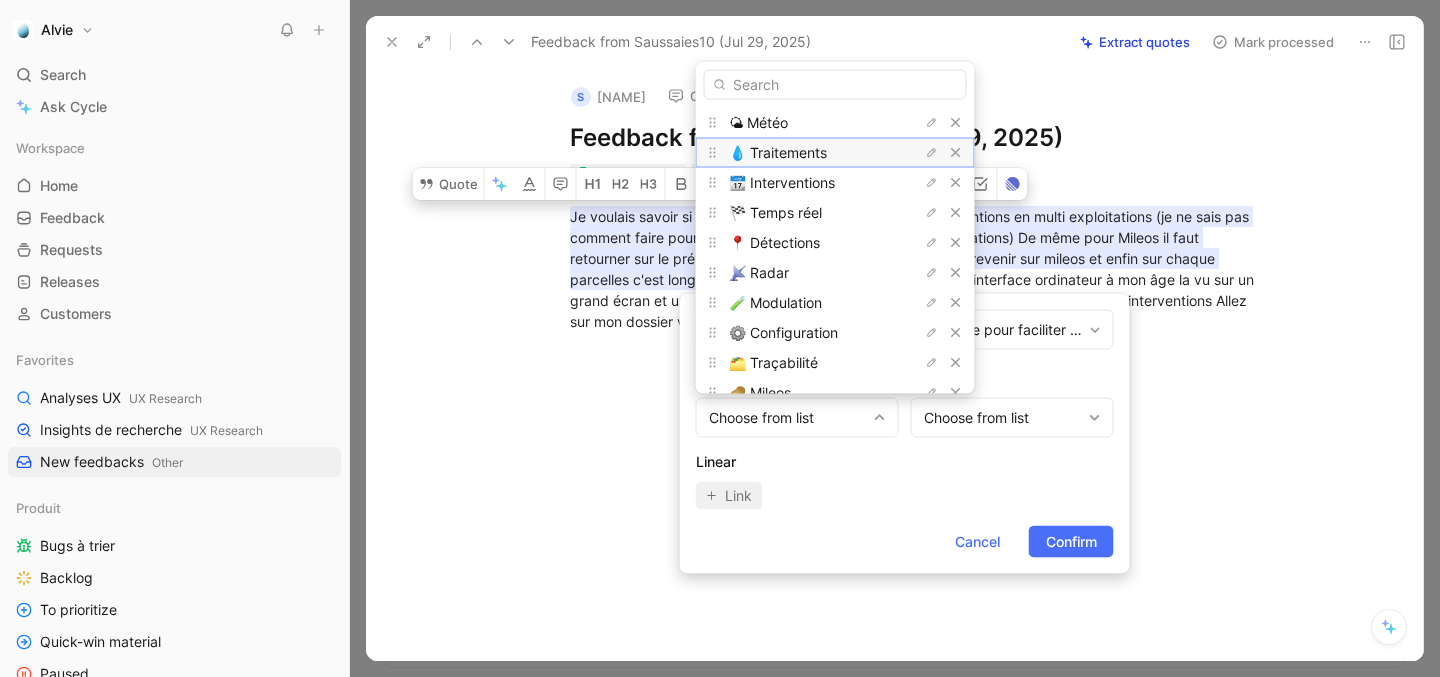 click on "💧 Traitements" at bounding box center (778, 152) 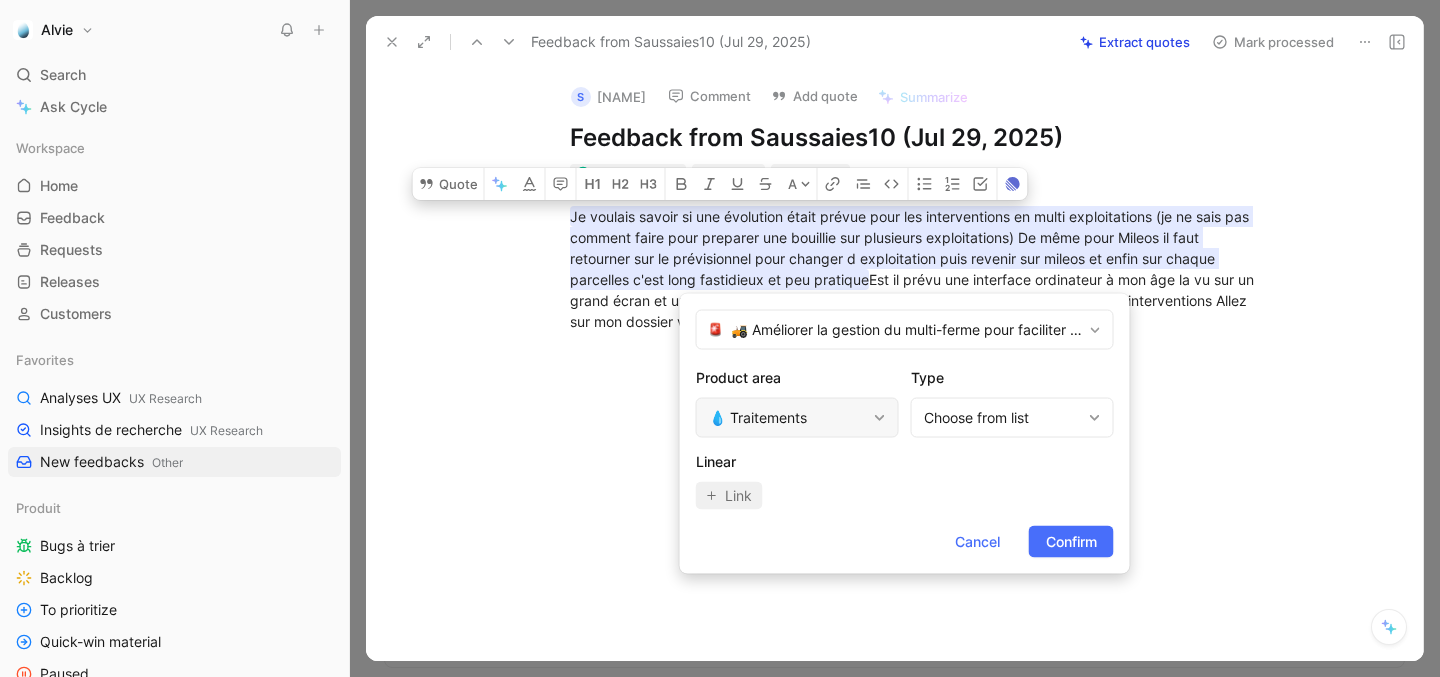 click on "💧 Traitements" at bounding box center (787, 418) 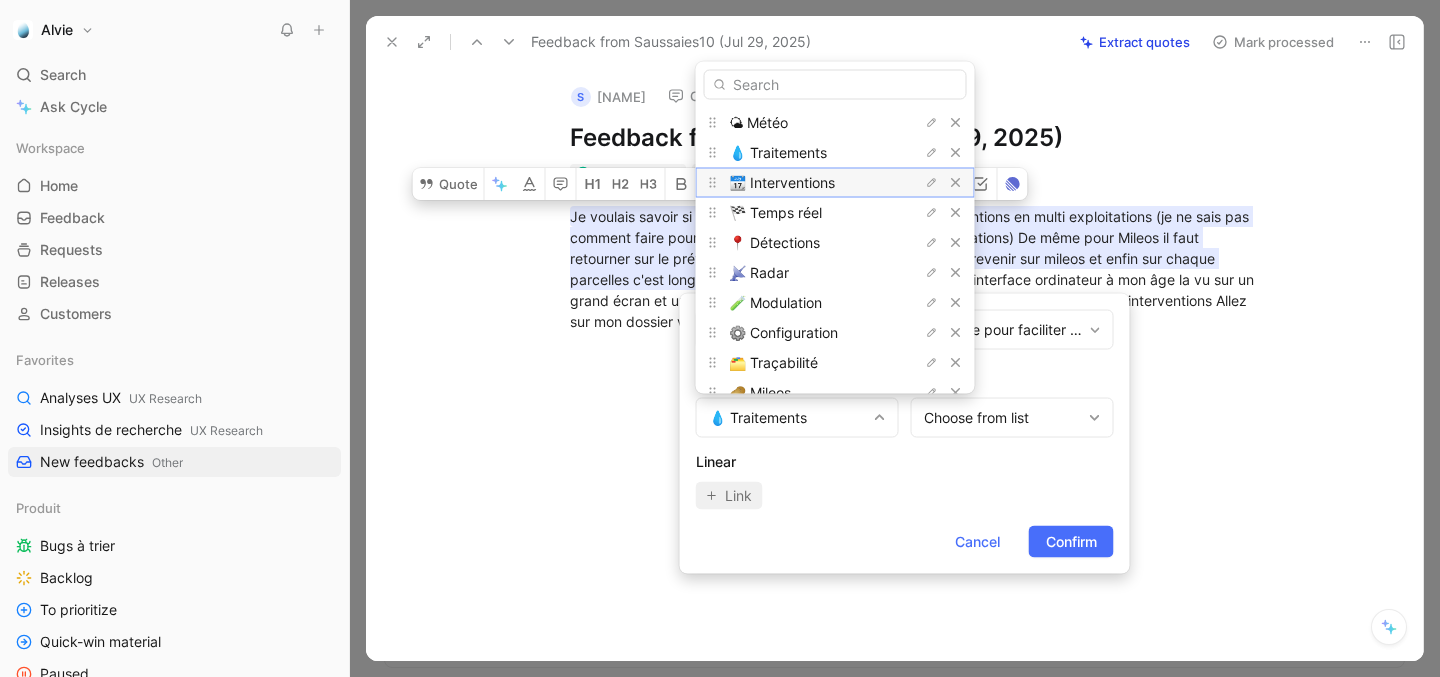 click on "📆 Interventions" at bounding box center [804, 183] 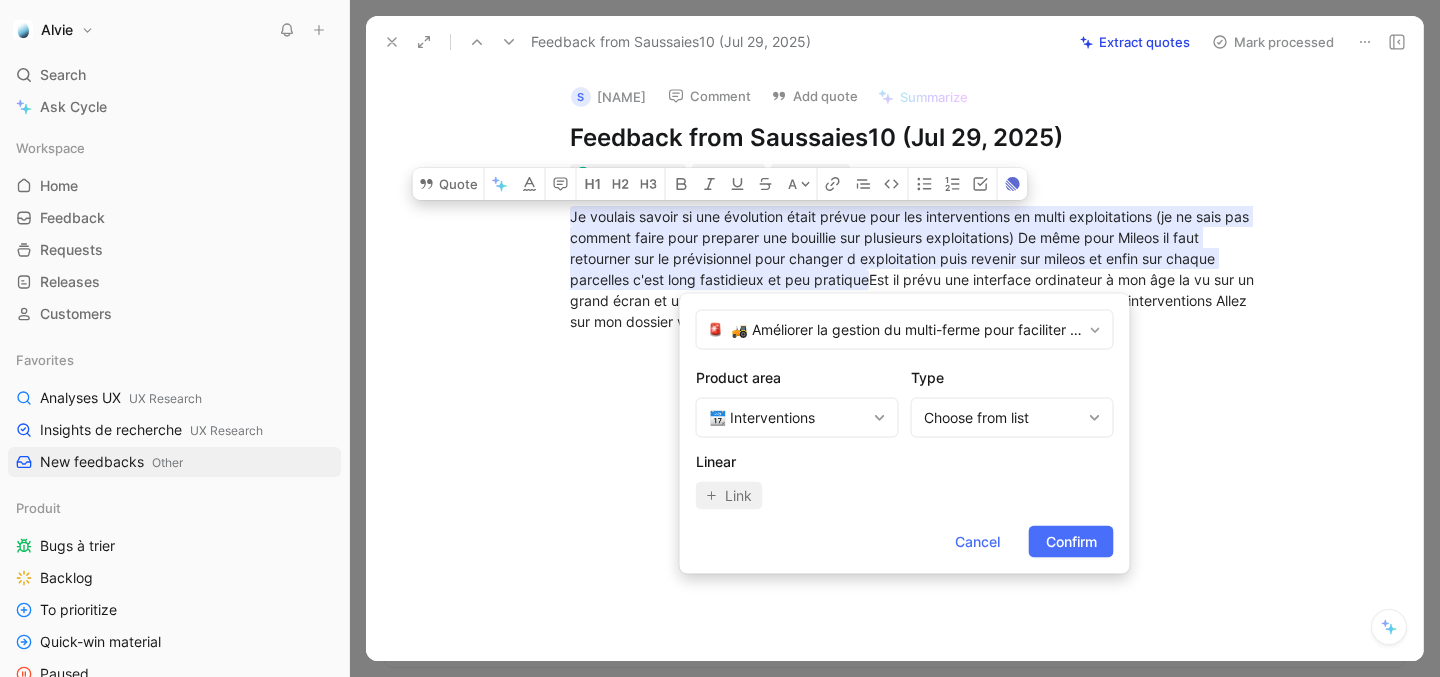click on "Type Choose from list" at bounding box center (1012, 402) 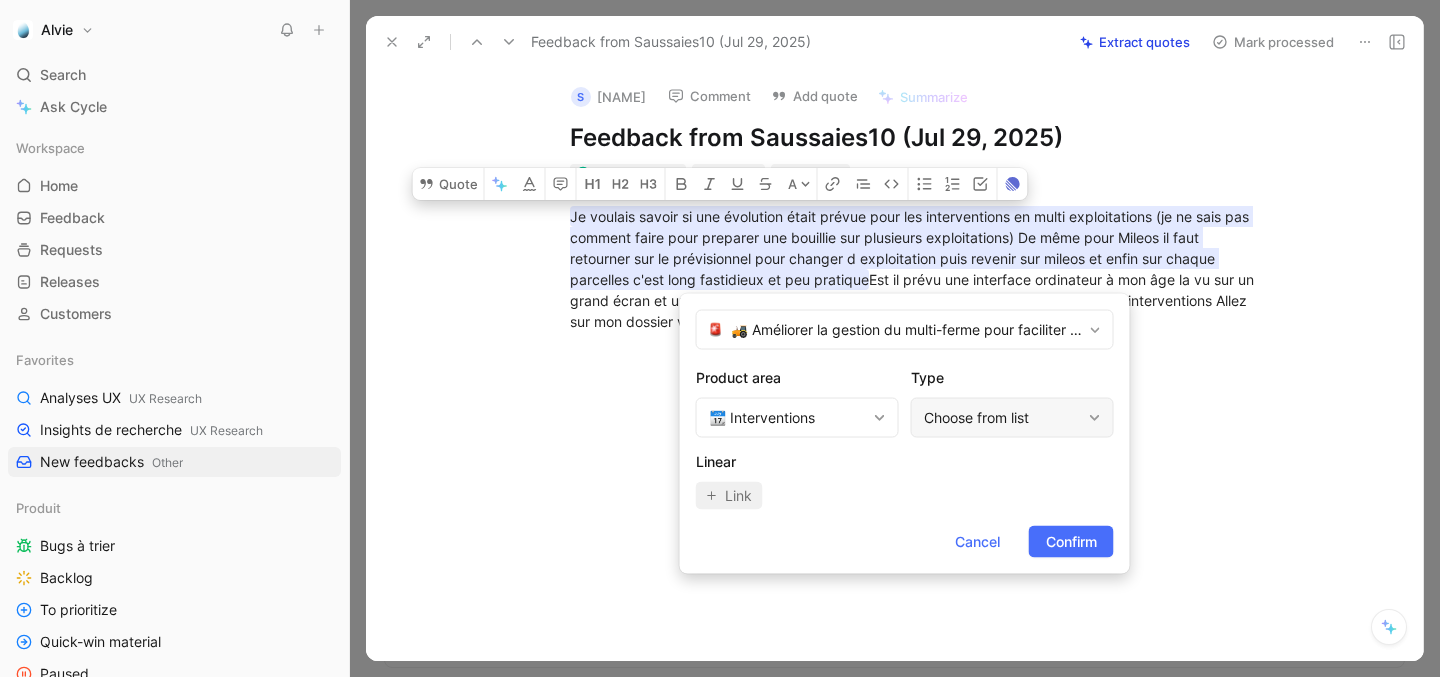 click on "Choose from list" at bounding box center (1002, 418) 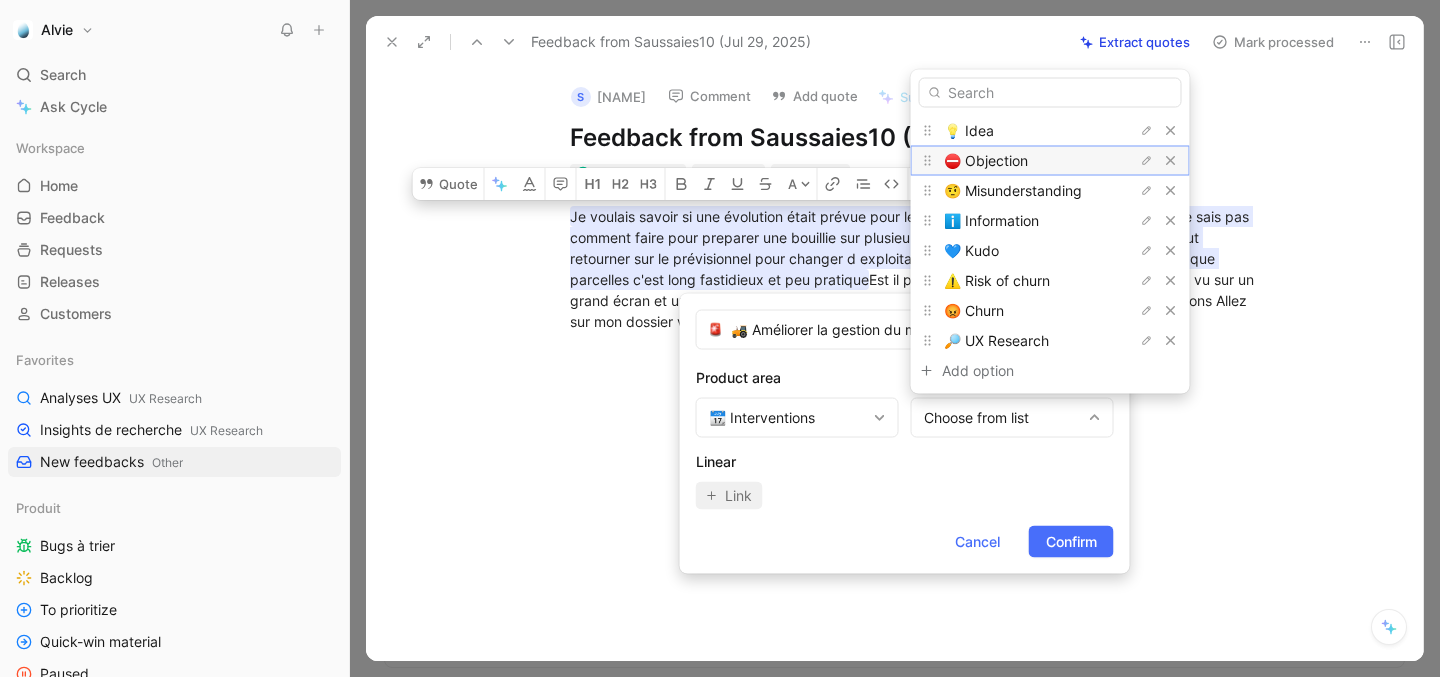click on "⛔️ Objection" at bounding box center [1019, 161] 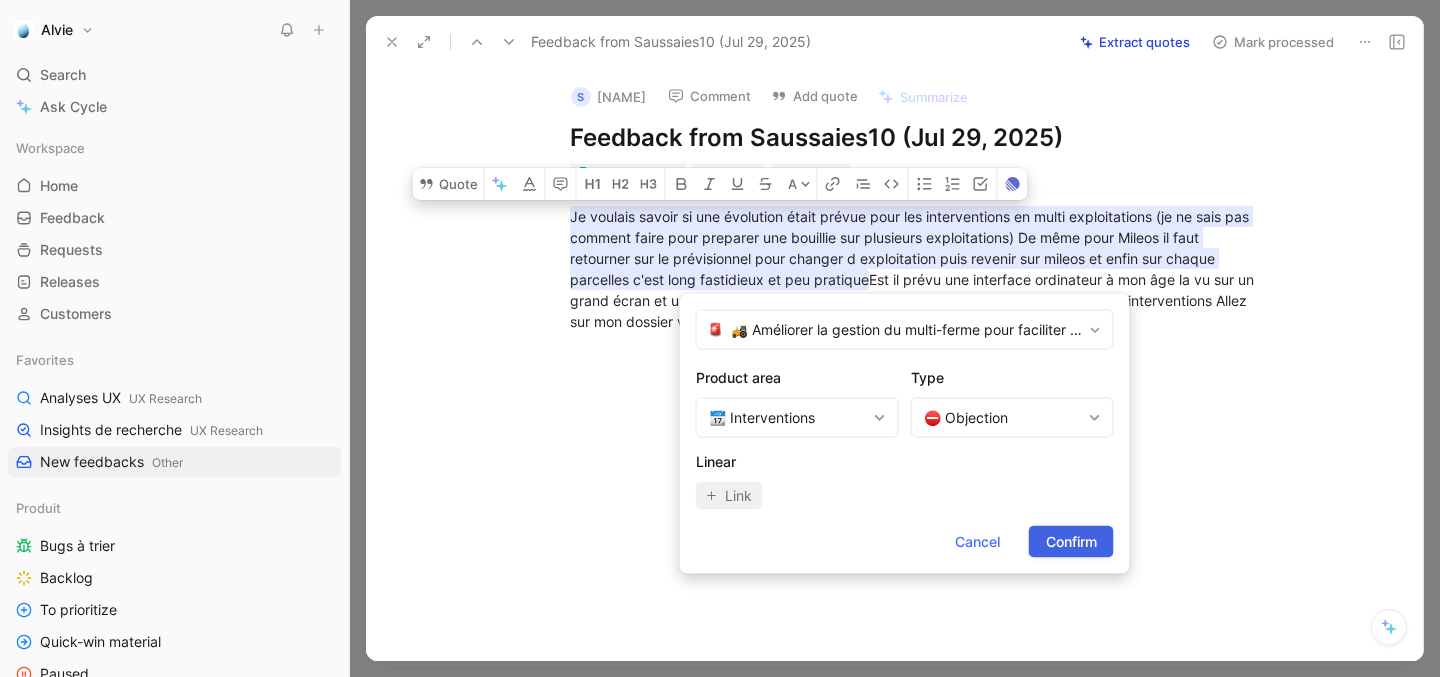 click on "Confirm" at bounding box center (1071, 542) 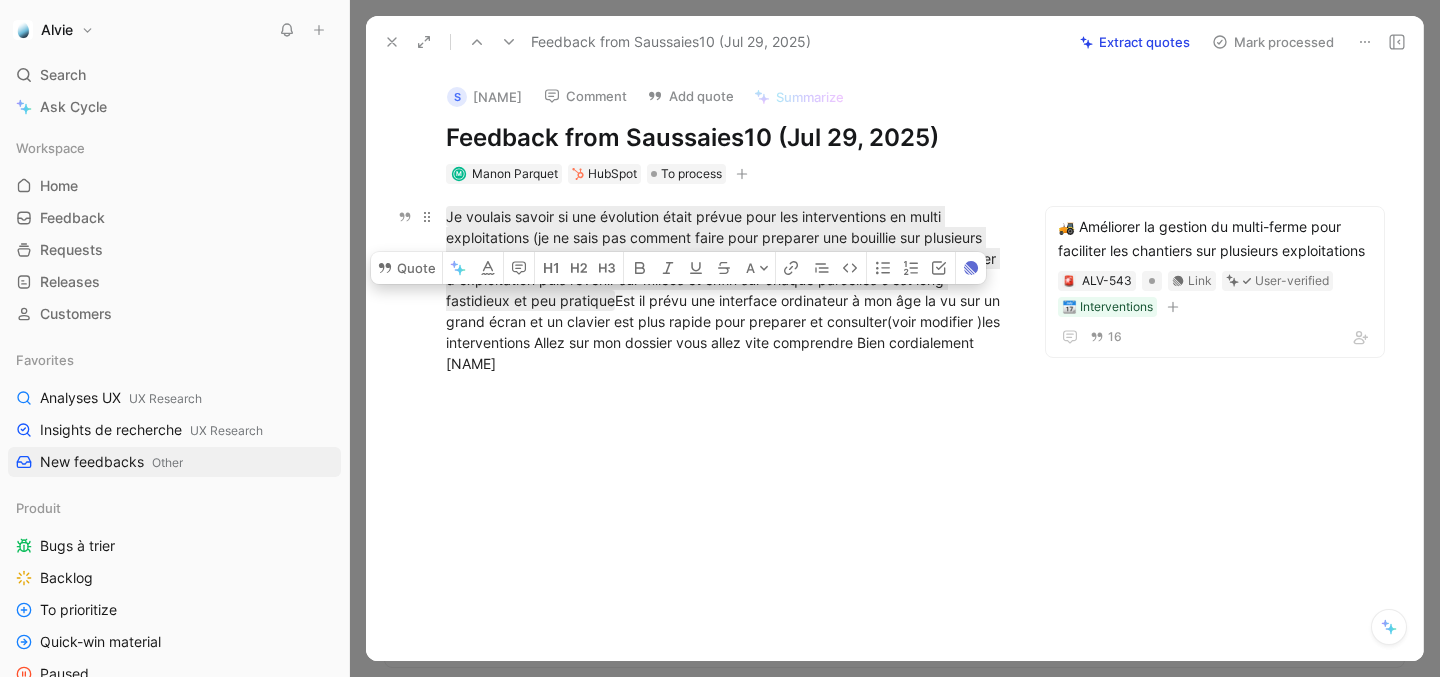 drag, startPoint x: 652, startPoint y: 304, endPoint x: 673, endPoint y: 367, distance: 66.40783 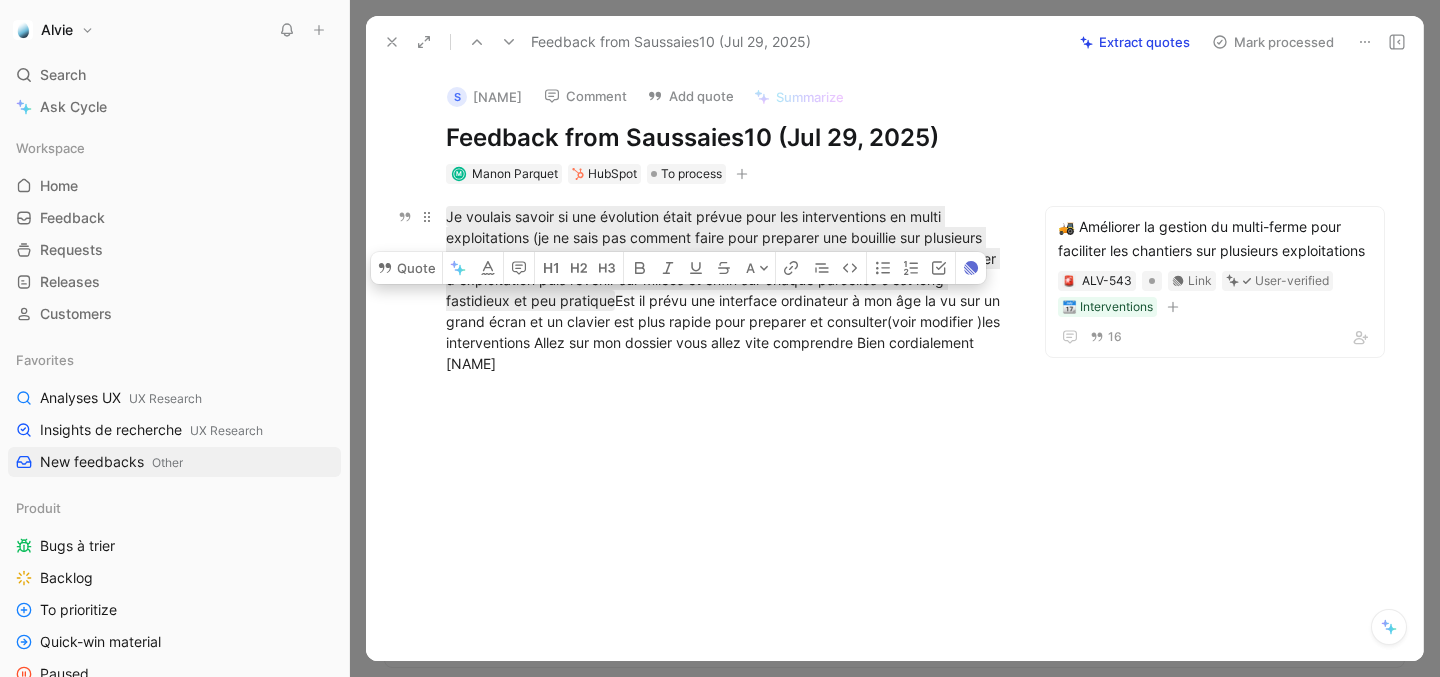 click on "Je voulais savoir si une évolution était prévue pour les interventions en multi exploitations (je ne sais pas comment faire pour preparer une bouillie sur plusieurs exploitations) De même pour Mileos il faut retourner sur le prévisionnel pour changer d exploitation puis revenir sur mileos et enfin sur chaque parcelles c'est long fastidieux et peu pratique Est il prévu une interface ordinateur à mon âge la vu sur un grand écran et un clavier est plus rapide pour preparer et consulter(voir modifier )les interventions Allez sur mon dossier vous allez vite comprendre Bien cordialement [LAST]" at bounding box center (726, 290) 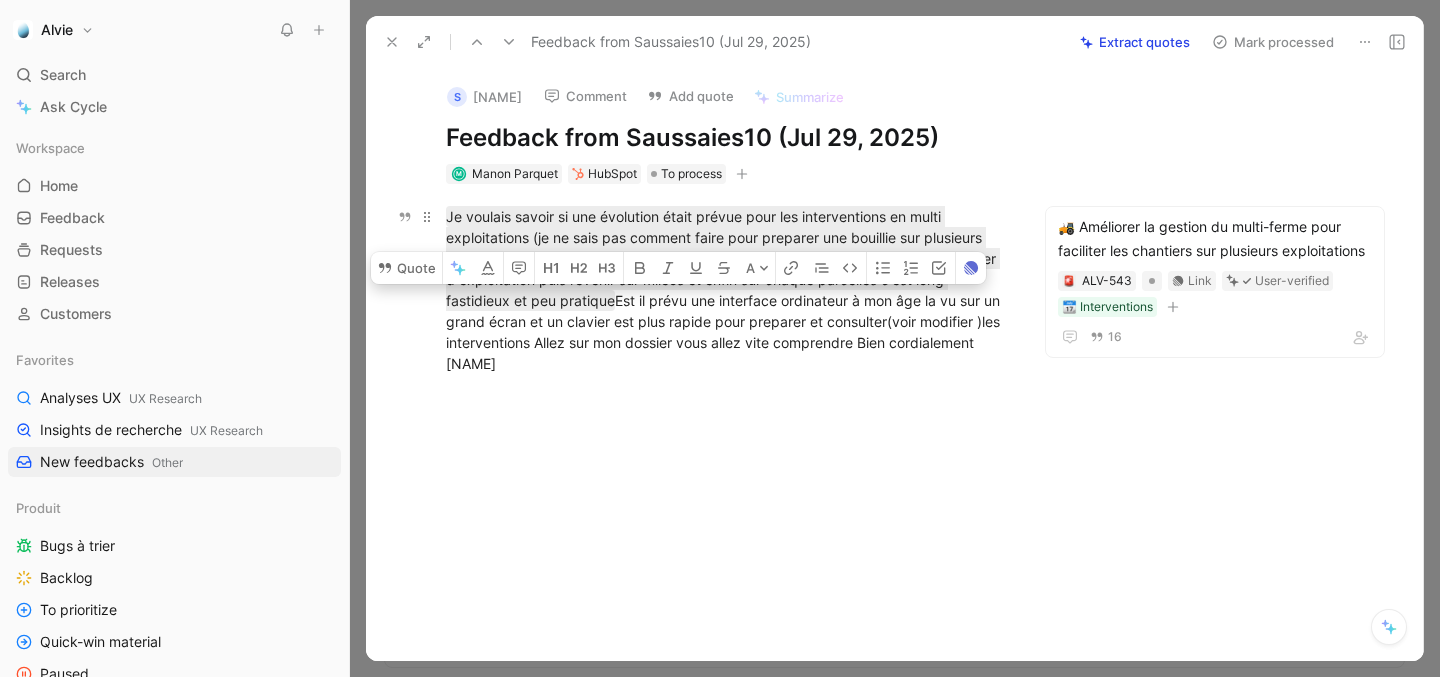 click on "Je voulais savoir si une évolution était prévue pour les interventions en multi exploitations (je ne sais pas comment faire pour preparer une bouillie sur plusieurs exploitations) De même pour Mileos il faut retourner sur le prévisionnel pour changer d exploitation puis revenir sur mileos et enfin sur chaque parcelles c'est long fastidieux et peu pratique Est il prévu une interface ordinateur à mon âge la vu sur un grand écran et un clavier est plus rapide pour preparer et consulter(voir modifier )les interventions Allez sur mon dossier vous allez vite comprendre Bien cordialement [LAST]" at bounding box center [726, 290] 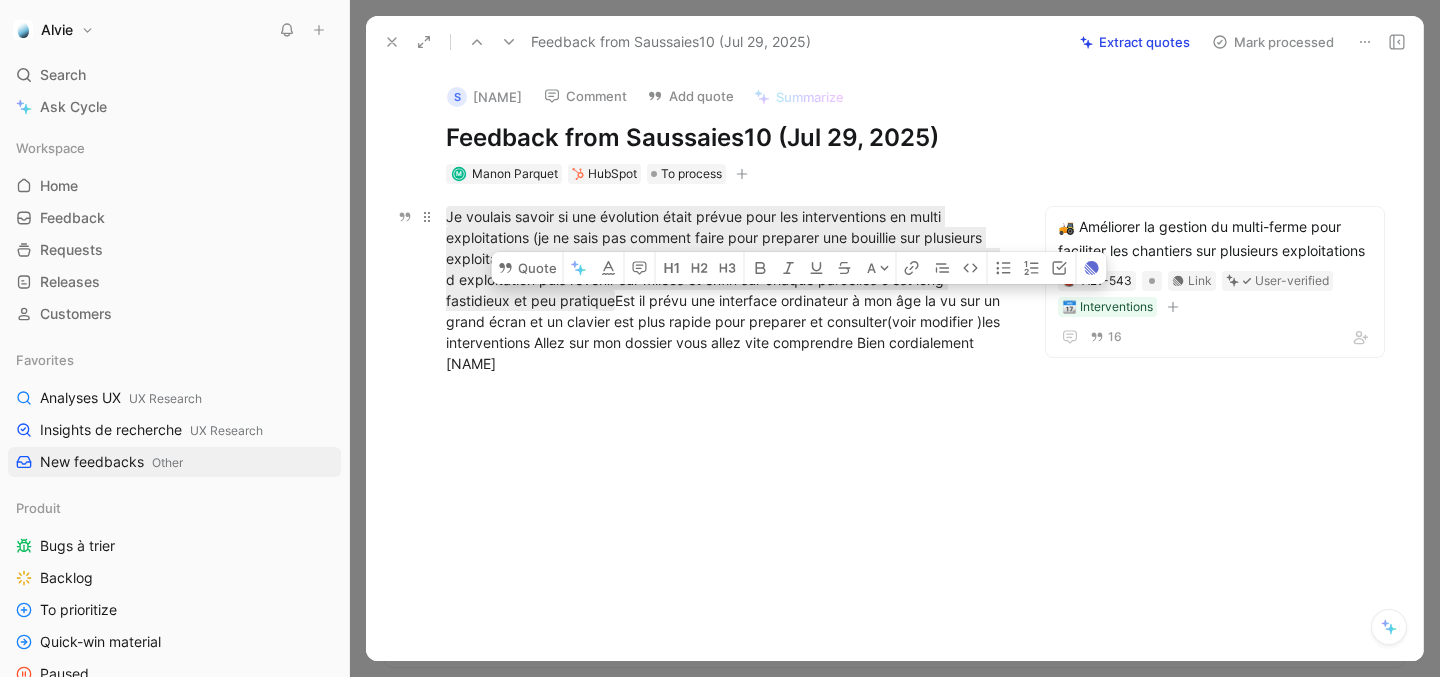 drag, startPoint x: 945, startPoint y: 347, endPoint x: 652, endPoint y: 303, distance: 296.28534 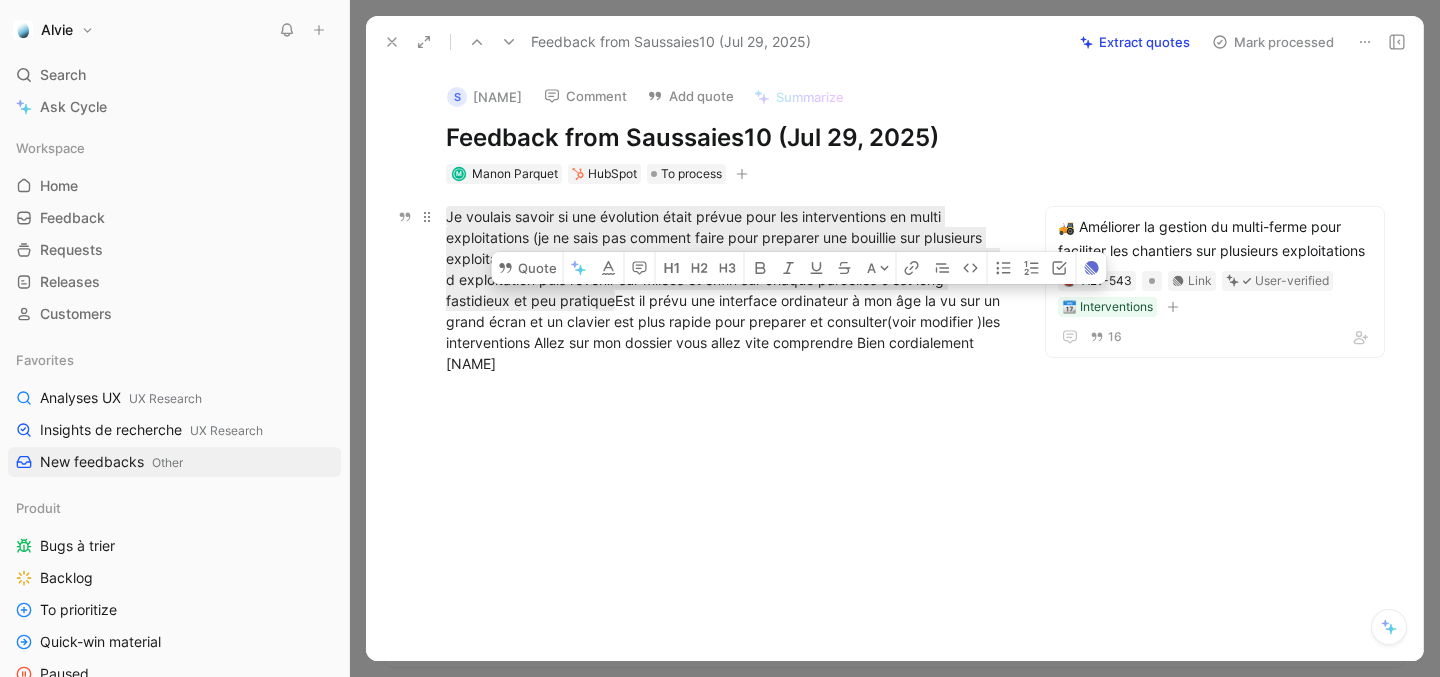 click on "Est il prévu une interface ordinateur à mon âge la vu sur un grand écran et un clavier est plus rapide pour preparer et consulter(voir modifier )les interventions Allez sur mon dossier vous allez vite comprendre Bien cordialement [NAME]" at bounding box center [725, 332] 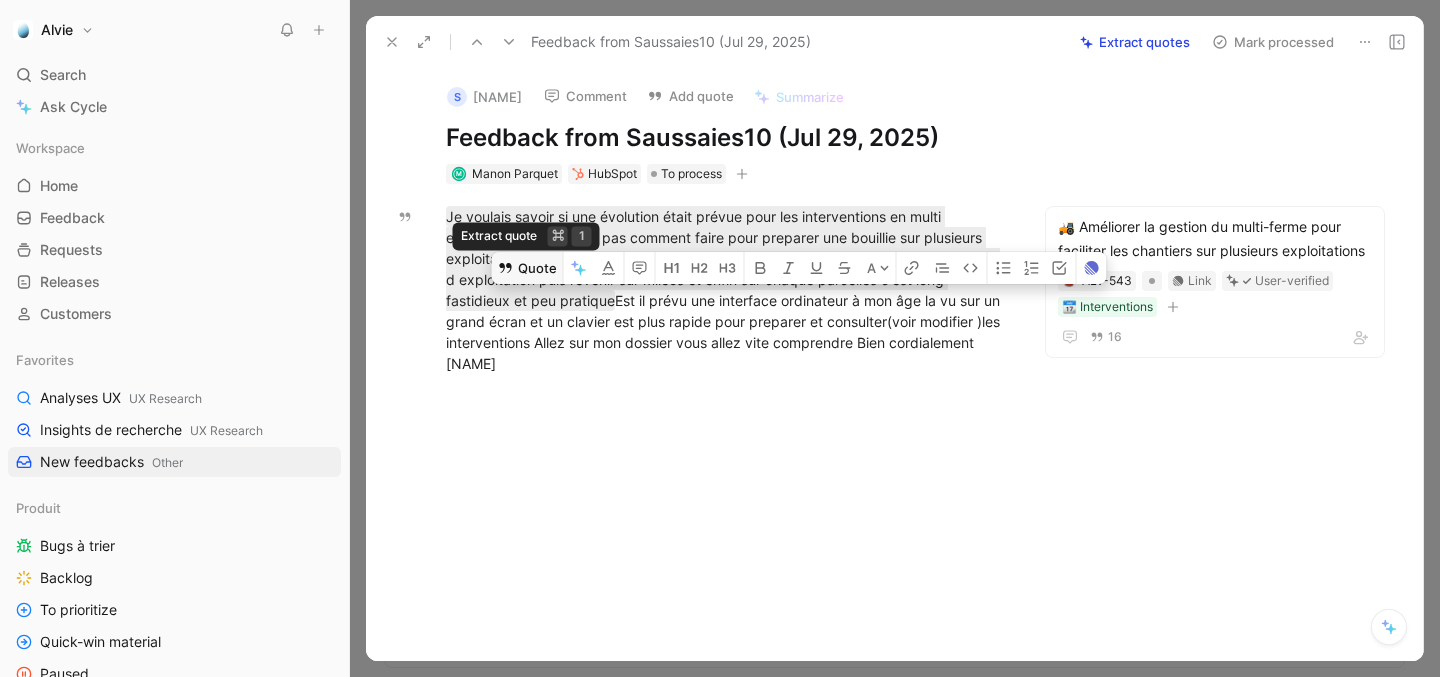 click on "Quote" at bounding box center [527, 268] 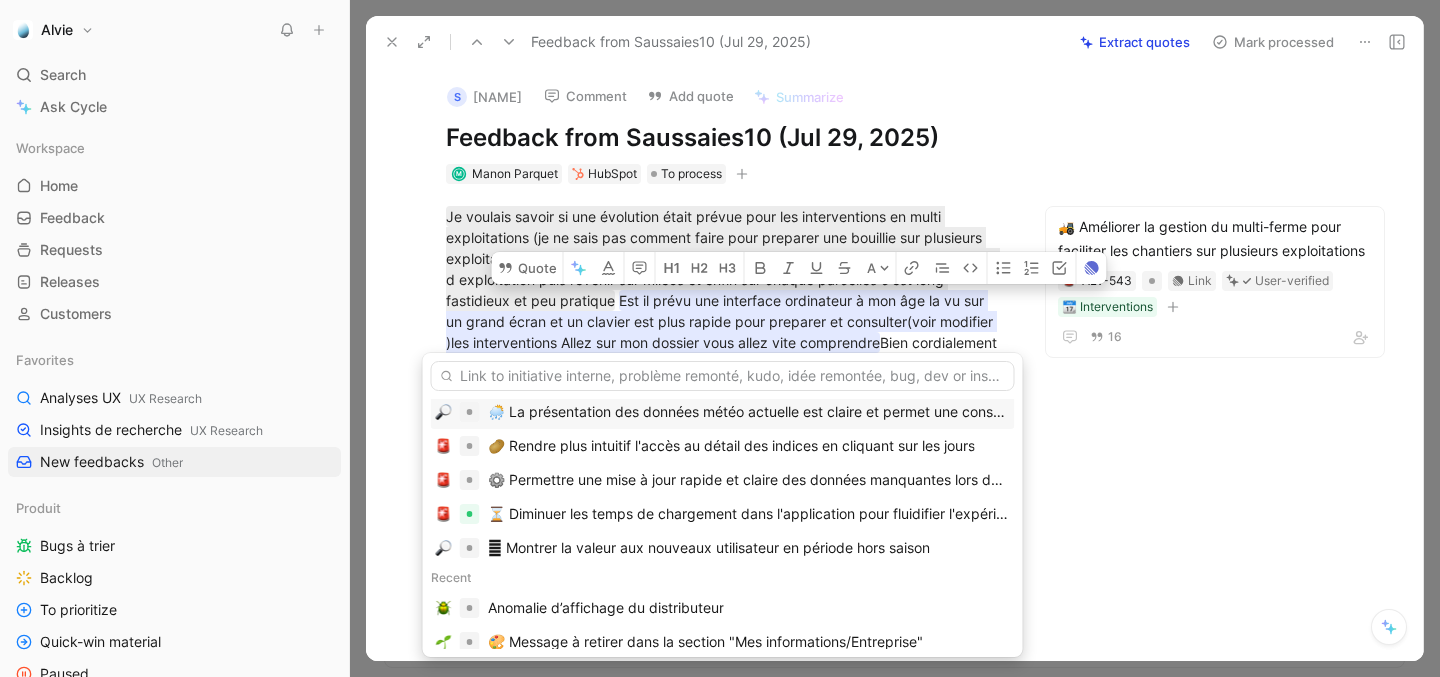 scroll, scrollTop: 0, scrollLeft: 0, axis: both 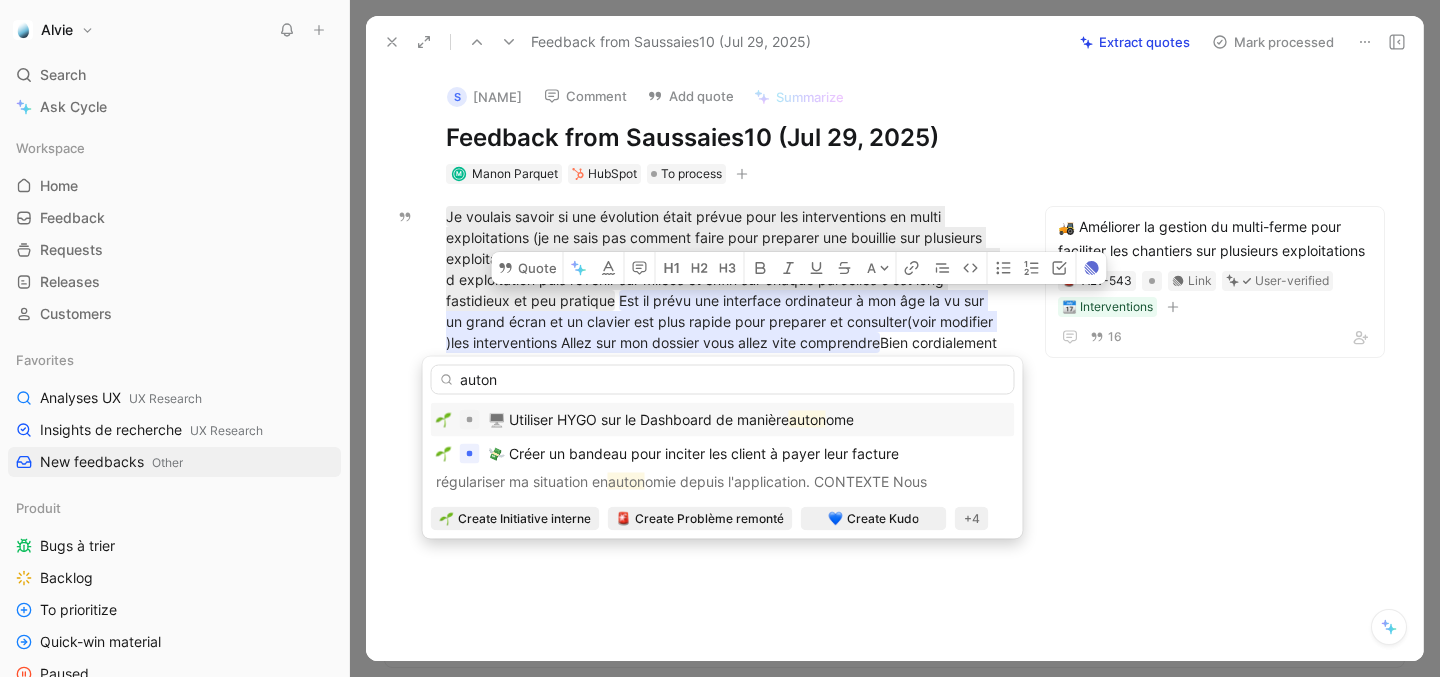 type on "auton" 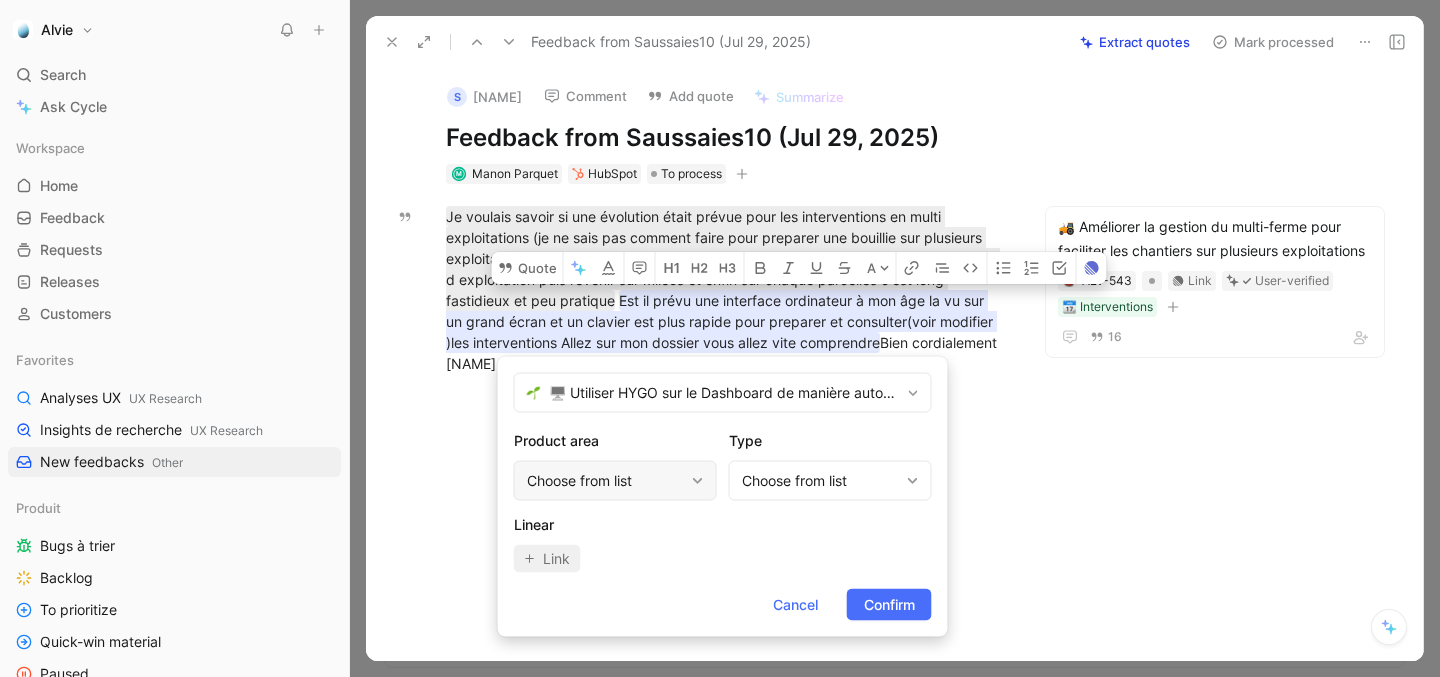 click on "Choose from list" at bounding box center [605, 481] 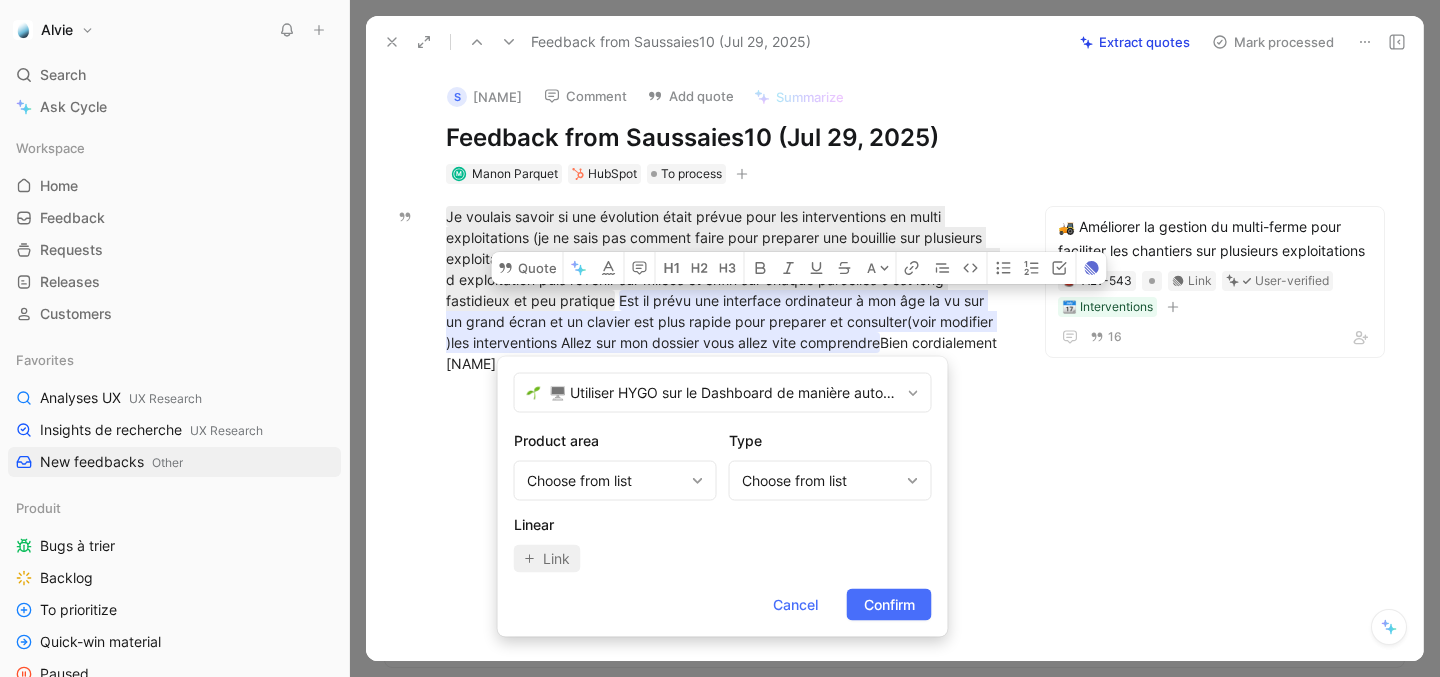 click on "Product area Choose from list Type Choose from list Linear Link" at bounding box center [723, 501] 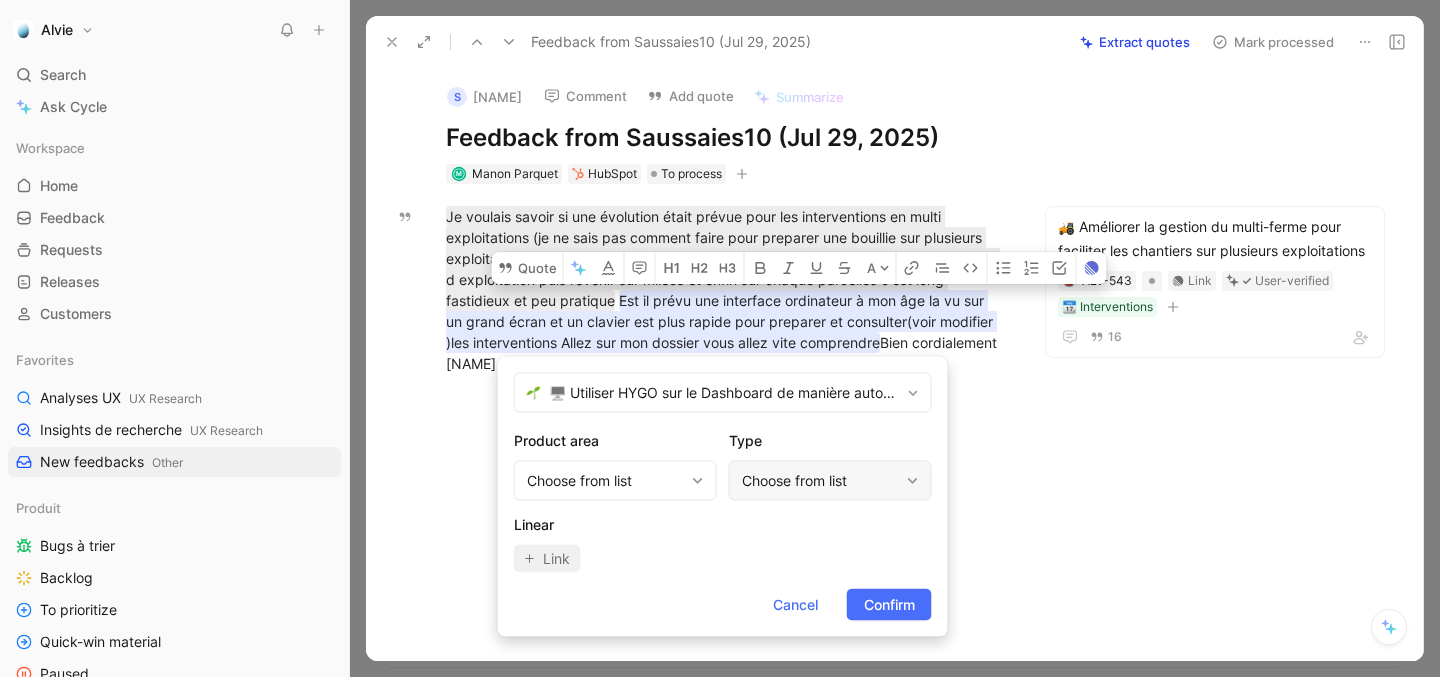 click on "Choose from list" at bounding box center [830, 481] 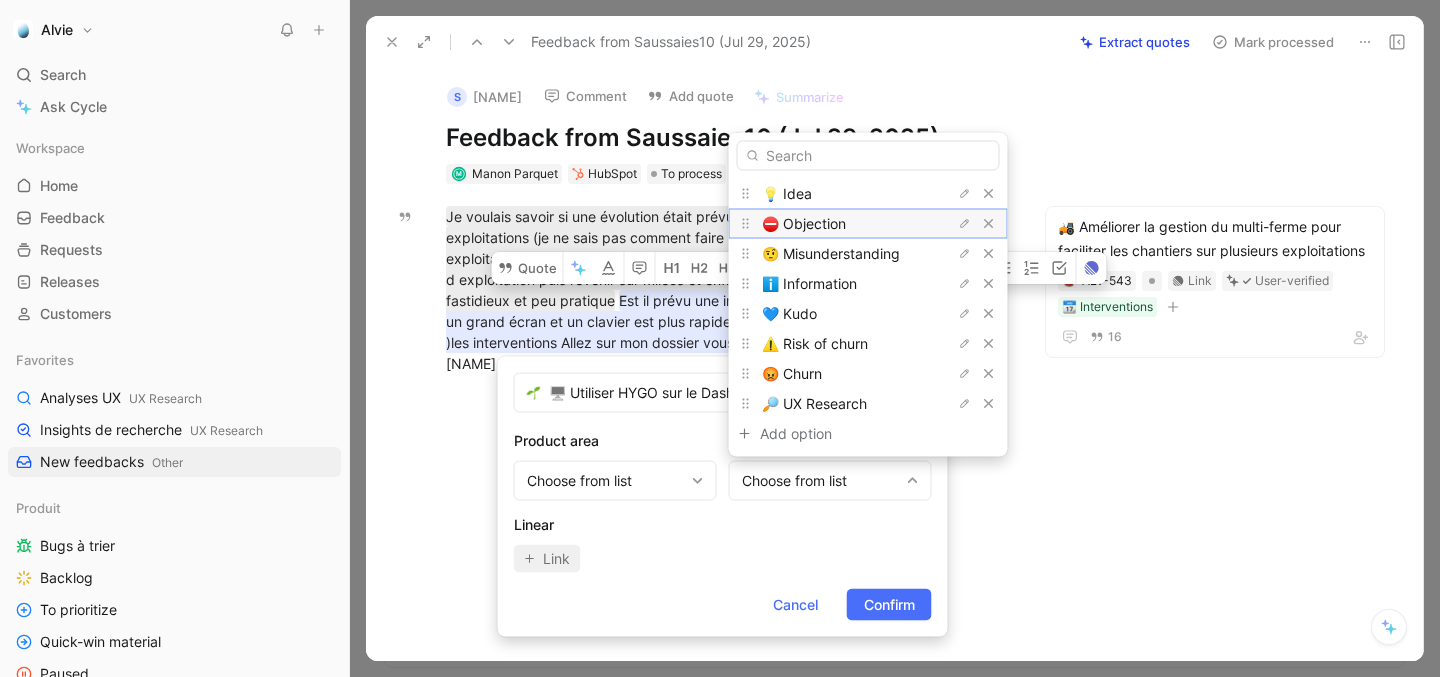click on "⛔️ Objection" at bounding box center (837, 224) 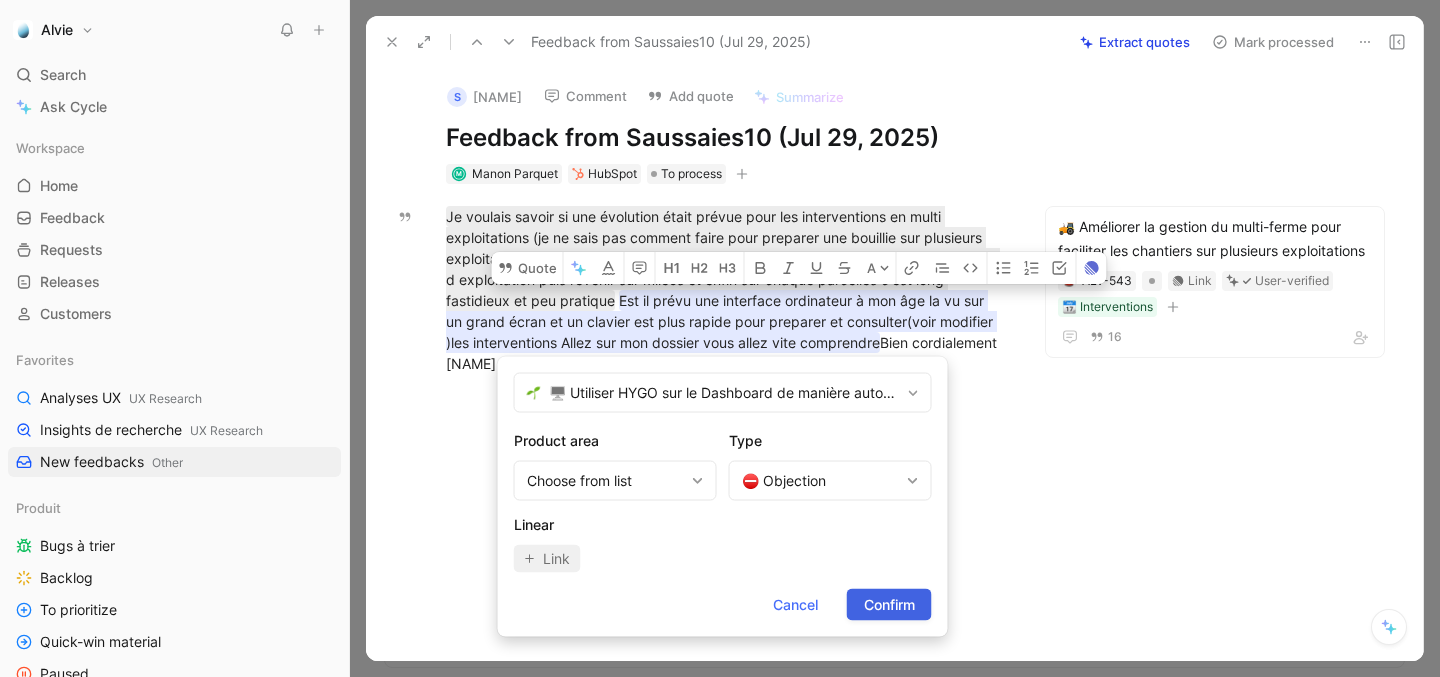 click on "Confirm" at bounding box center (889, 605) 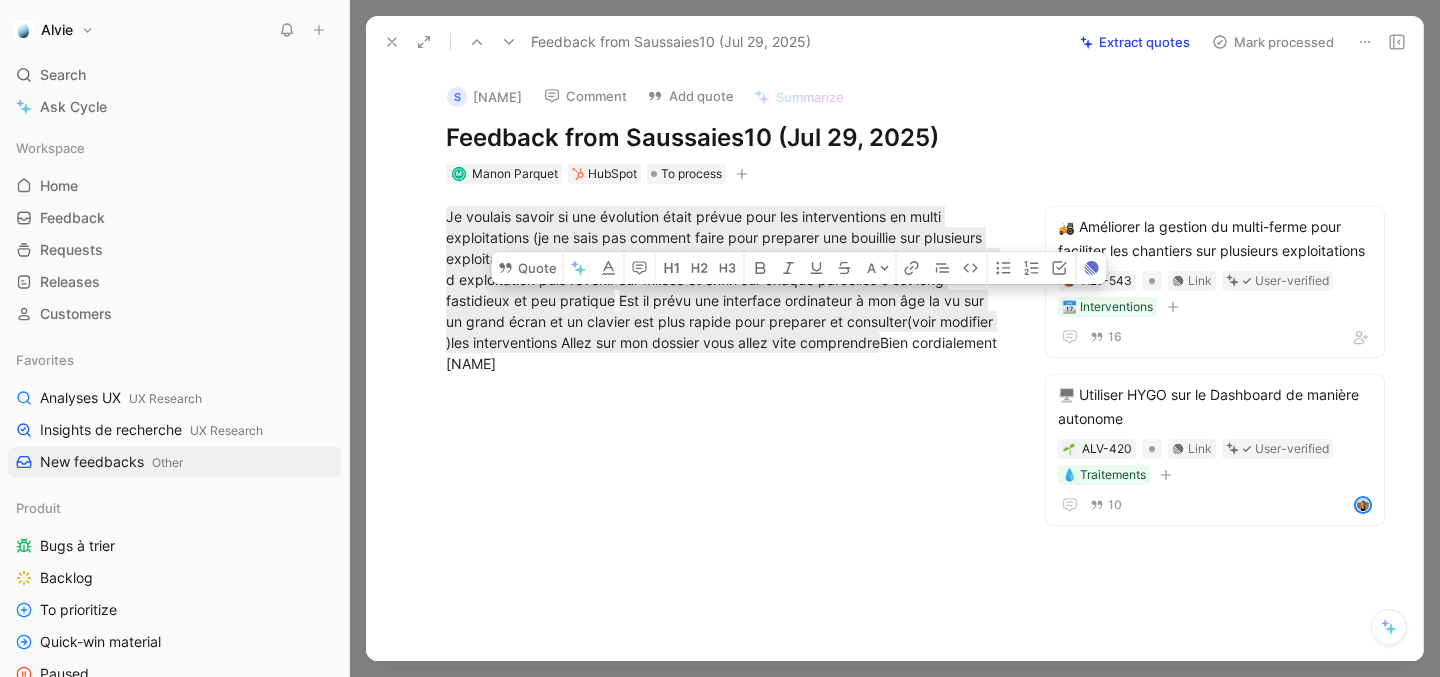 click on "Mark processed" at bounding box center (1273, 42) 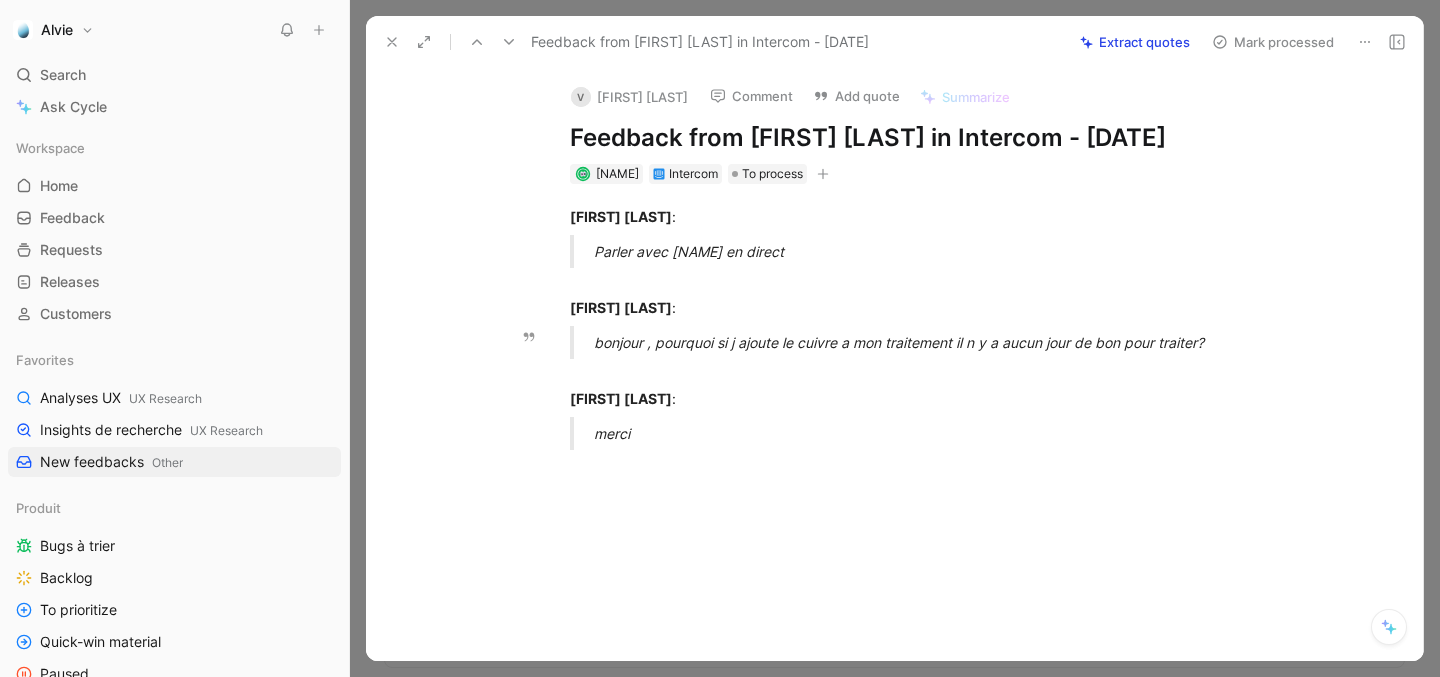 click on "bonjour , pourquoi si j ajoute le cuivre a mon traitement il n y a aucun jour de bon pour traiter?" at bounding box center [940, 342] 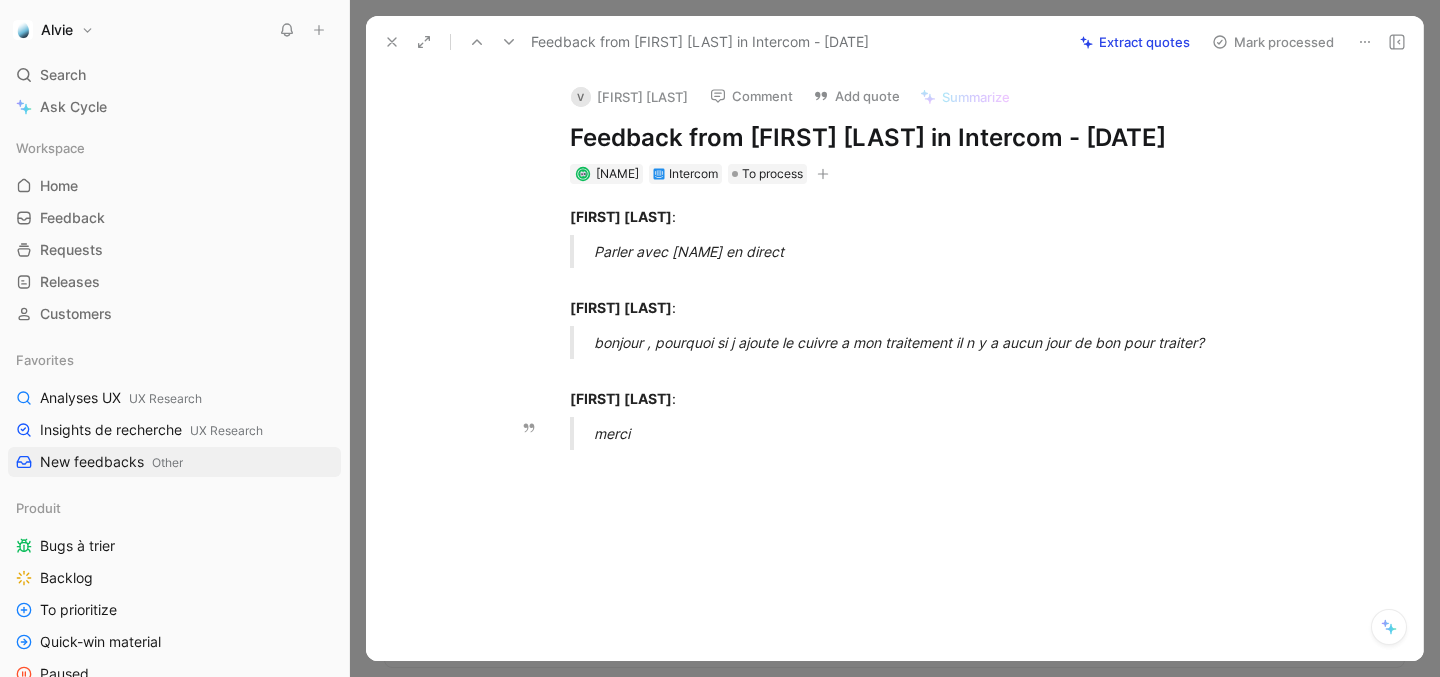 click on "merci" at bounding box center (940, 433) 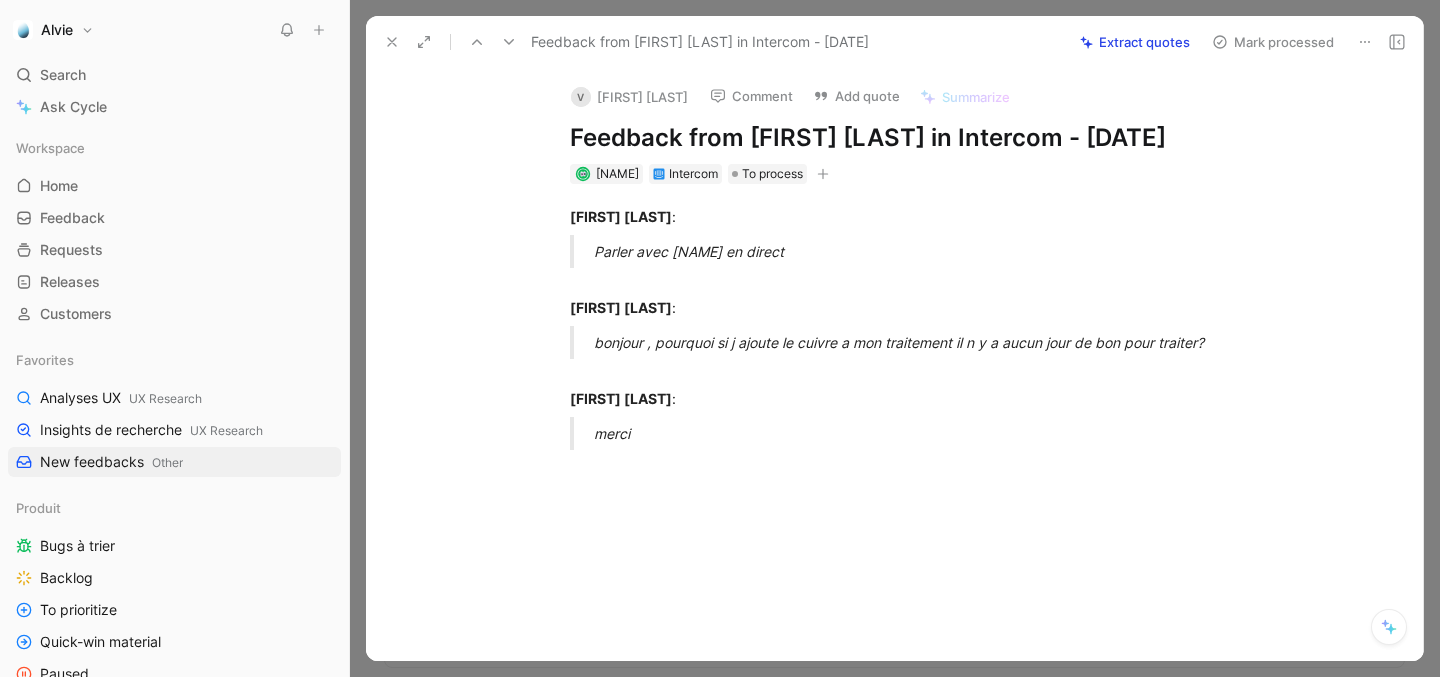 click on "Comment" at bounding box center (751, 96) 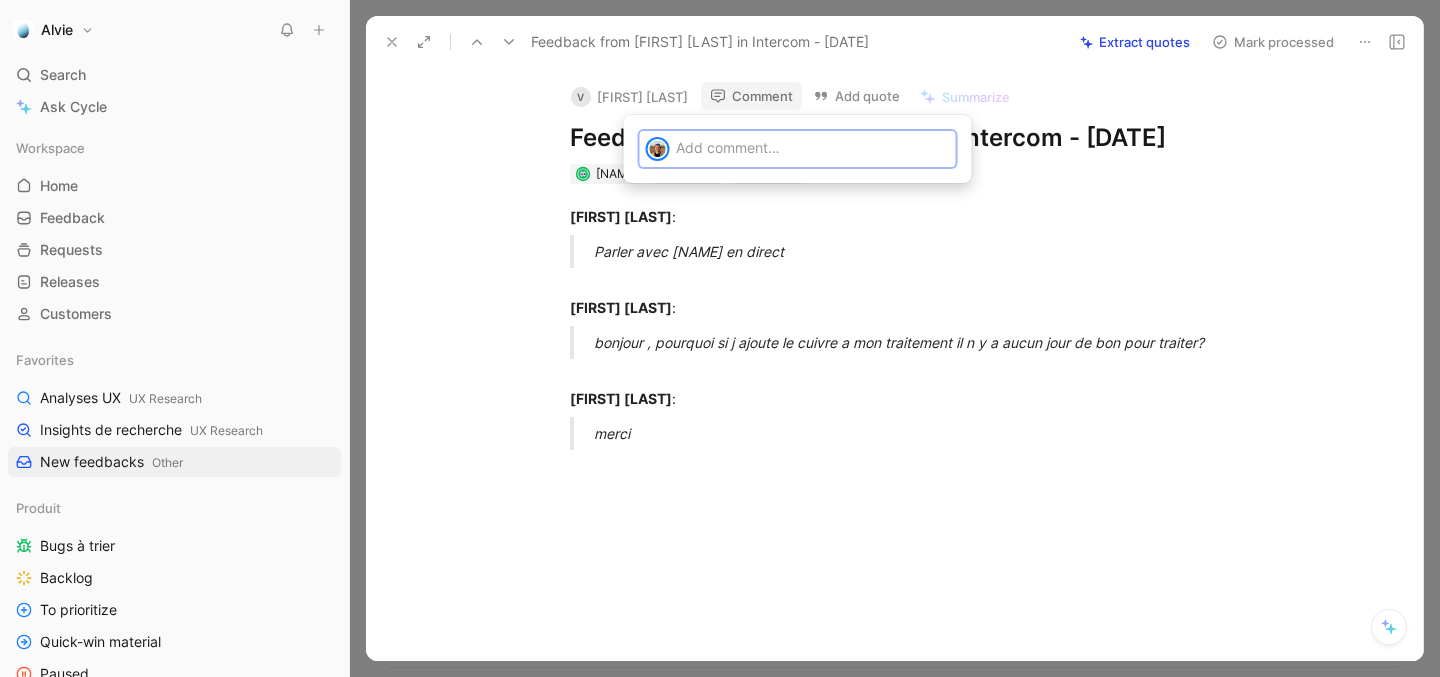 type 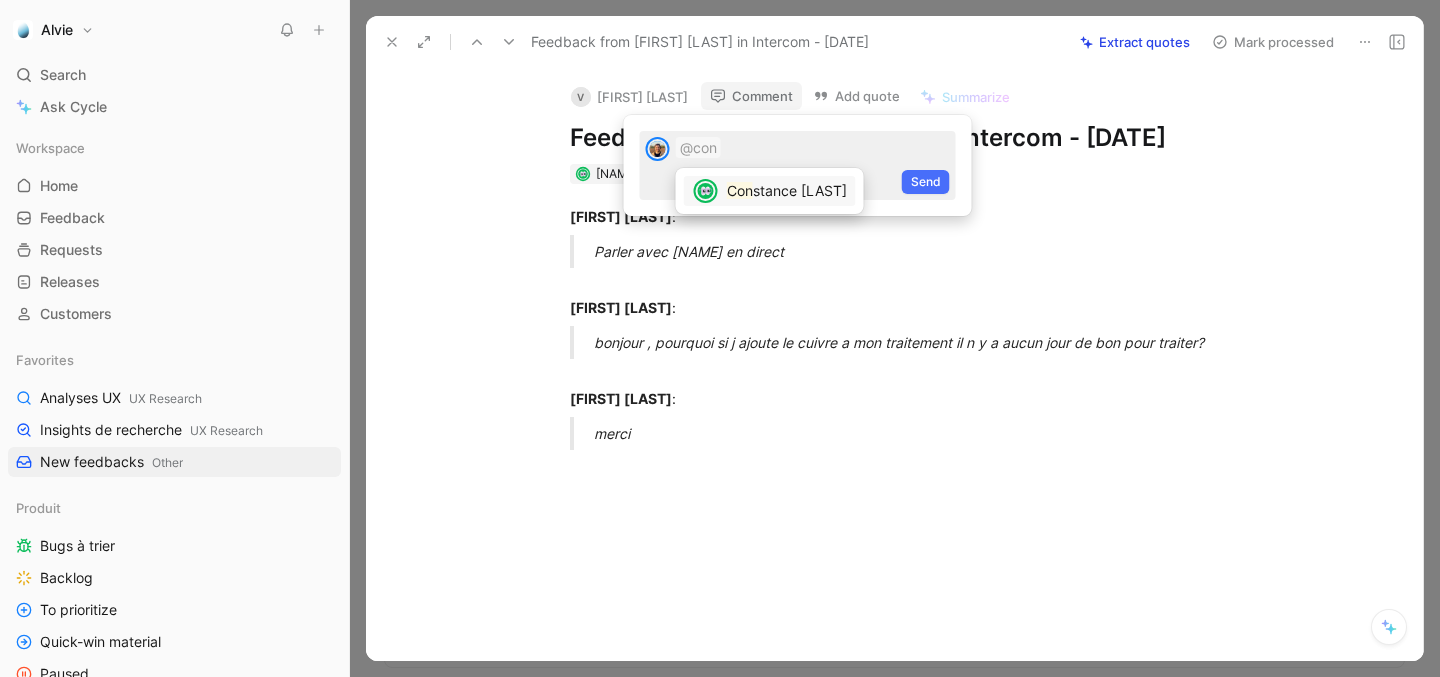 click on "Con" at bounding box center (740, 190) 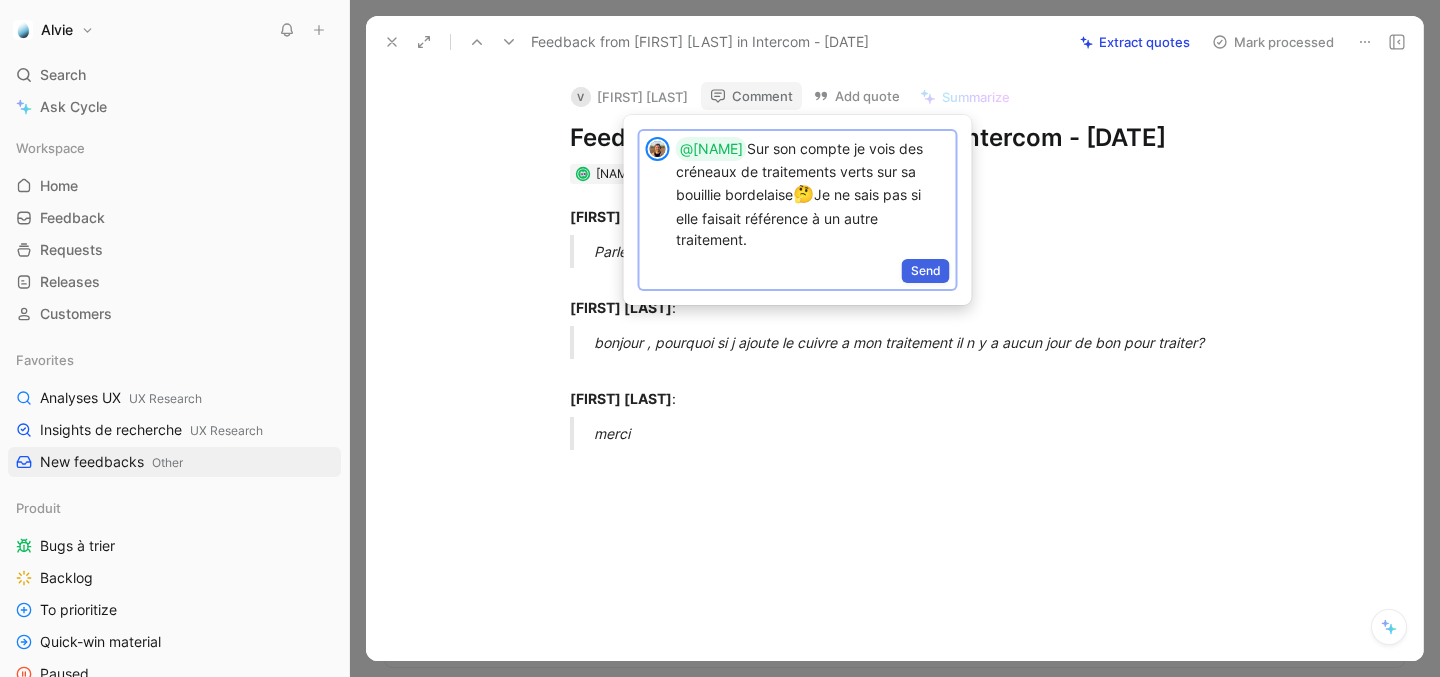click on "Send" at bounding box center (926, 271) 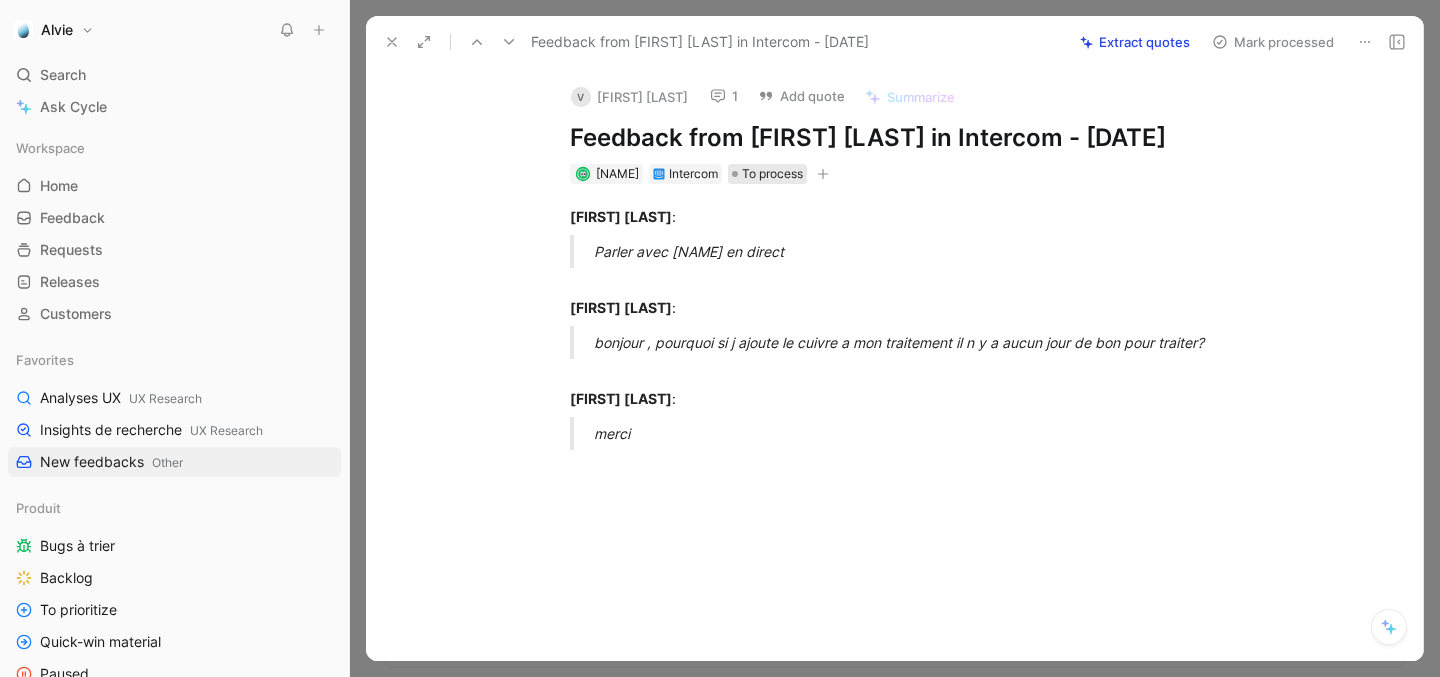 click on "To process" at bounding box center (772, 174) 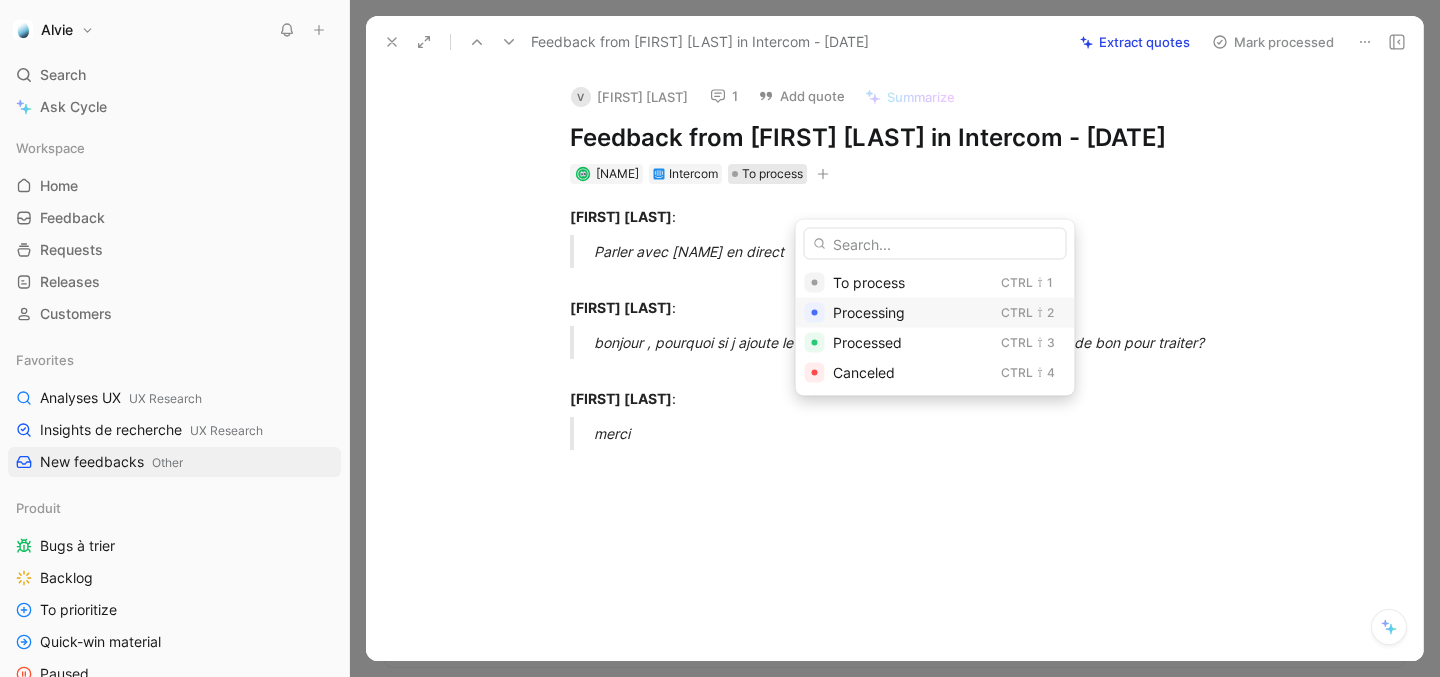 click on "Processing Ctrl ⇧ 2" at bounding box center [935, 313] 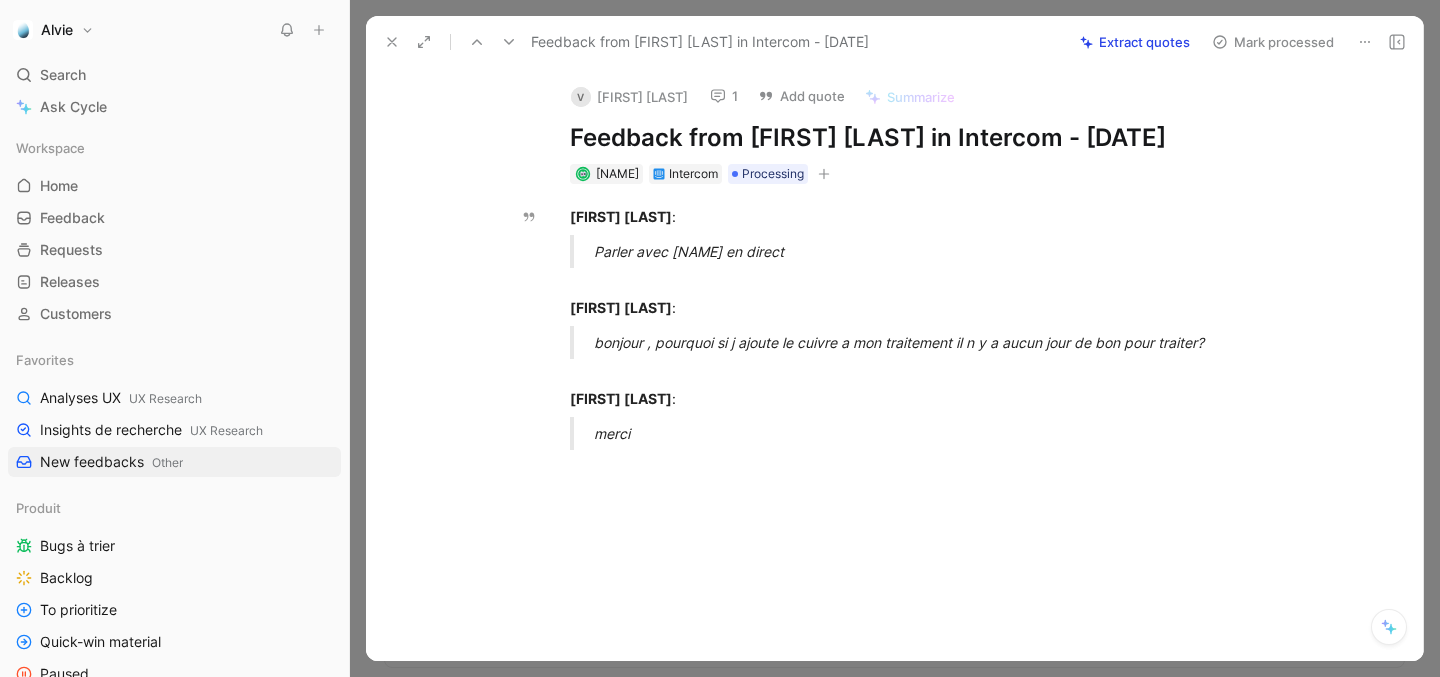click 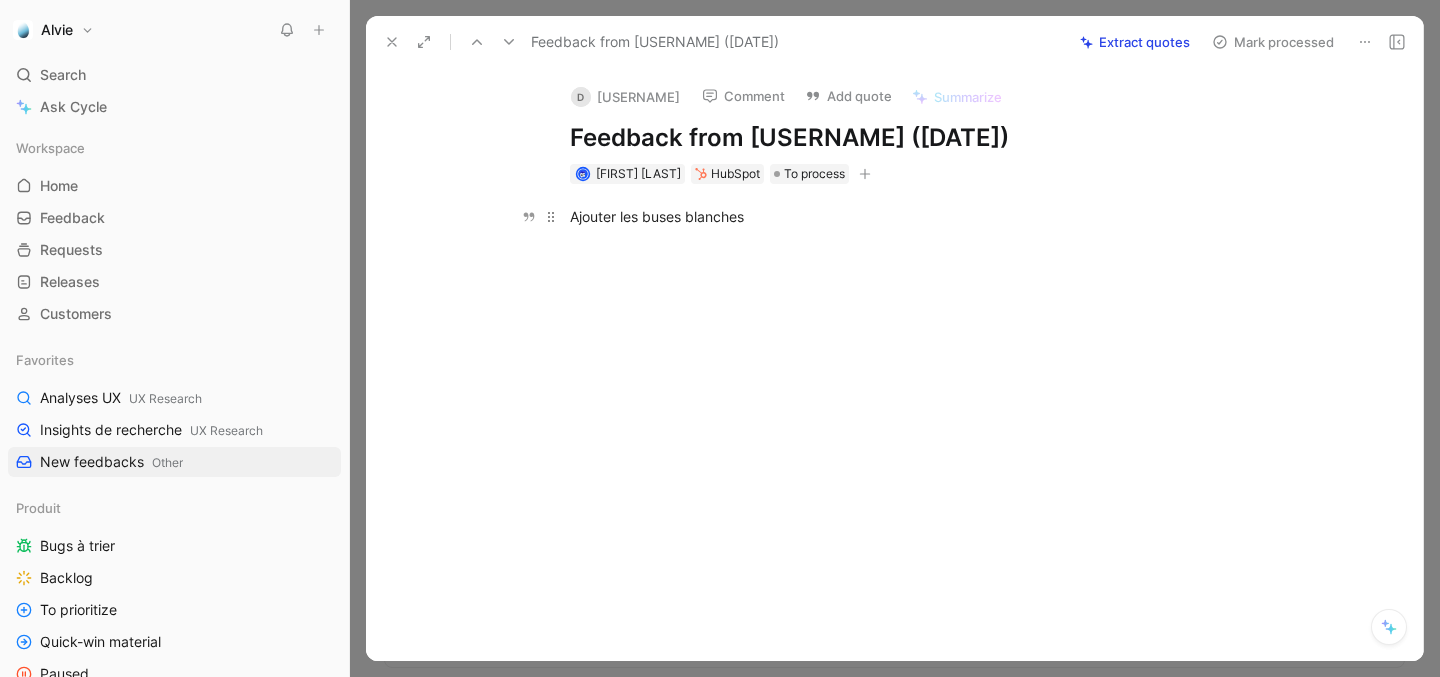 click on "Ajouter les buses blanches" at bounding box center (916, 216) 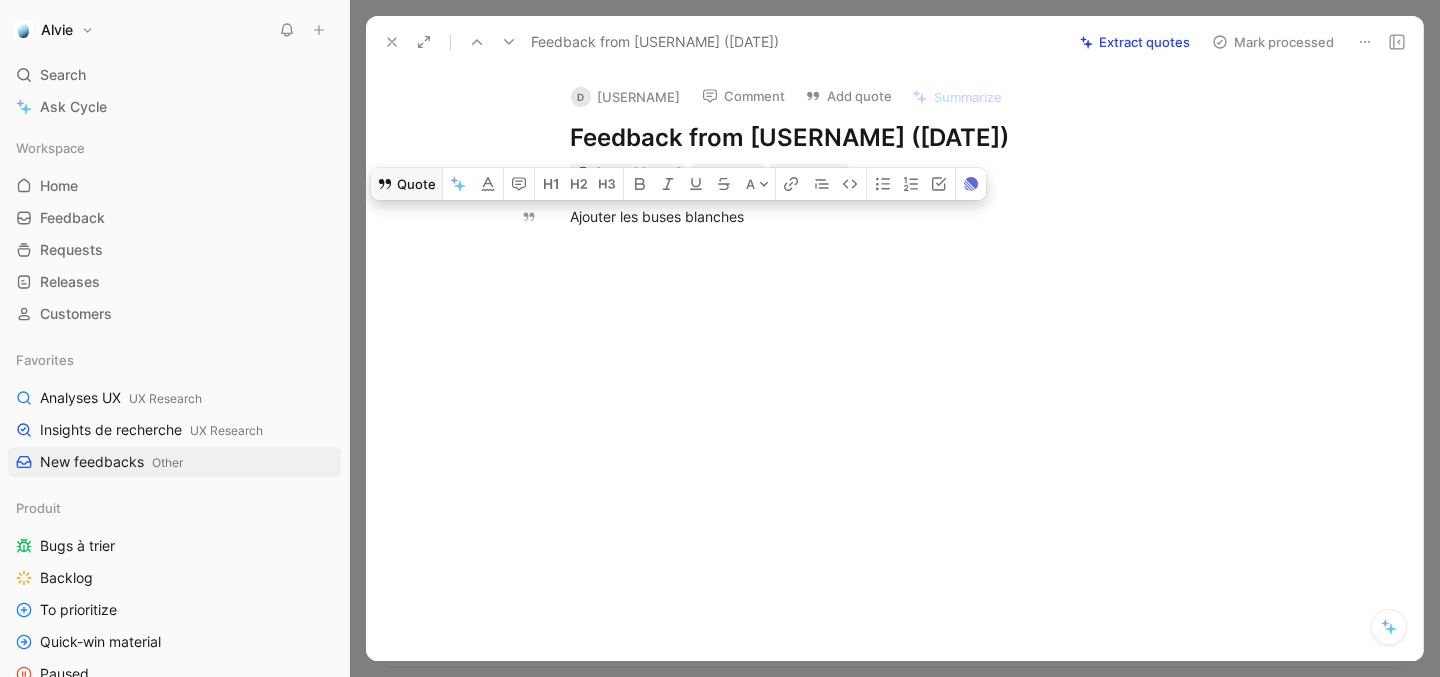 click on "Quote" at bounding box center [406, 184] 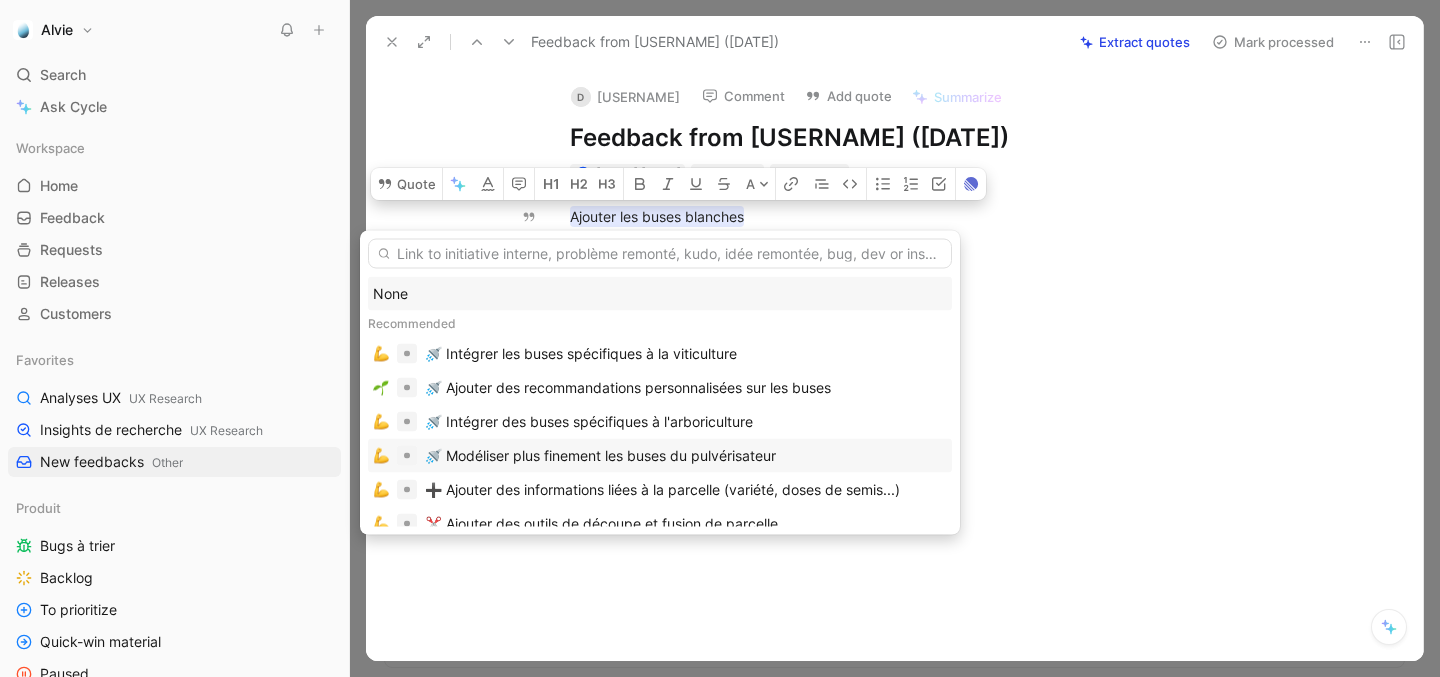 click on "🚿 Modéliser plus finement les buses du pulvérisateur" at bounding box center (600, 456) 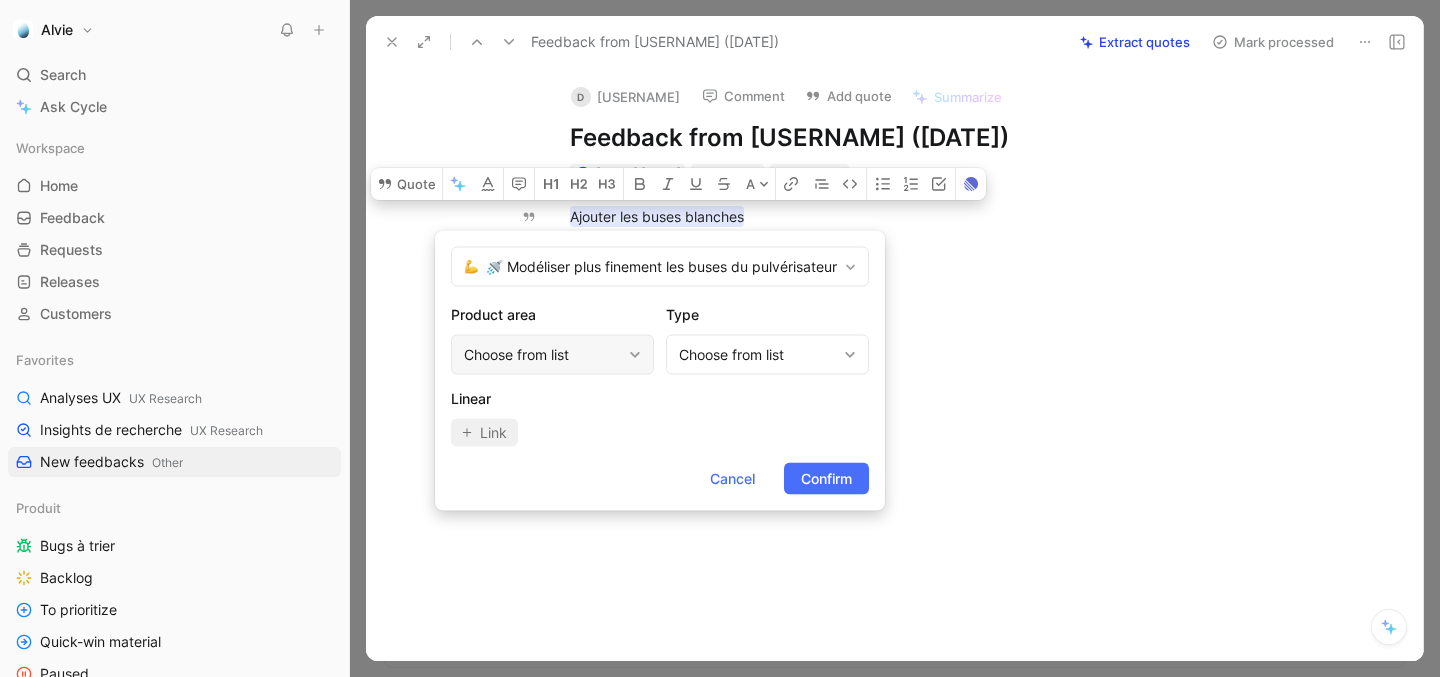 click on "Choose from list" at bounding box center [542, 355] 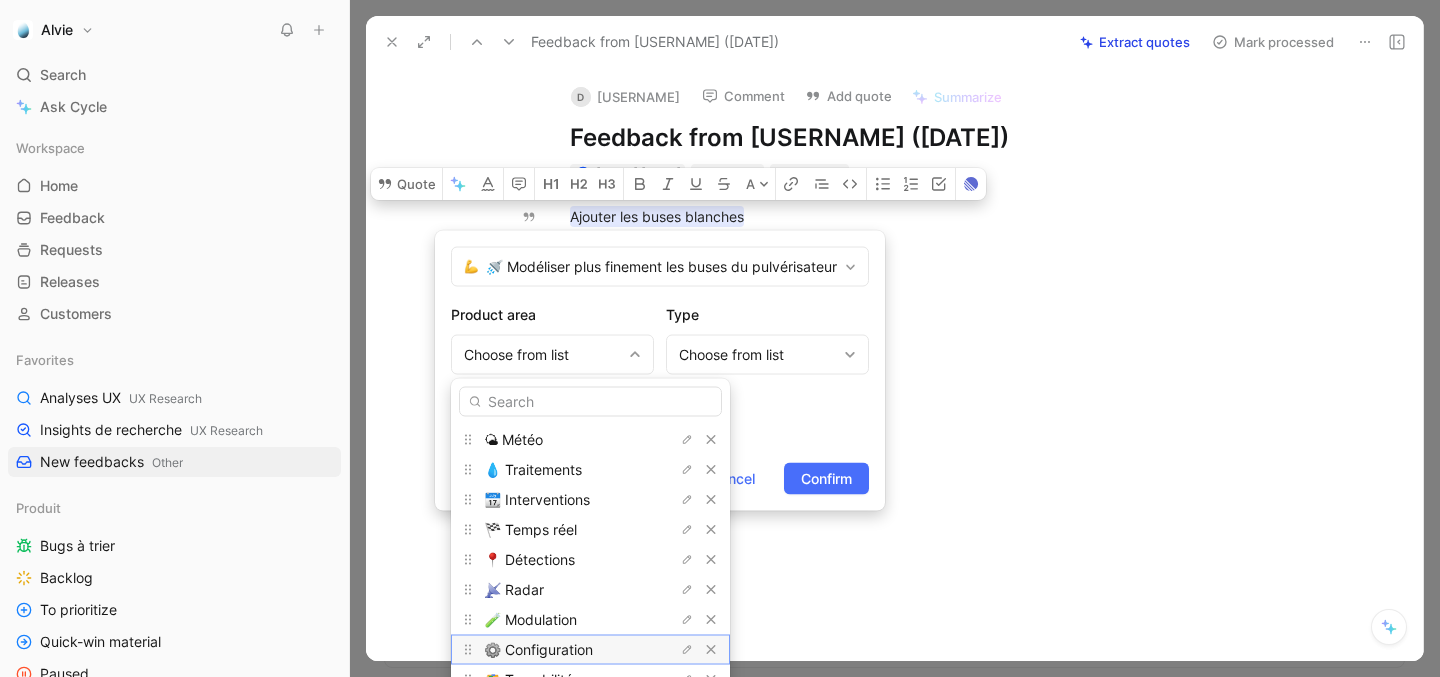 click on "⚙️ Configuration" at bounding box center [538, 649] 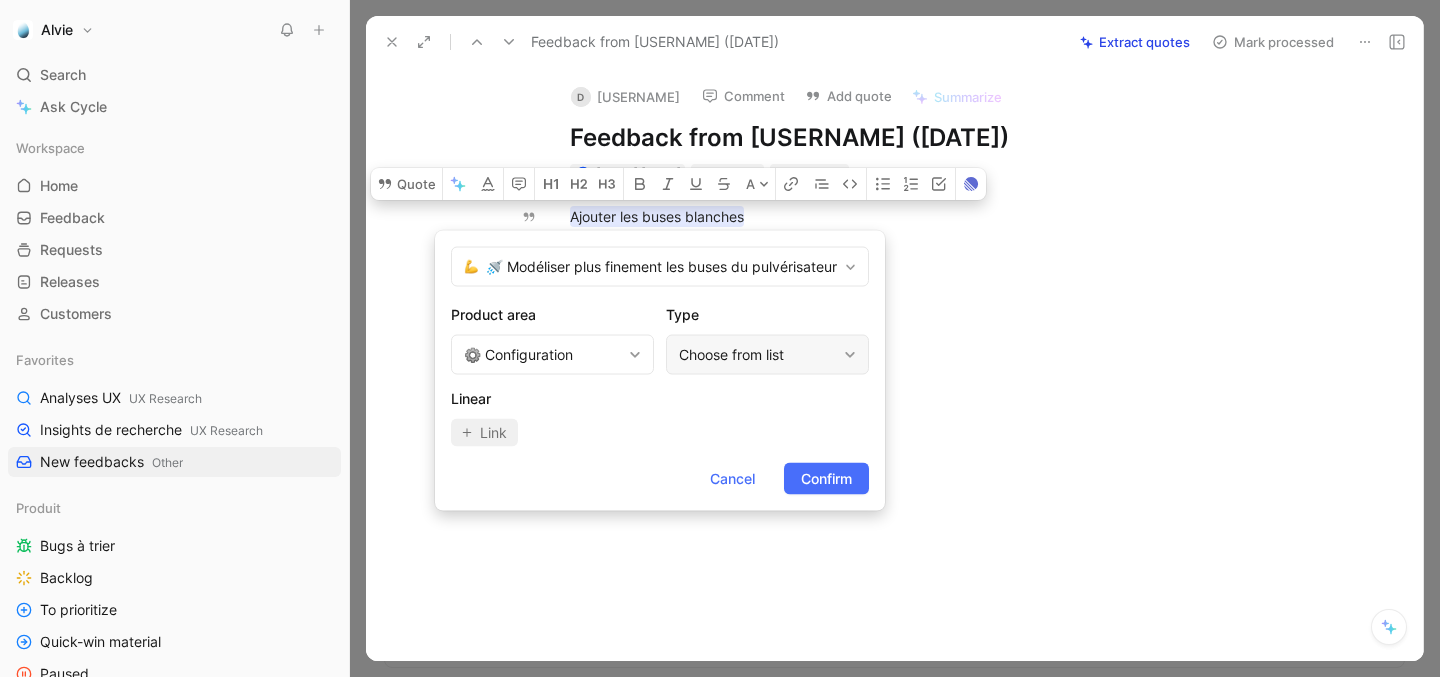 click on "Choose from list" at bounding box center (757, 355) 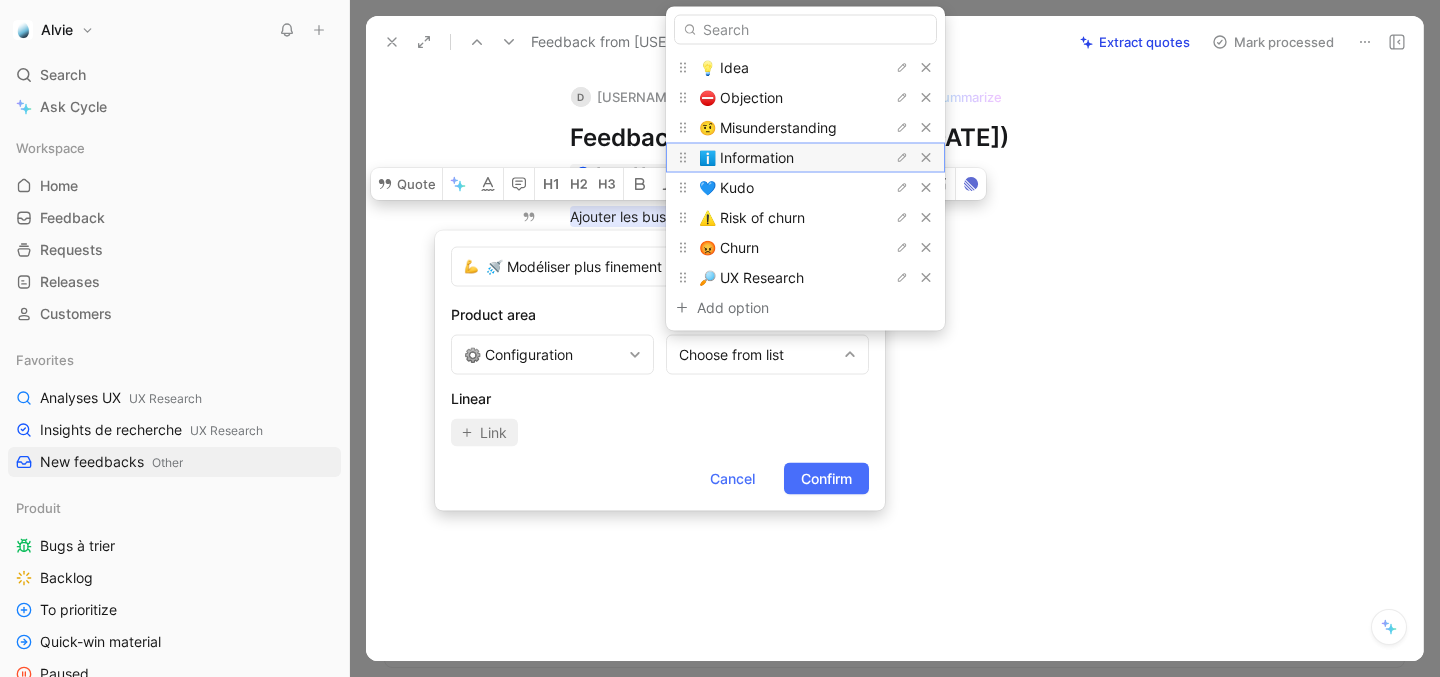click on "ℹ️ Information" at bounding box center [774, 158] 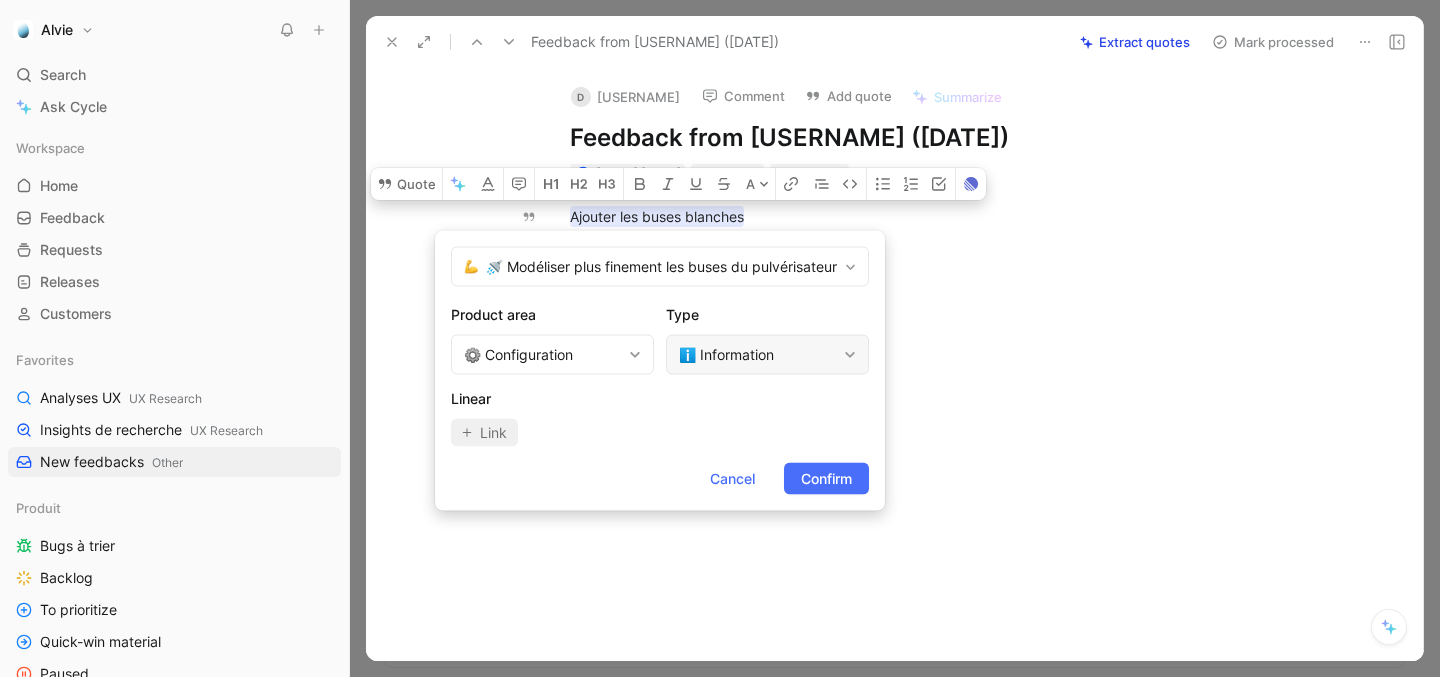 click on "ℹ️ Information" at bounding box center (757, 355) 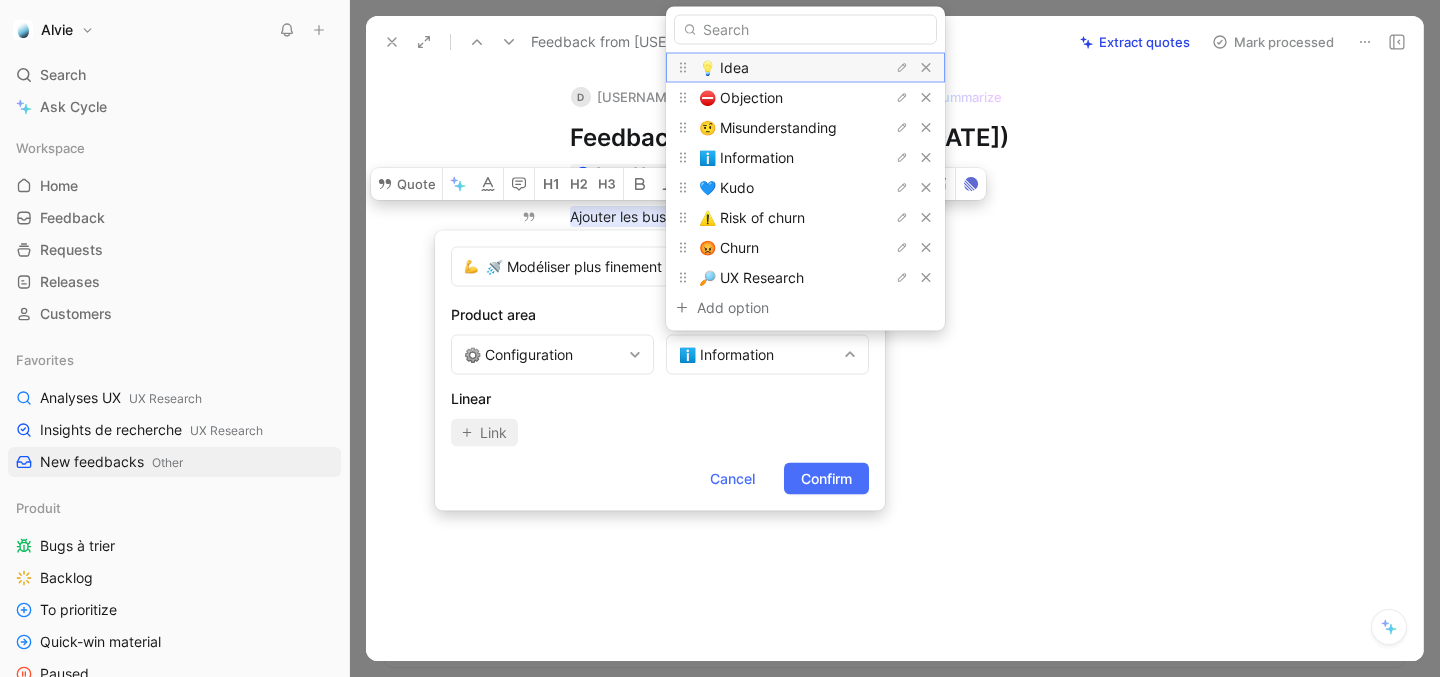 click on "💡 Idea" at bounding box center (774, 68) 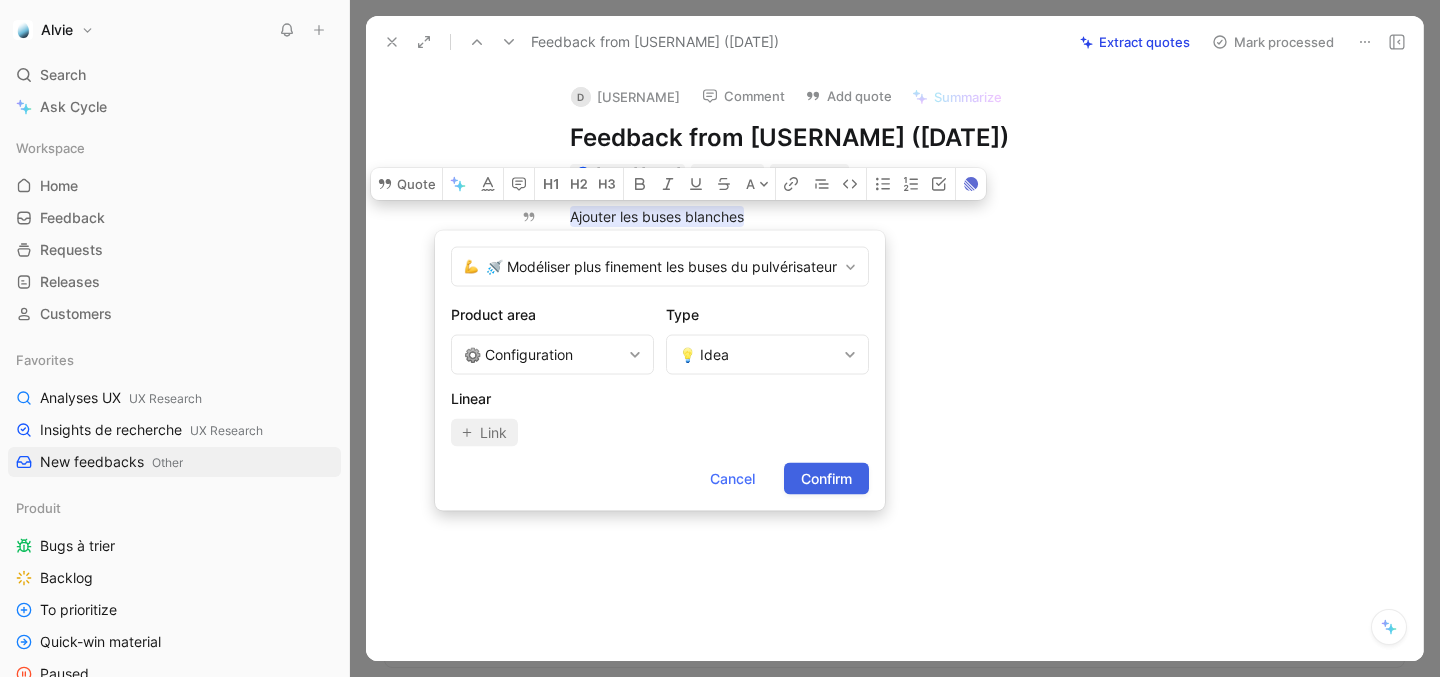click on "Confirm" at bounding box center (826, 479) 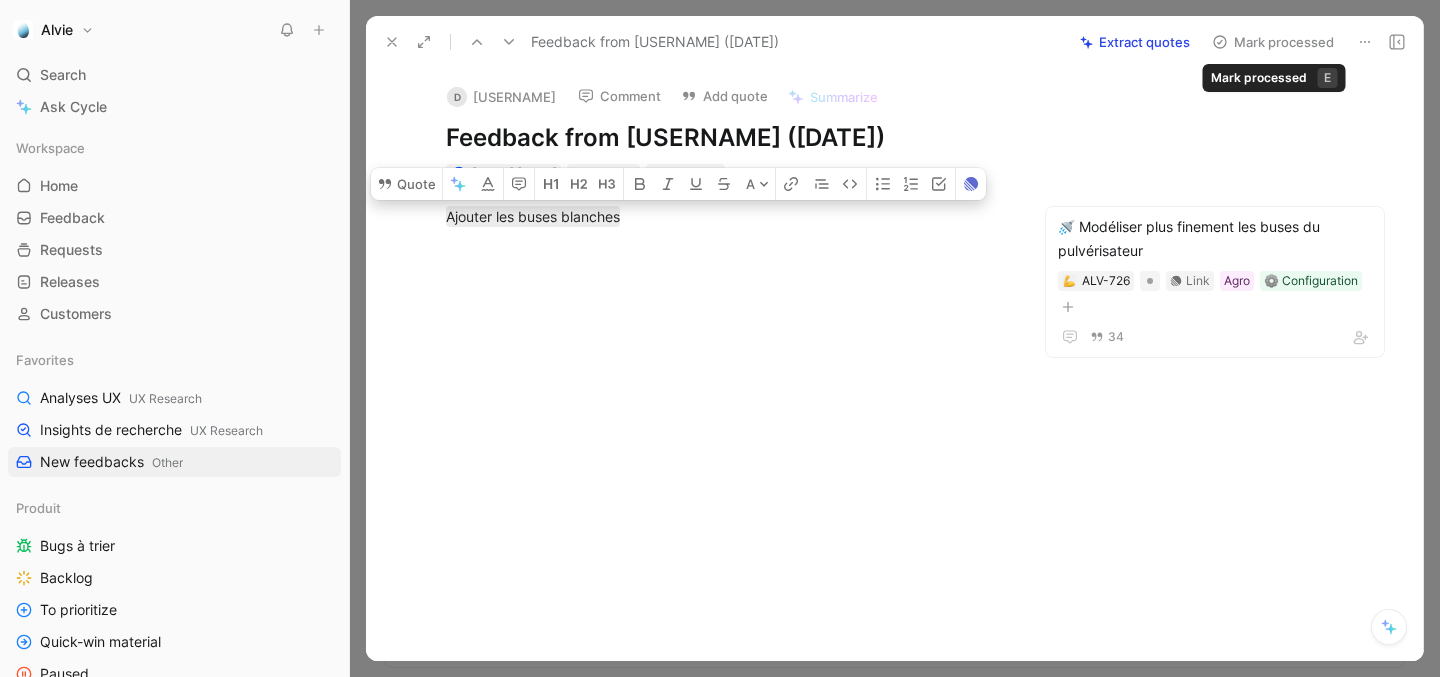 click on "Mark processed" at bounding box center (1273, 42) 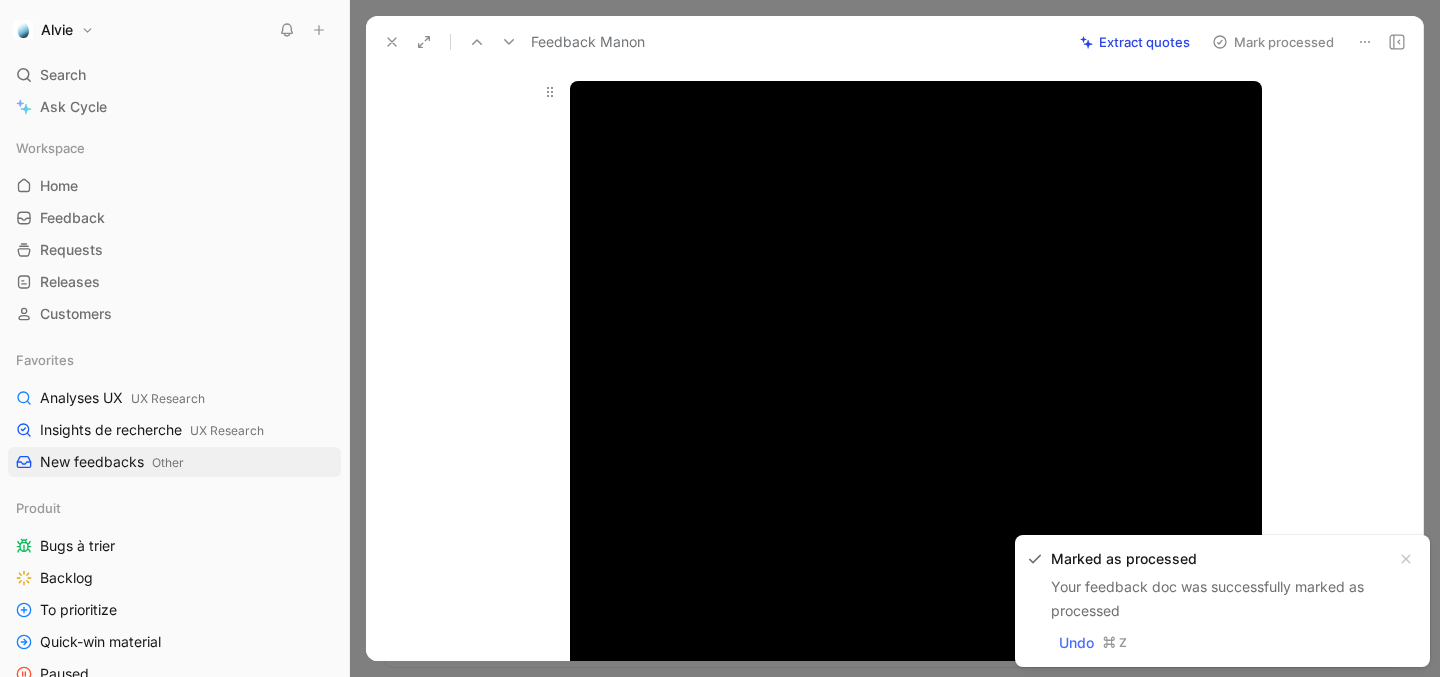 scroll, scrollTop: 0, scrollLeft: 0, axis: both 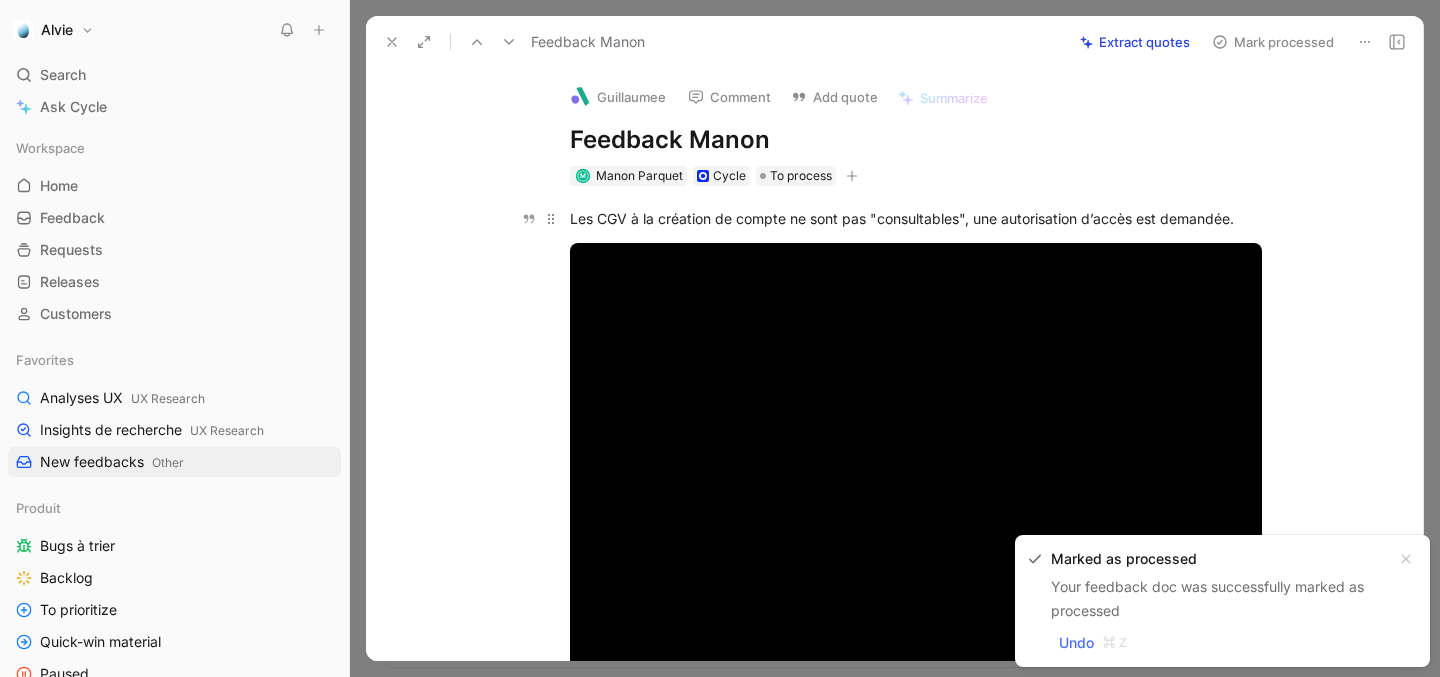click on "Les CGV à la création de compte ne sont pas "consultables", une autorisation d’accès est demandée." at bounding box center [916, 218] 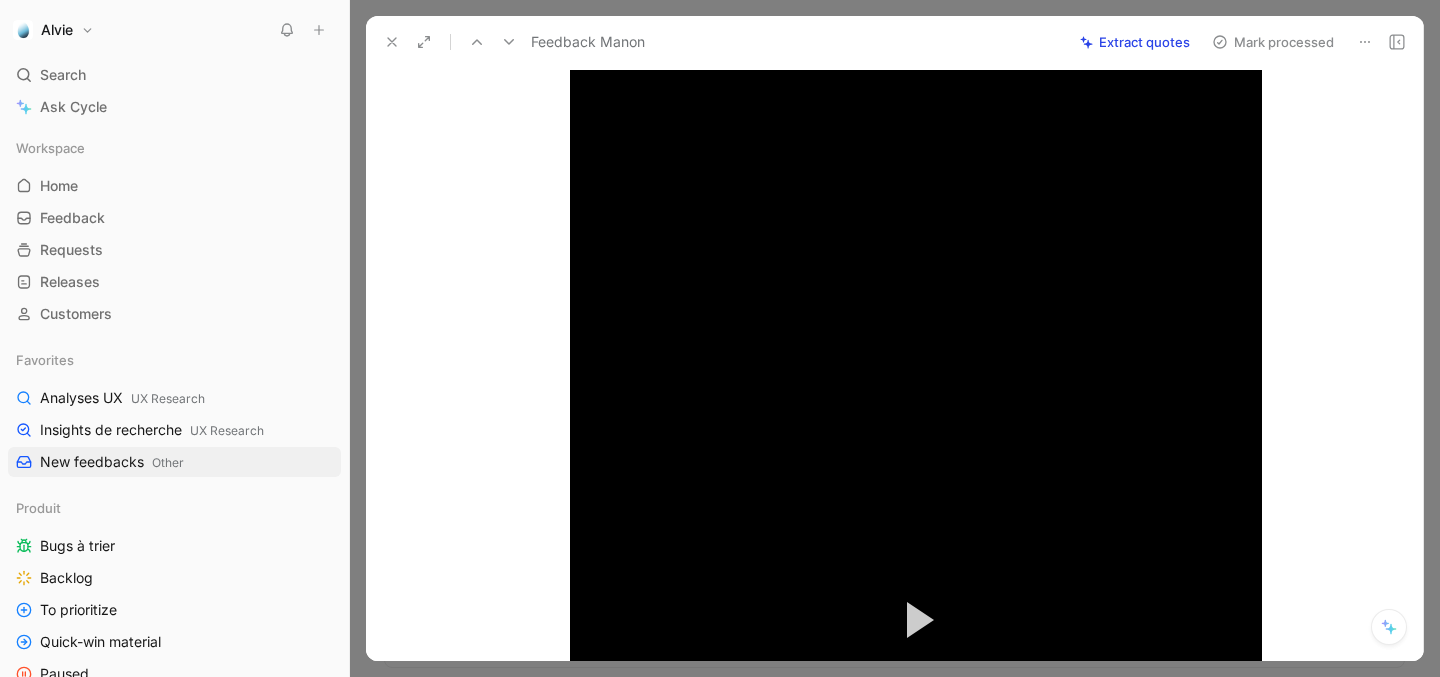 scroll, scrollTop: 0, scrollLeft: 0, axis: both 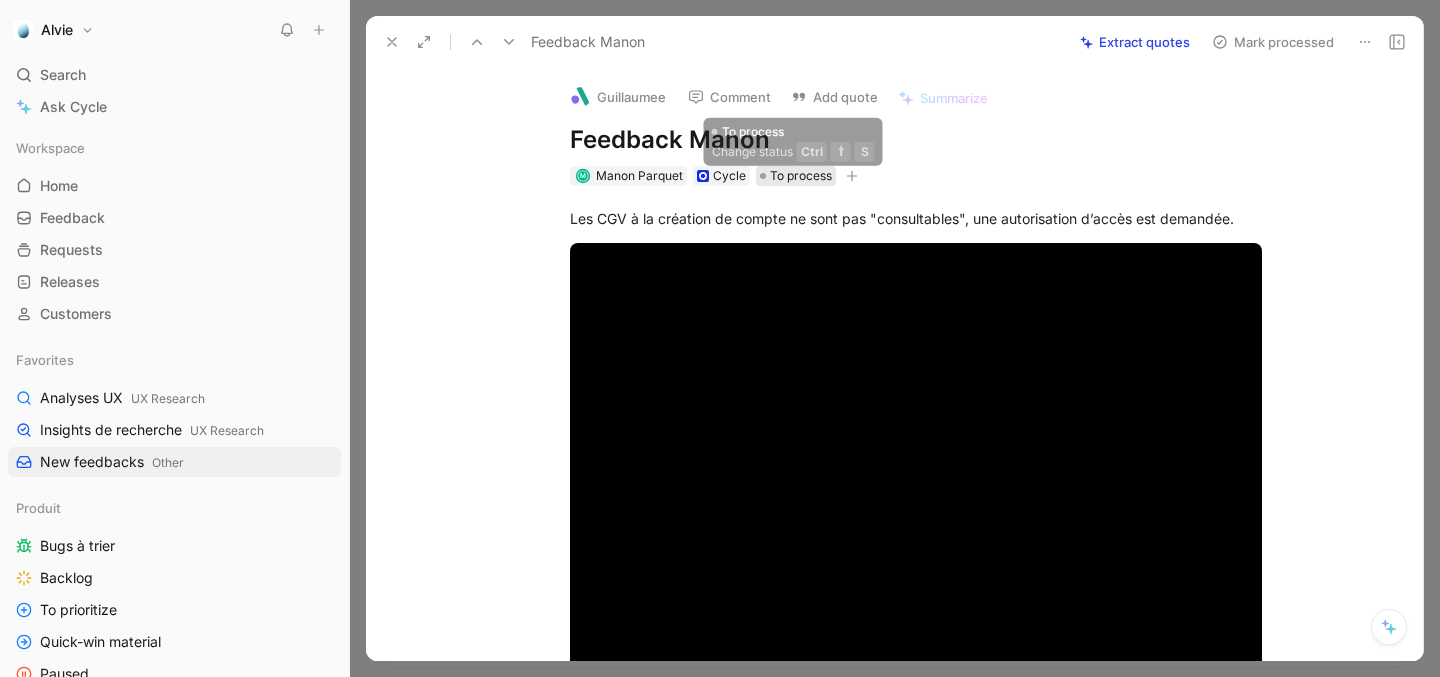 click on "To process" at bounding box center (801, 176) 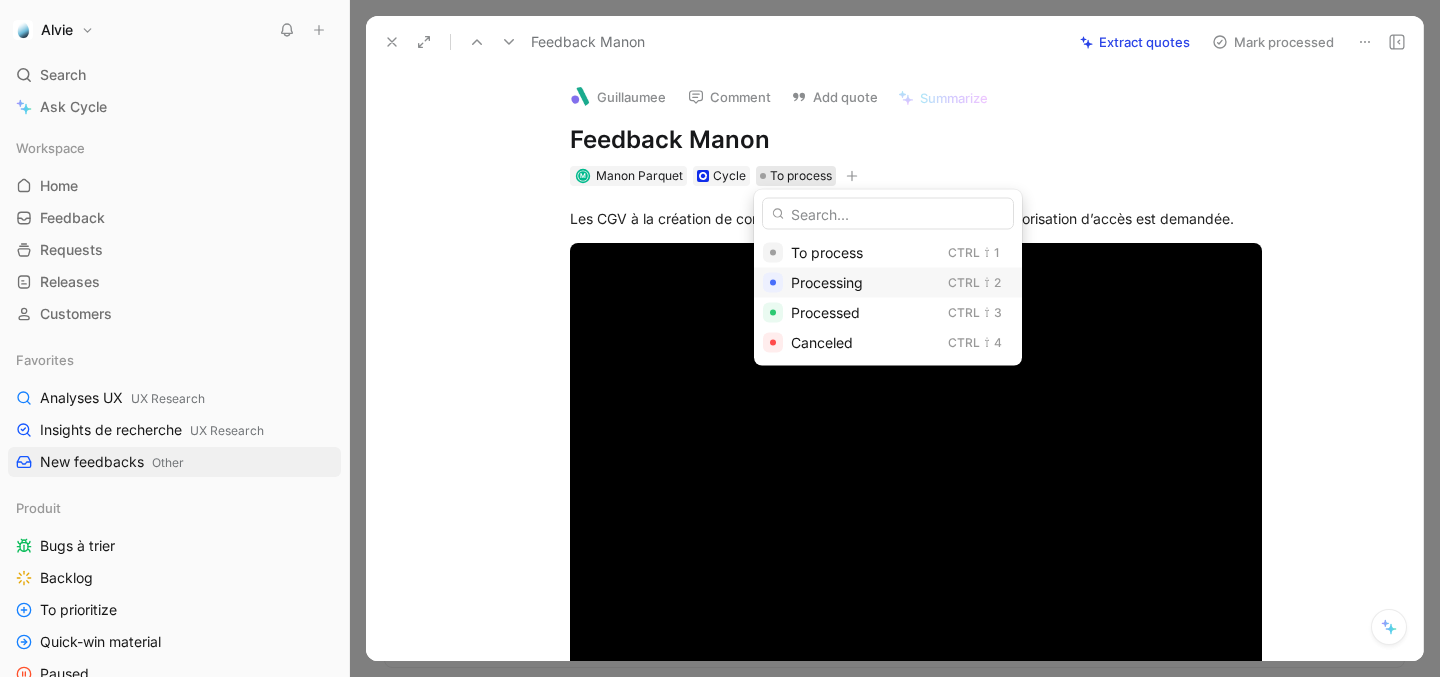 click on "Processing Ctrl ⇧ 2" at bounding box center [888, 283] 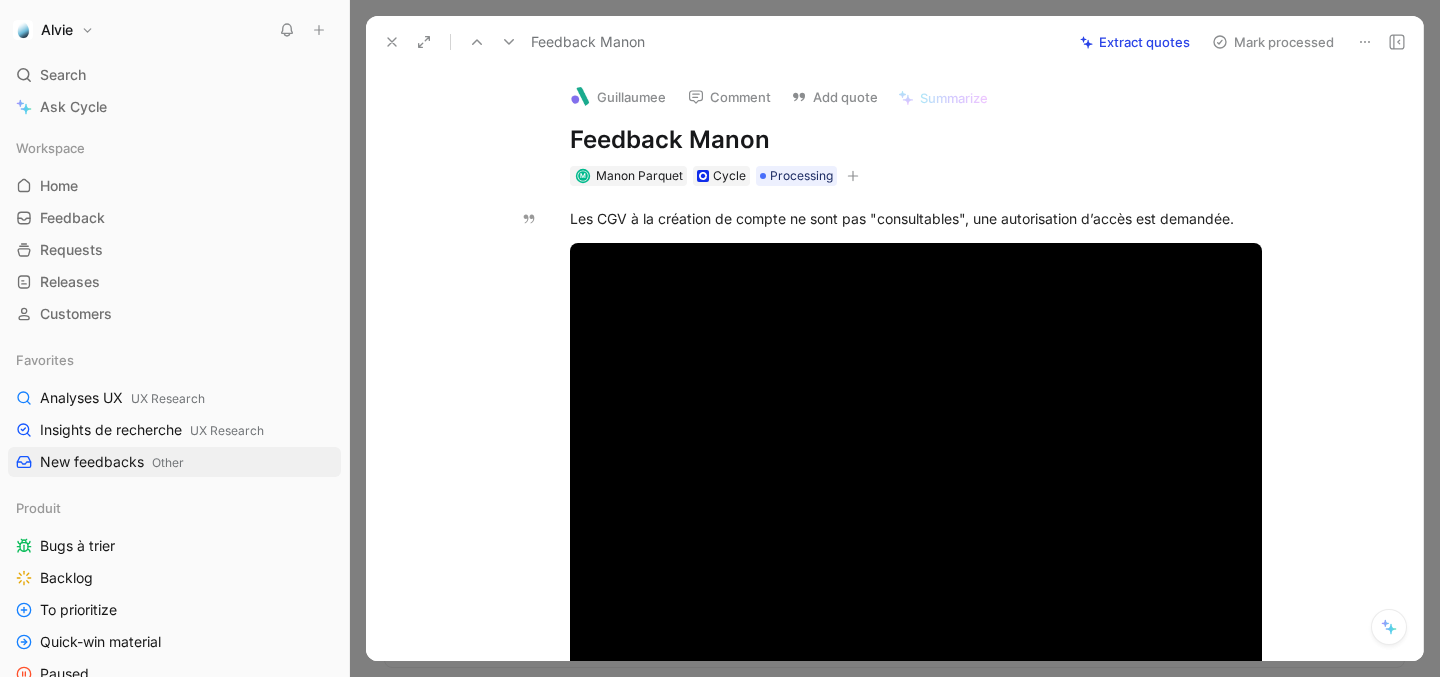 click 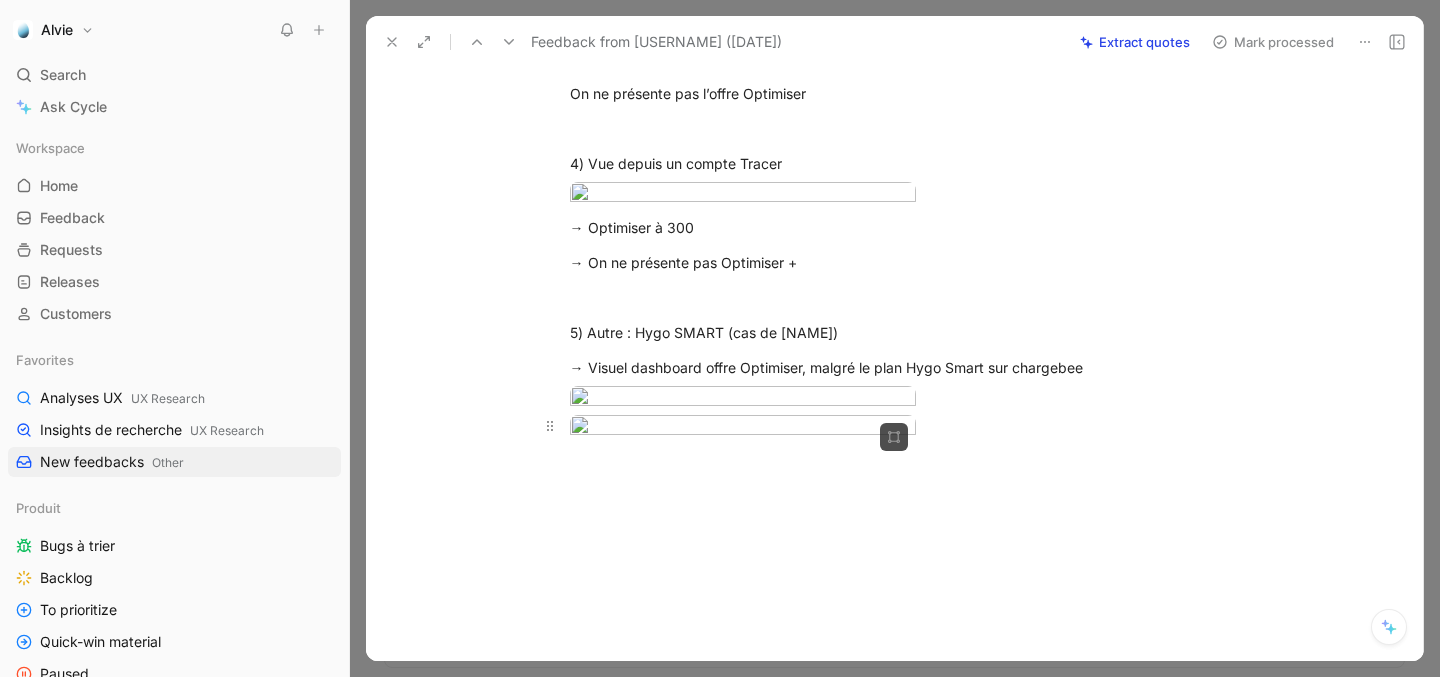 scroll, scrollTop: 1137, scrollLeft: 0, axis: vertical 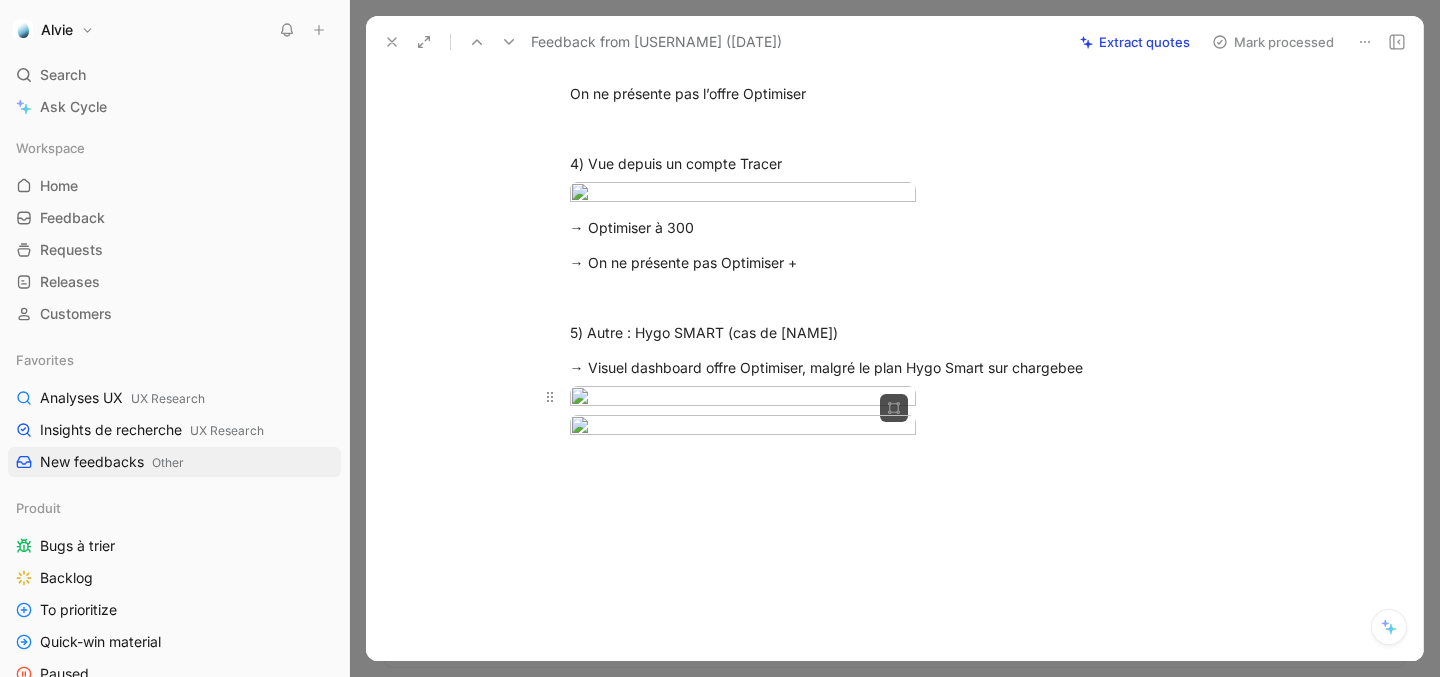 click on "AI queries 15/50 · 29 days left Help center Feedback" at bounding box center [720, 338] 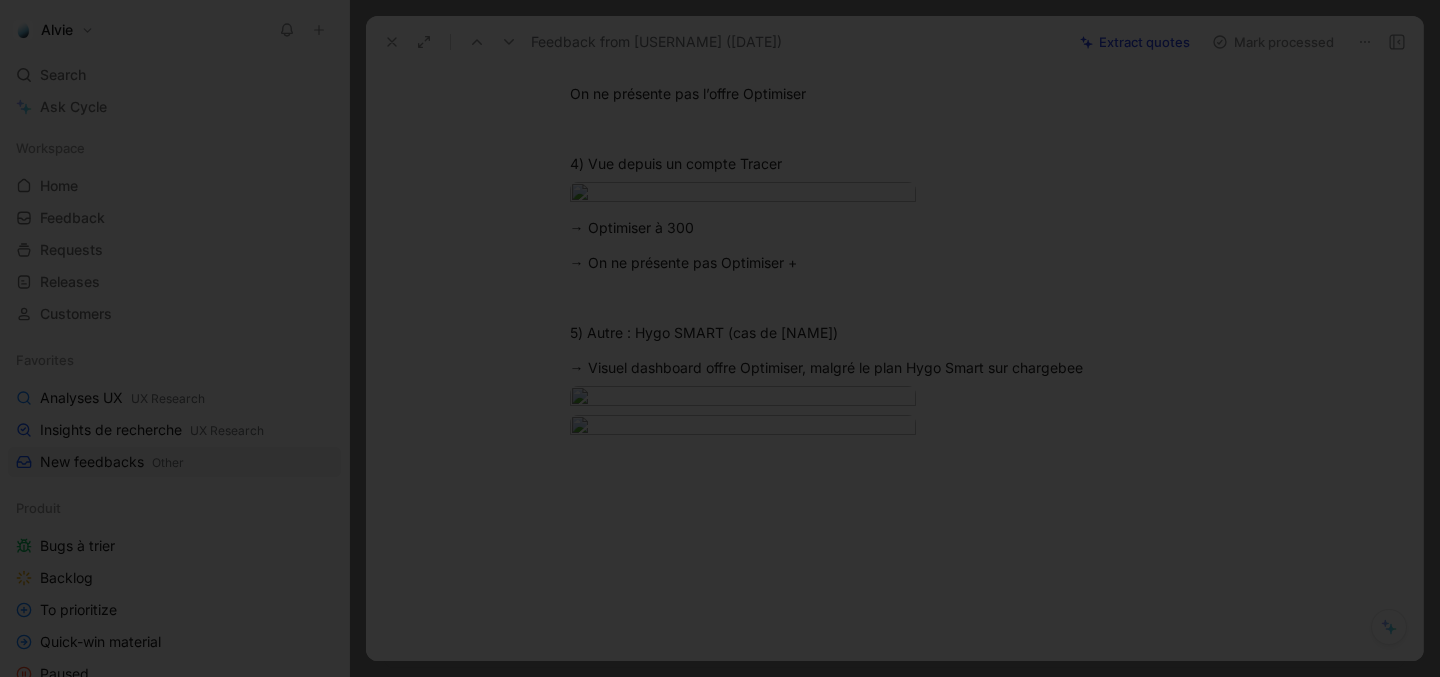 click at bounding box center (720, 338) 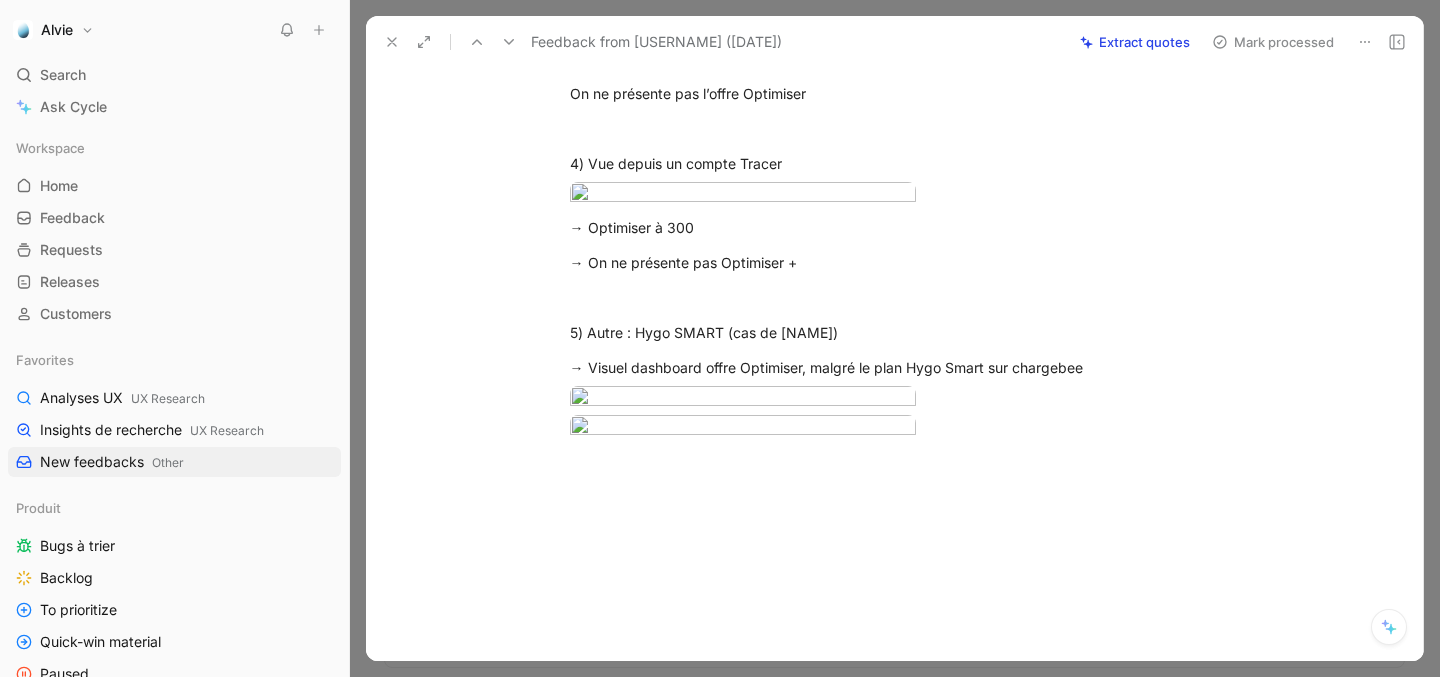 scroll, scrollTop: 1321, scrollLeft: 0, axis: vertical 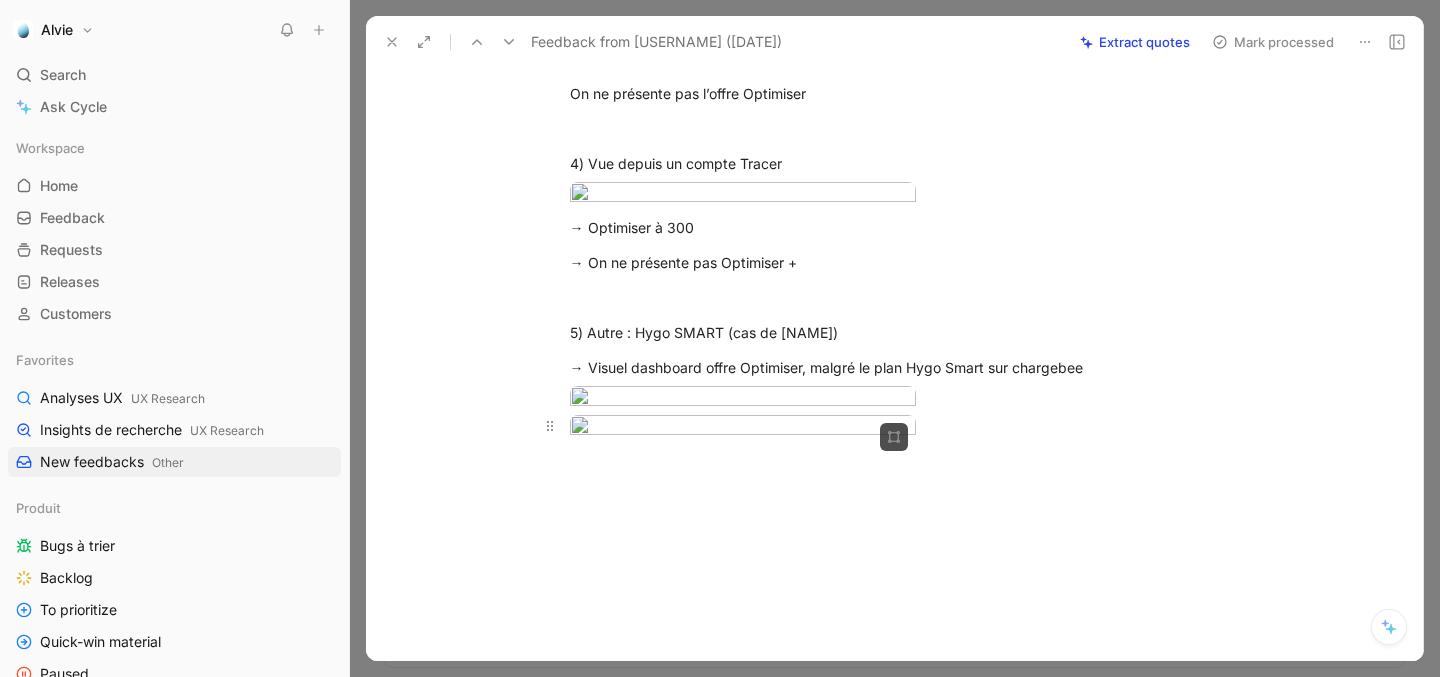 click on "AI queries 15/50 · 29 days left Help center Feedback" at bounding box center [720, 338] 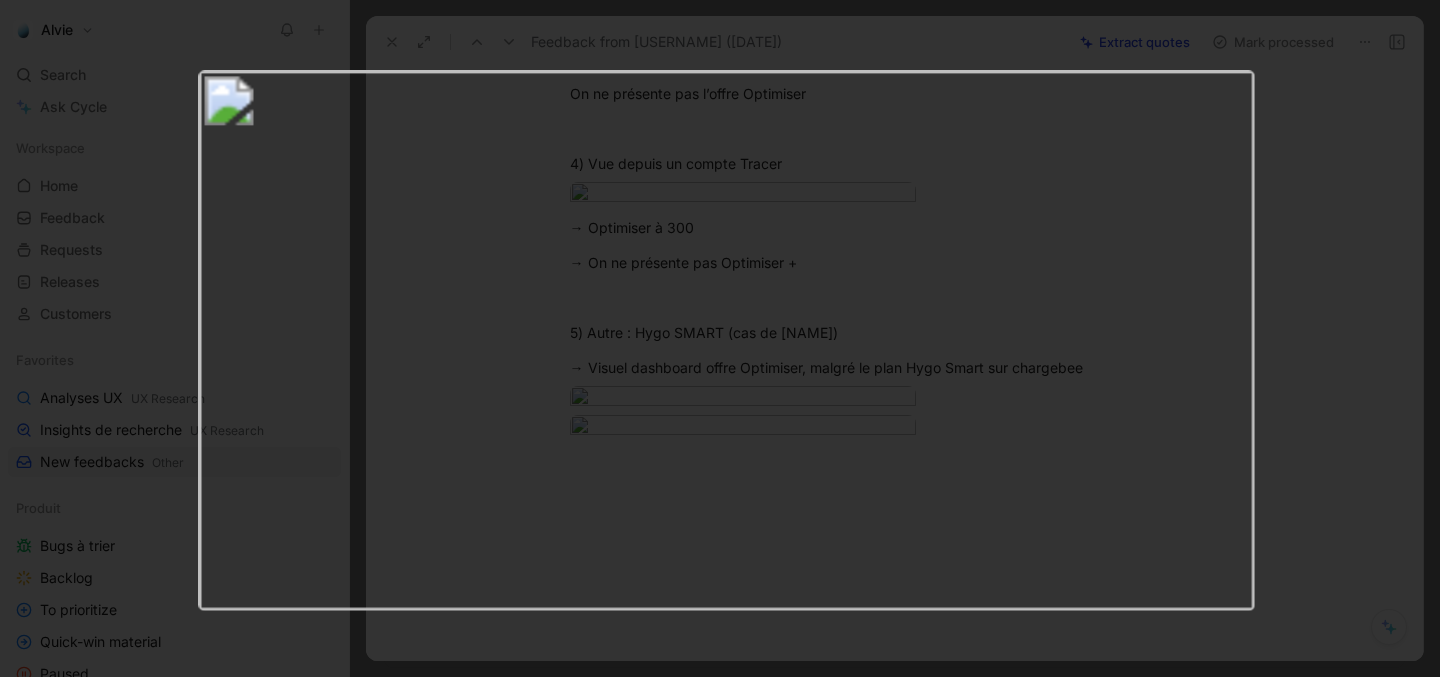 click at bounding box center [726, 340] 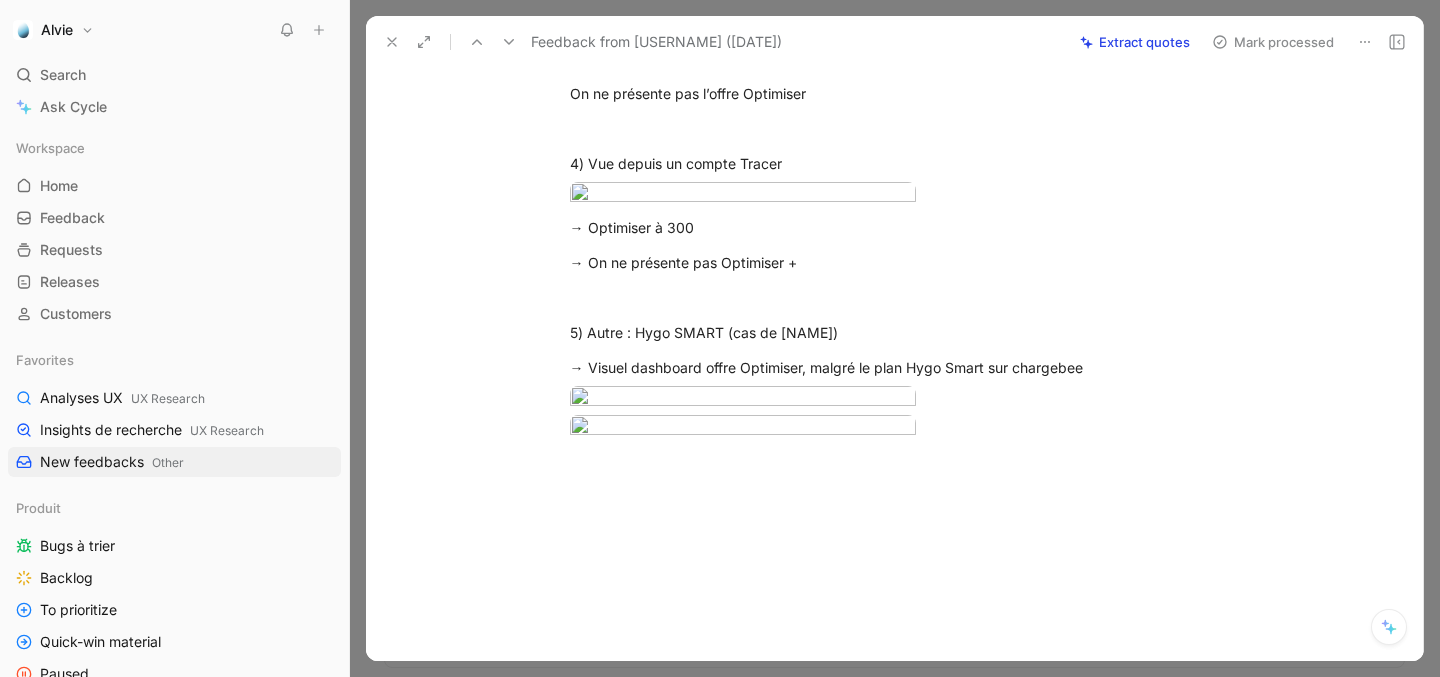 scroll, scrollTop: 1160, scrollLeft: 0, axis: vertical 